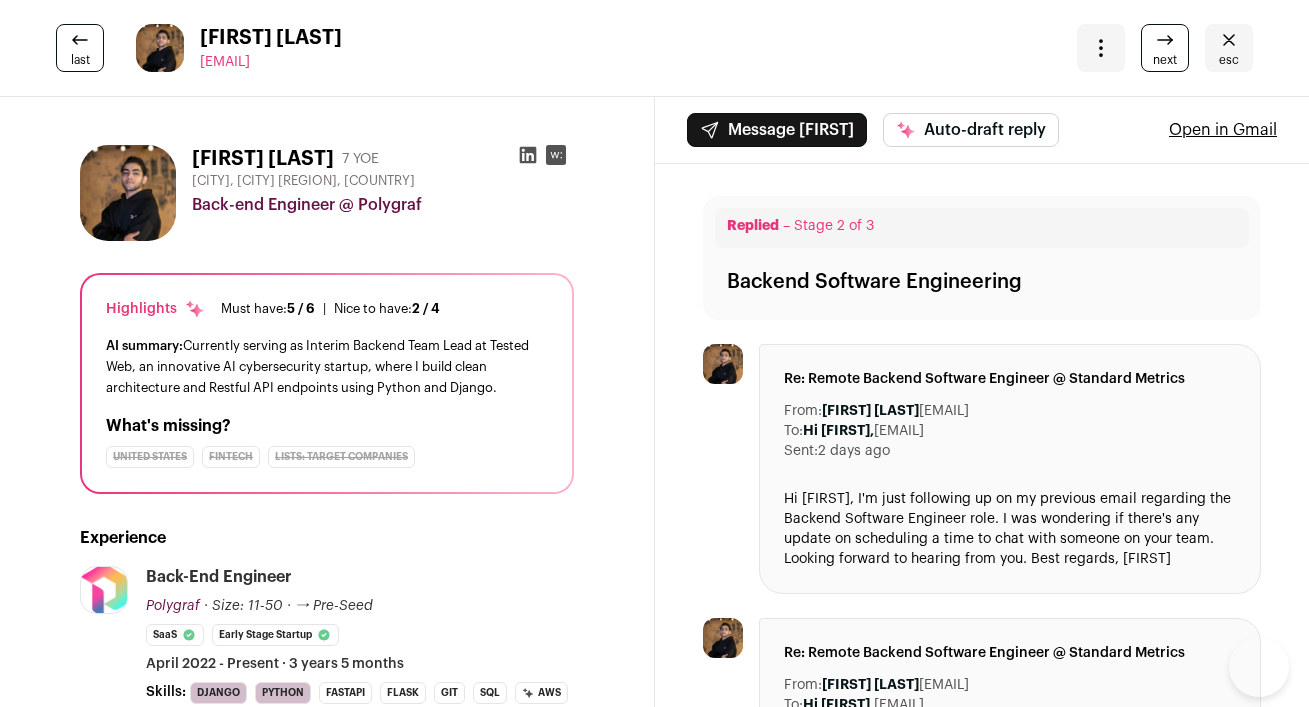scroll, scrollTop: 0, scrollLeft: 0, axis: both 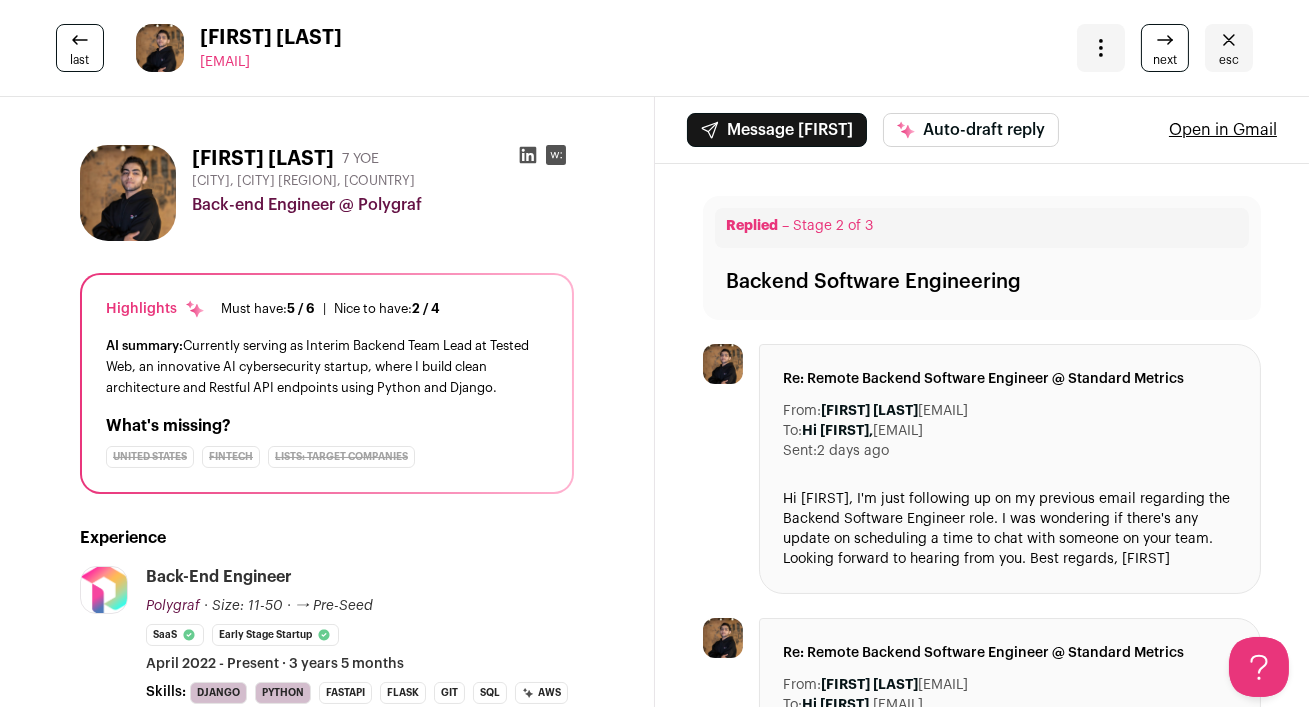 click 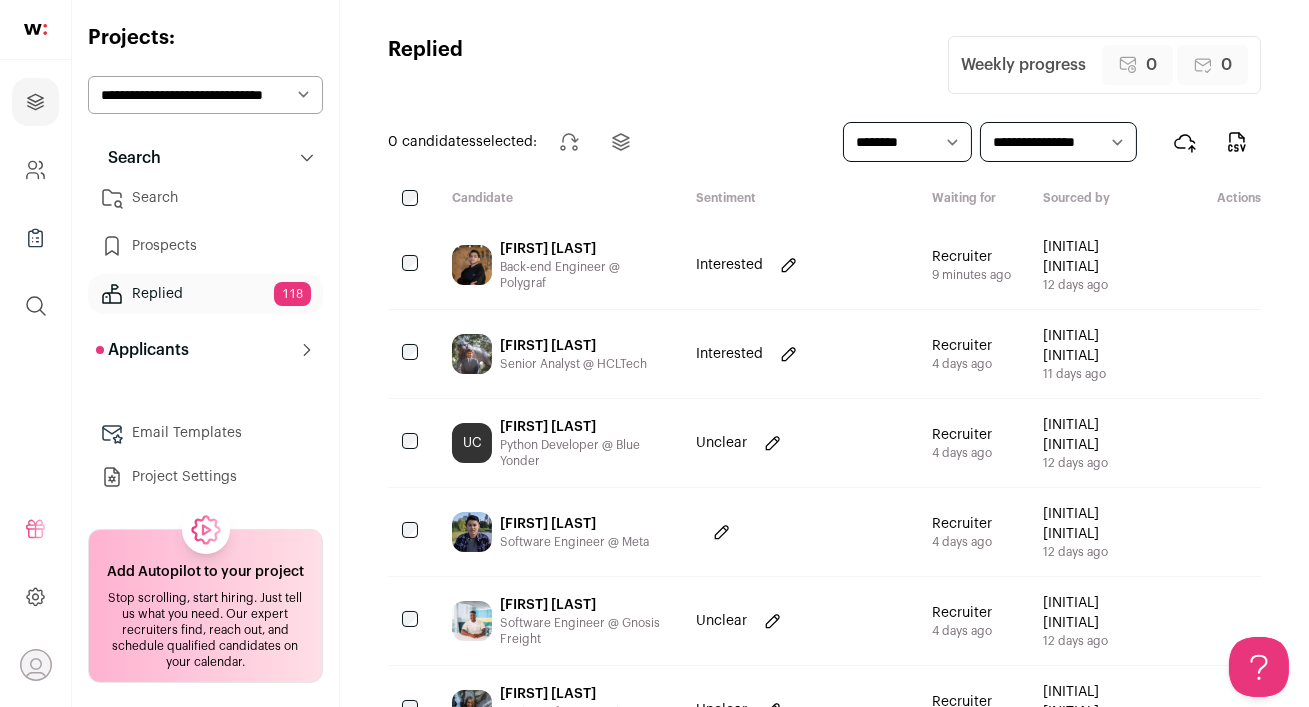 scroll, scrollTop: 0, scrollLeft: 0, axis: both 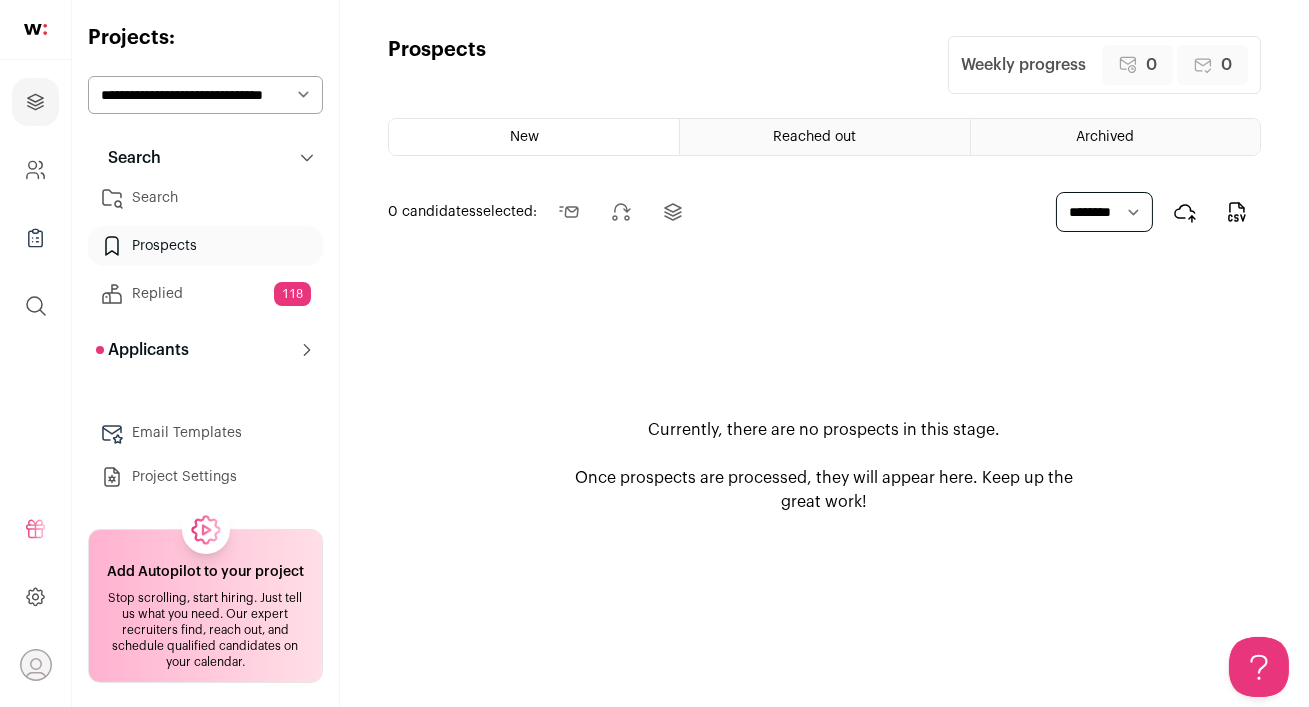 click on "Reached out" at bounding box center (824, 137) 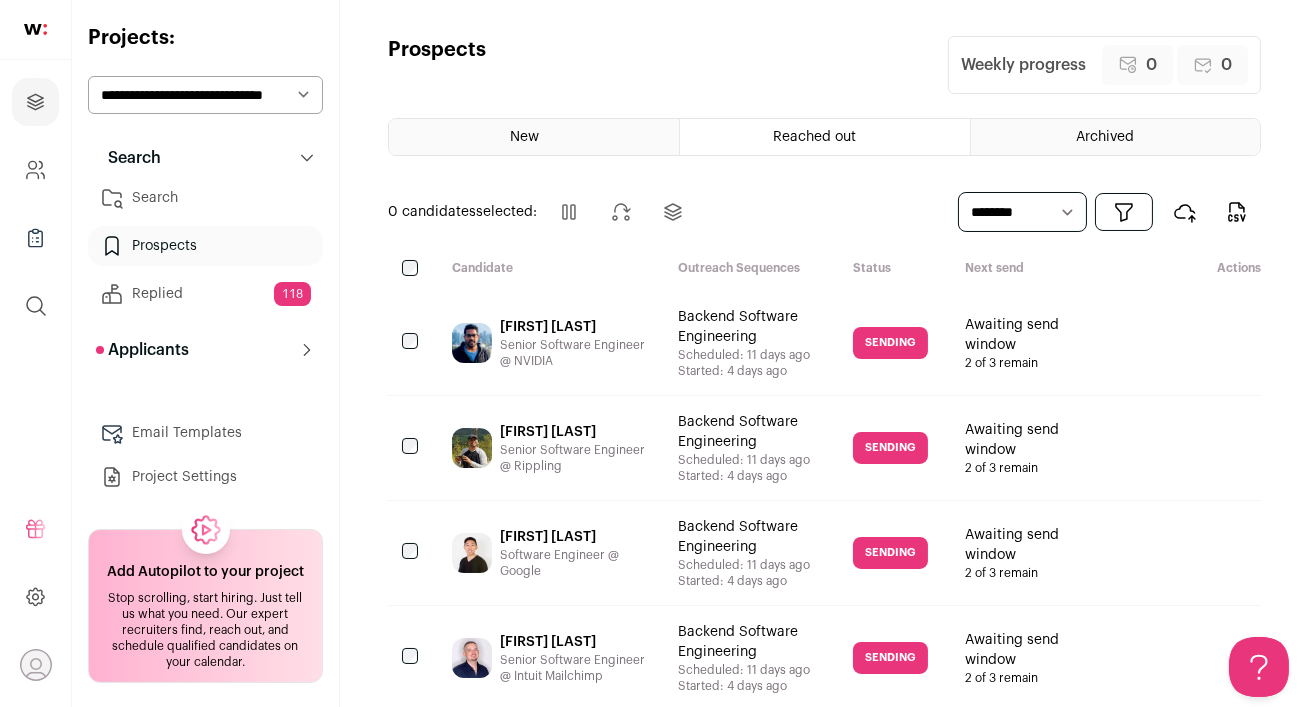 scroll, scrollTop: 0, scrollLeft: 0, axis: both 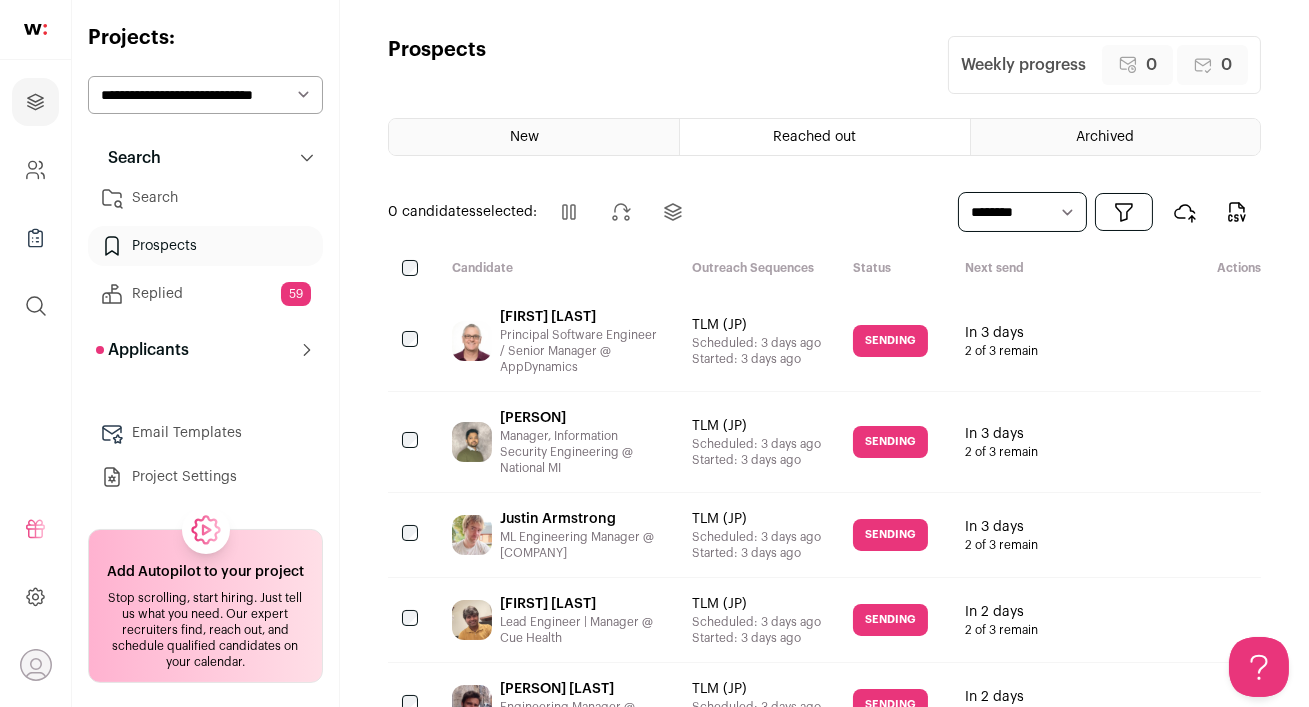click on "Search" at bounding box center [205, 198] 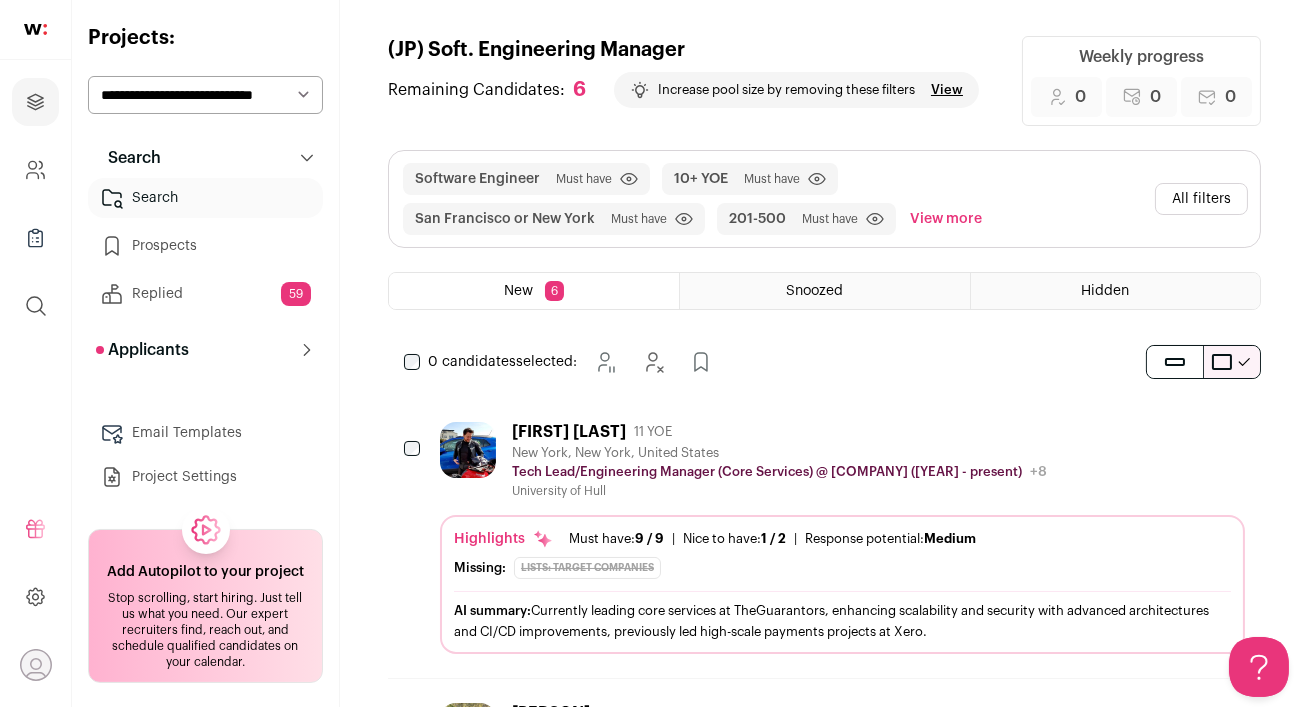scroll, scrollTop: 0, scrollLeft: 0, axis: both 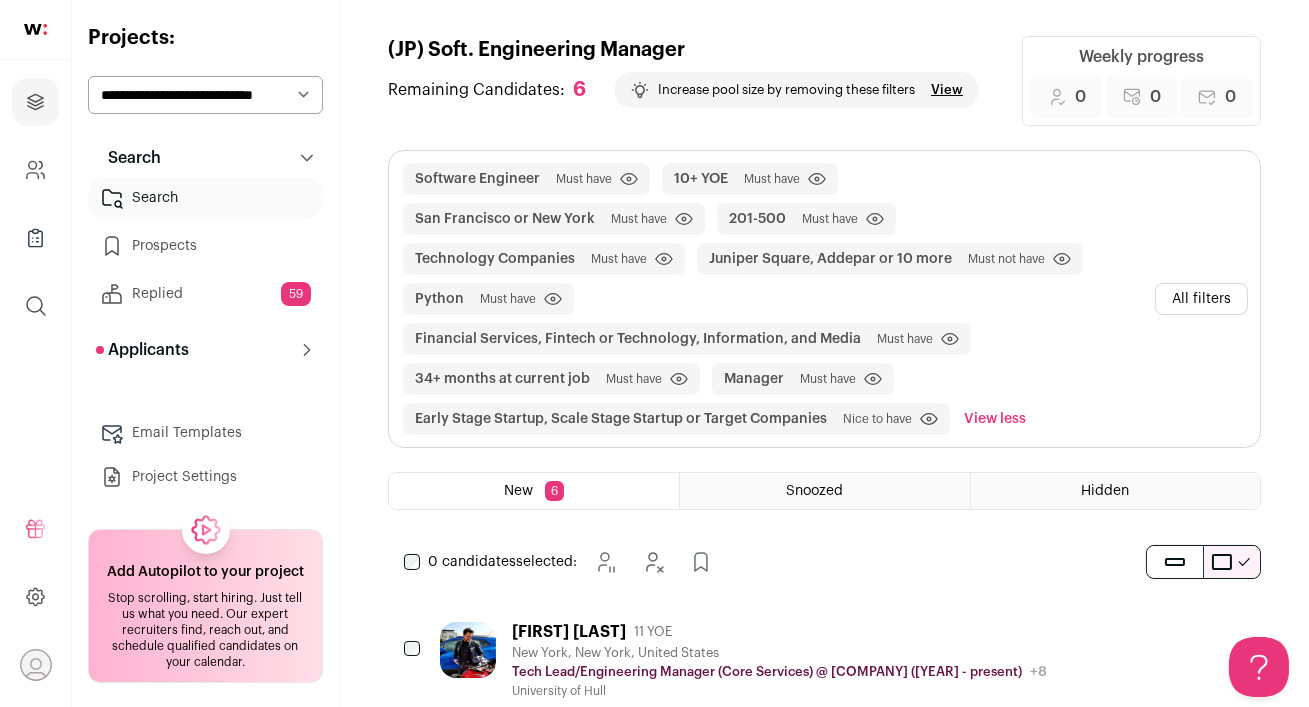 click on "All filters" at bounding box center [1201, 299] 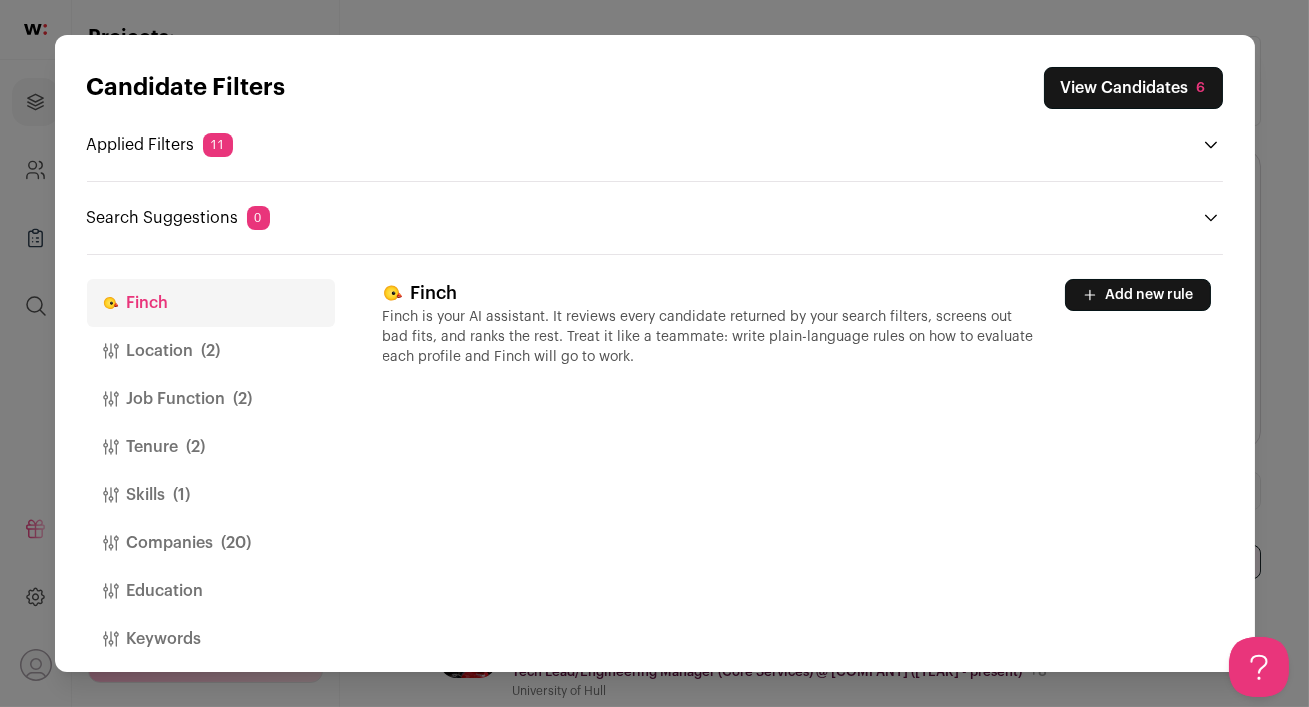click on "Location
(2)" at bounding box center [211, 351] 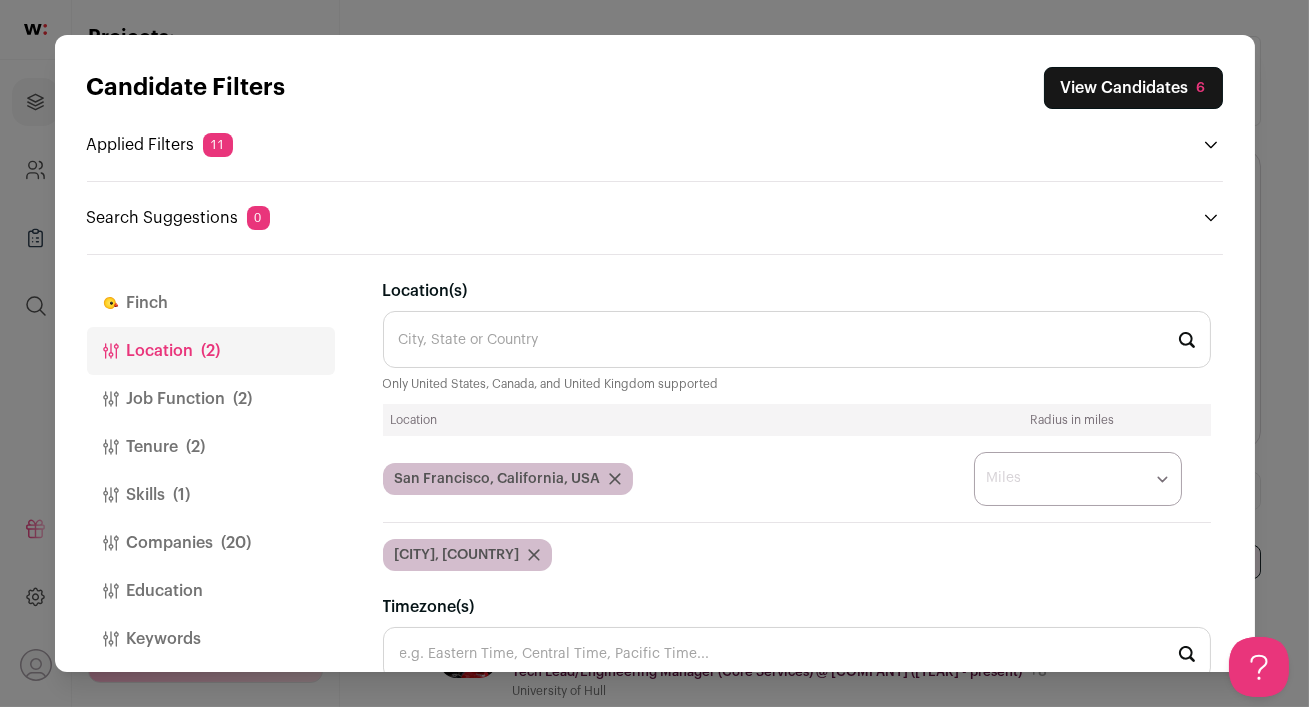 click on "Job Function
(2)" at bounding box center [211, 399] 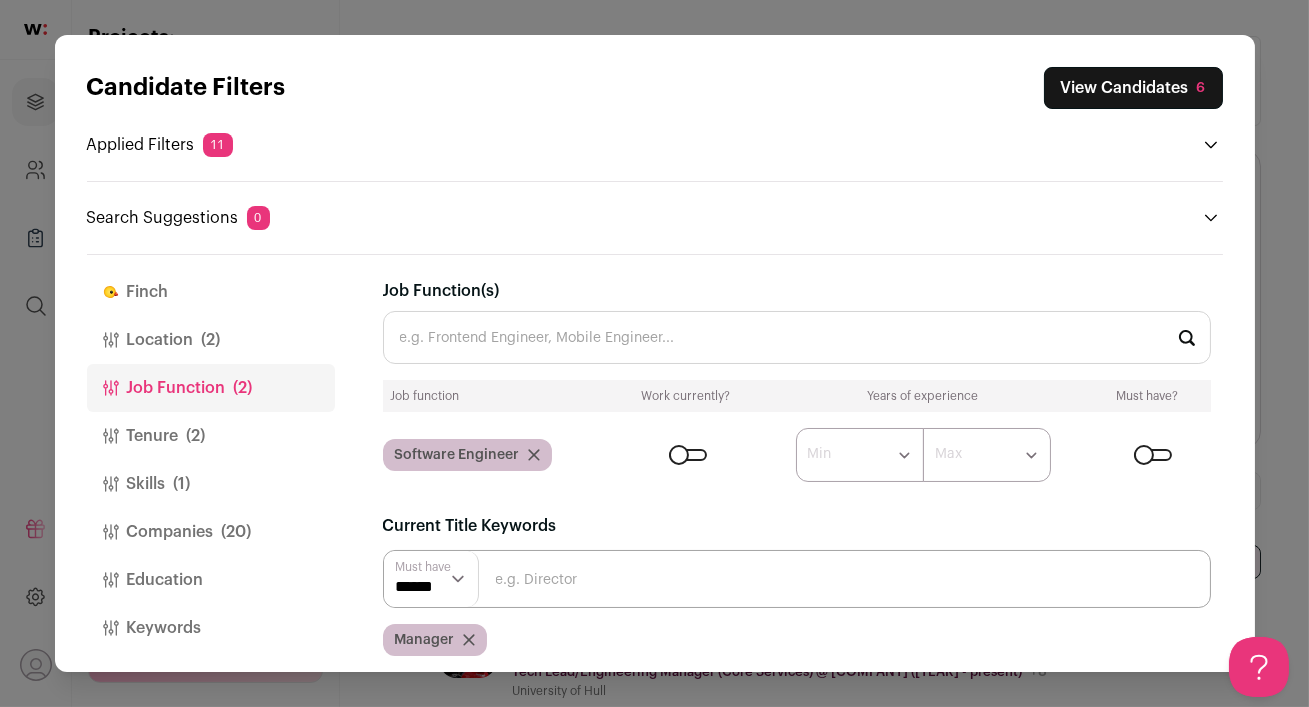 scroll, scrollTop: 15, scrollLeft: 0, axis: vertical 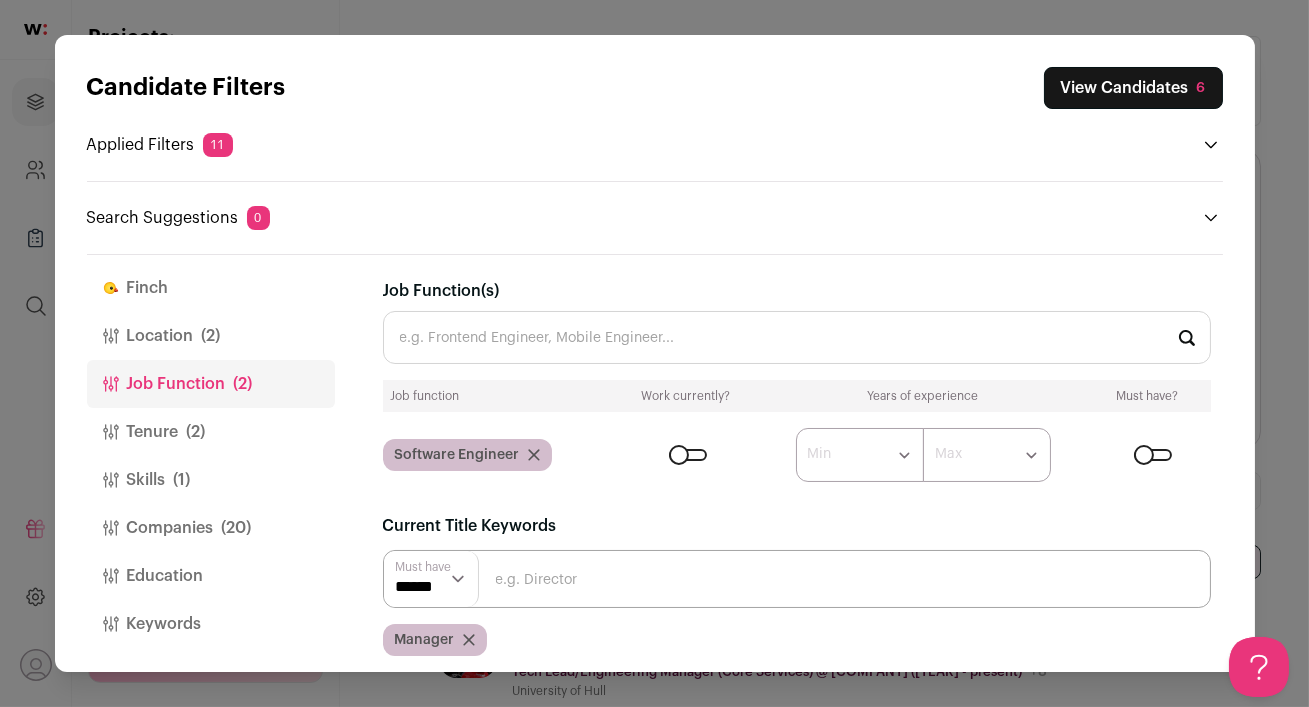 click on "(2)" at bounding box center [196, 432] 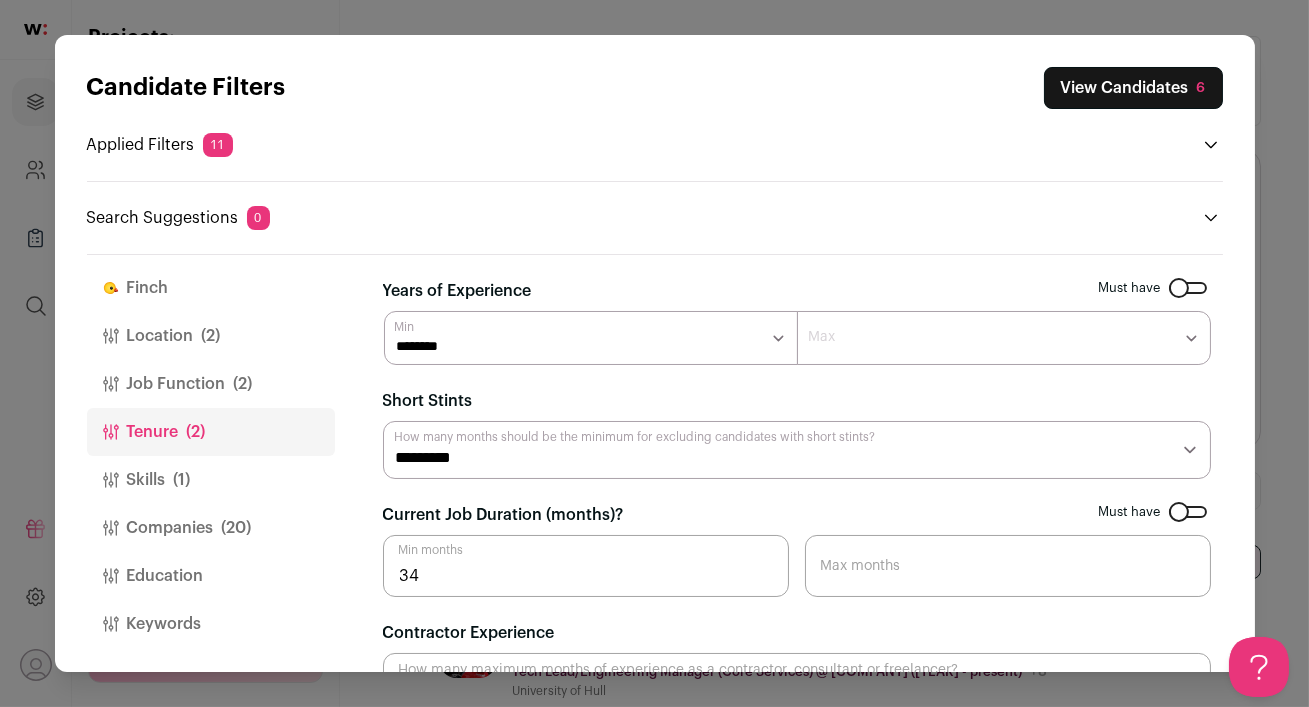 click on "Companies
(20)" at bounding box center (211, 528) 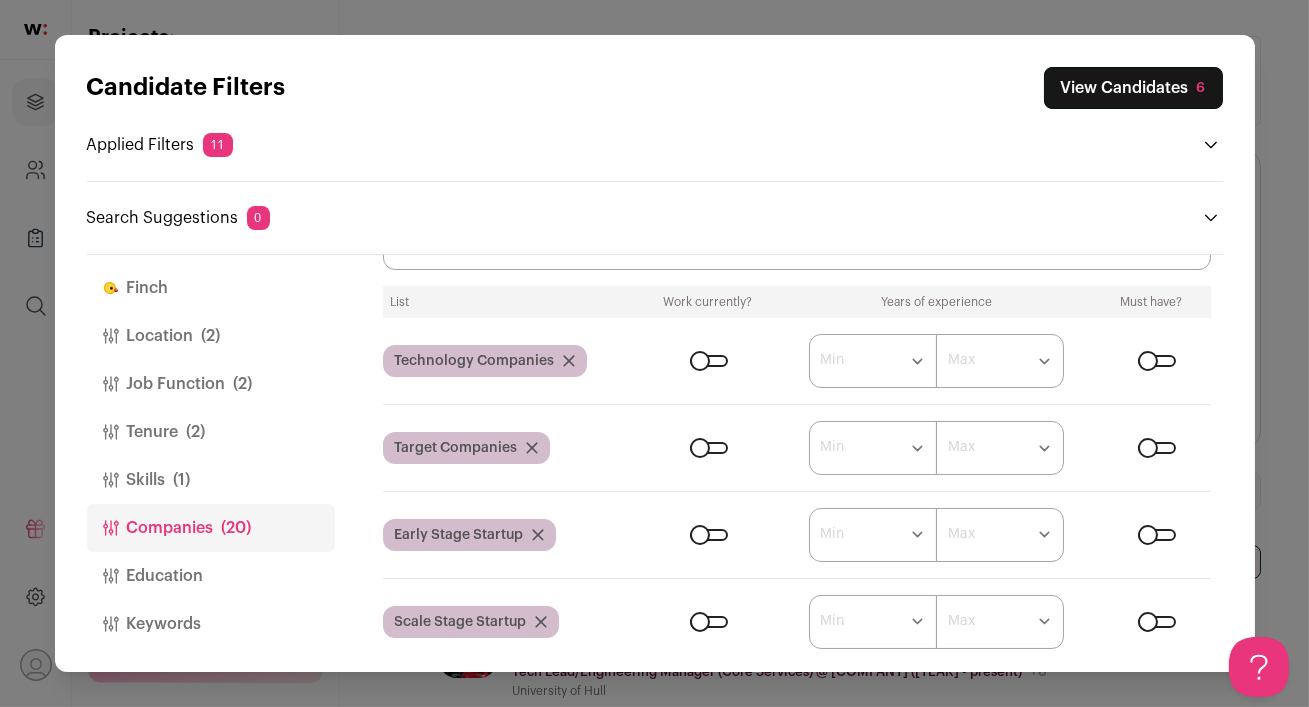scroll, scrollTop: 175, scrollLeft: 0, axis: vertical 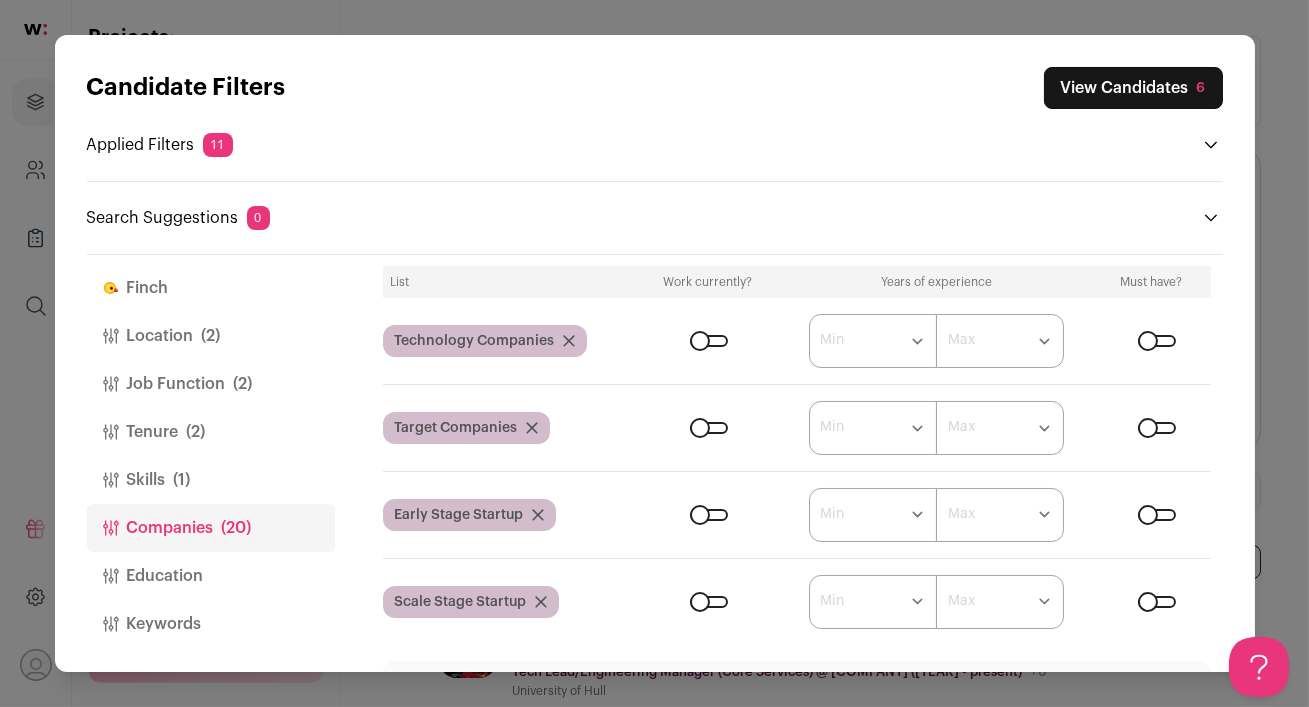click at bounding box center (1157, 428) 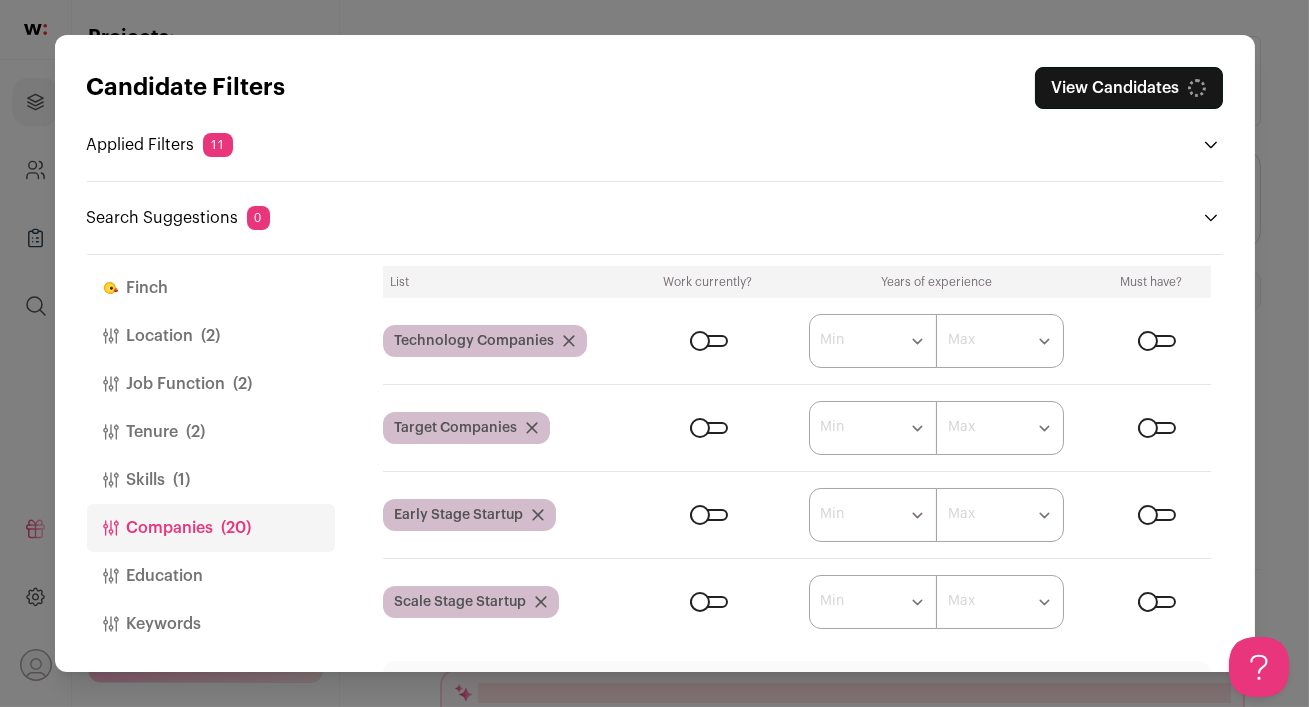 scroll, scrollTop: 167, scrollLeft: 0, axis: vertical 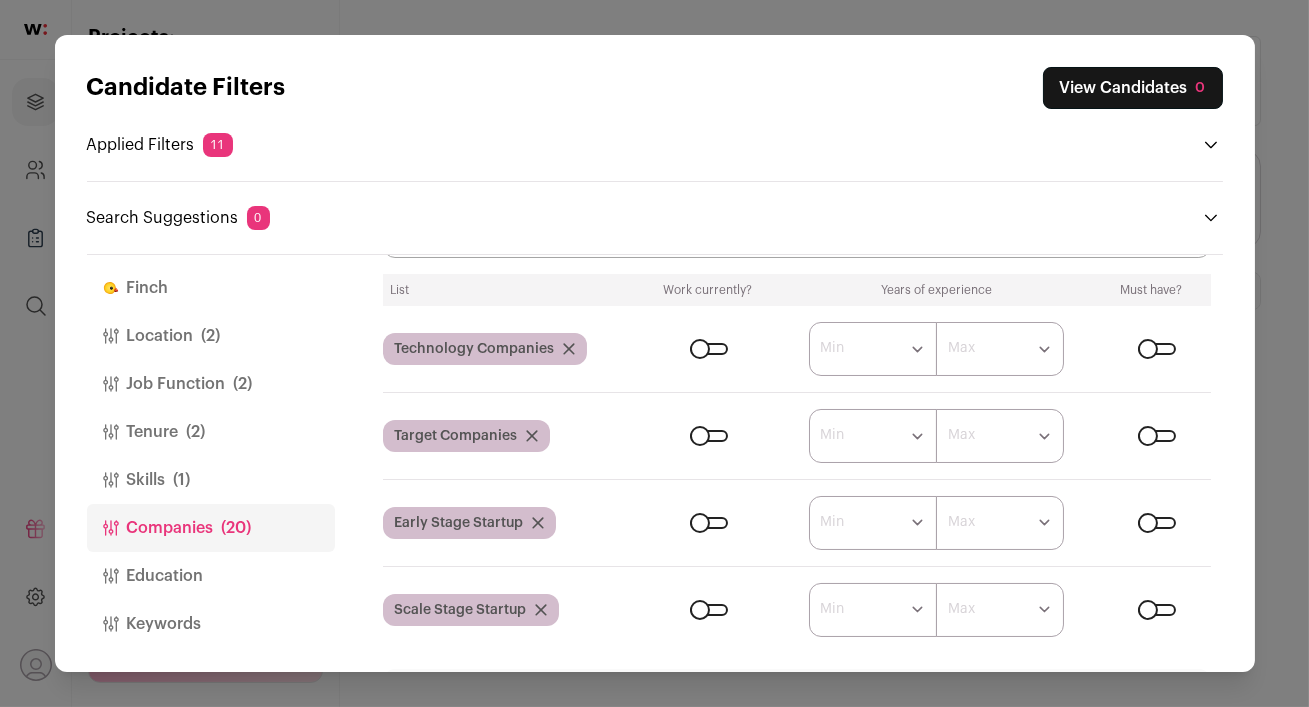 click at bounding box center [1157, 523] 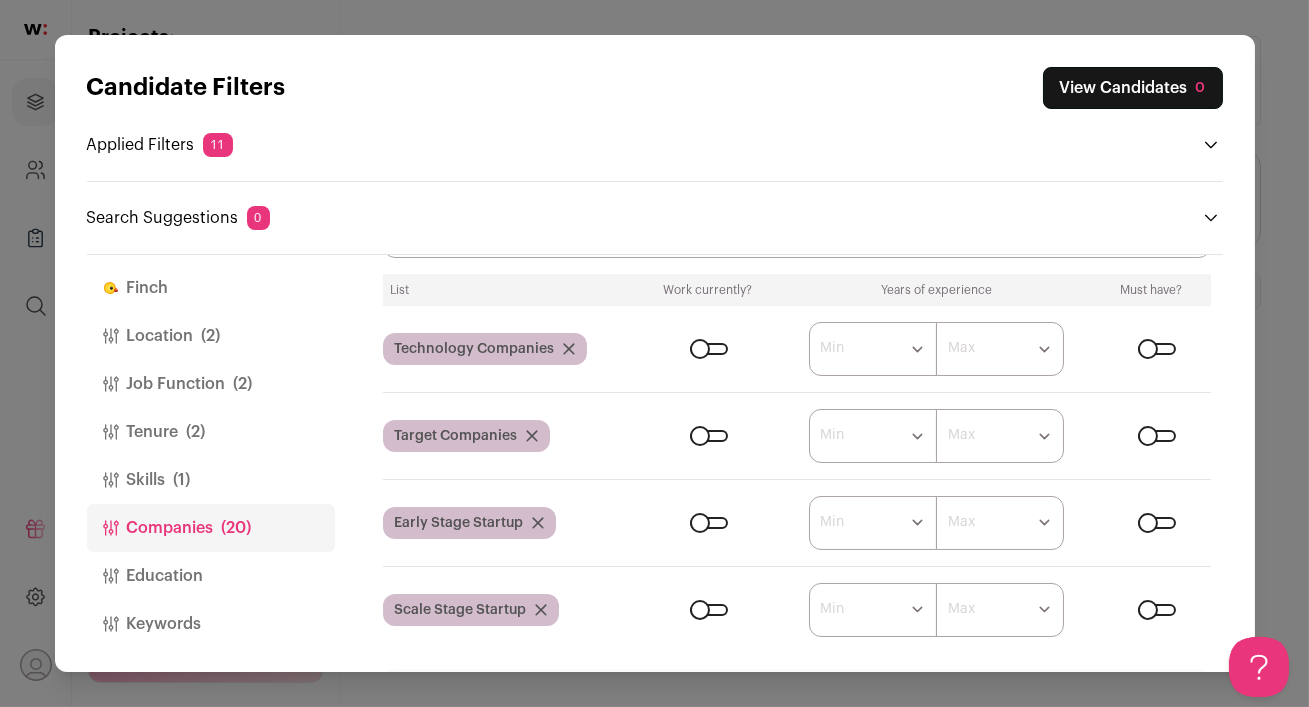 scroll, scrollTop: 0, scrollLeft: 0, axis: both 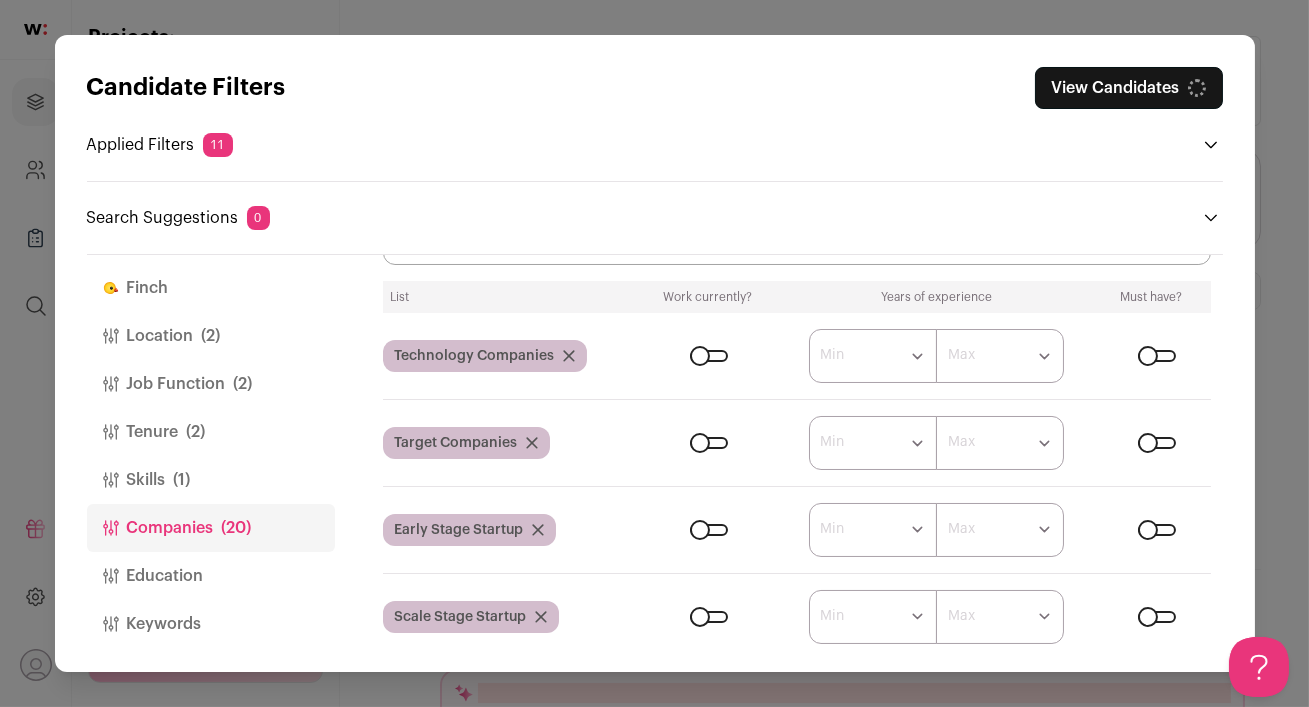 click at bounding box center [1157, 617] 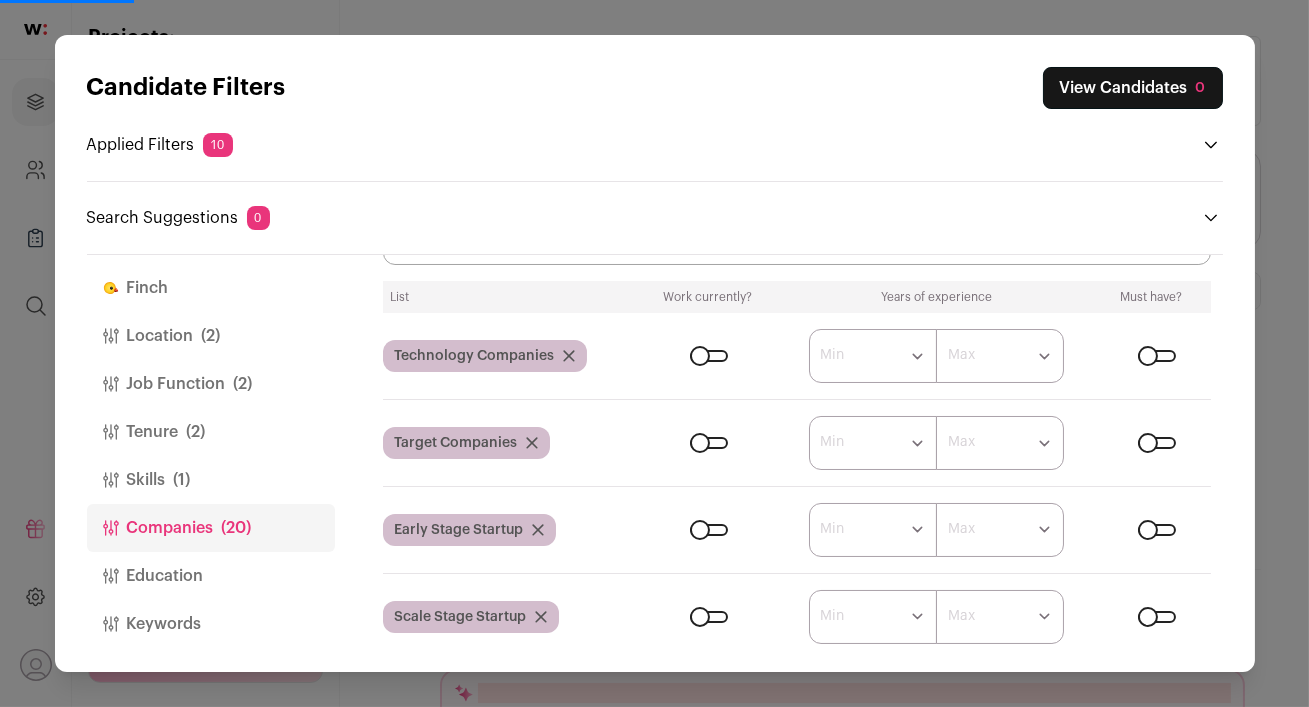 click at bounding box center (1157, 617) 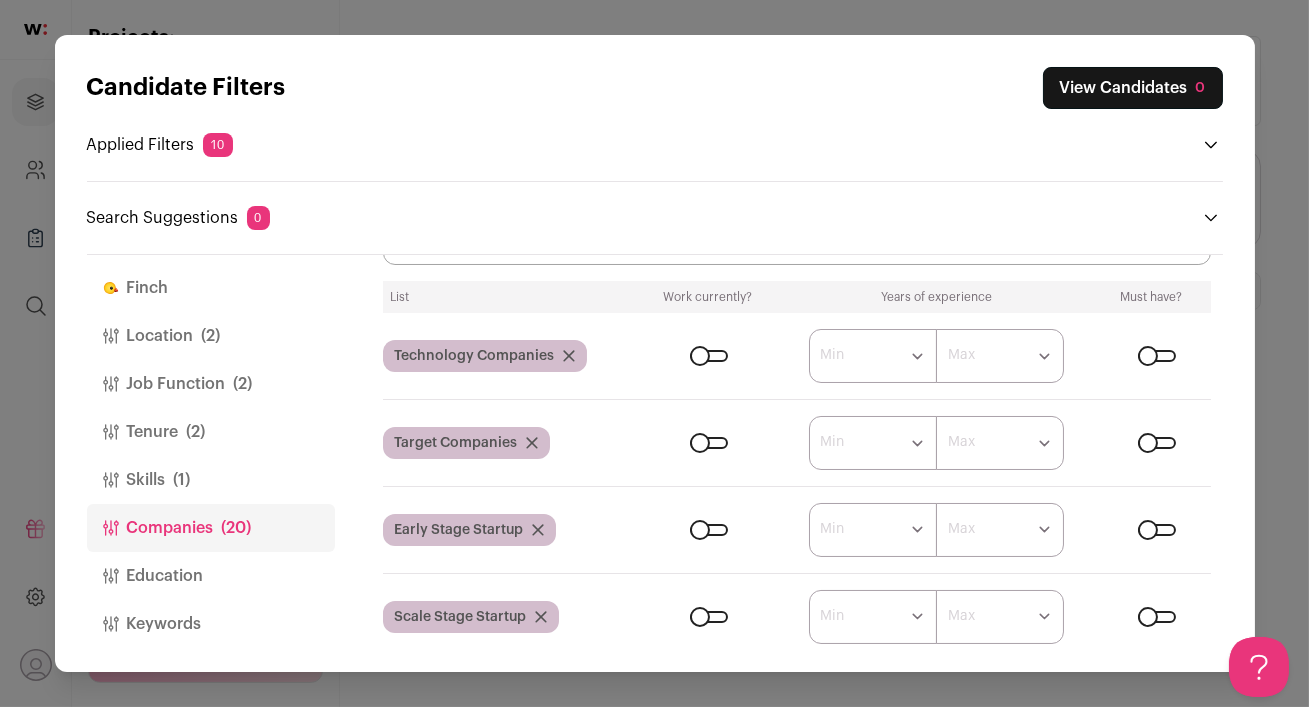 scroll, scrollTop: 0, scrollLeft: 0, axis: both 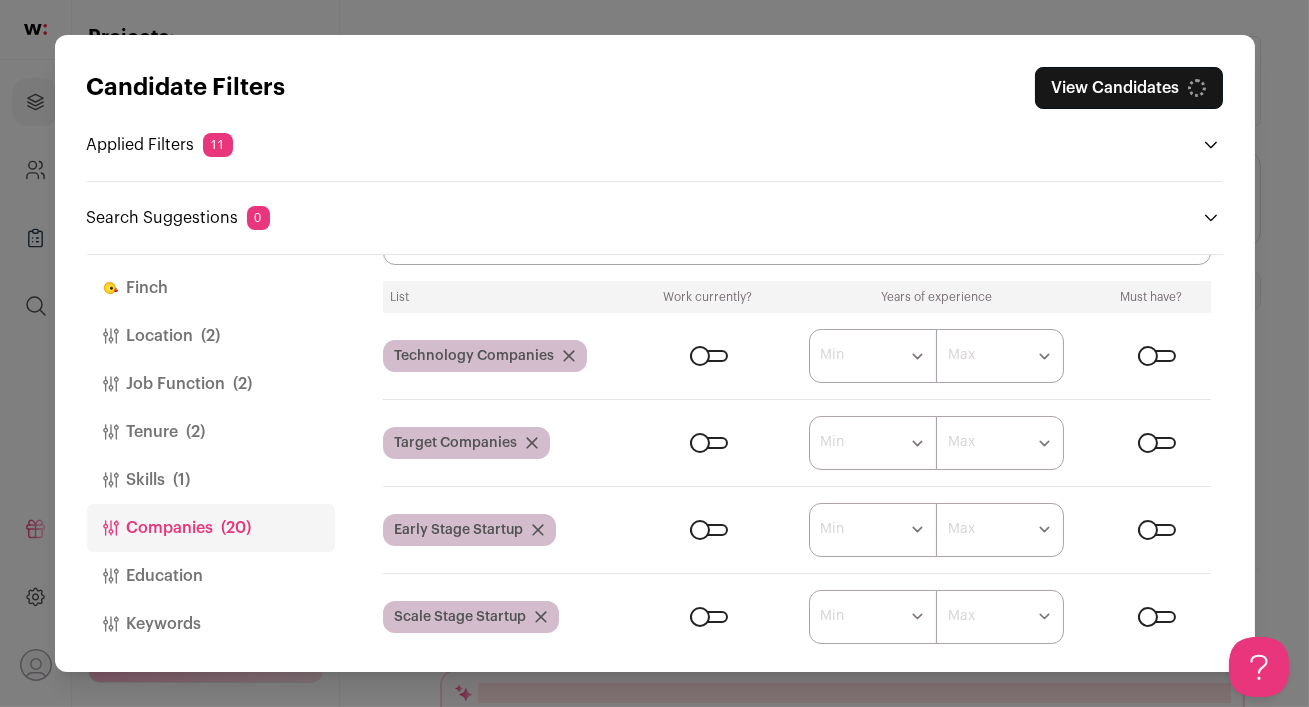 click at bounding box center [1157, 530] 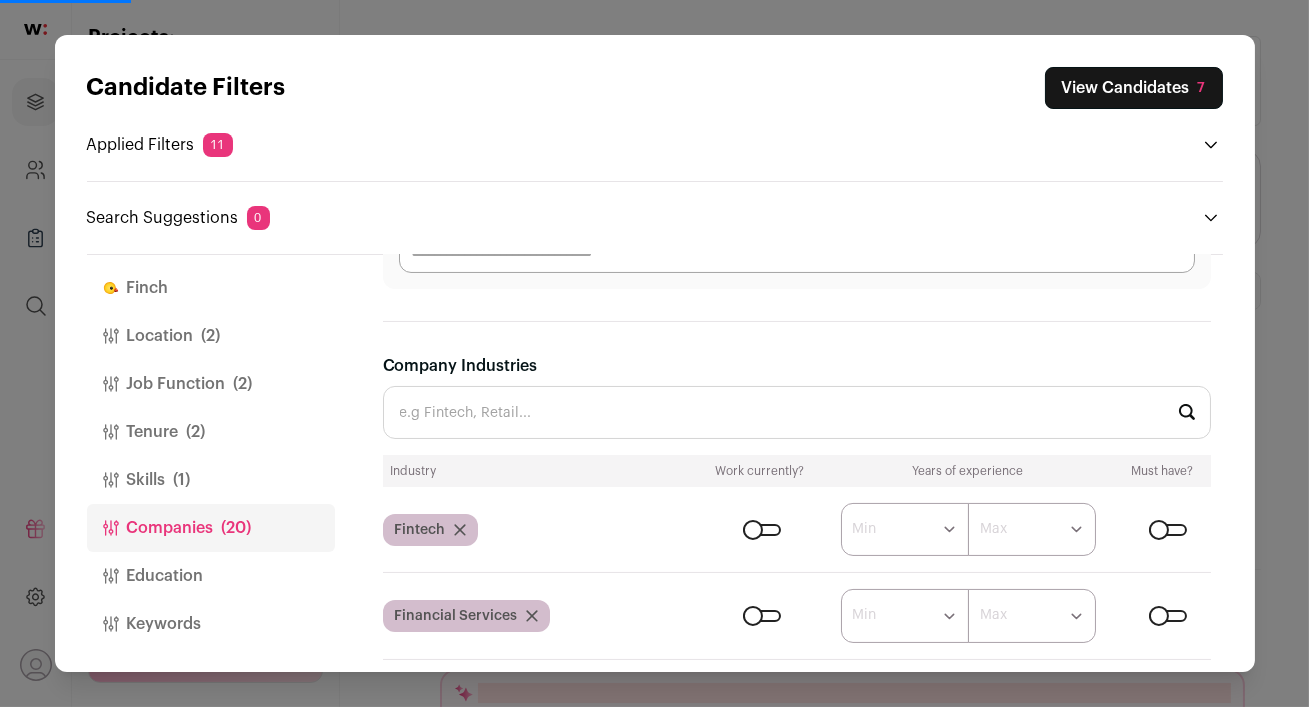 scroll, scrollTop: 727, scrollLeft: 0, axis: vertical 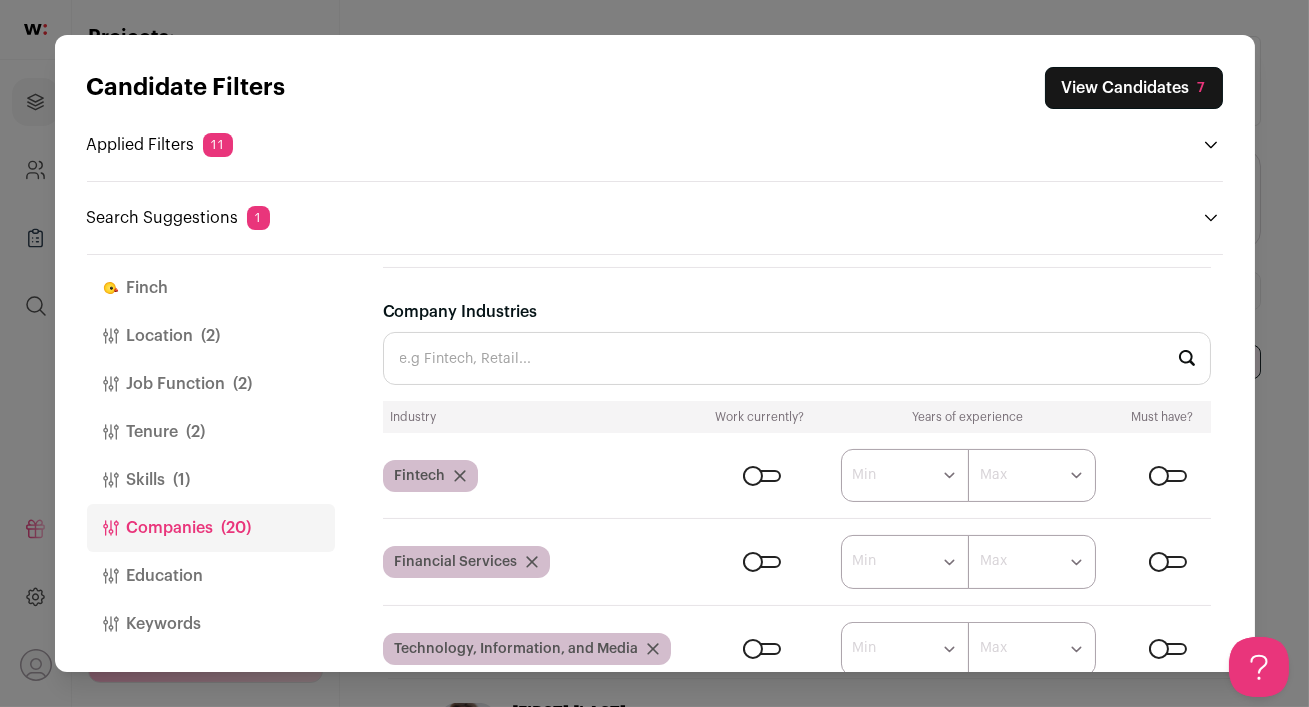 click at bounding box center (1168, 649) 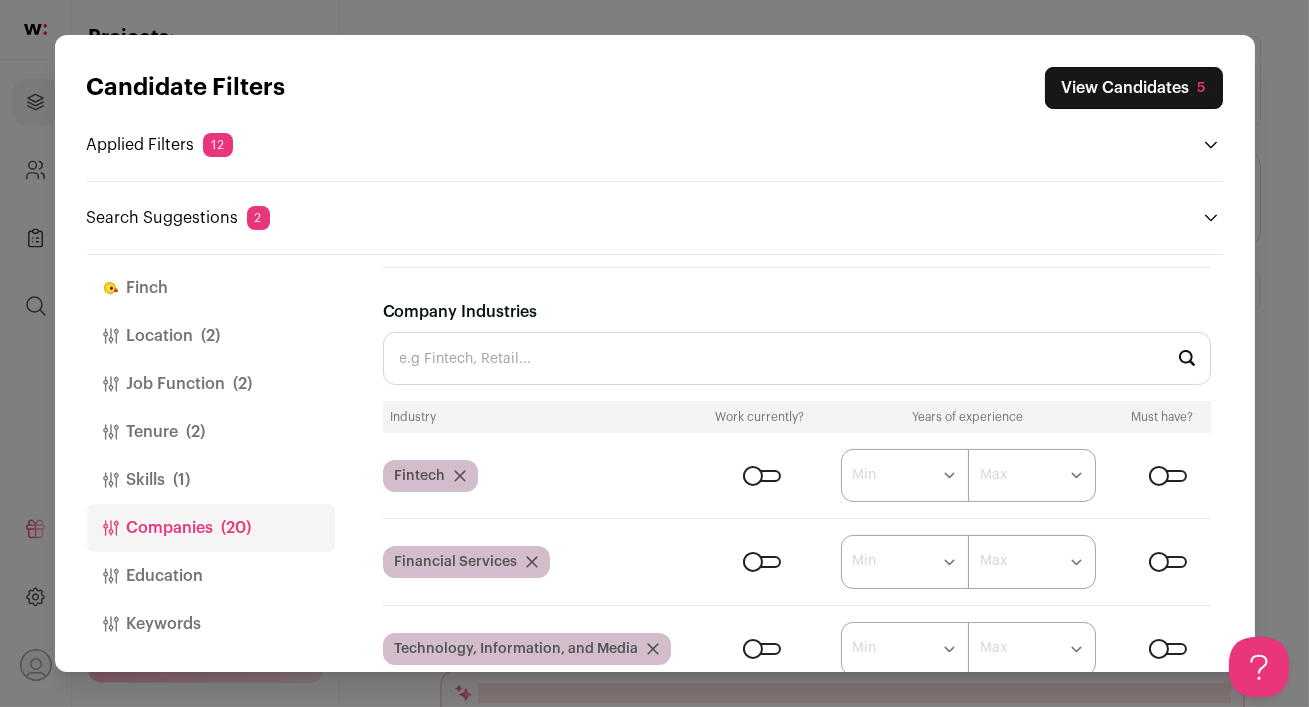 click at bounding box center [1168, 562] 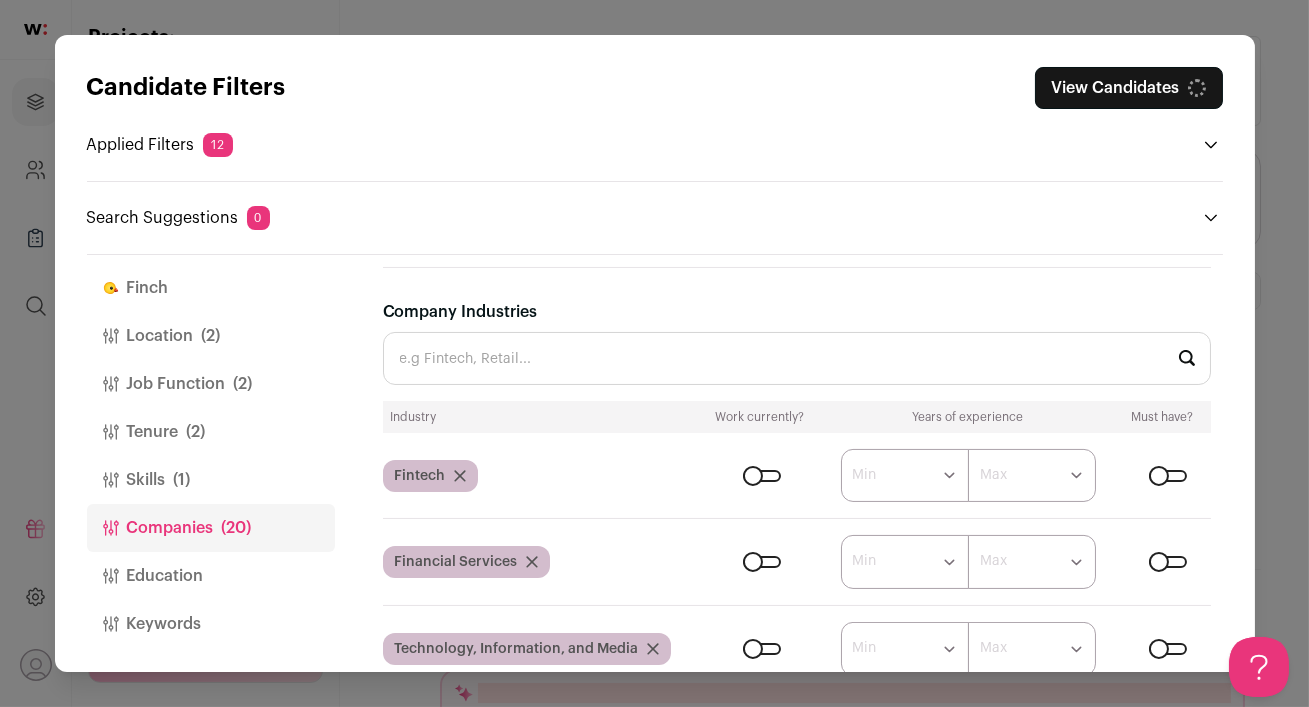 scroll, scrollTop: 0, scrollLeft: 0, axis: both 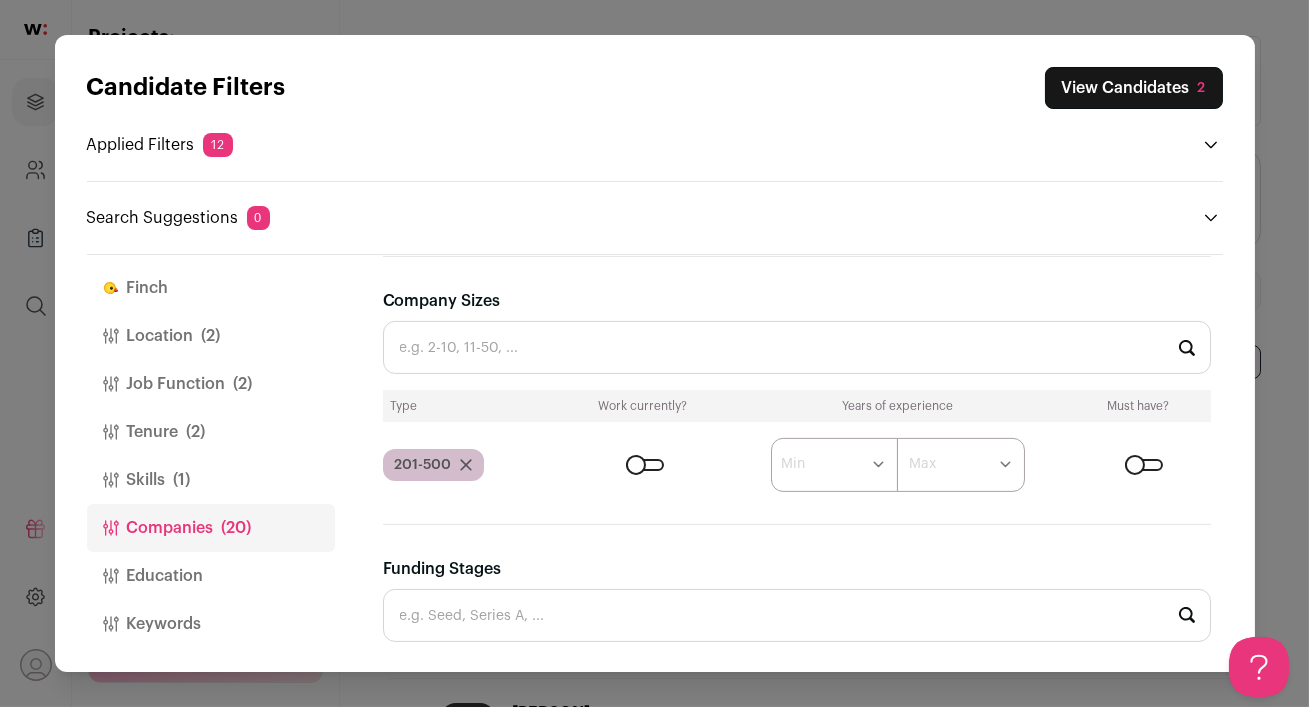 click on "Company Sizes" at bounding box center [797, 347] 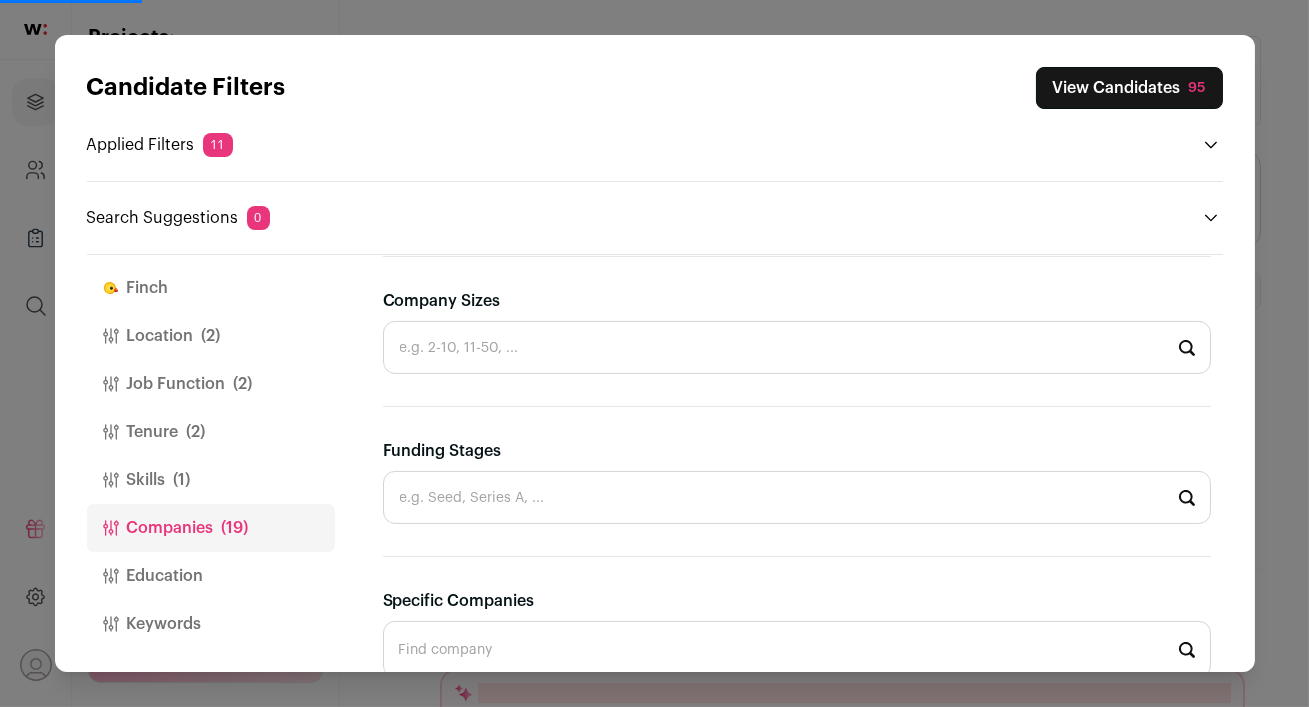 click on "View Candidates
95" at bounding box center (1129, 88) 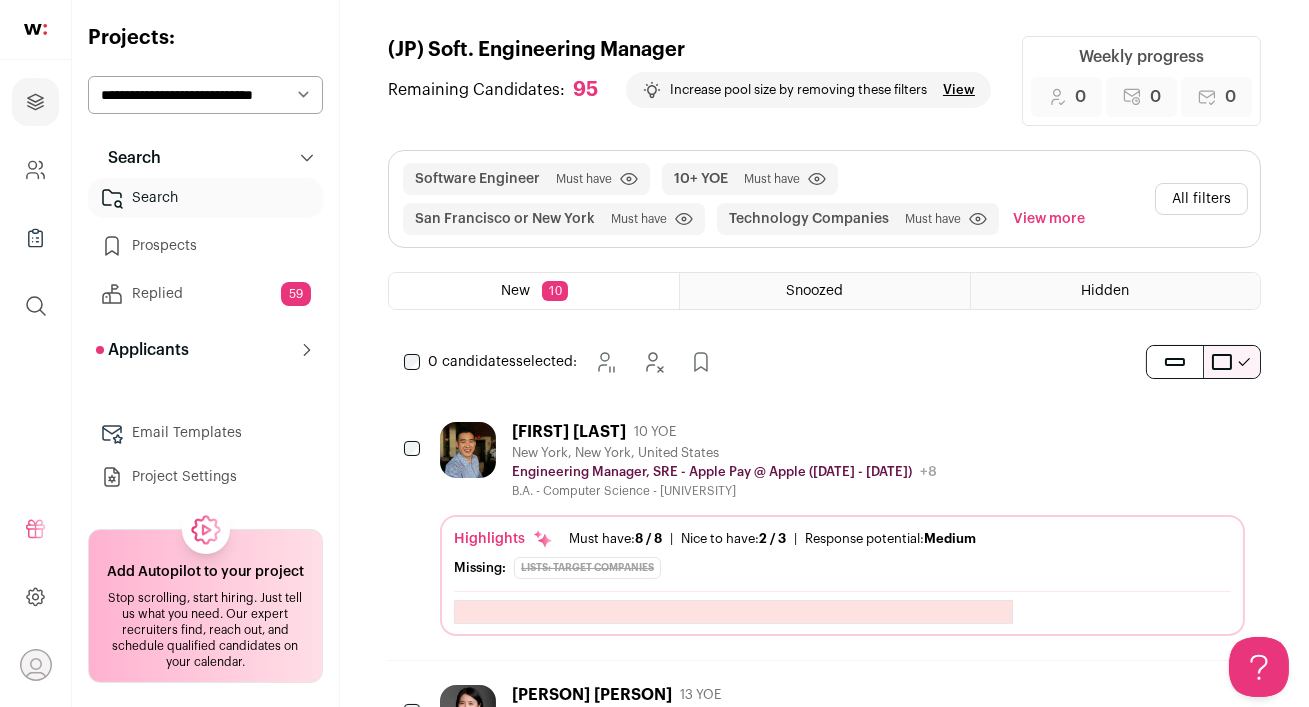 scroll, scrollTop: 0, scrollLeft: 0, axis: both 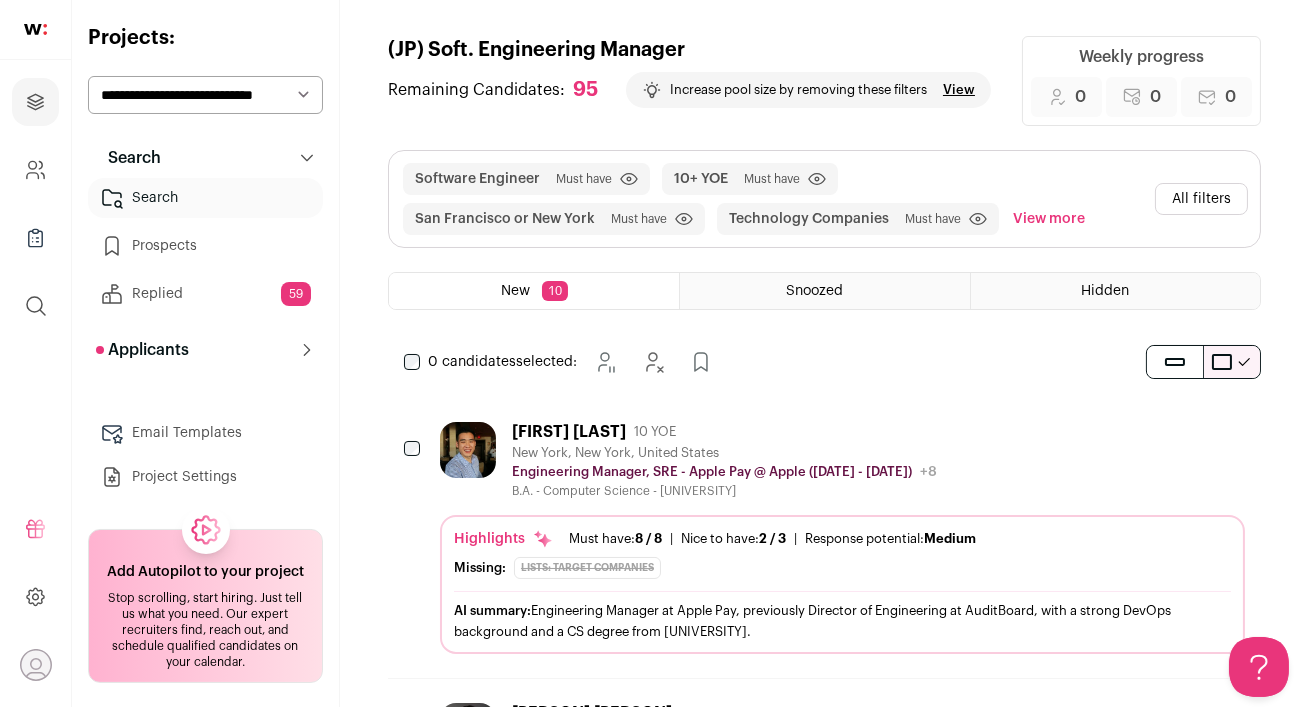click on "Brian Tai
10 YOE" at bounding box center (724, 432) 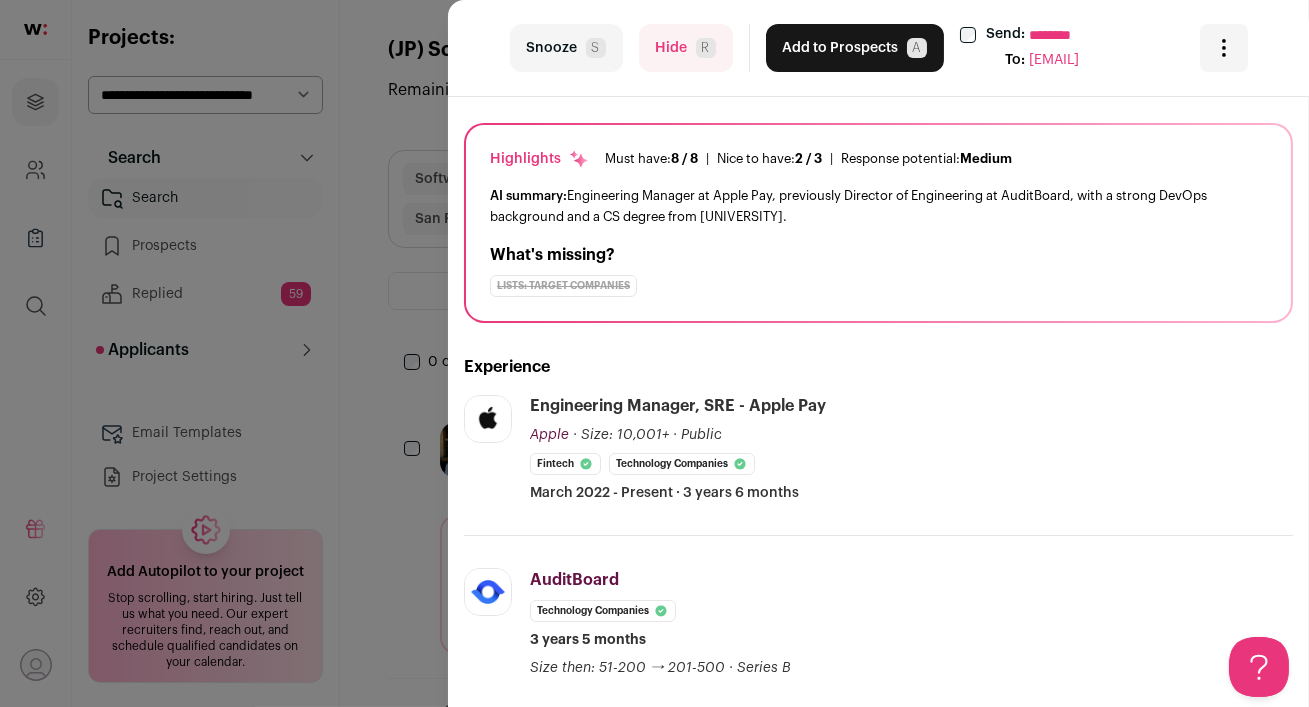 scroll, scrollTop: 121, scrollLeft: 0, axis: vertical 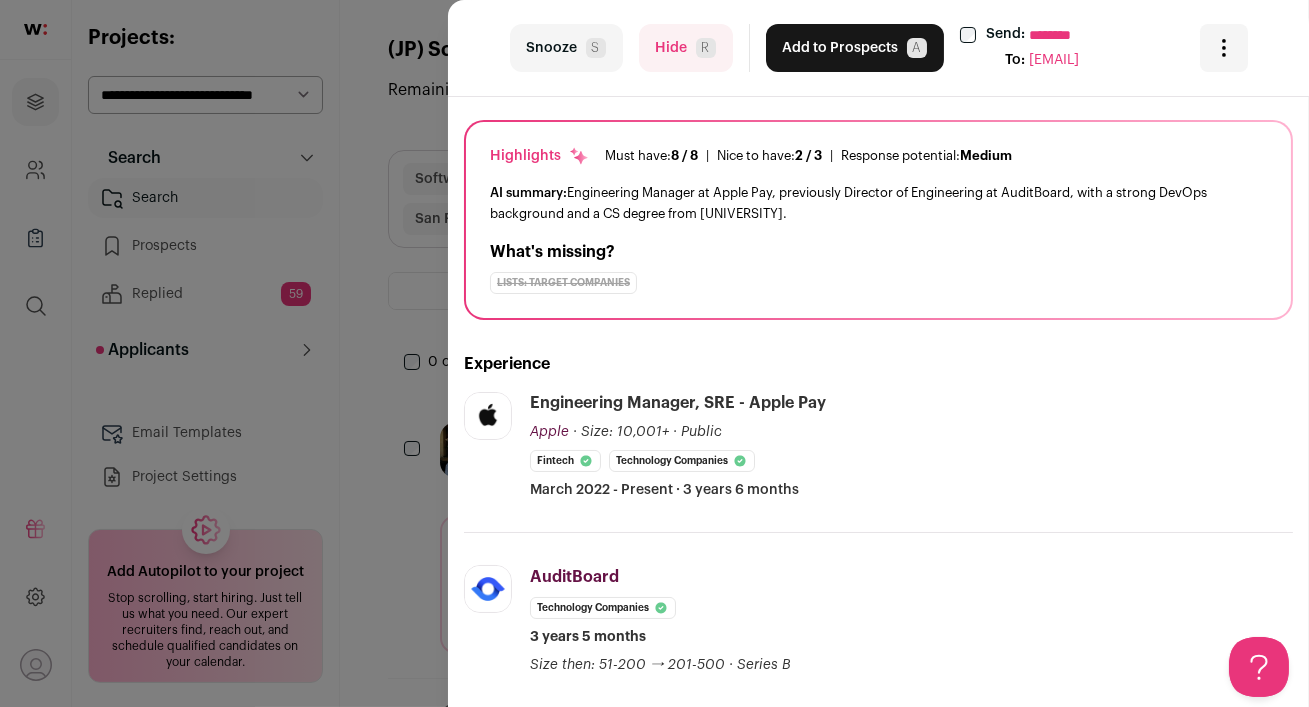 click on "Hide
R" at bounding box center (686, 48) 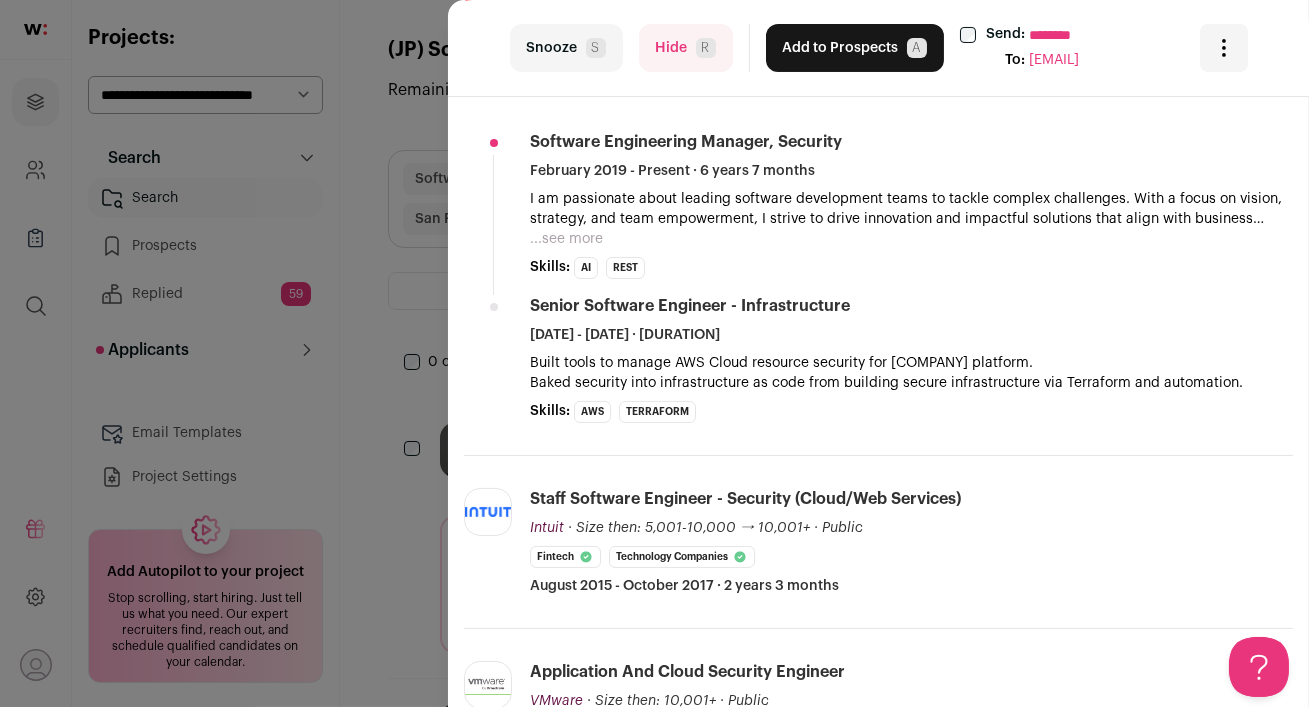 scroll, scrollTop: 526, scrollLeft: 0, axis: vertical 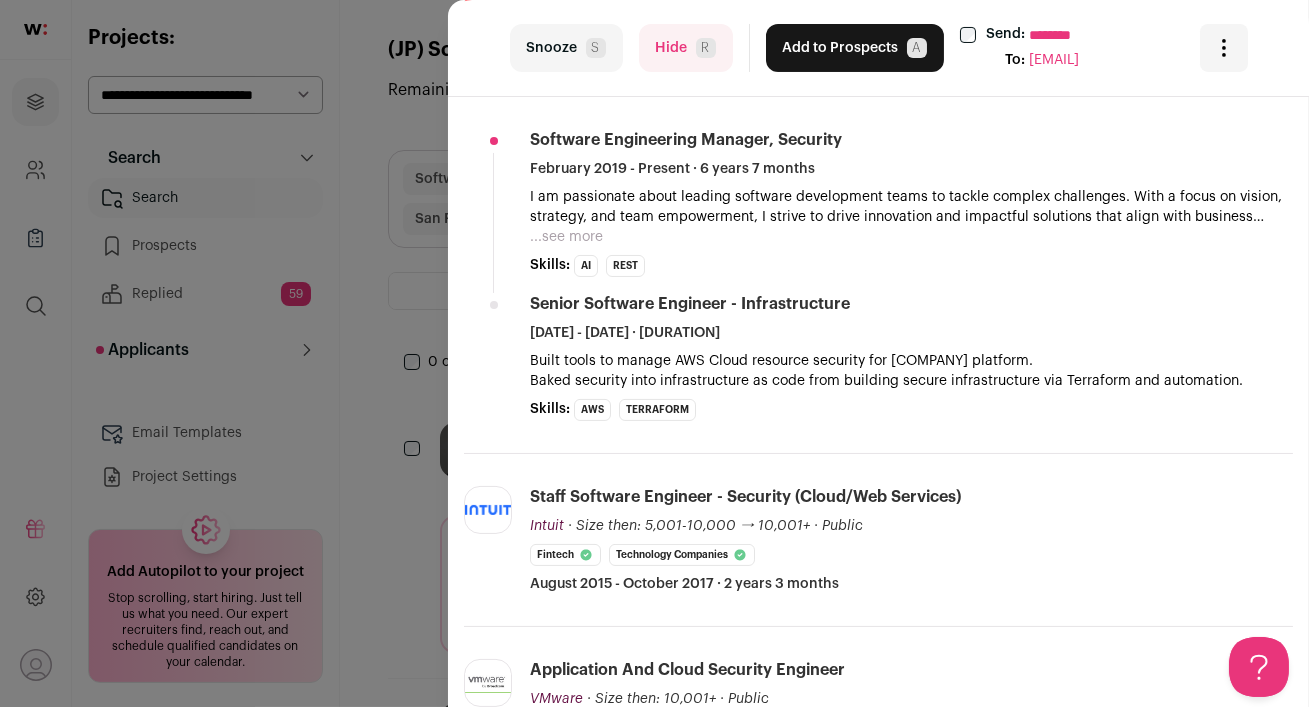 click on "Hide
R" at bounding box center [686, 48] 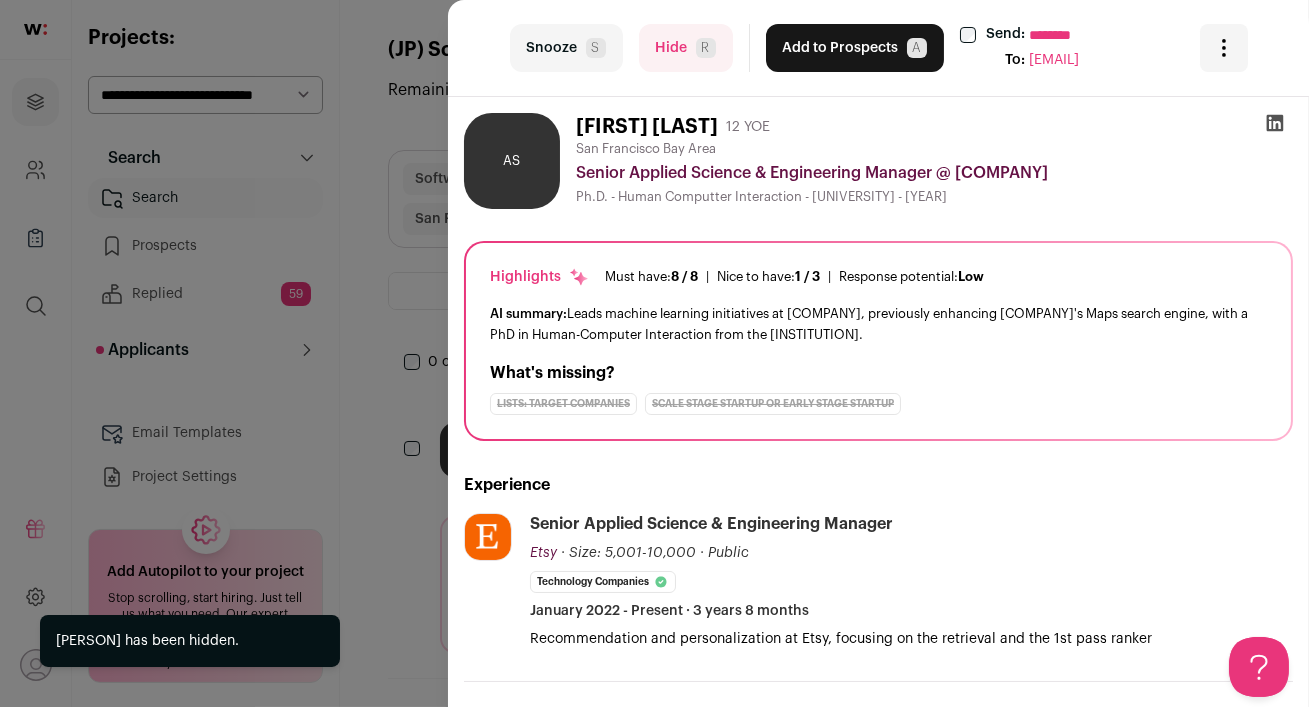 click on "Hide
R" at bounding box center (686, 48) 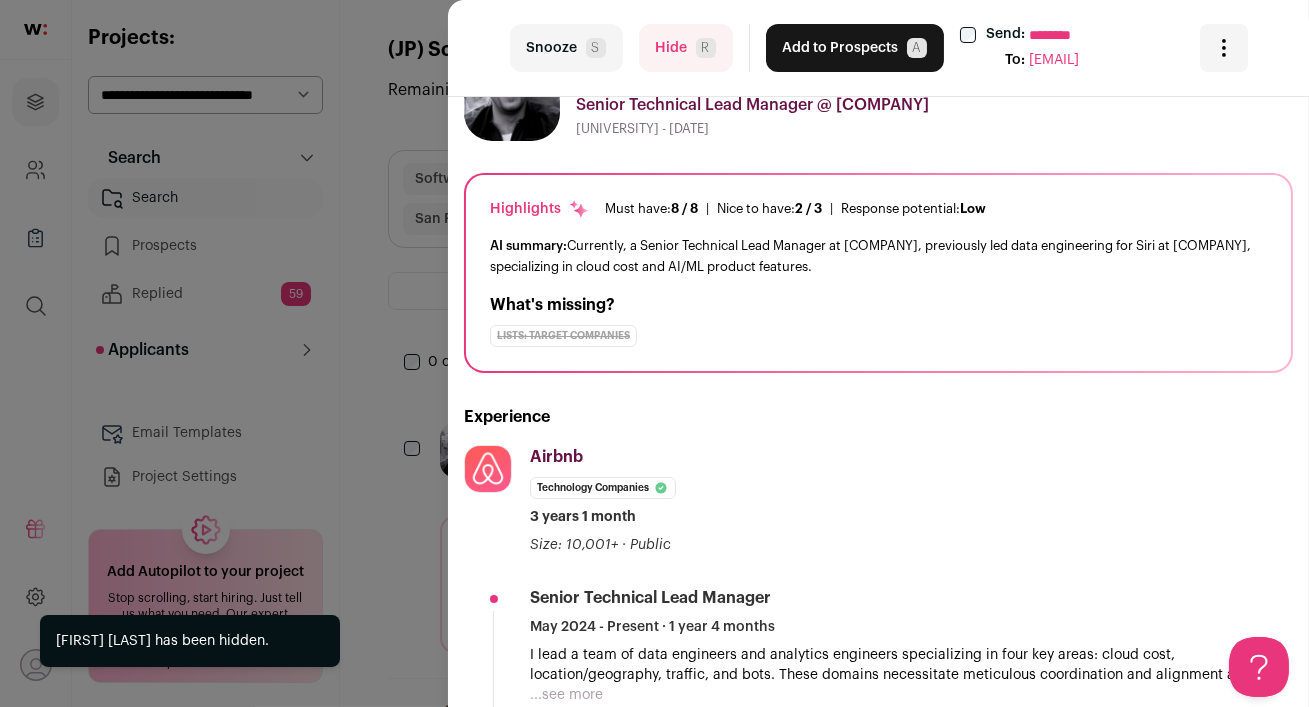 scroll, scrollTop: 176, scrollLeft: 0, axis: vertical 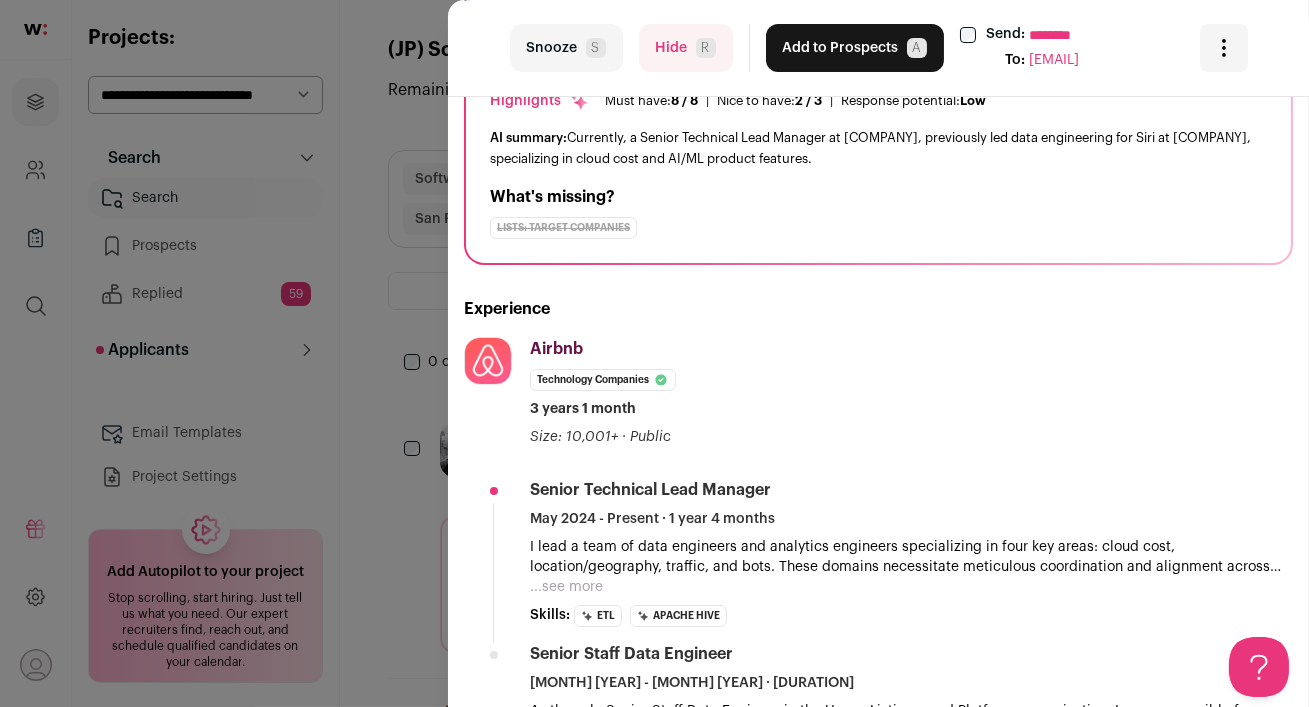 click on "Hide
R" at bounding box center (686, 48) 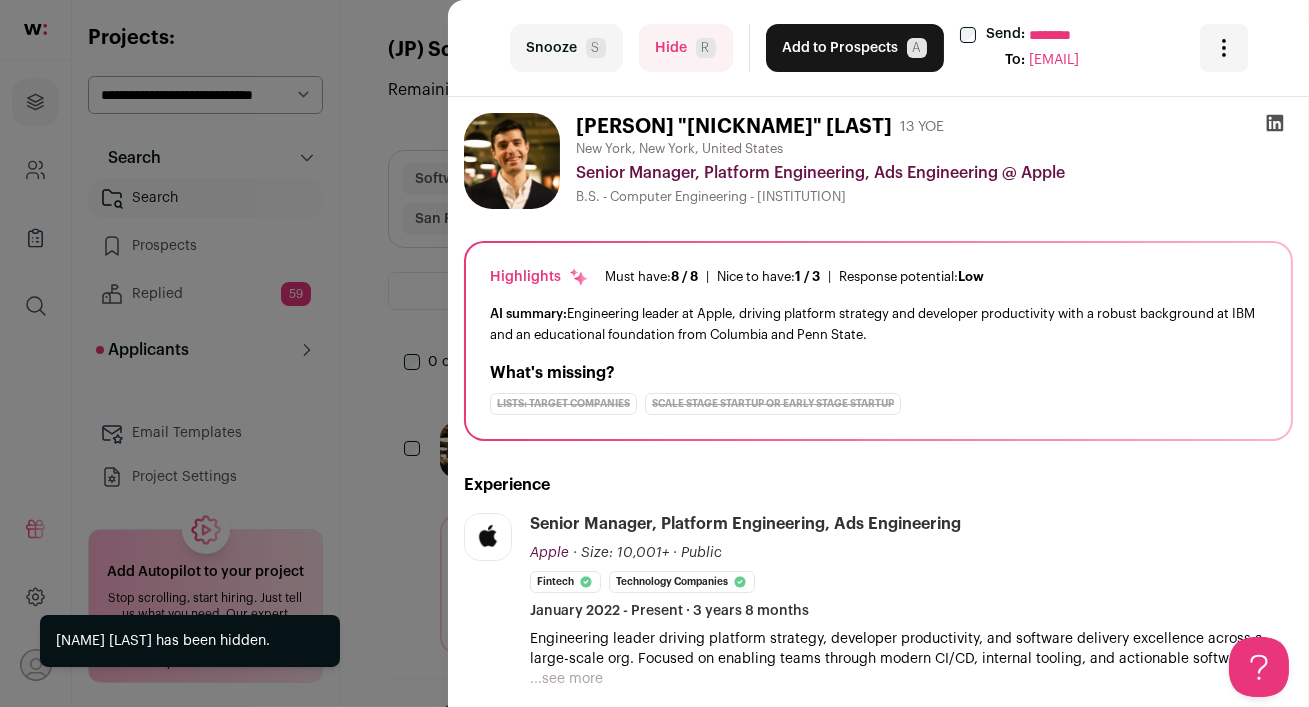 click on "Hide
R" at bounding box center [686, 48] 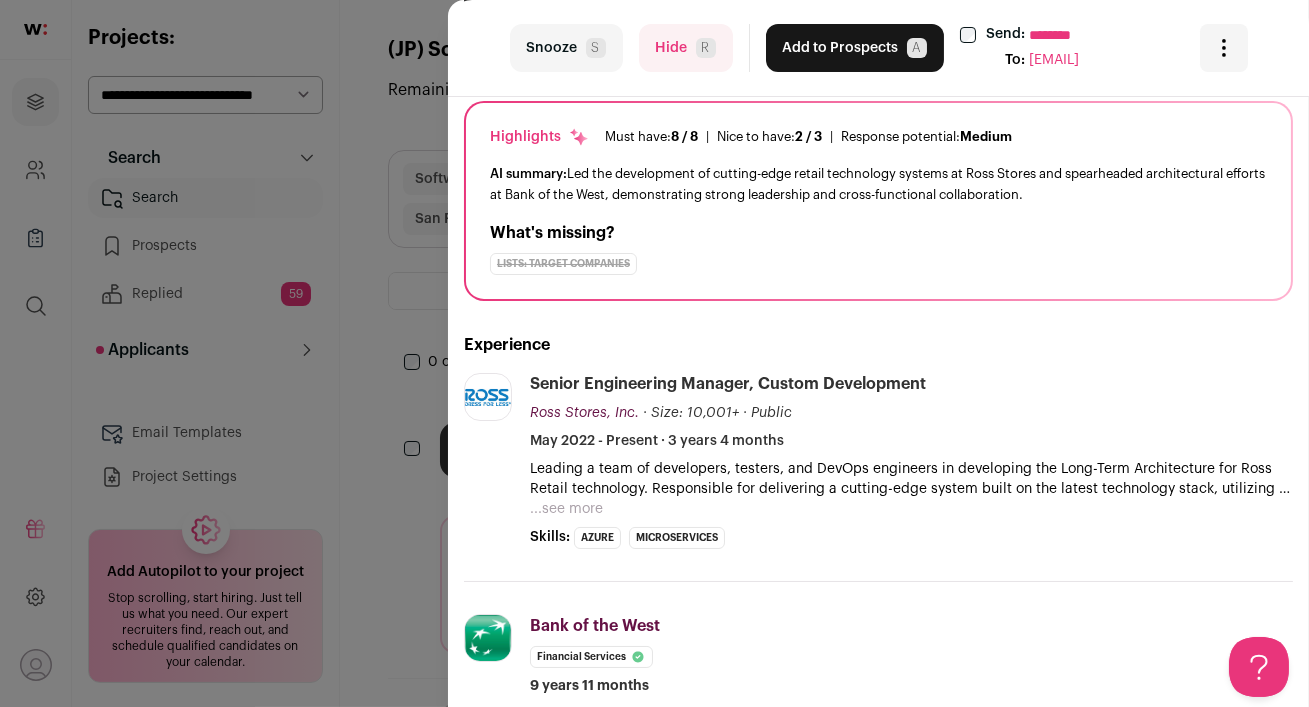 scroll, scrollTop: 208, scrollLeft: 0, axis: vertical 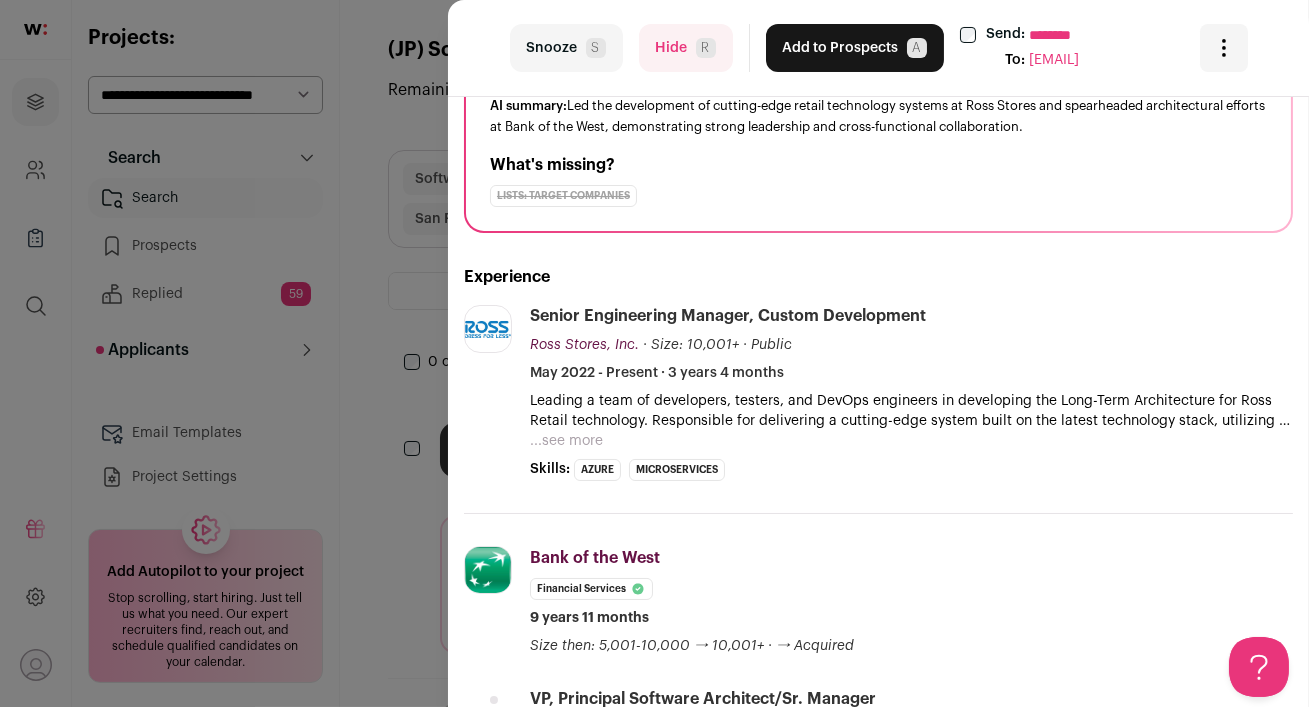 click on "...see more" at bounding box center (566, 441) 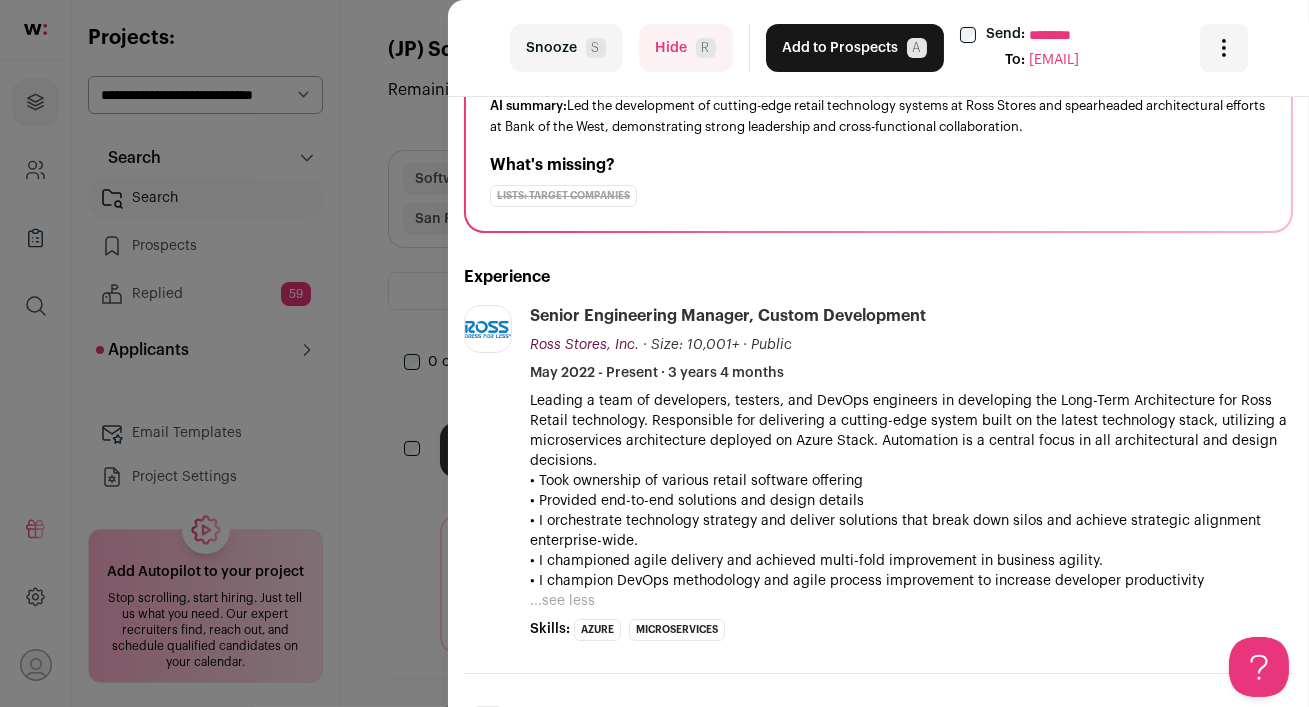 click on "Hide
R" at bounding box center (686, 48) 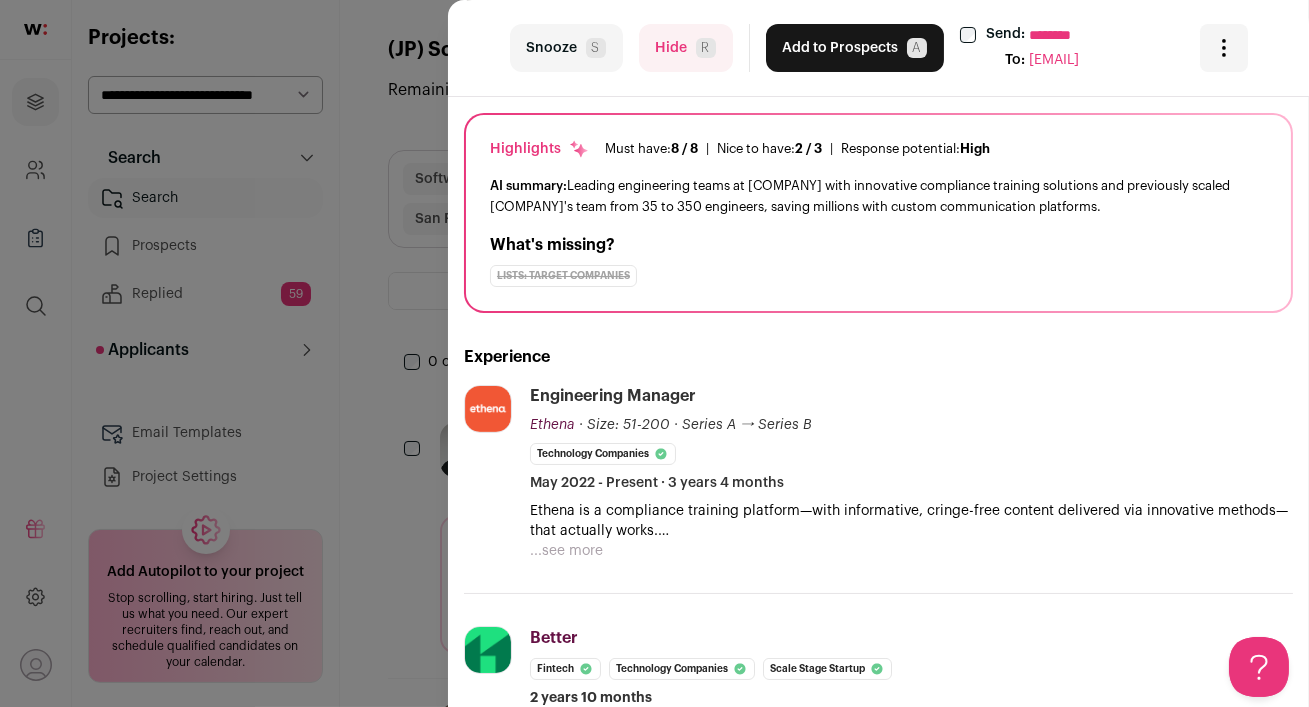 scroll, scrollTop: 170, scrollLeft: 0, axis: vertical 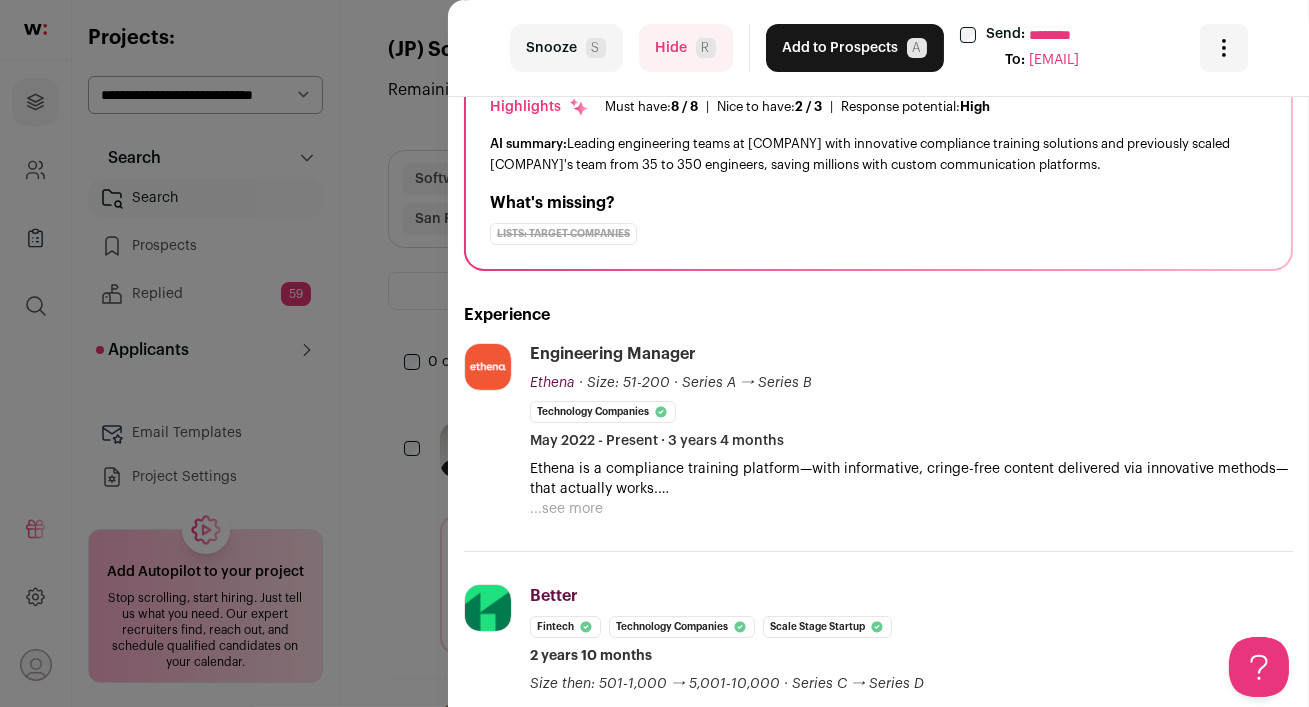 click on "...see more" at bounding box center (566, 509) 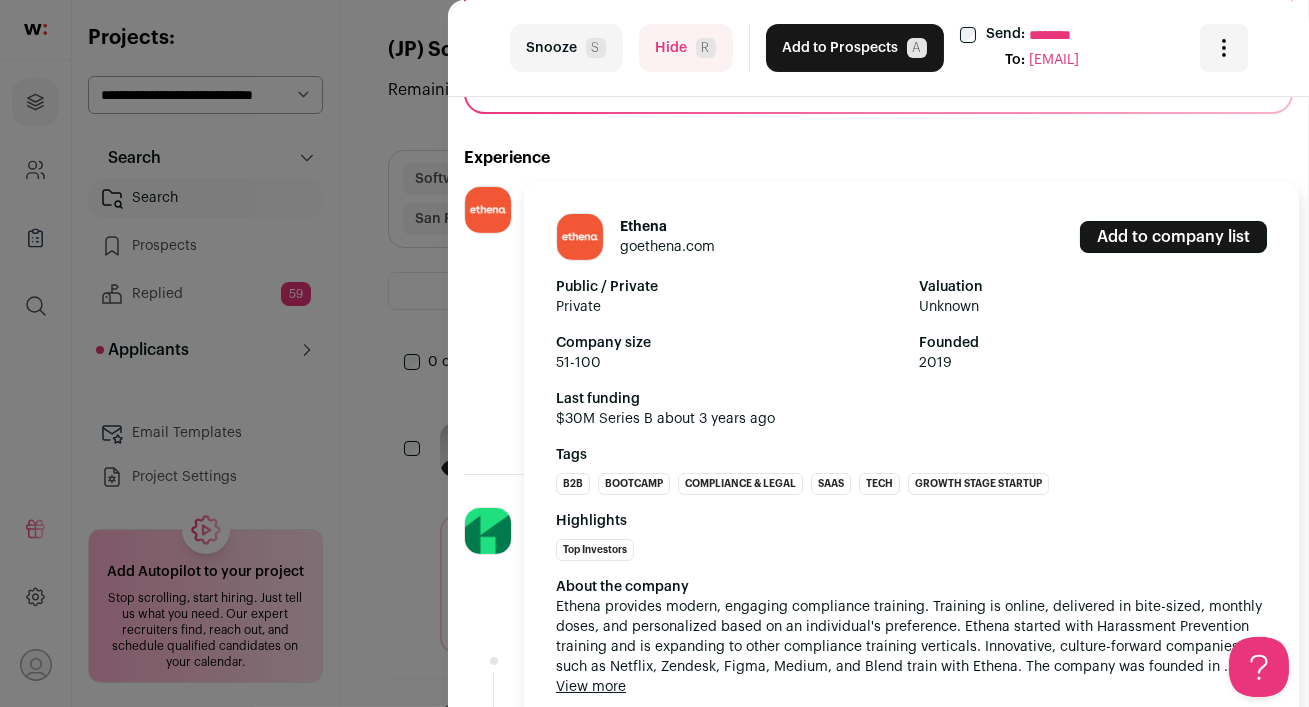 scroll, scrollTop: 331, scrollLeft: 0, axis: vertical 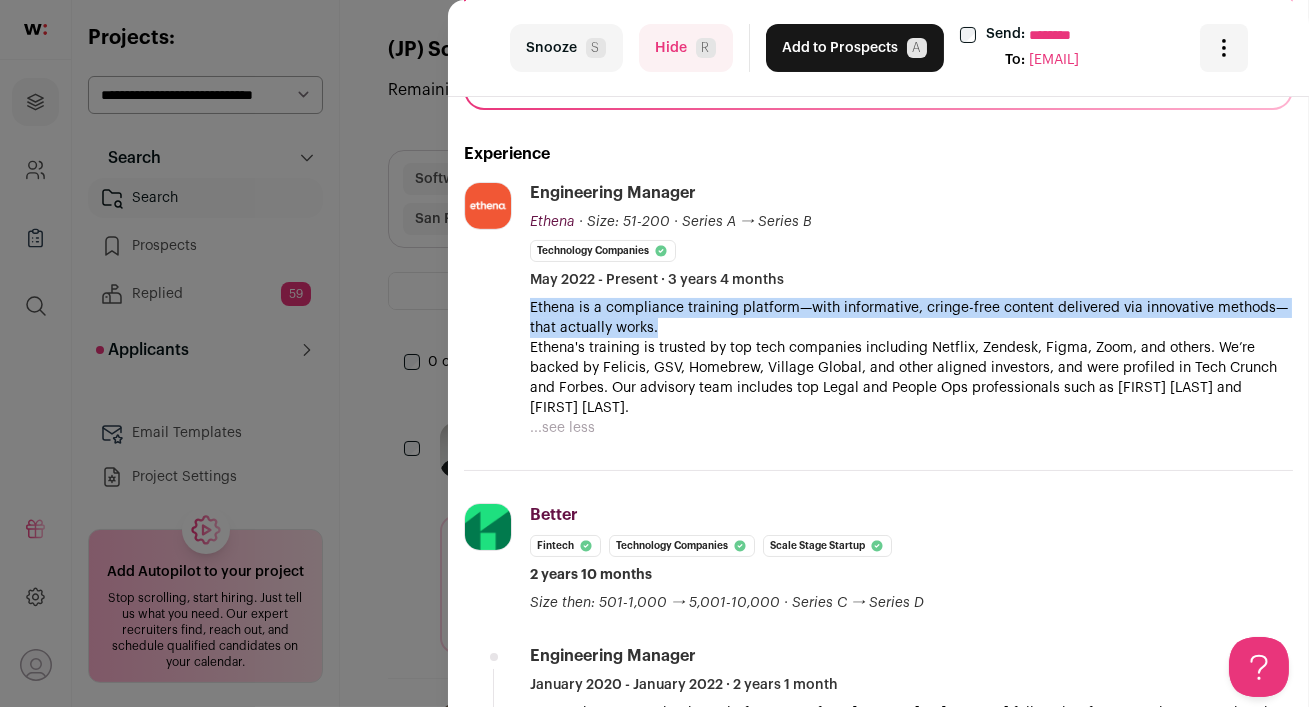 drag, startPoint x: 531, startPoint y: 304, endPoint x: 686, endPoint y: 319, distance: 155.72412 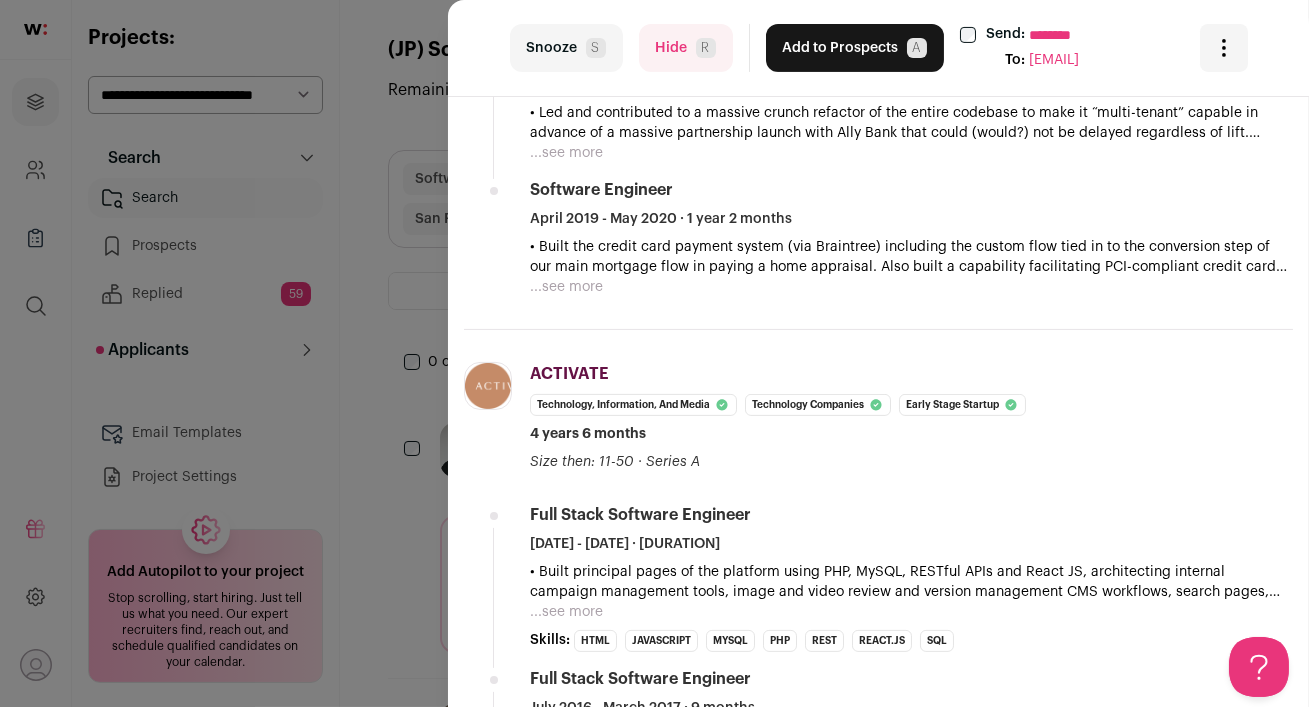 scroll, scrollTop: 1204, scrollLeft: 0, axis: vertical 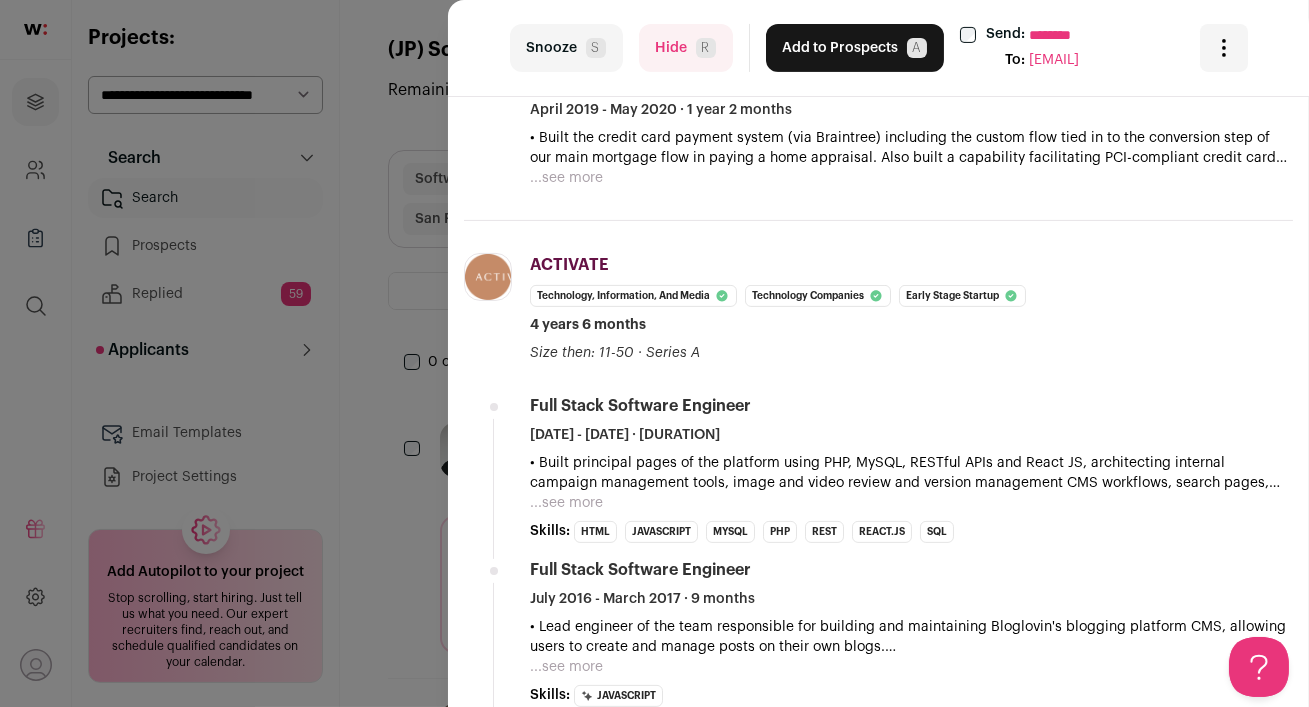 click on "...see more" at bounding box center (566, 503) 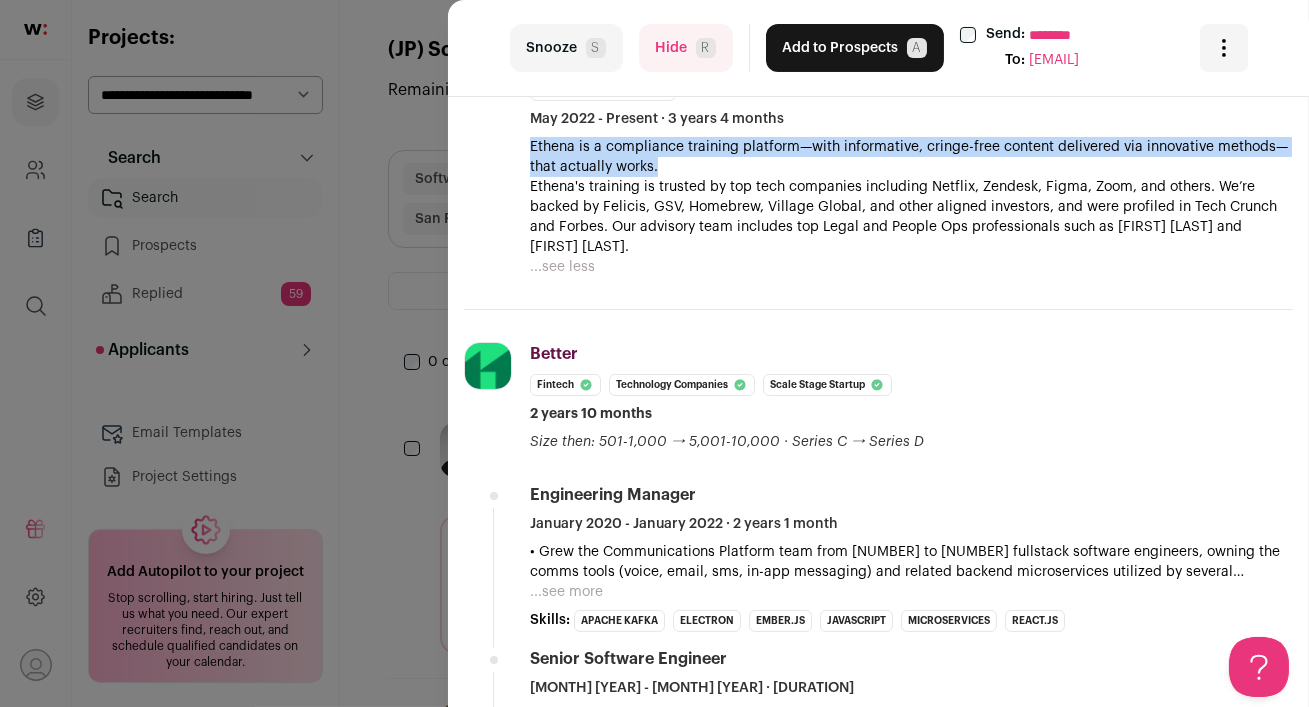 scroll, scrollTop: 0, scrollLeft: 0, axis: both 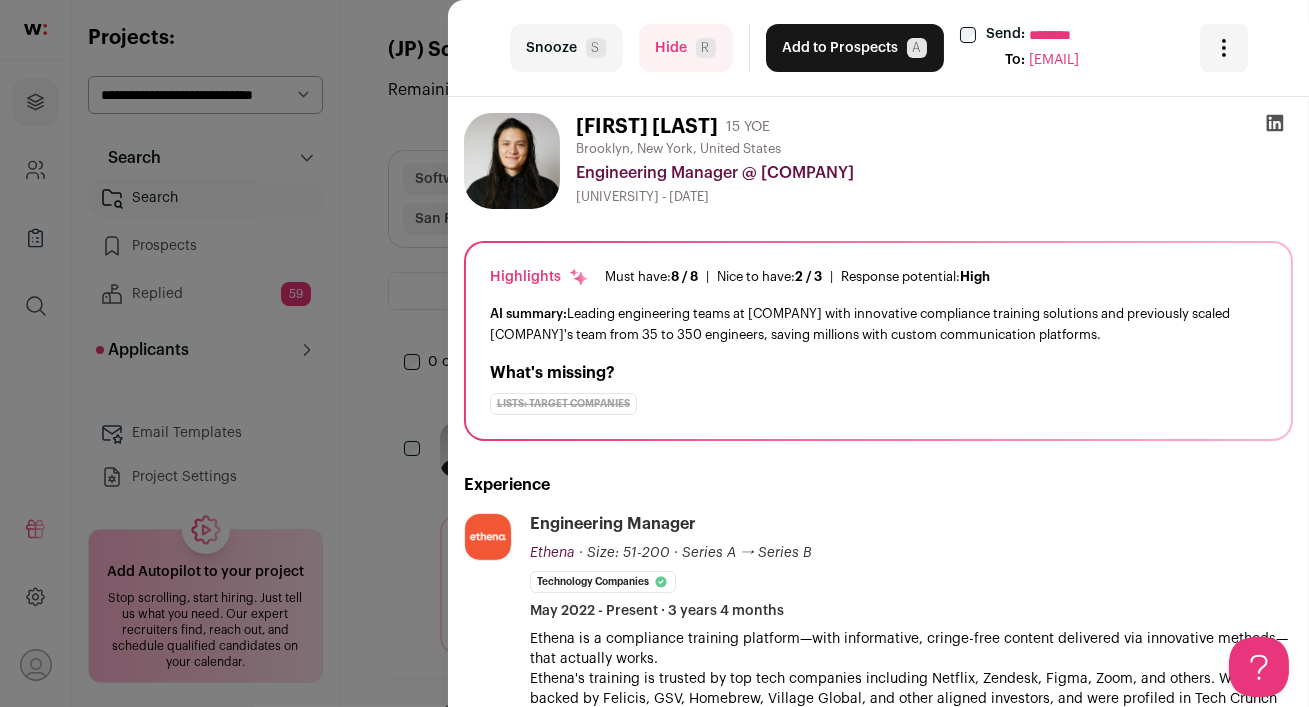 click on "last
Snooze
S
Hide
R
Add to Prospects
A
Send:
********
To:
jamesfallisgaard@gmail.com
Are you sure?
James Fallisgaard  is already in your ATS. Do you wish to reach out to this candidate through wellfound:ai?
Cancel
********" at bounding box center [654, 353] 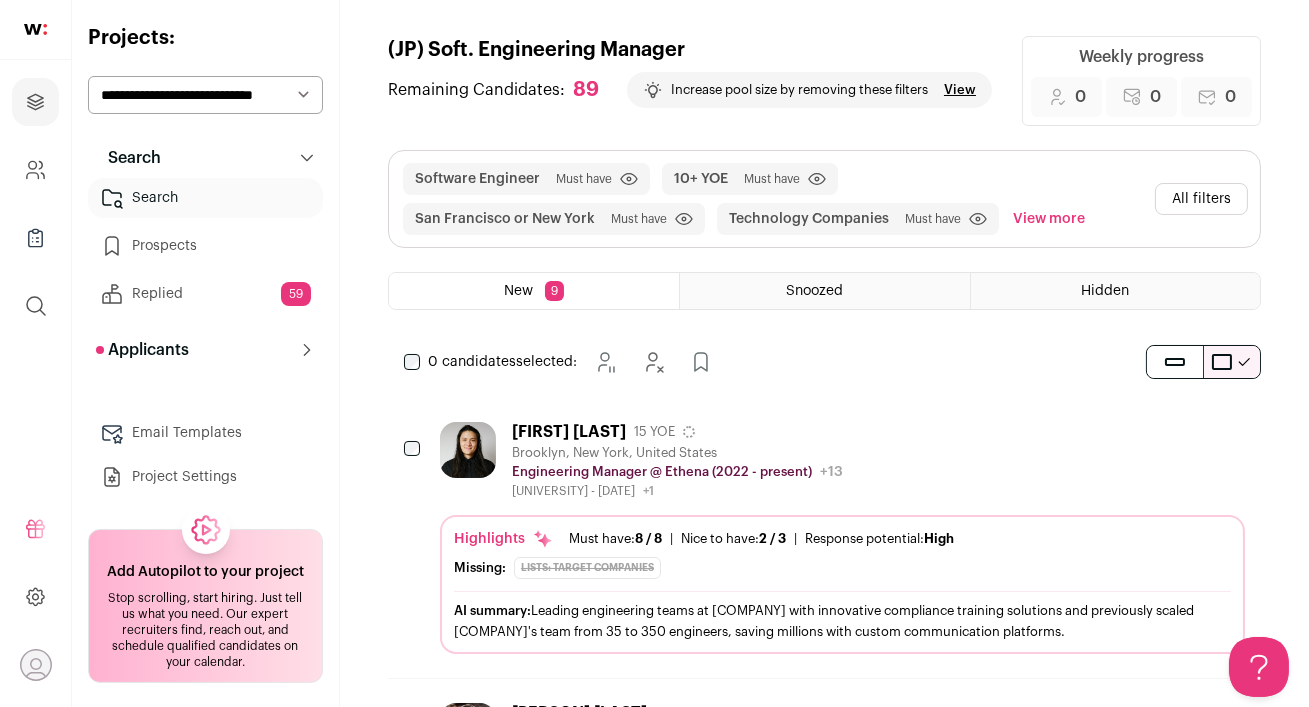click on "View more" at bounding box center (1049, 219) 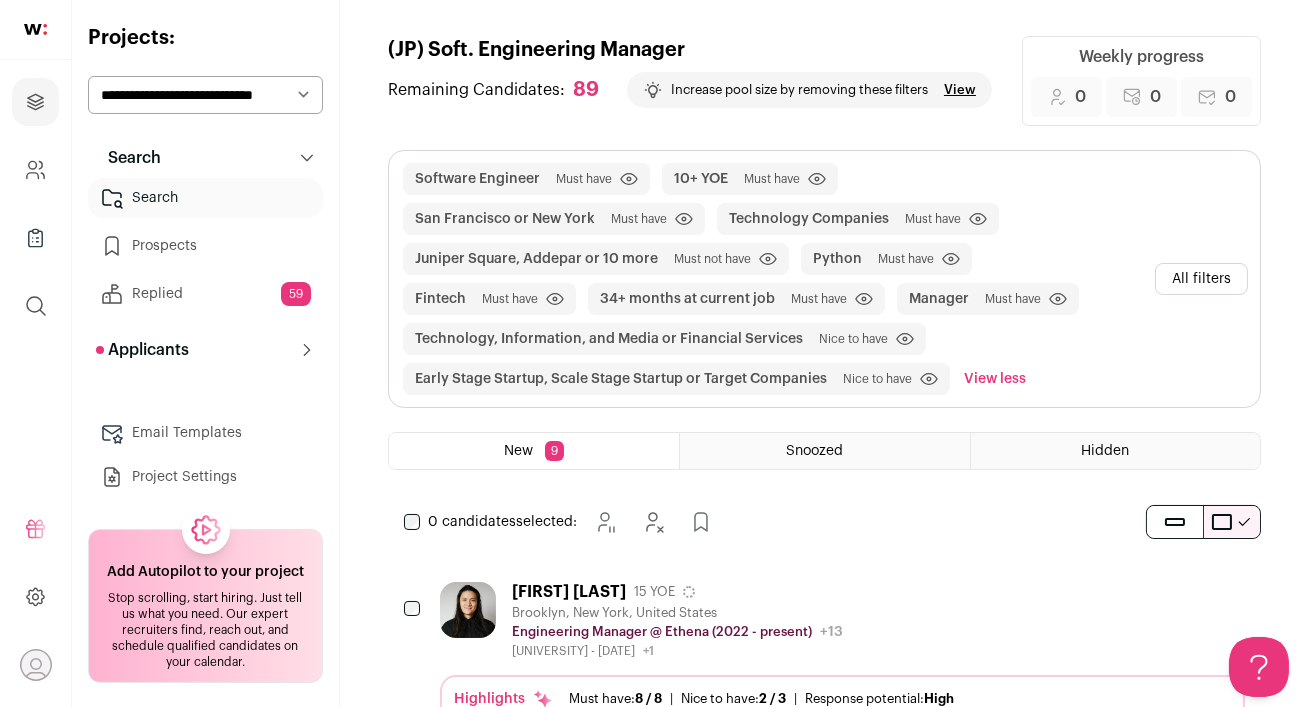click on "Search" at bounding box center [205, 198] 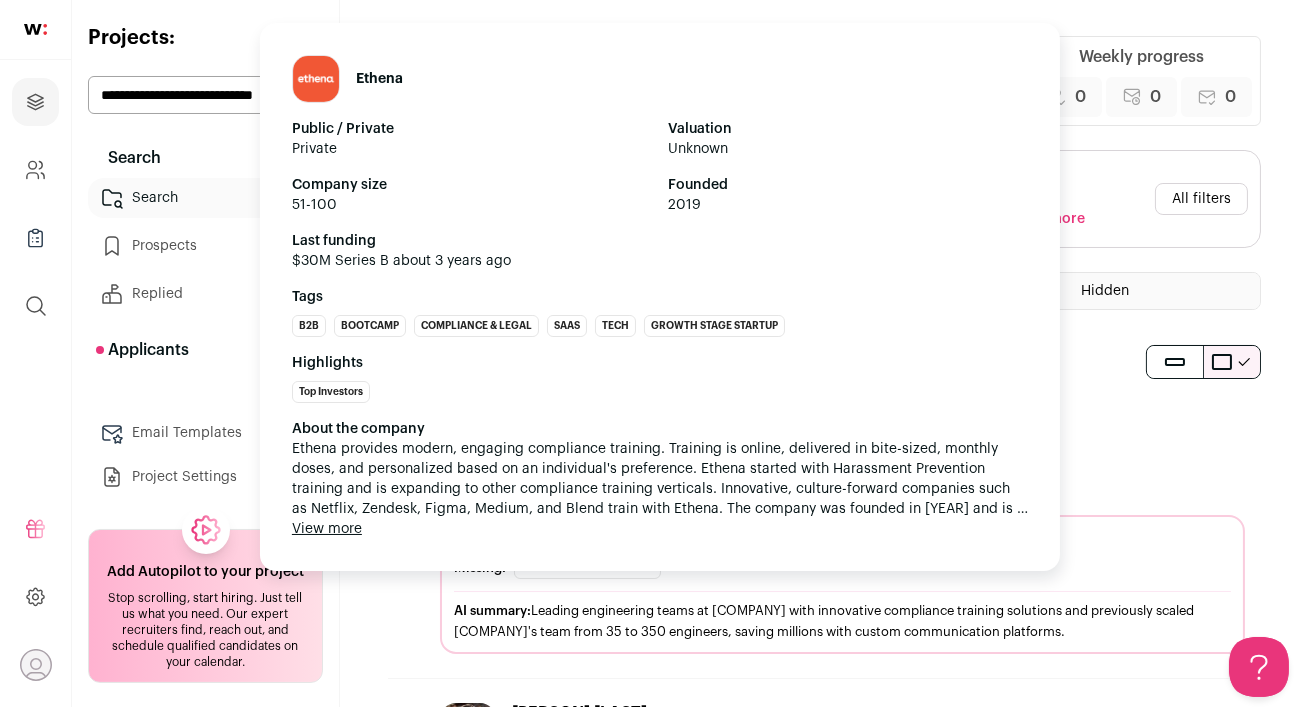 scroll, scrollTop: 0, scrollLeft: 0, axis: both 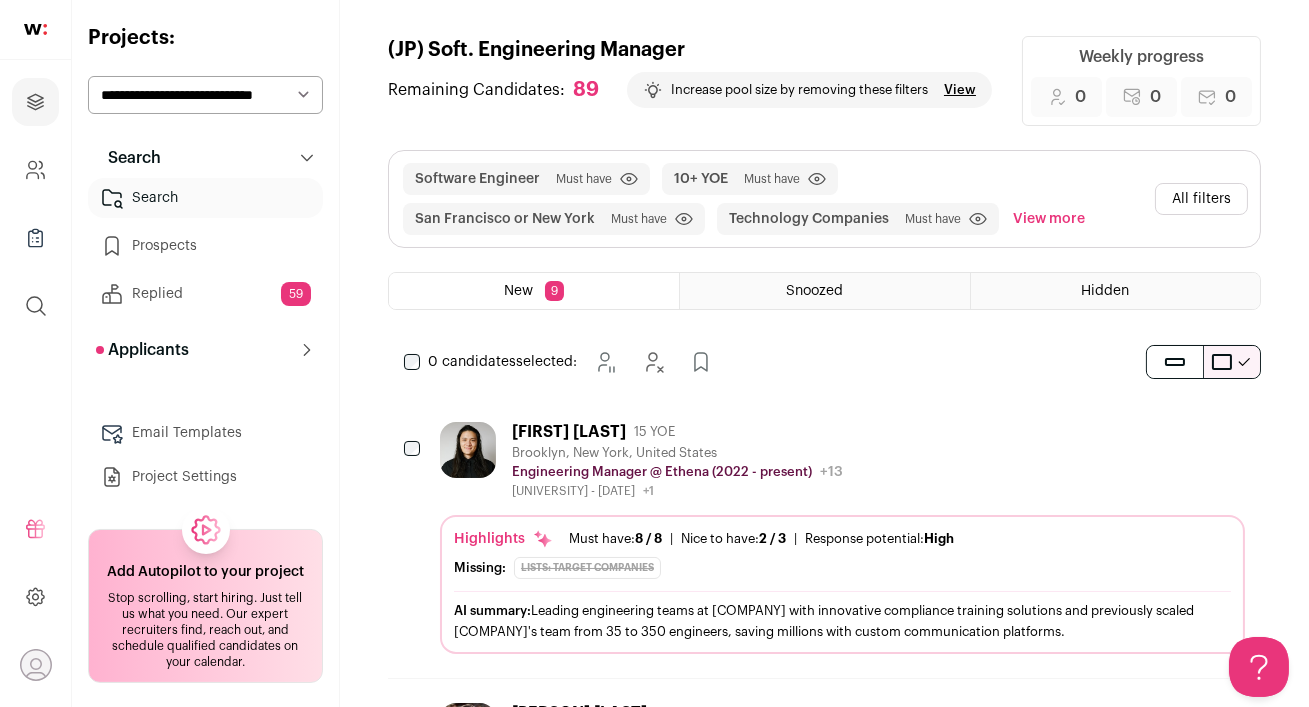 click on "James Fallisgaard
15 YOE
Brooklyn, New York, United States
Engineering Manager @ Ethena
(2022 - present)
Ethena
Public / Private
Private
Valuation
Unknown
Company size
51-100
Founded
2019" at bounding box center (842, 460) 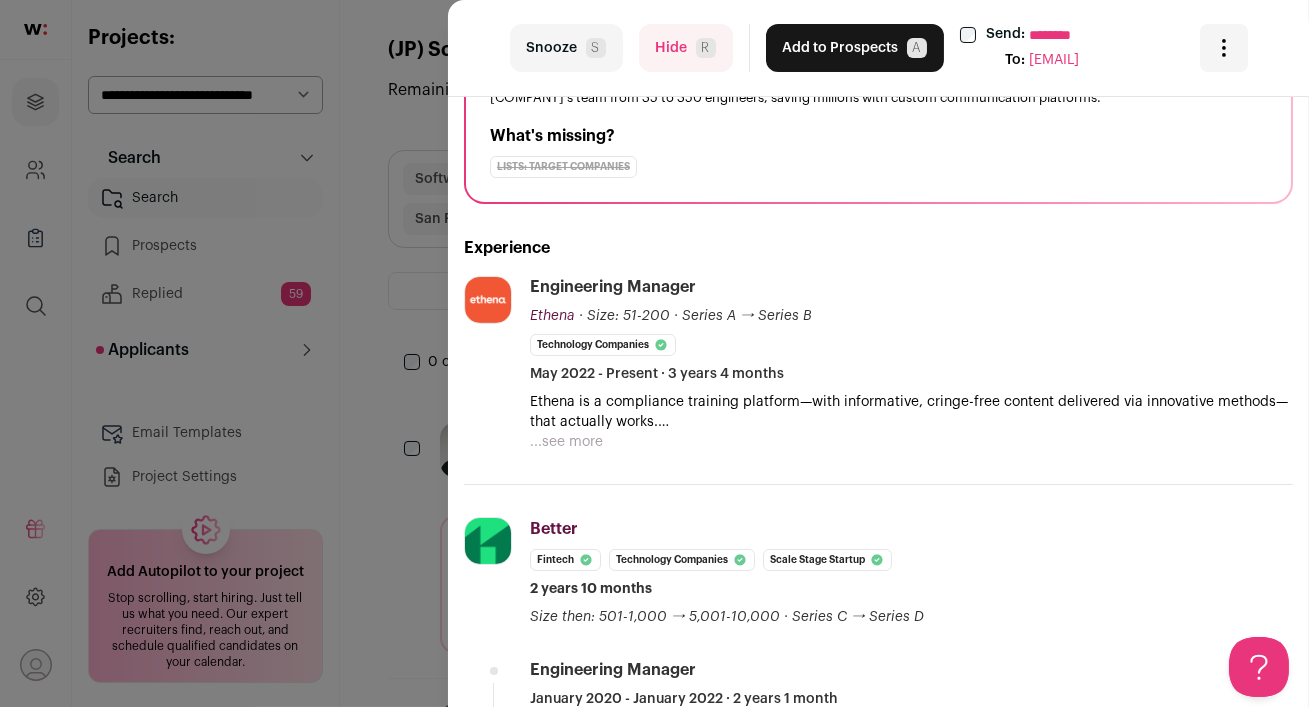 scroll, scrollTop: 236, scrollLeft: 0, axis: vertical 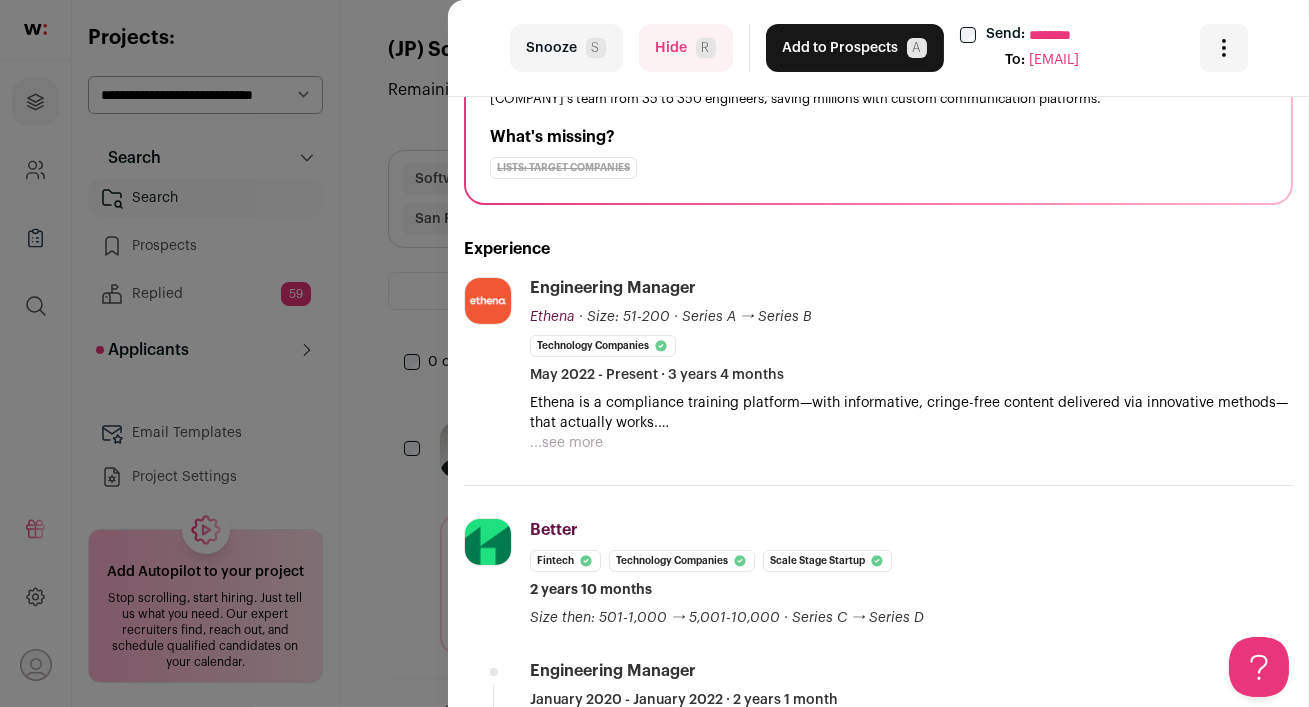 click on "Add to Prospects
A" at bounding box center (855, 48) 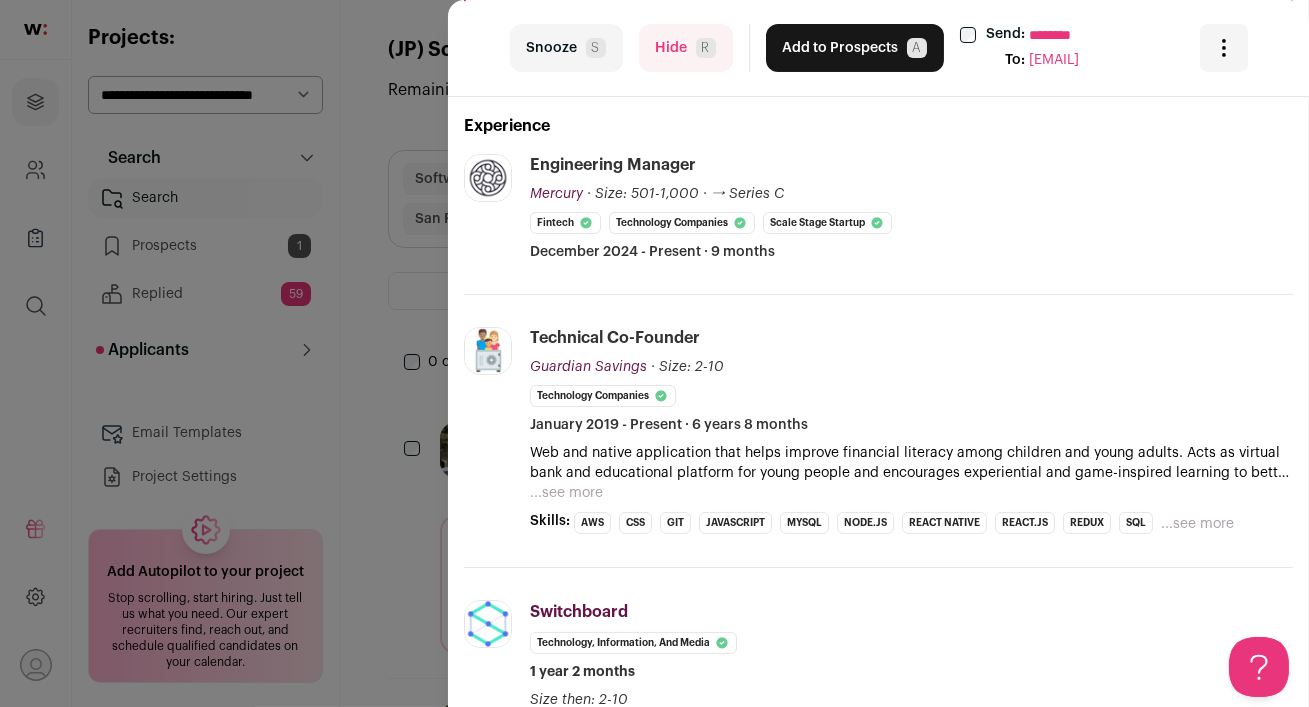 scroll, scrollTop: 0, scrollLeft: 0, axis: both 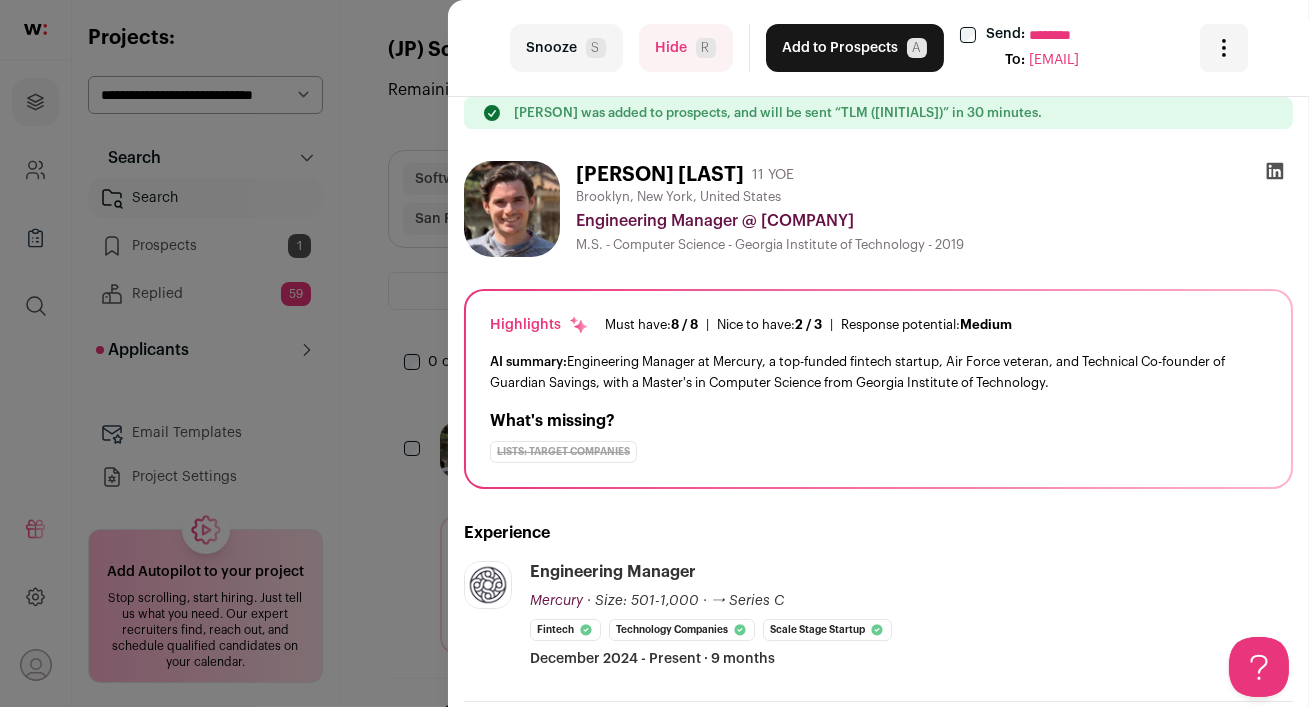 click on "Hide
R" at bounding box center [686, 48] 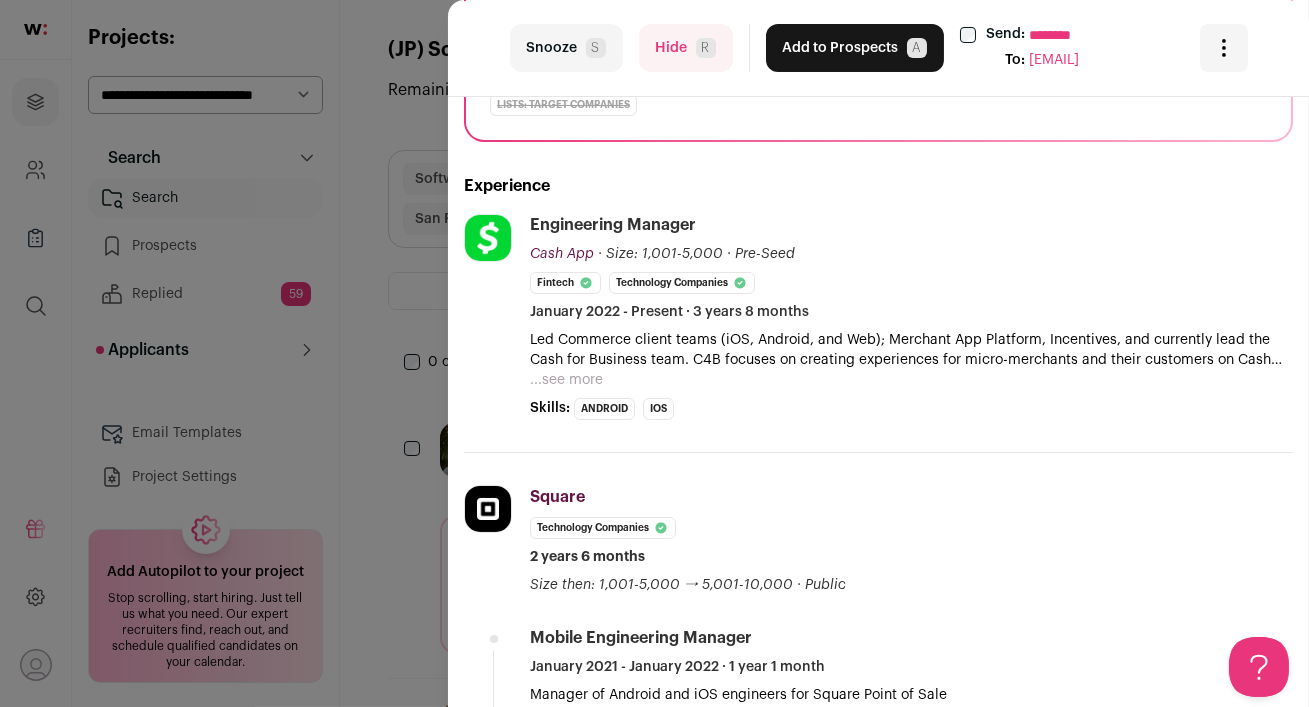 scroll, scrollTop: 357, scrollLeft: 0, axis: vertical 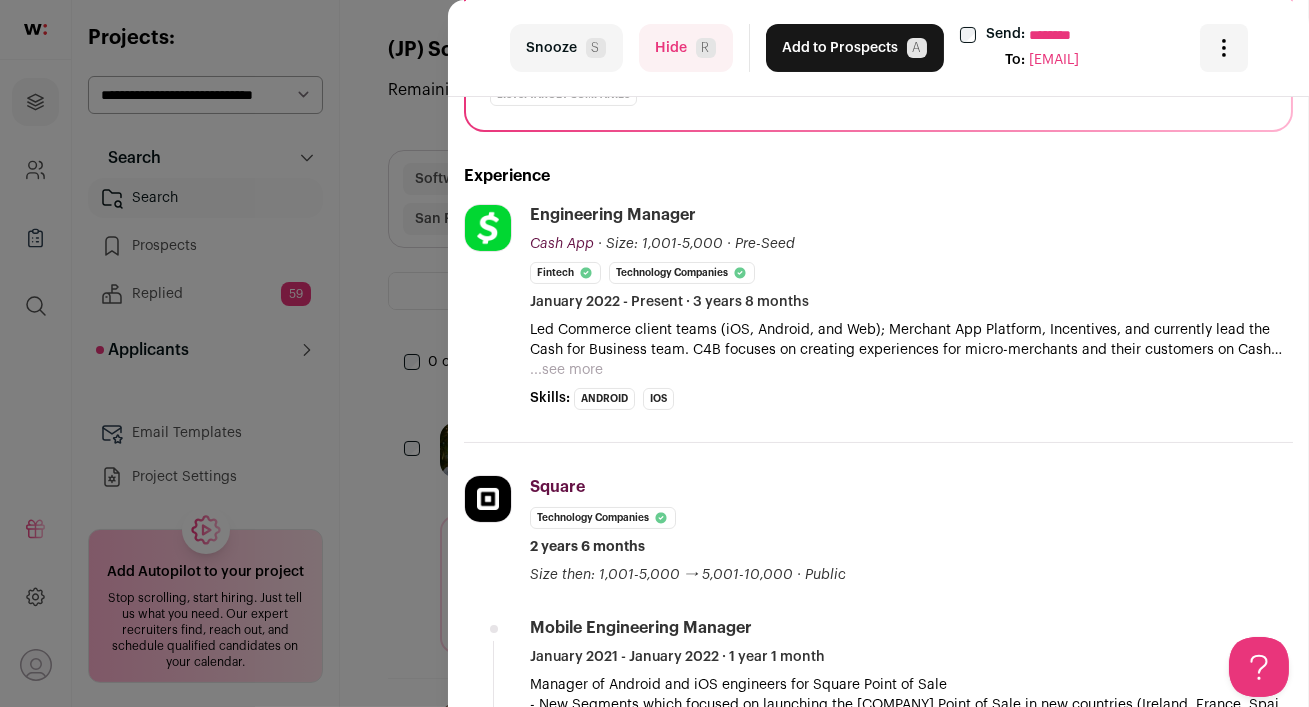 click on "Hide
R" at bounding box center (686, 48) 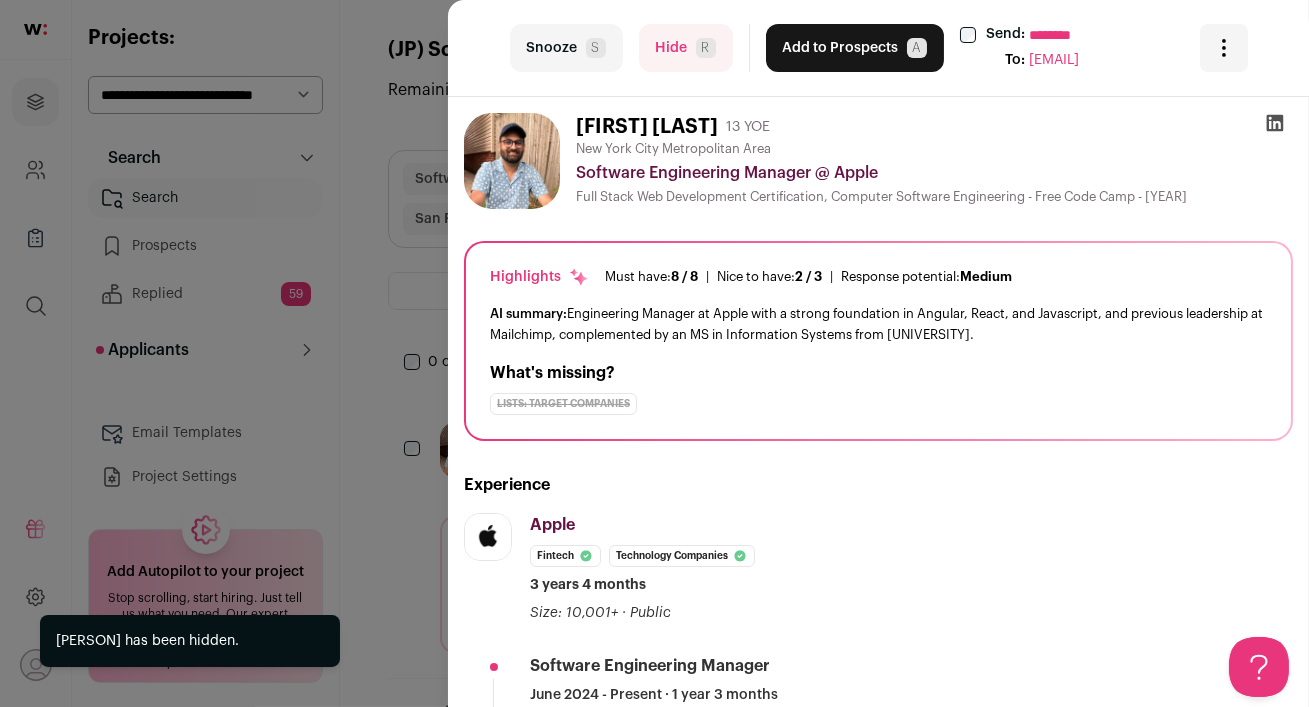 click on "Hide
R" at bounding box center (686, 48) 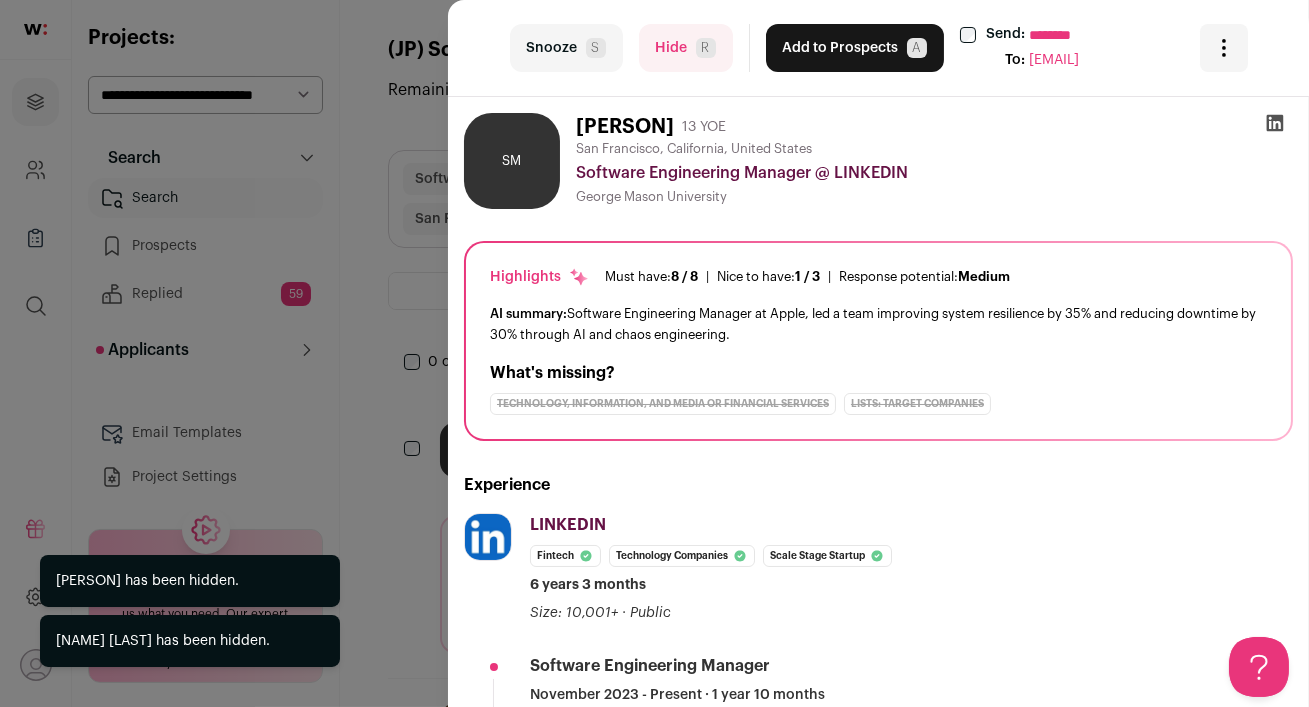 click on "Hide
R" at bounding box center (686, 48) 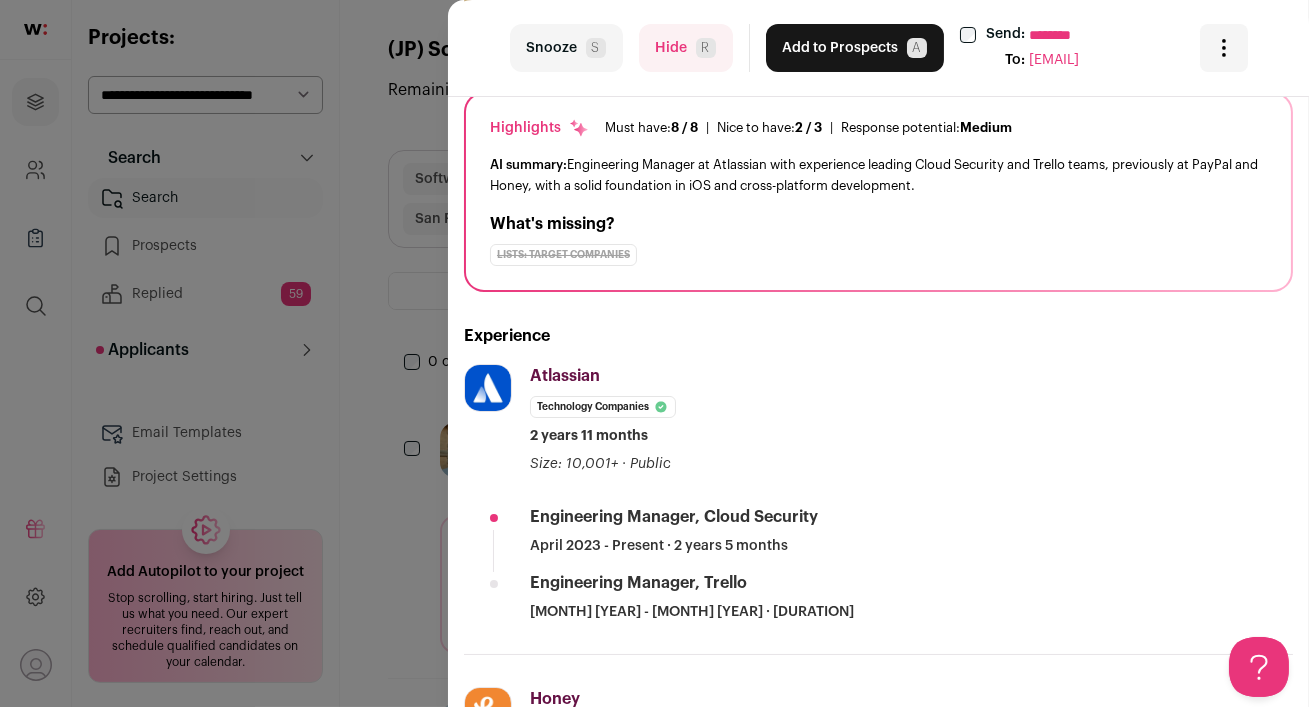 scroll, scrollTop: 150, scrollLeft: 0, axis: vertical 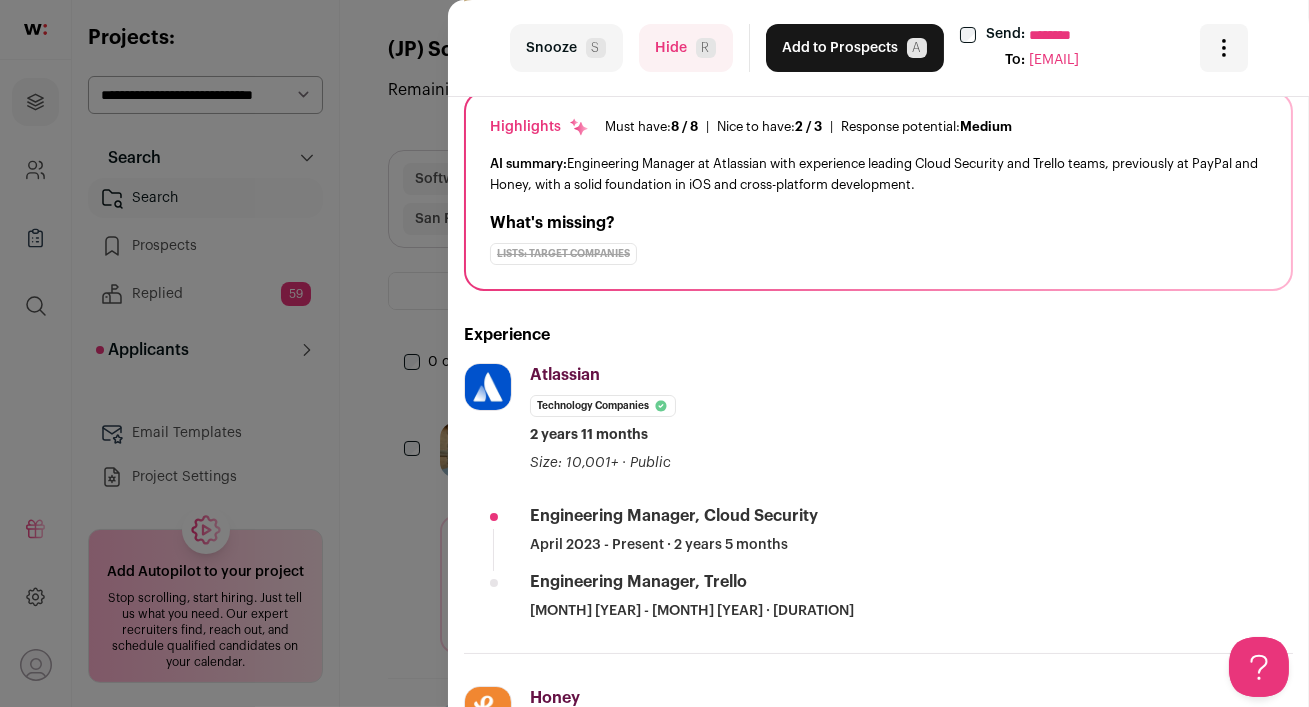 click on "Hide
R" at bounding box center (686, 48) 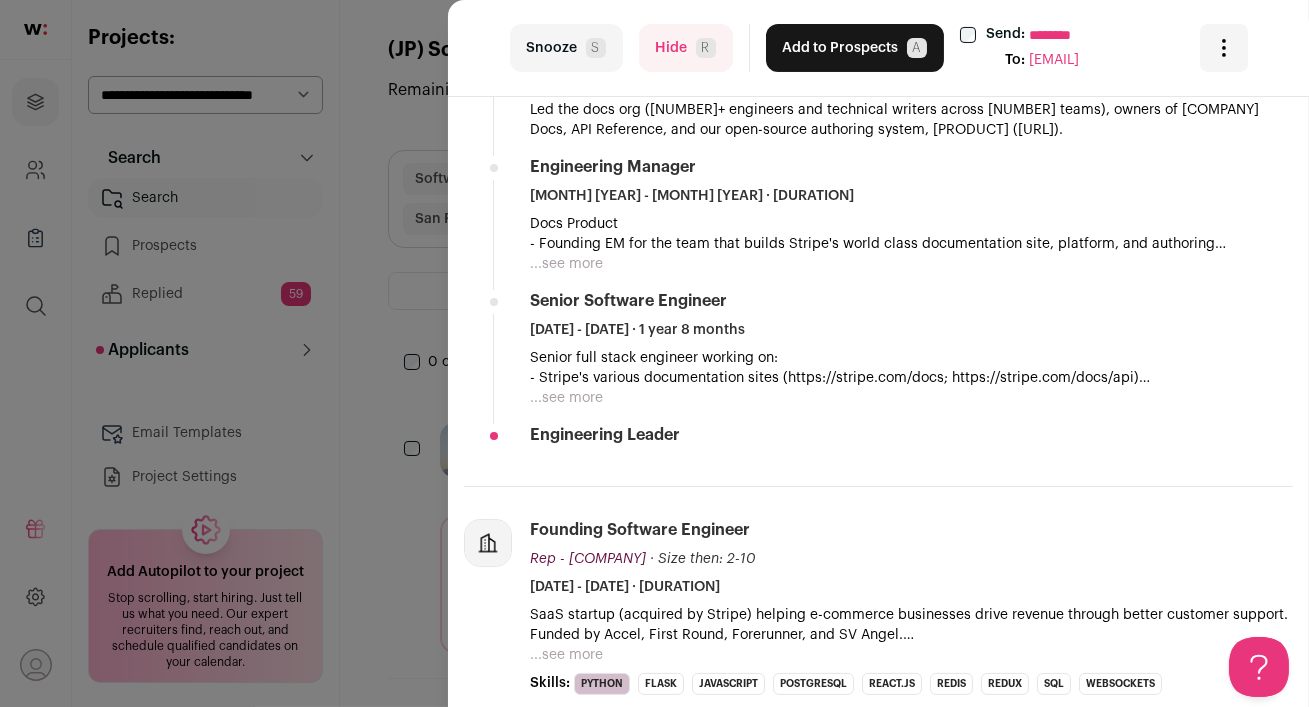 scroll, scrollTop: 0, scrollLeft: 0, axis: both 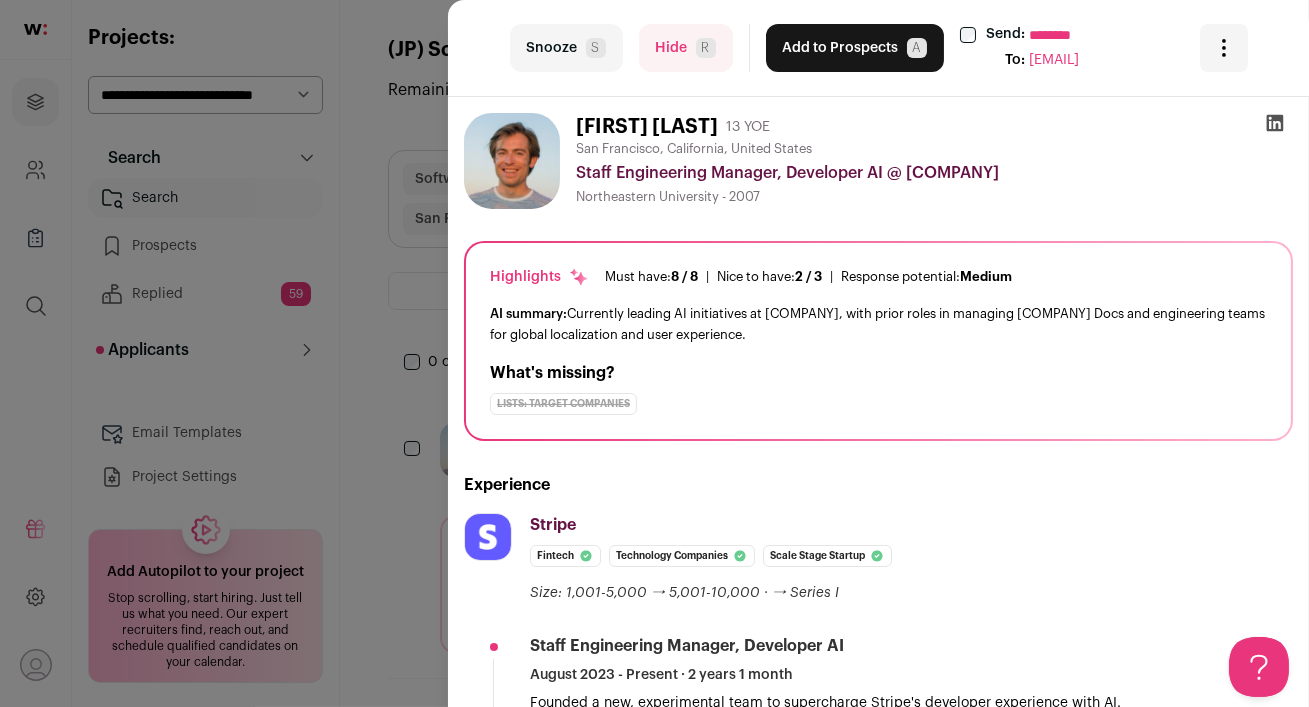 click on "Hide
R" at bounding box center (686, 48) 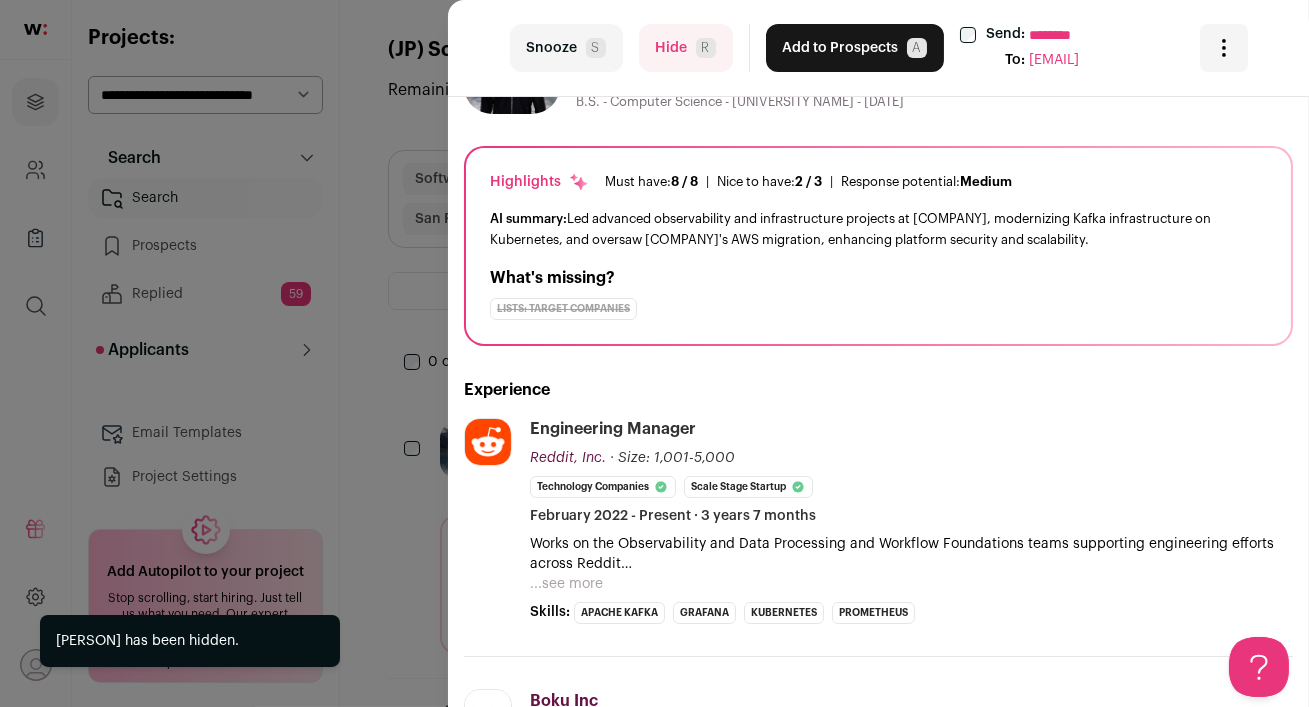 scroll, scrollTop: 106, scrollLeft: 0, axis: vertical 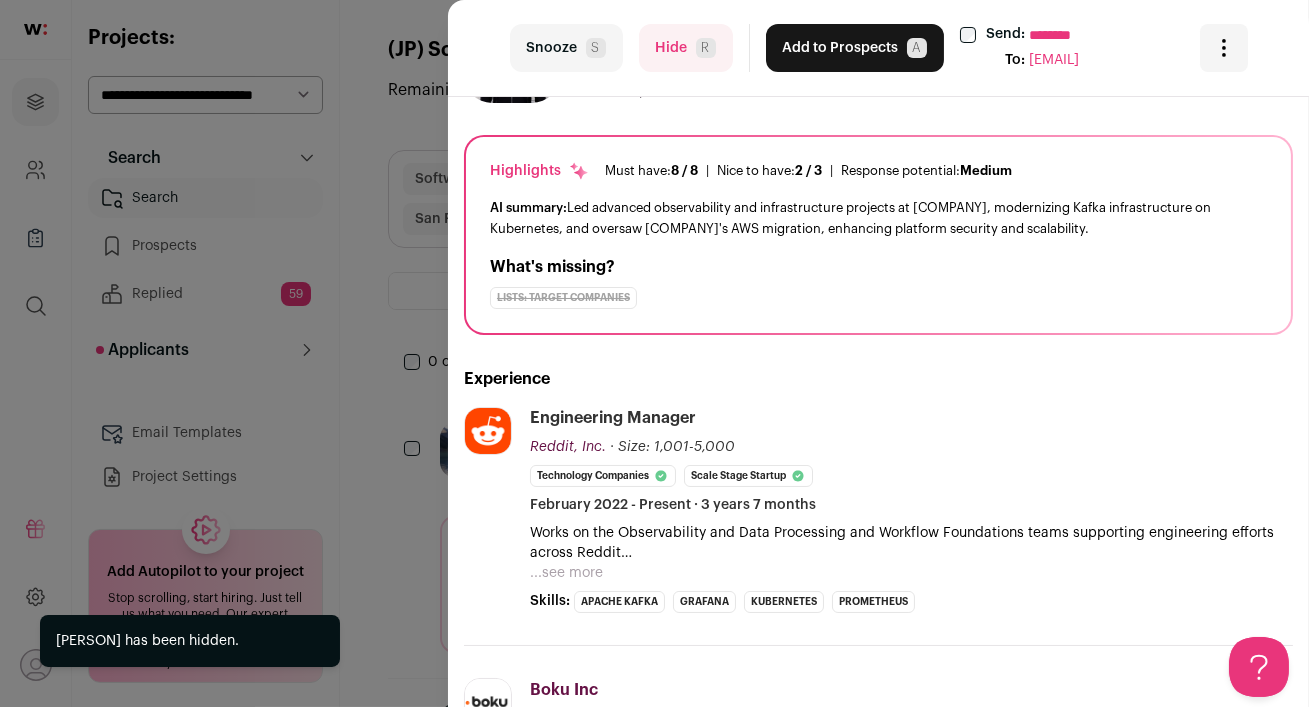 click on "last
Snooze
S
Hide
R
Add to Prospects
A
Send:
********
To:
reillycullen@gmail.com
Are you sure?
Cullen Reilly  is already in your ATS. Do you wish to reach out to this candidate through wellfound:ai?
Cancel
********" at bounding box center [878, 48] 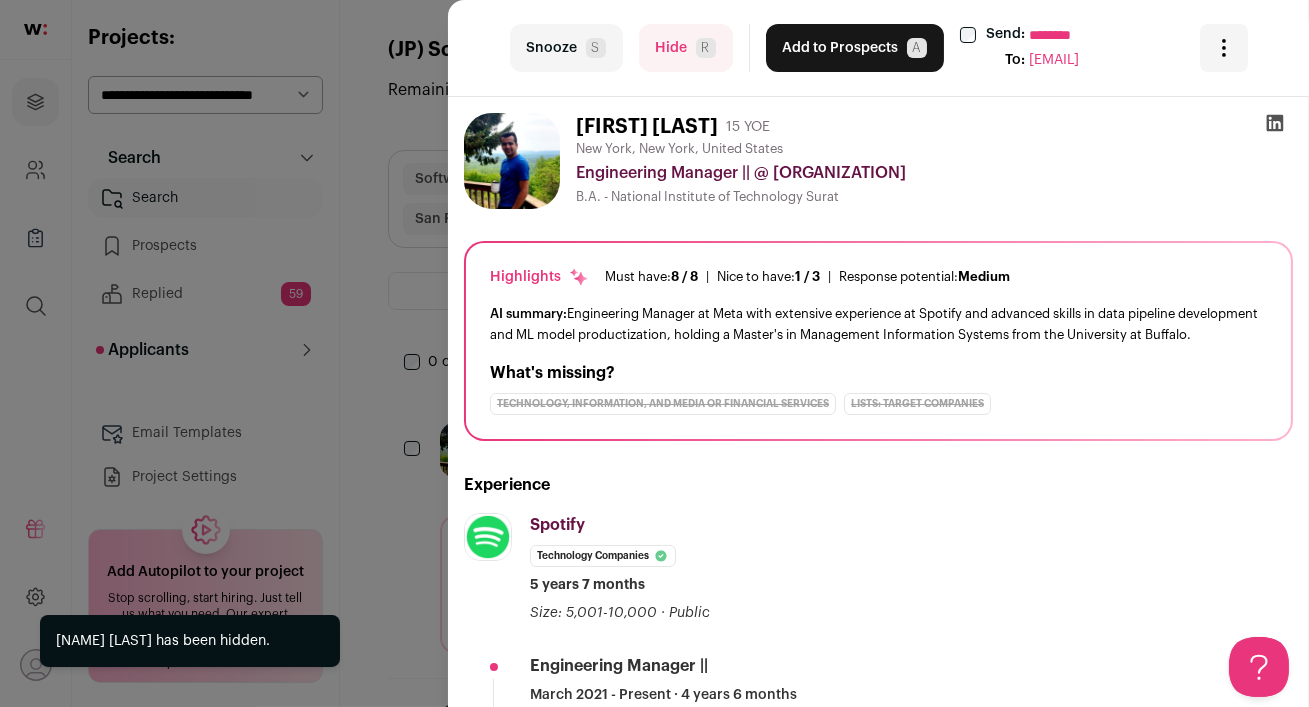scroll, scrollTop: 281, scrollLeft: 0, axis: vertical 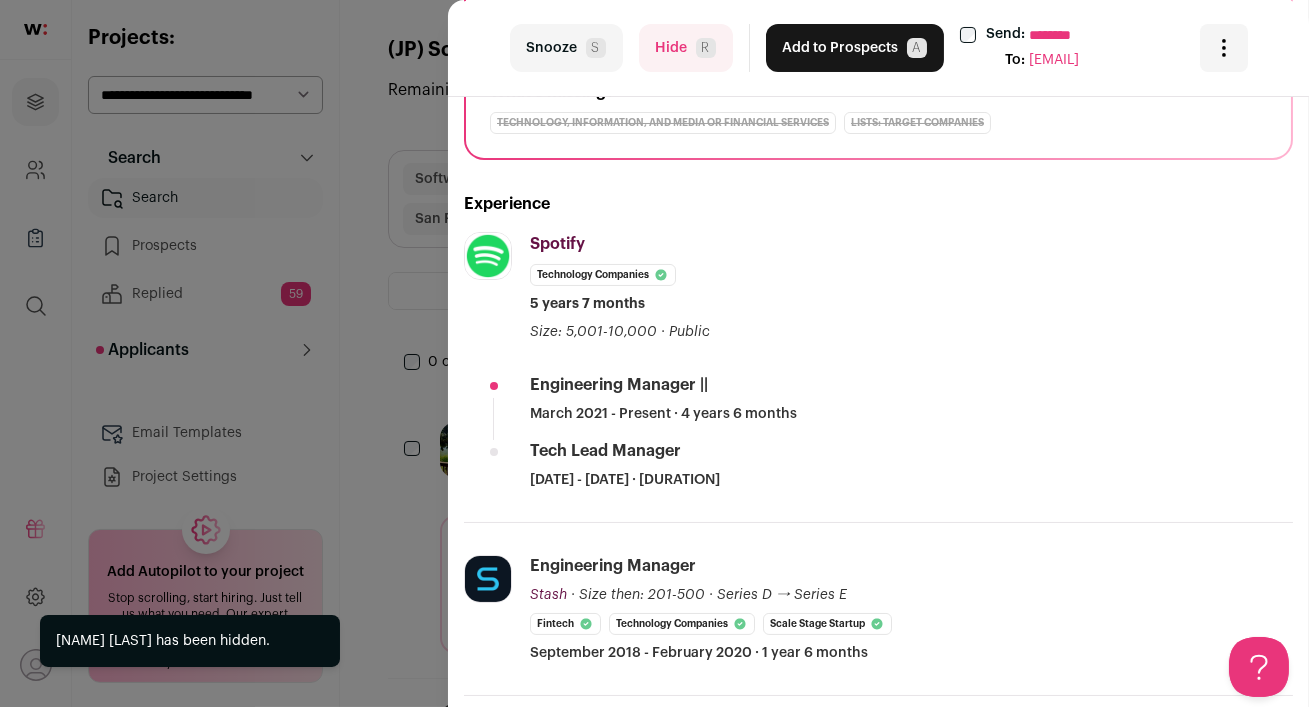 click on "Hide
R" at bounding box center [686, 48] 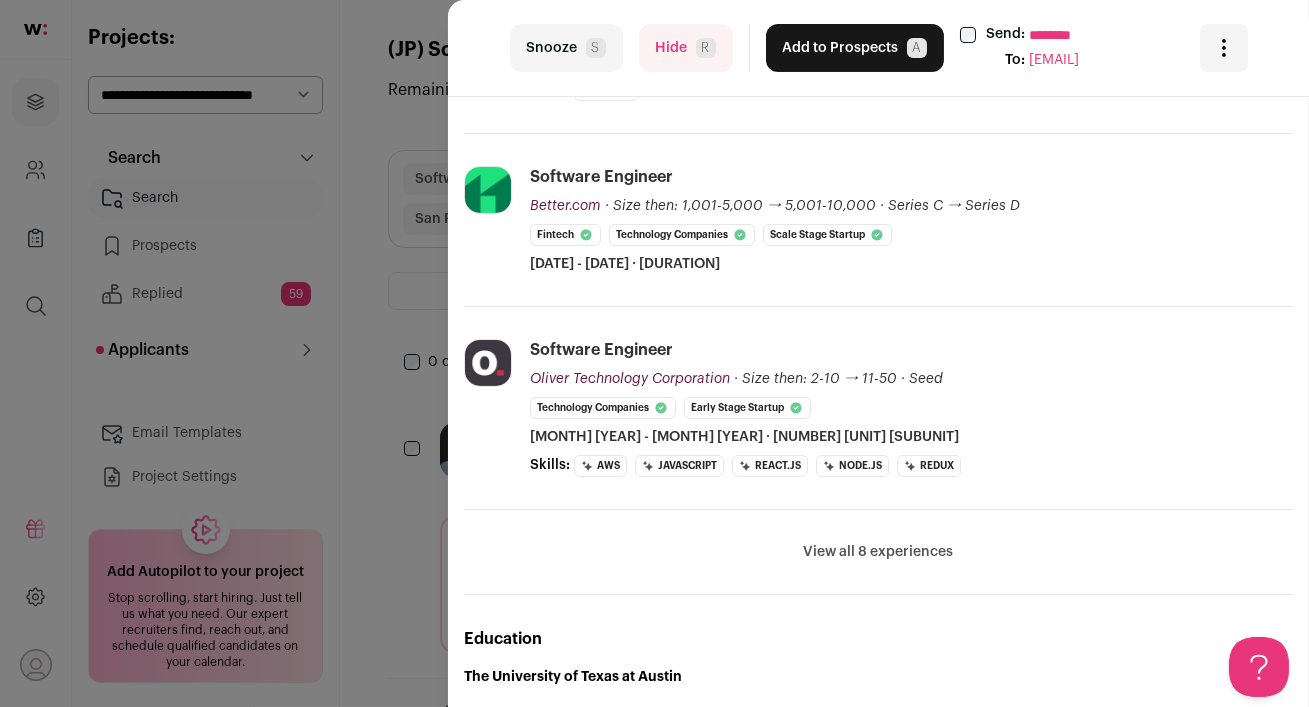 scroll, scrollTop: 748, scrollLeft: 0, axis: vertical 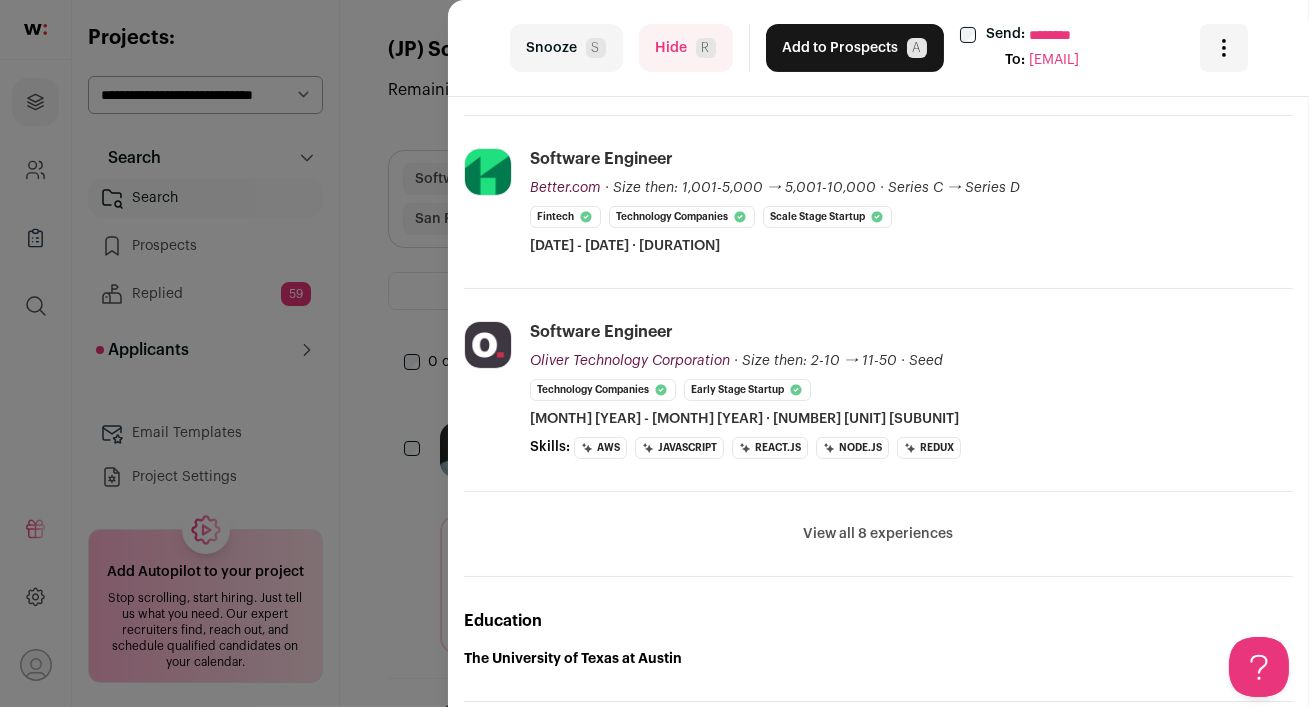 click on "View all 8 experiences
View less" at bounding box center [878, 534] 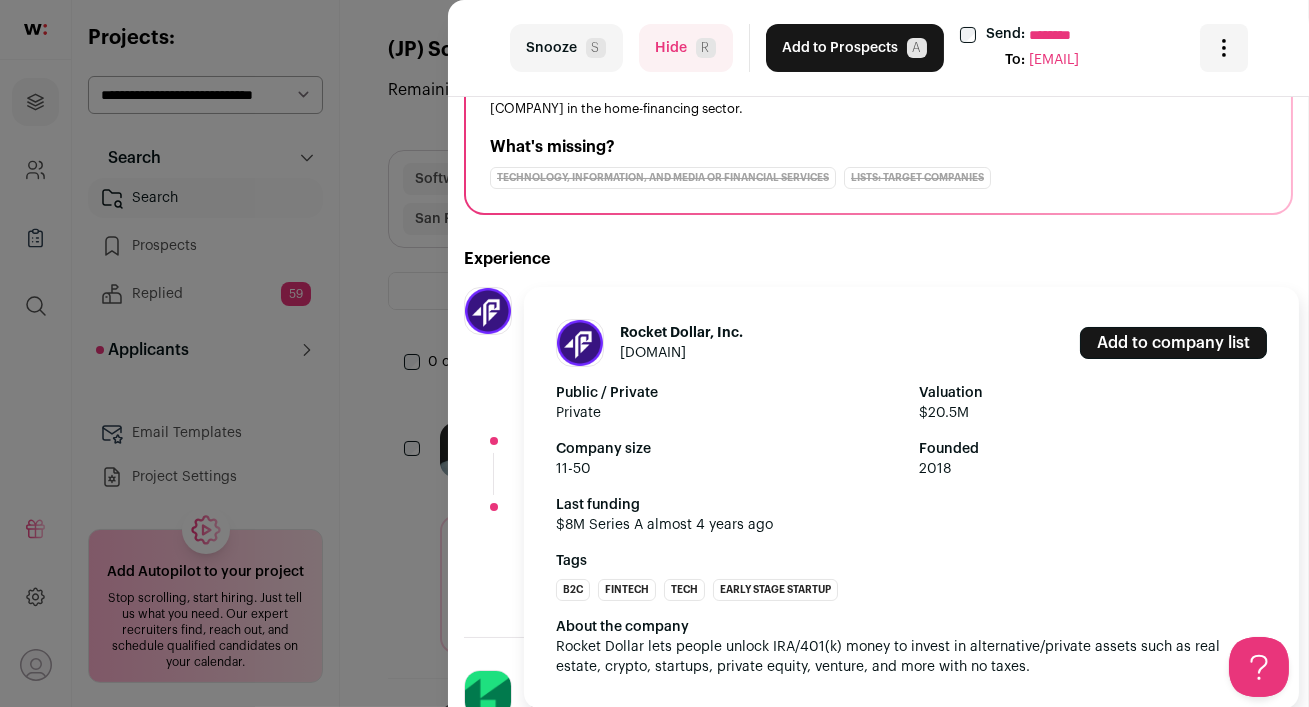 scroll, scrollTop: 0, scrollLeft: 0, axis: both 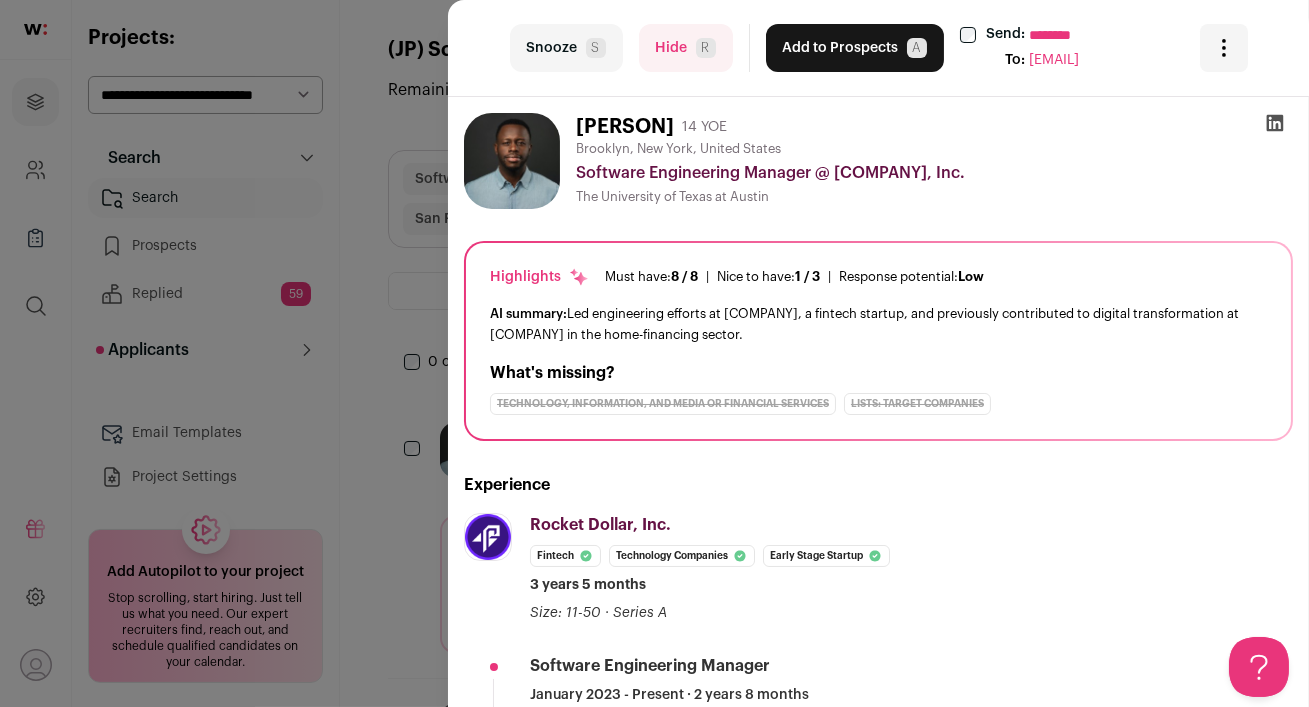 click on "Add to Prospects
A" at bounding box center (855, 48) 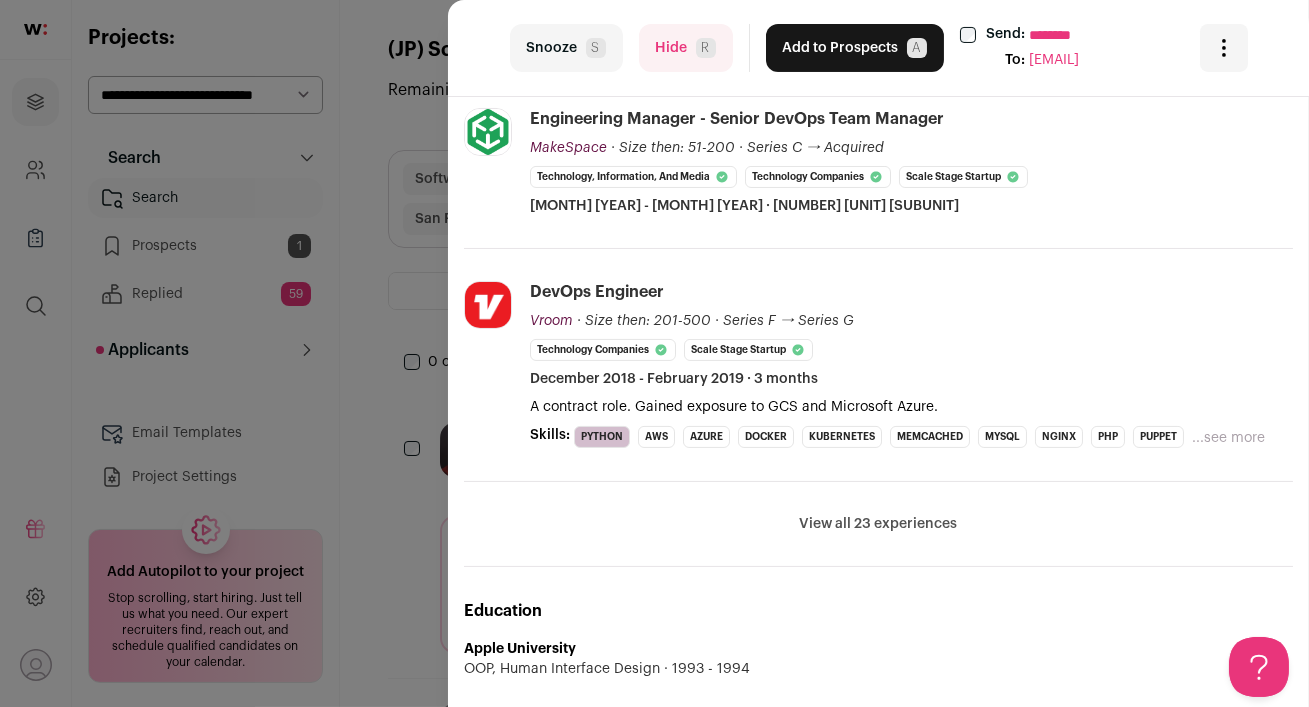scroll, scrollTop: 674, scrollLeft: 0, axis: vertical 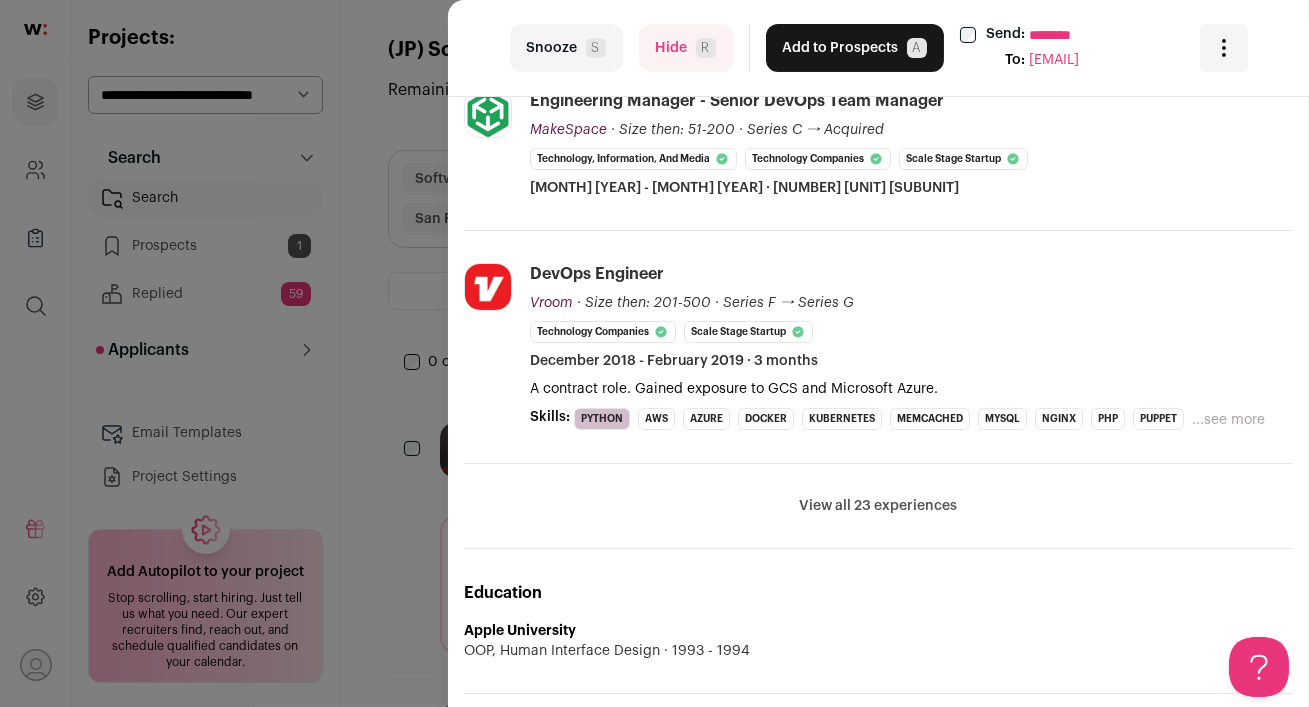 click on "View all 23 experiences
View less" at bounding box center (878, 506) 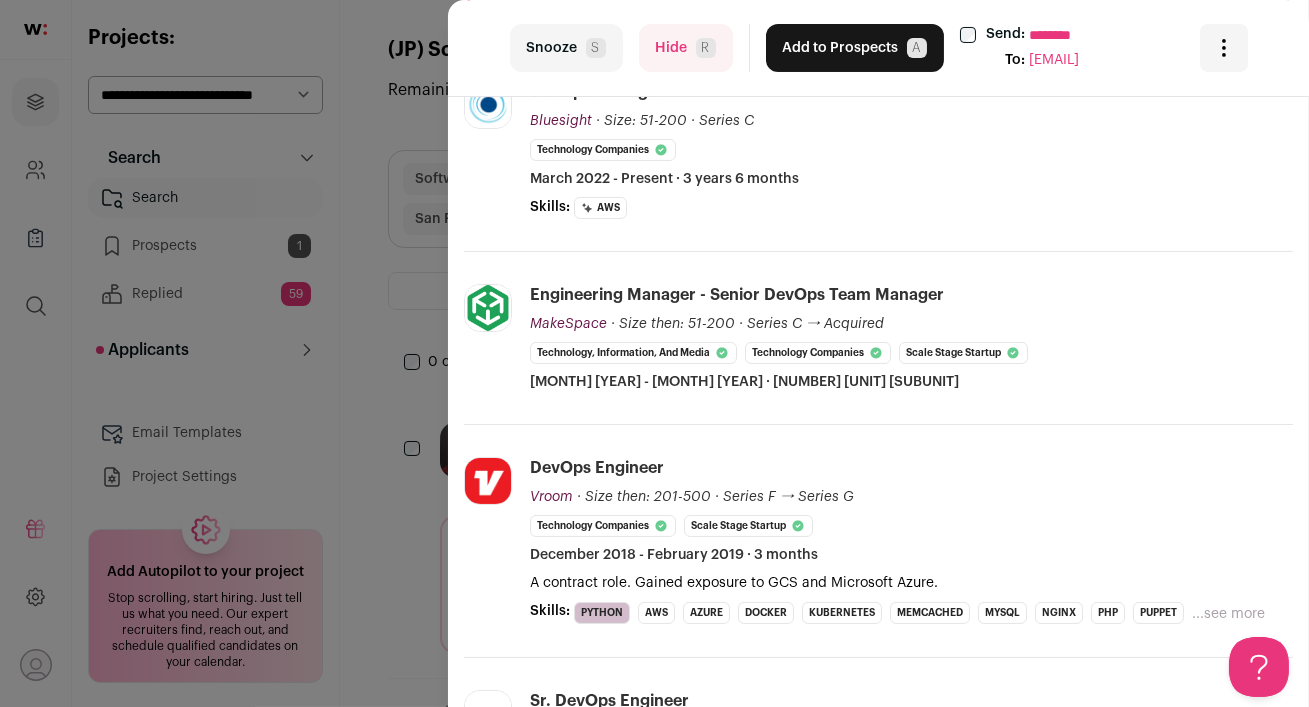 scroll, scrollTop: 0, scrollLeft: 0, axis: both 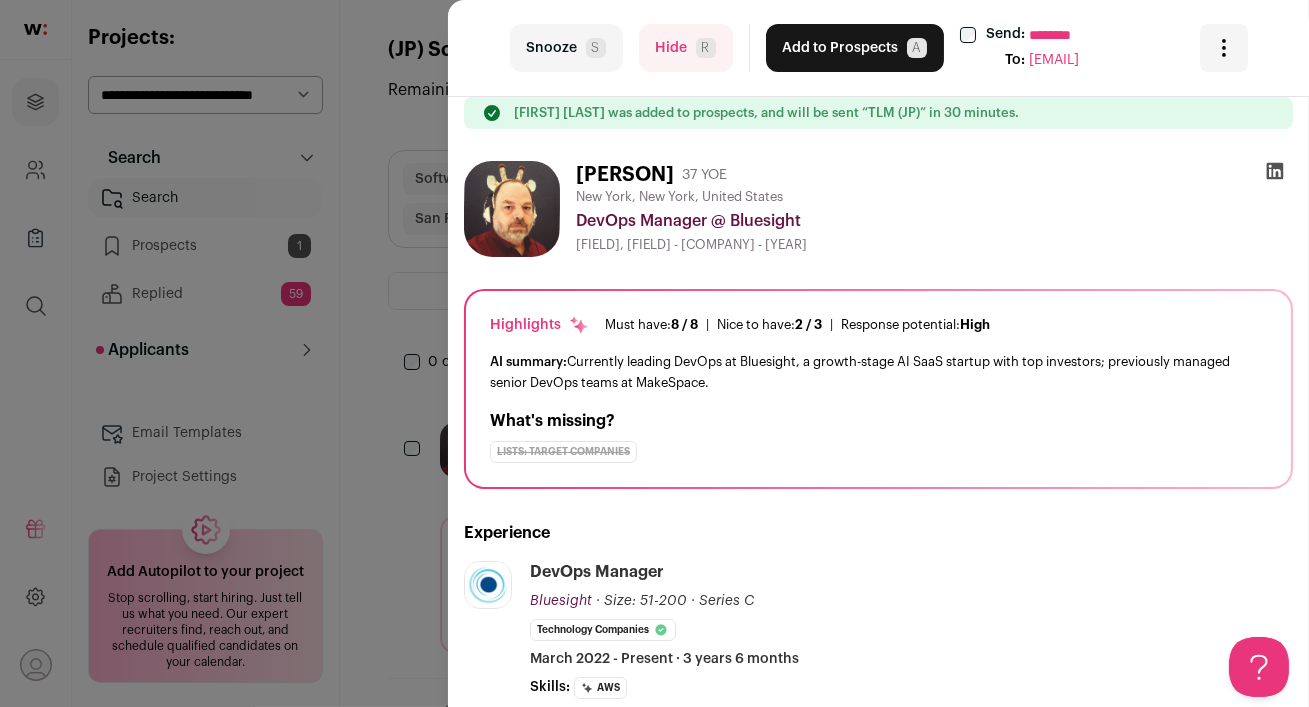 click on "Add to Prospects
A" at bounding box center (855, 48) 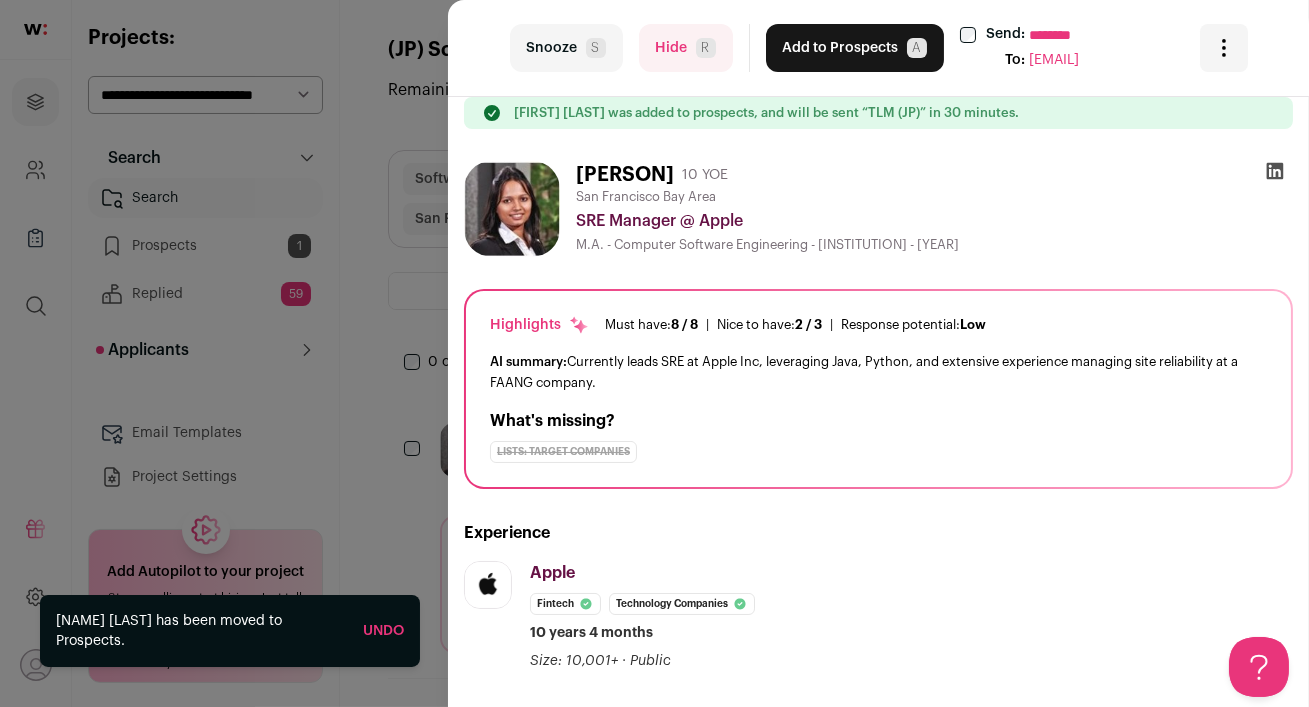 click on "Hide
R" at bounding box center (686, 48) 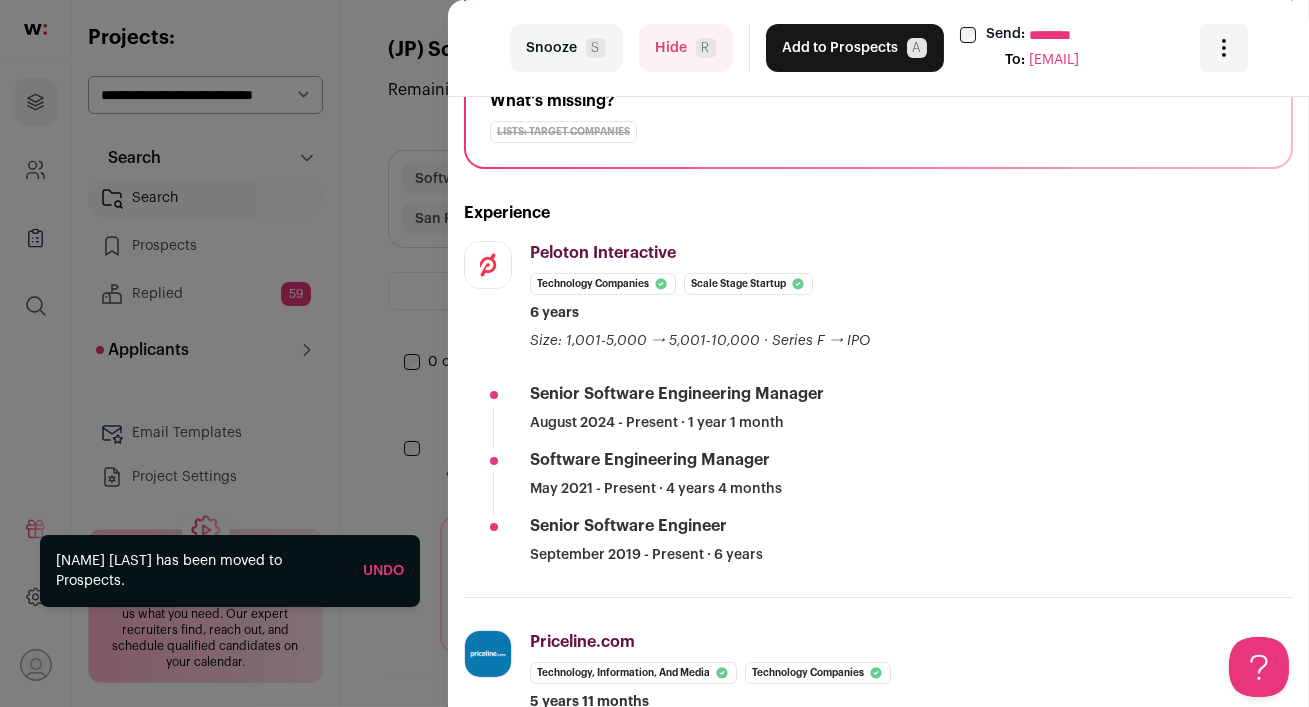 scroll, scrollTop: 367, scrollLeft: 0, axis: vertical 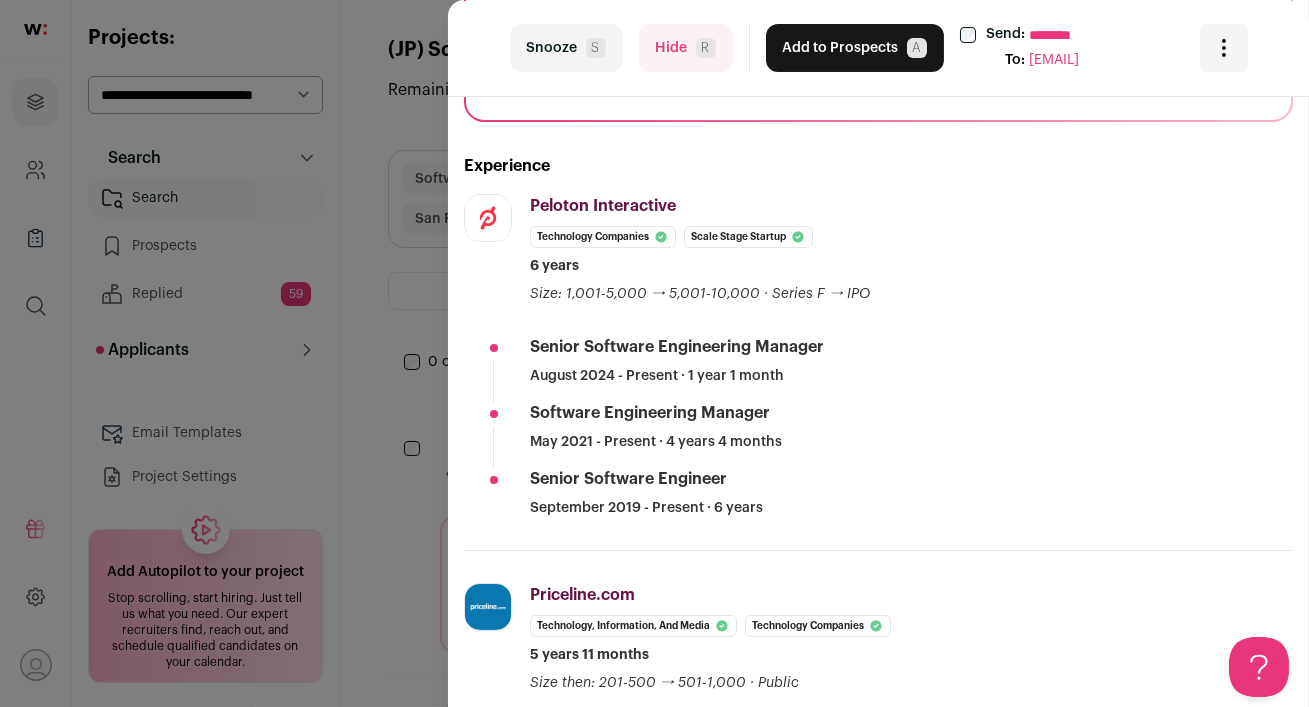 click on "Hide
R" at bounding box center (686, 48) 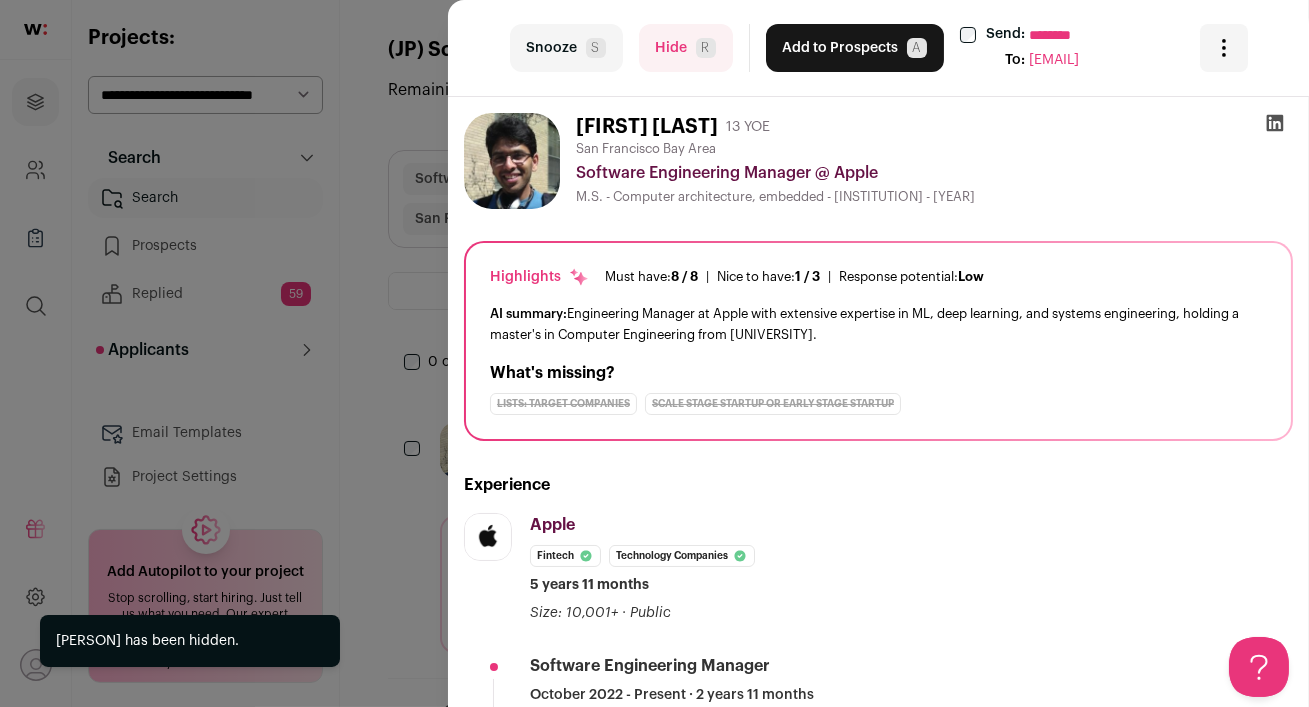 click on "Hide
R" at bounding box center [686, 48] 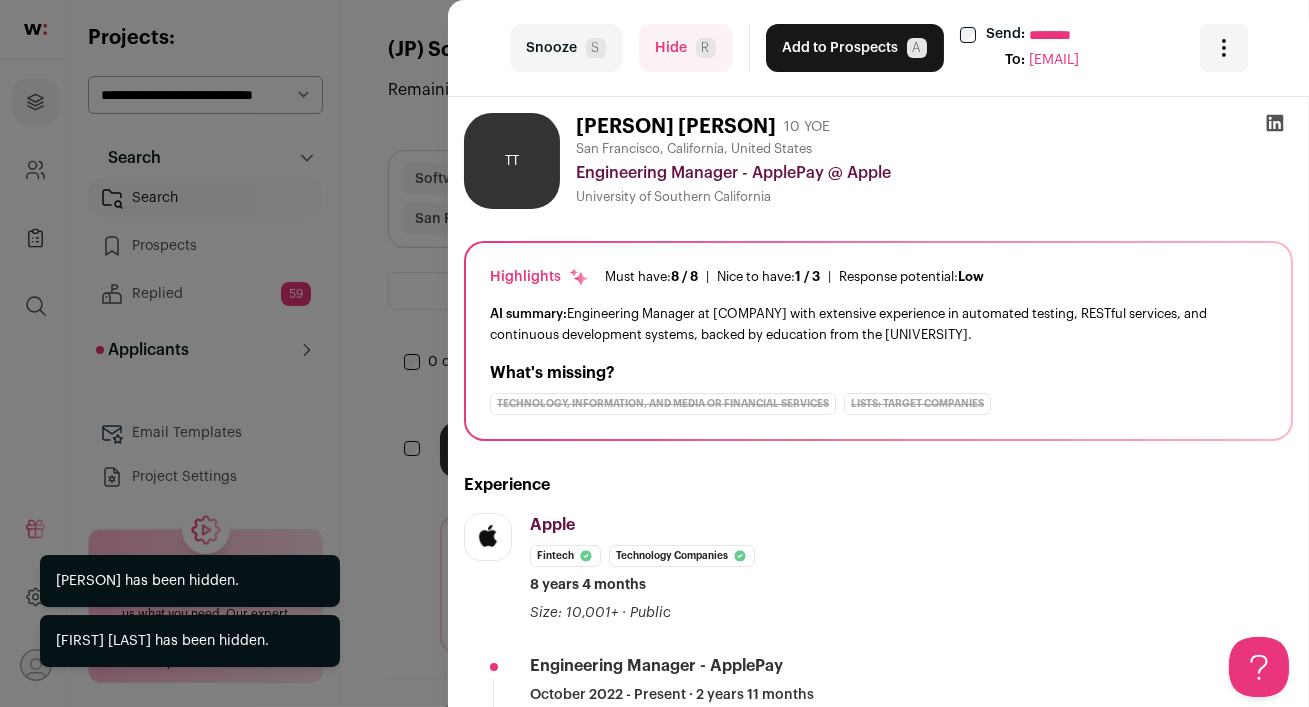 click on "Hide
R" at bounding box center (686, 48) 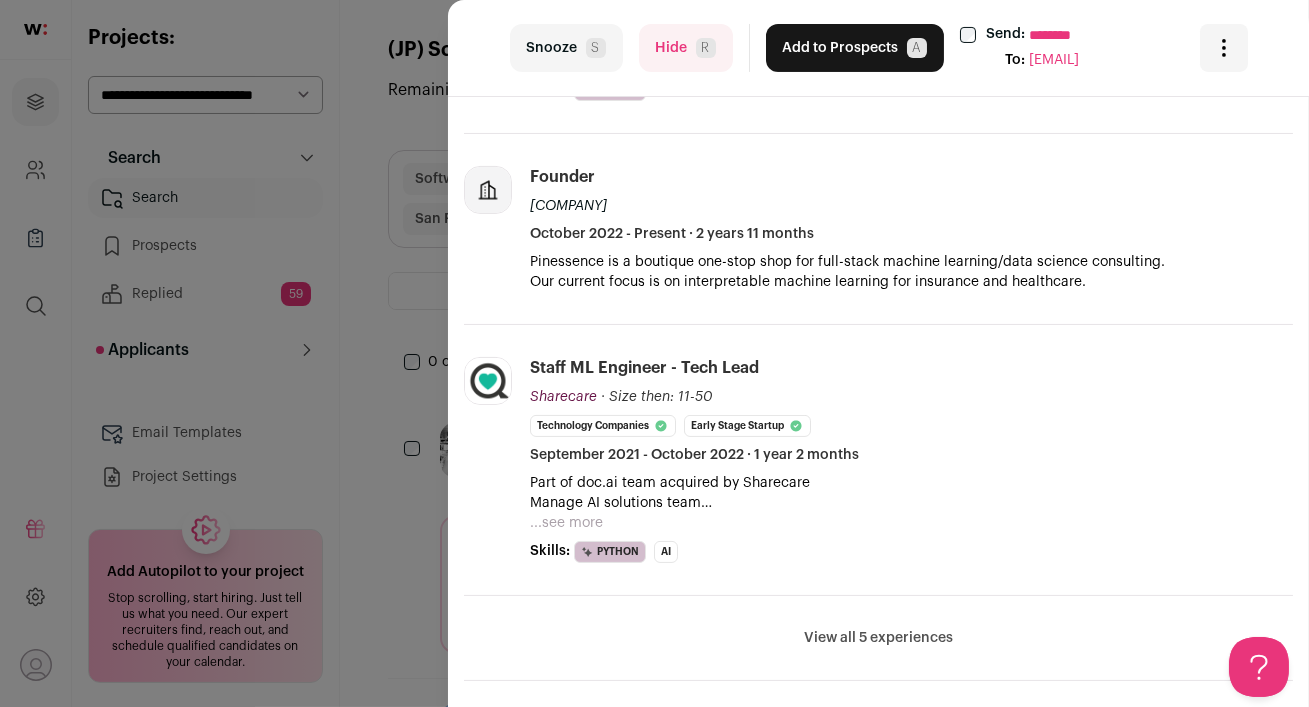 scroll, scrollTop: 857, scrollLeft: 0, axis: vertical 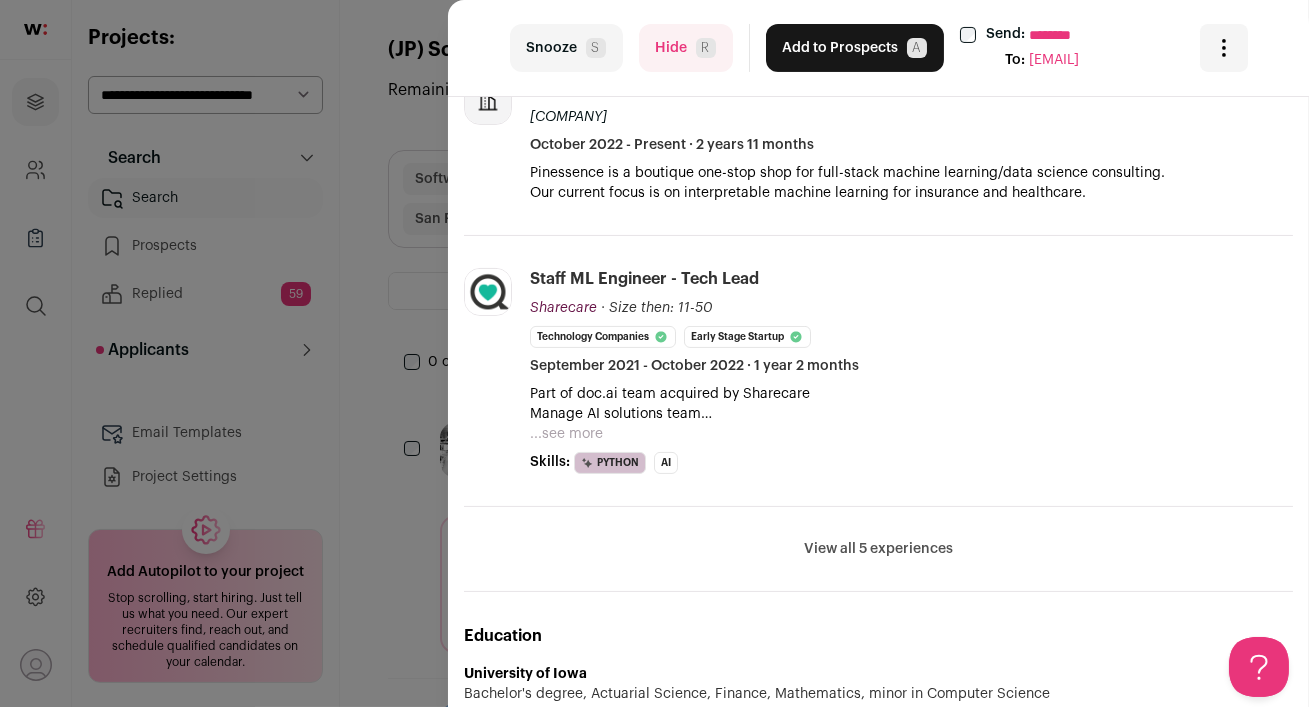 click on "View all 5 experiences" at bounding box center (878, 549) 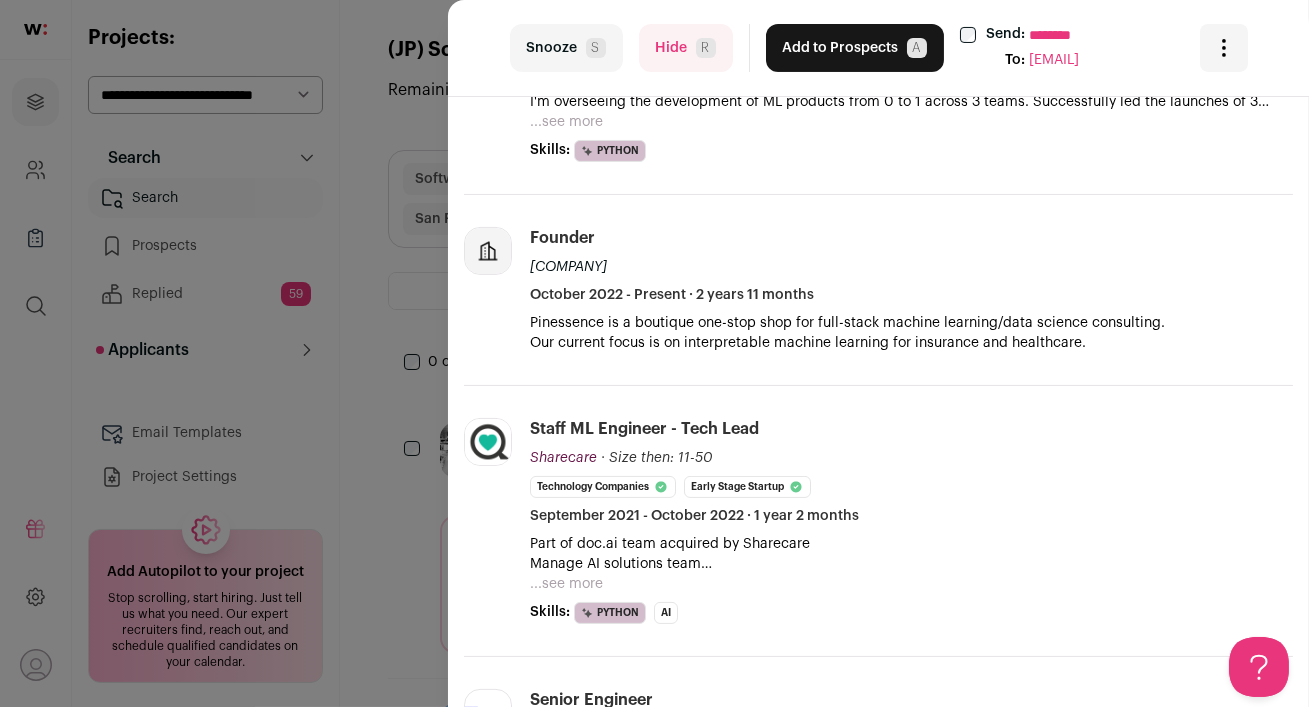 scroll, scrollTop: 0, scrollLeft: 0, axis: both 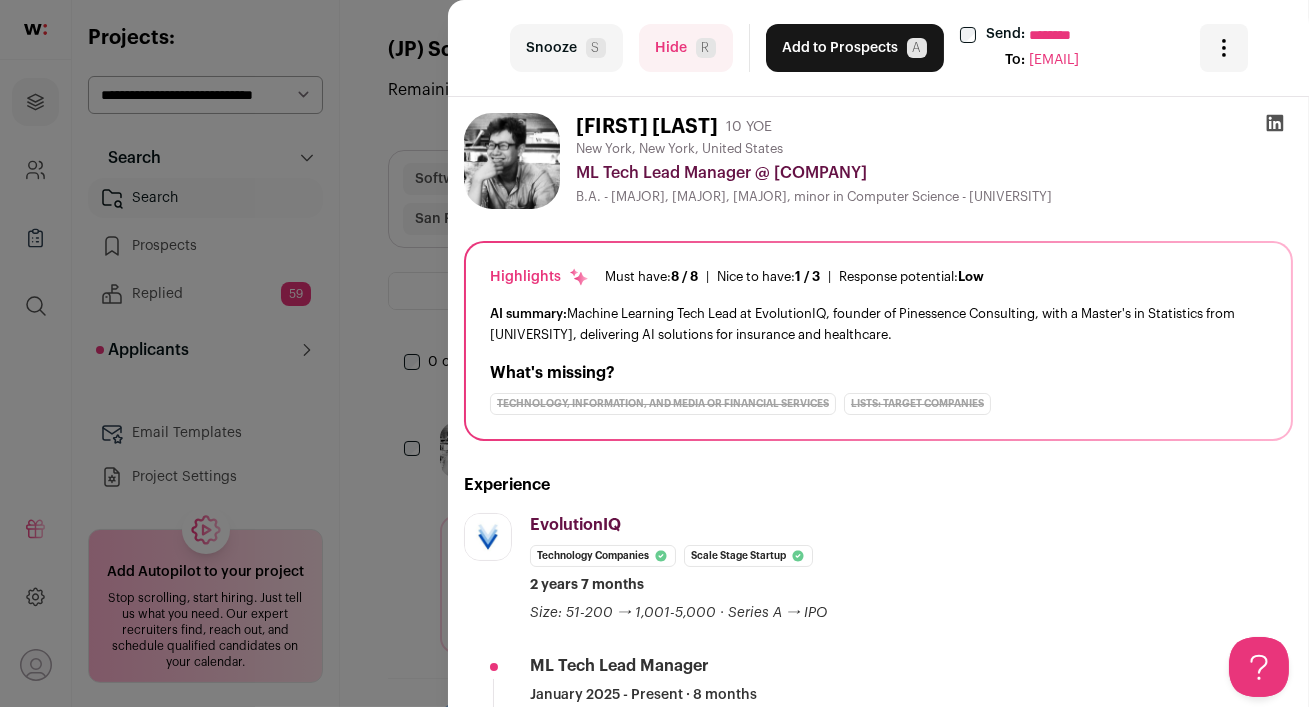 click on "Hide
R" at bounding box center (686, 48) 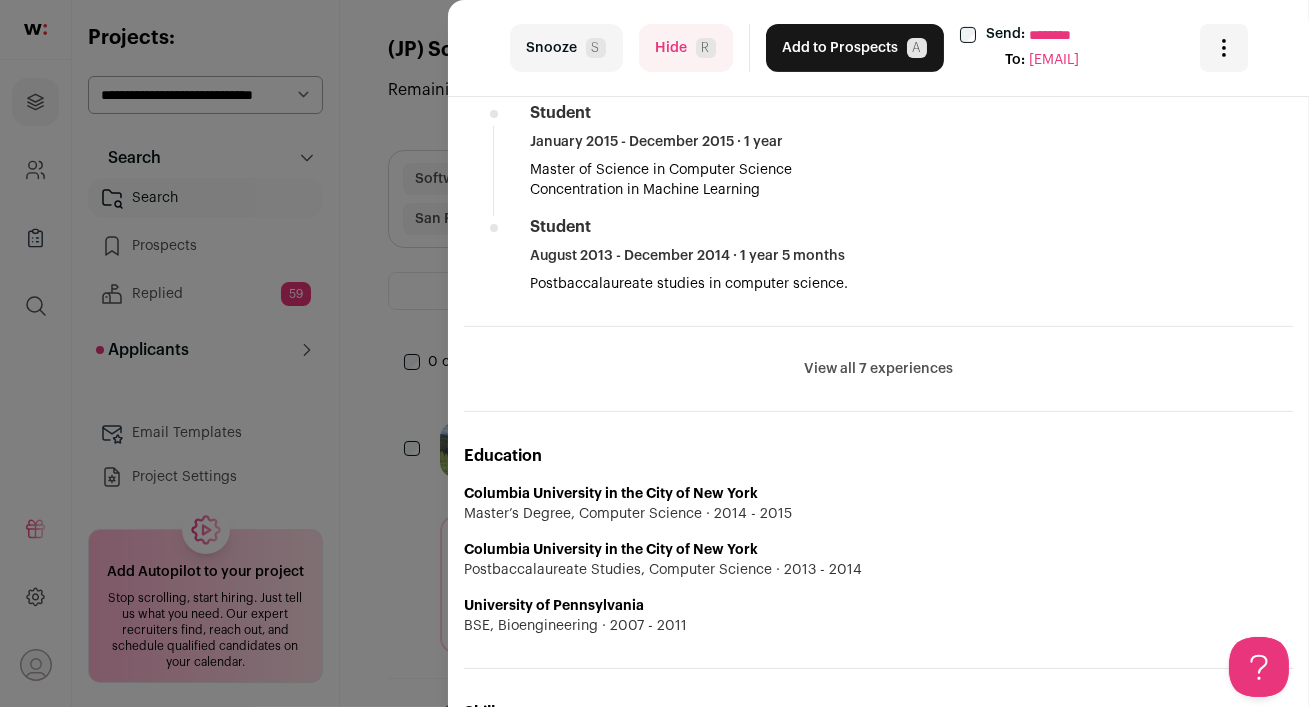 scroll, scrollTop: 0, scrollLeft: 0, axis: both 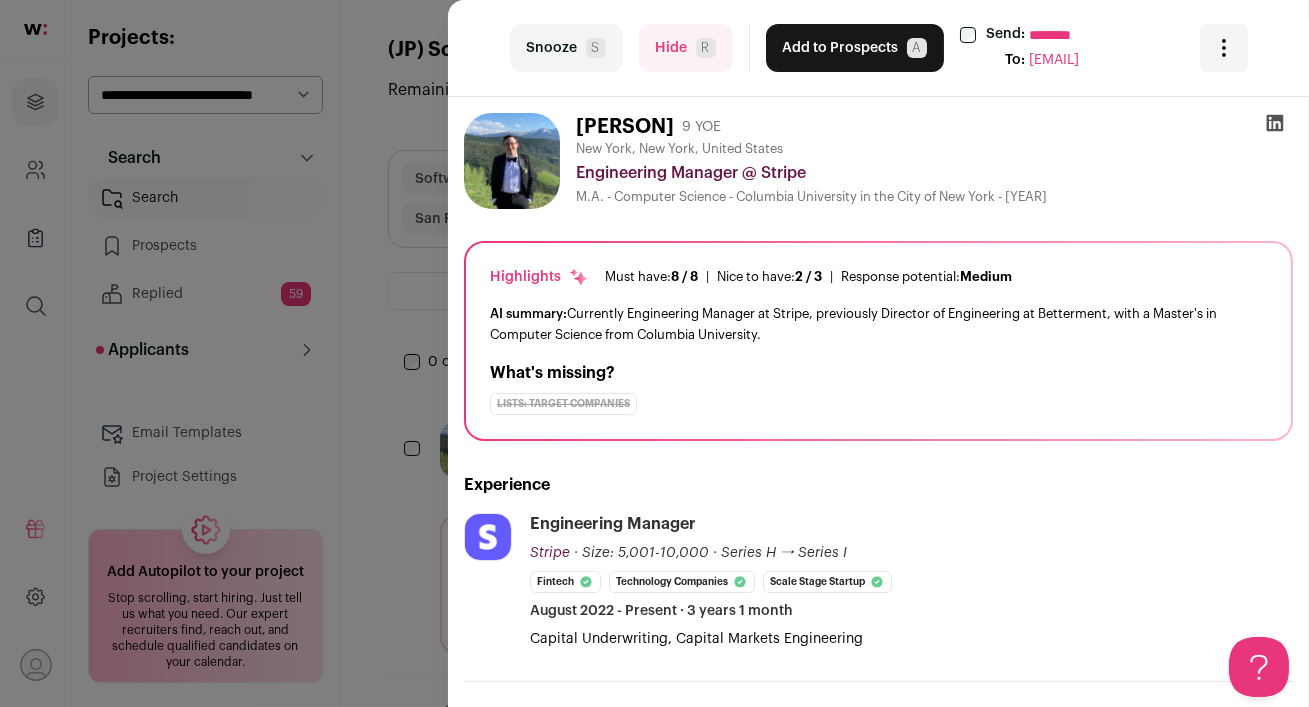 click on "Hide
R" at bounding box center [686, 48] 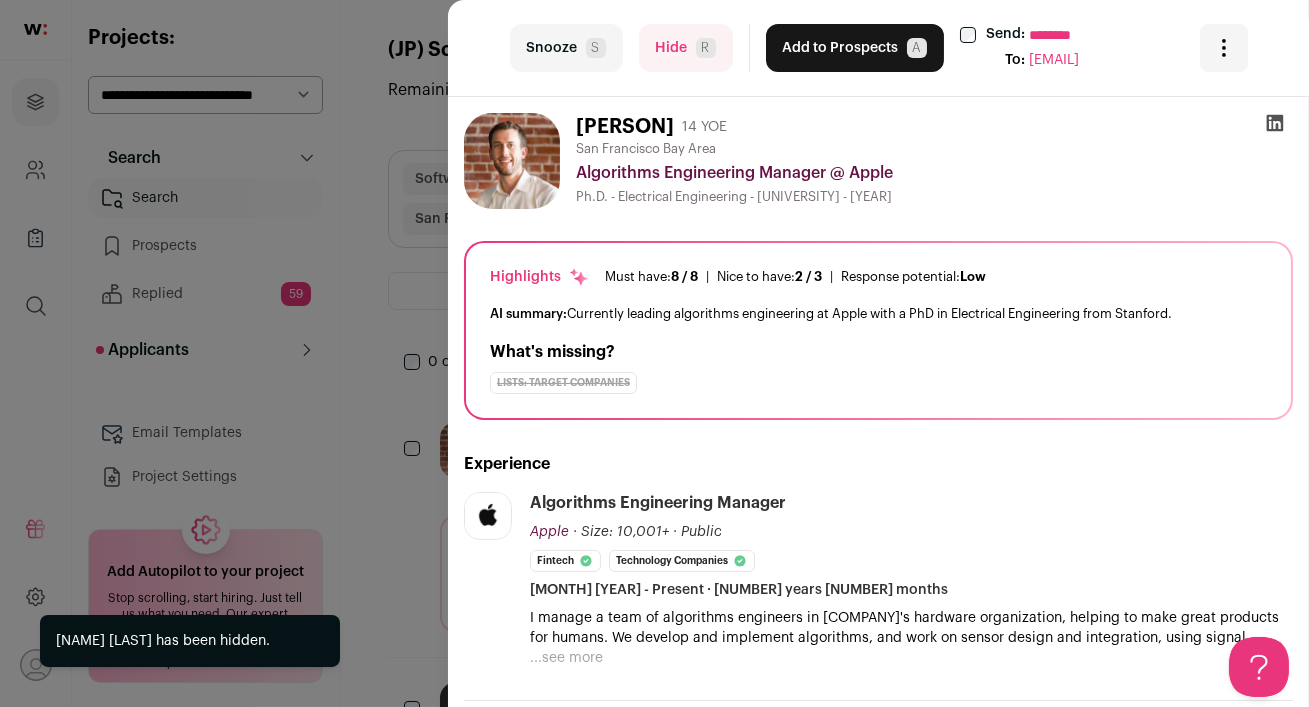 click on "Hide
R" at bounding box center [686, 48] 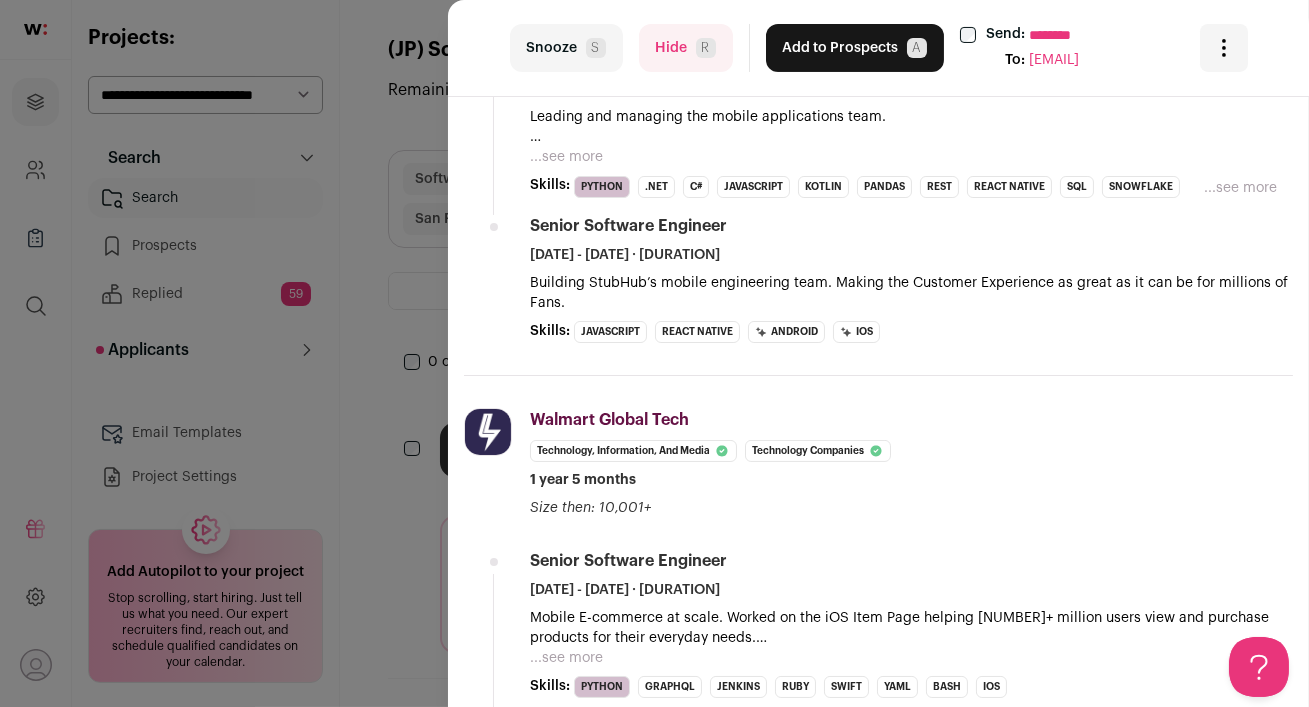 scroll, scrollTop: 0, scrollLeft: 0, axis: both 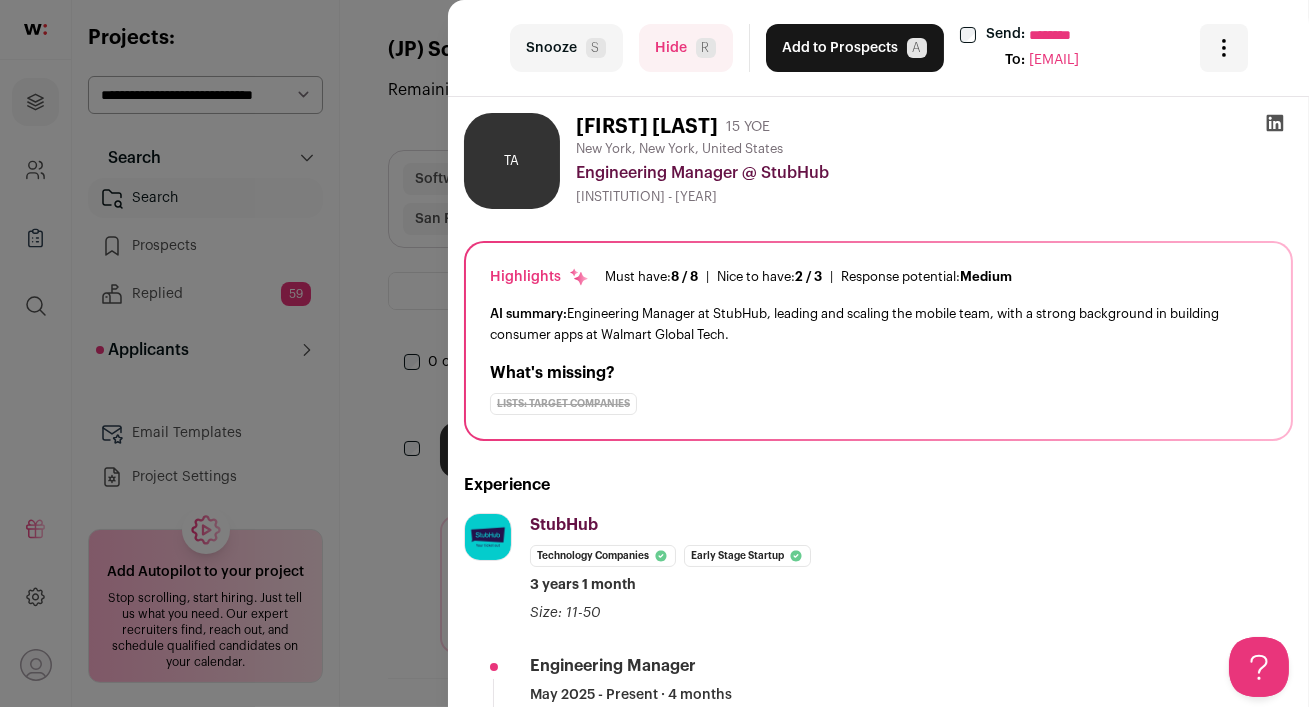 click on "Hide
R" at bounding box center (686, 48) 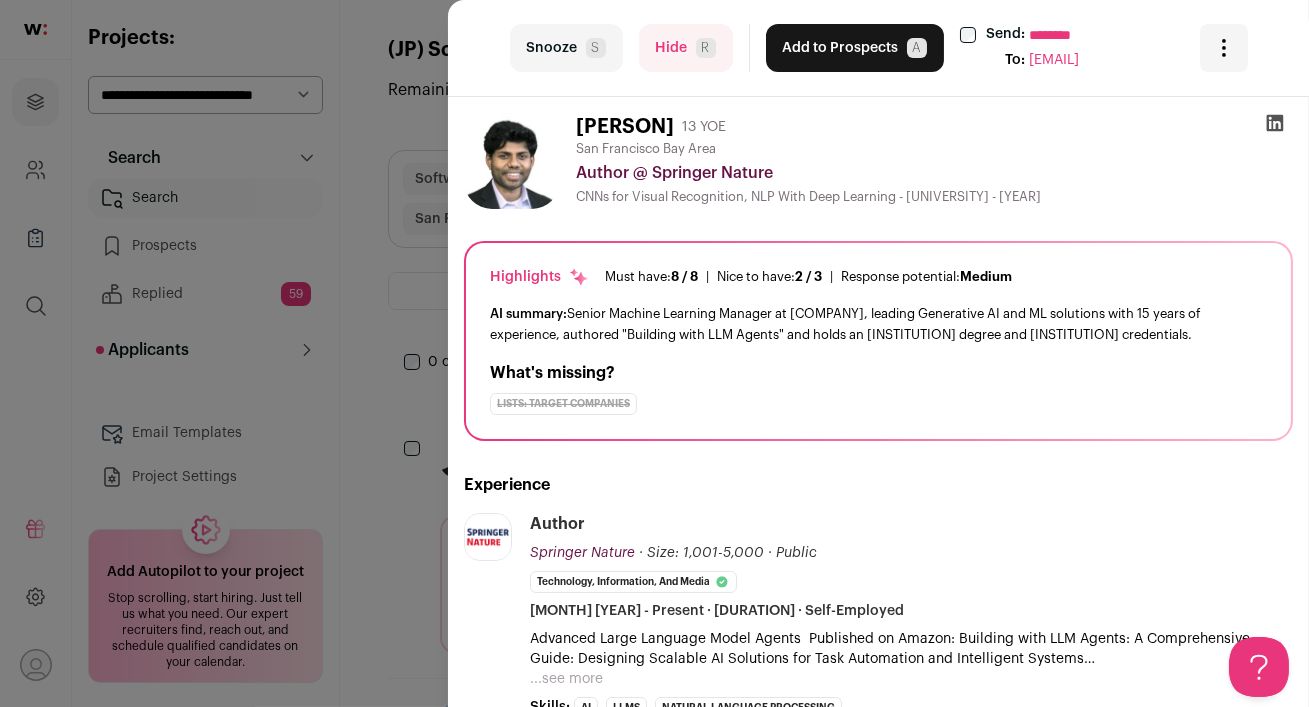 click on "Hide
R" at bounding box center [686, 48] 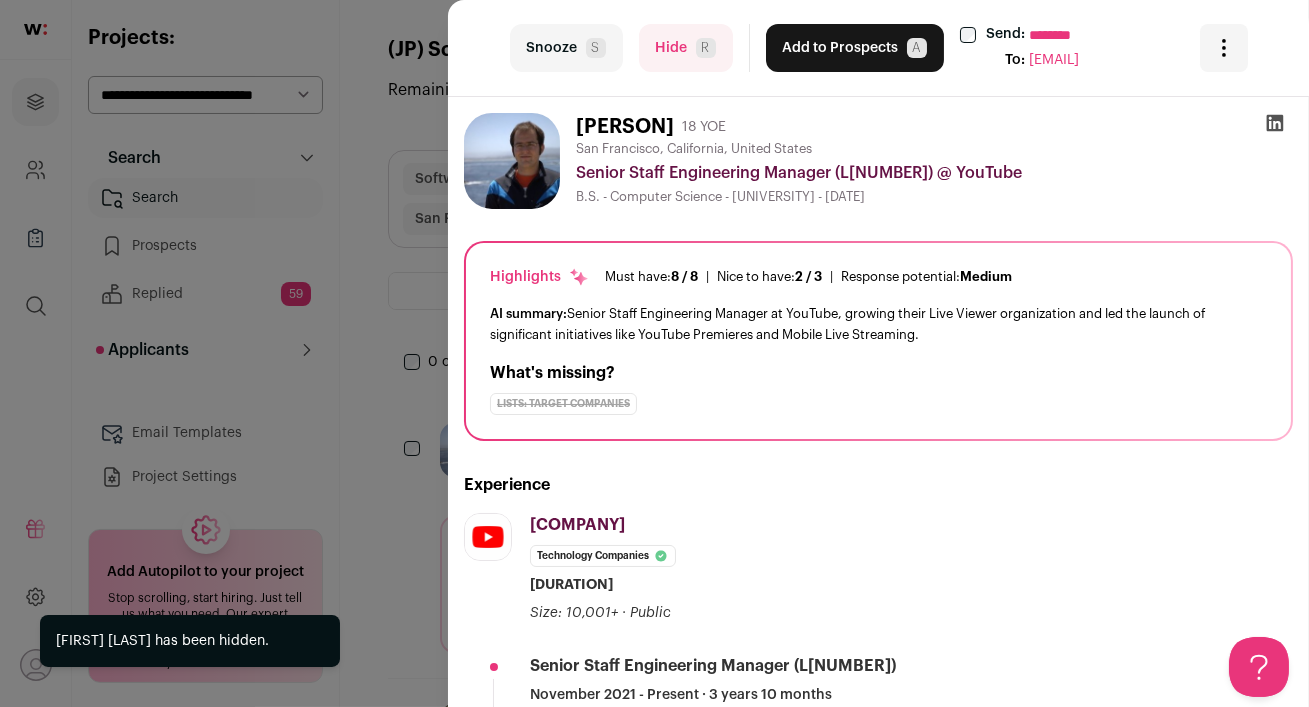 click on "Hide
R" at bounding box center (686, 48) 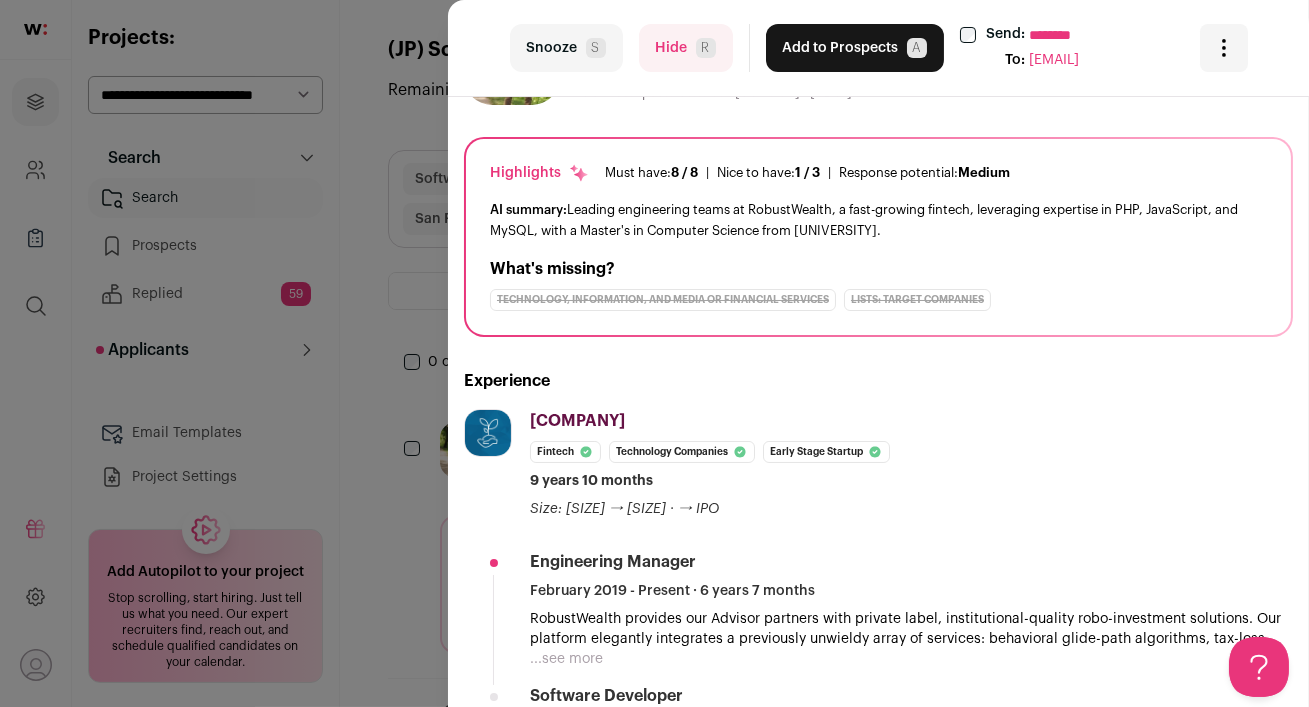 scroll, scrollTop: 219, scrollLeft: 0, axis: vertical 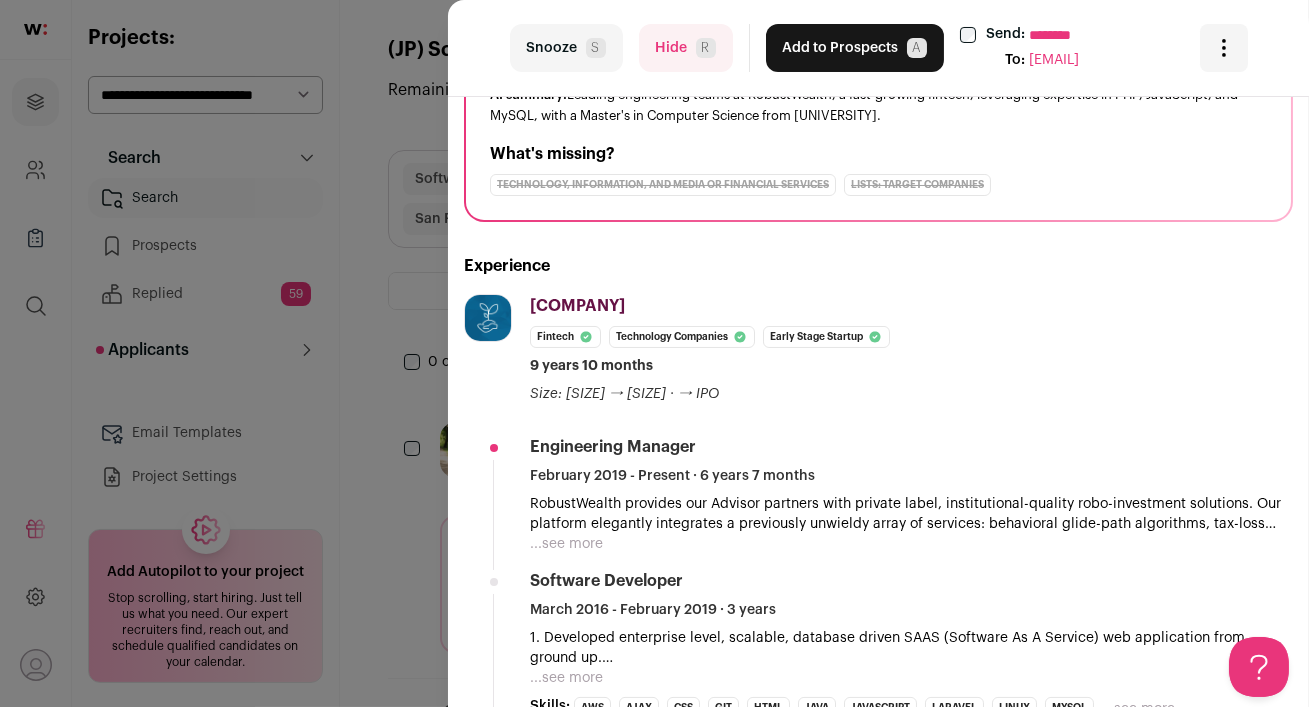 click on "...see more" at bounding box center (566, 544) 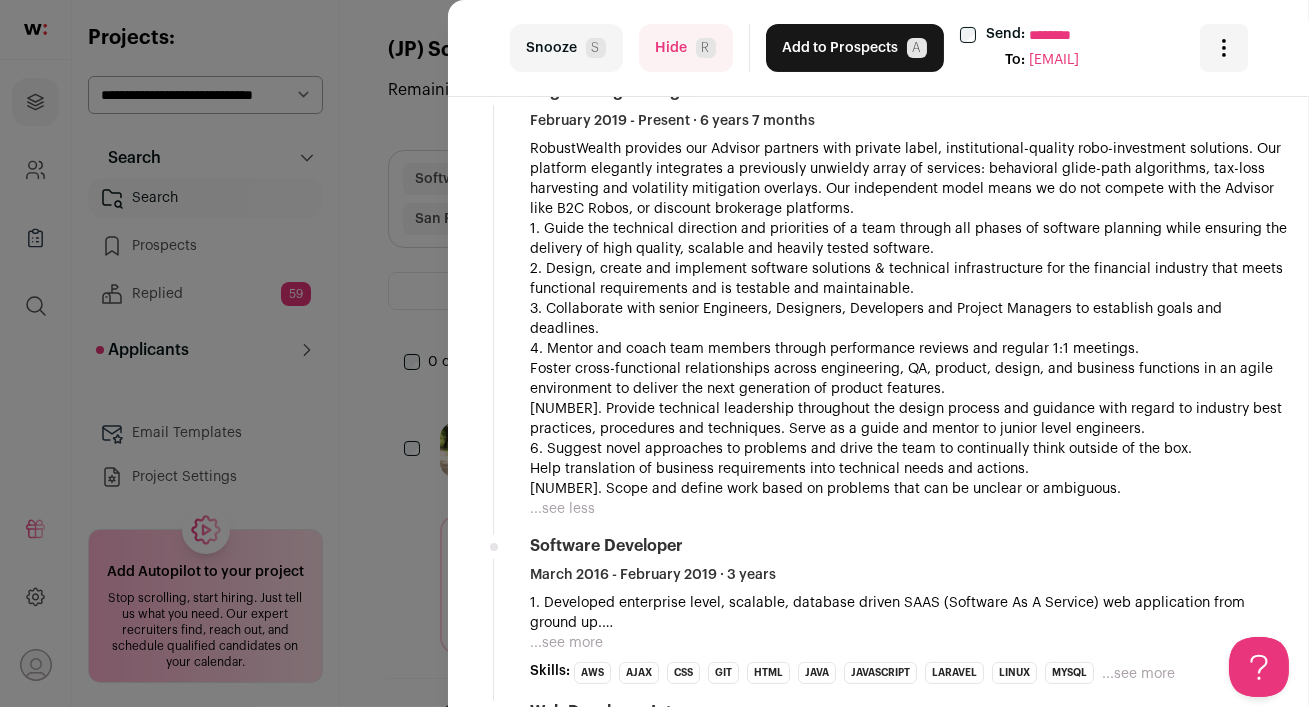scroll, scrollTop: 745, scrollLeft: 0, axis: vertical 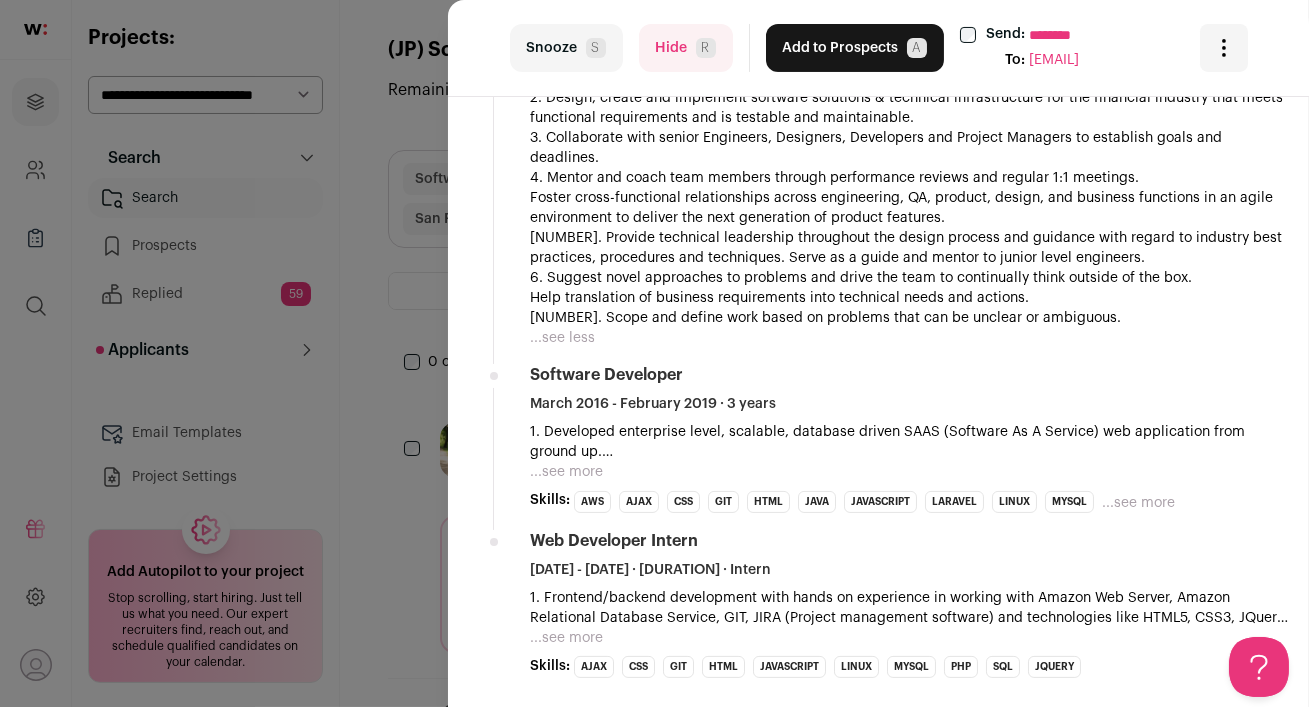 click on "...see more" at bounding box center [1138, 503] 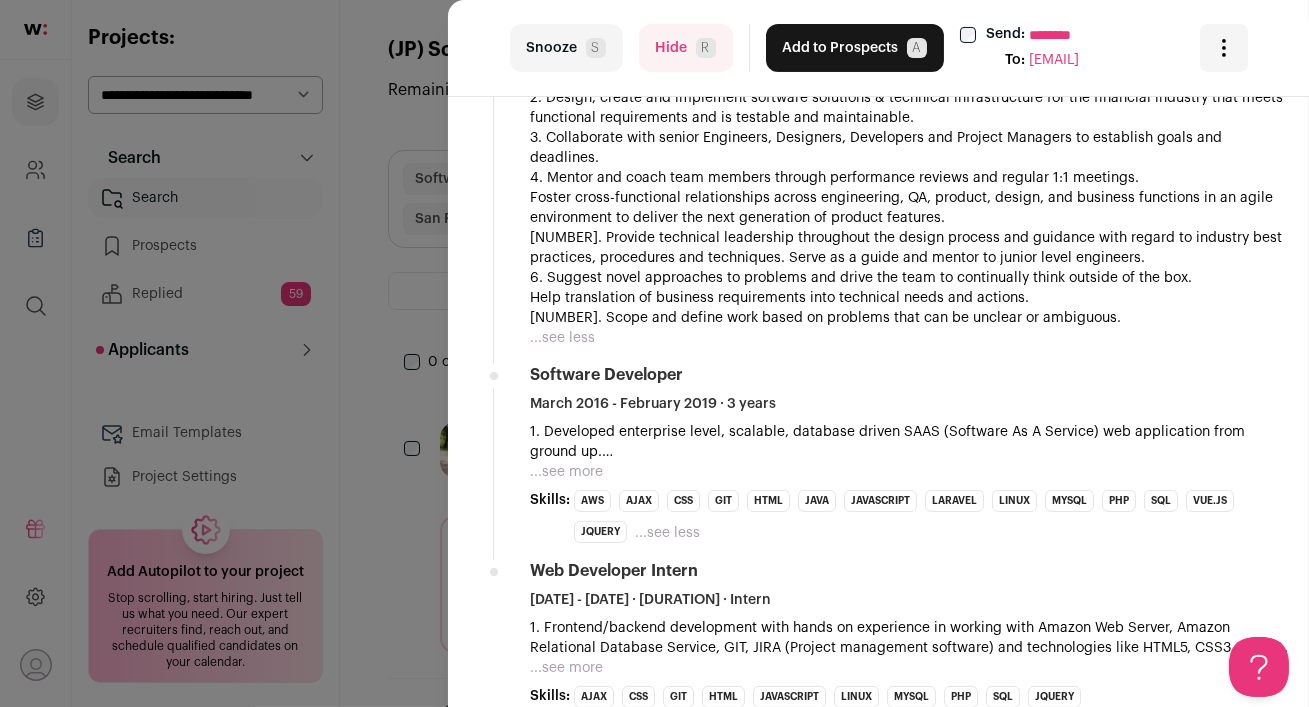 scroll, scrollTop: 0, scrollLeft: 0, axis: both 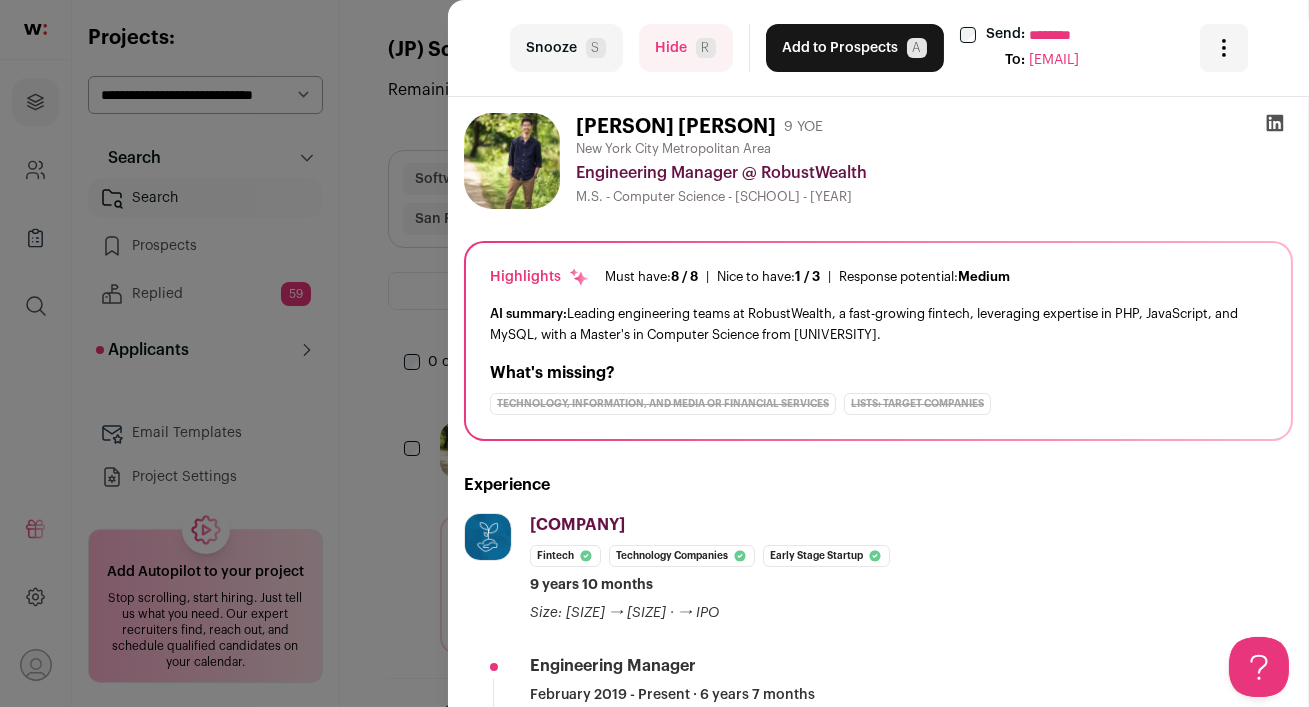 click 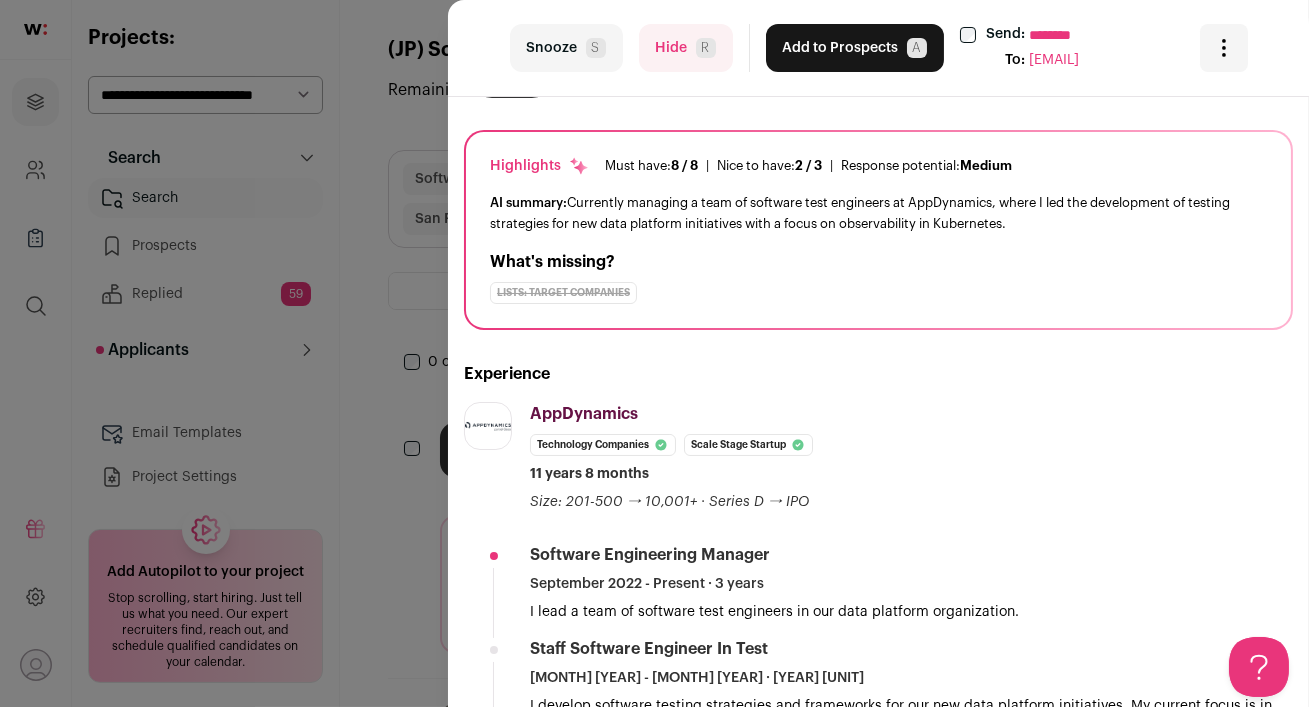 scroll, scrollTop: 0, scrollLeft: 0, axis: both 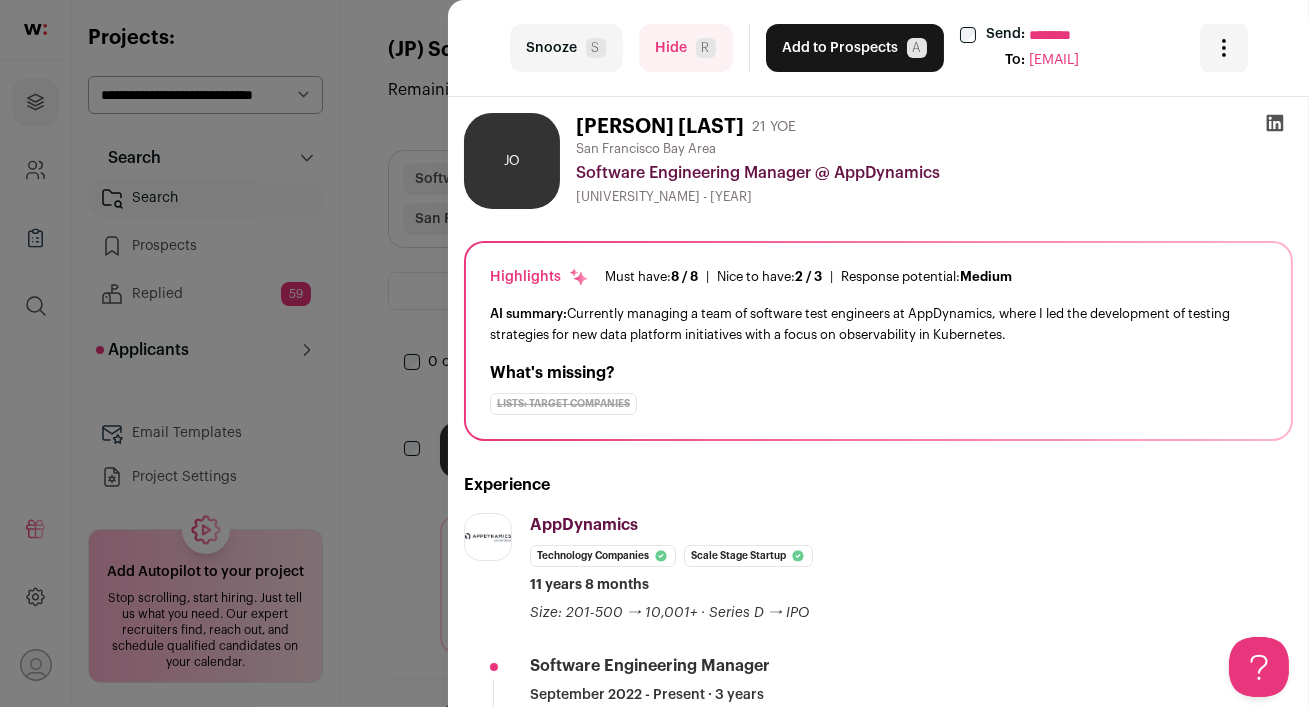 click 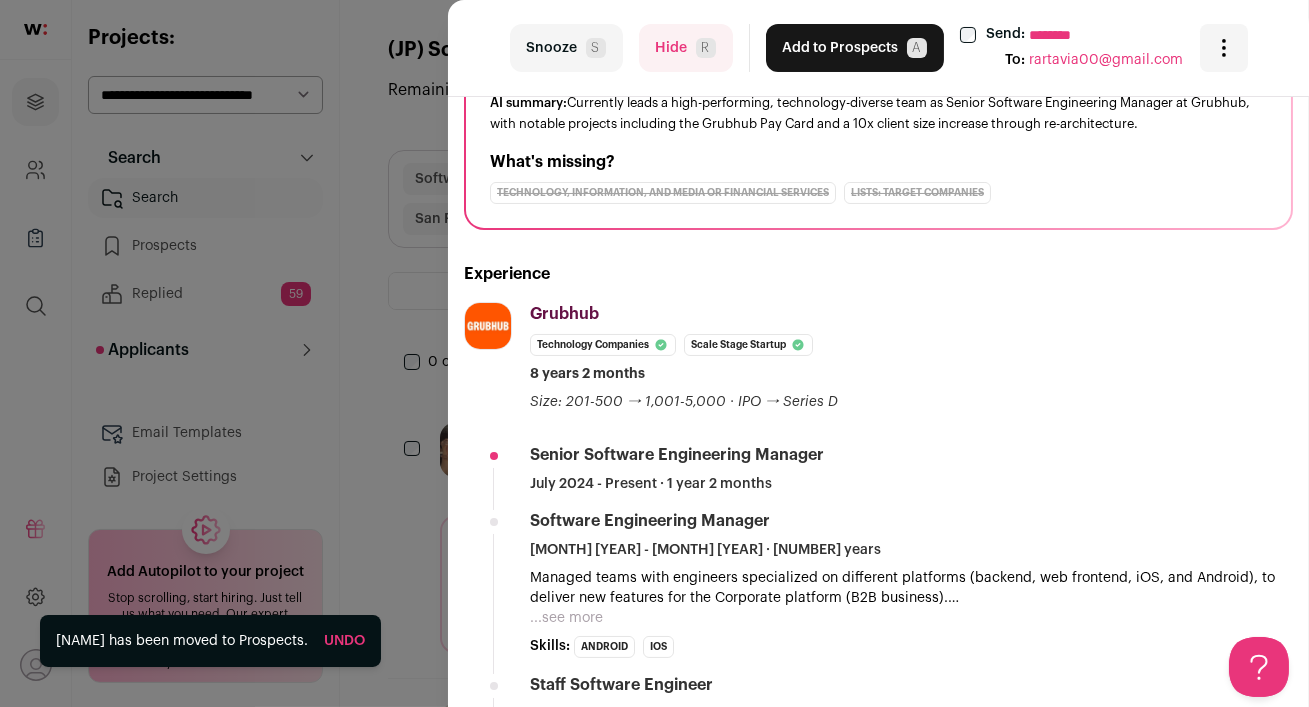 scroll, scrollTop: 260, scrollLeft: 0, axis: vertical 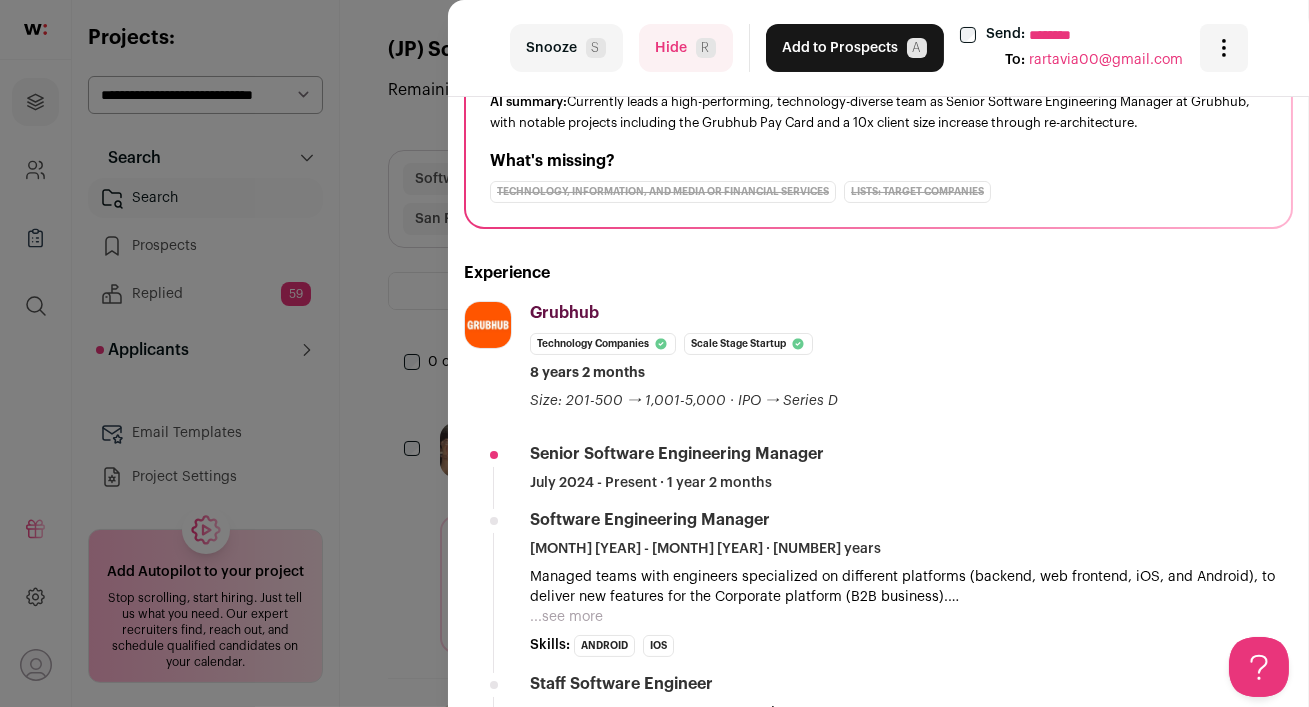 click on "Hide
R" at bounding box center [686, 48] 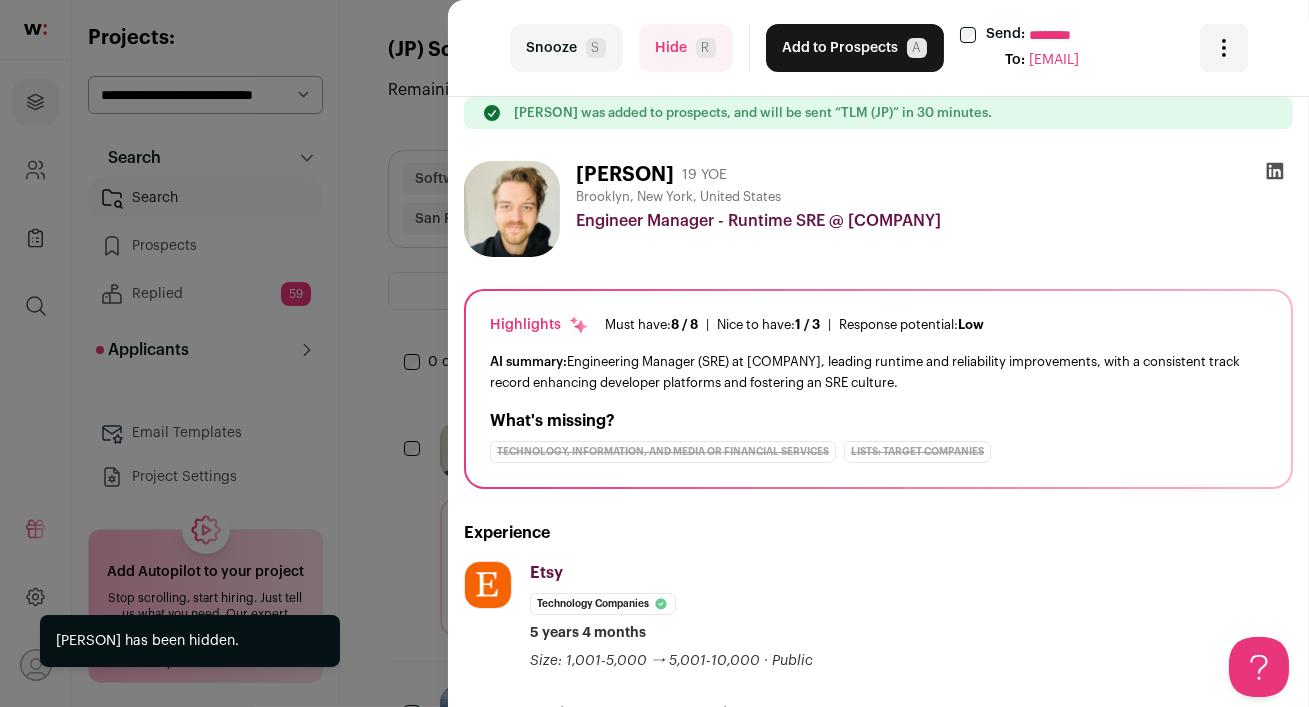 click on "Hide
R" at bounding box center [686, 48] 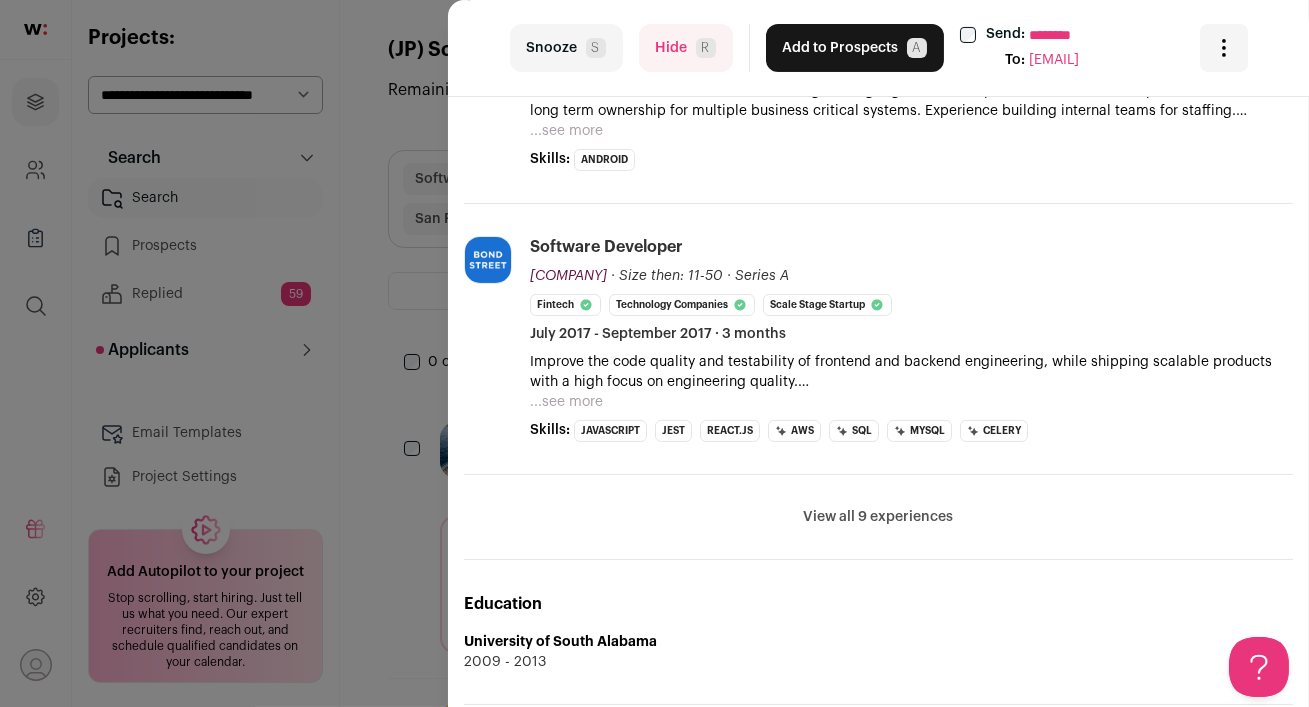 scroll, scrollTop: 723, scrollLeft: 0, axis: vertical 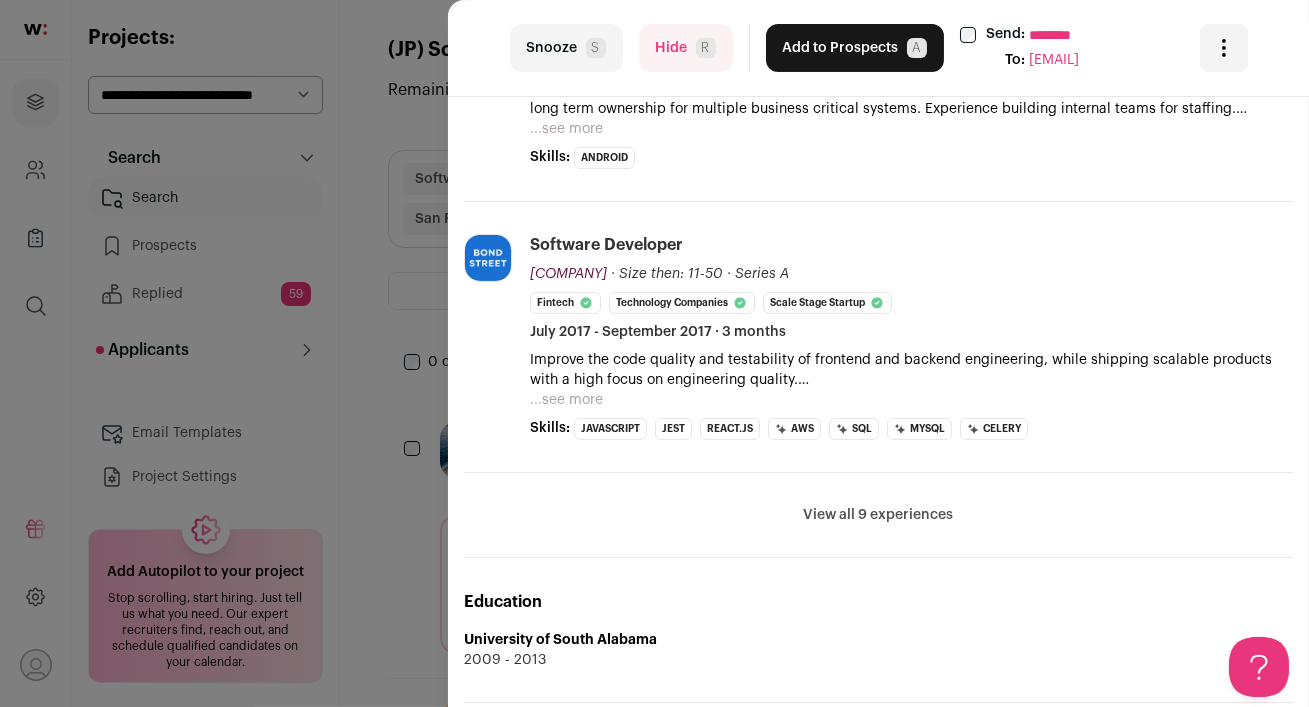 click on "View all 9 experiences" at bounding box center [879, 515] 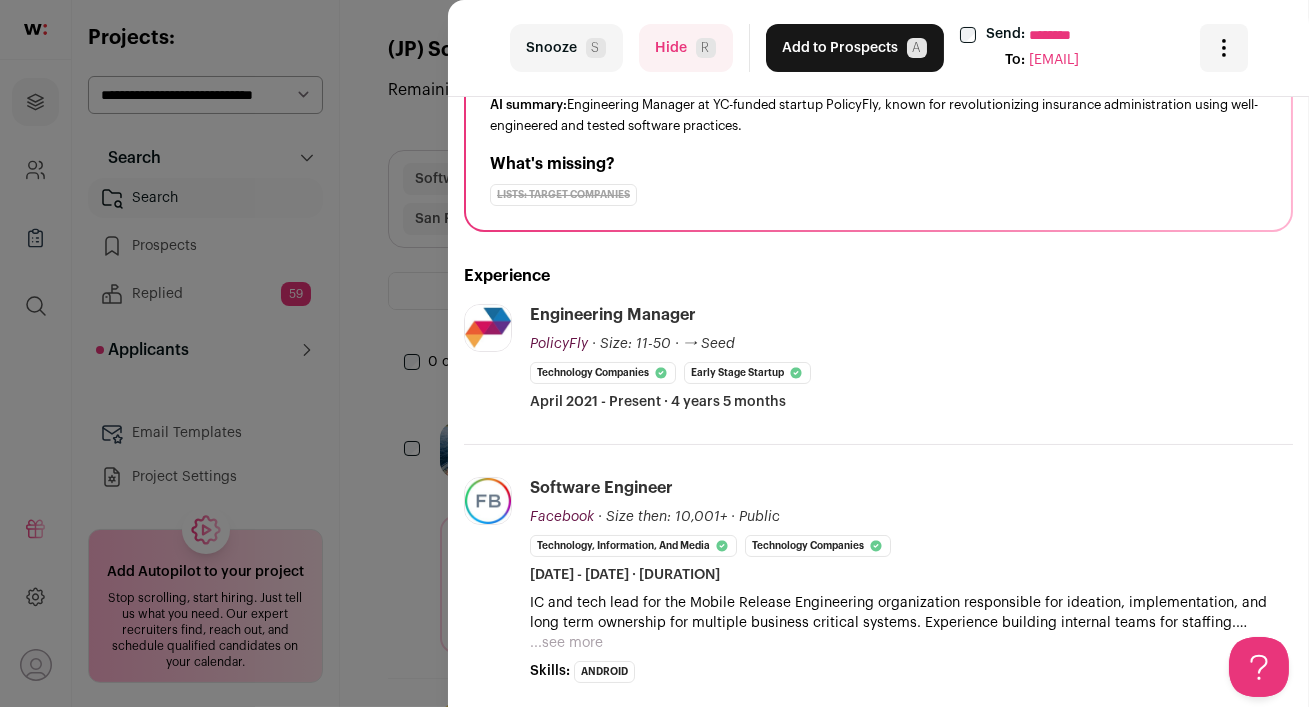 scroll, scrollTop: 0, scrollLeft: 0, axis: both 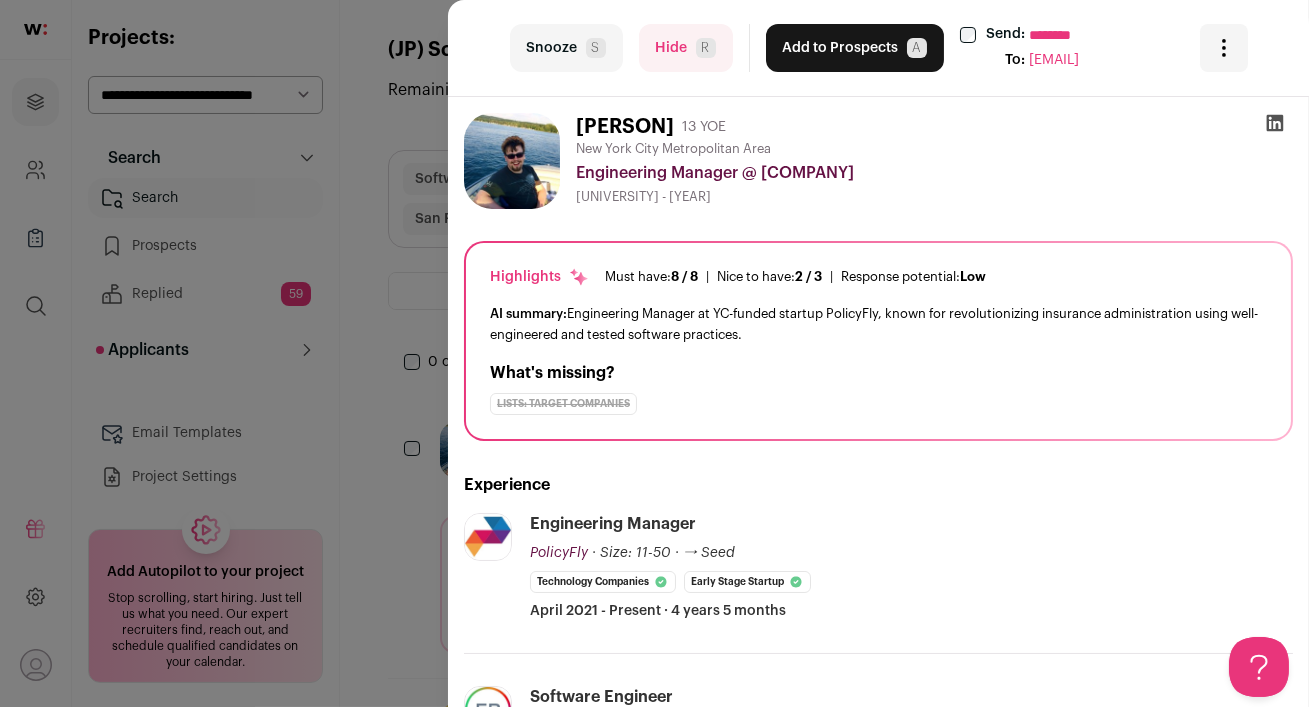 click 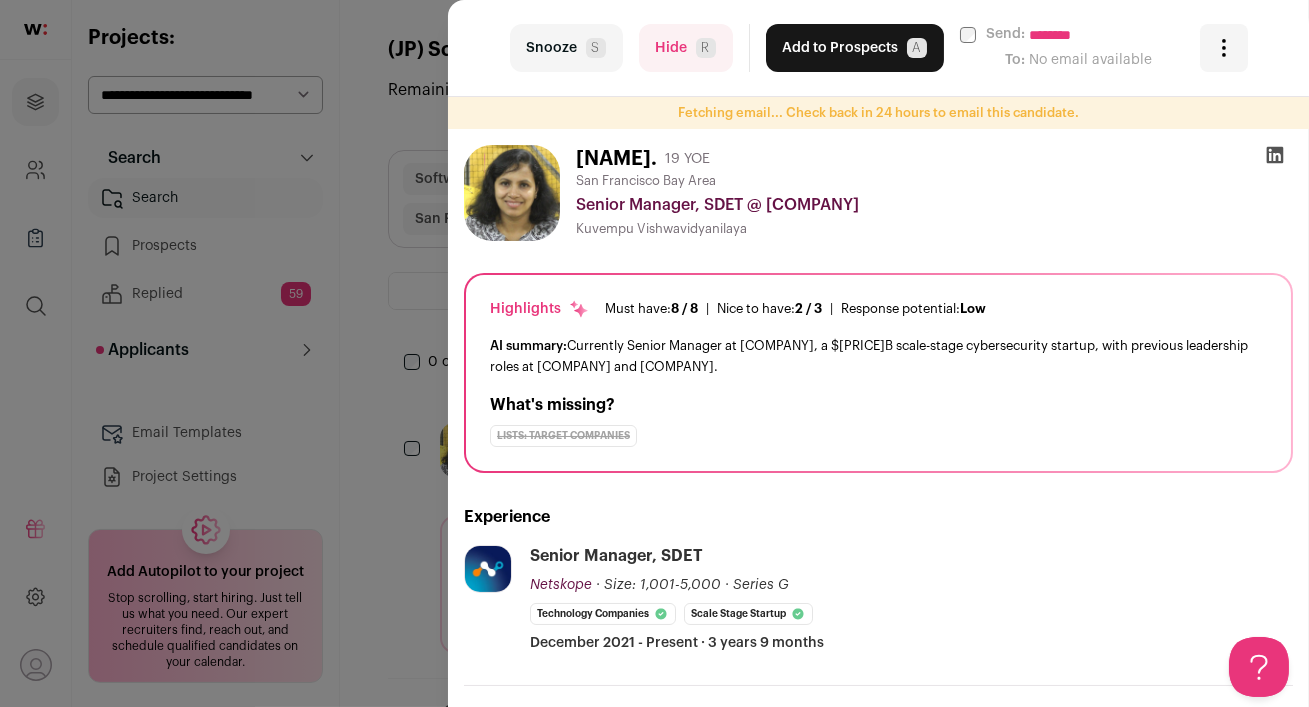 click on "Hide
R" at bounding box center (686, 48) 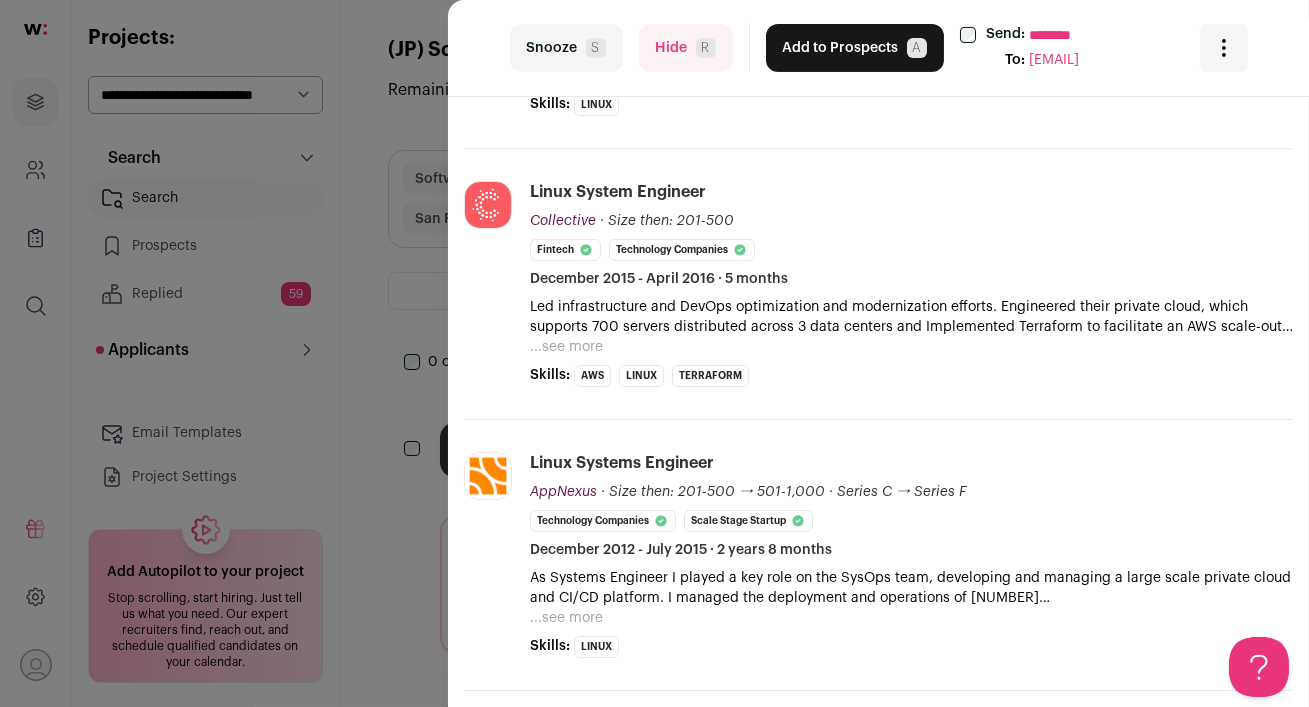scroll, scrollTop: 0, scrollLeft: 0, axis: both 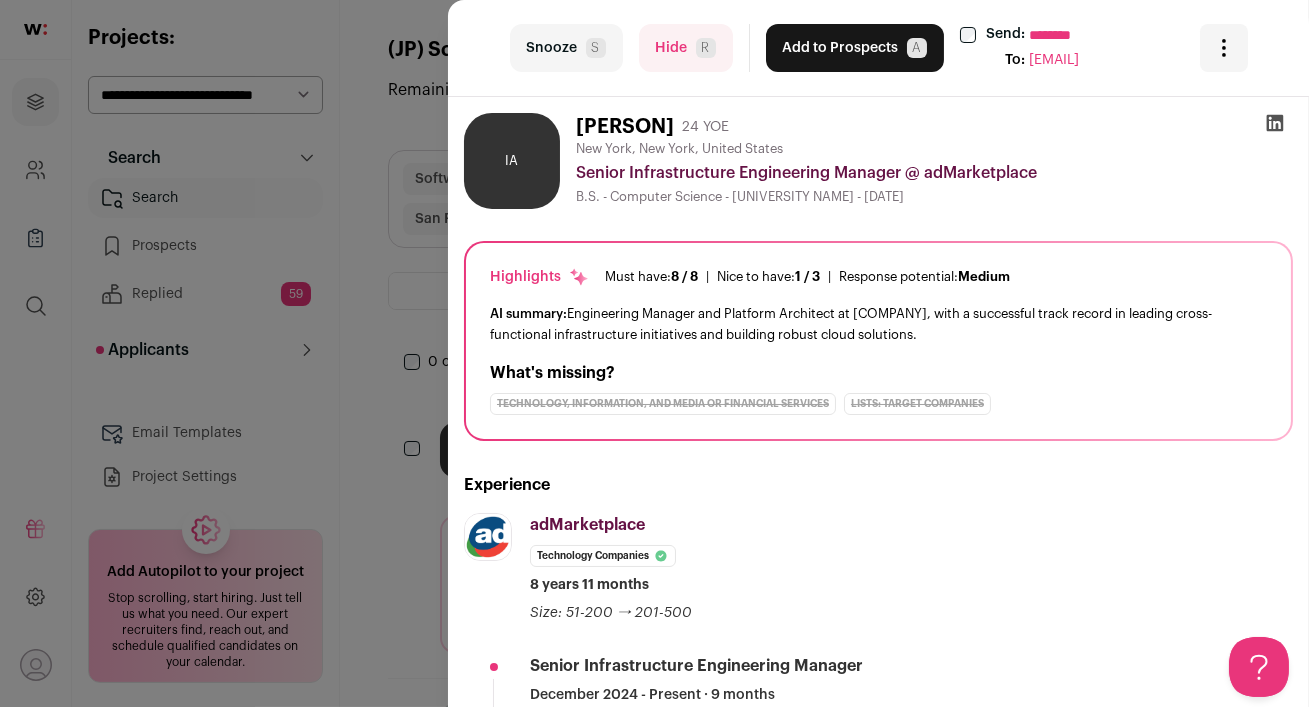 click on "Hide
R" at bounding box center [686, 48] 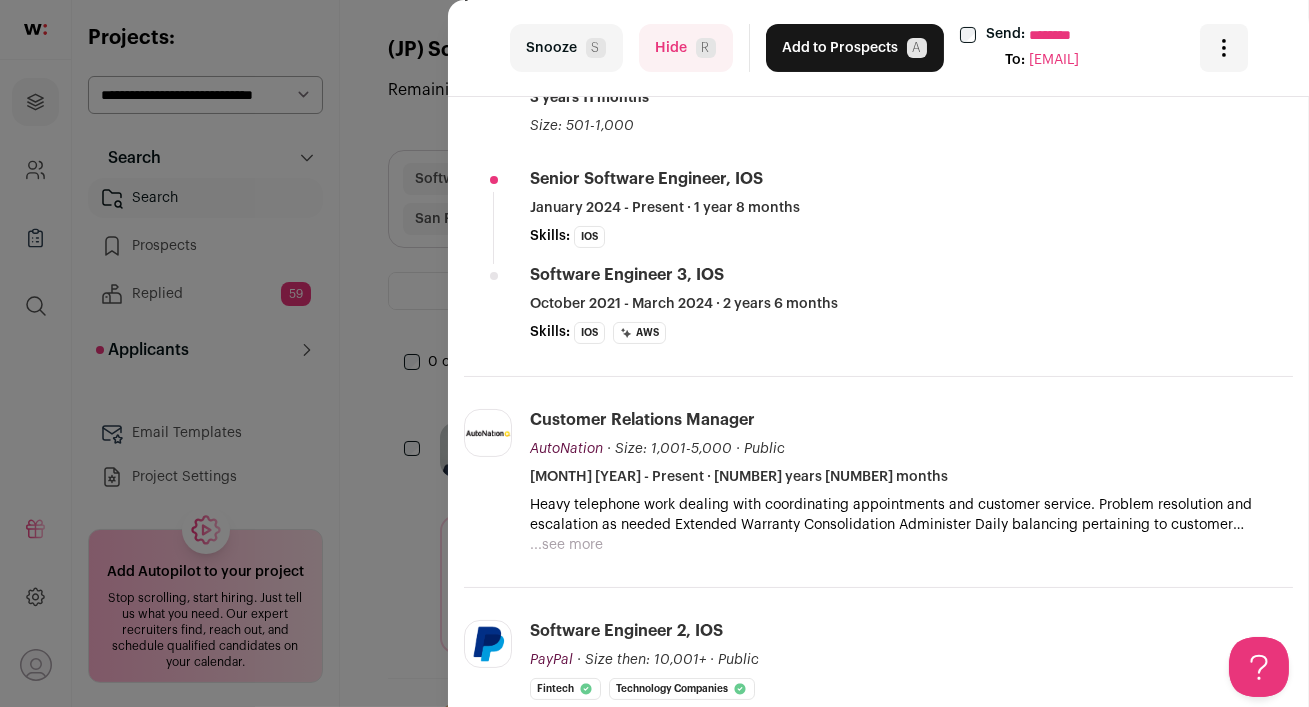 scroll, scrollTop: 488, scrollLeft: 0, axis: vertical 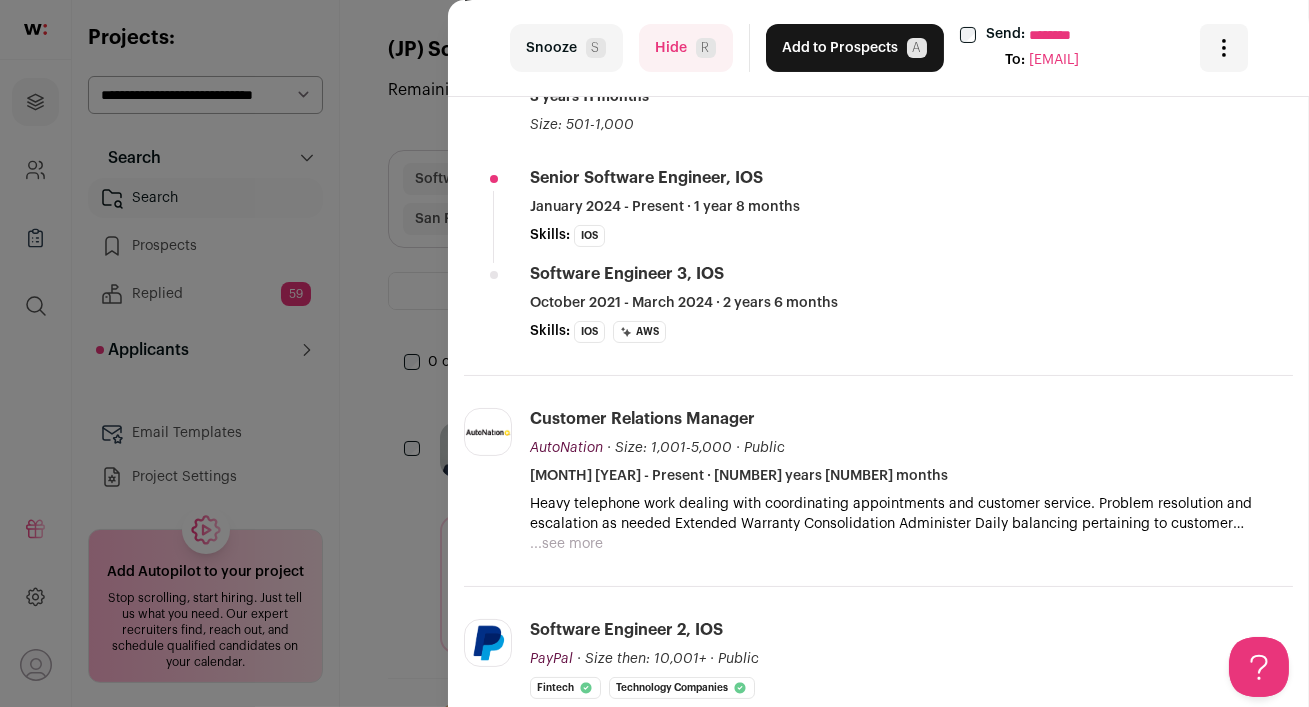 click on "Hide
R" at bounding box center [686, 48] 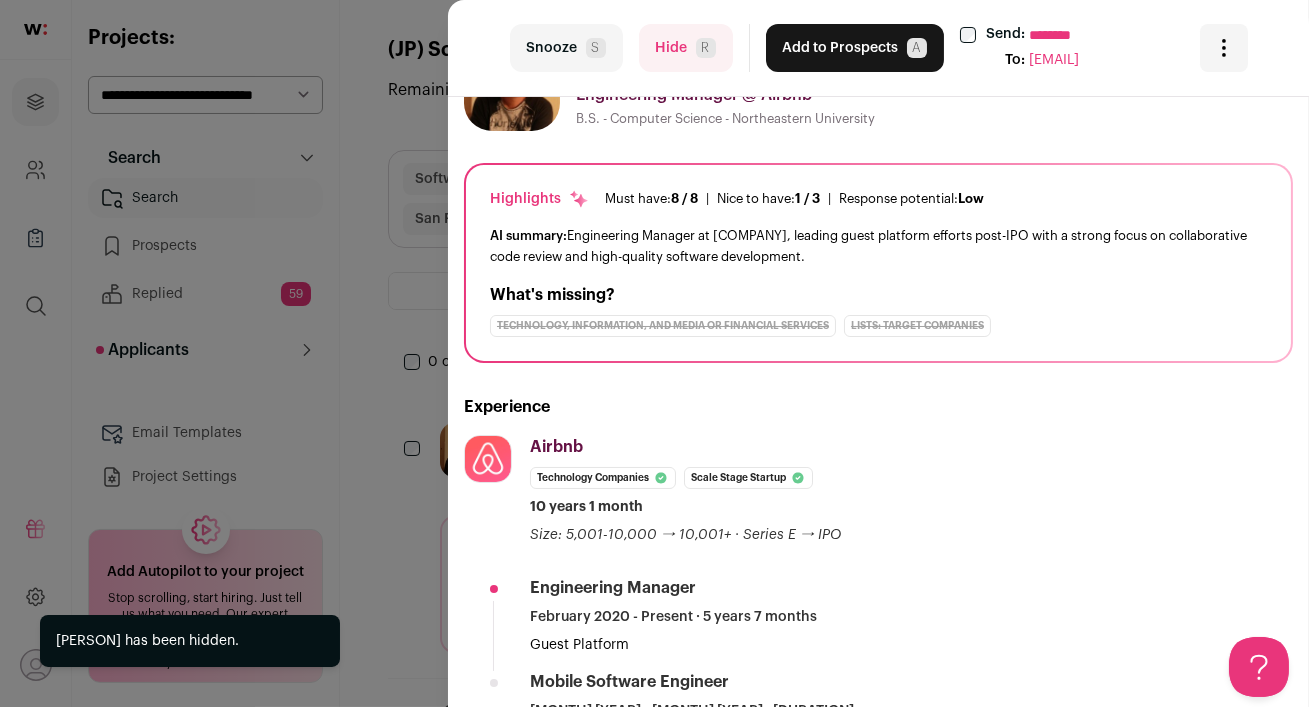 scroll, scrollTop: 114, scrollLeft: 0, axis: vertical 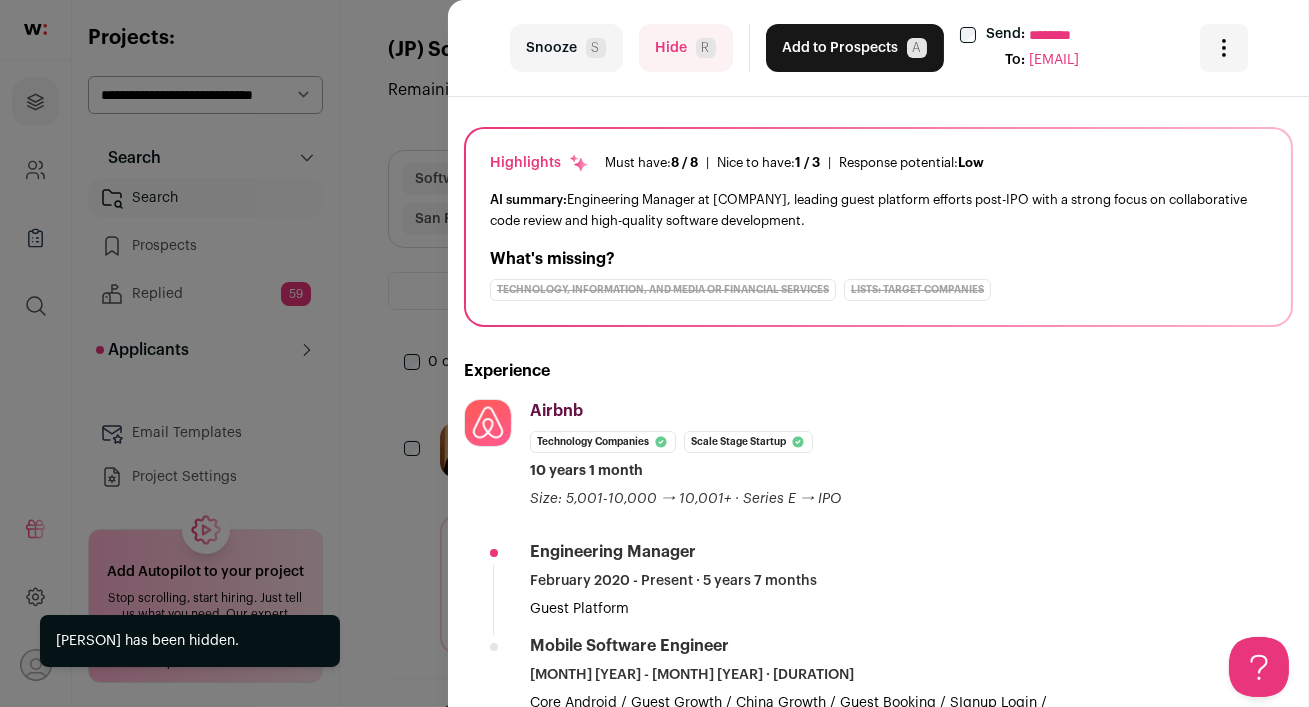 click on "Hide
R" at bounding box center (686, 48) 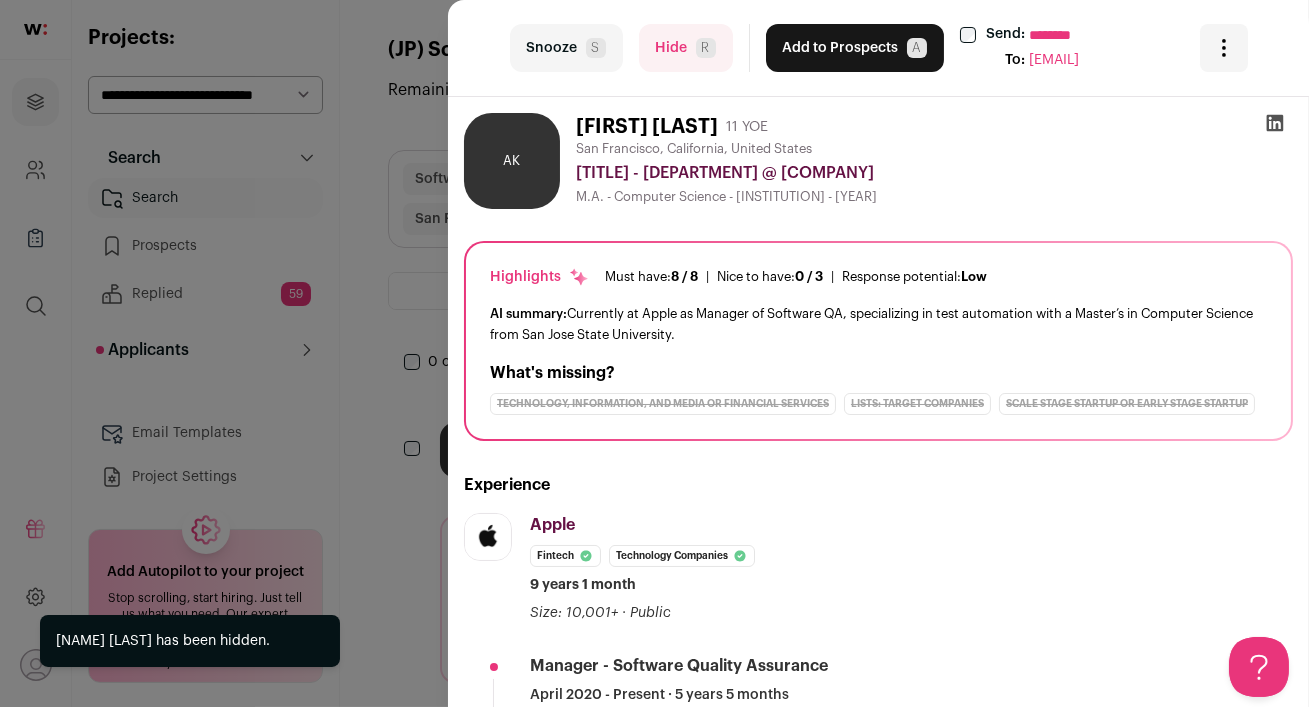 click on "Hide
R" at bounding box center [686, 48] 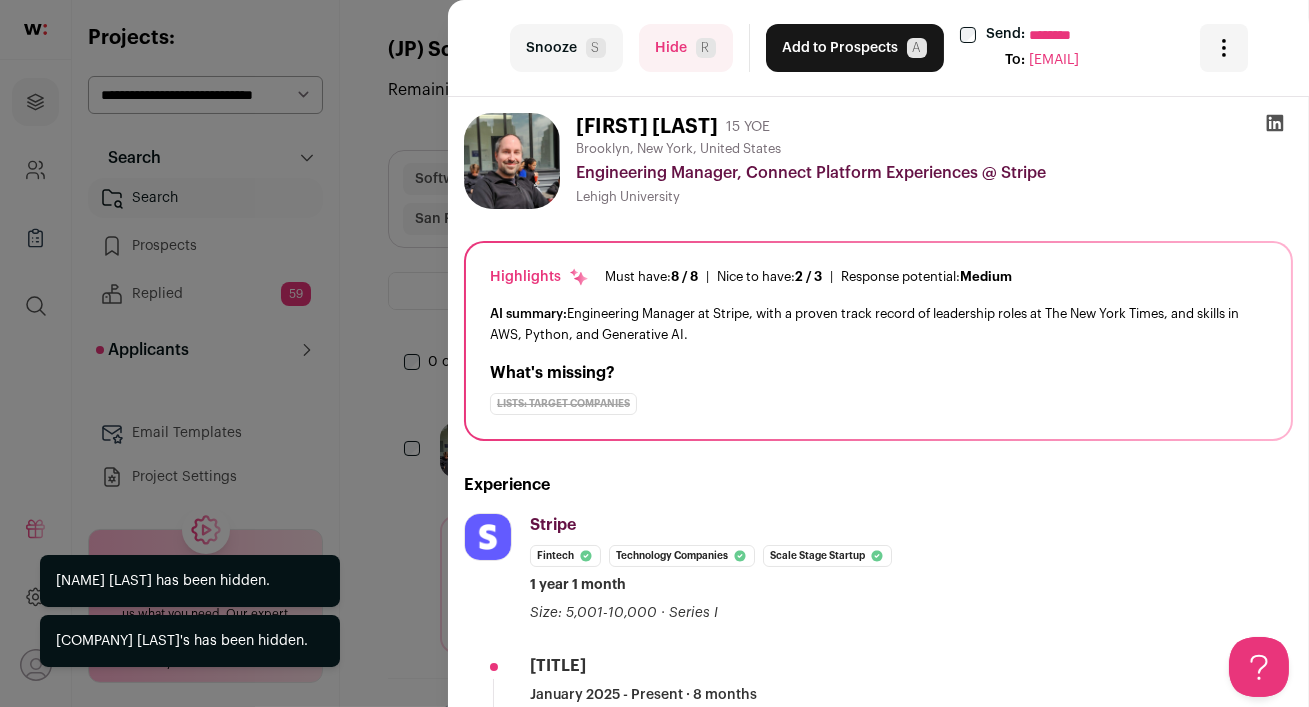 click on "Hide
R" at bounding box center [686, 48] 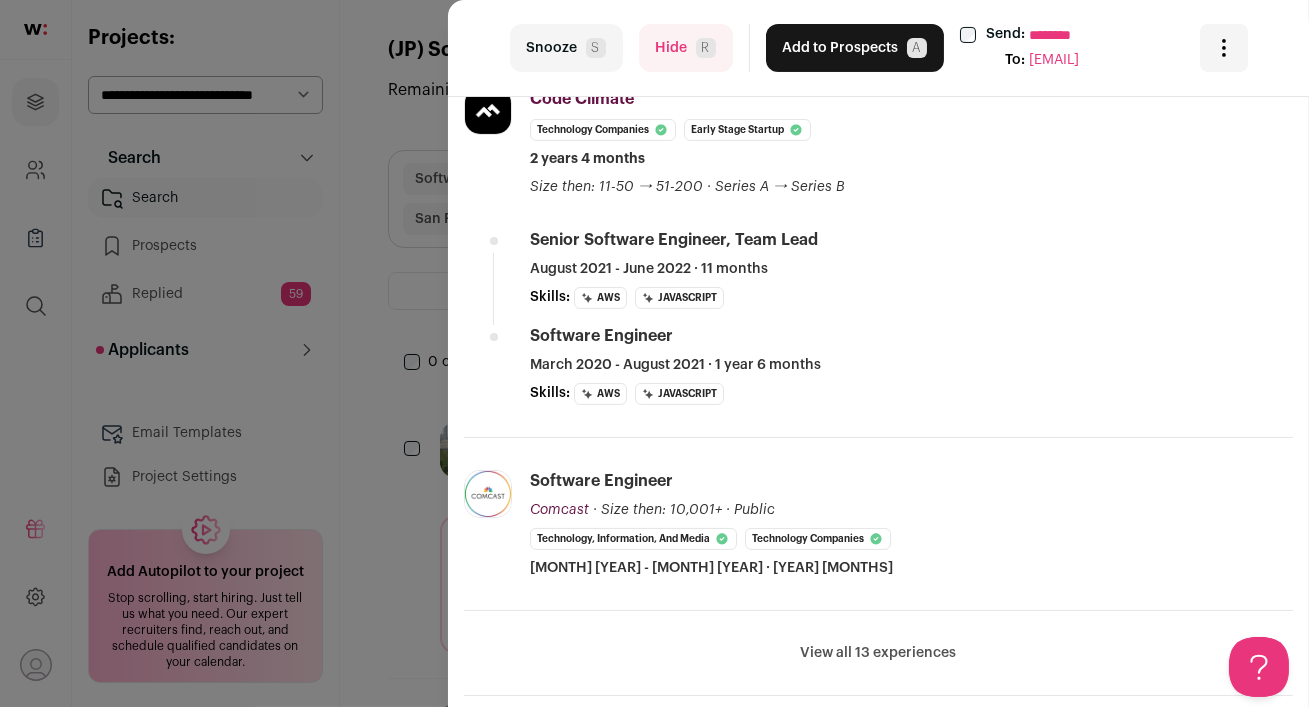 scroll, scrollTop: 878, scrollLeft: 0, axis: vertical 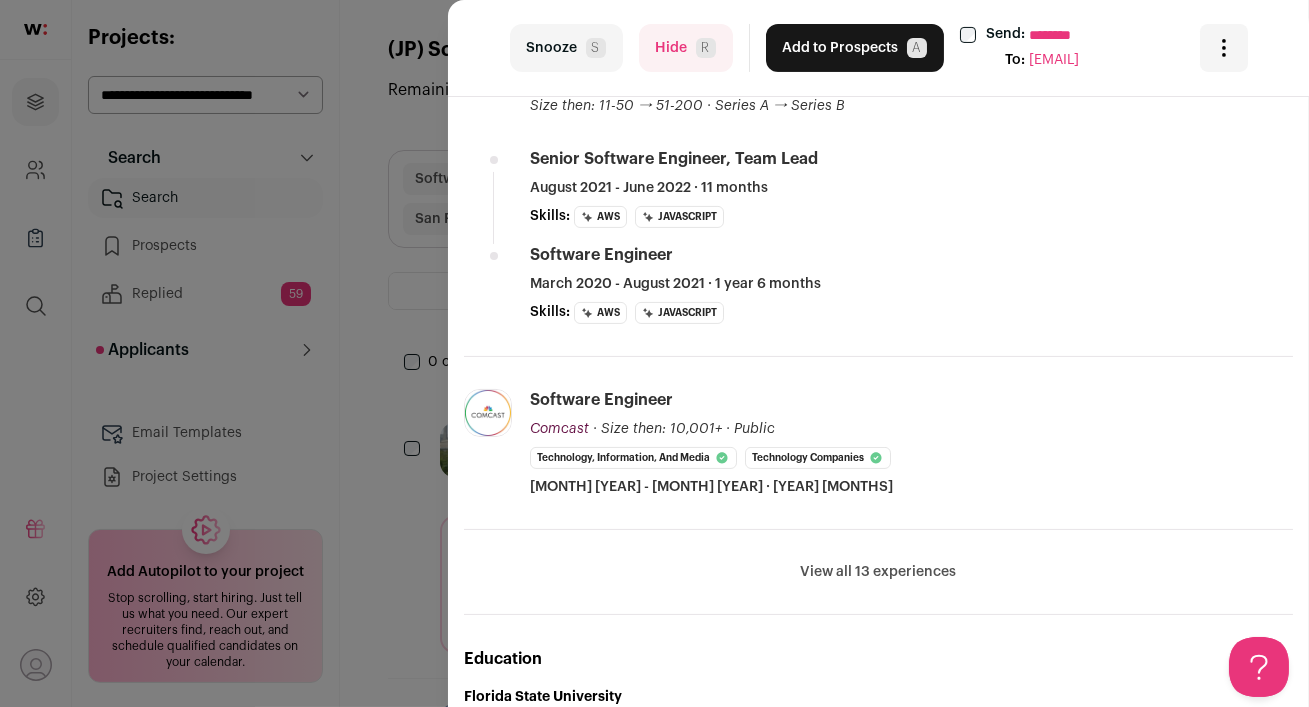 click on "View all 13 experiences" at bounding box center [879, 572] 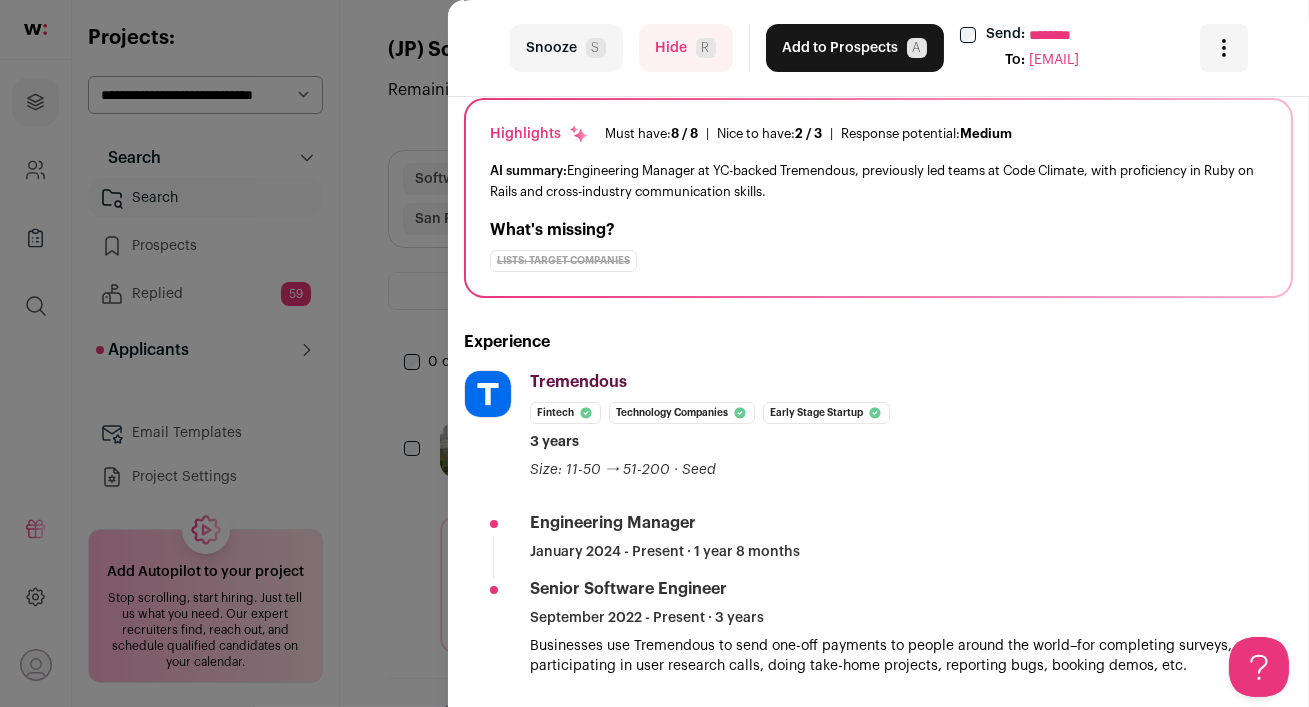 scroll, scrollTop: 0, scrollLeft: 0, axis: both 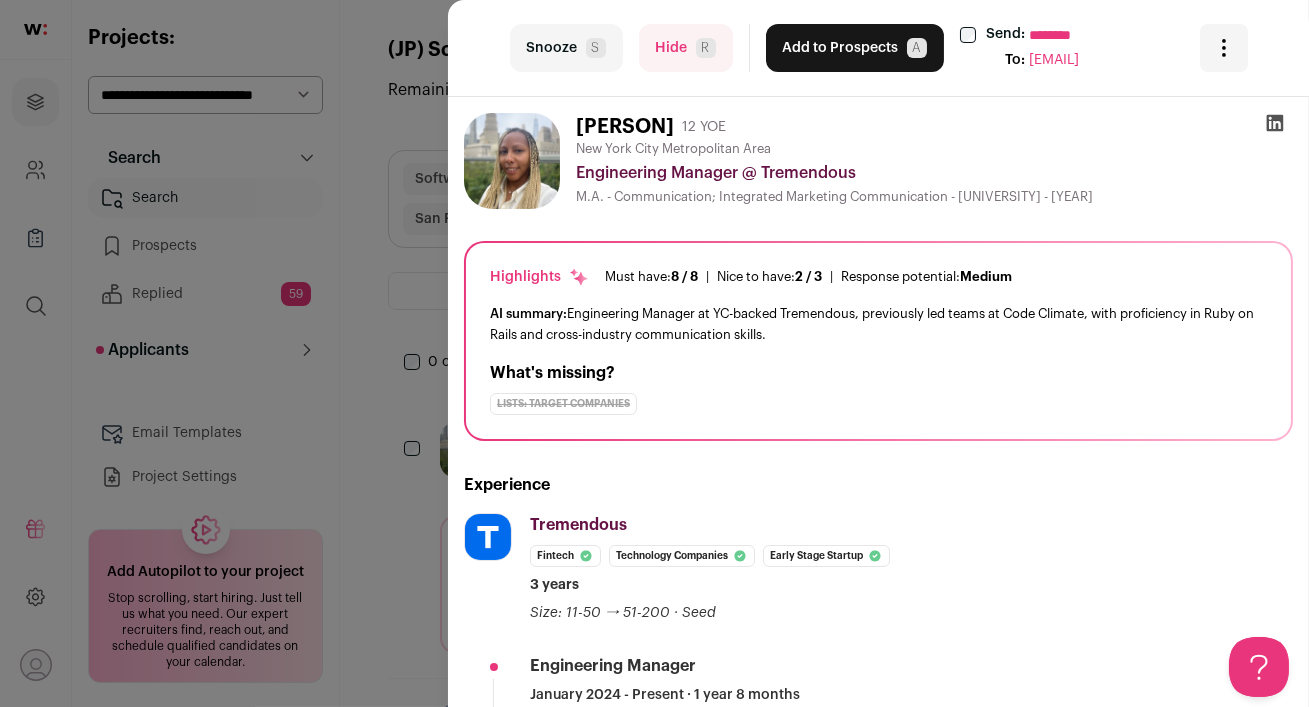 click on "Hide
R" at bounding box center (686, 48) 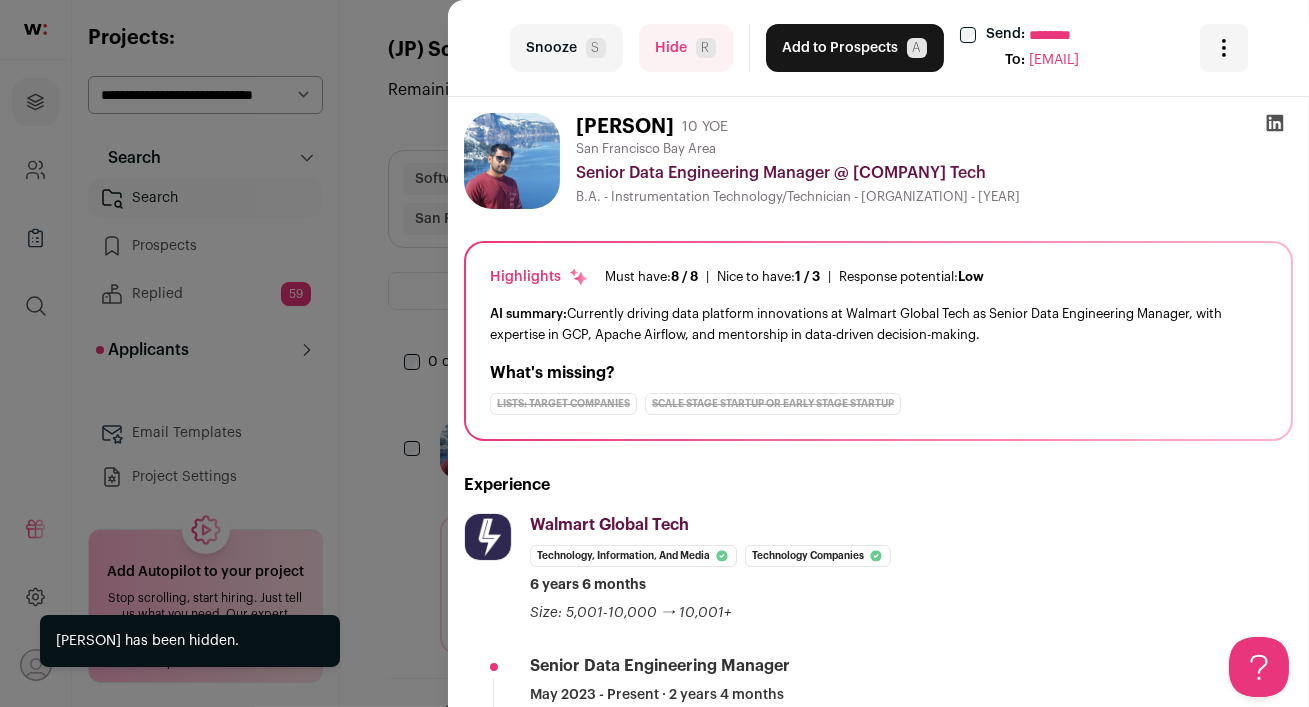 click on "Hide
R" at bounding box center [686, 48] 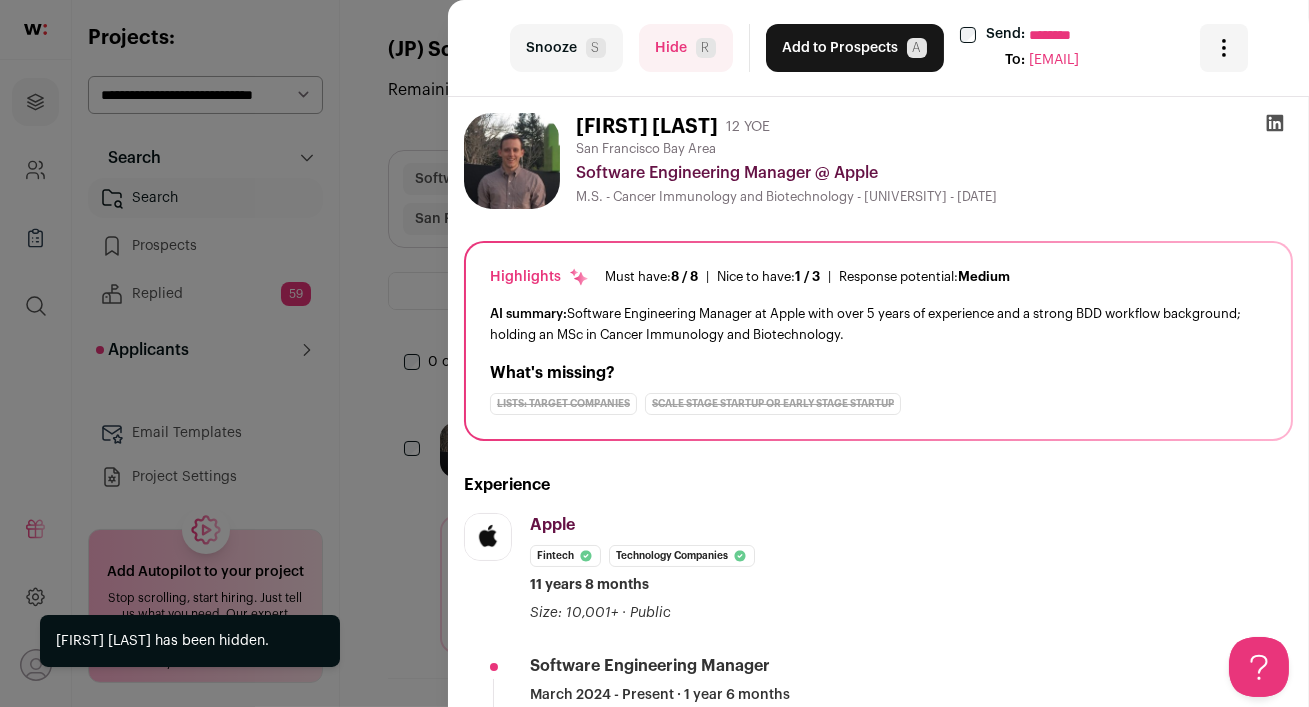 click on "Hide
R" at bounding box center (686, 48) 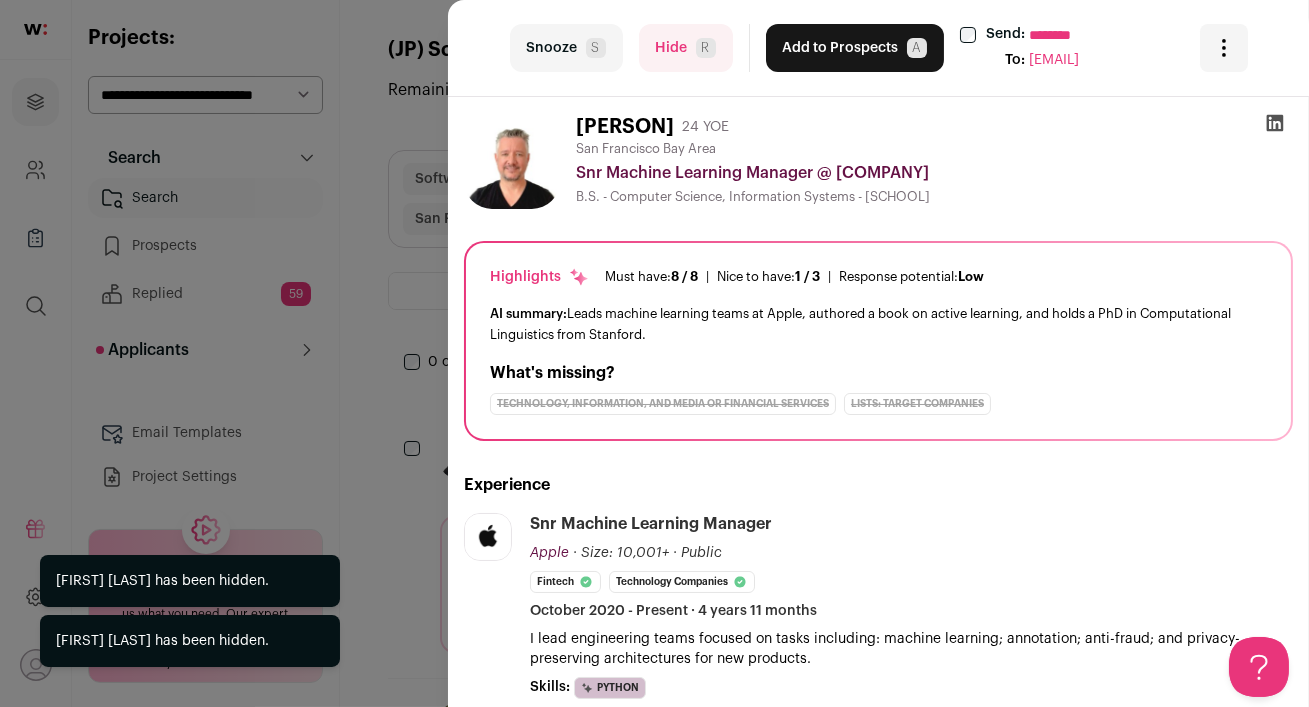 click on "Hide
R" at bounding box center (686, 48) 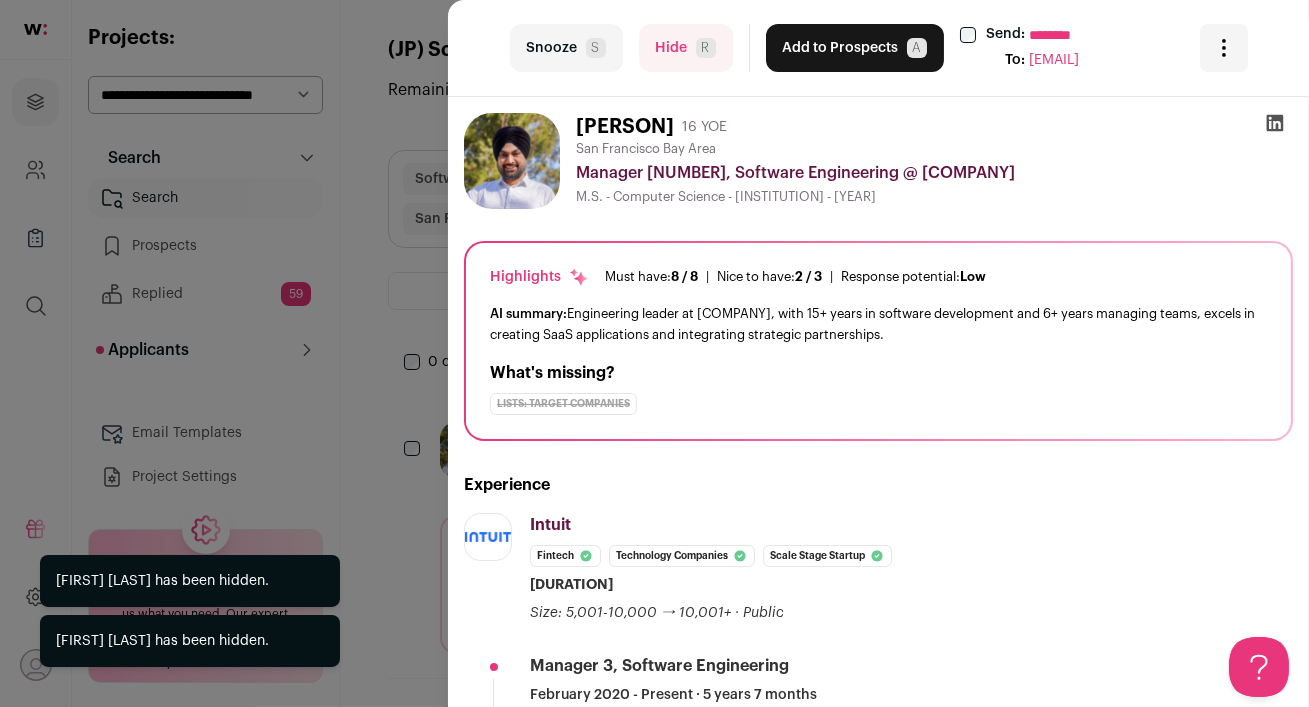 click on "Hide
R" at bounding box center (686, 48) 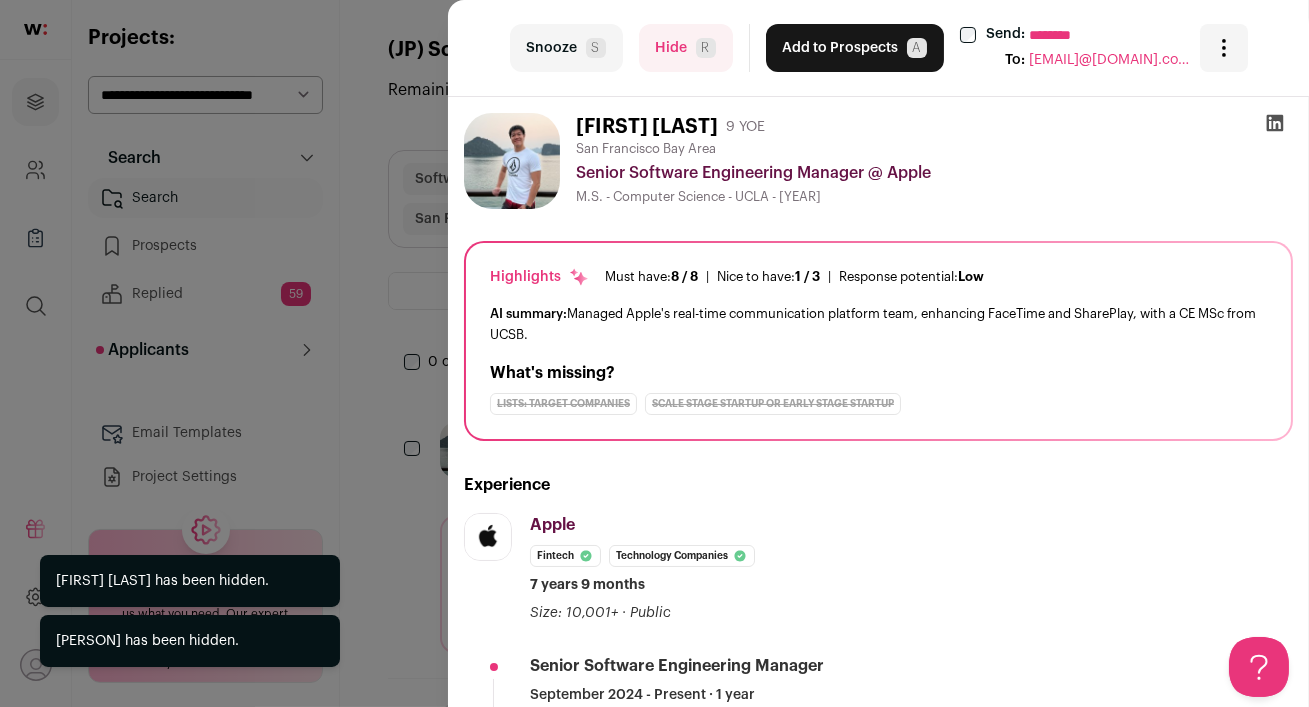click on "Hide
R" at bounding box center [686, 48] 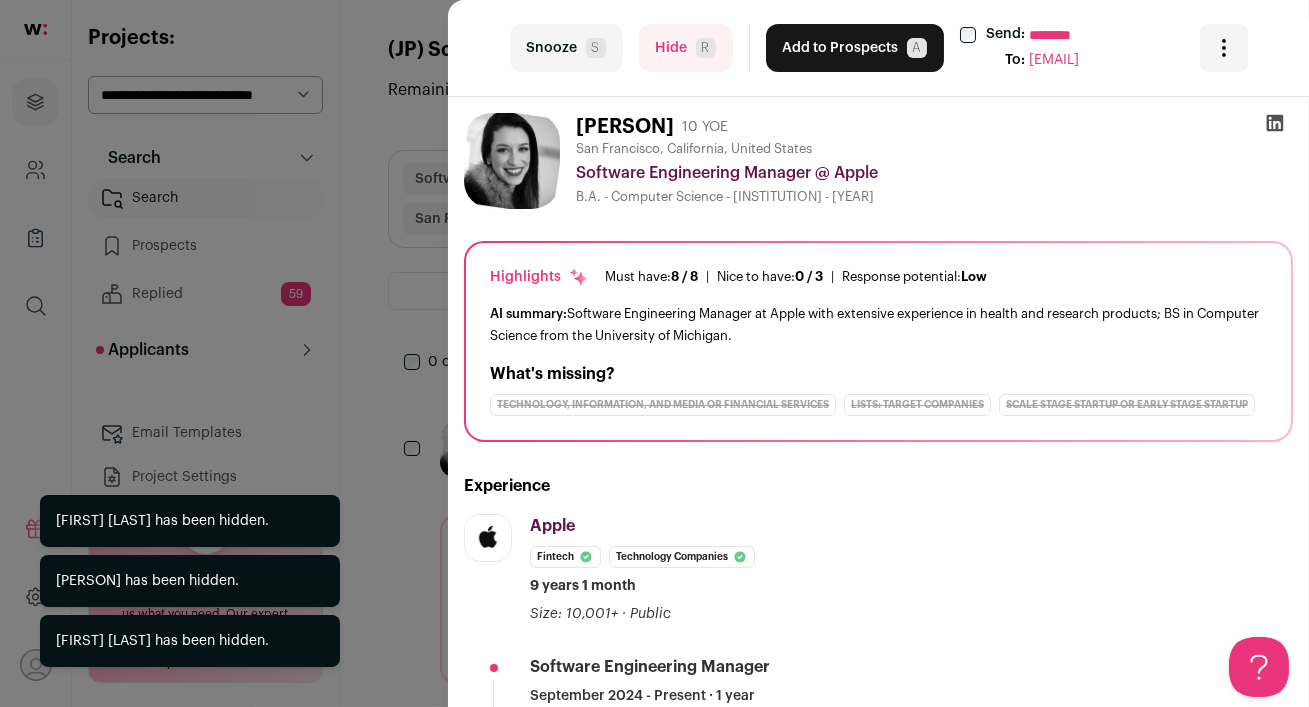 click on "Hide
R" at bounding box center [686, 48] 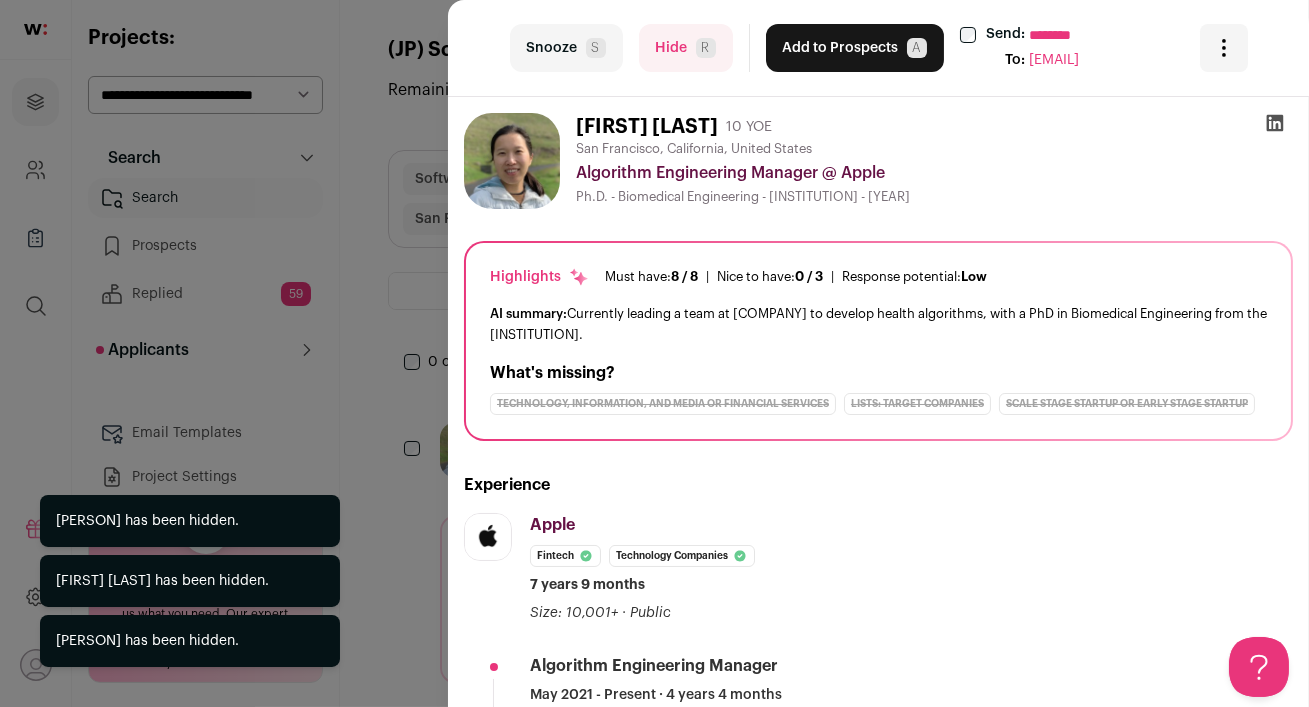 click on "Hide
R" at bounding box center [686, 48] 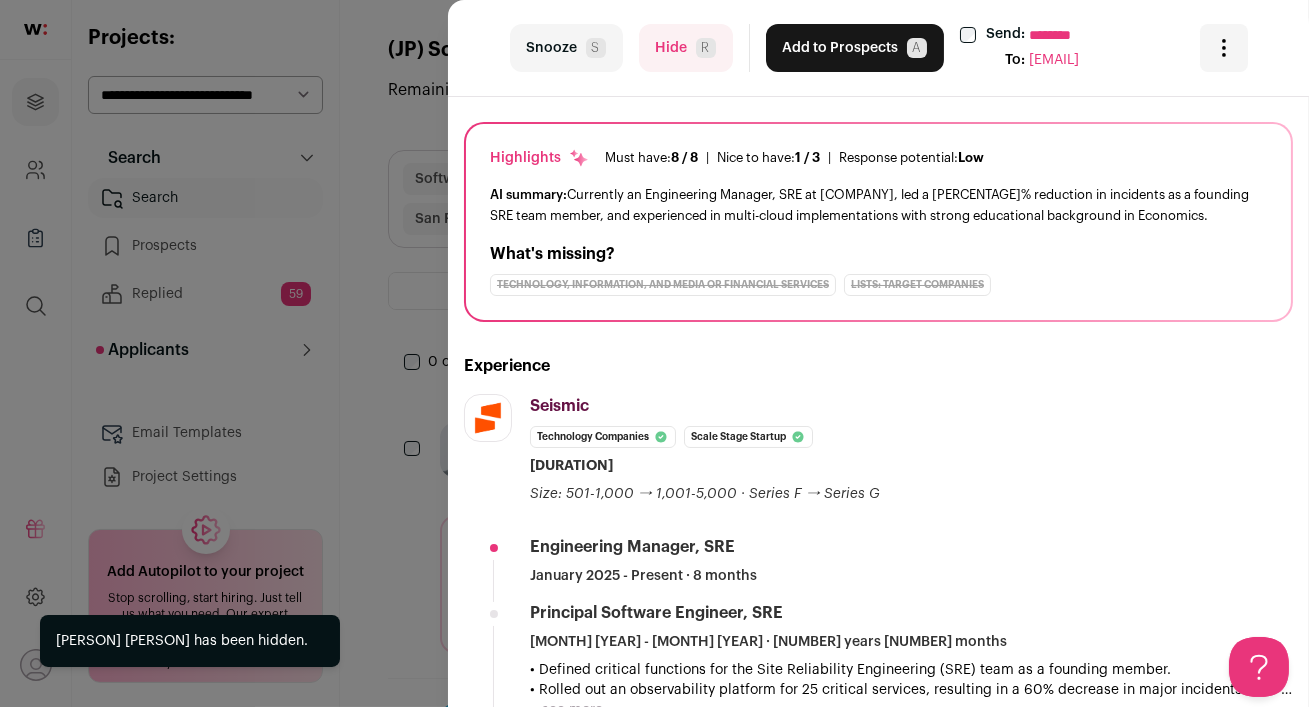 scroll, scrollTop: 122, scrollLeft: 0, axis: vertical 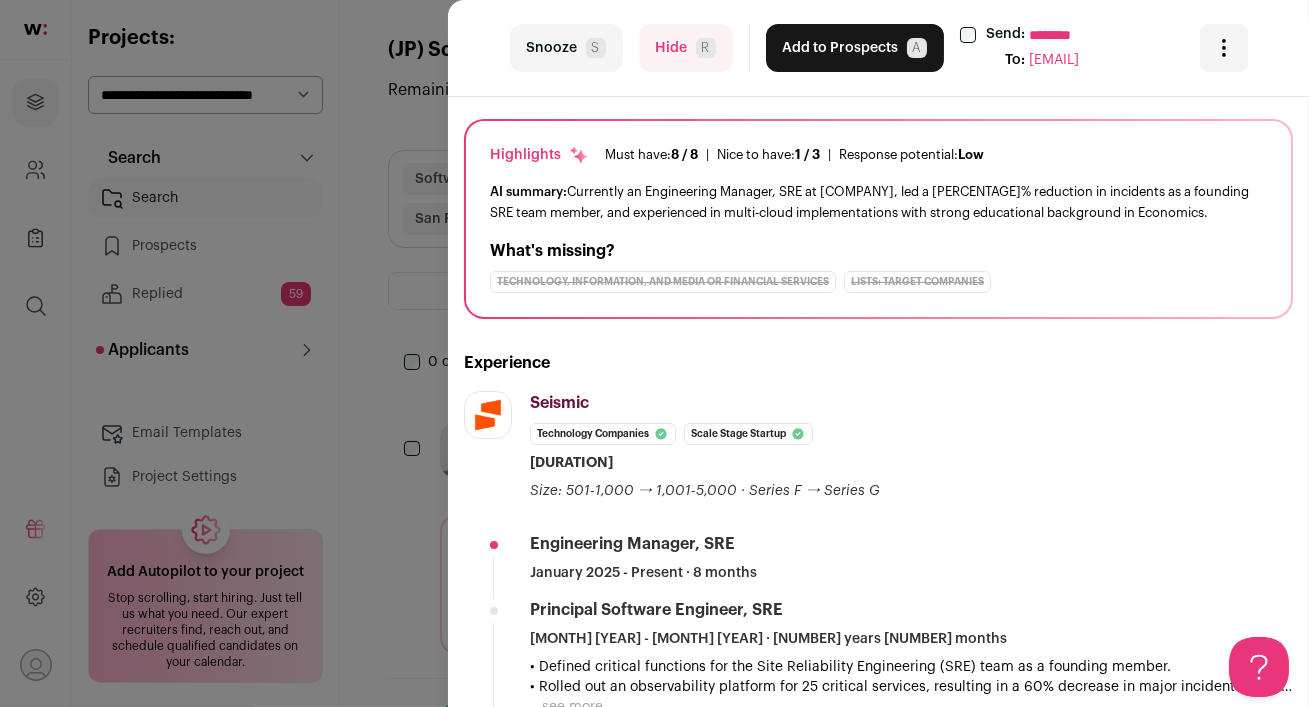click on "Hide
R" at bounding box center [686, 48] 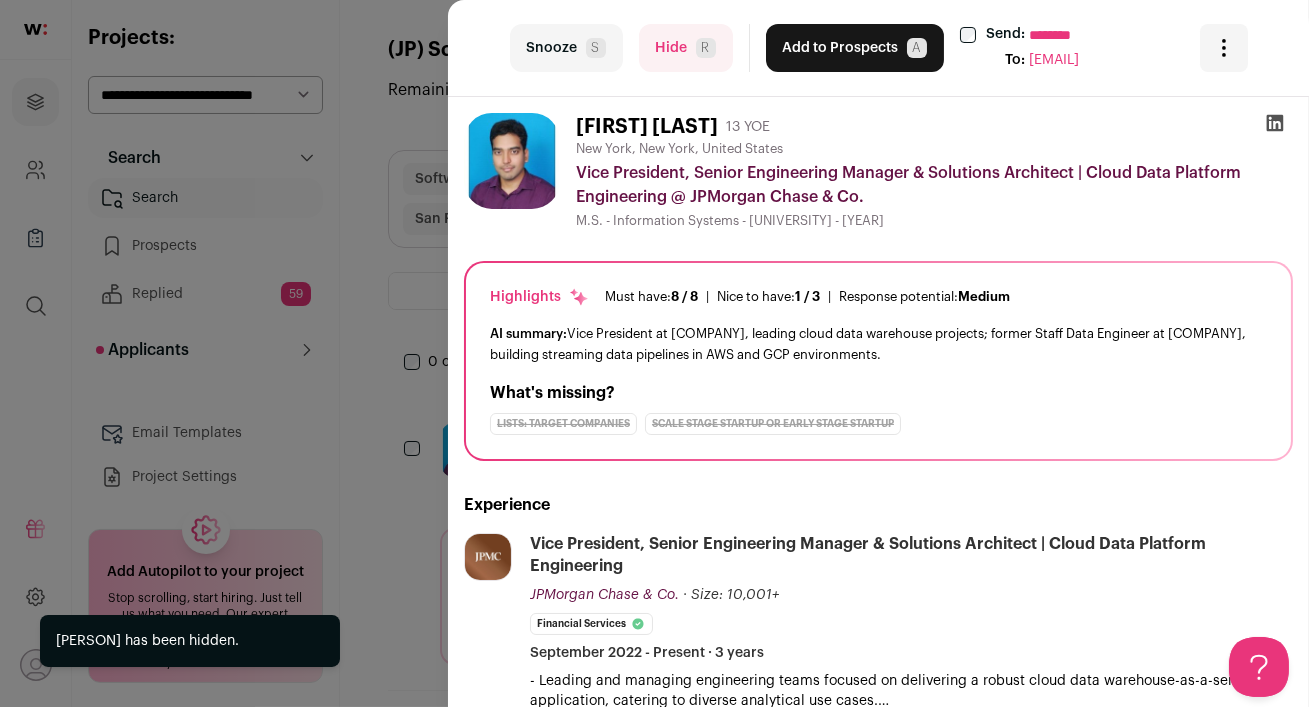 click on "Hide
R" at bounding box center [686, 48] 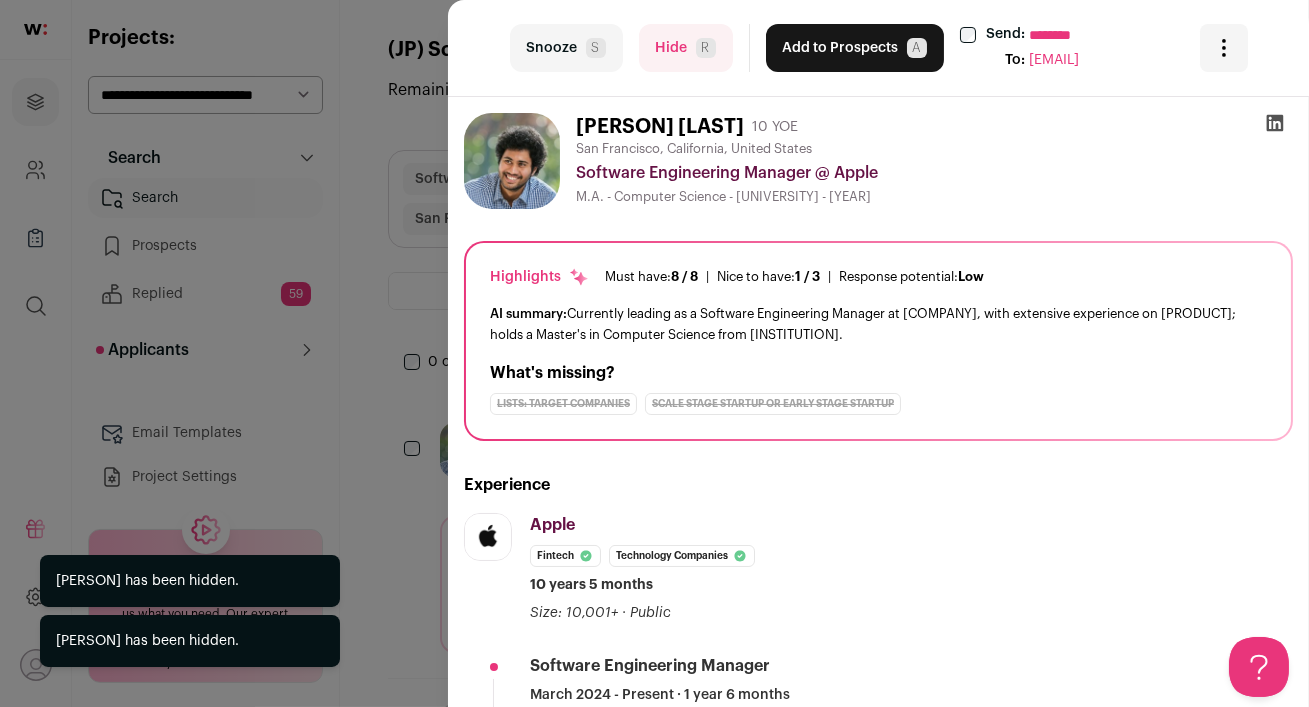 click on "Hide
R" at bounding box center [686, 48] 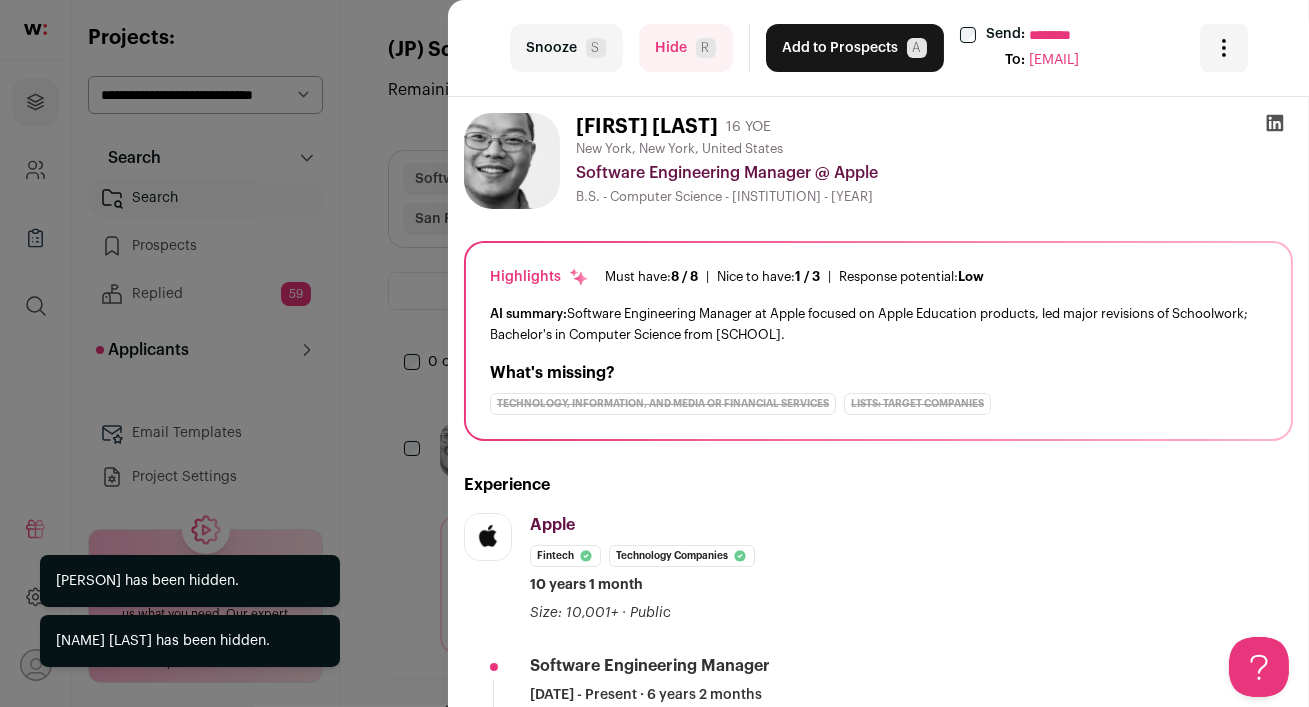 click on "Hide
R" at bounding box center [686, 48] 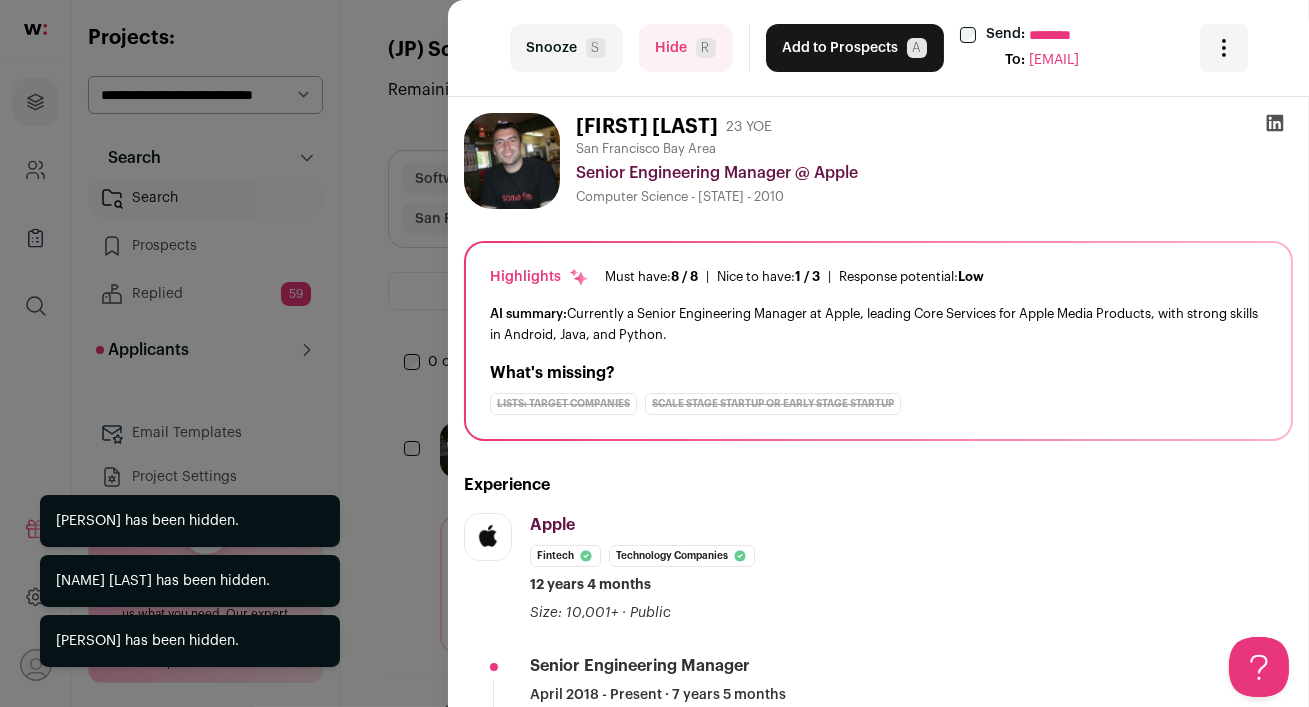 click on "Hide
R" at bounding box center [686, 48] 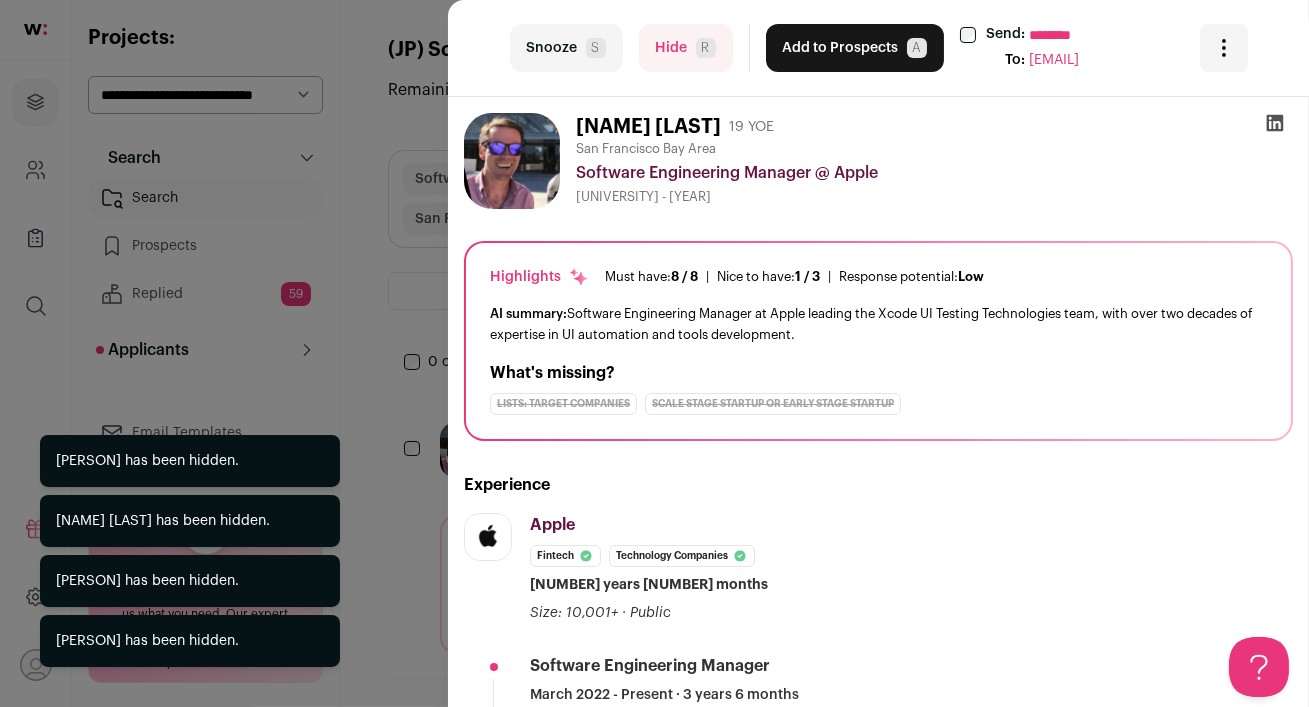 click on "Hide
R" at bounding box center (686, 48) 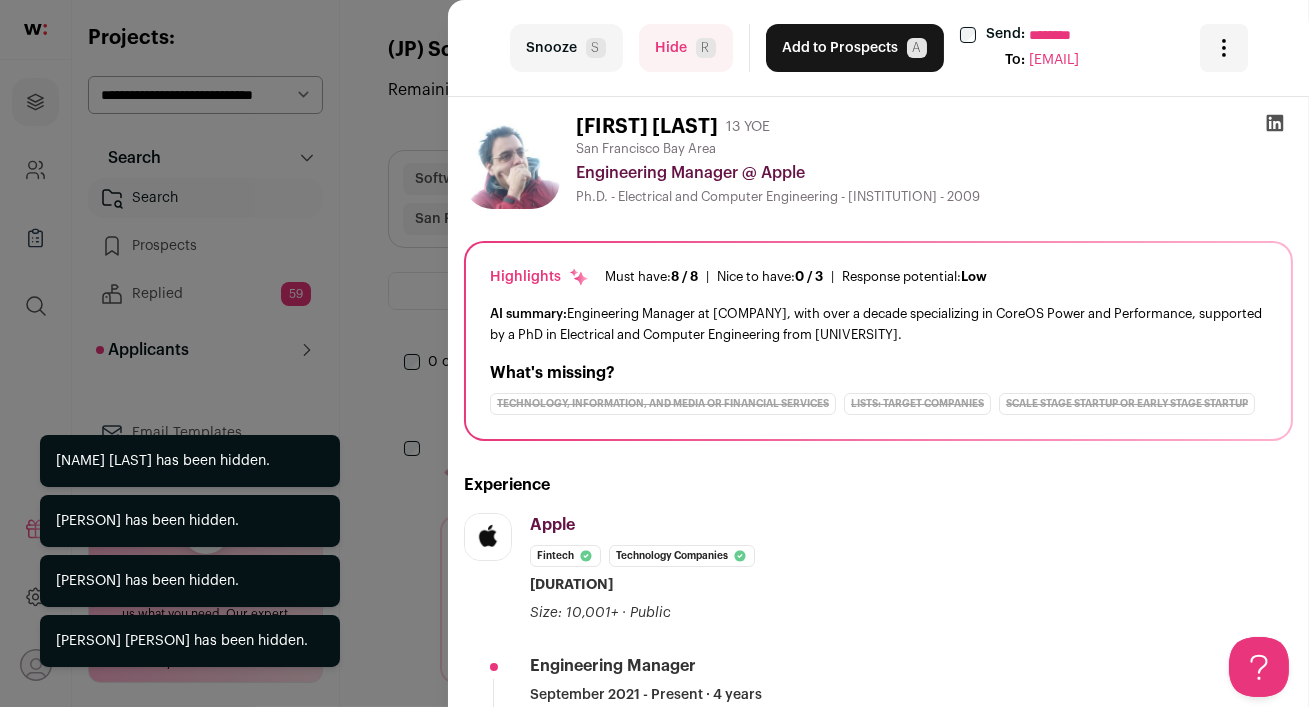 click on "Hide
R" at bounding box center (686, 48) 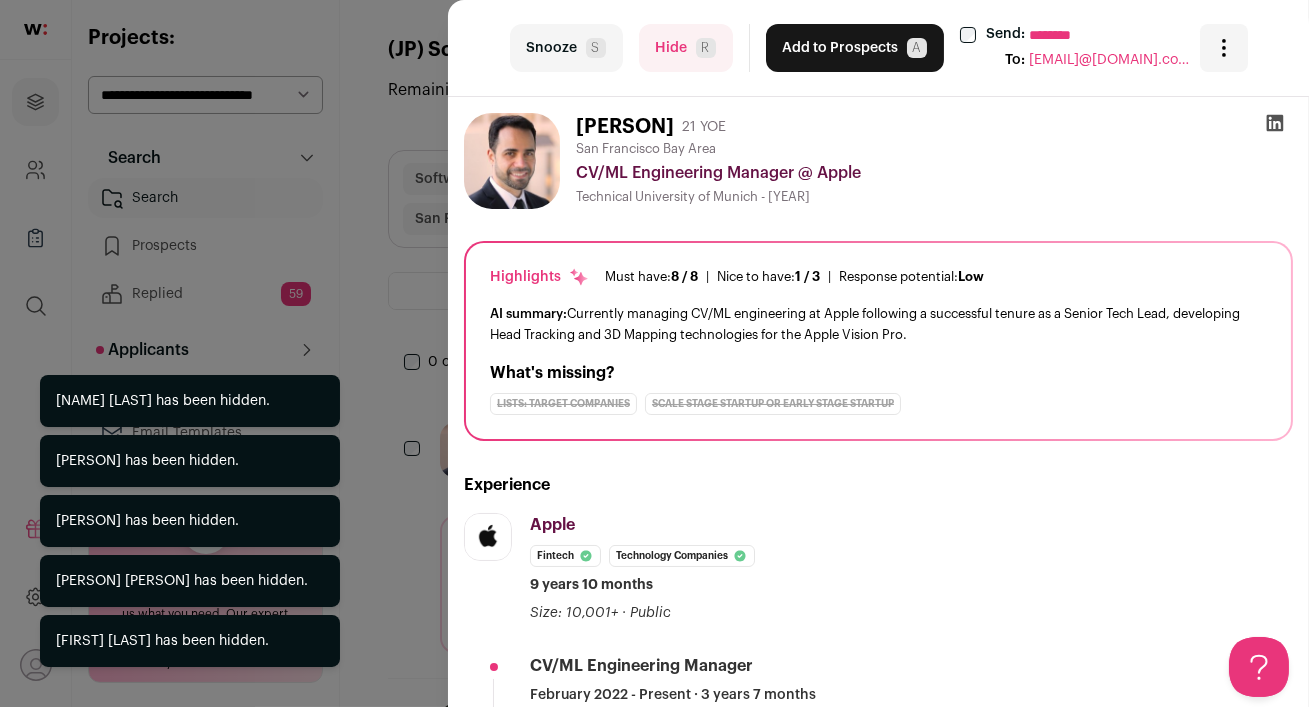 click on "Hide
R" at bounding box center [686, 48] 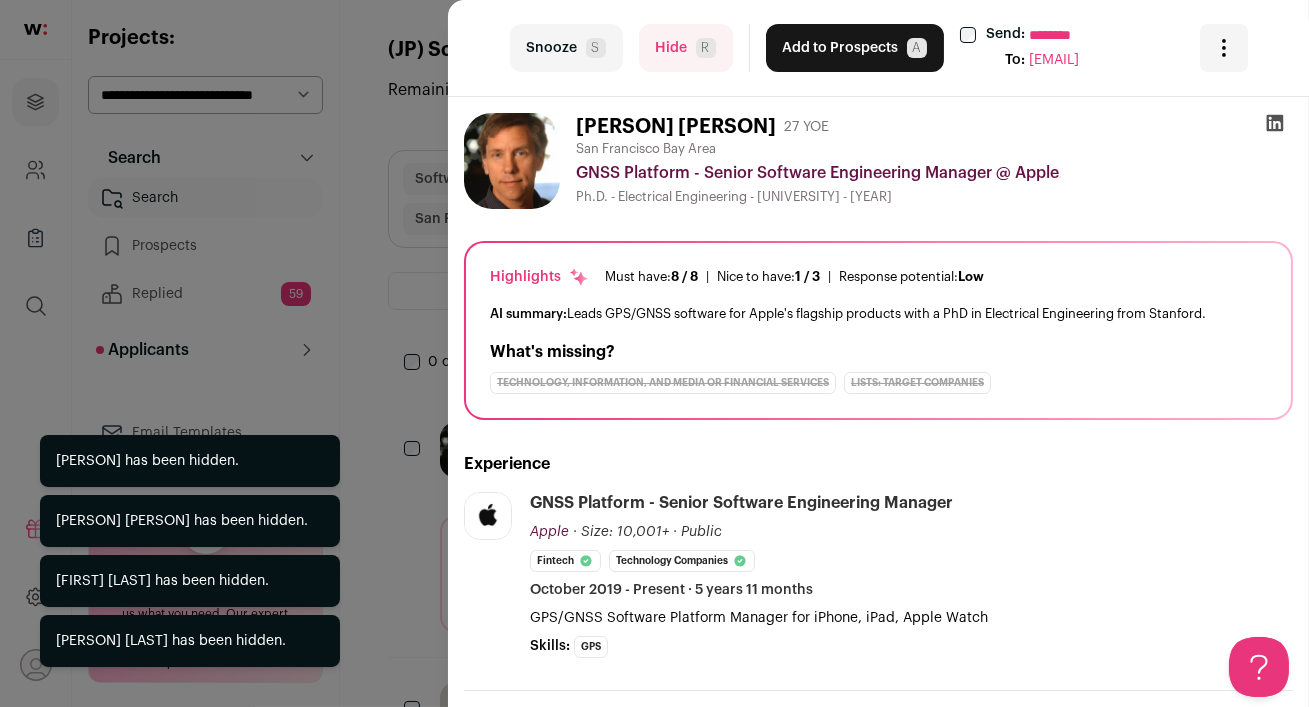 click on "Hide
R" at bounding box center [686, 48] 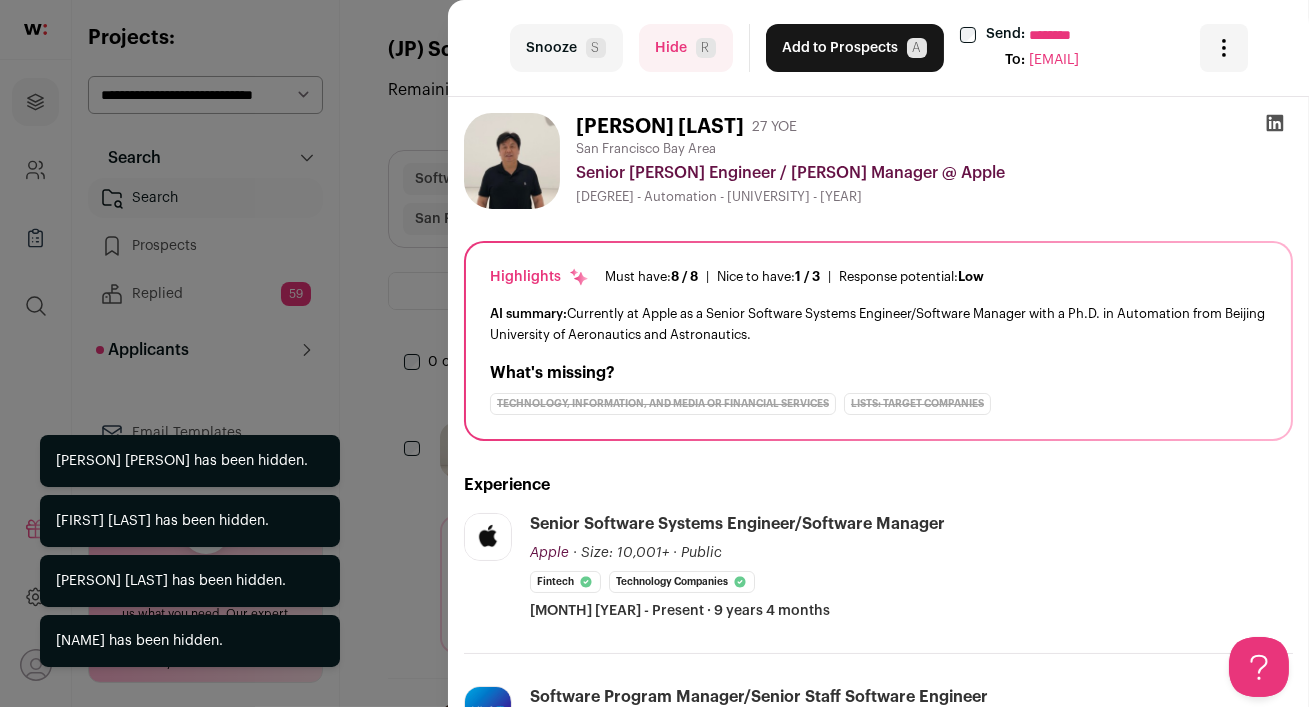 click on "Hide
R" at bounding box center (686, 48) 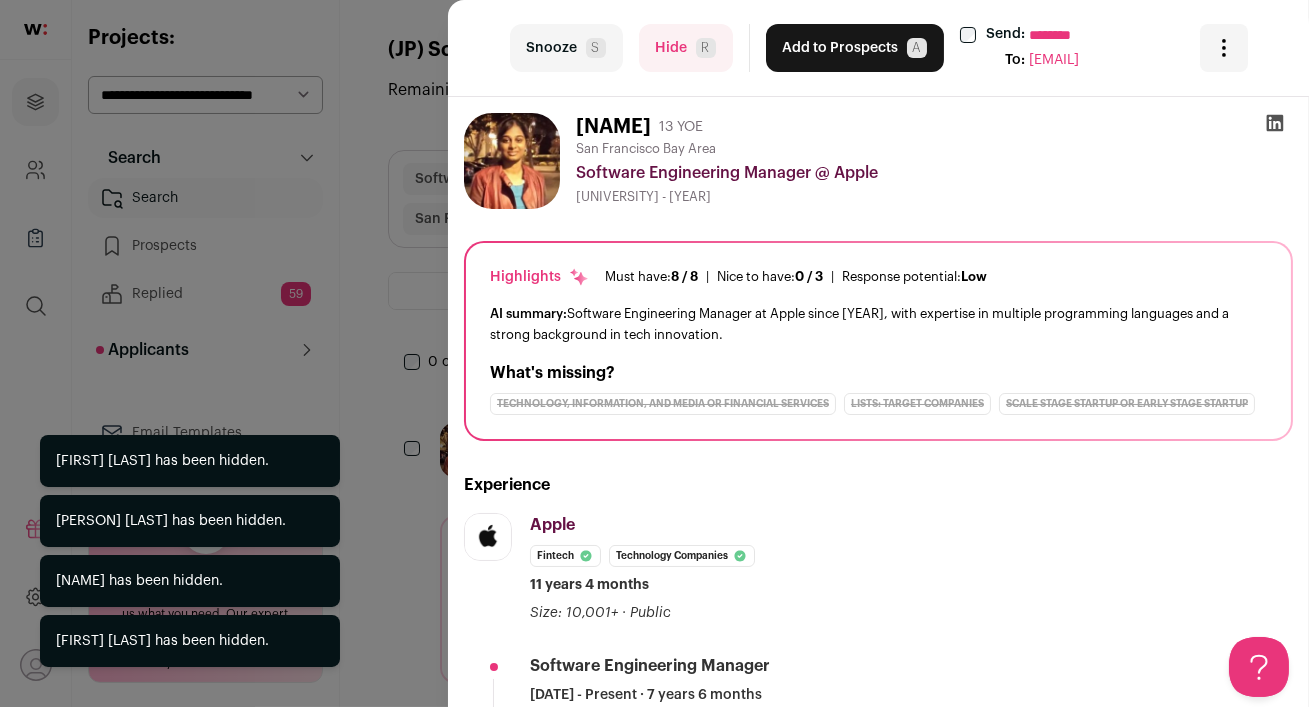 click on "Hide
R" at bounding box center [686, 48] 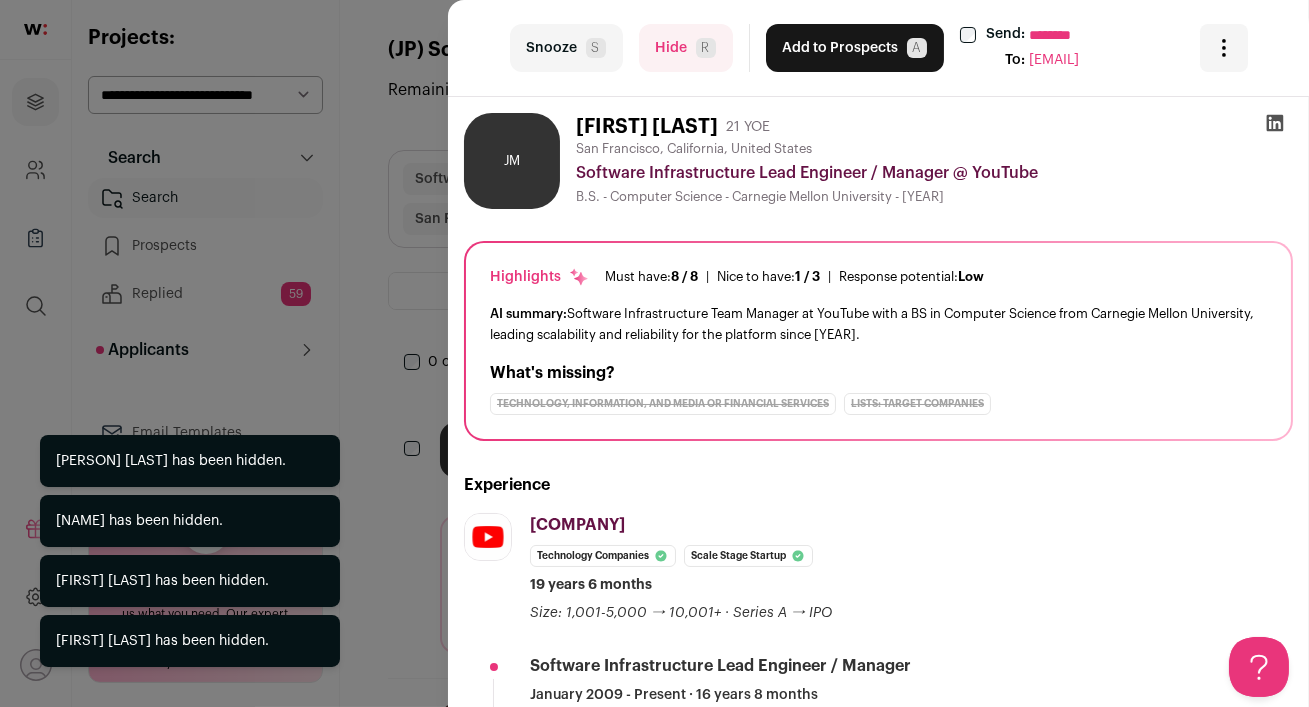 click on "Hide
R" at bounding box center (686, 48) 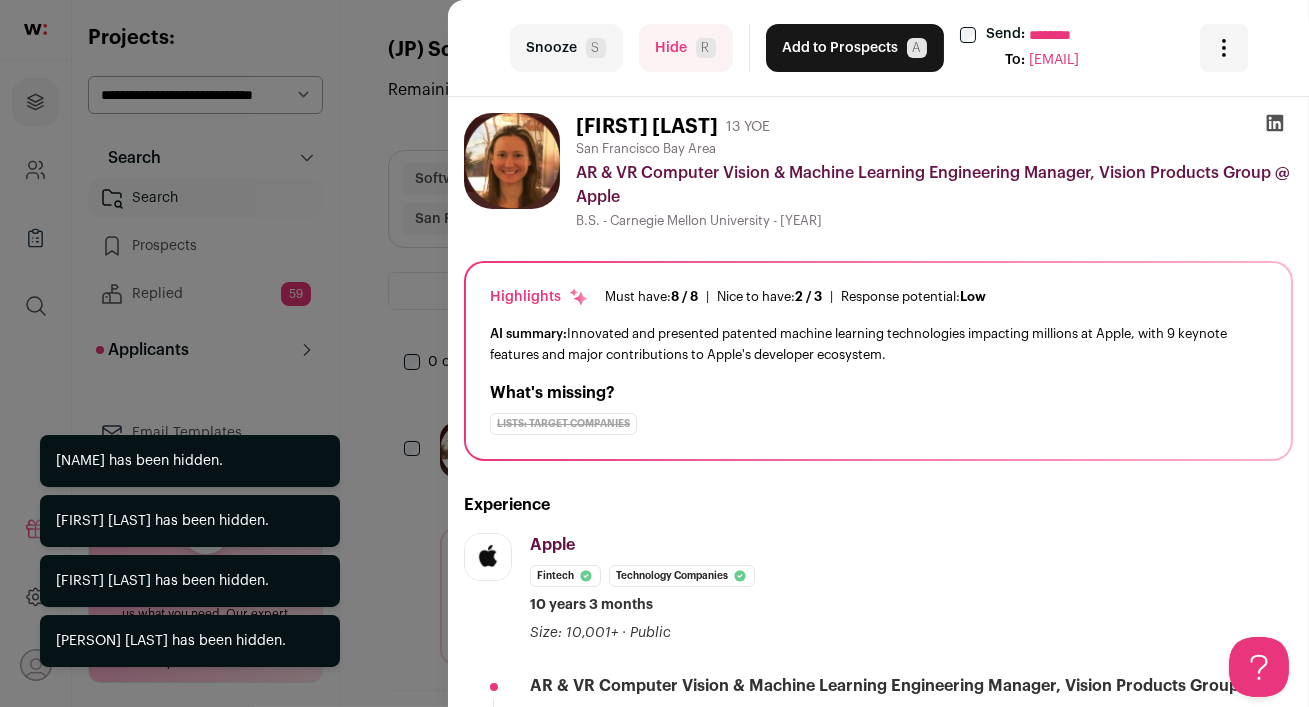 click on "Hide
R" at bounding box center (686, 48) 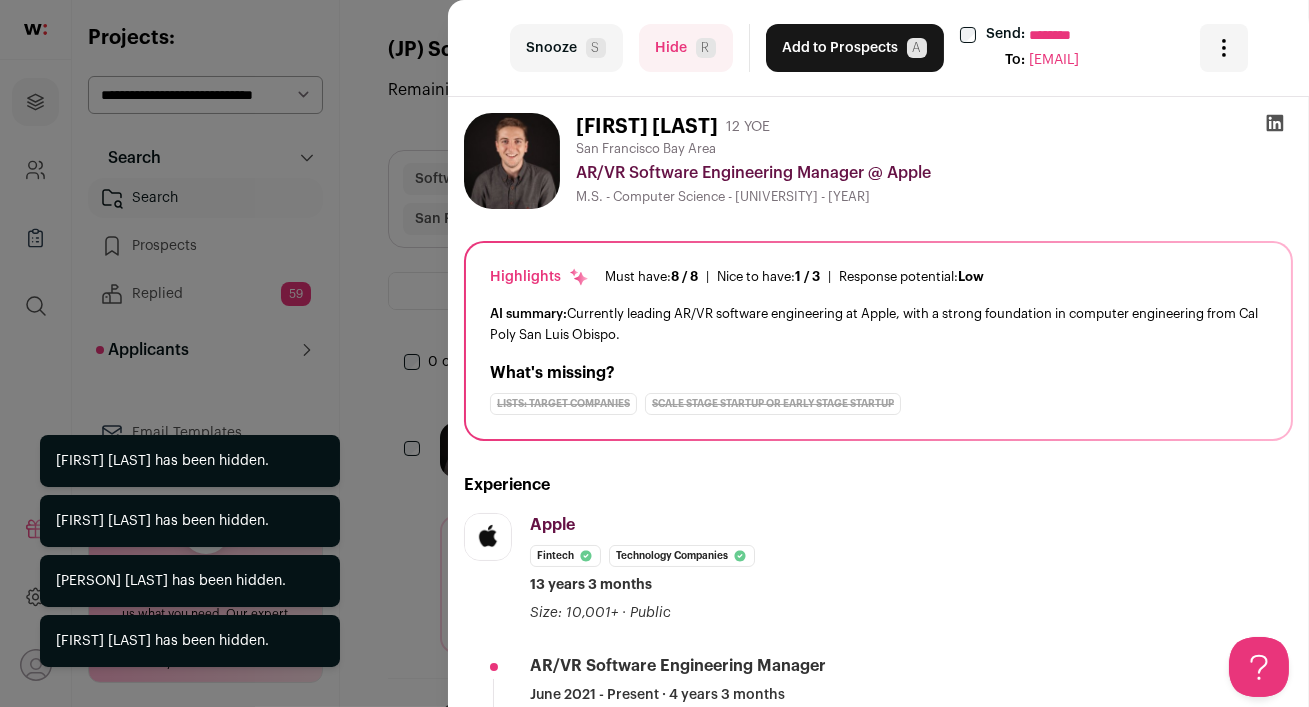 click on "Hide
R" at bounding box center (686, 48) 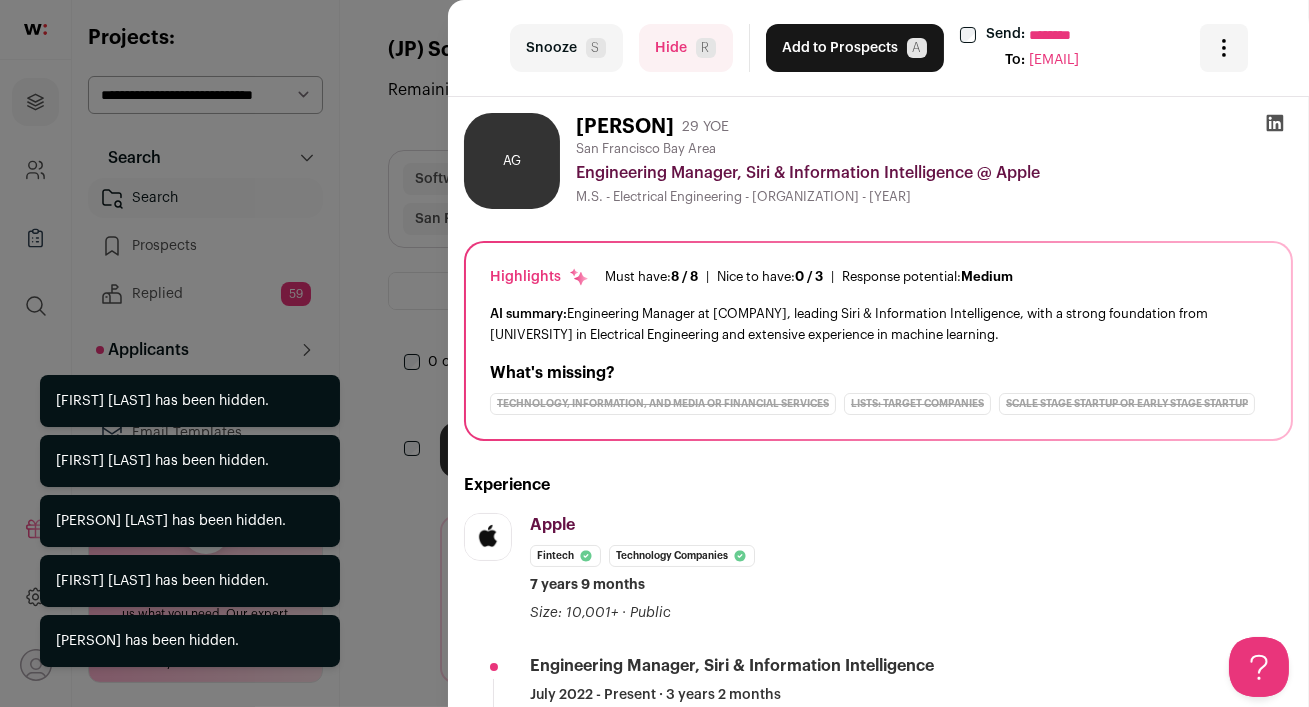 click on "Hide
R" at bounding box center [686, 48] 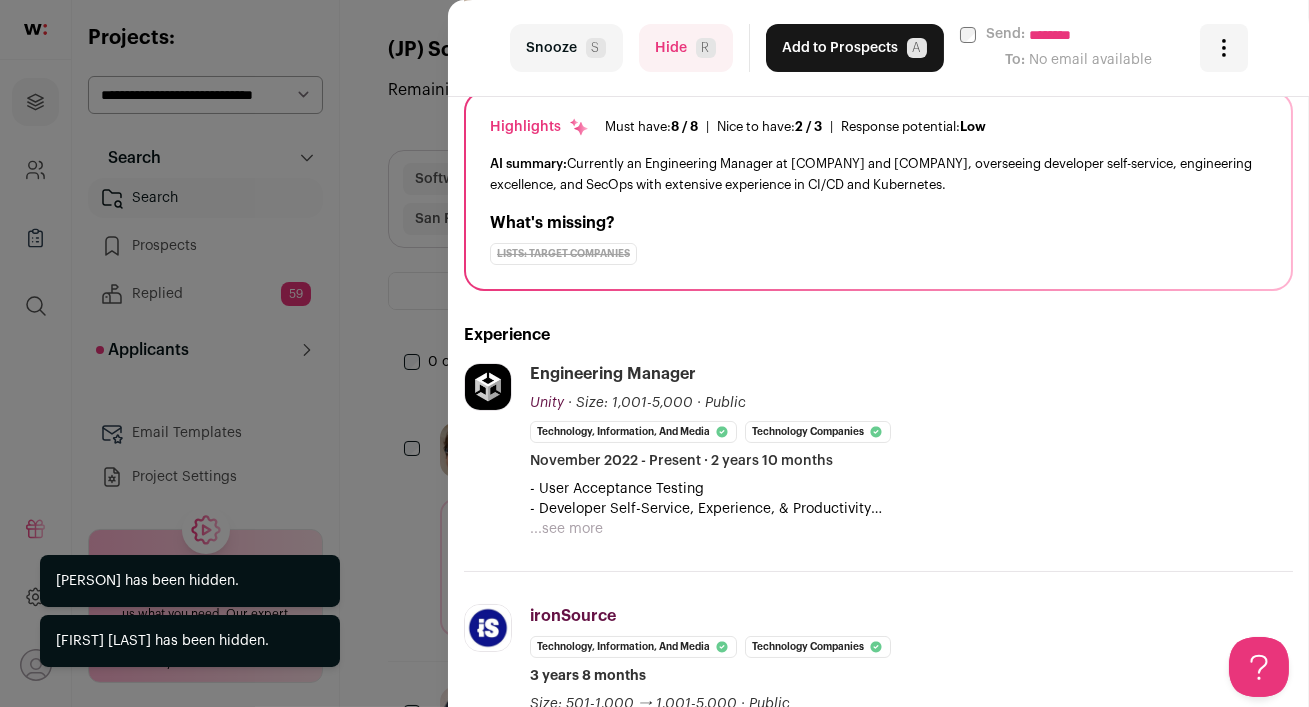 scroll, scrollTop: 210, scrollLeft: 0, axis: vertical 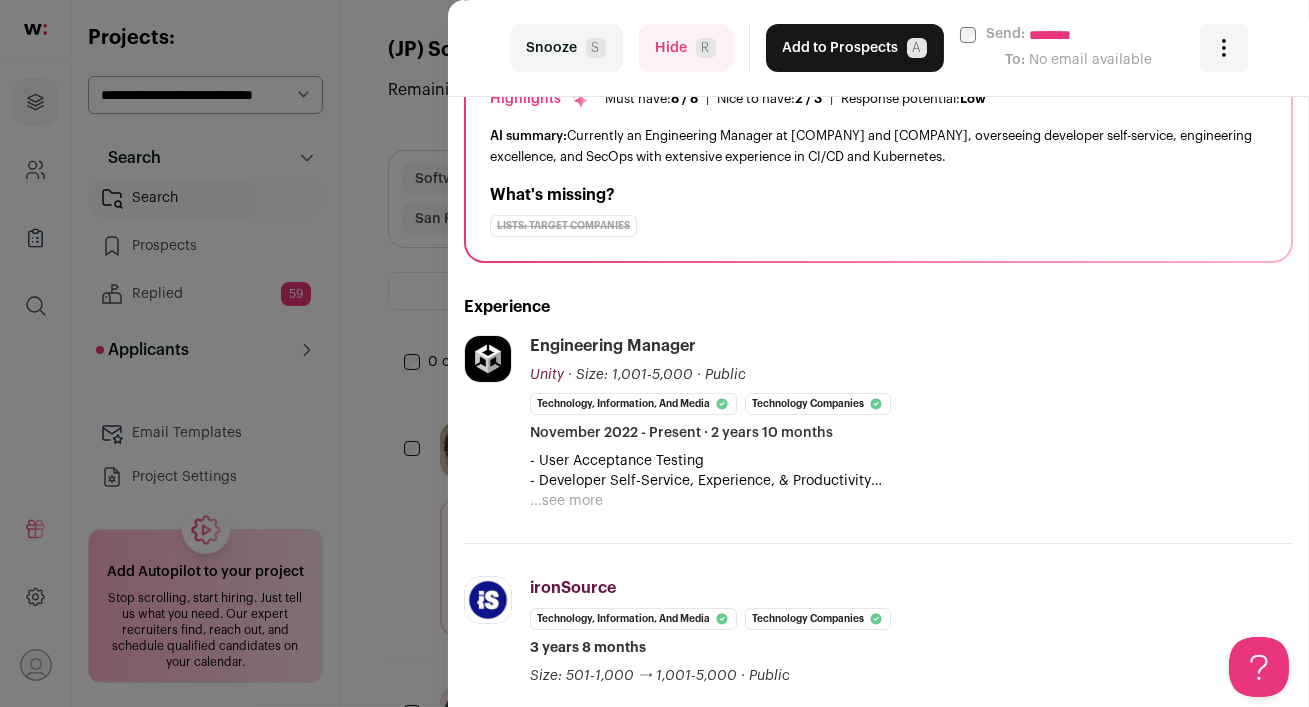 click on "...see more" at bounding box center [566, 501] 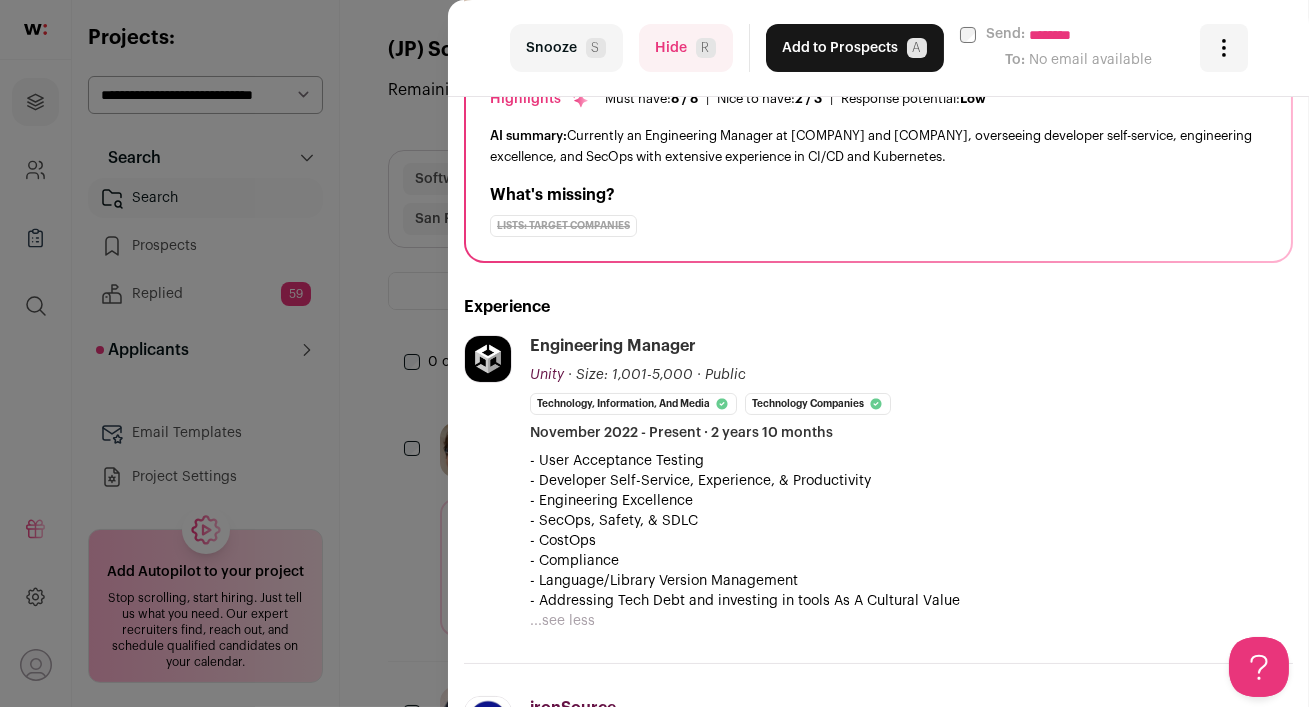 click on "Hide
R" at bounding box center (686, 48) 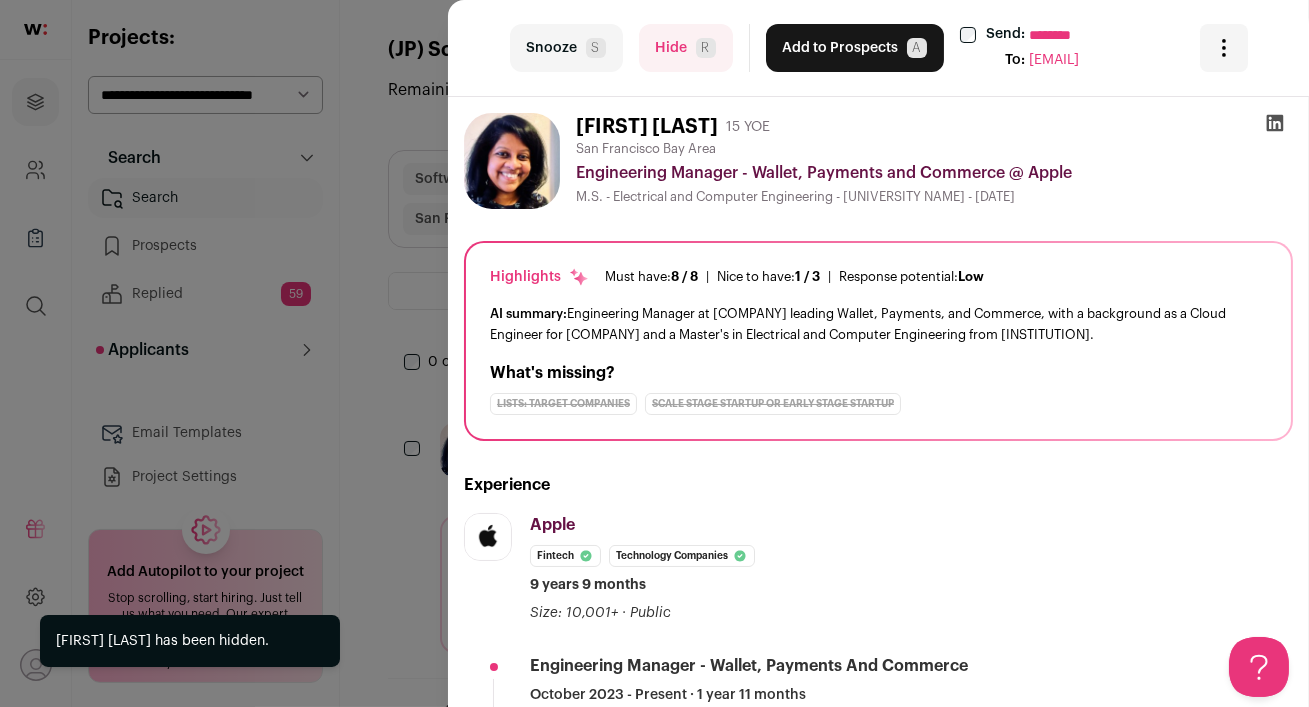 click on "Hide
R" at bounding box center (686, 48) 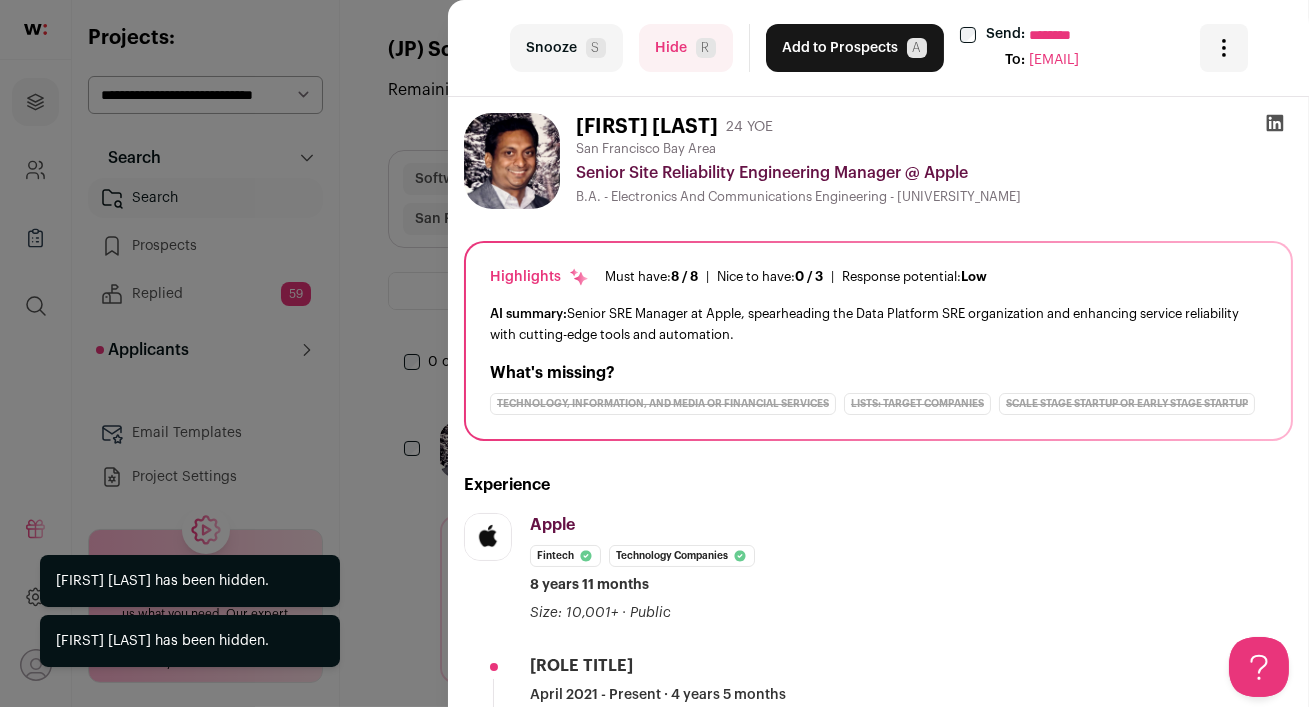 click on "Hide
R" at bounding box center [686, 48] 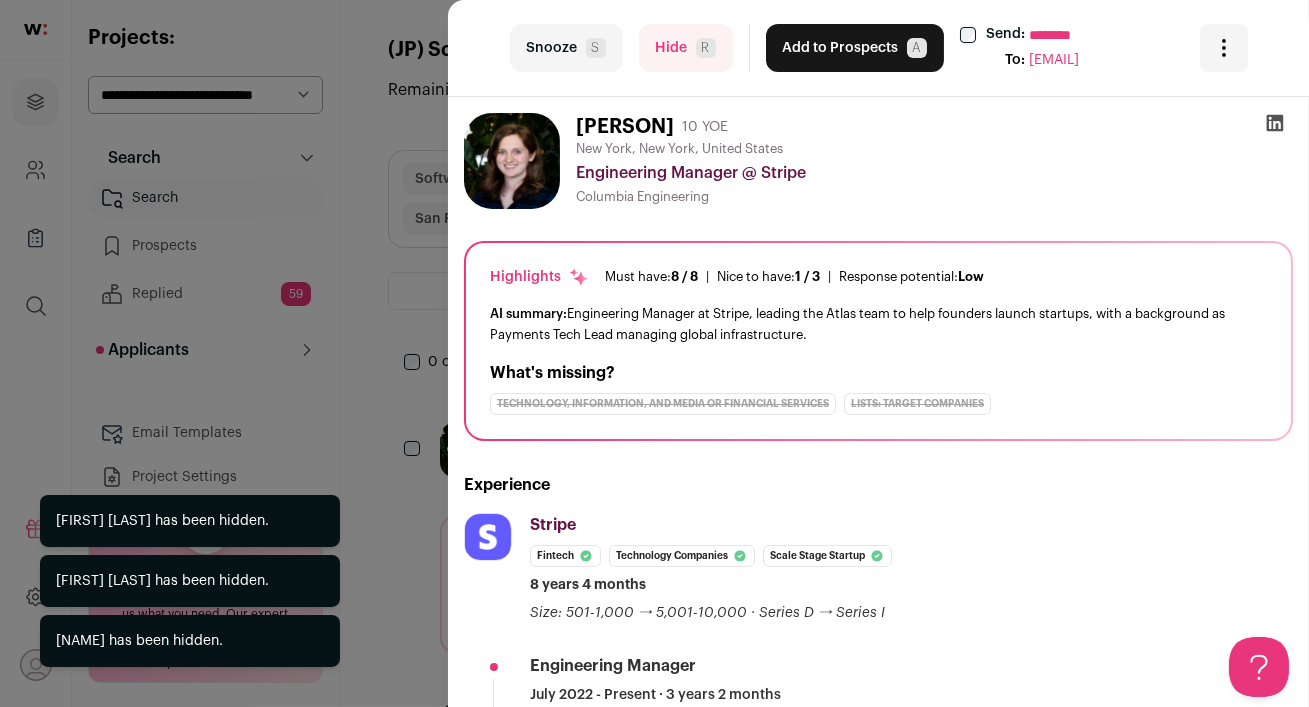click on "Hide
R" at bounding box center [686, 48] 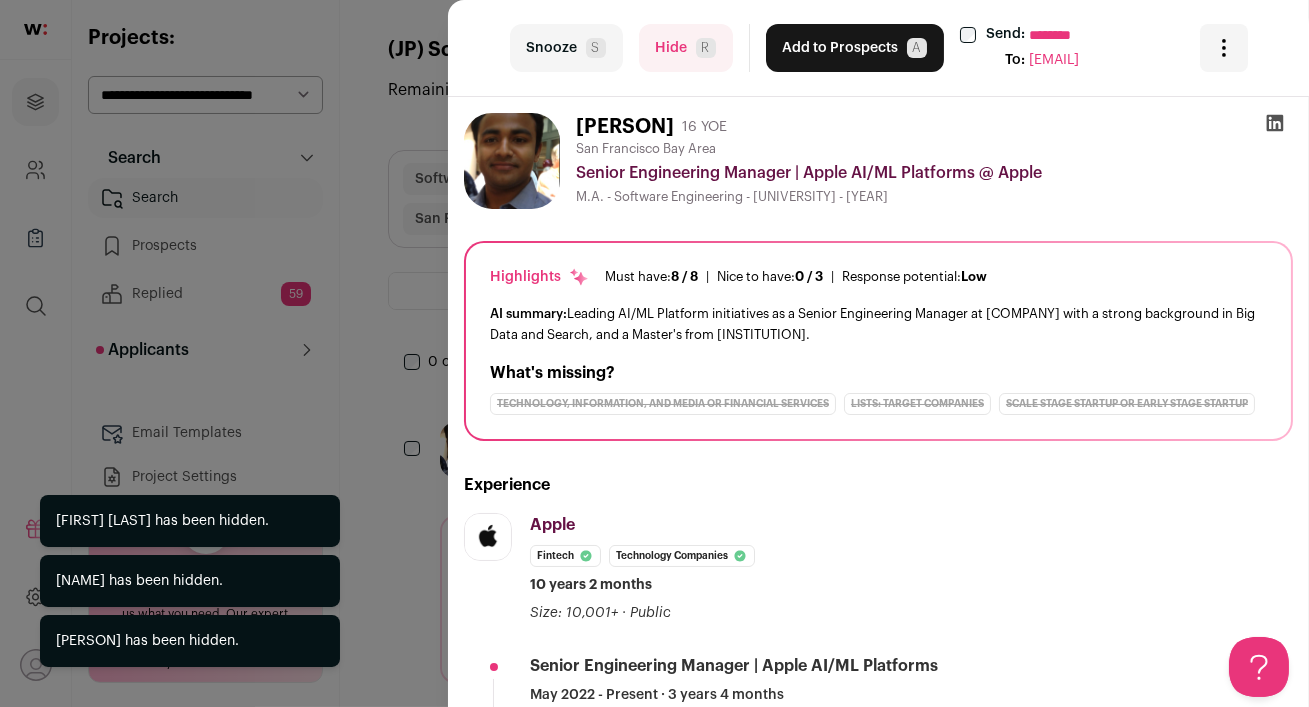 click on "Hide
R" at bounding box center [686, 48] 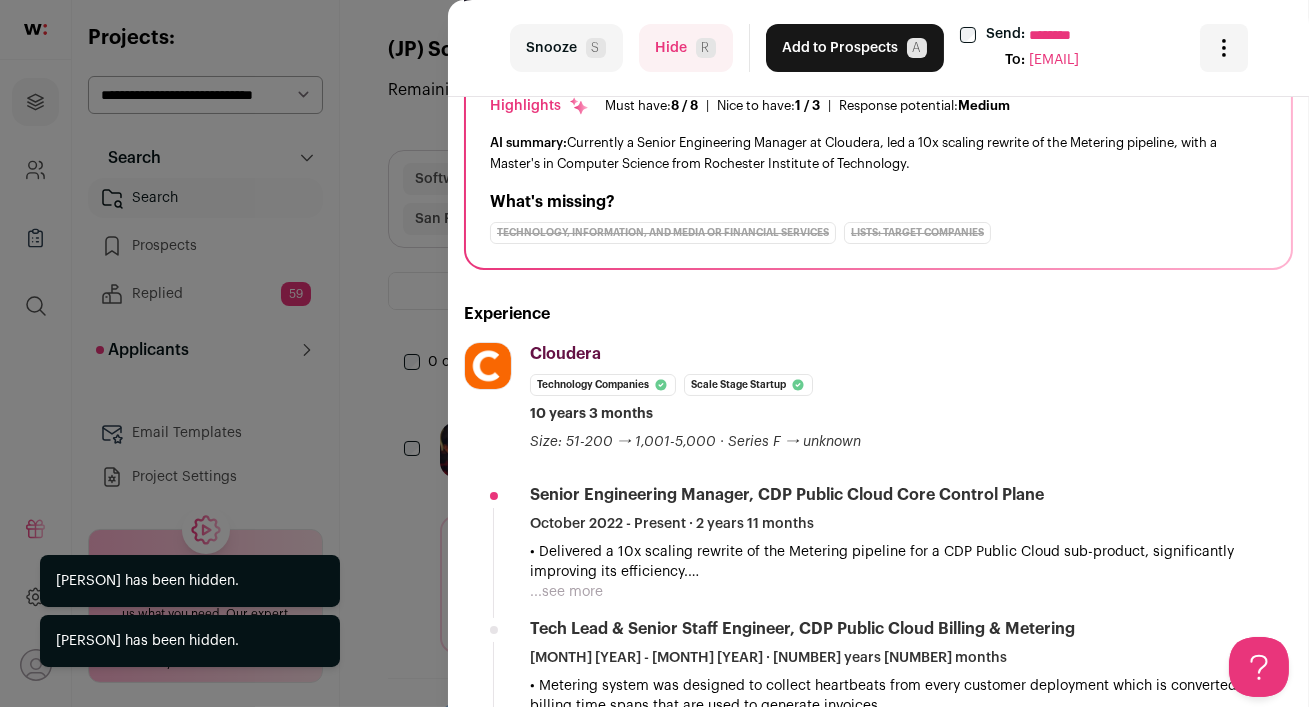 scroll, scrollTop: 184, scrollLeft: 0, axis: vertical 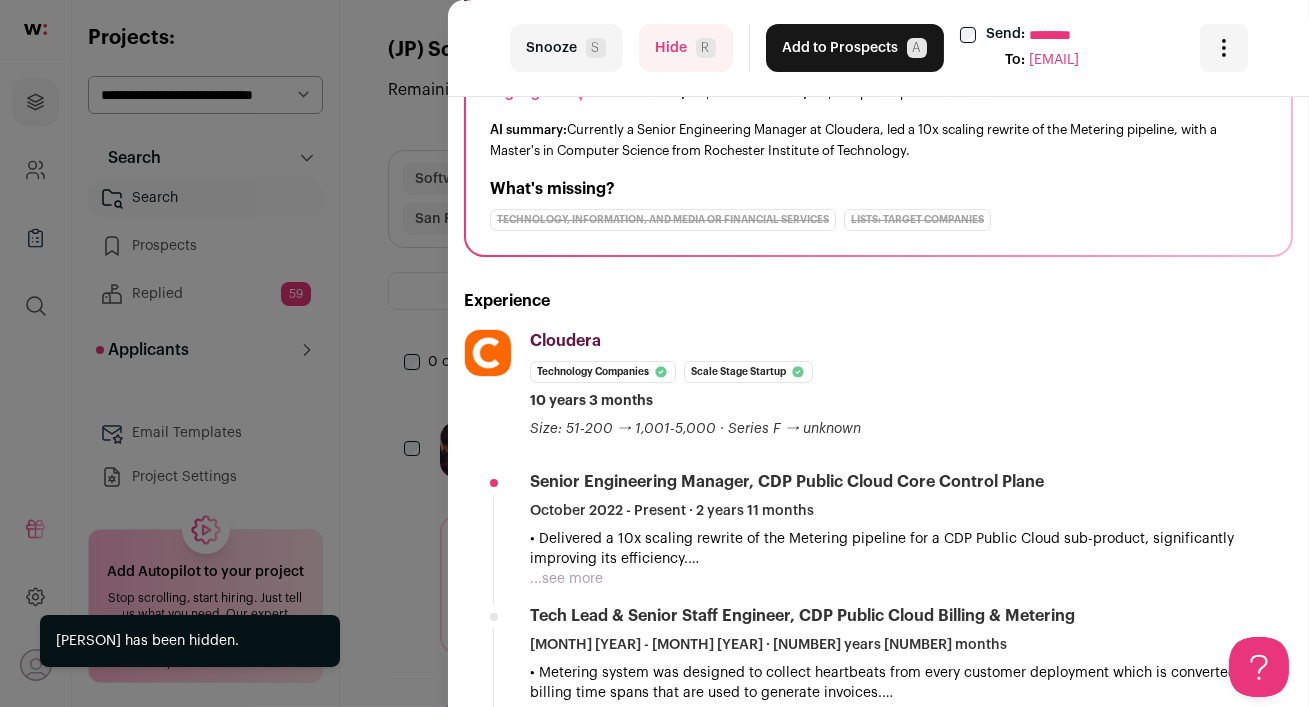 click on "Hide
R" at bounding box center (686, 48) 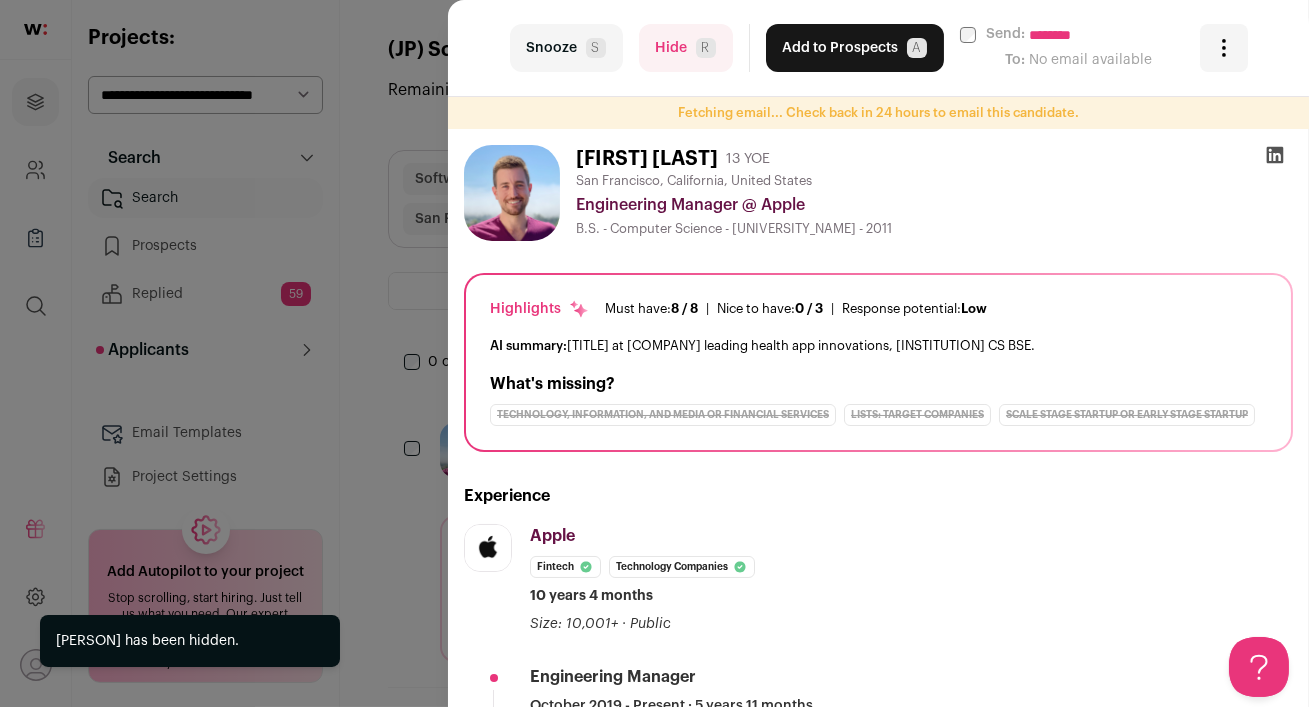 click on "Hide
R" at bounding box center [686, 48] 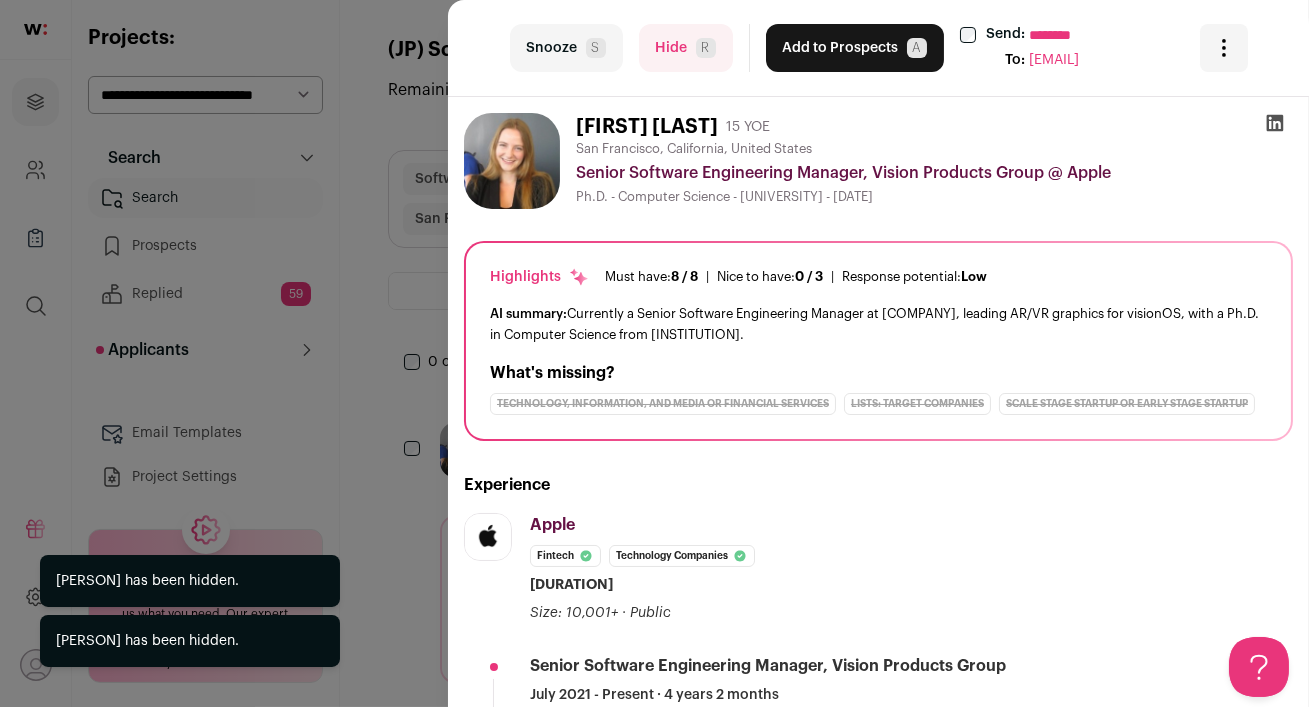 click on "Hide
R" at bounding box center [686, 48] 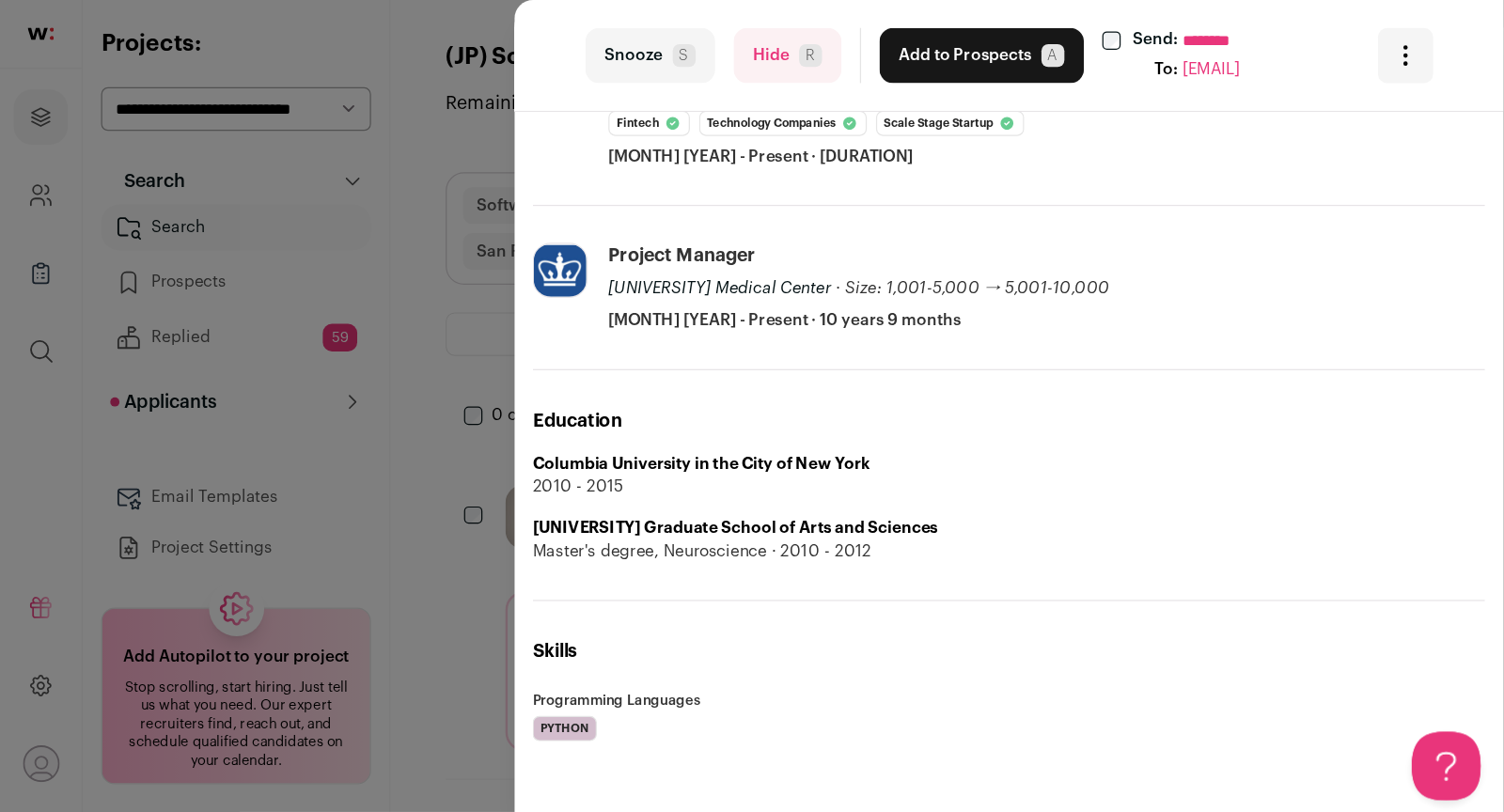scroll, scrollTop: 0, scrollLeft: 0, axis: both 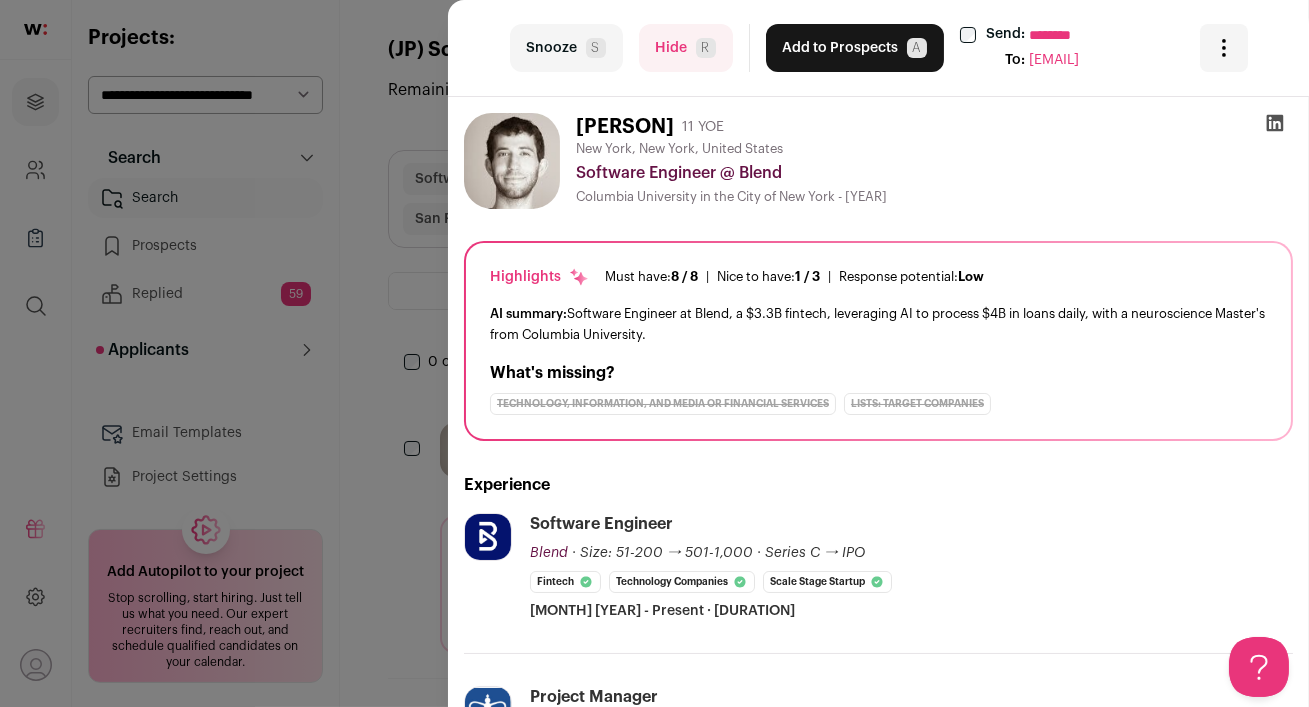 click 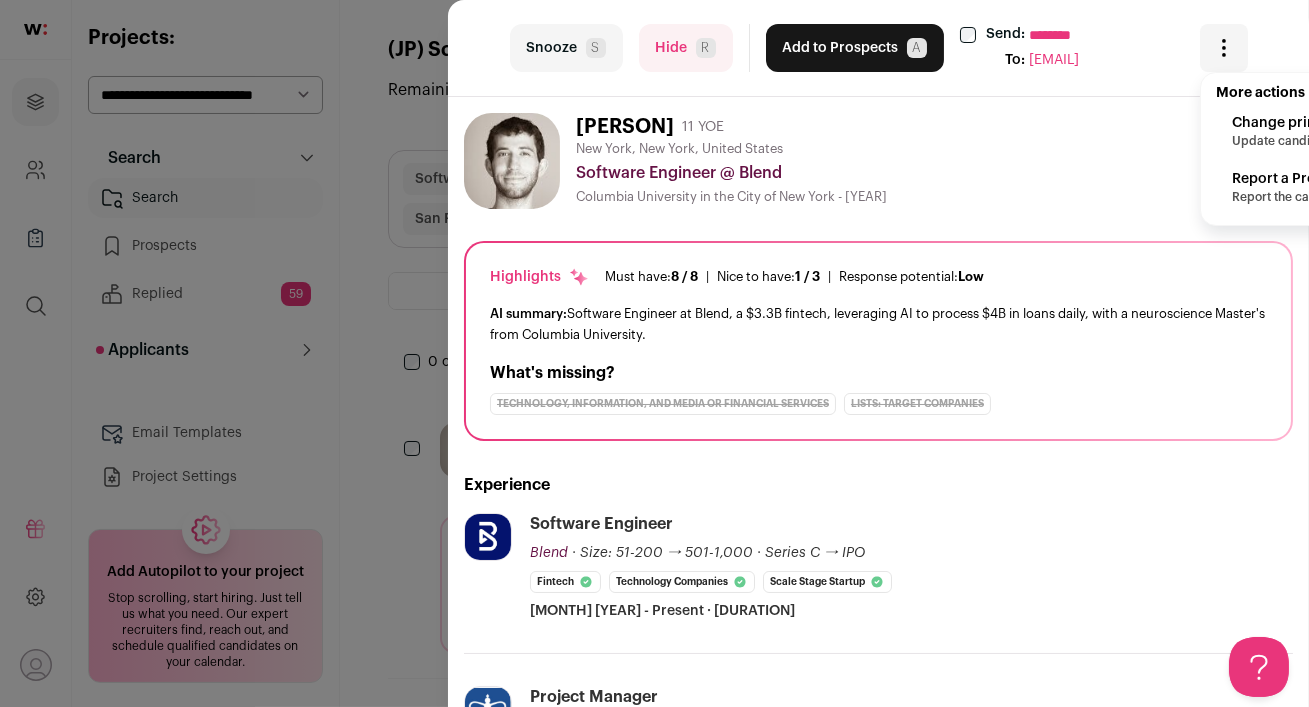 type 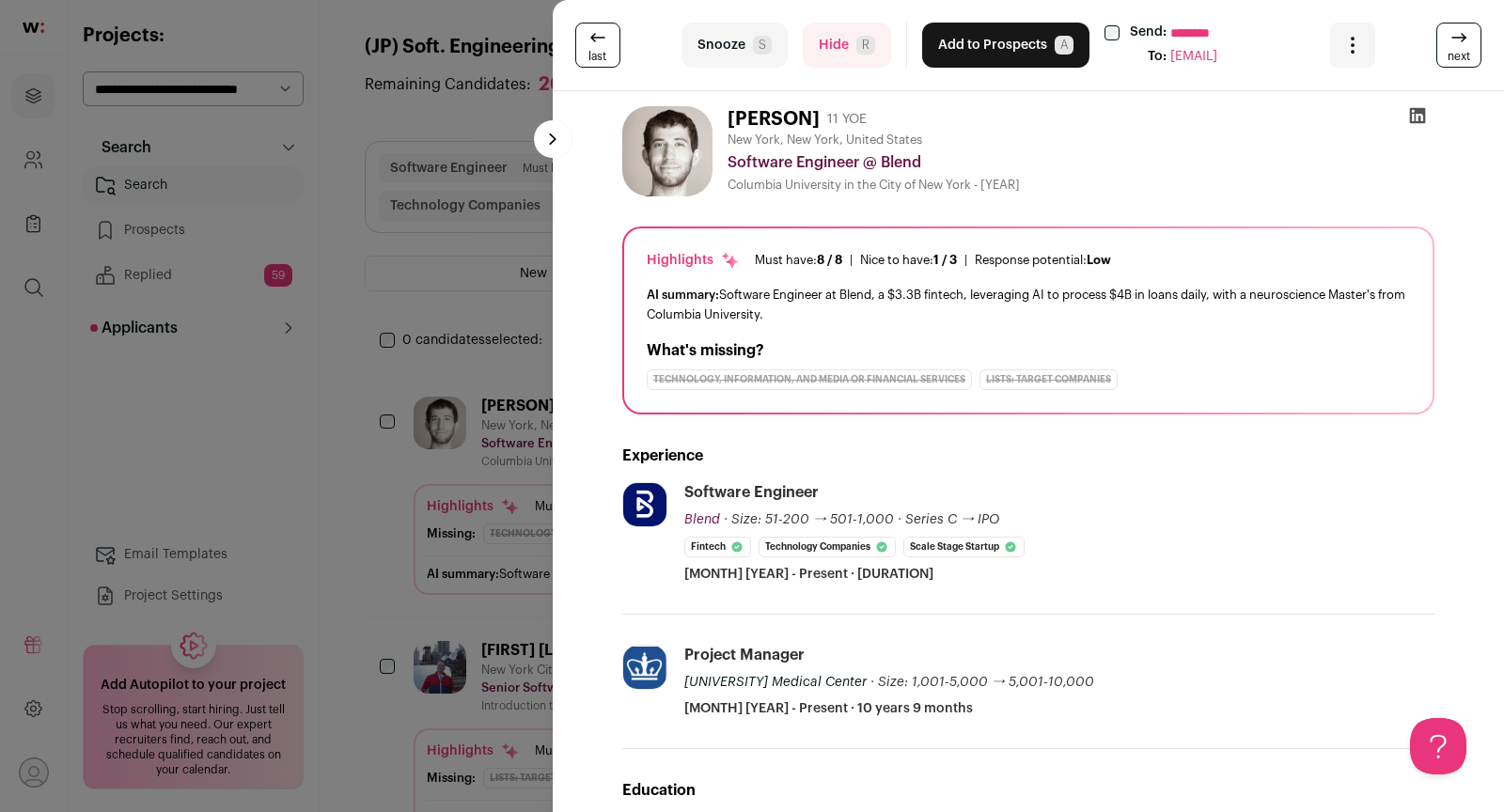click on "Add to Prospects
A" at bounding box center (1006, 45) 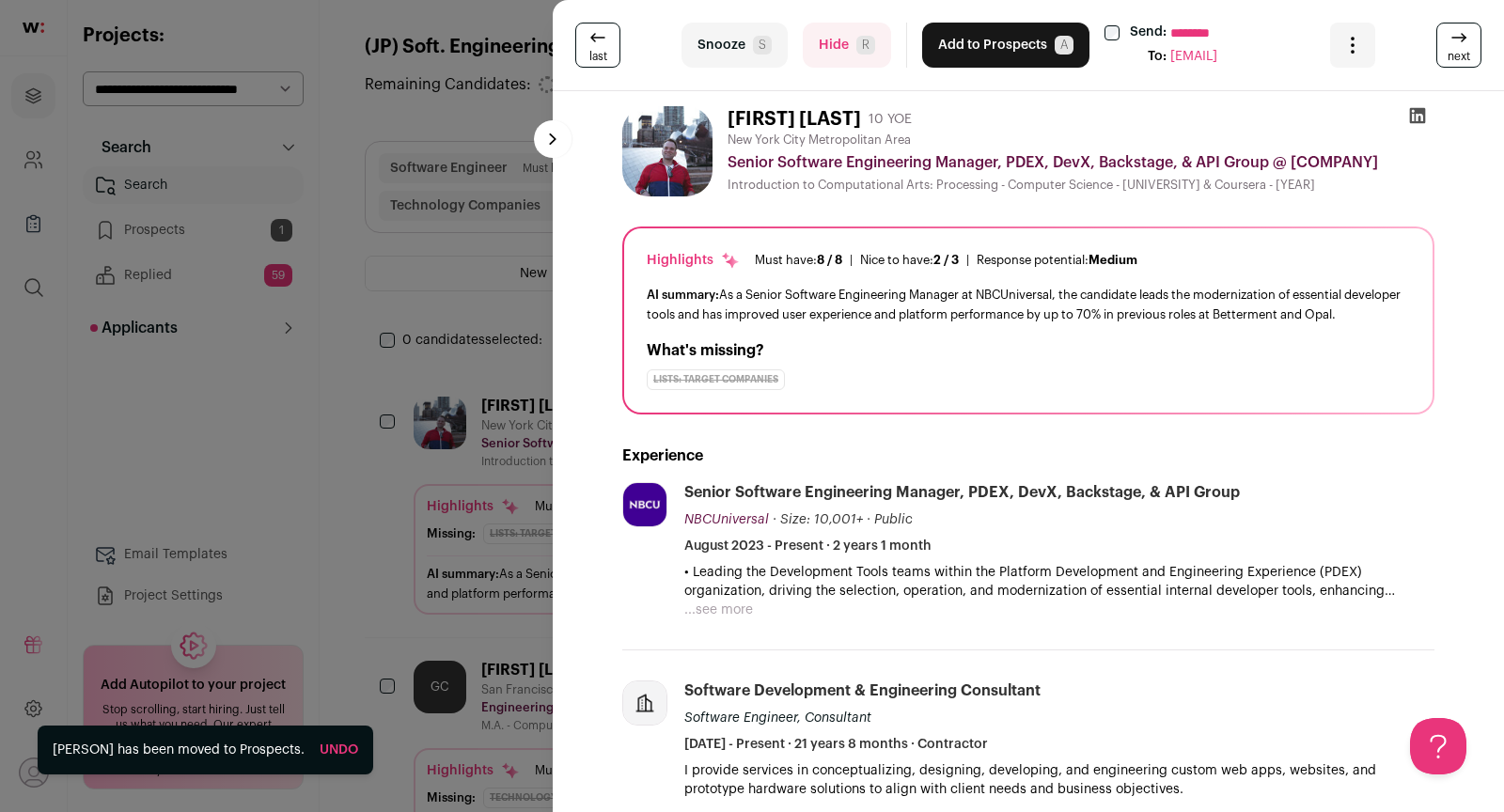 click on "last
Snooze
S
Hide
R
Add to Prospects
A
Send:
********
To:" at bounding box center [752, 406] 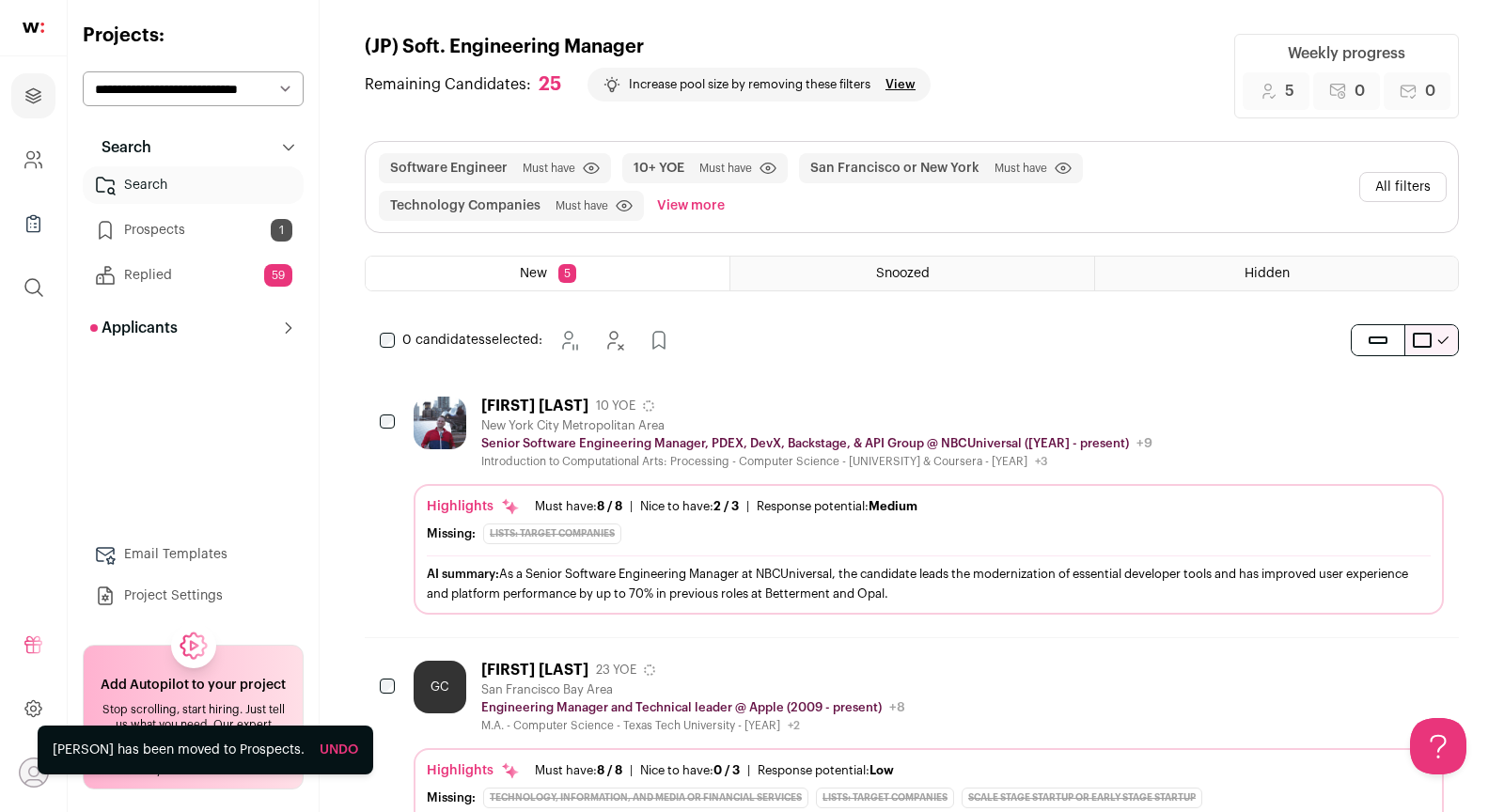 click on "Prospects
1" at bounding box center (193, 230) 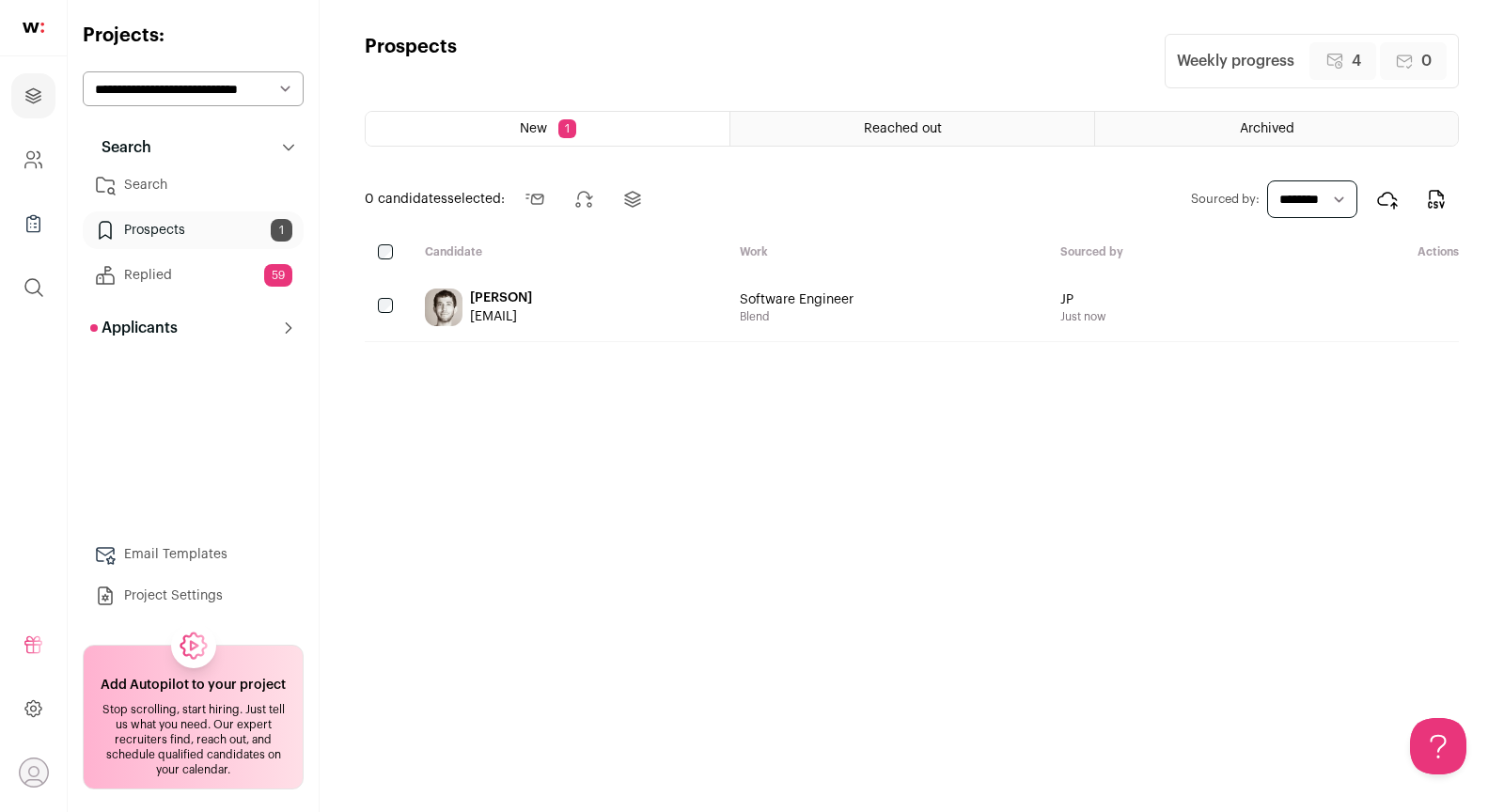 scroll, scrollTop: 0, scrollLeft: 0, axis: both 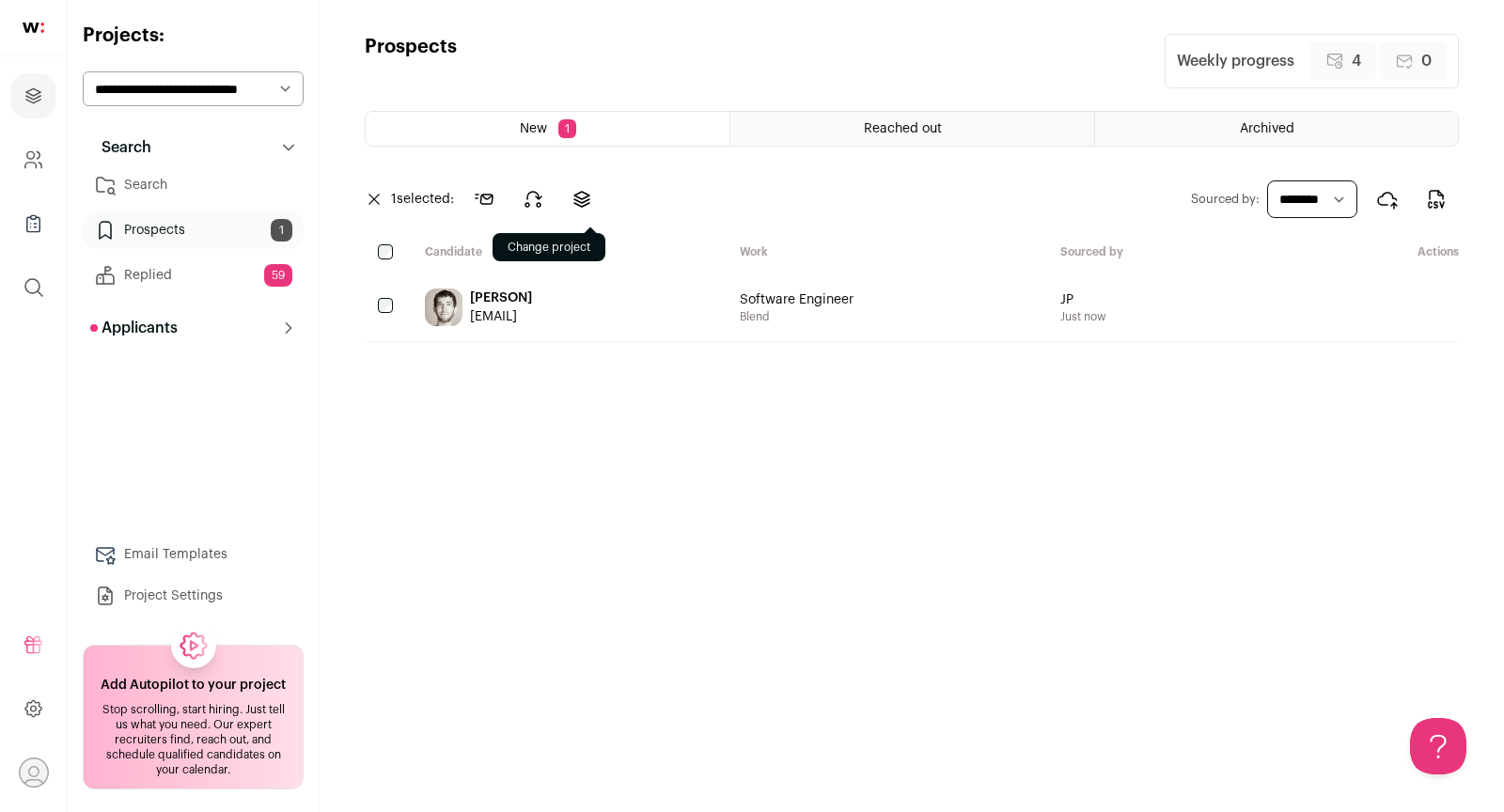 click 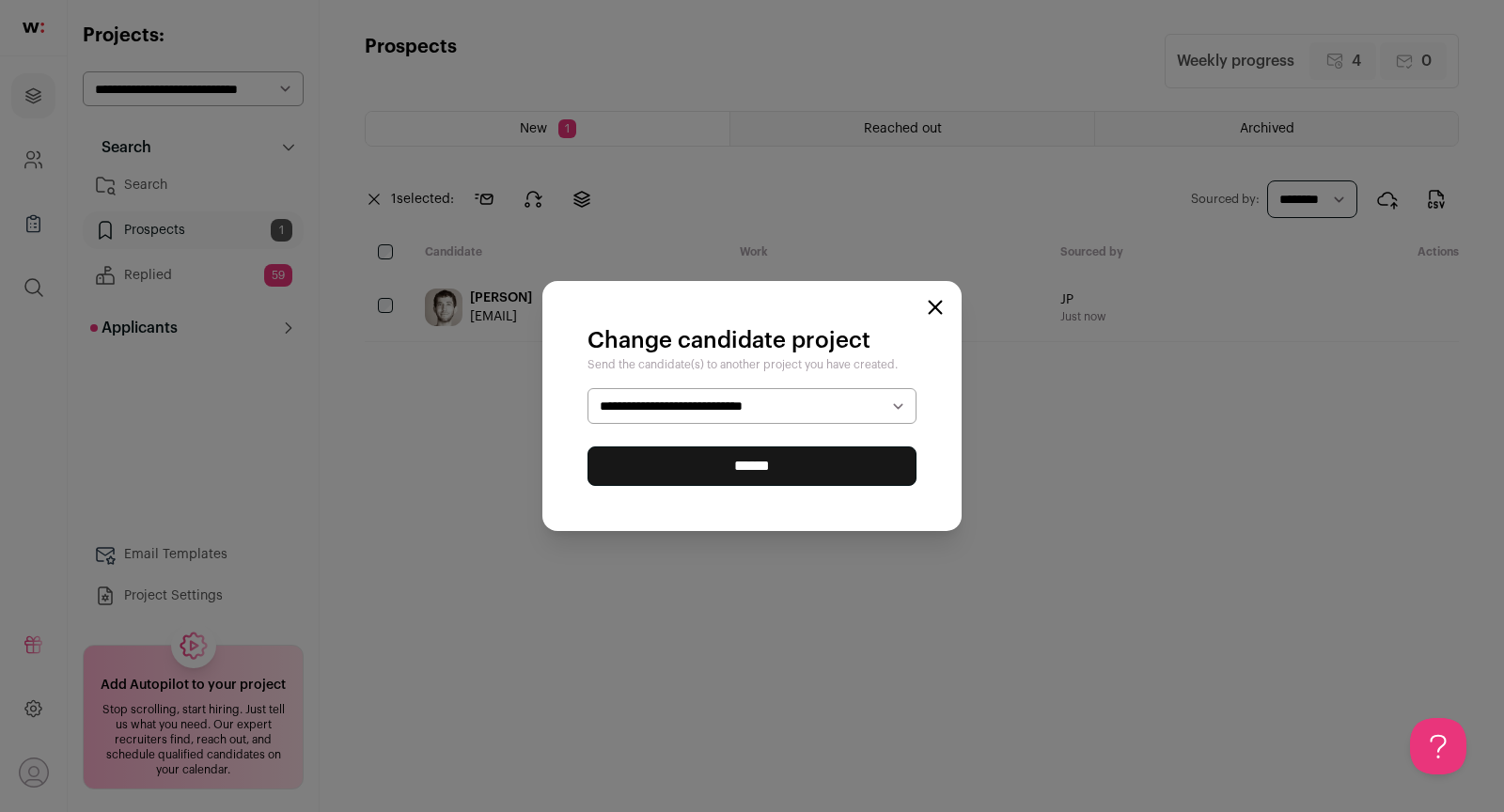 click on "**********" at bounding box center [752, 405] 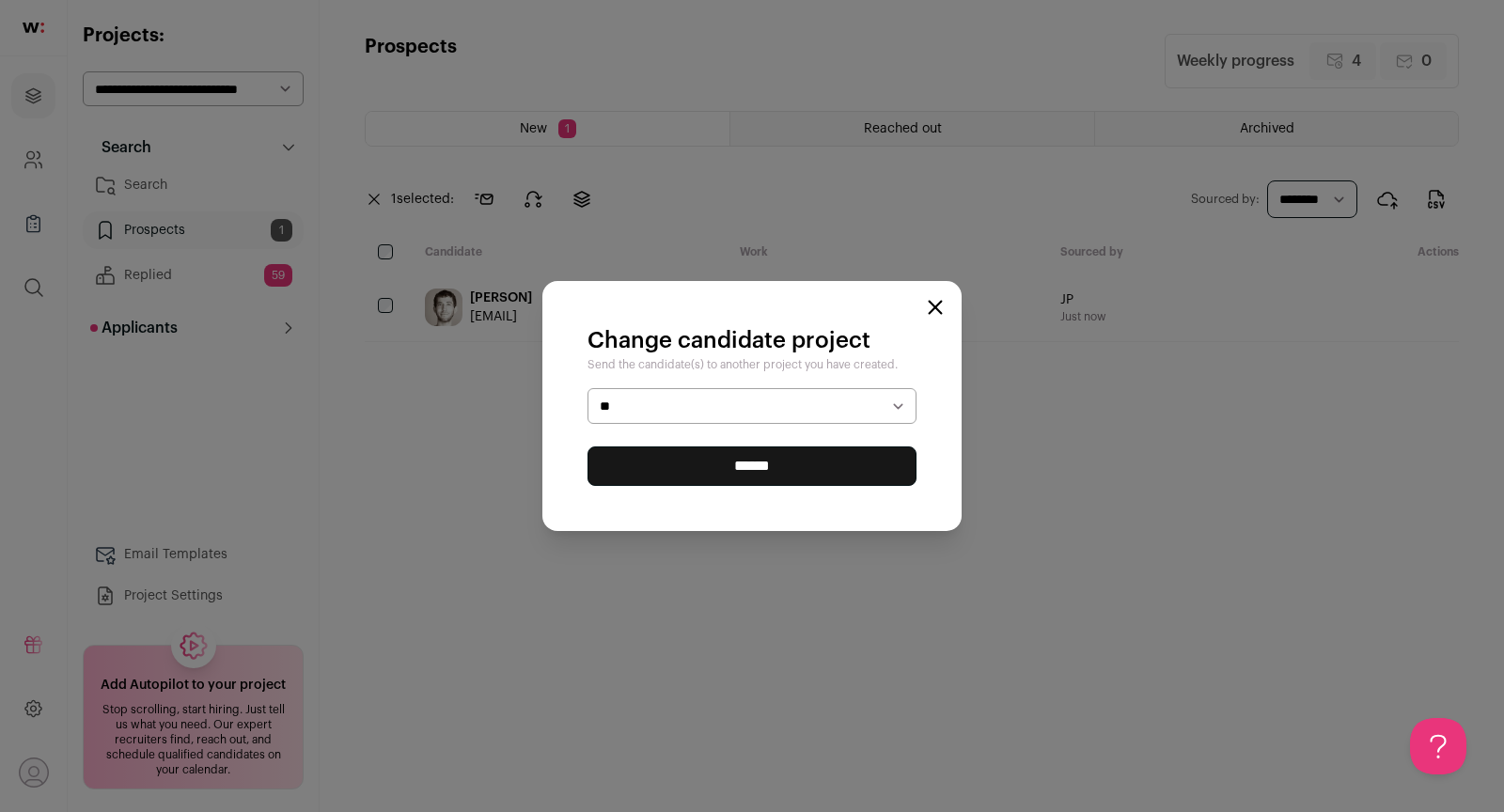 click on "******" at bounding box center [752, 466] 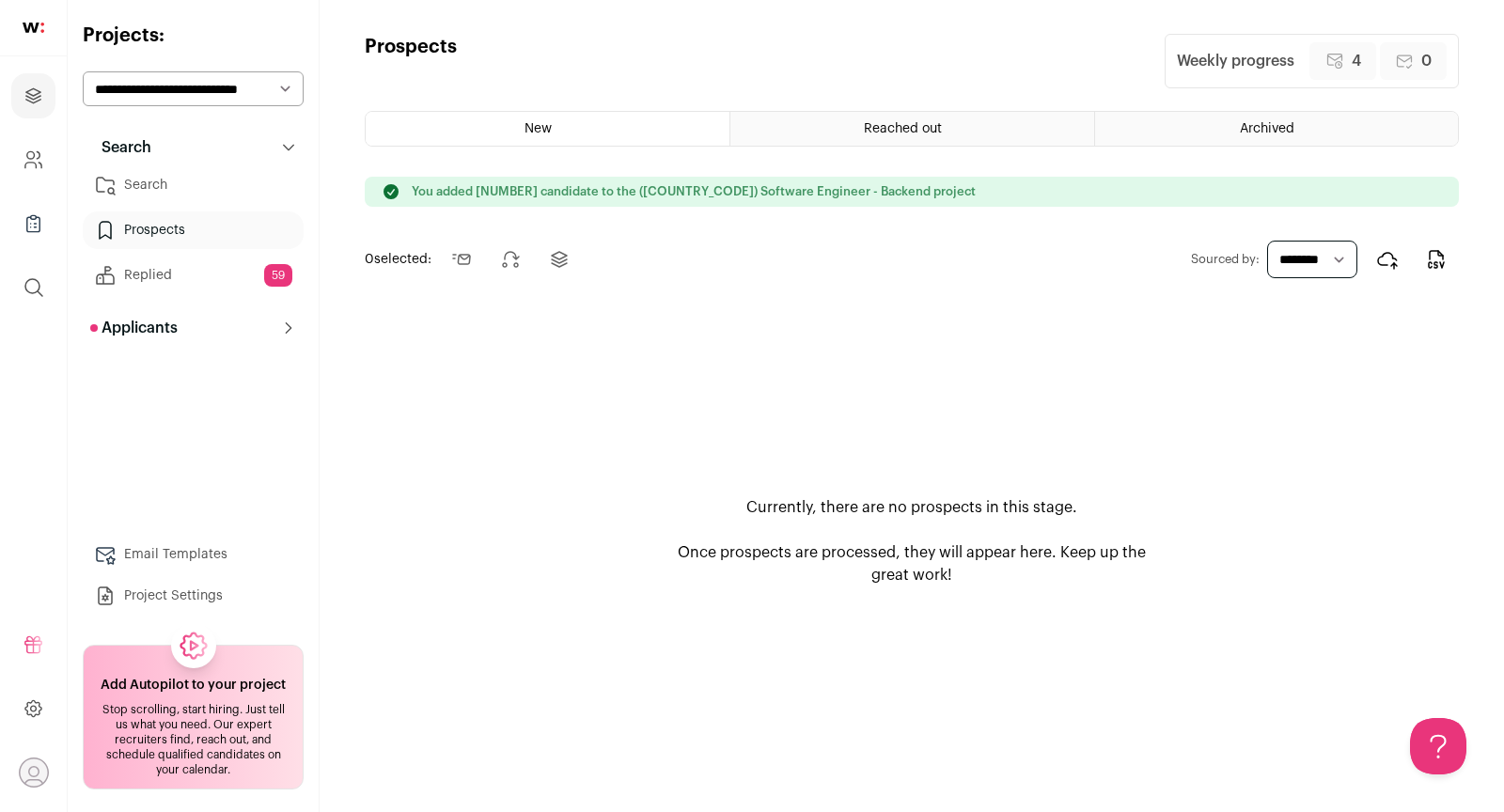 scroll, scrollTop: 0, scrollLeft: 0, axis: both 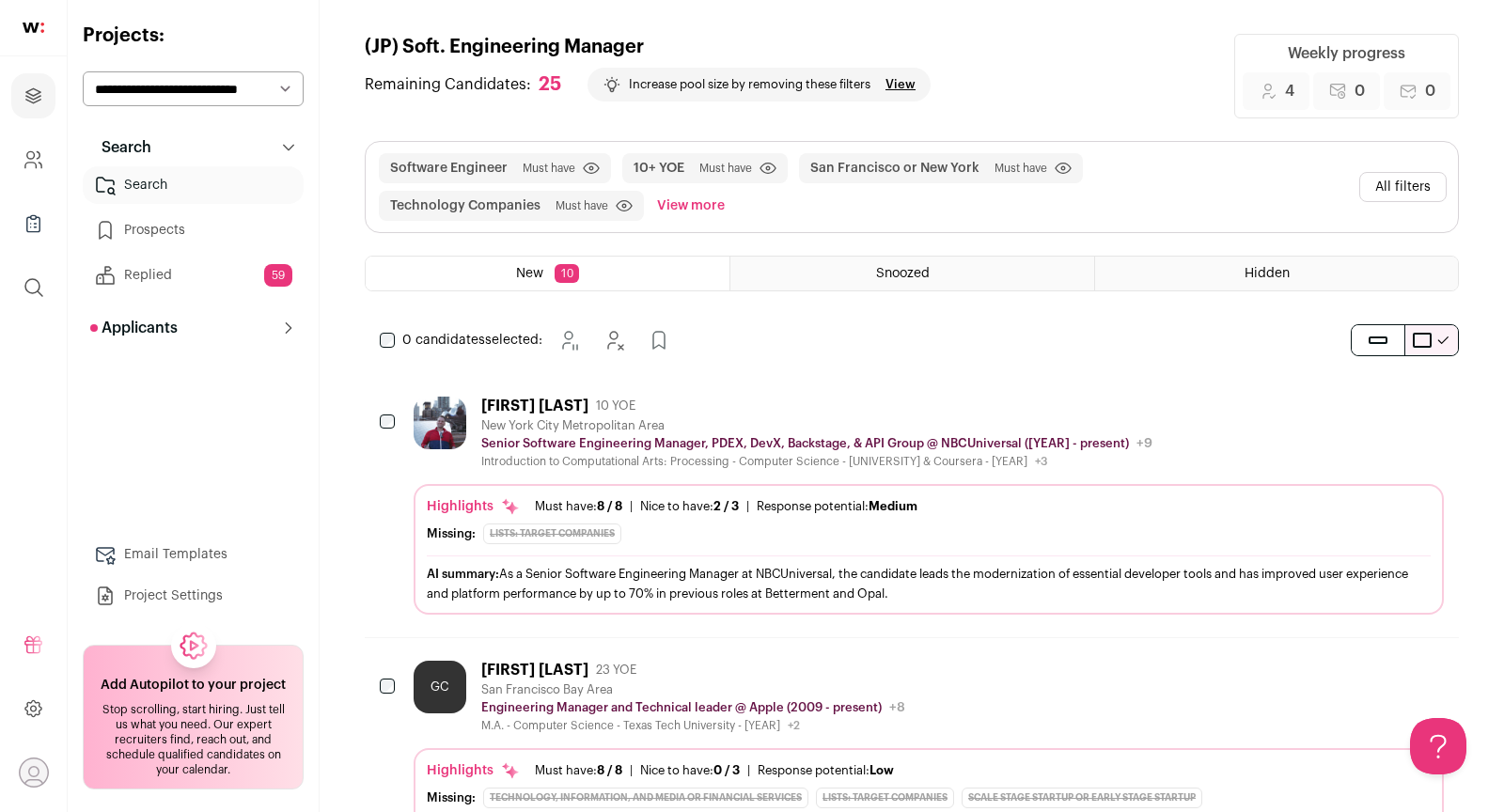 click on "Matthew DeCarlo
10 YOE" at bounding box center [817, 406] 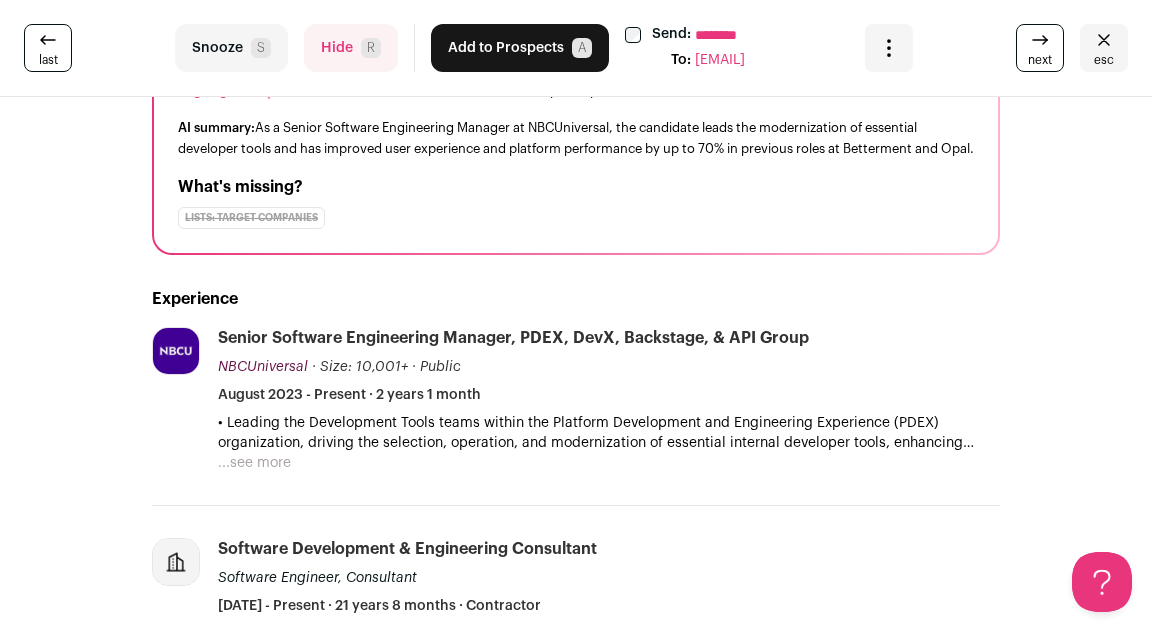 scroll, scrollTop: 176, scrollLeft: 0, axis: vertical 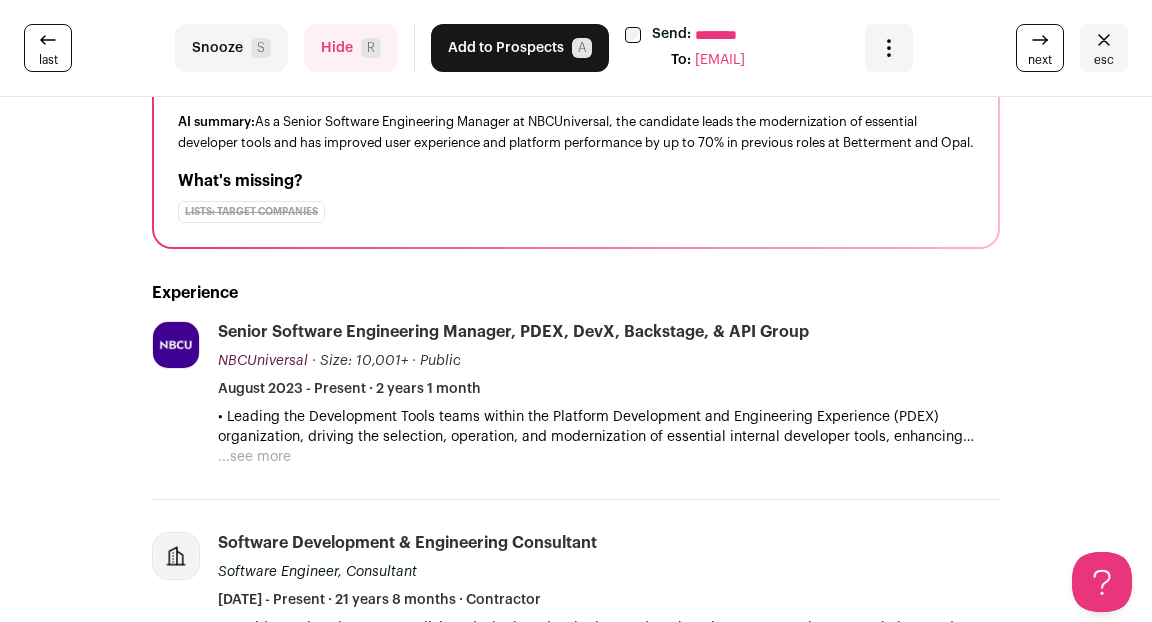 click on "...see more" at bounding box center (254, 457) 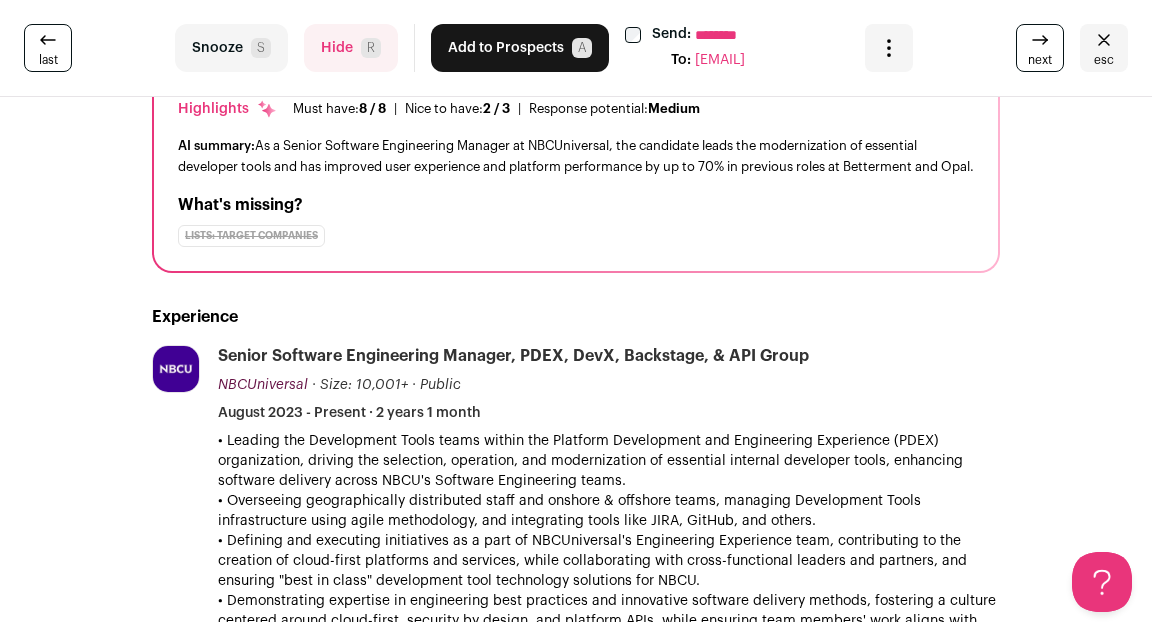 scroll, scrollTop: 128, scrollLeft: 0, axis: vertical 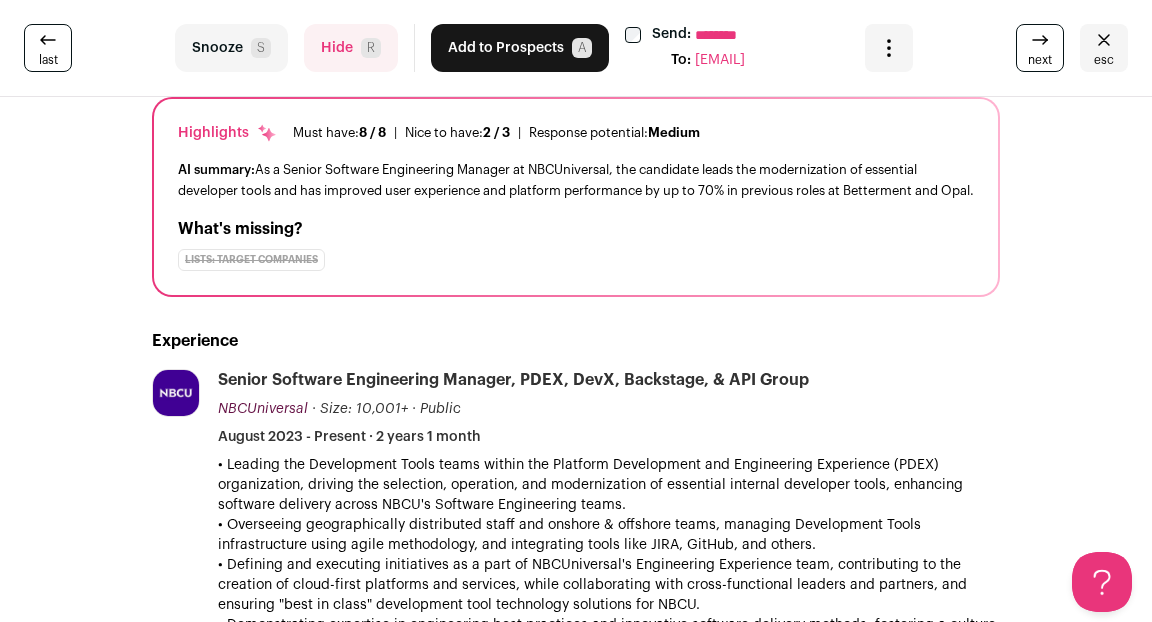 click on "Hide
R" at bounding box center (351, 48) 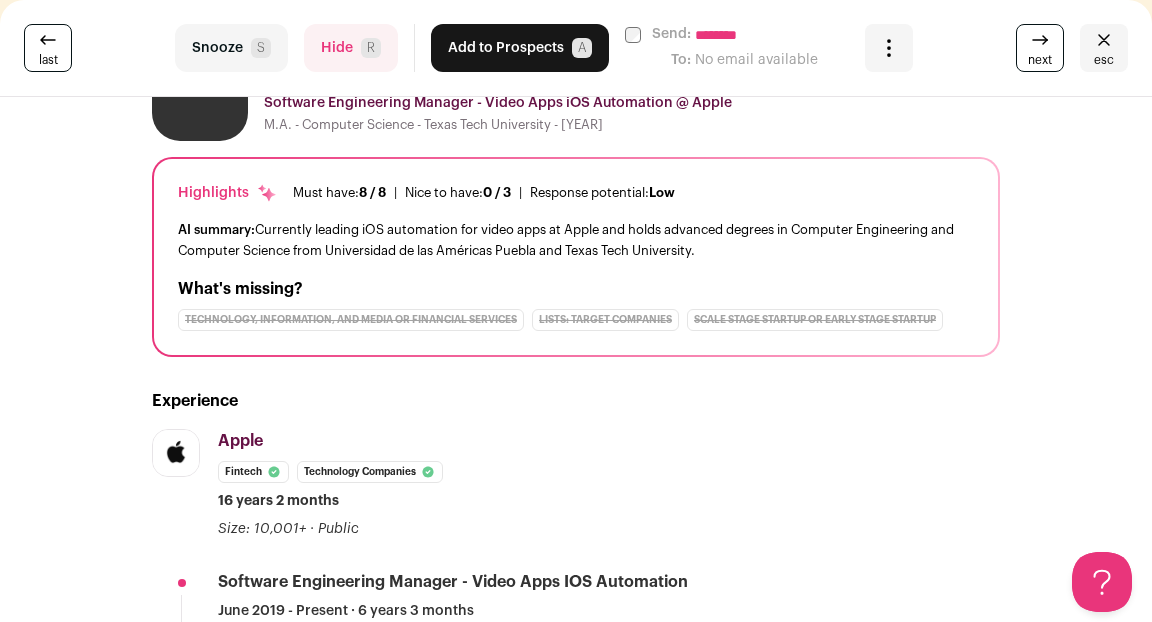 scroll, scrollTop: 0, scrollLeft: 0, axis: both 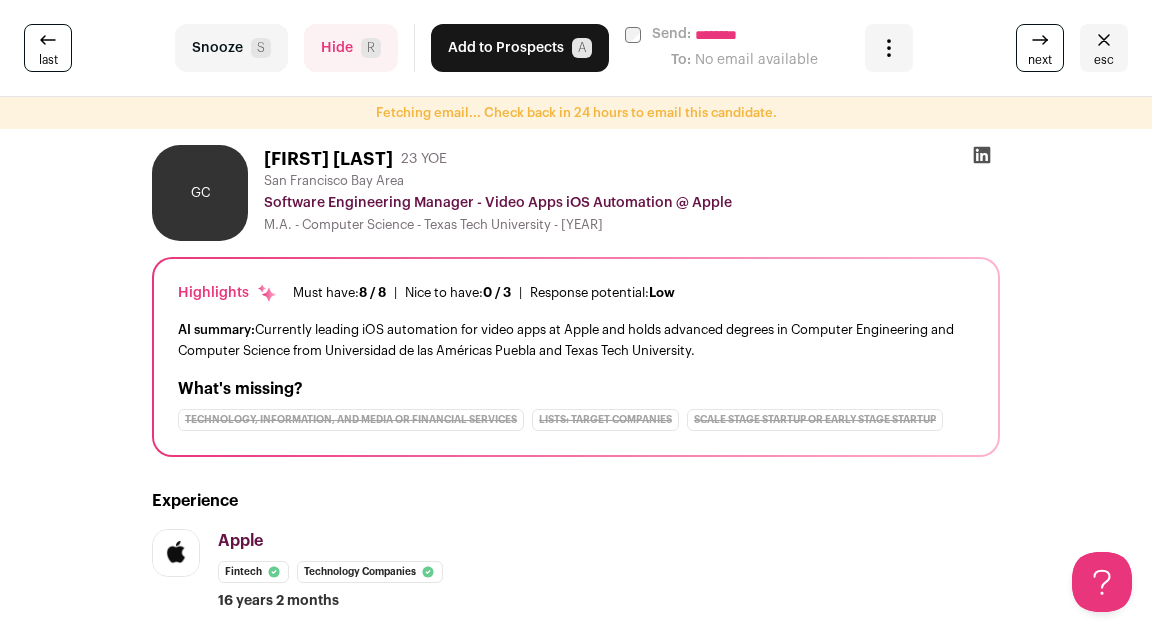 click on "Hide
R" at bounding box center (351, 48) 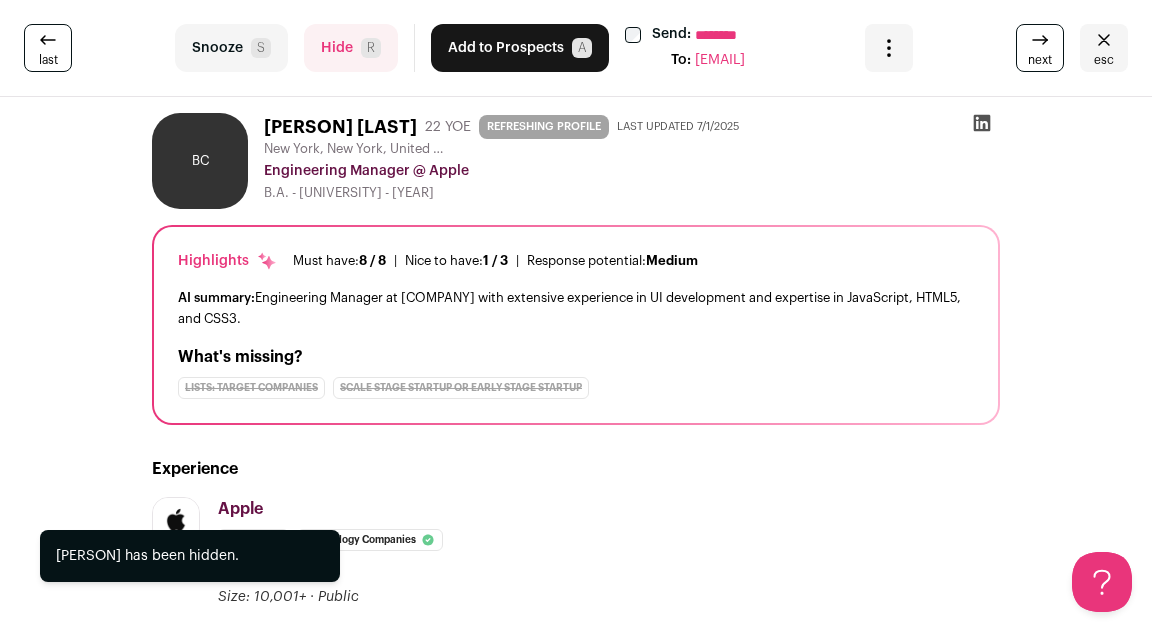 click on "Hide
R" at bounding box center (351, 48) 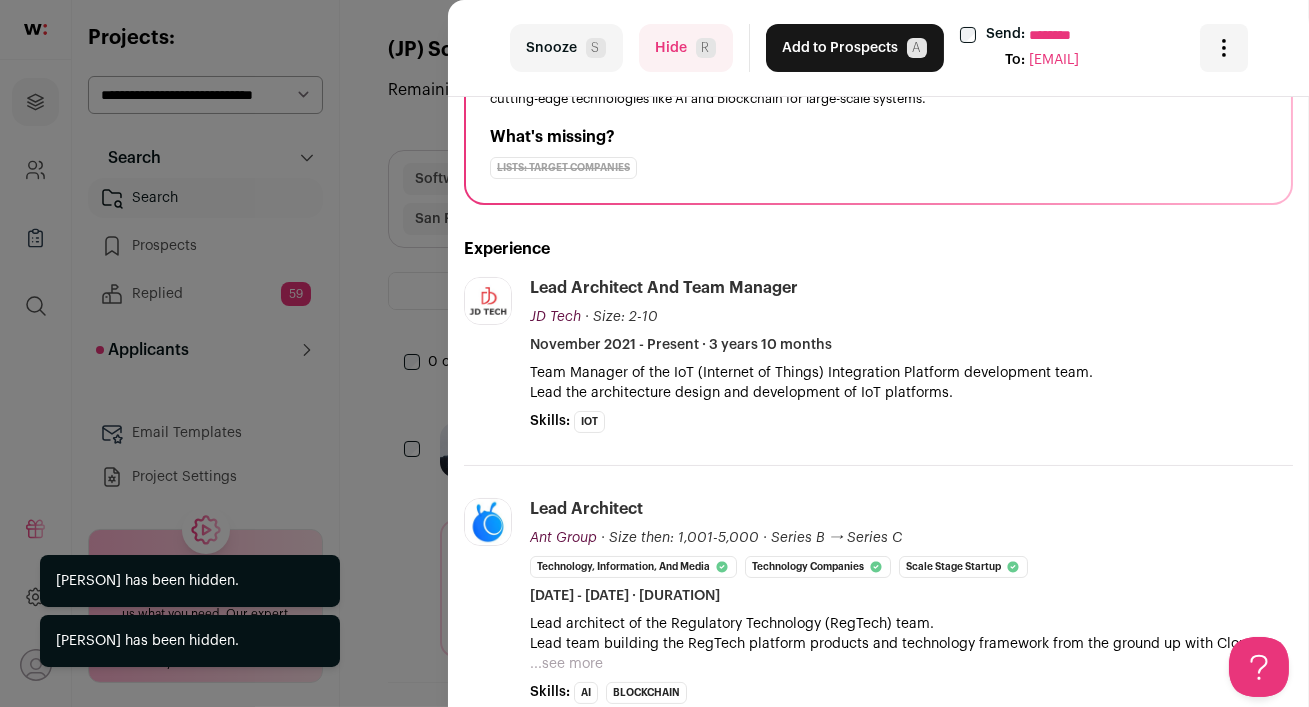 scroll, scrollTop: 236, scrollLeft: 0, axis: vertical 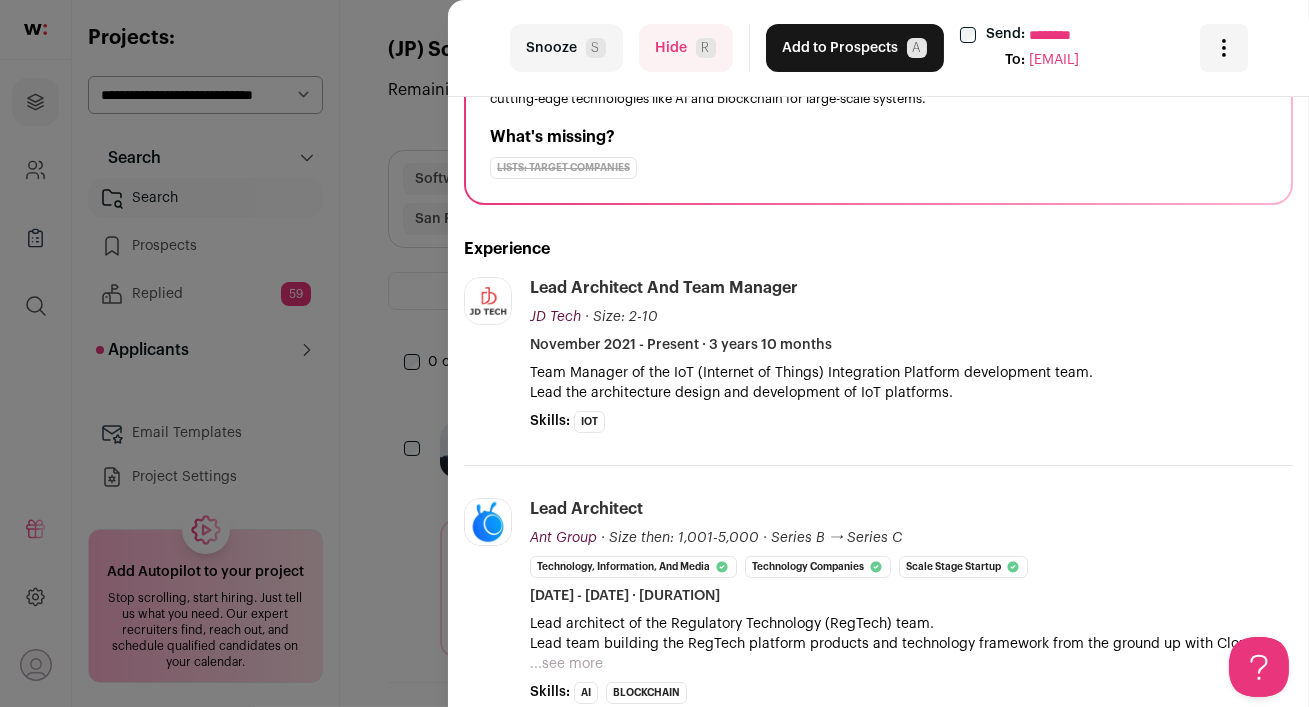 click on "Hide
R" at bounding box center [686, 48] 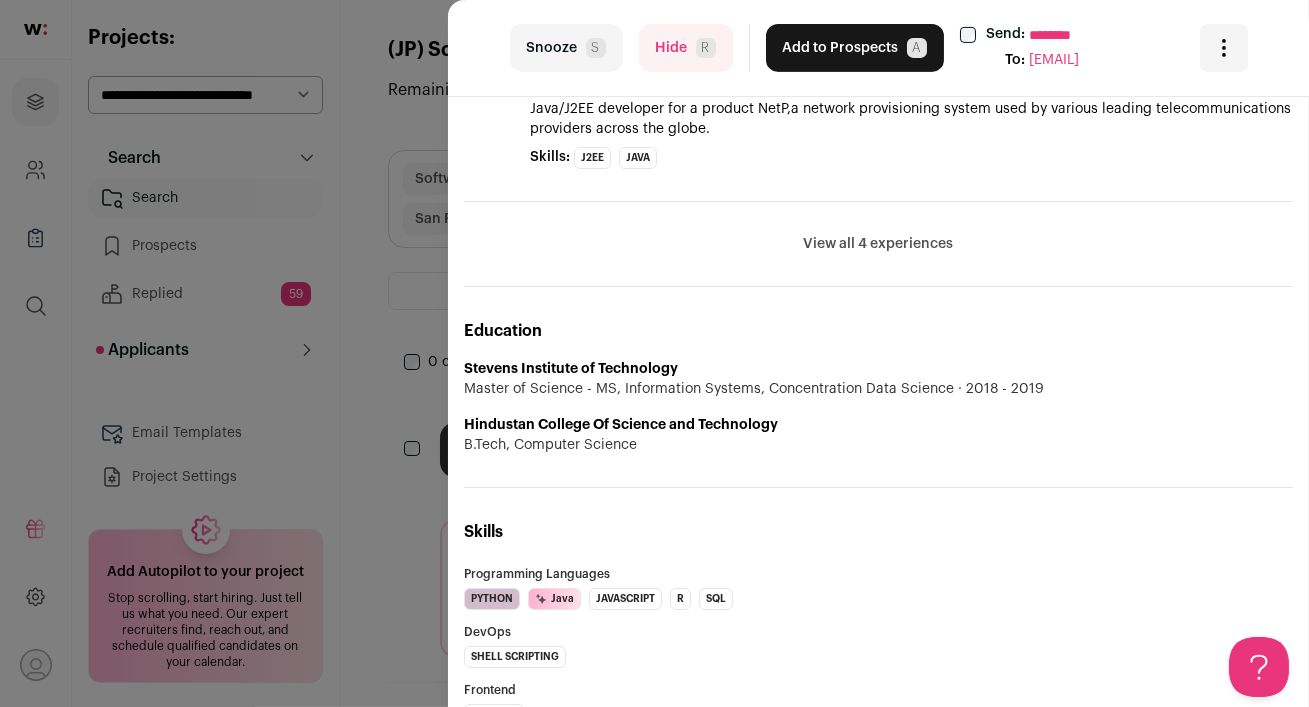 scroll, scrollTop: 1664, scrollLeft: 0, axis: vertical 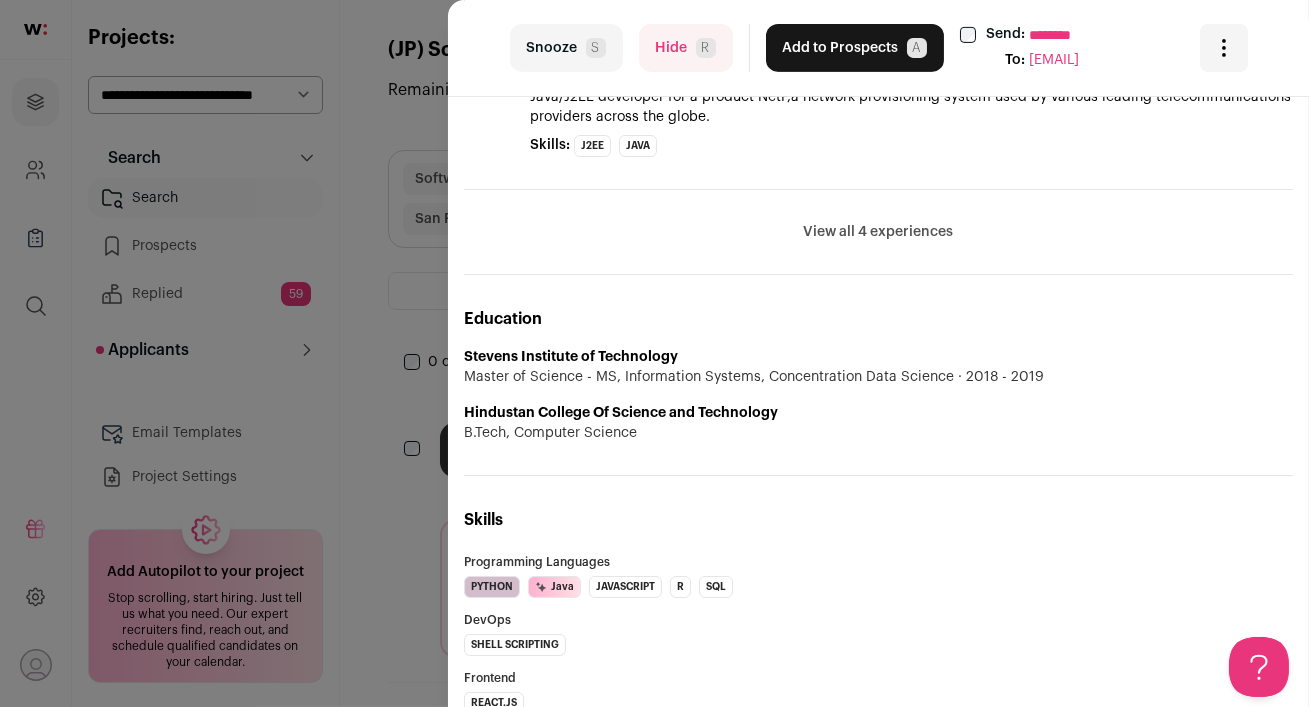 click on "View all 4 experiences" at bounding box center (879, 232) 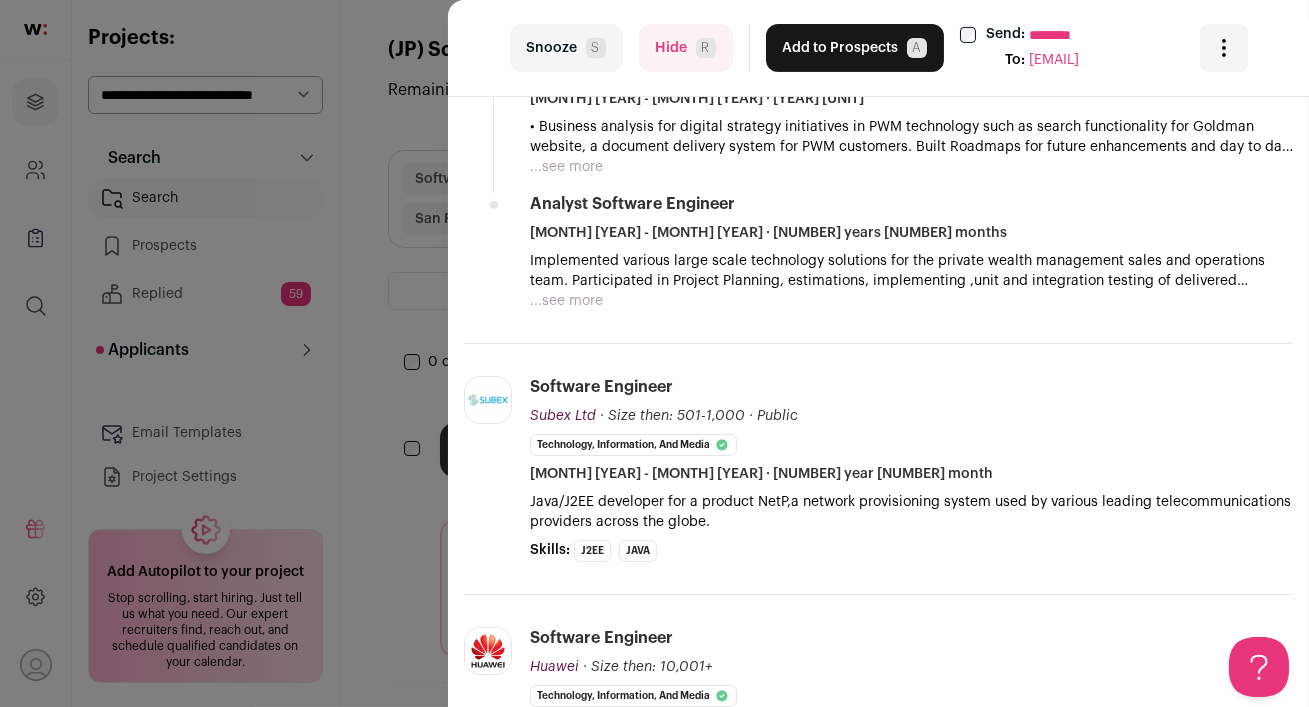 scroll, scrollTop: 1119, scrollLeft: 0, axis: vertical 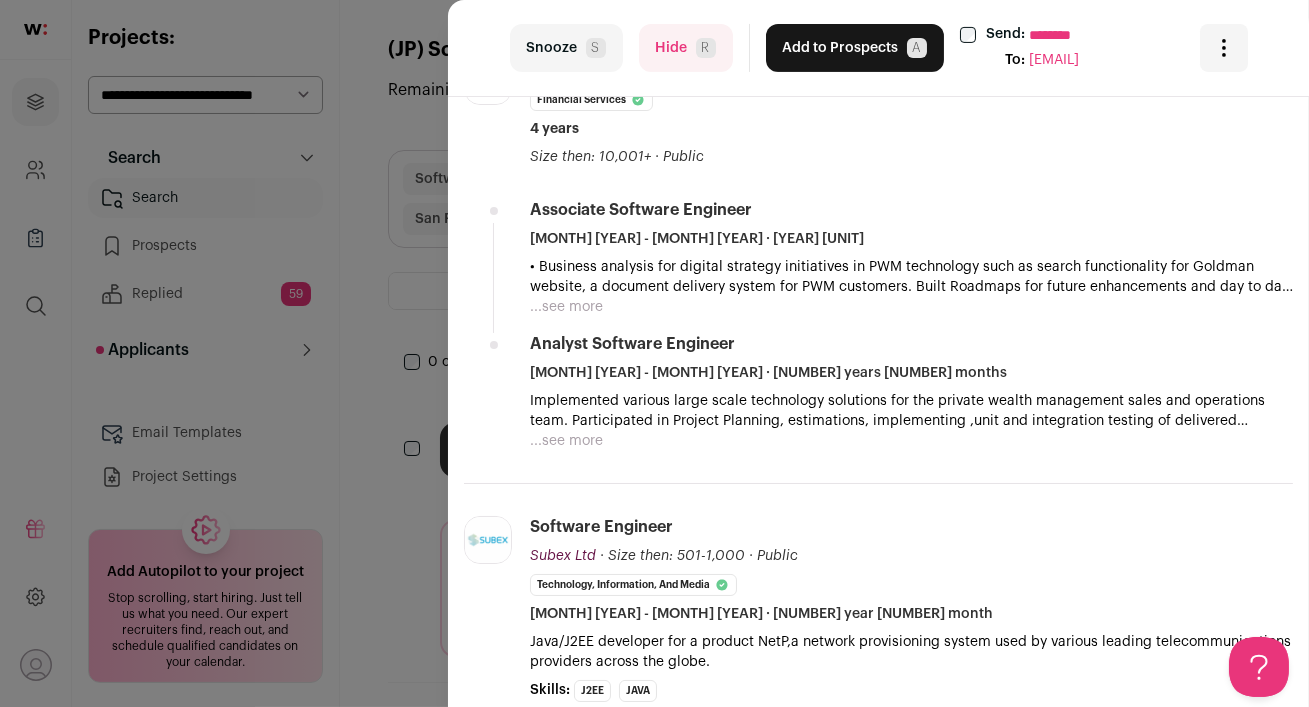click on "...see more" at bounding box center (566, 441) 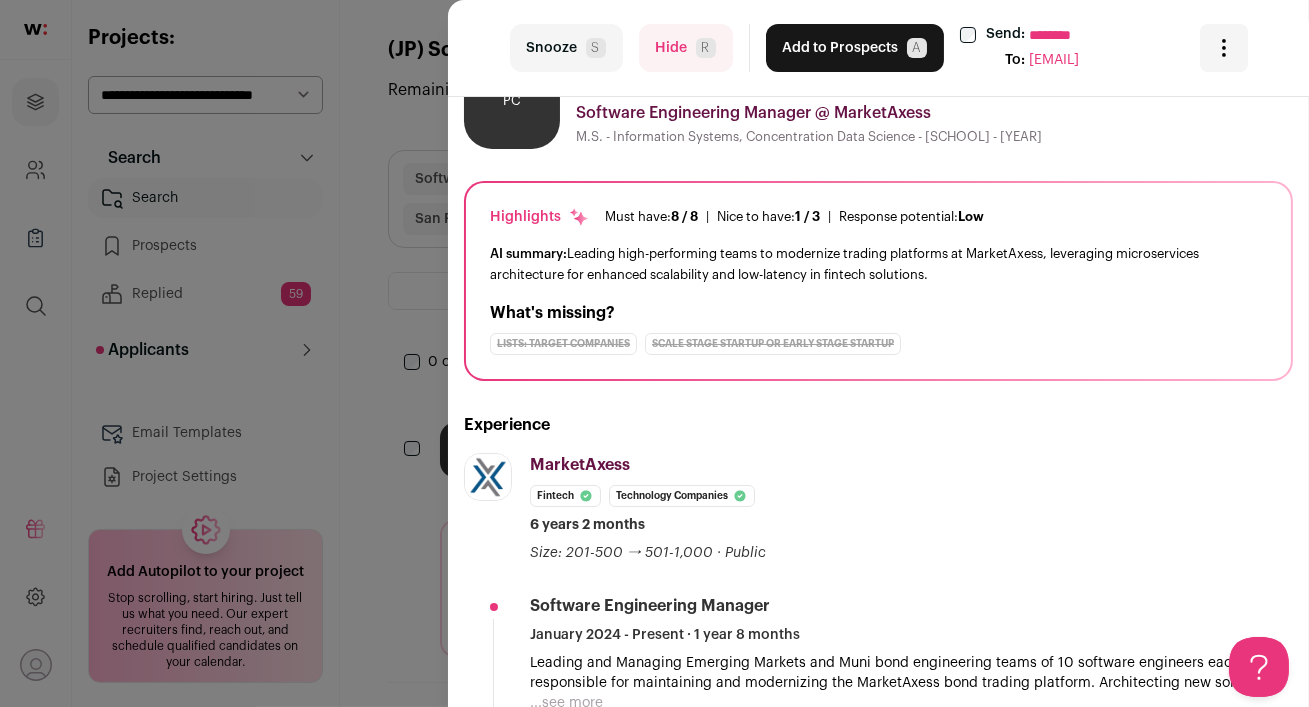 scroll, scrollTop: 0, scrollLeft: 0, axis: both 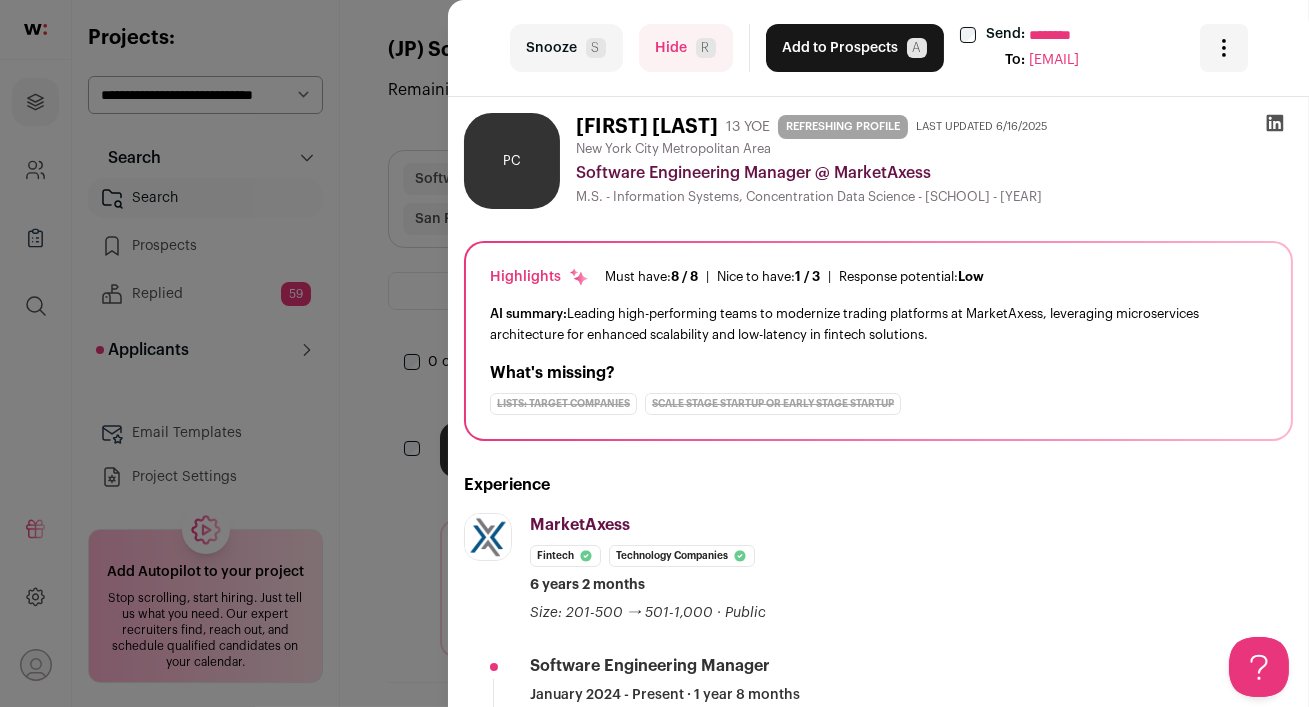 click 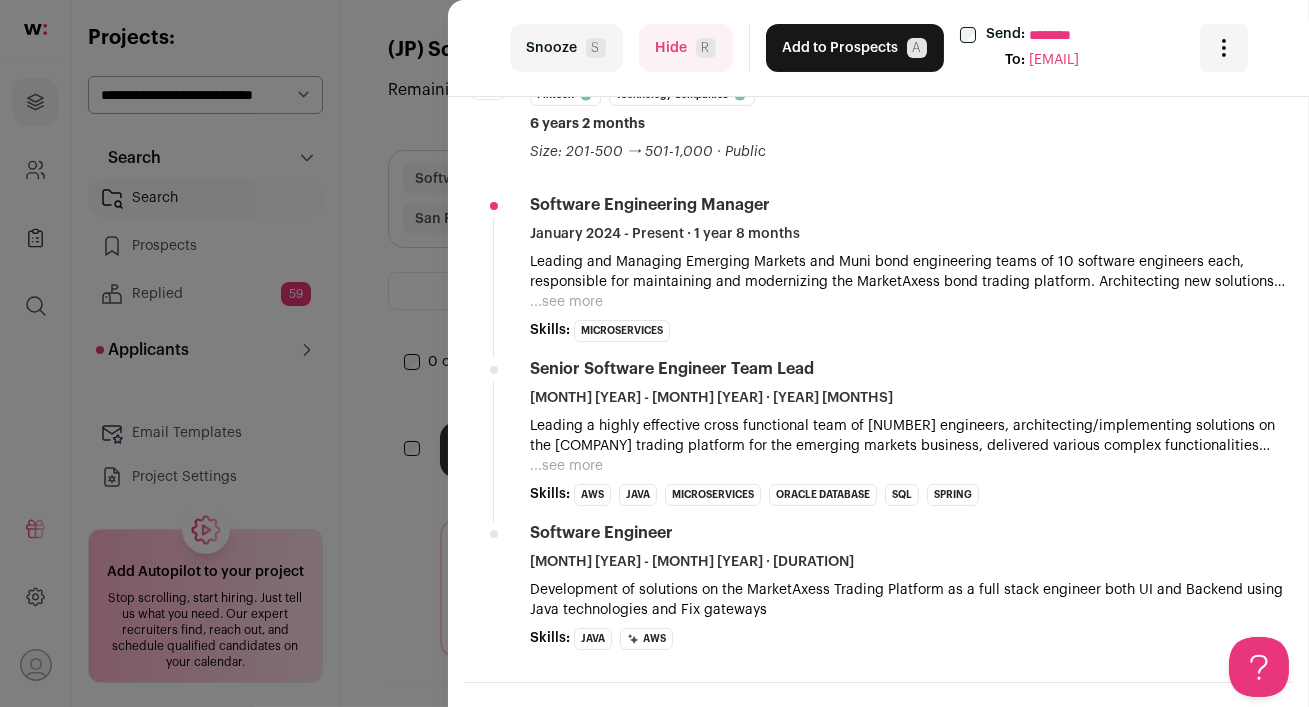 scroll, scrollTop: 554, scrollLeft: 0, axis: vertical 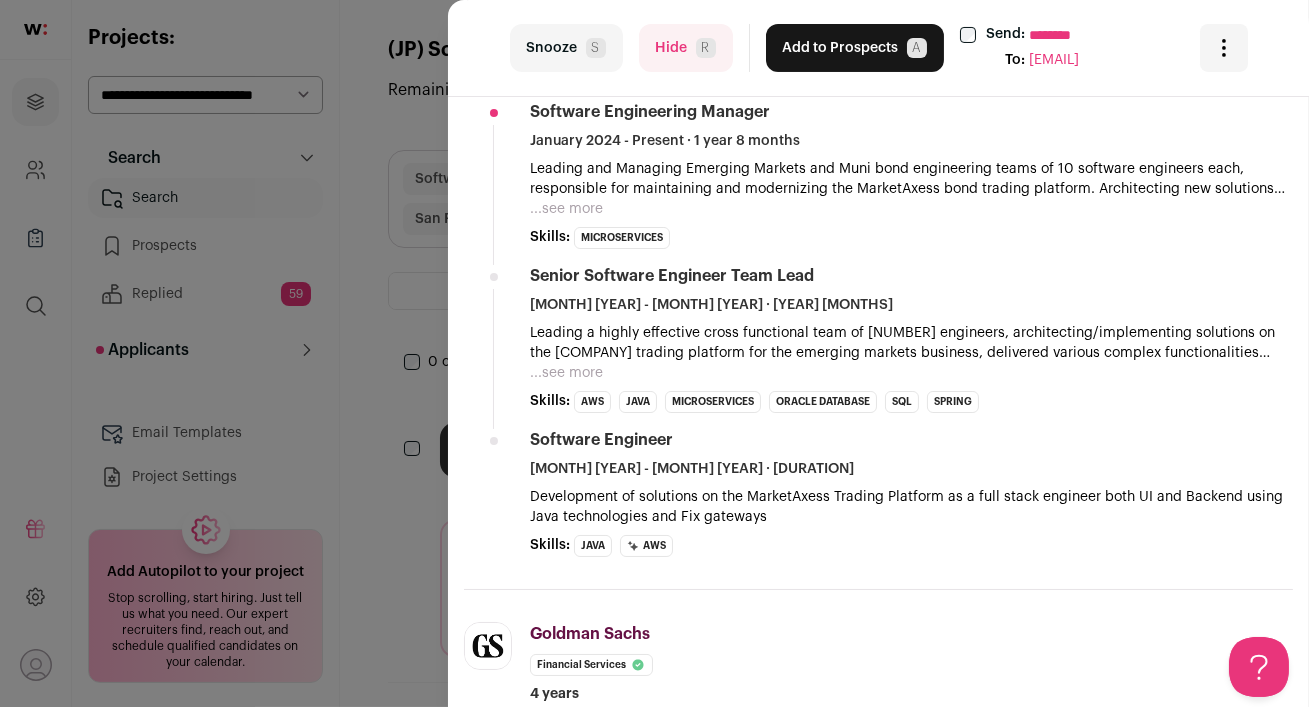 click on "Hide
R" at bounding box center (686, 48) 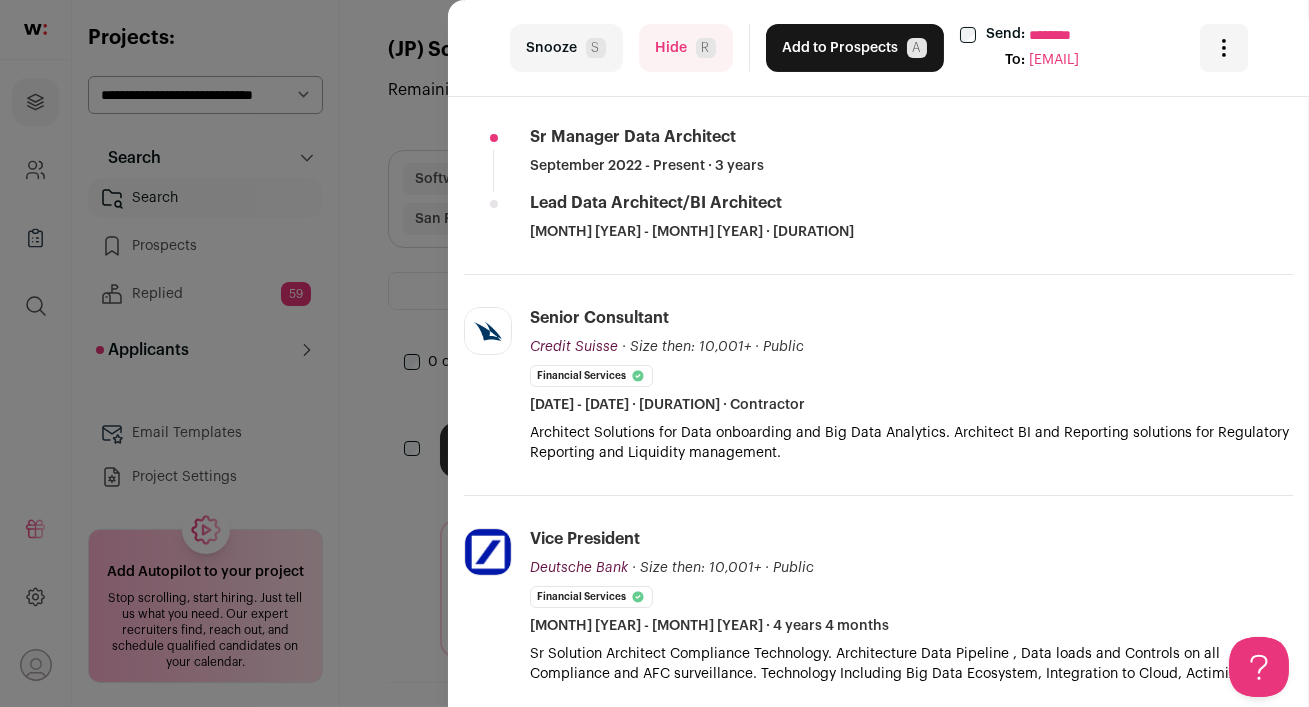 scroll, scrollTop: 536, scrollLeft: 0, axis: vertical 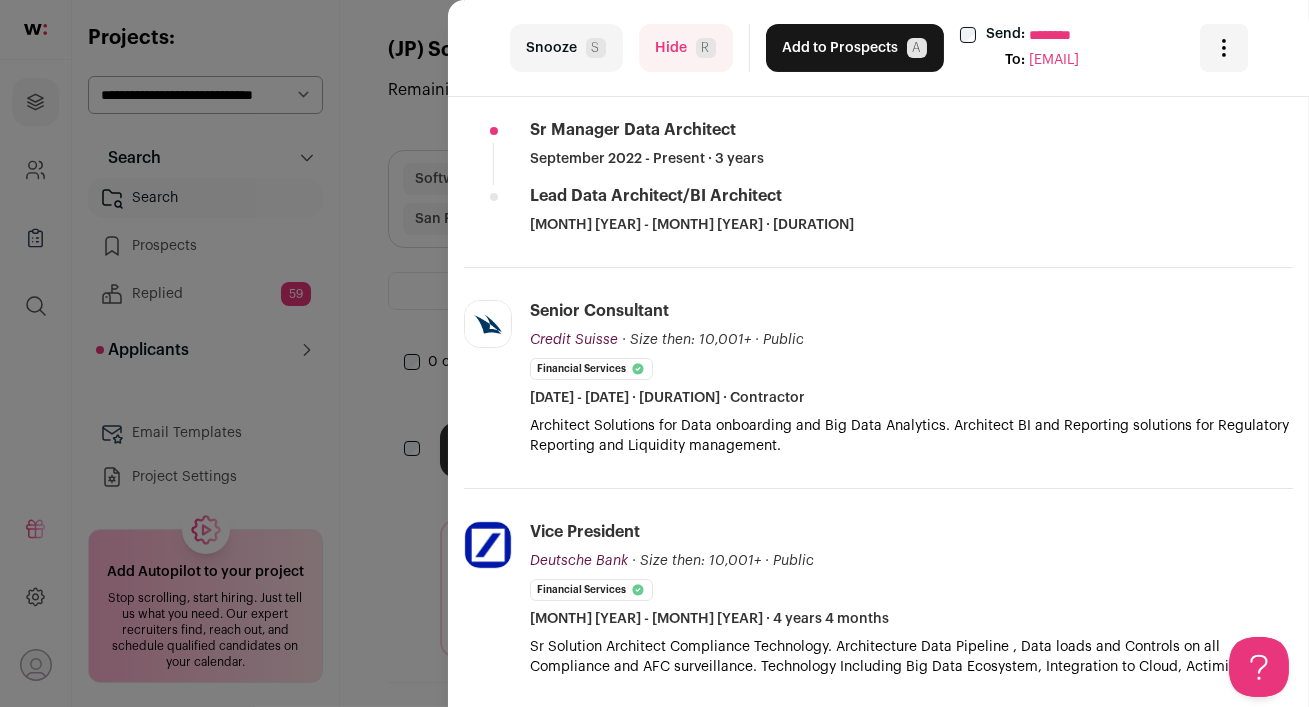 click on "Hide
R" at bounding box center (686, 48) 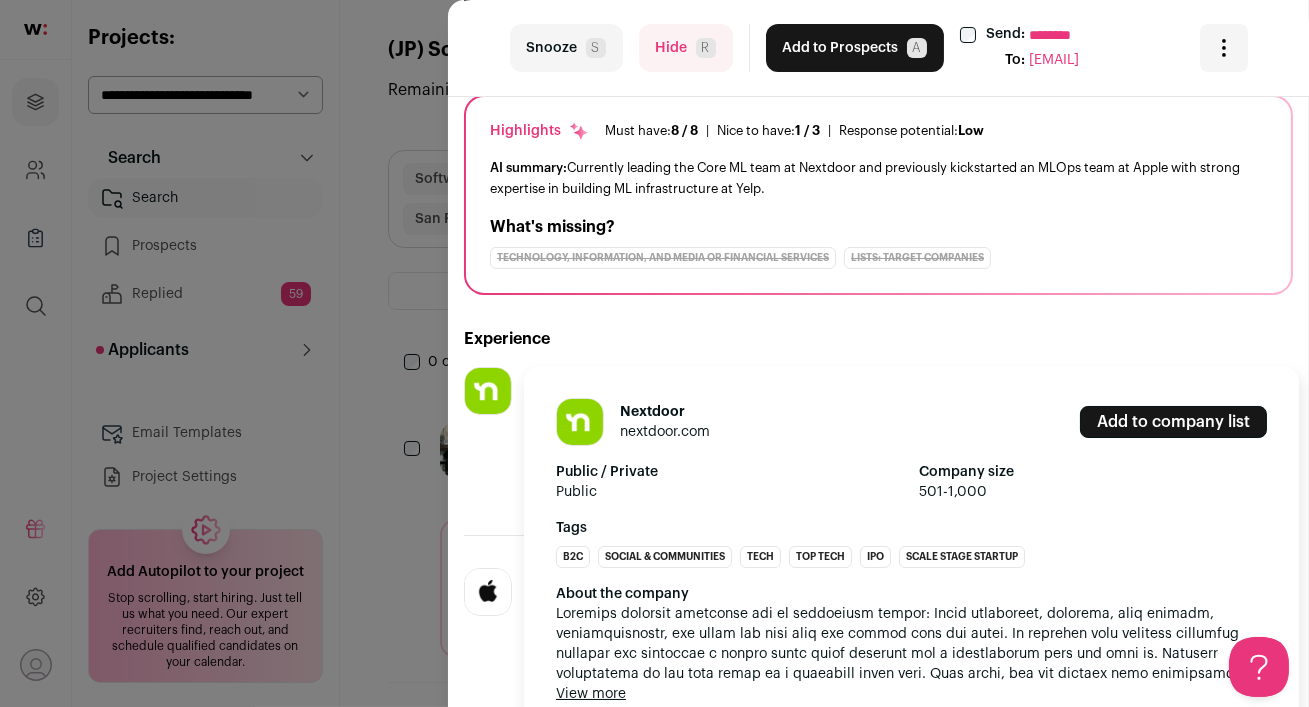scroll, scrollTop: 153, scrollLeft: 0, axis: vertical 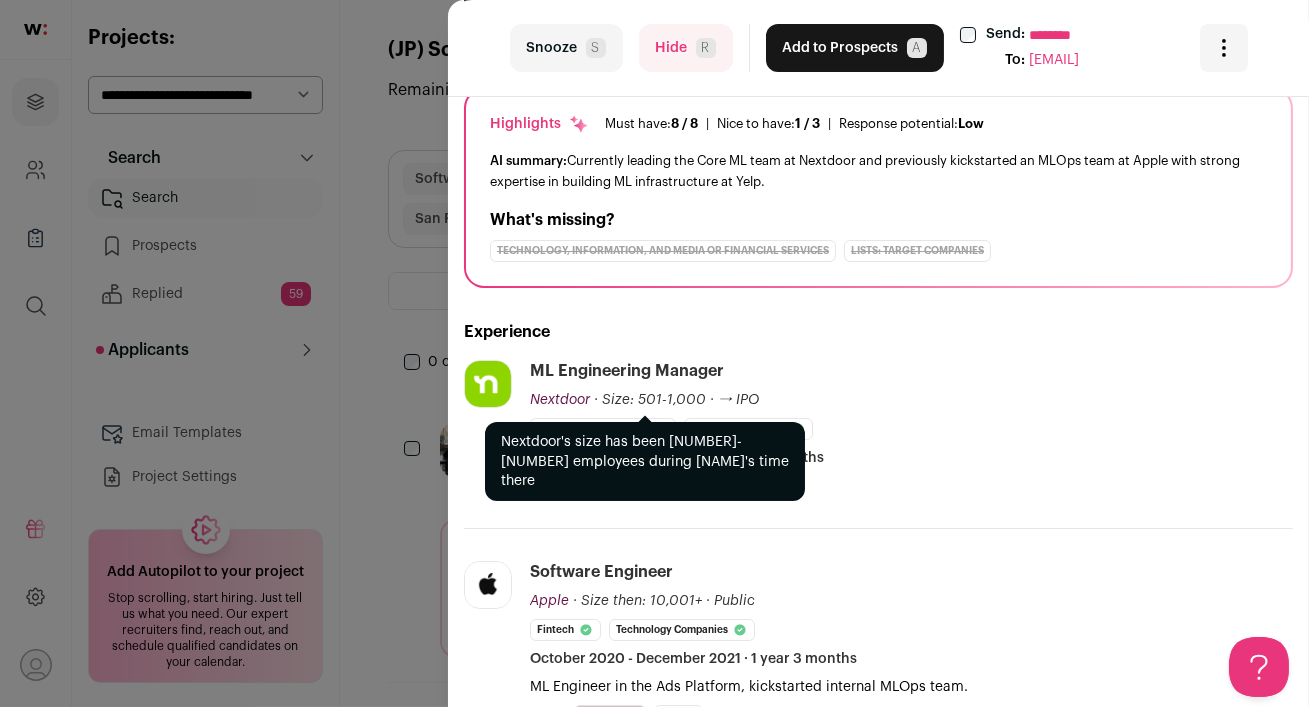 drag, startPoint x: 759, startPoint y: 396, endPoint x: 604, endPoint y: 397, distance: 155.00322 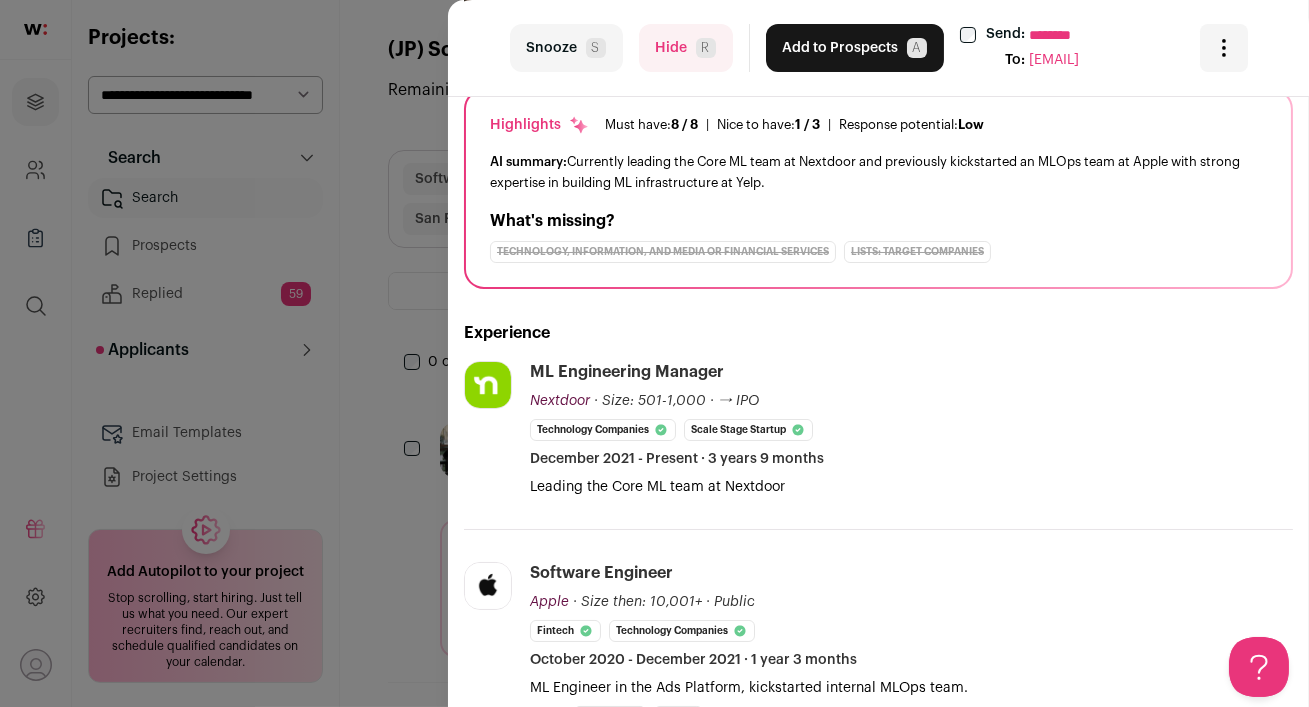 scroll, scrollTop: 0, scrollLeft: 0, axis: both 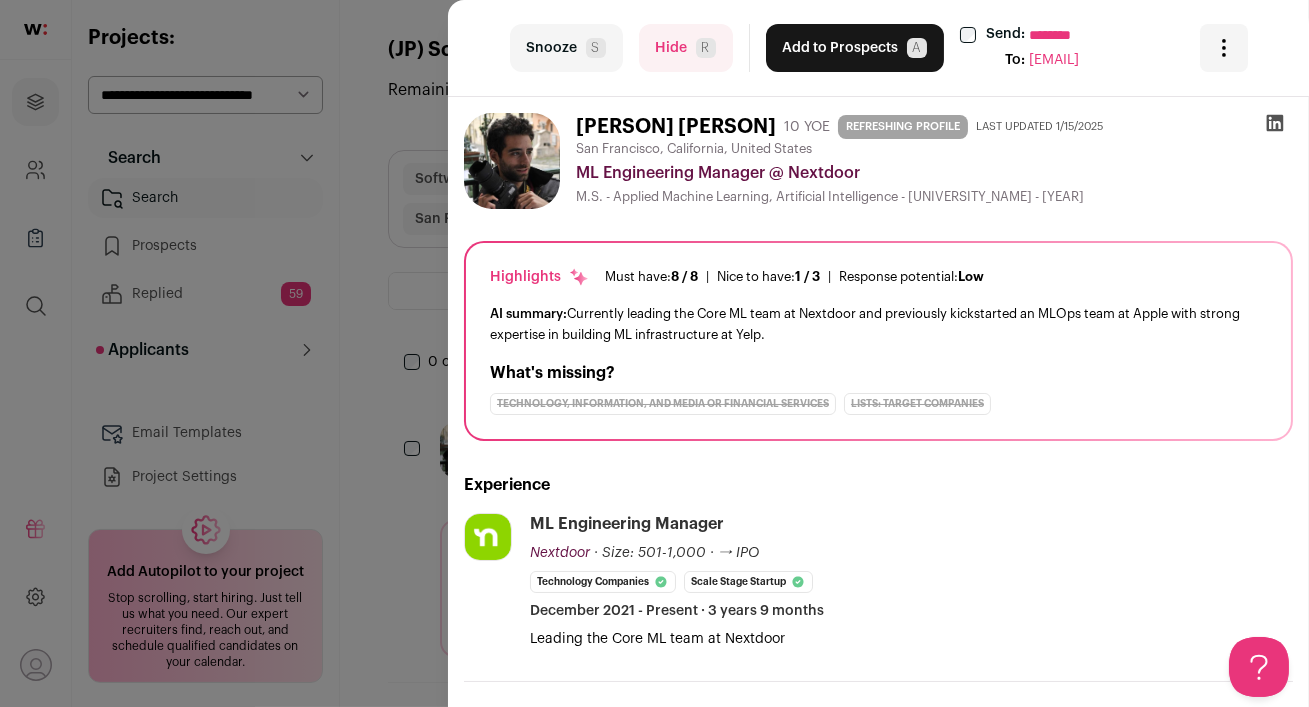 click on "Hide
R" at bounding box center (686, 48) 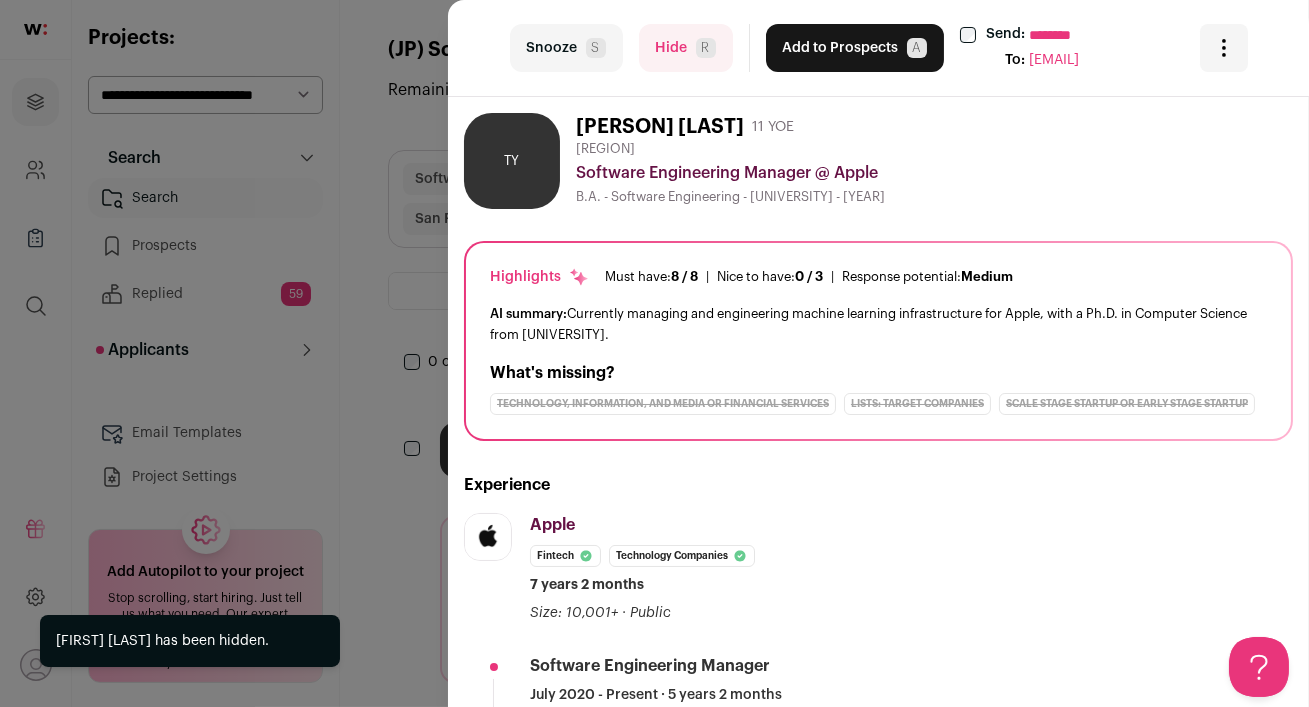click on "Hide
R" at bounding box center [686, 48] 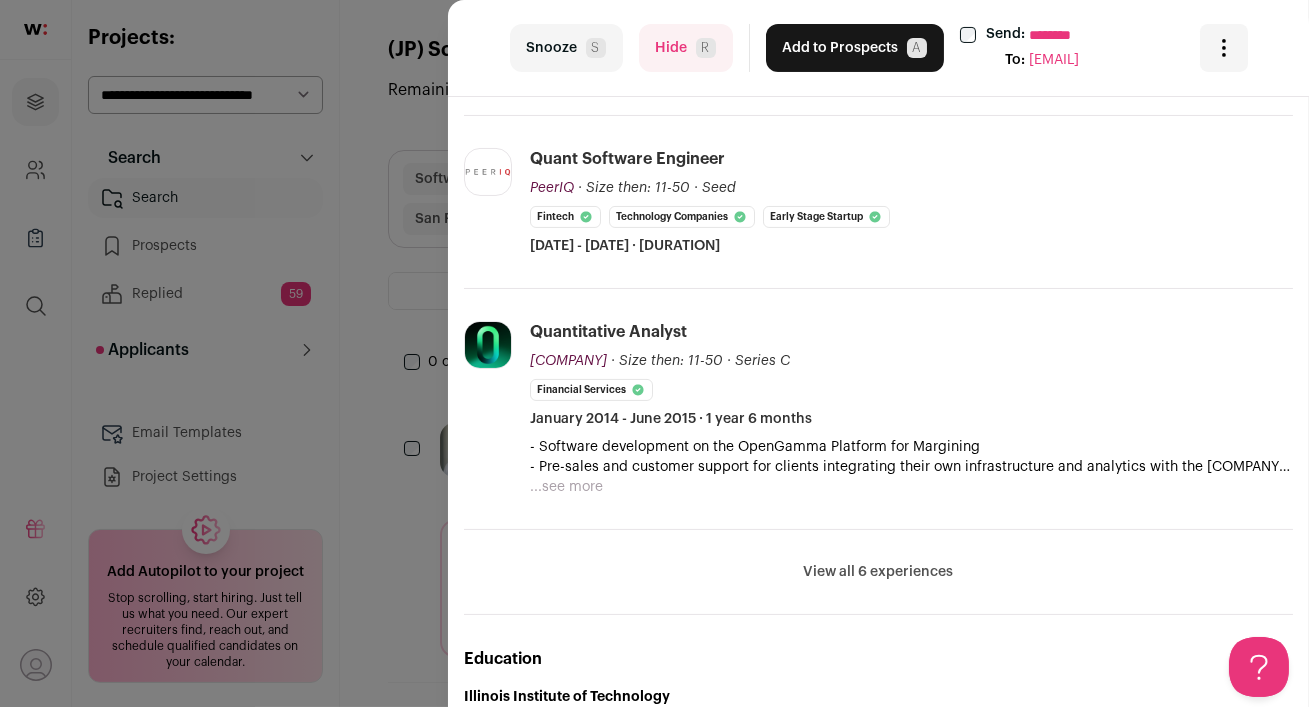 scroll, scrollTop: 710, scrollLeft: 0, axis: vertical 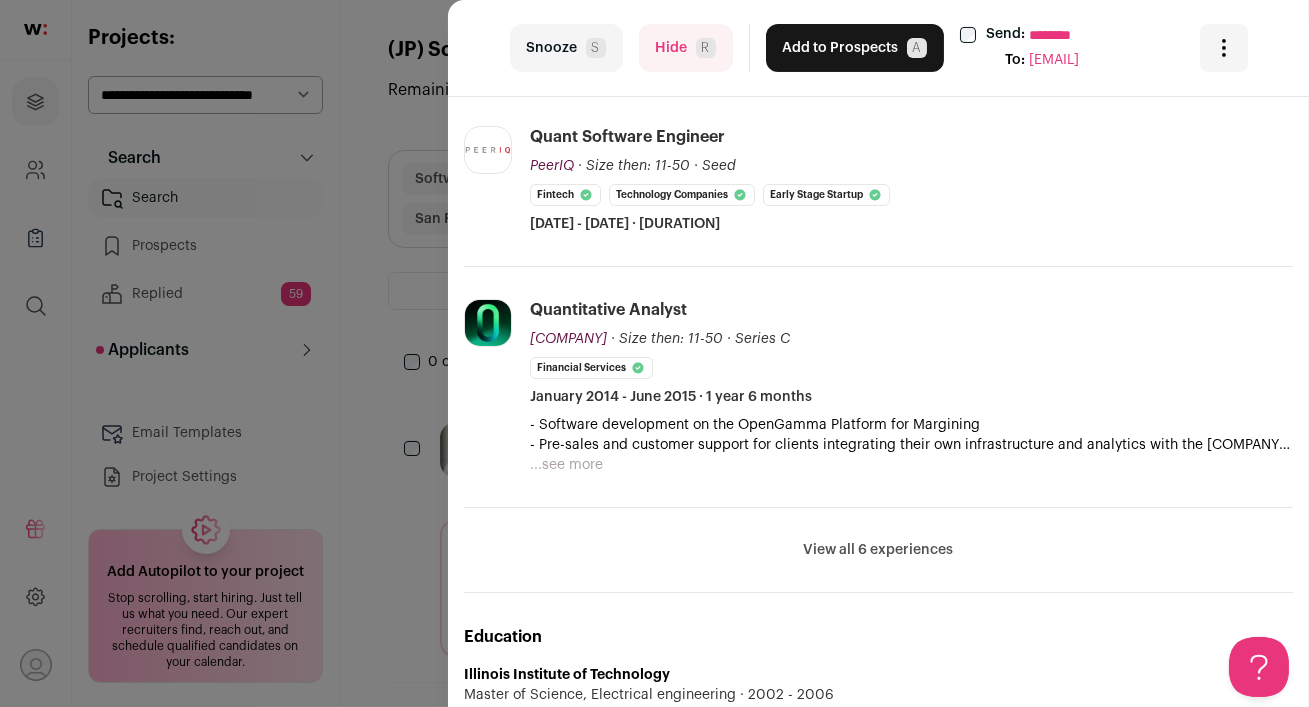 click on "View all 6 experiences" at bounding box center [879, 550] 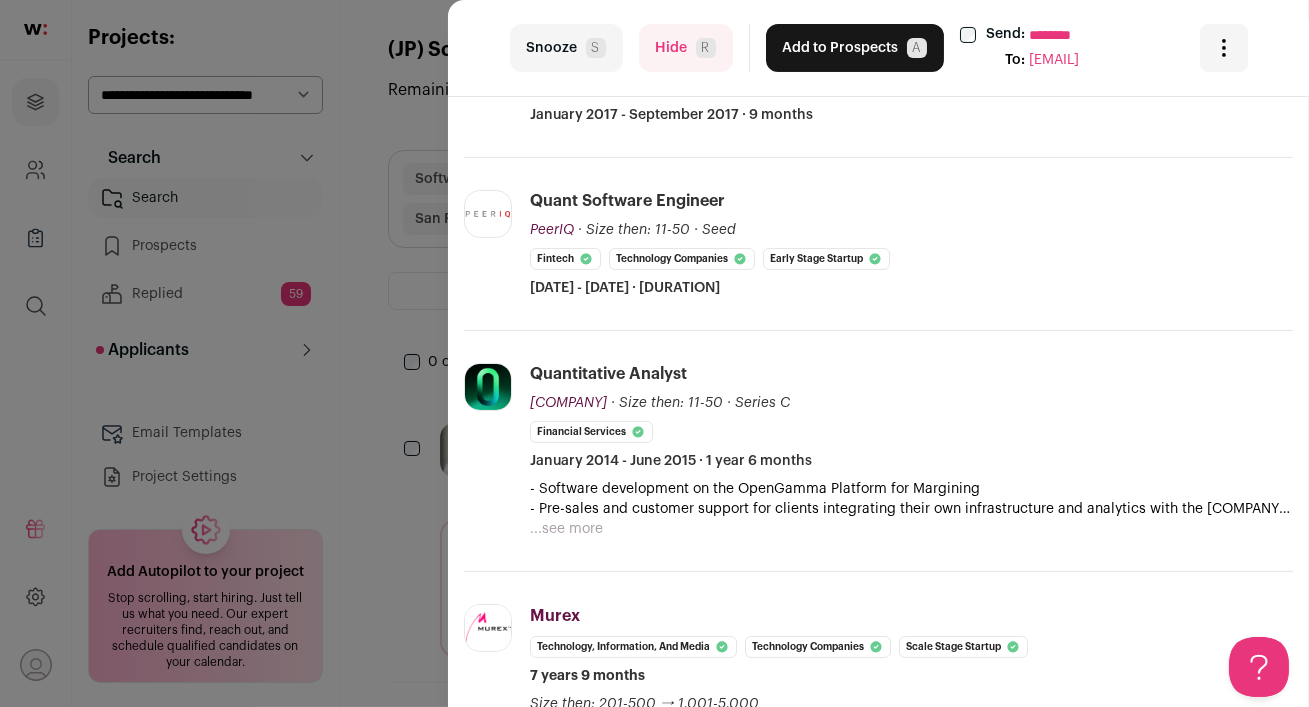 scroll, scrollTop: 0, scrollLeft: 0, axis: both 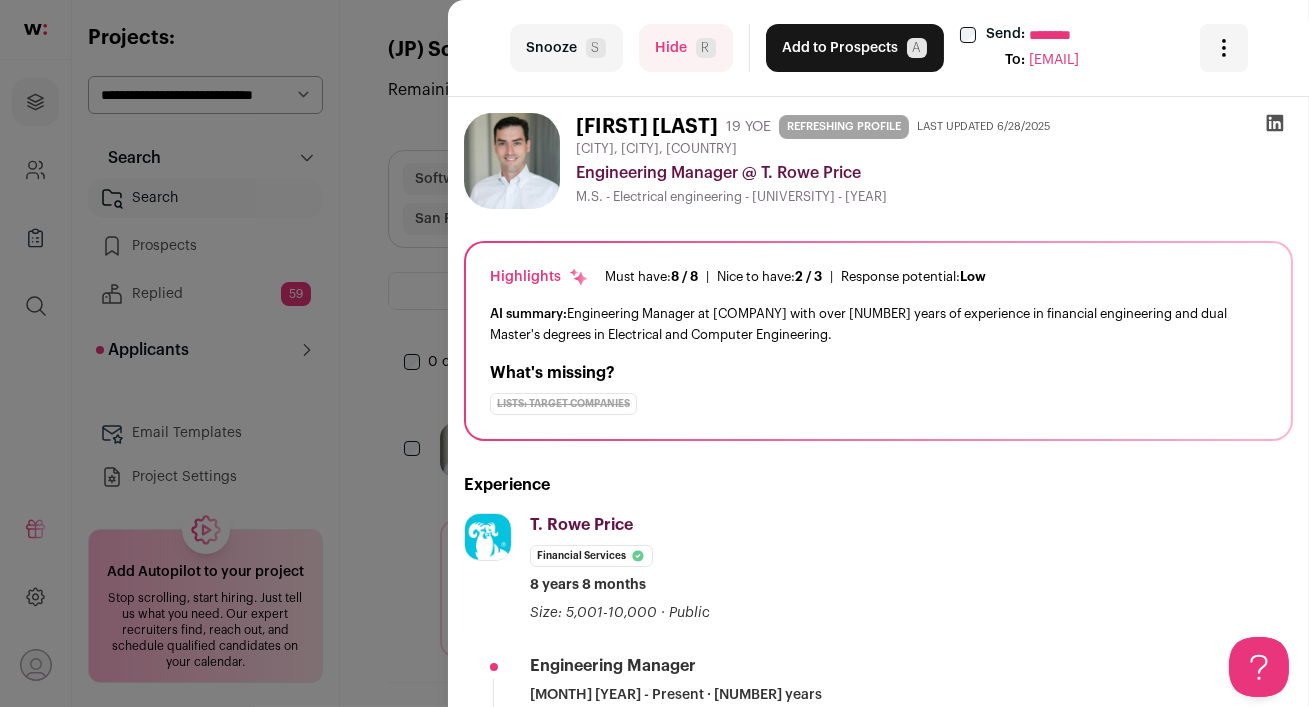 click 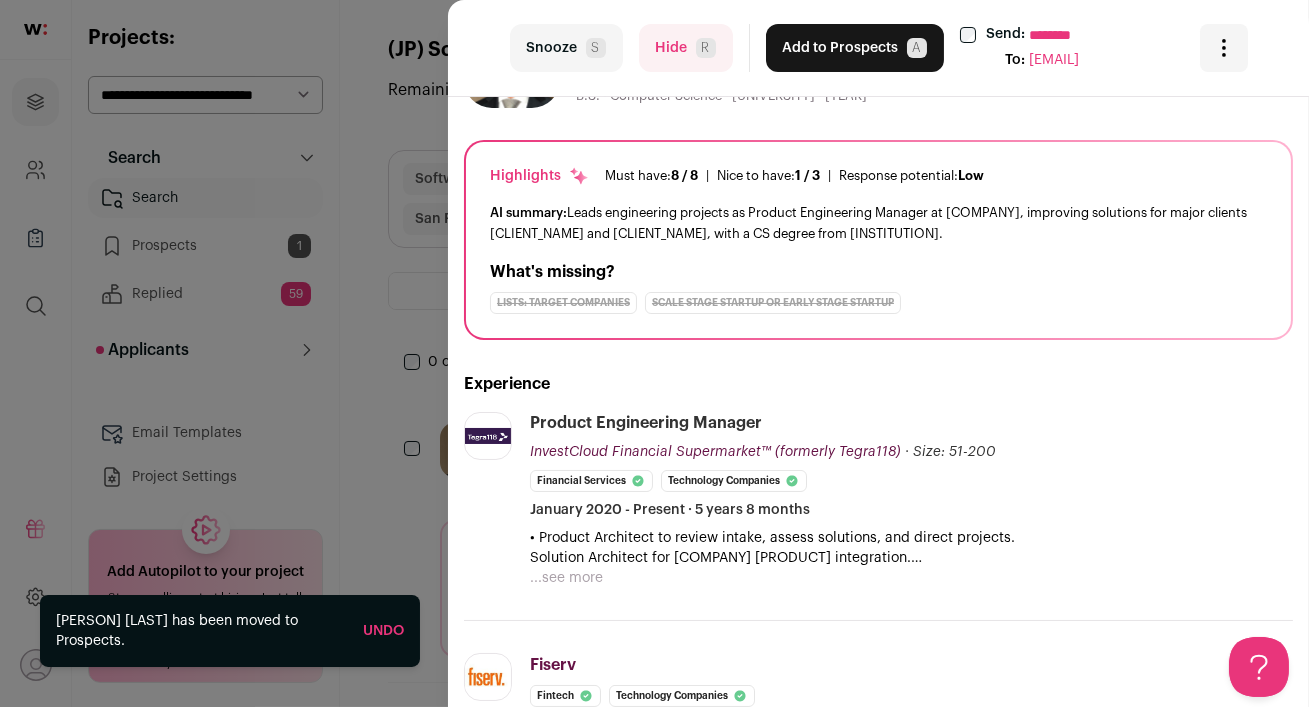 scroll, scrollTop: 178, scrollLeft: 0, axis: vertical 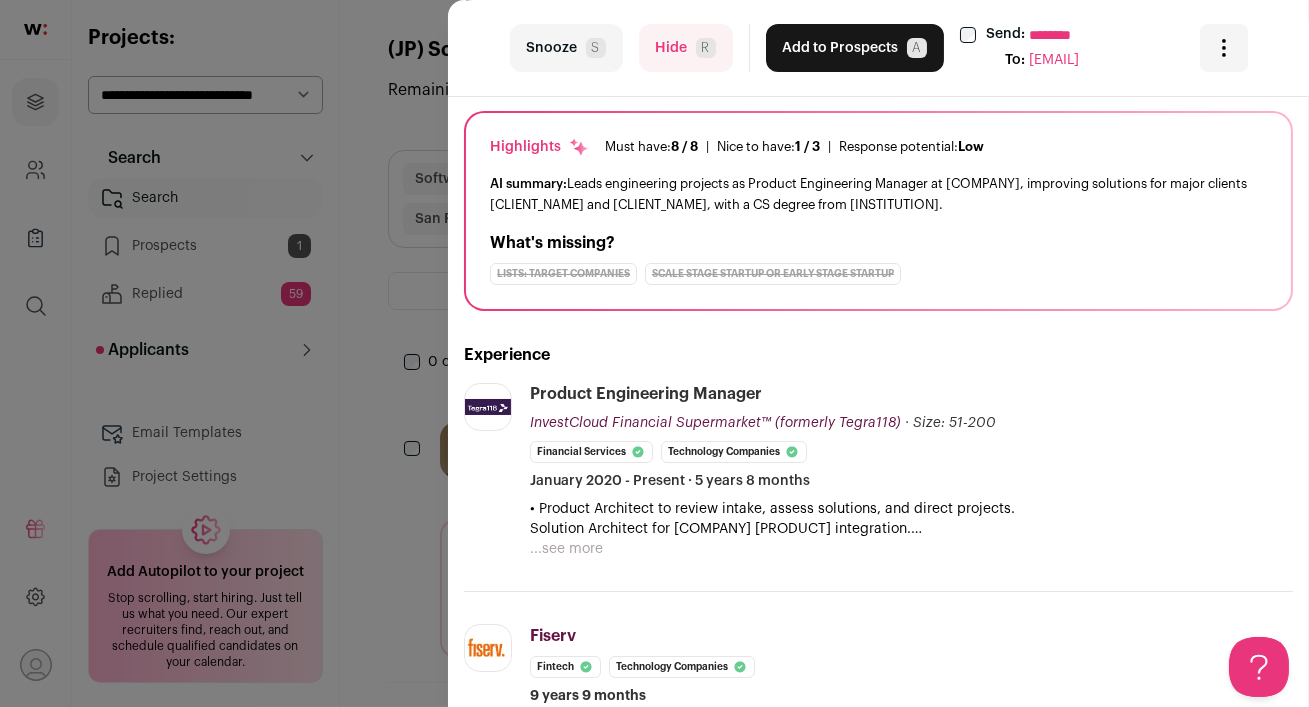 click on "...see more" at bounding box center [566, 549] 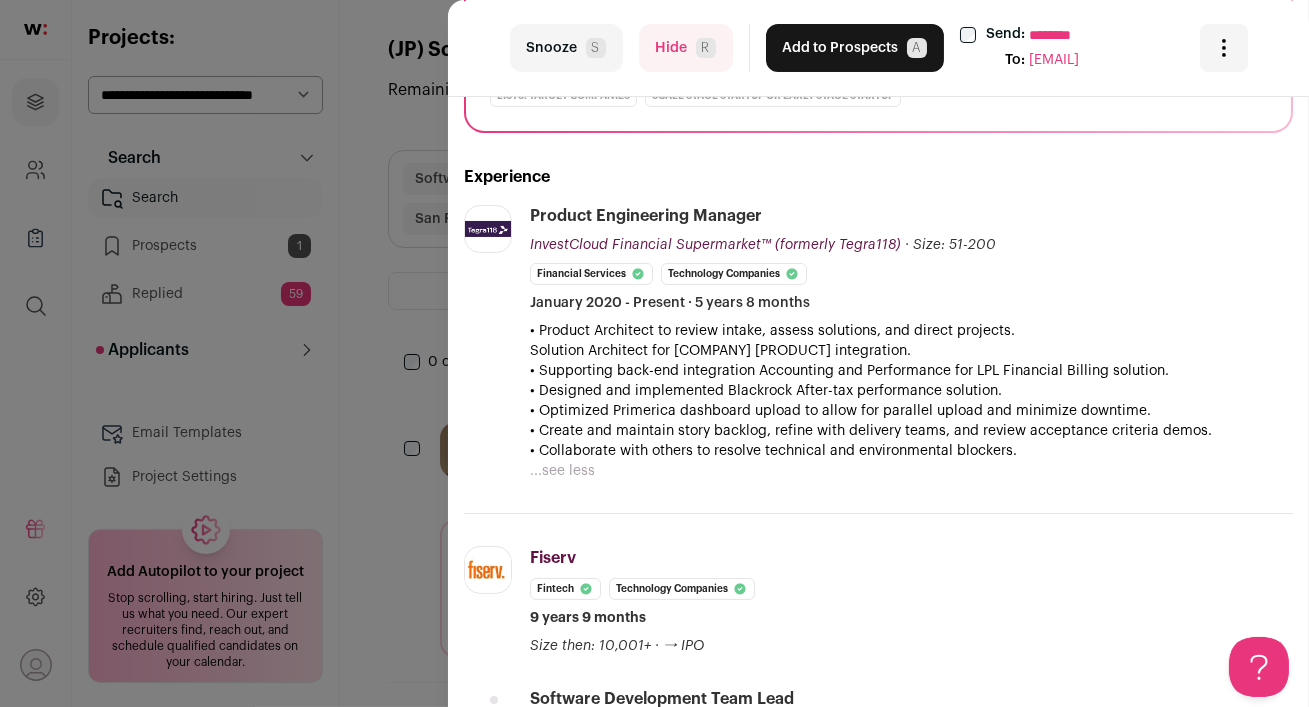 scroll, scrollTop: 500, scrollLeft: 0, axis: vertical 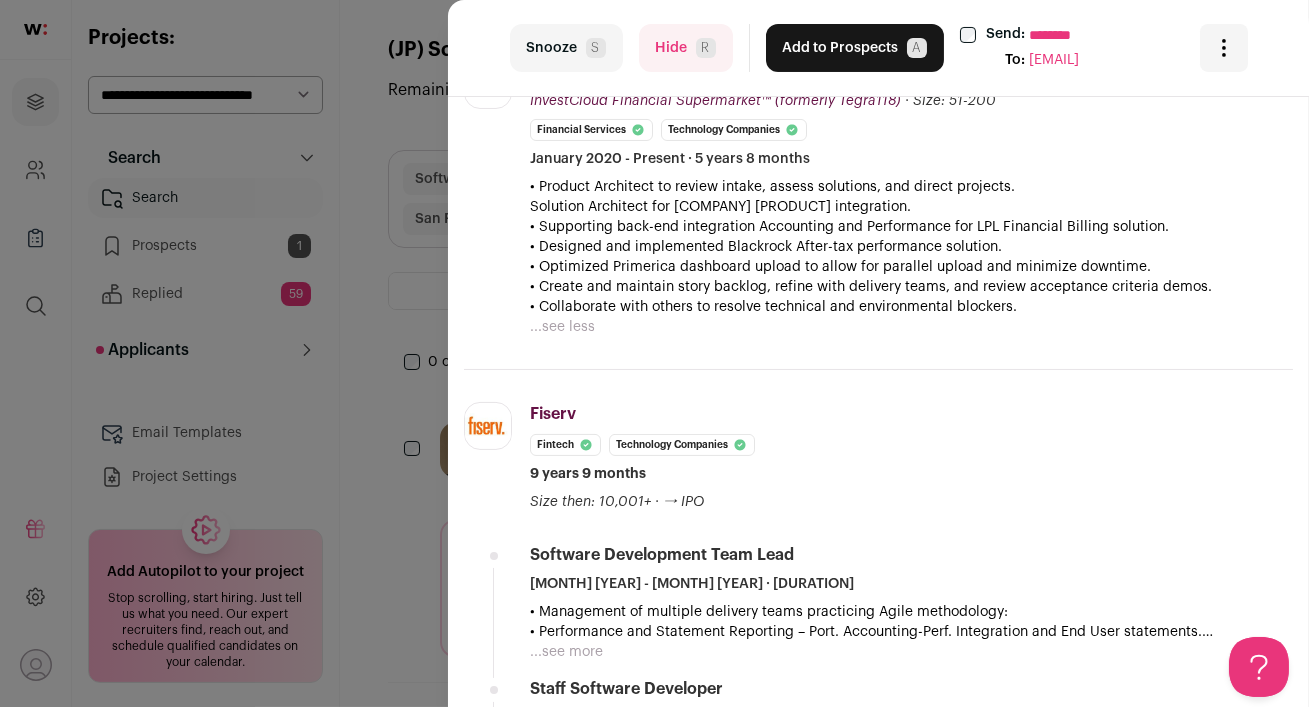 click on "...see more" at bounding box center [566, 652] 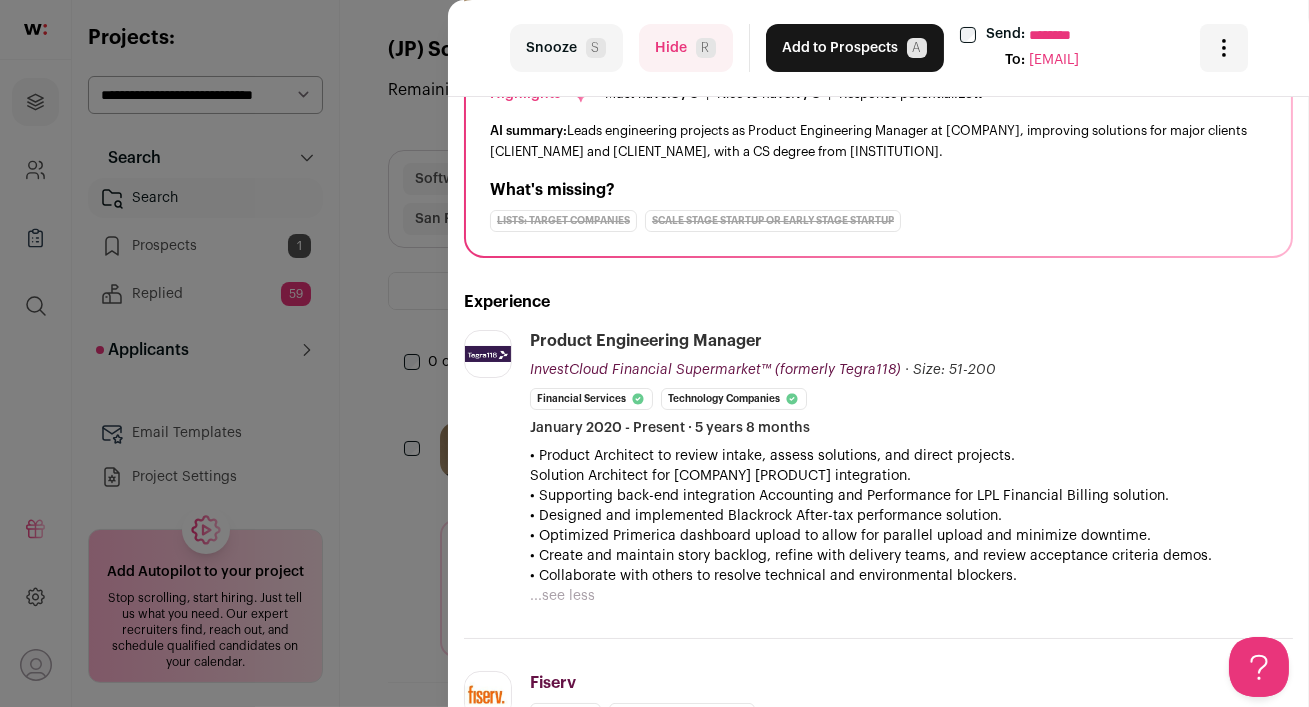 scroll, scrollTop: 0, scrollLeft: 0, axis: both 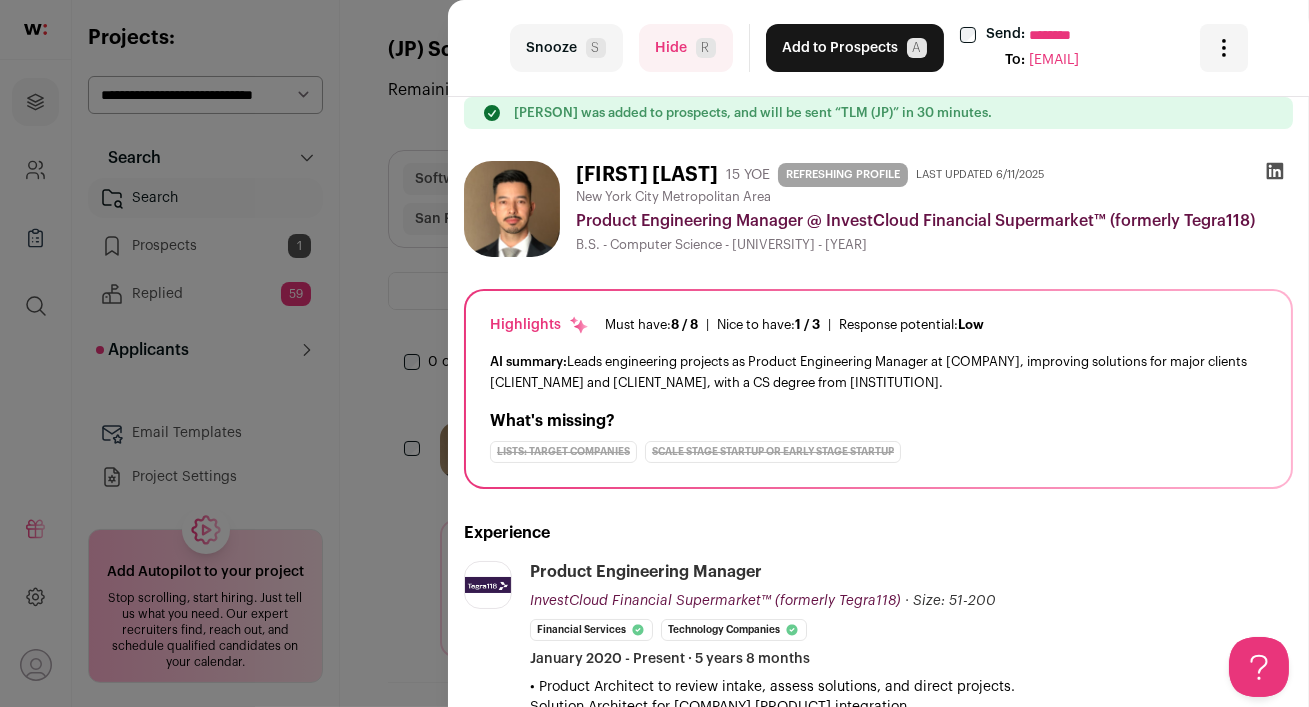 click 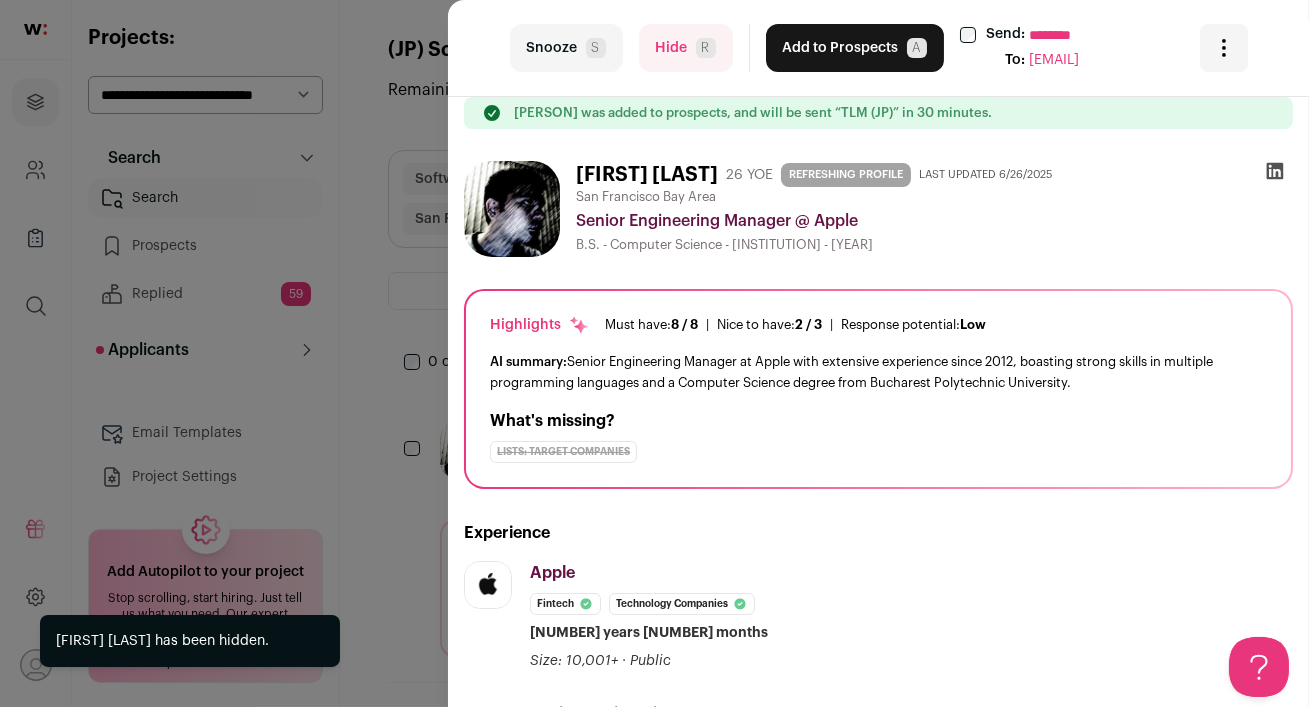 click on "Hide
R" at bounding box center [686, 48] 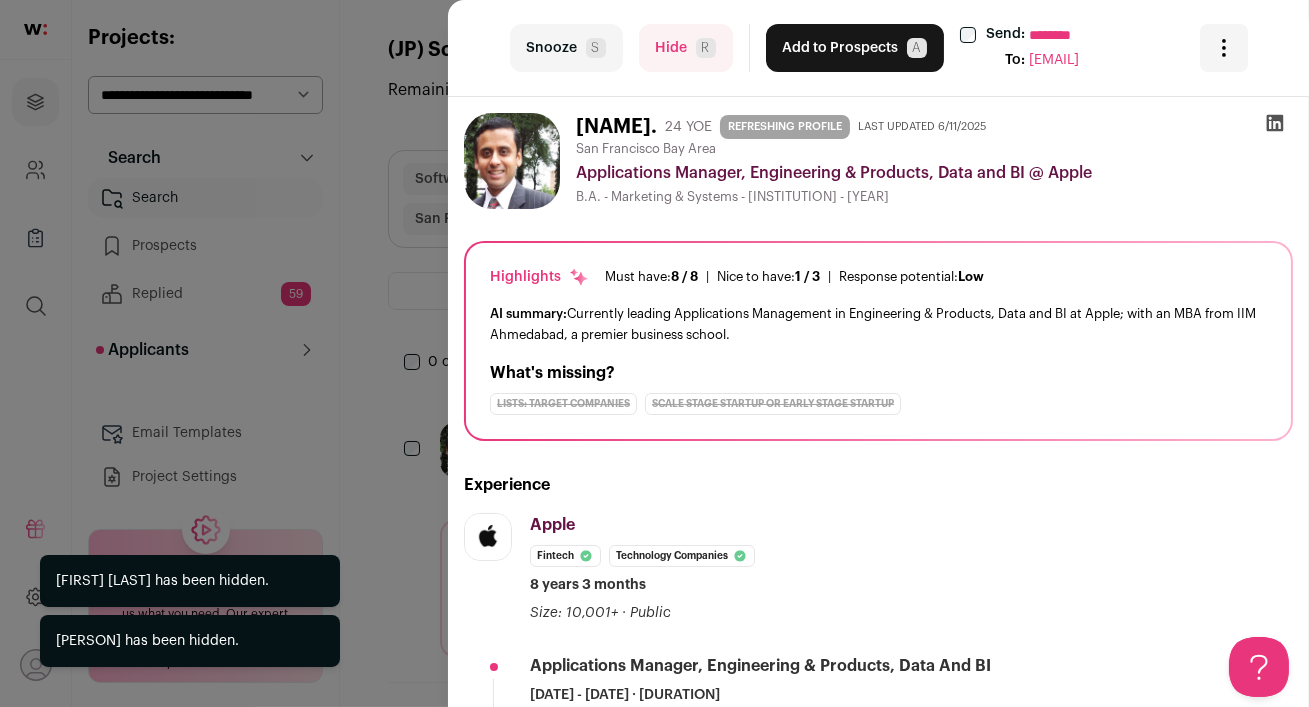 click on "Hide
R" at bounding box center (686, 48) 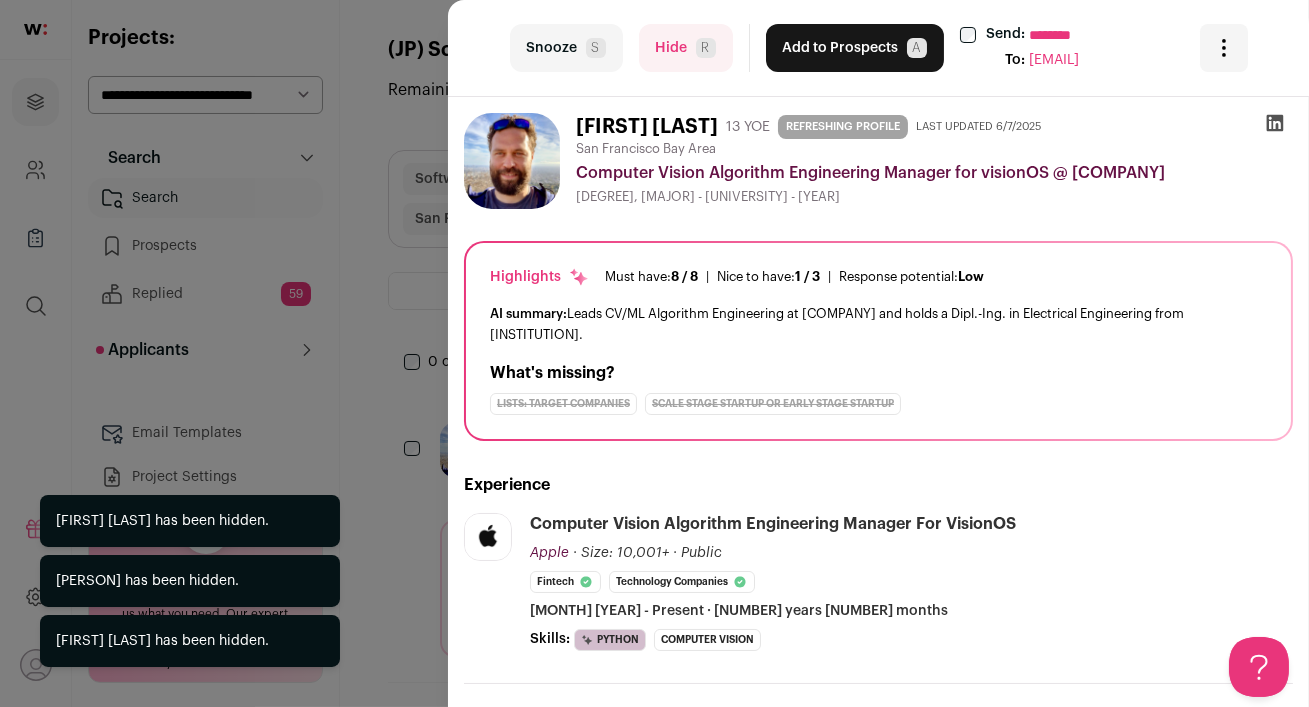 click on "Hide
R" at bounding box center (686, 48) 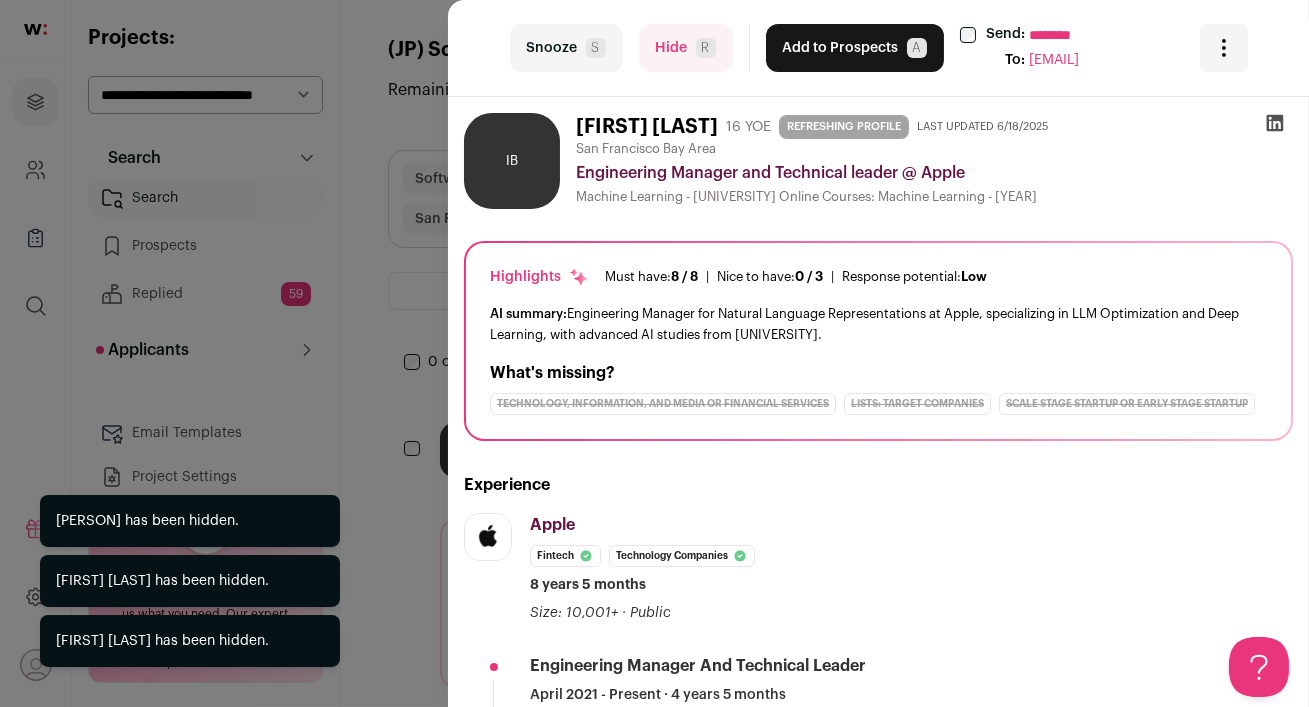 click on "Hide
R" at bounding box center (686, 48) 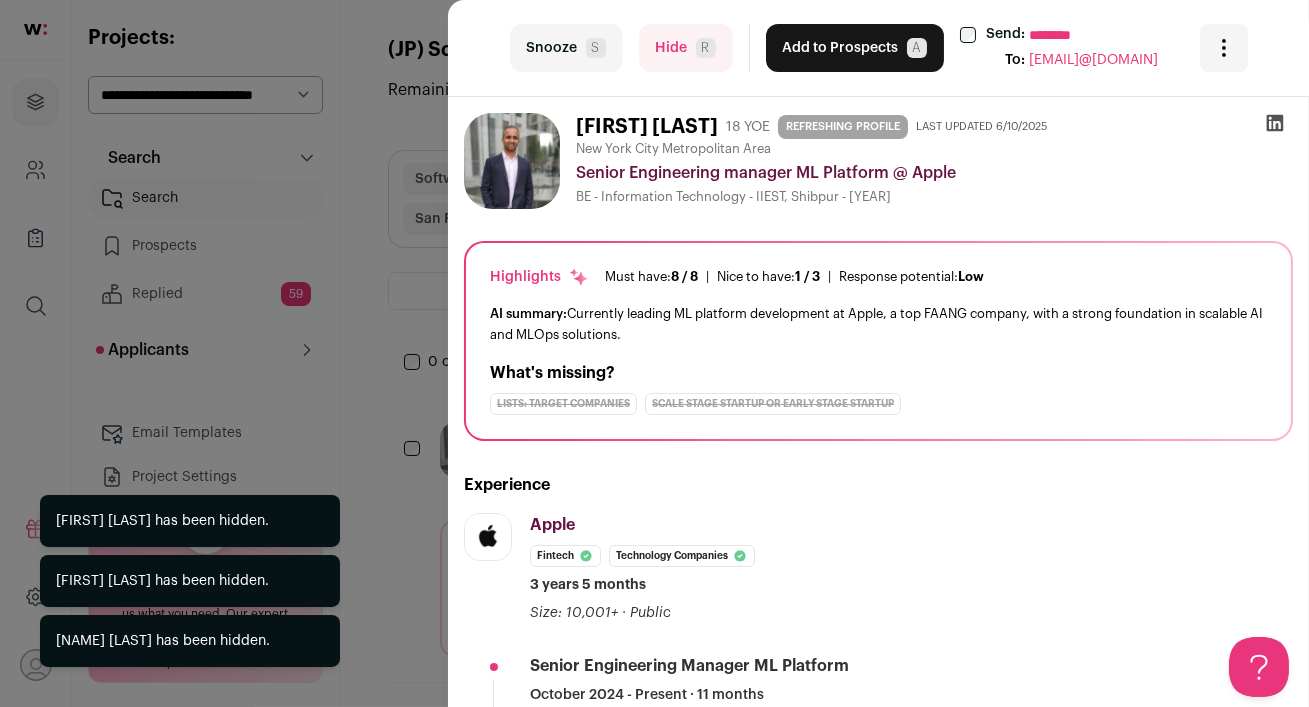 click on "Hide
R" at bounding box center [686, 48] 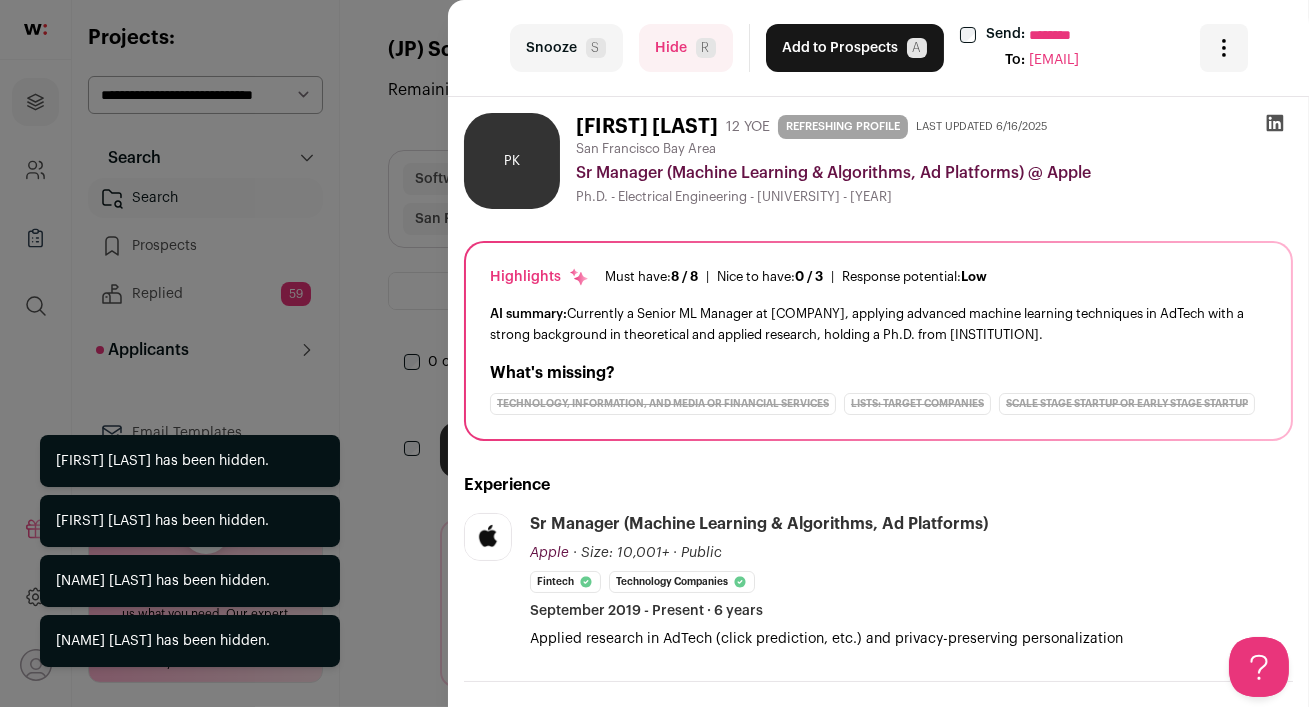 click on "Hide
R" at bounding box center (686, 48) 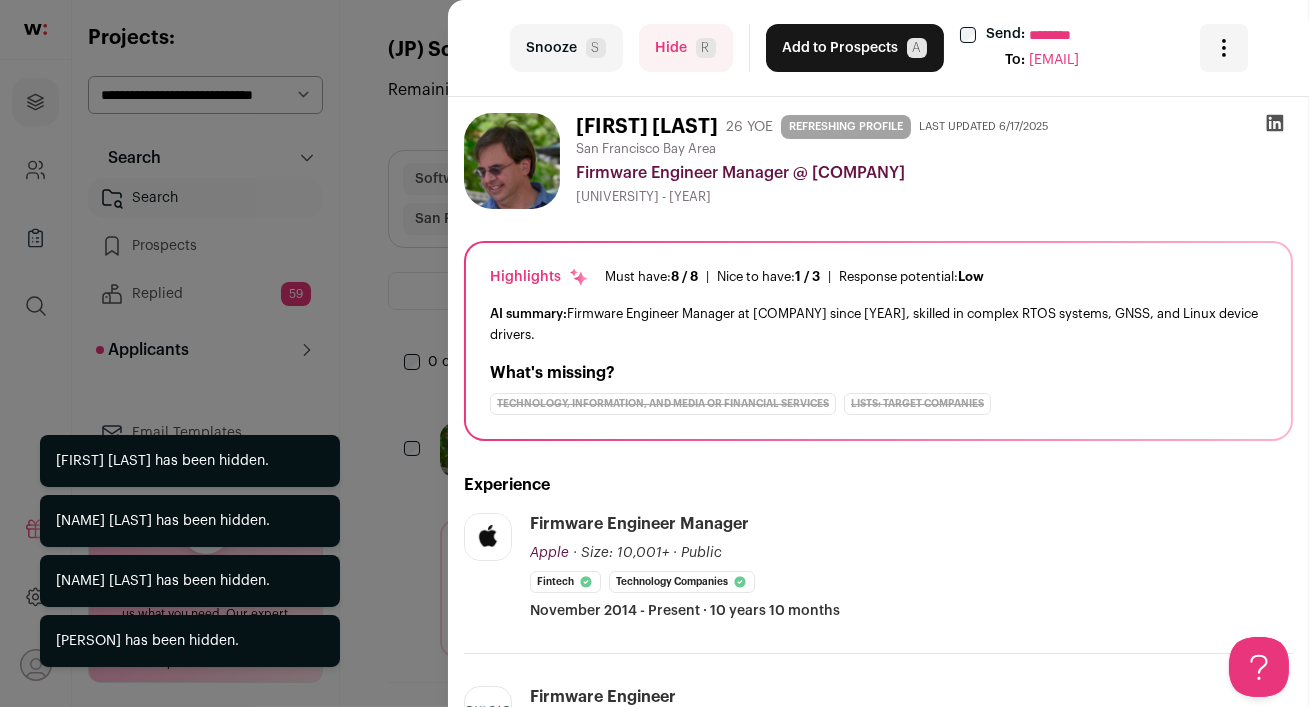 click on "Hide
R" at bounding box center (686, 48) 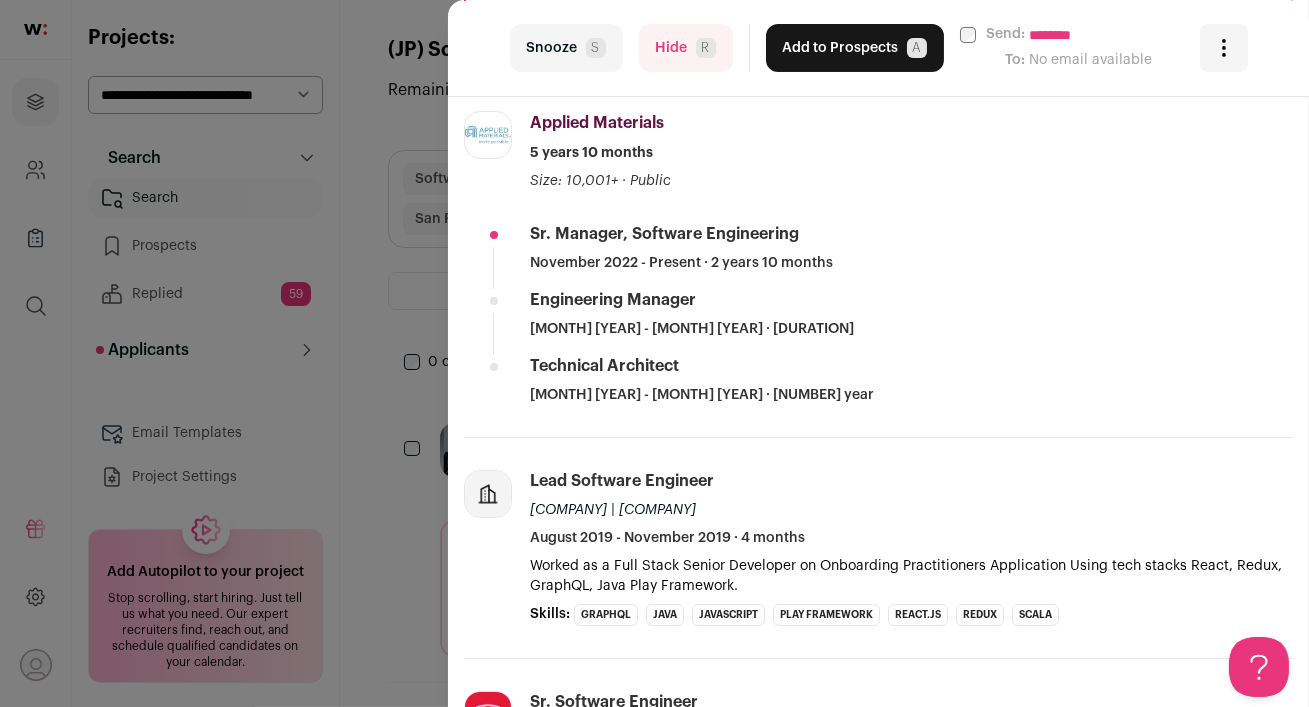 scroll, scrollTop: 562, scrollLeft: 0, axis: vertical 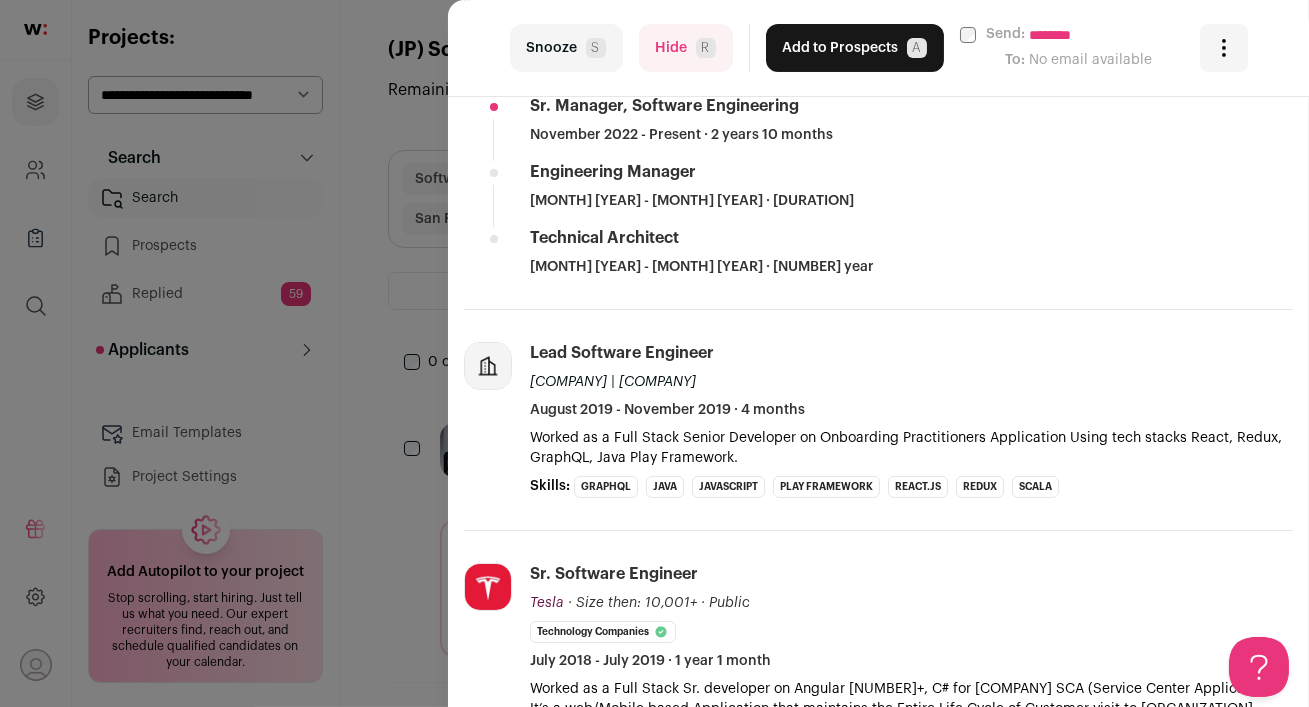click on "Hide
R" at bounding box center [686, 48] 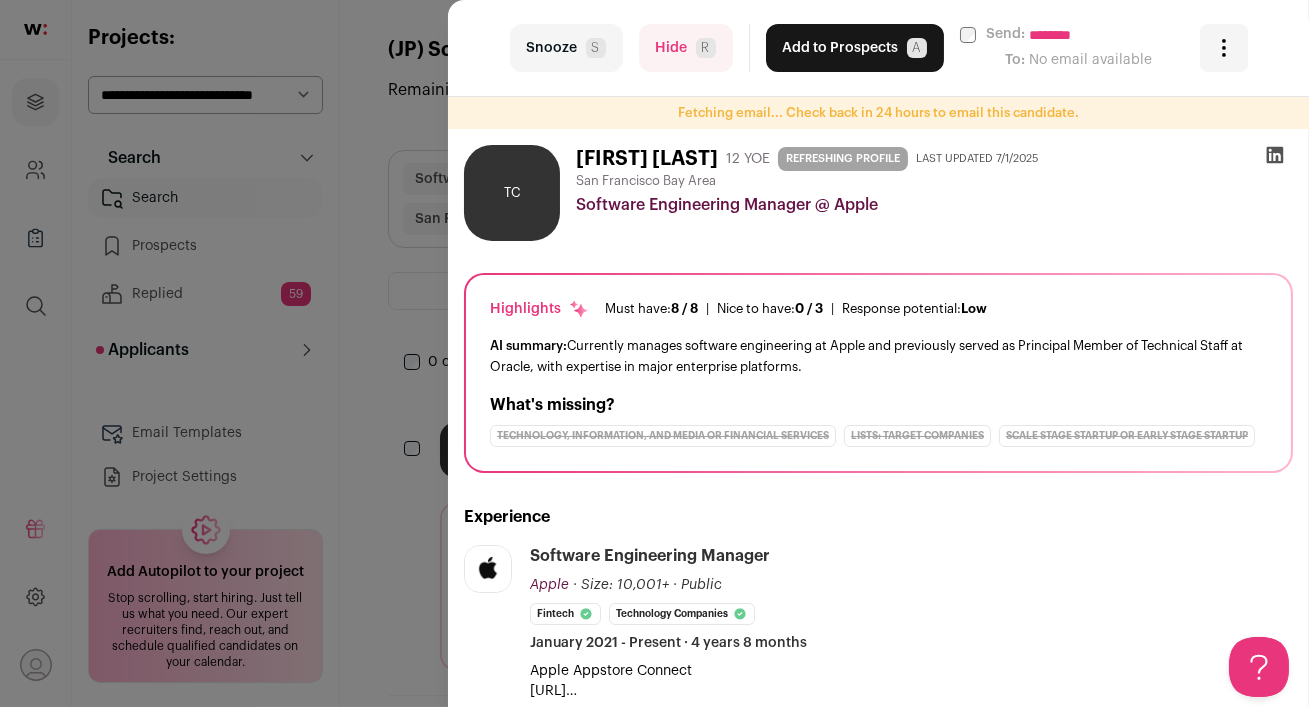 click on "Hide
R" at bounding box center (686, 48) 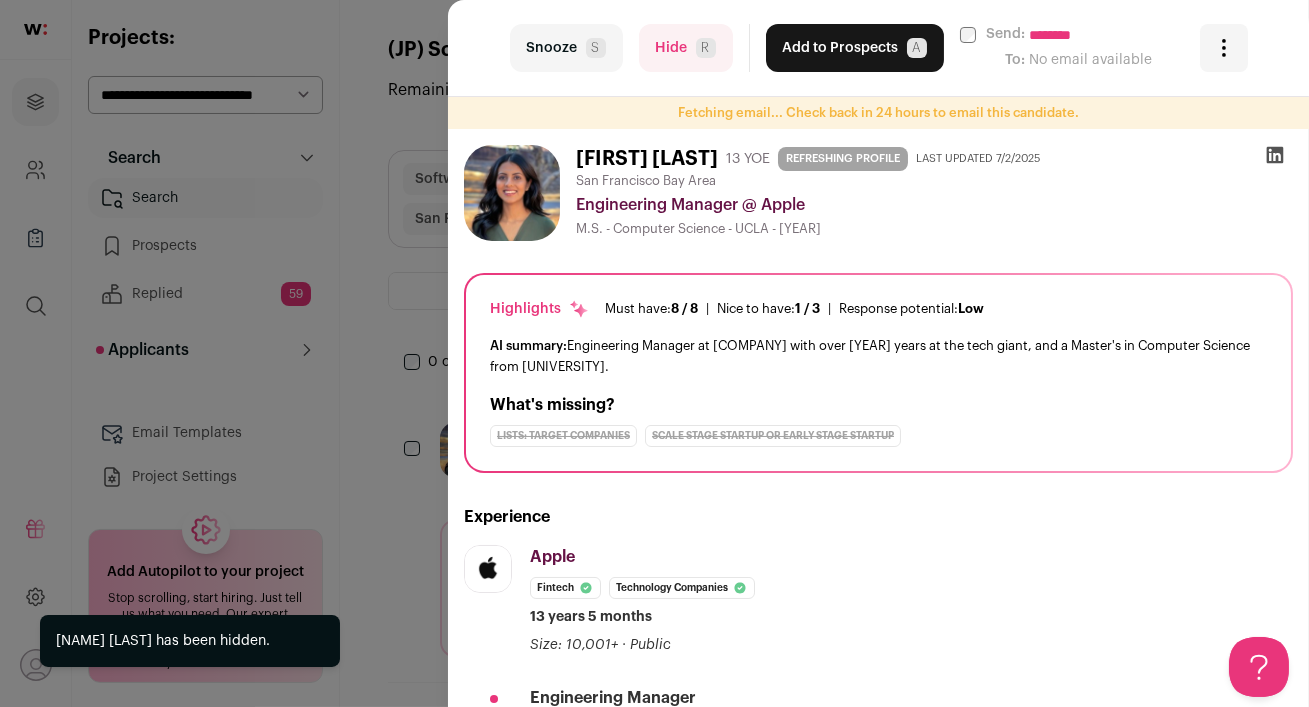 click on "Hide
R" at bounding box center (686, 48) 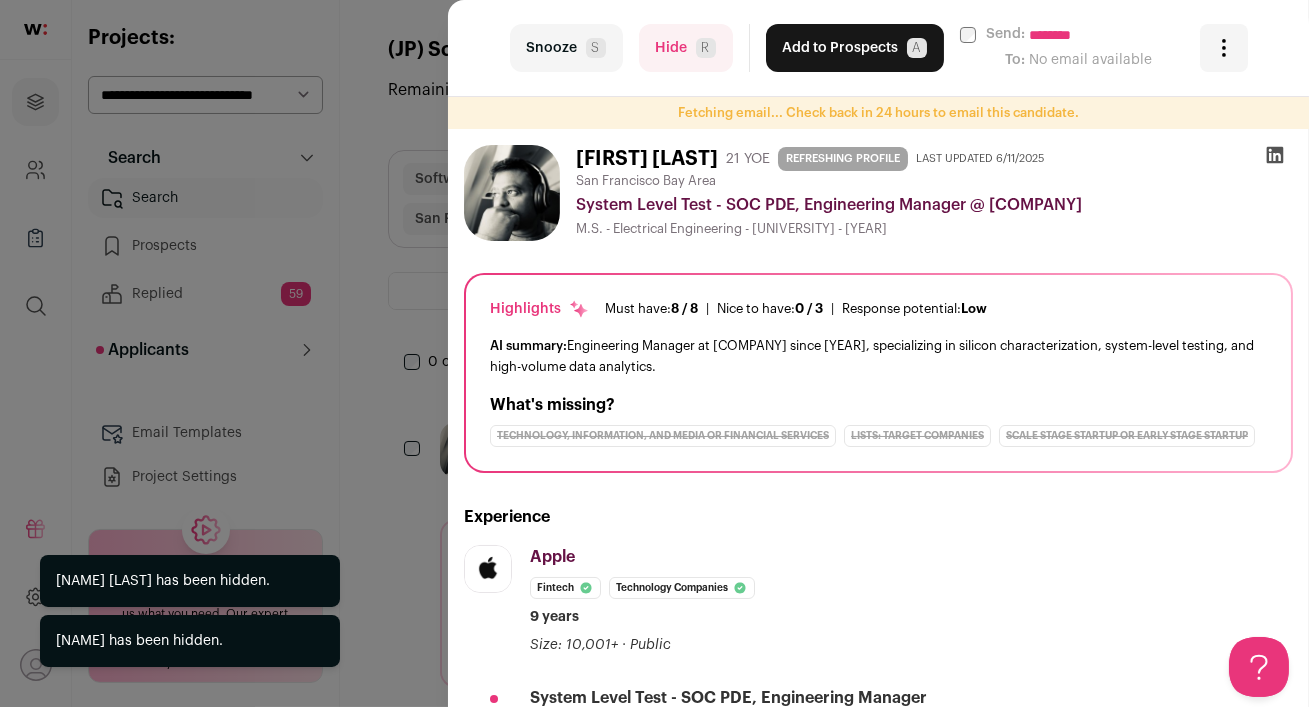 click on "Hide
R" at bounding box center (686, 48) 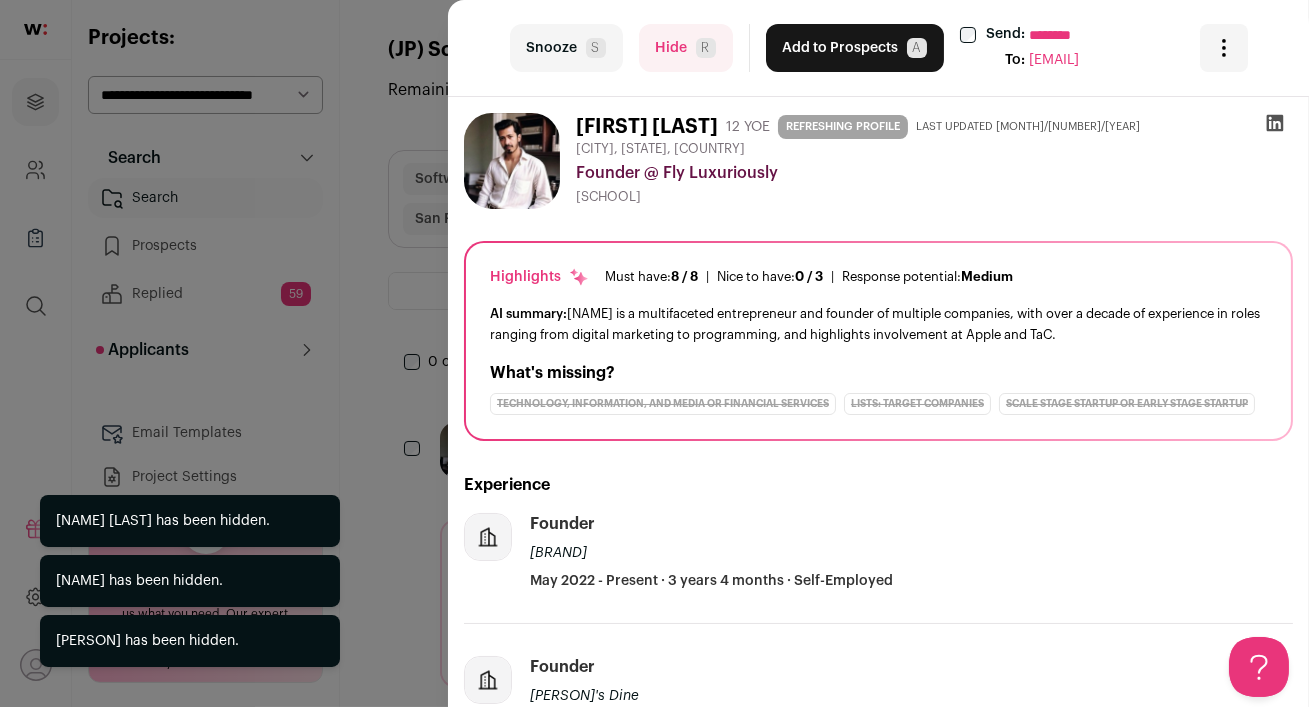 click on "Hide
R" at bounding box center [686, 48] 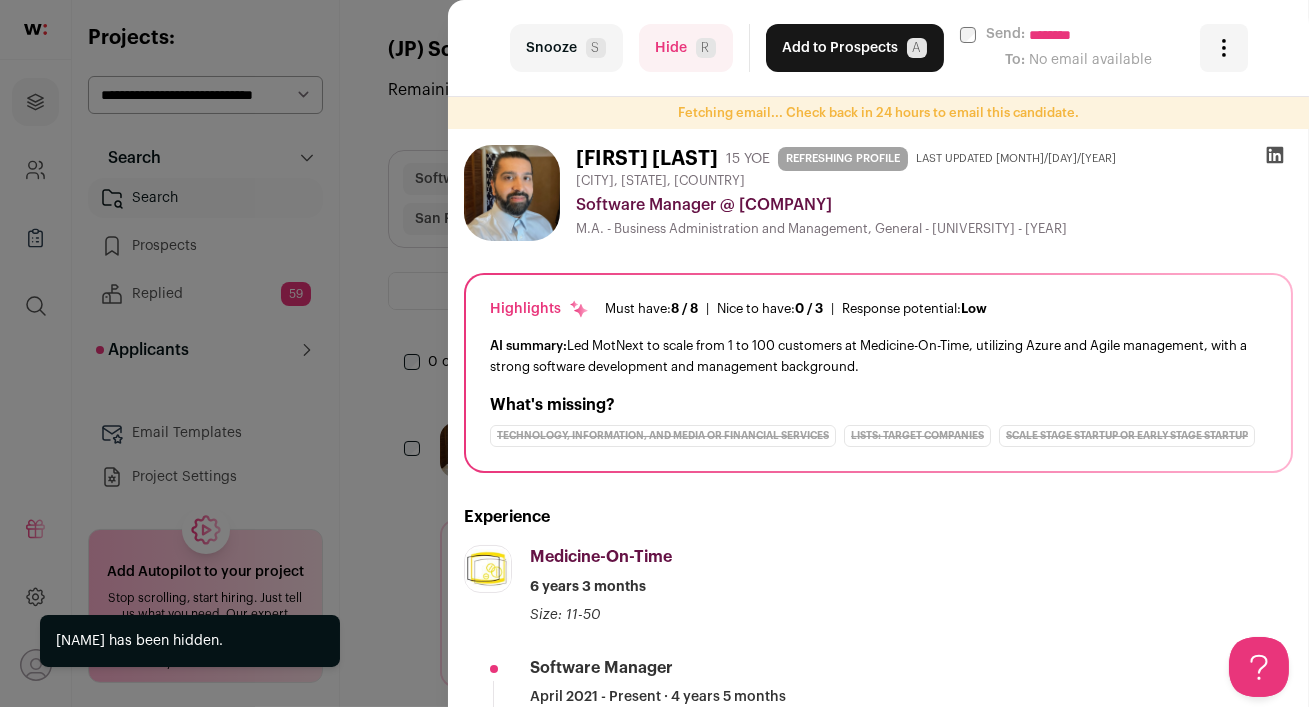 scroll, scrollTop: 0, scrollLeft: 0, axis: both 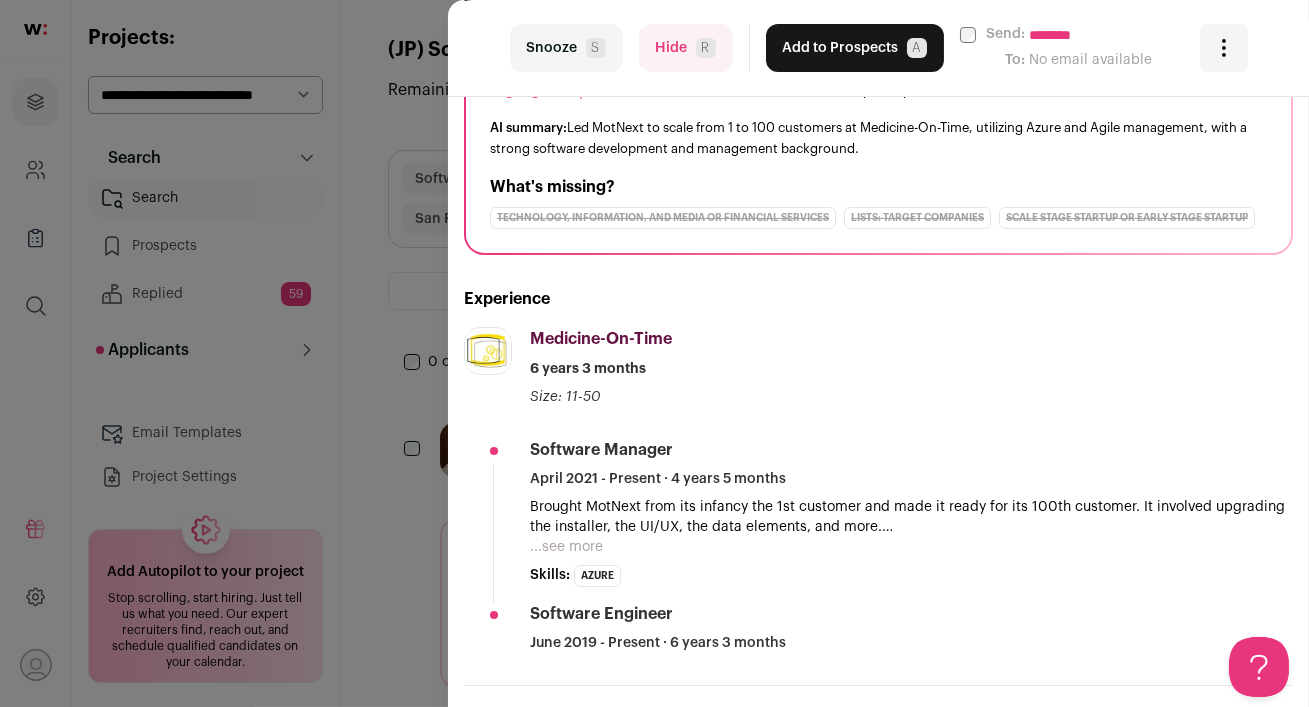 click on "...see more" at bounding box center [566, 547] 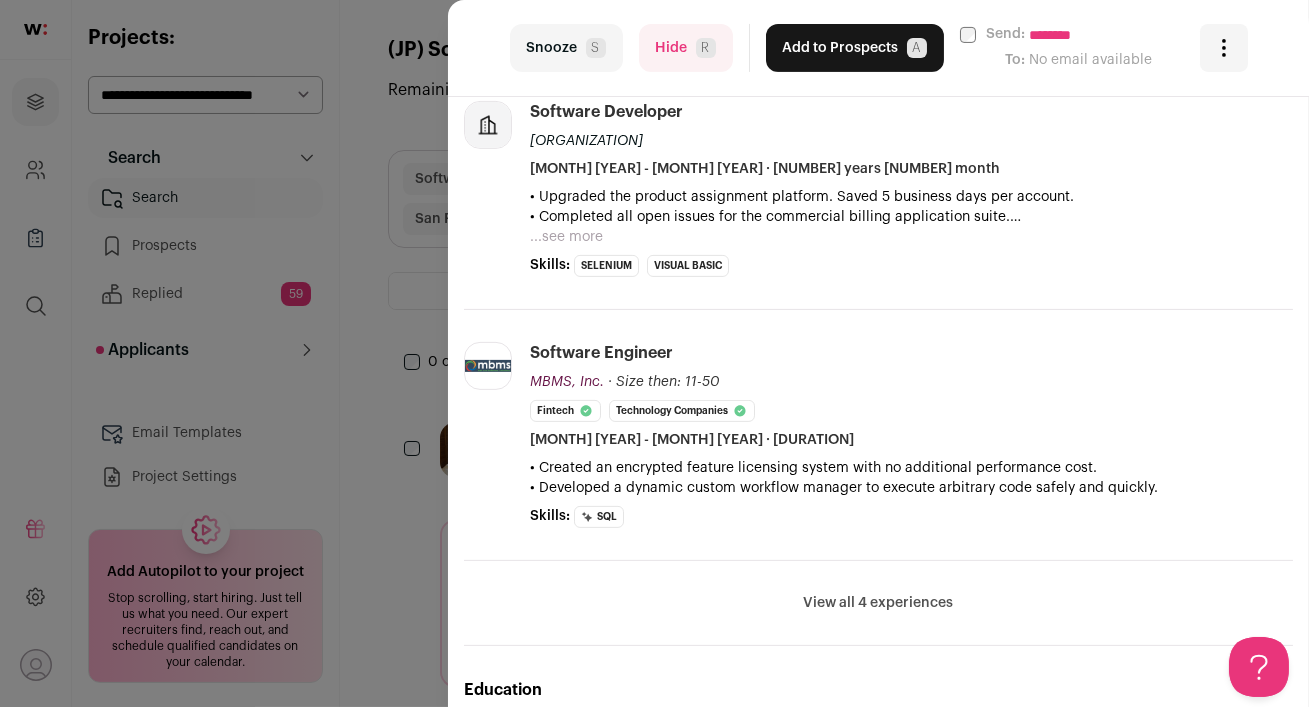 scroll, scrollTop: 1250, scrollLeft: 0, axis: vertical 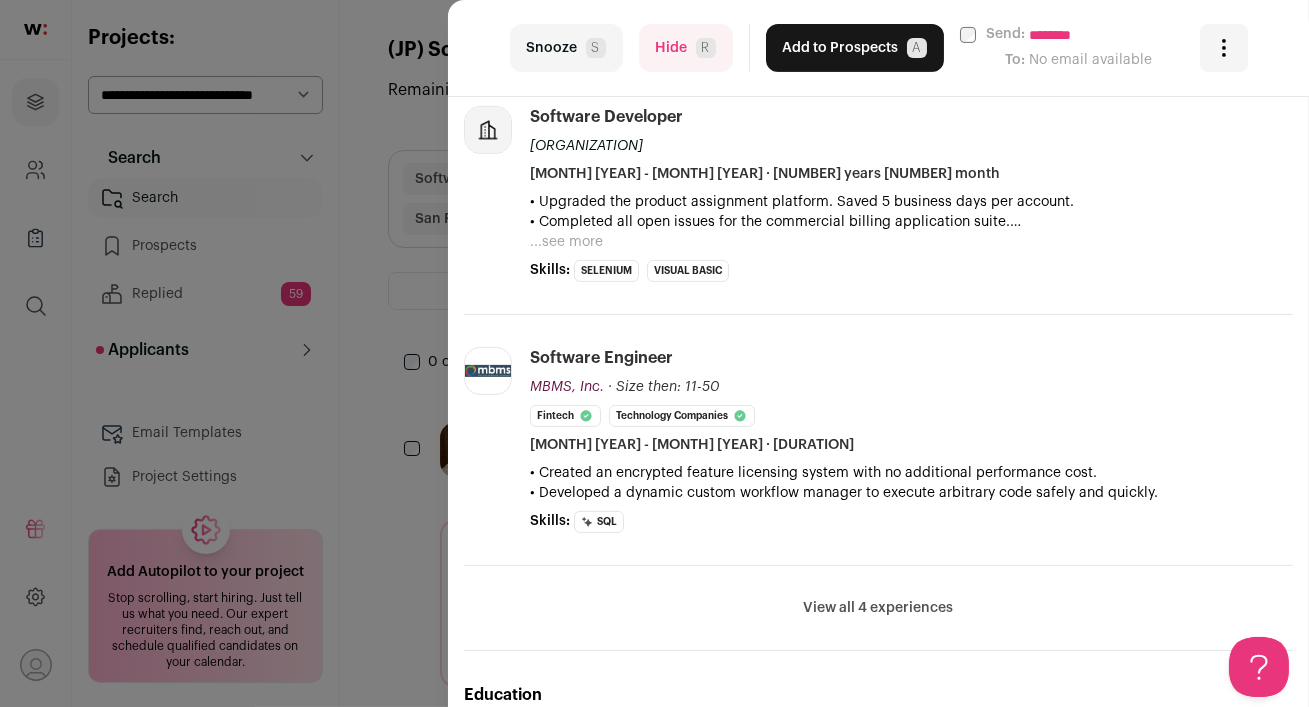 click on "View all 4 experiences" at bounding box center [879, 608] 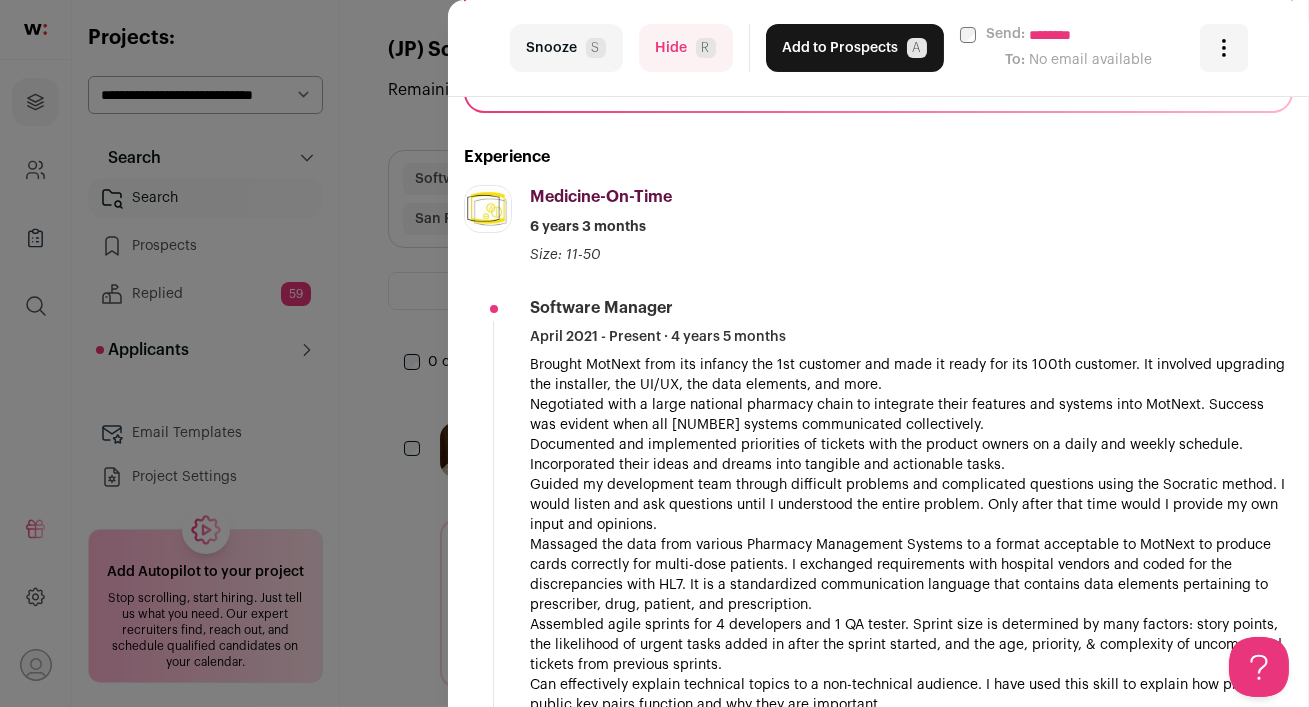 scroll, scrollTop: 0, scrollLeft: 0, axis: both 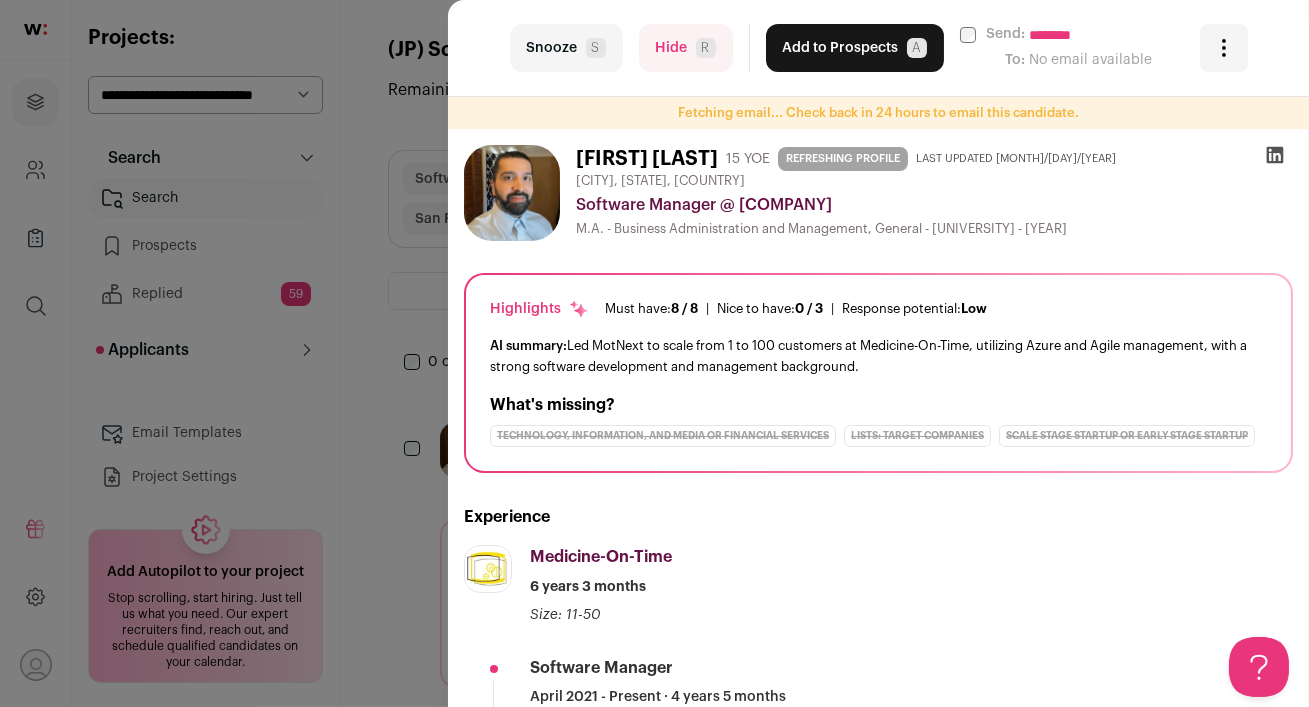 click on "Hide
R" at bounding box center [686, 48] 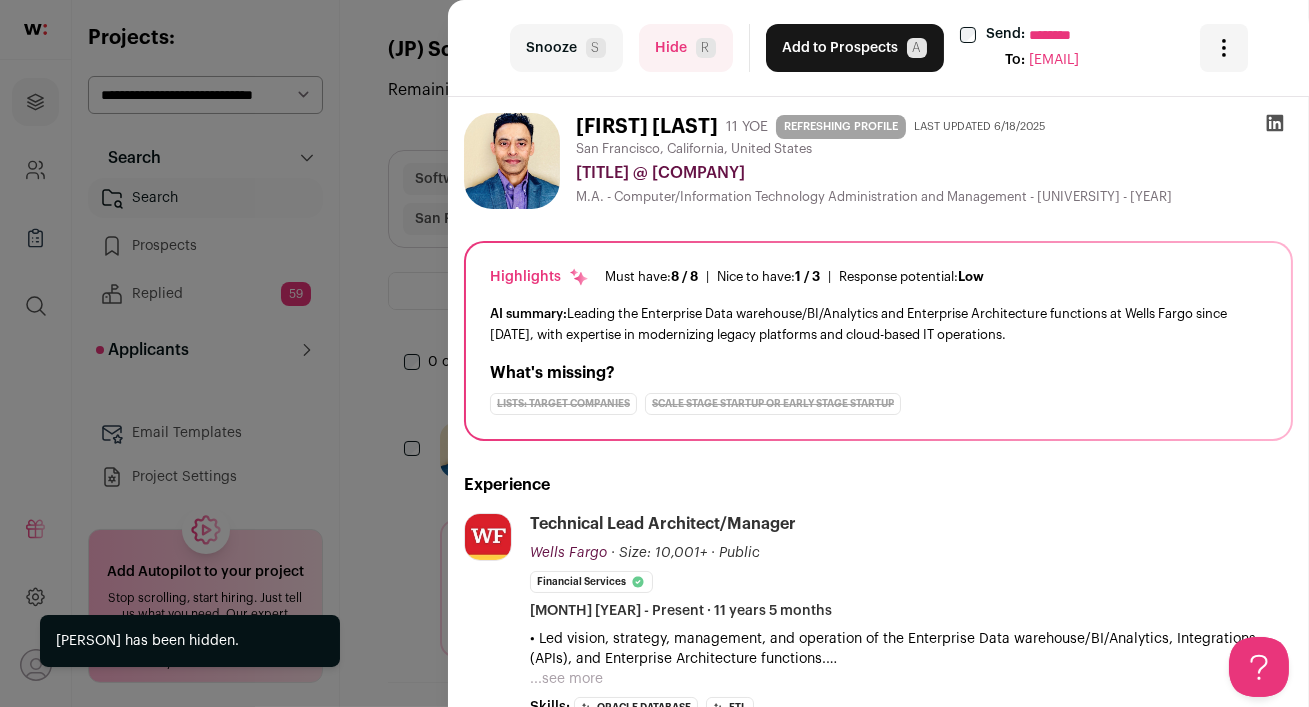 scroll, scrollTop: 0, scrollLeft: 0, axis: both 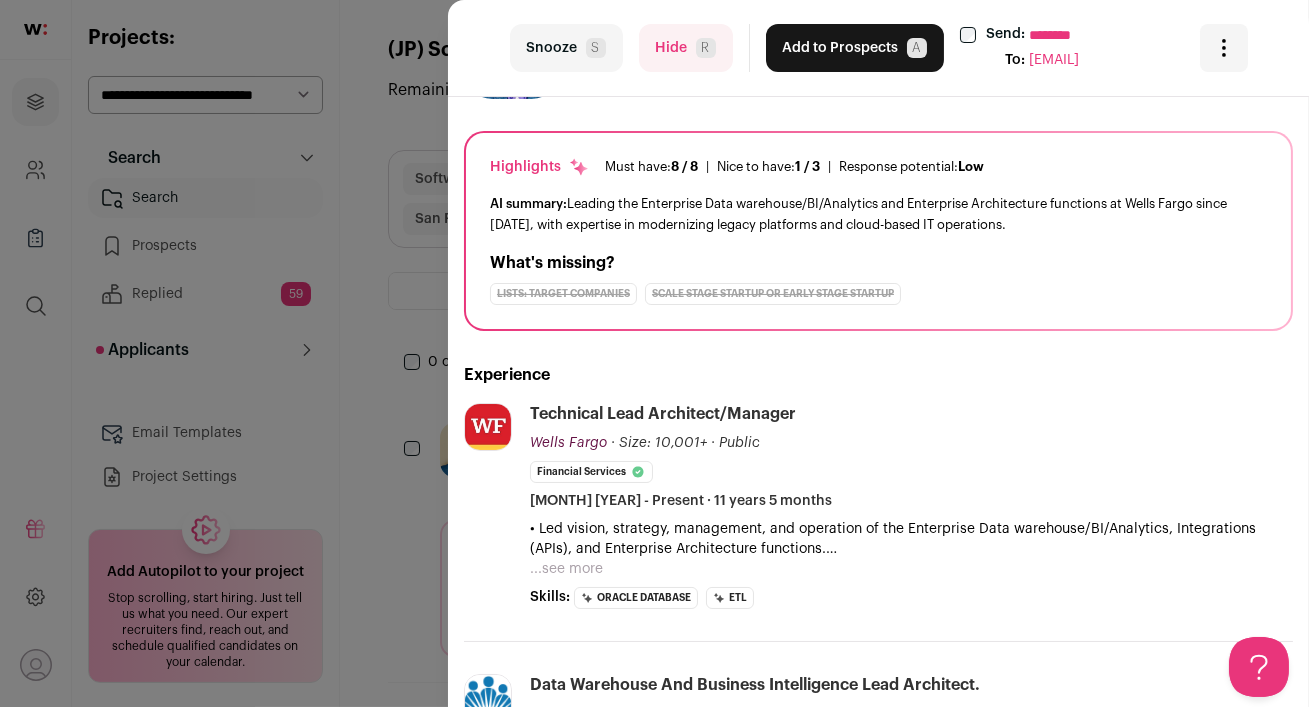 click on "Hide
R" at bounding box center [686, 48] 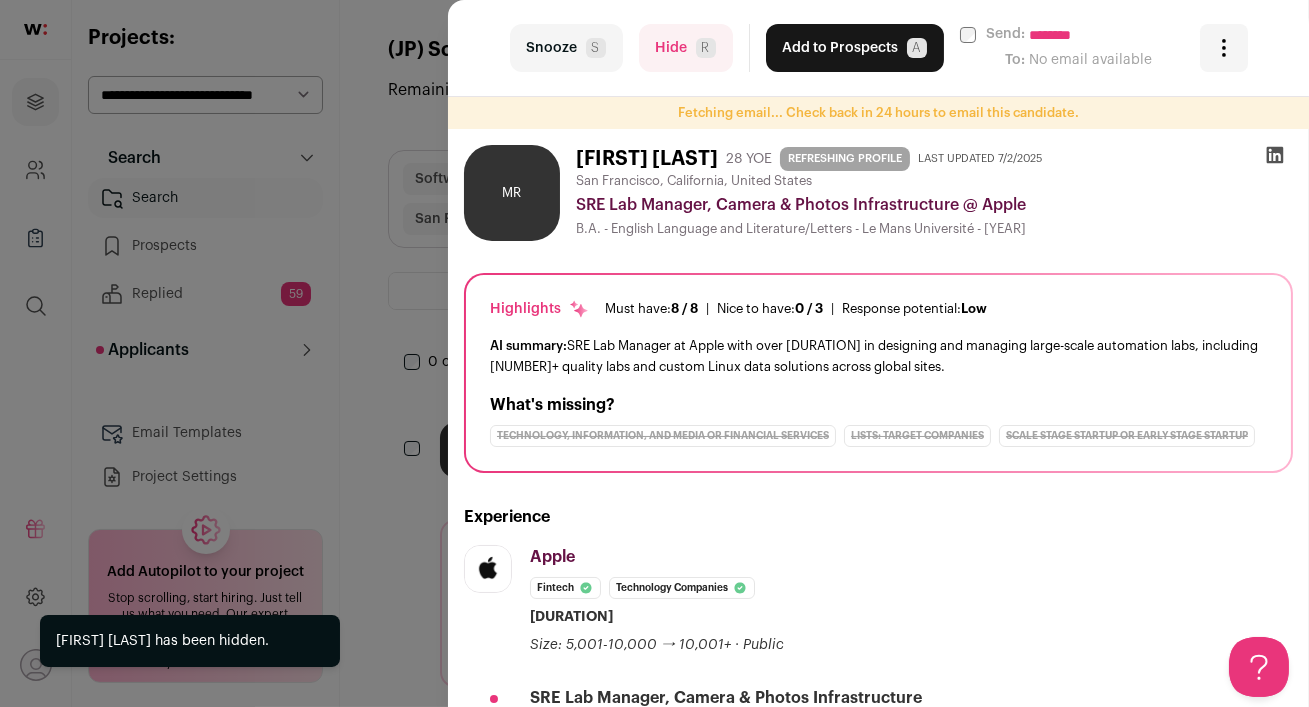 click on "Hide
R" at bounding box center [686, 48] 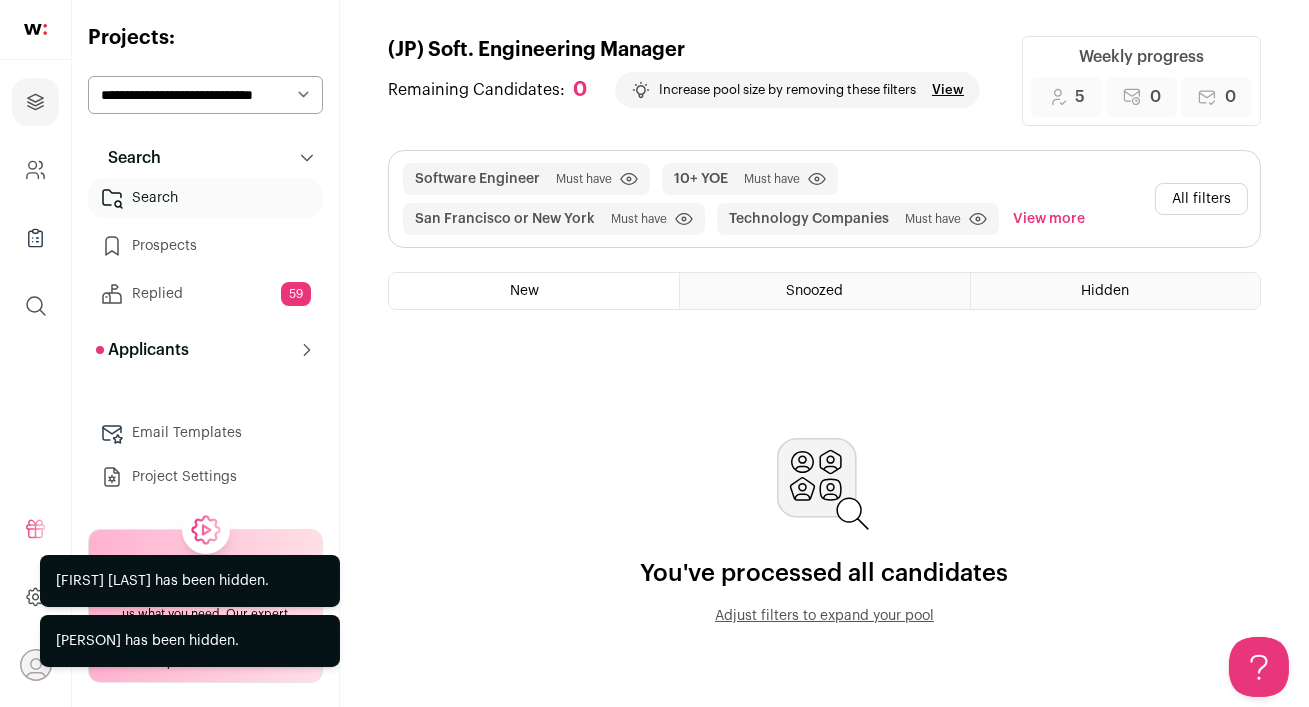 scroll, scrollTop: 0, scrollLeft: 0, axis: both 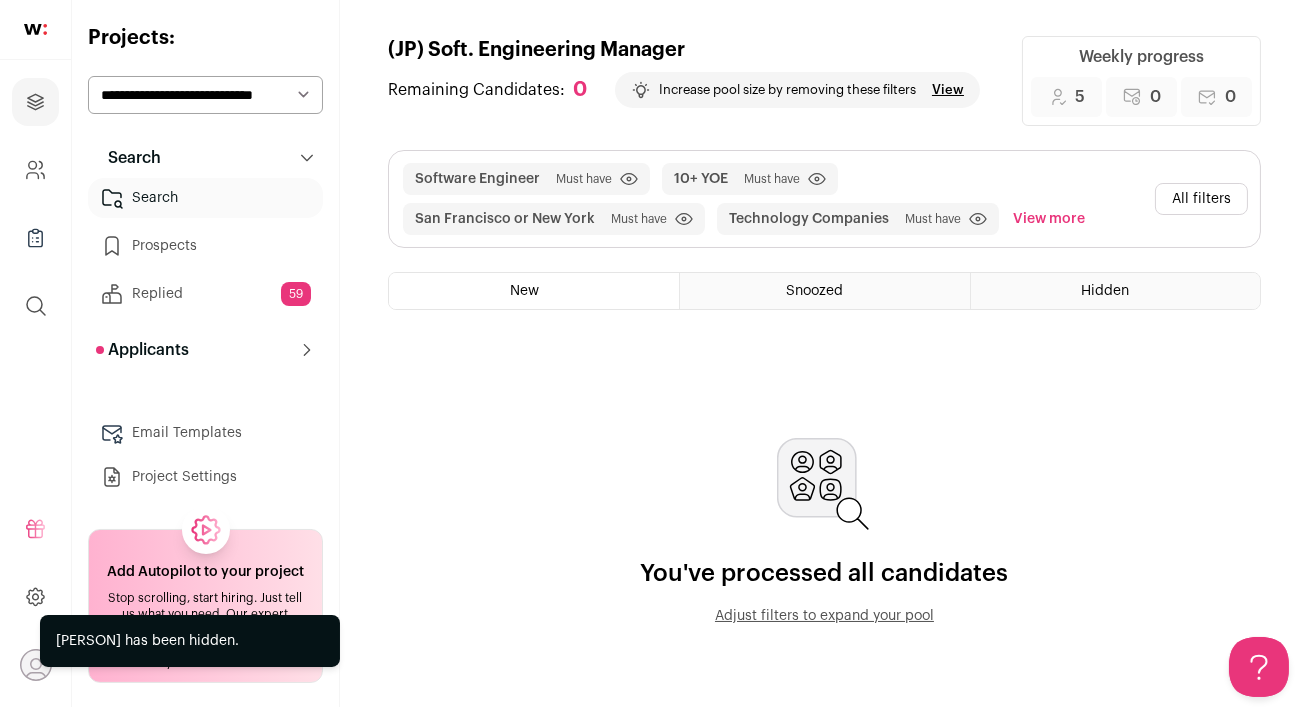 click on "Adjust filters to expand your pool" at bounding box center [825, 616] 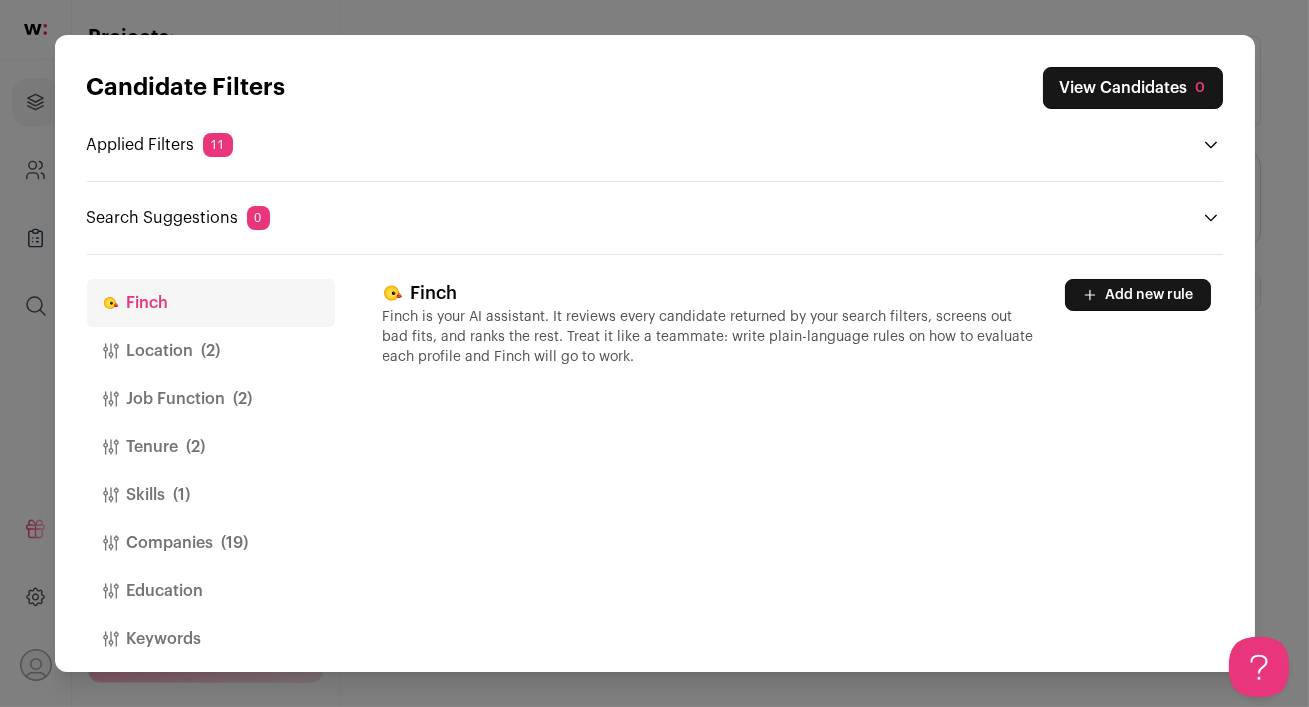 click on "Candidate Filters
View Candidates
0
Applied Filters
11
Software Engineer
Must have
San Francisco or New York
Must have
10+ YOE
Must have
34+ months at current job
Must have
Python
Must have" at bounding box center (654, 353) 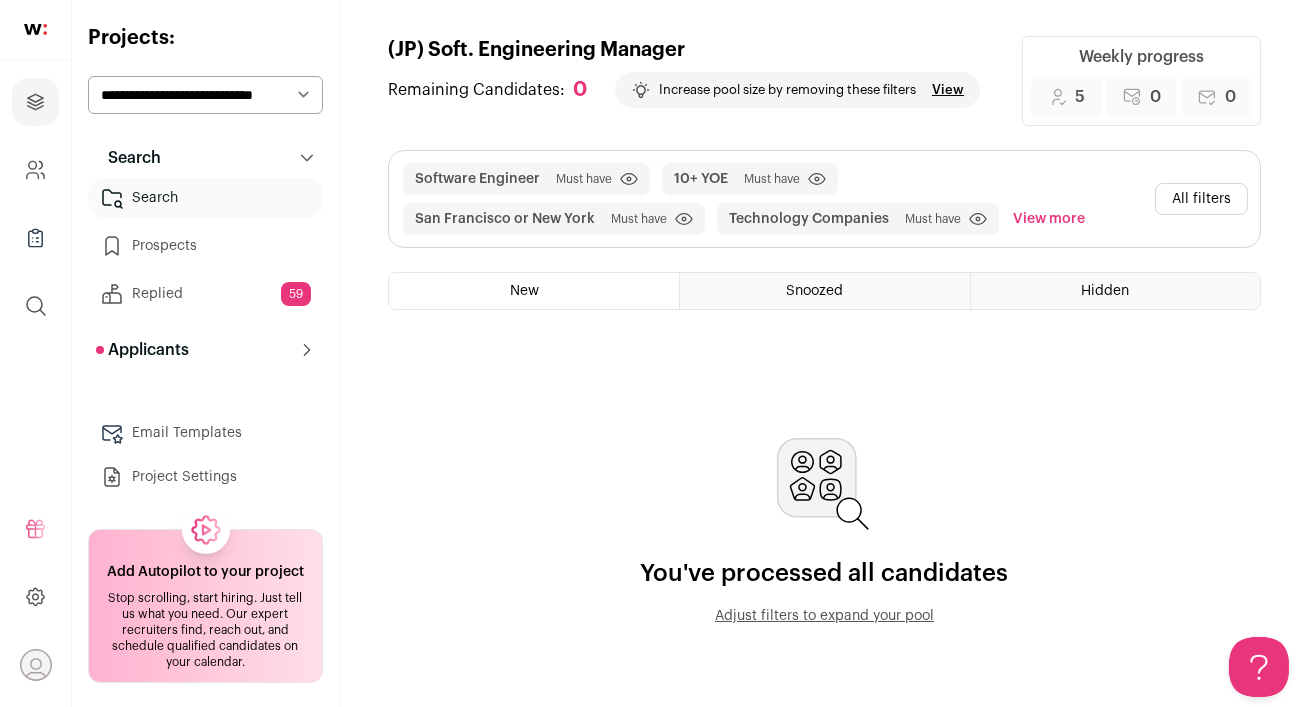 click on "View" at bounding box center [948, 90] 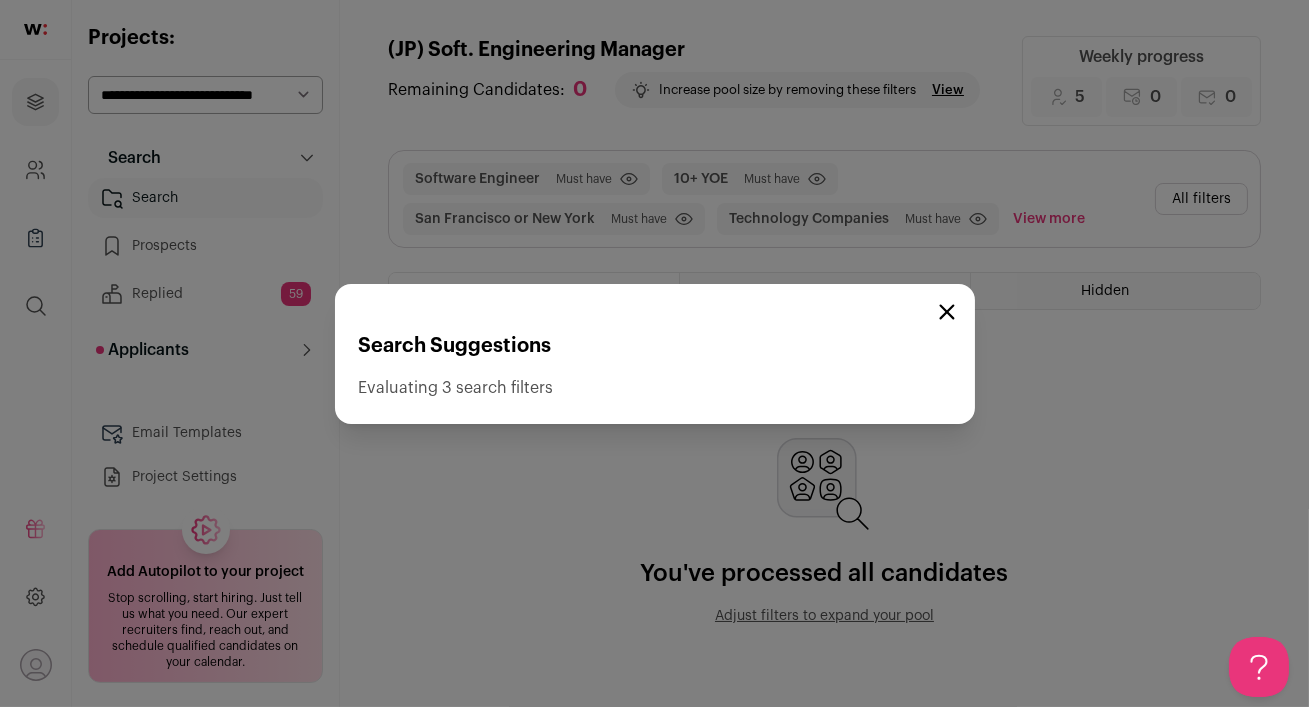 click 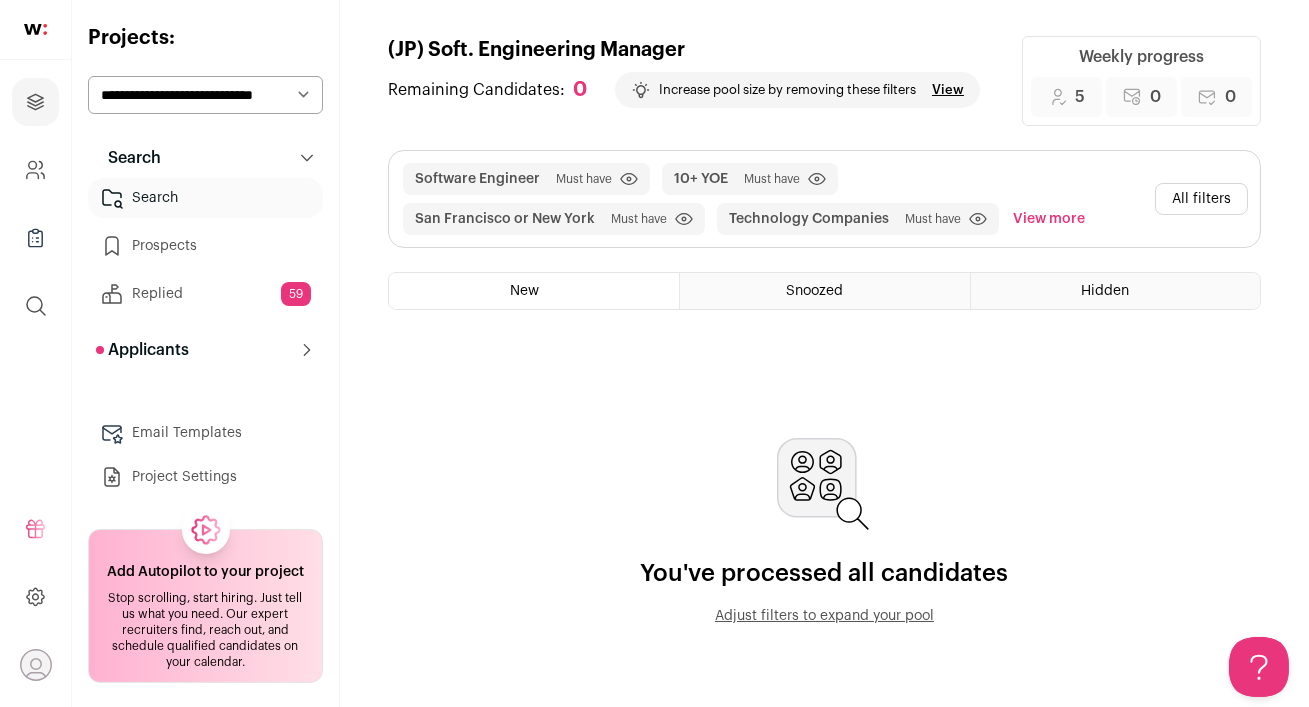 click on "All filters" at bounding box center (1201, 199) 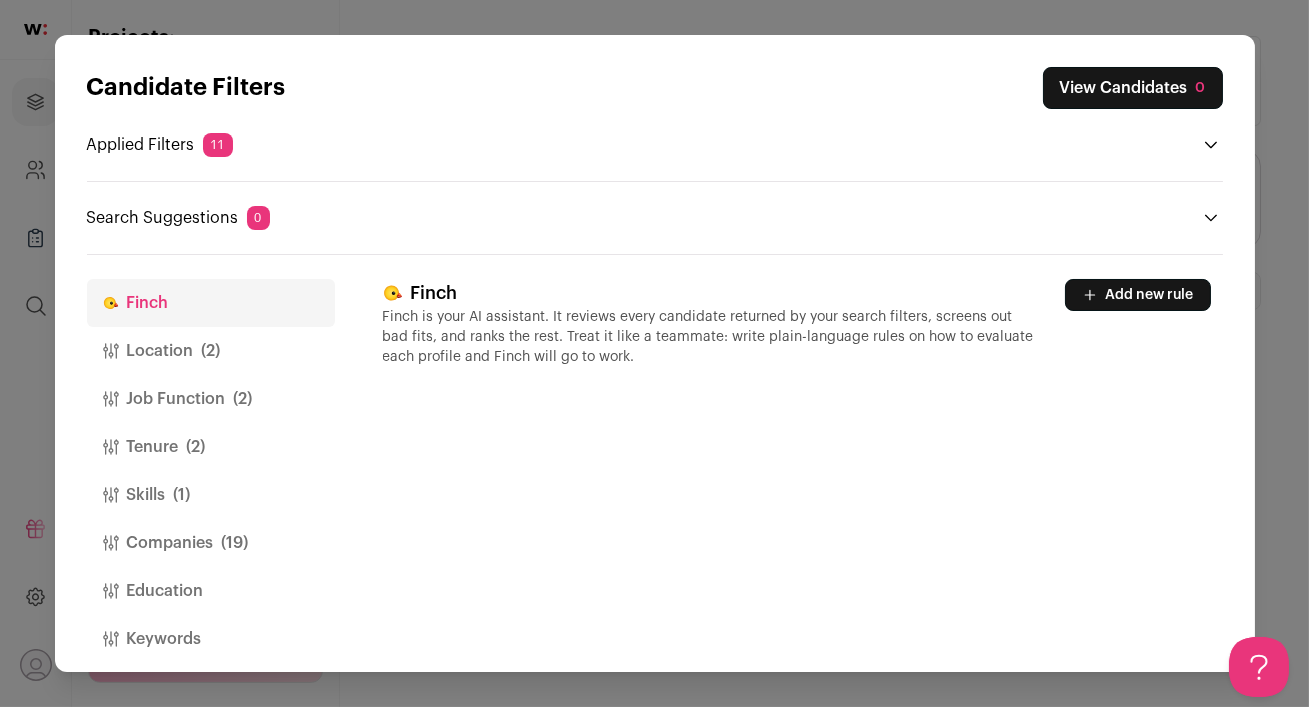 click on "(2)" at bounding box center [211, 351] 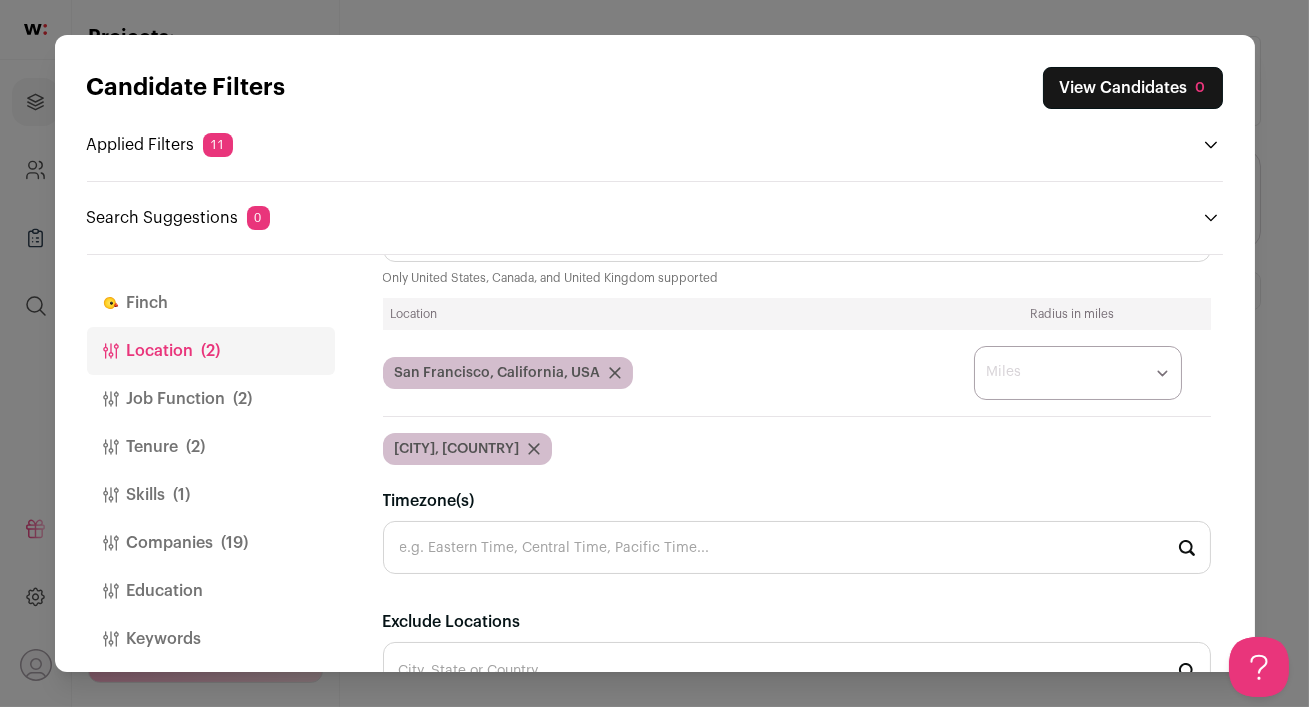 scroll, scrollTop: 216, scrollLeft: 0, axis: vertical 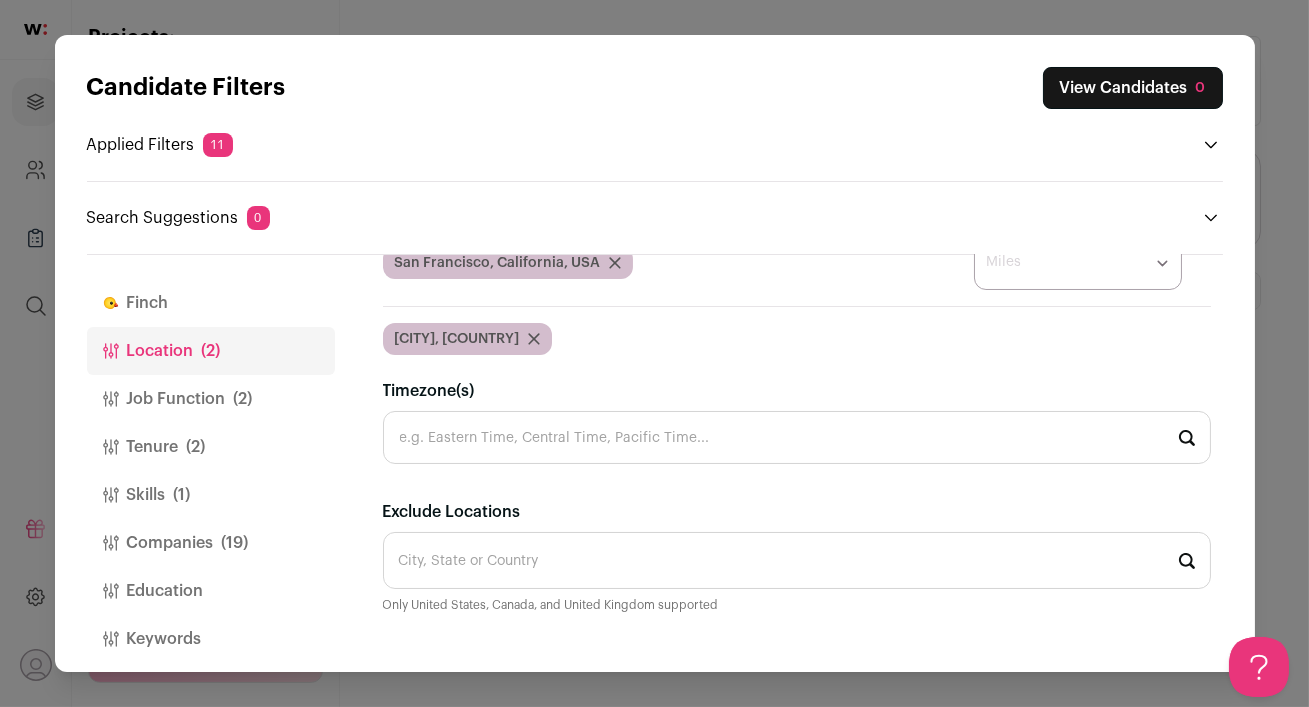 click on "Job Function
(2)" at bounding box center (211, 399) 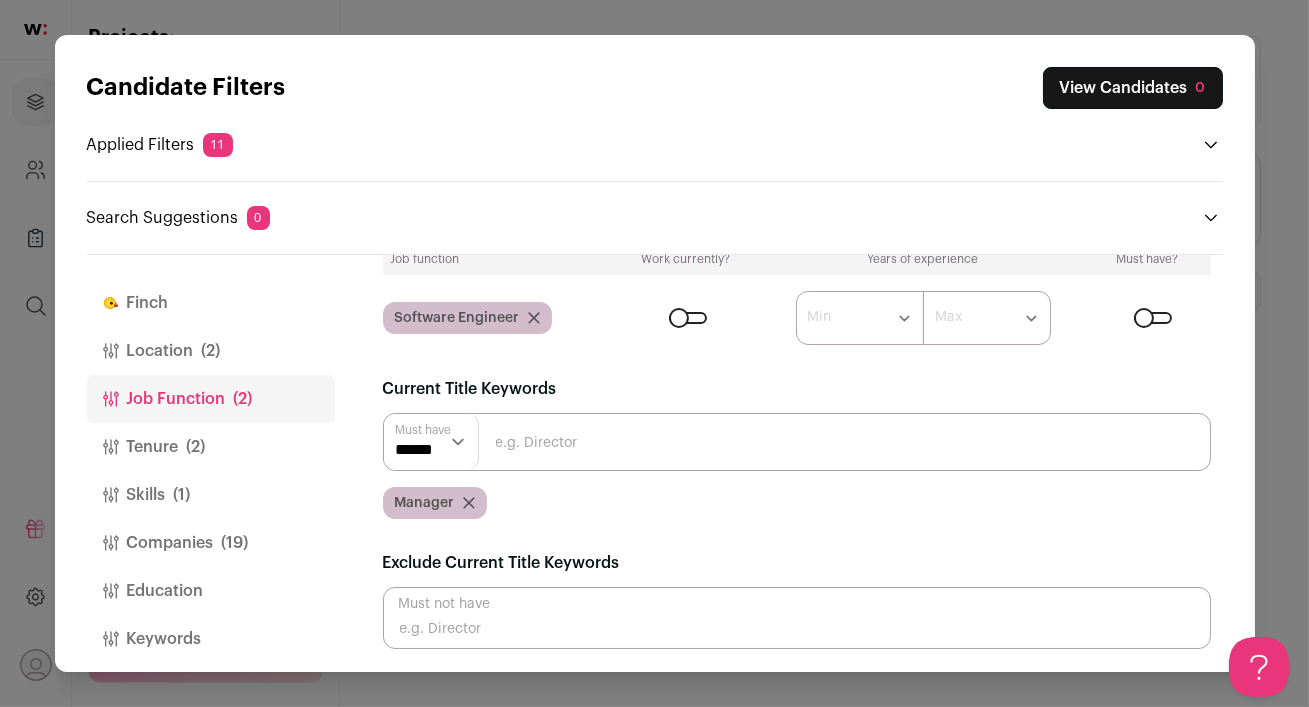 scroll, scrollTop: 20, scrollLeft: 0, axis: vertical 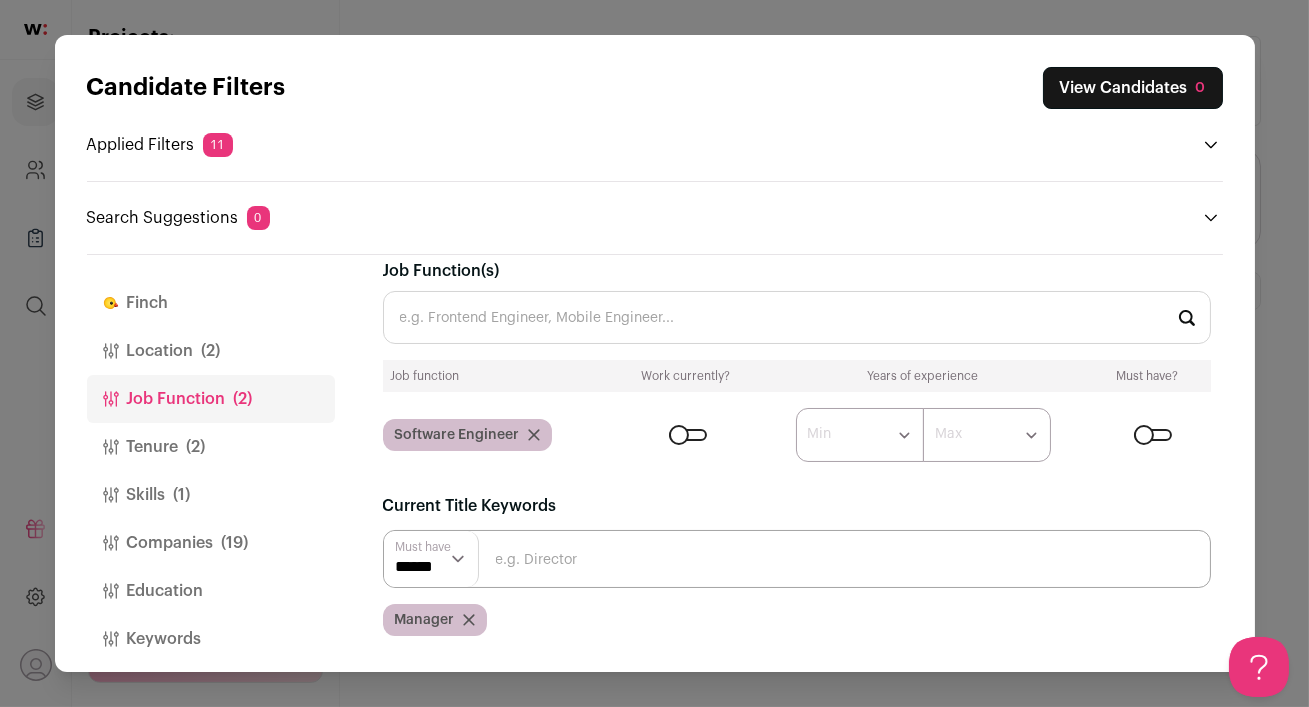 click 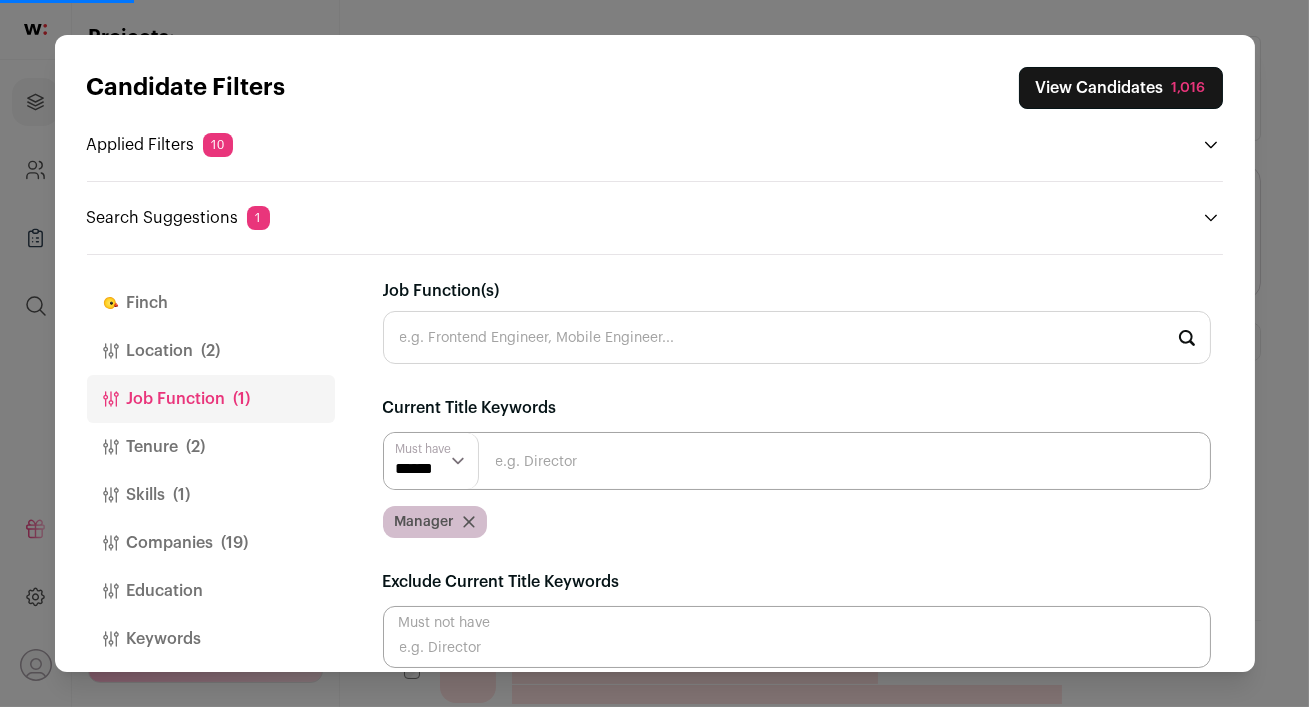 click on "Job Function(s)" at bounding box center [797, 337] 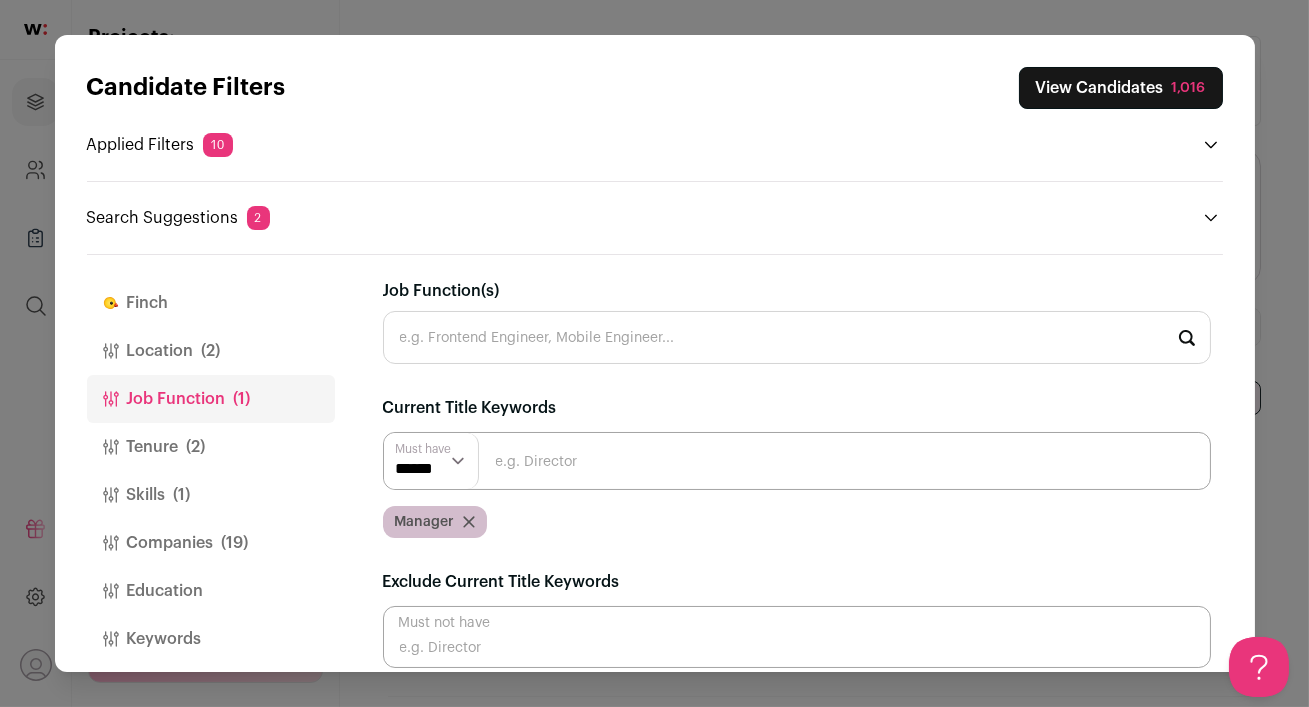 scroll, scrollTop: 0, scrollLeft: 0, axis: both 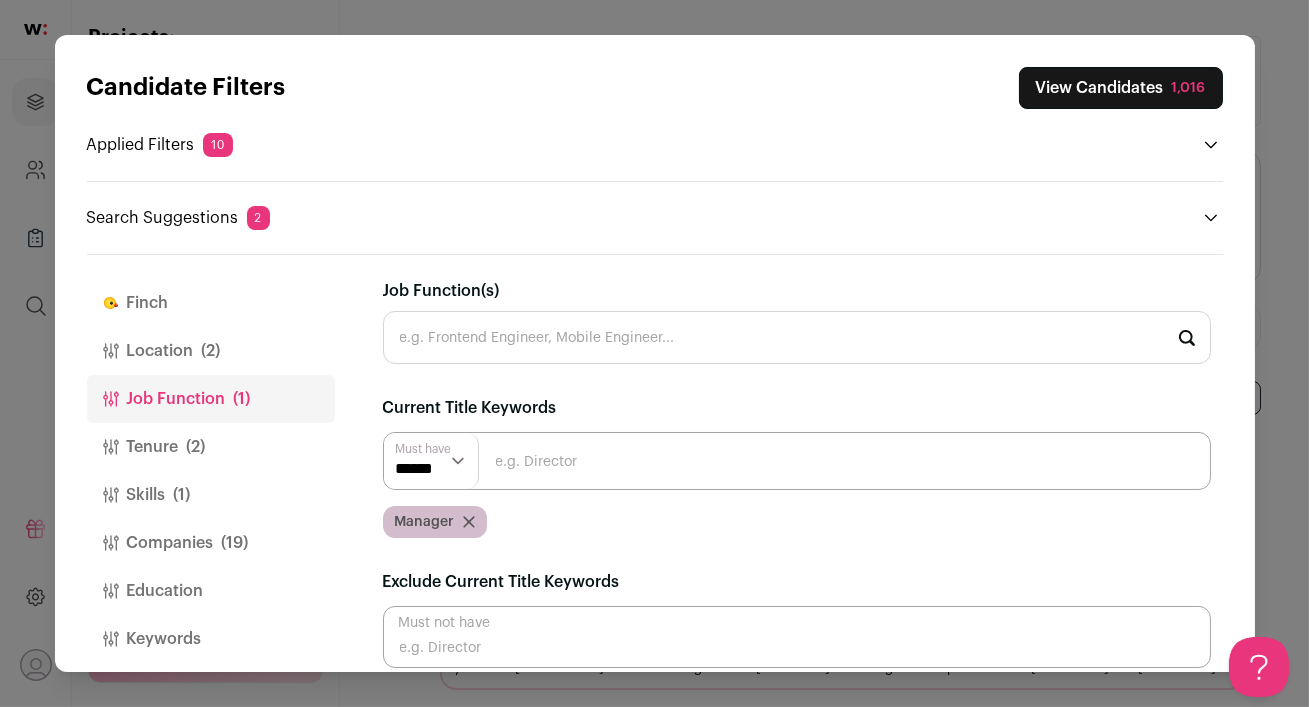 type on "s" 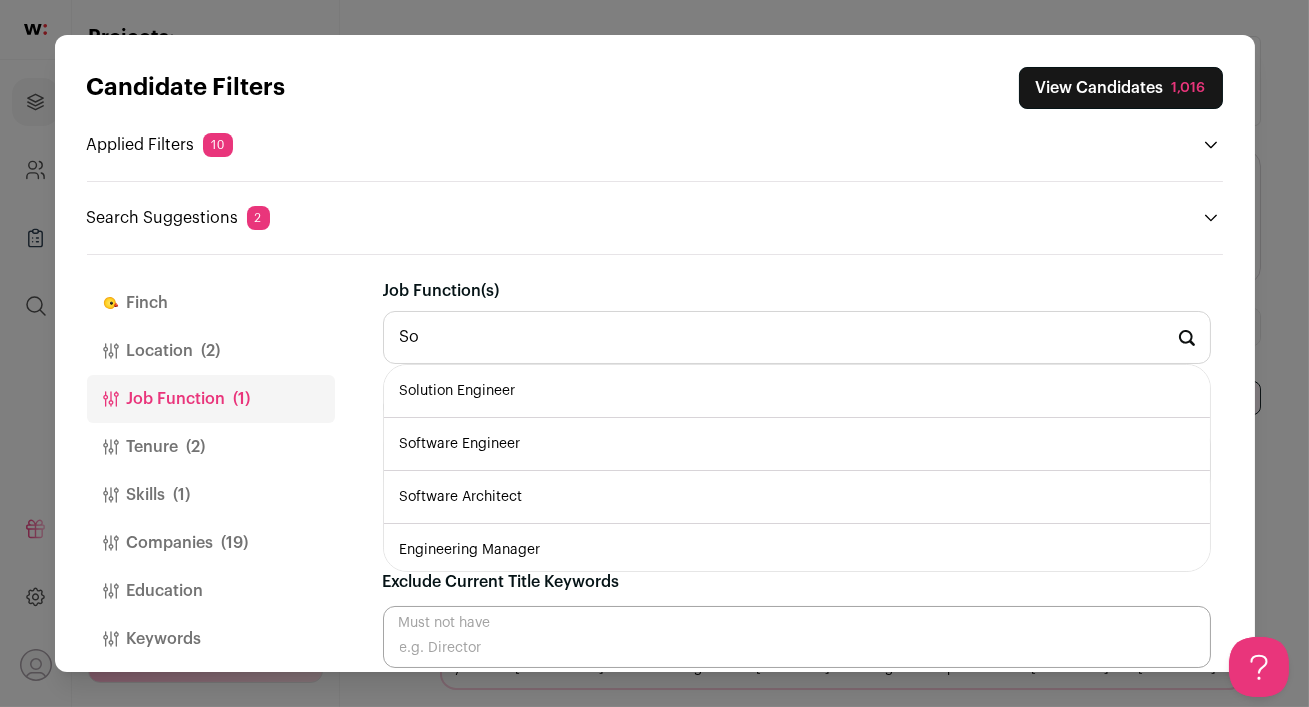click on "Software Engineer" at bounding box center [797, 444] 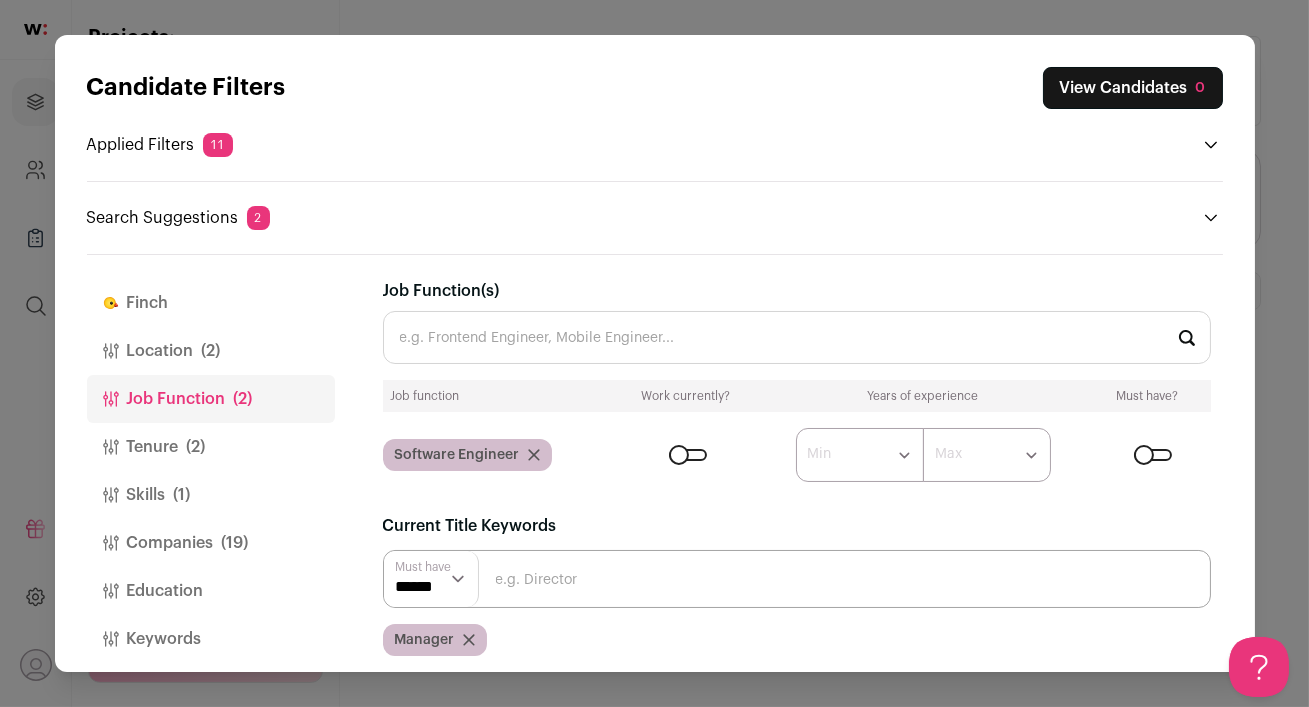 scroll, scrollTop: 0, scrollLeft: 0, axis: both 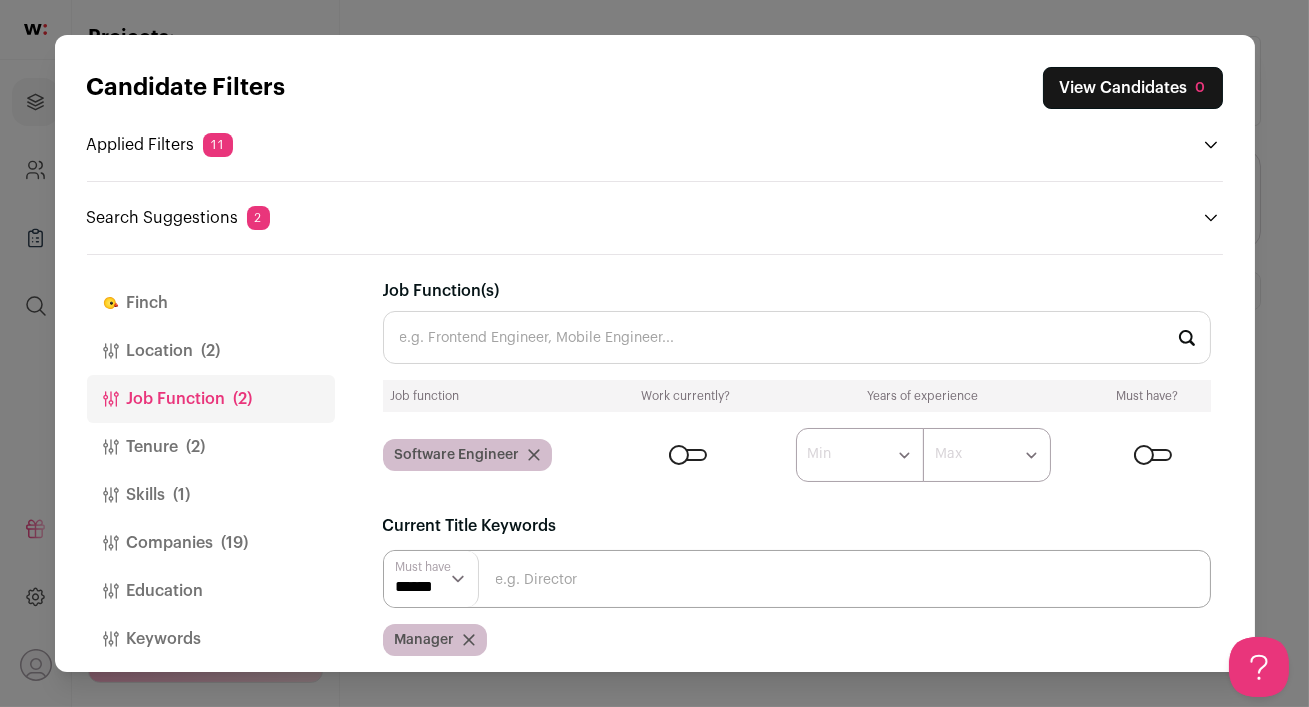 click 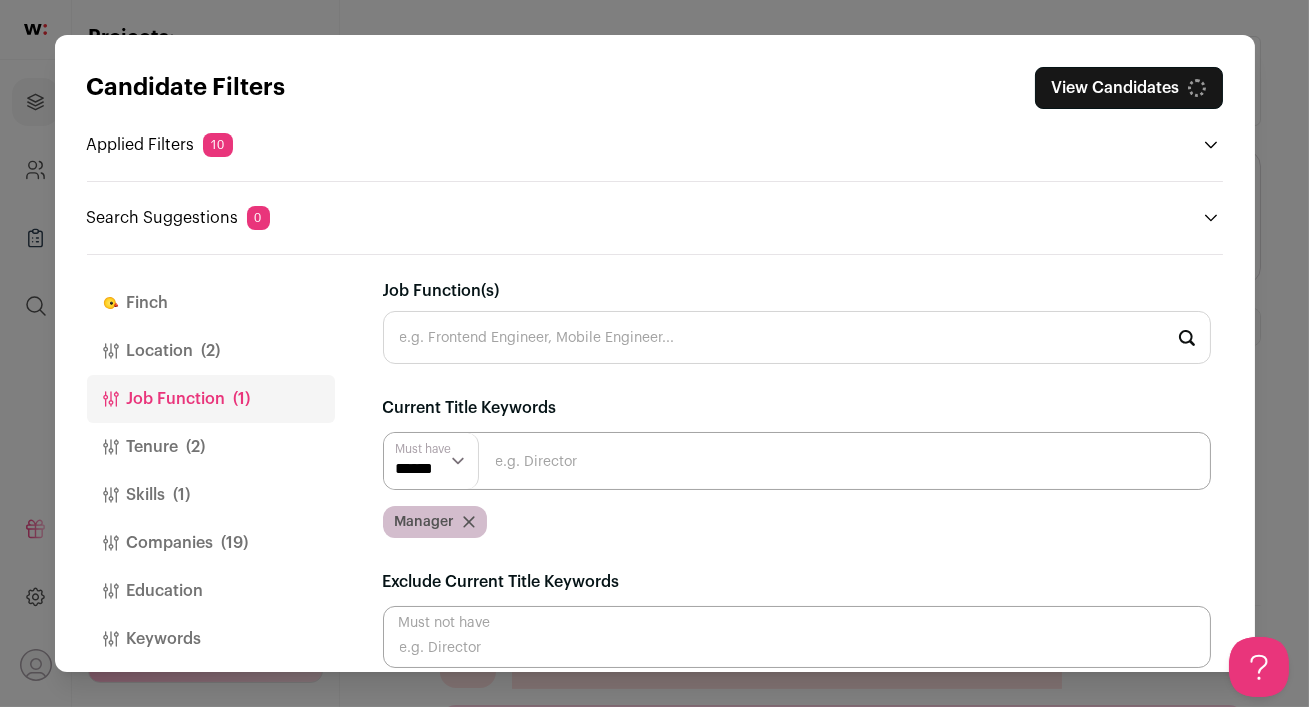 click on "Job Function(s)" at bounding box center [797, 337] 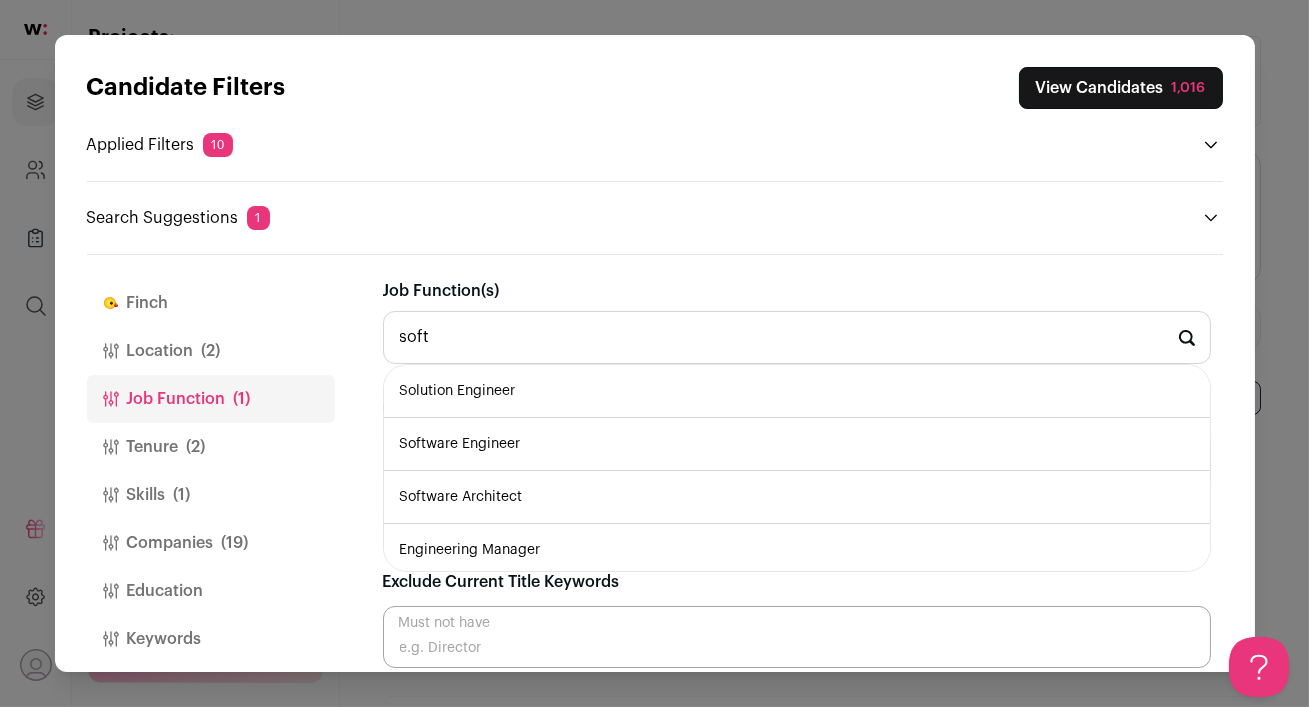 scroll, scrollTop: 0, scrollLeft: 0, axis: both 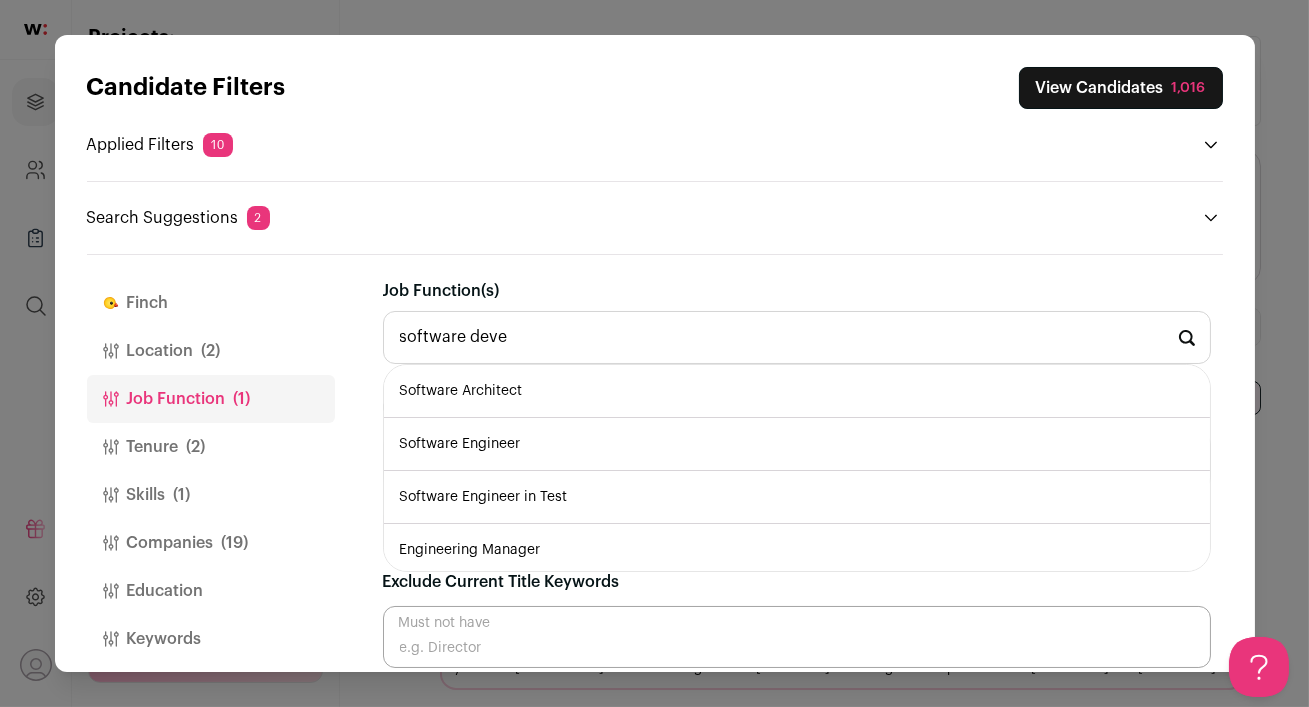 click on "Engineering Manager" at bounding box center [797, 550] 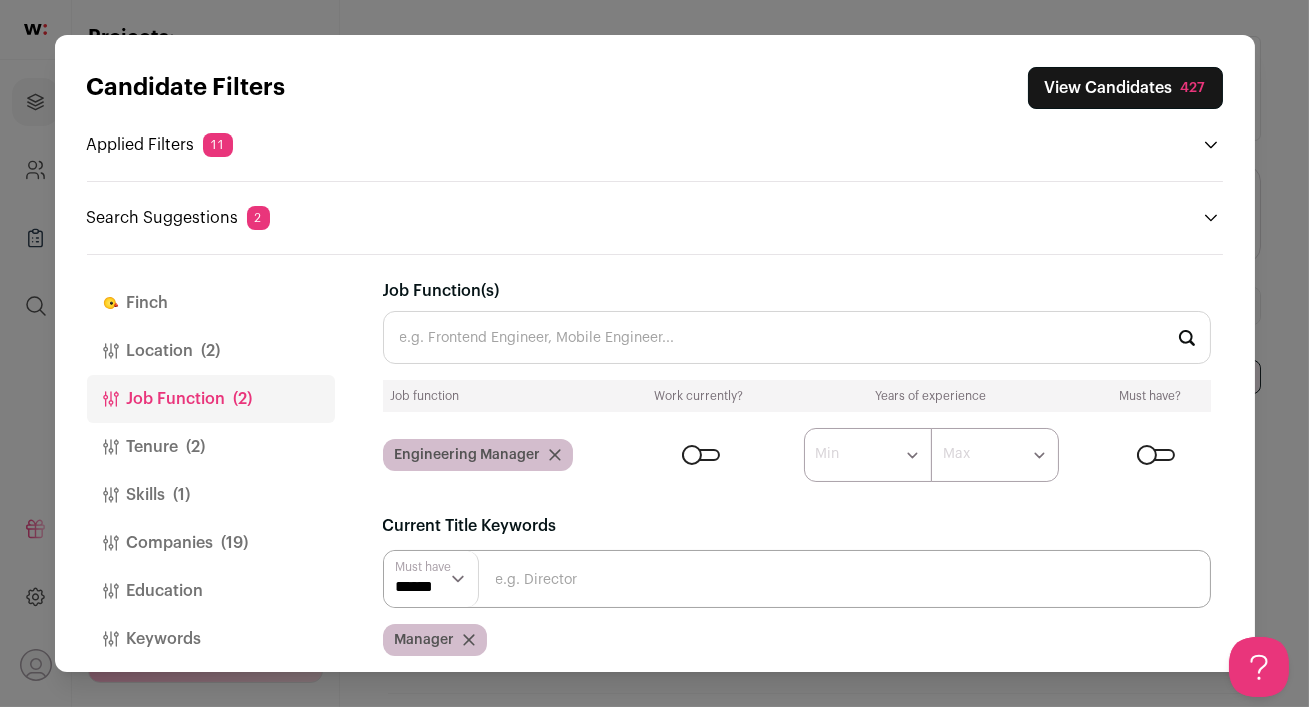 scroll, scrollTop: 0, scrollLeft: 0, axis: both 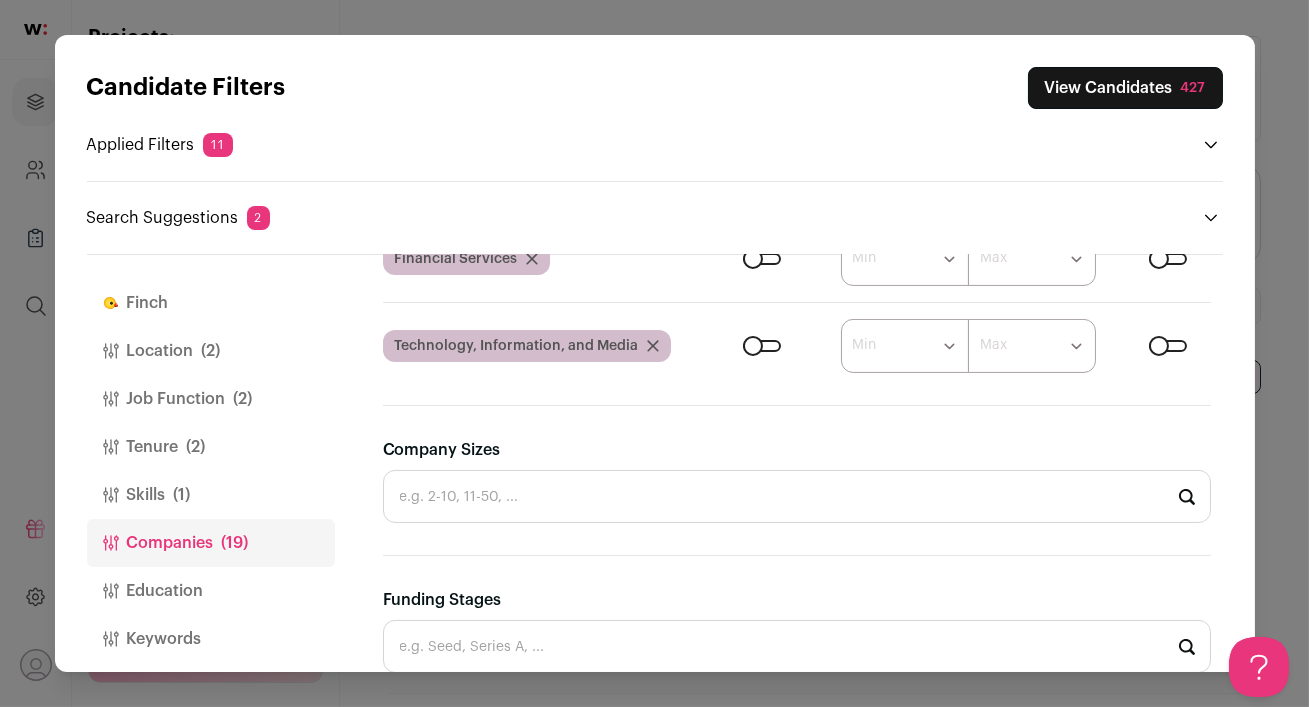 click on "Company Sizes" at bounding box center [797, 496] 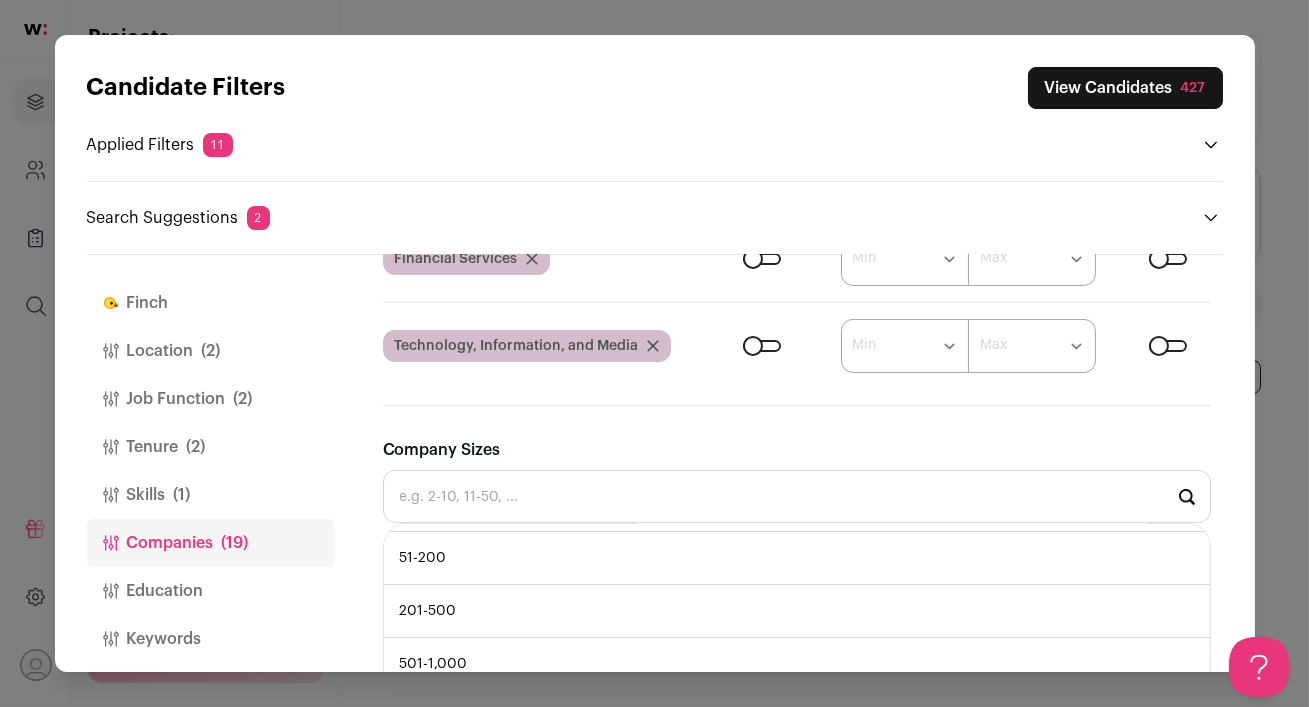 scroll, scrollTop: 100, scrollLeft: 0, axis: vertical 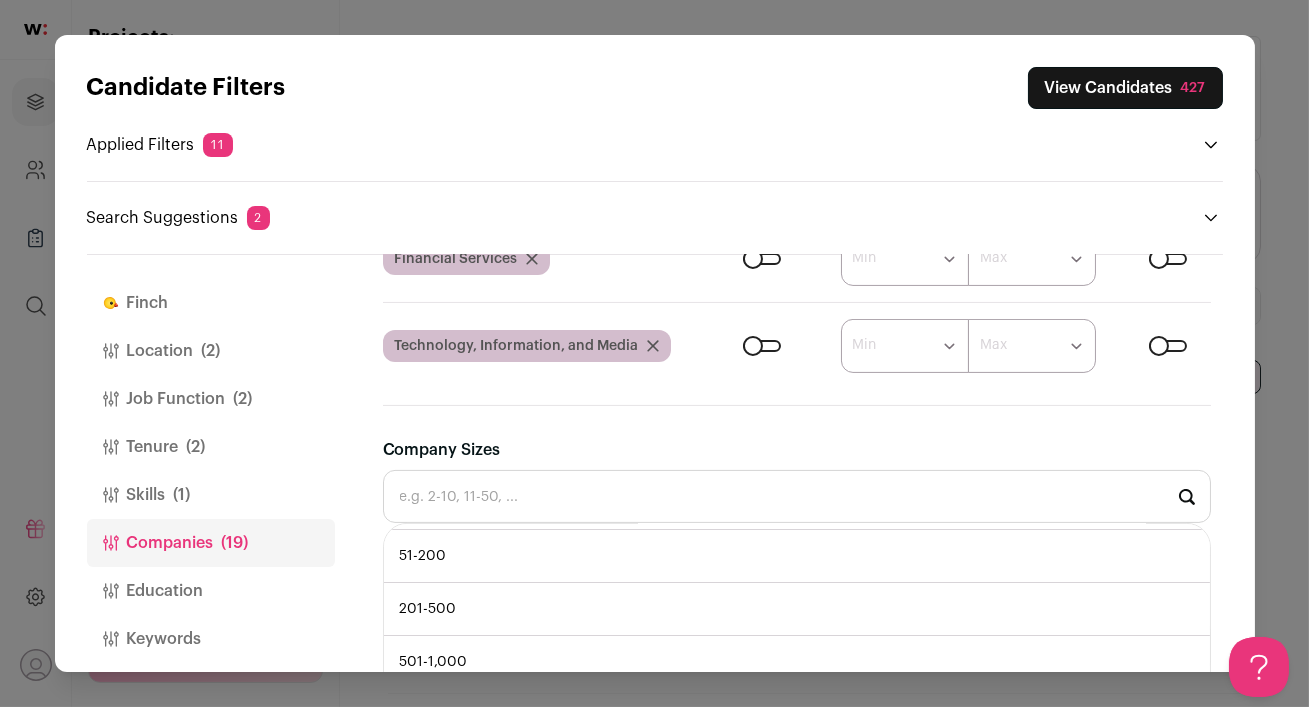 click on "51-200" at bounding box center (797, 556) 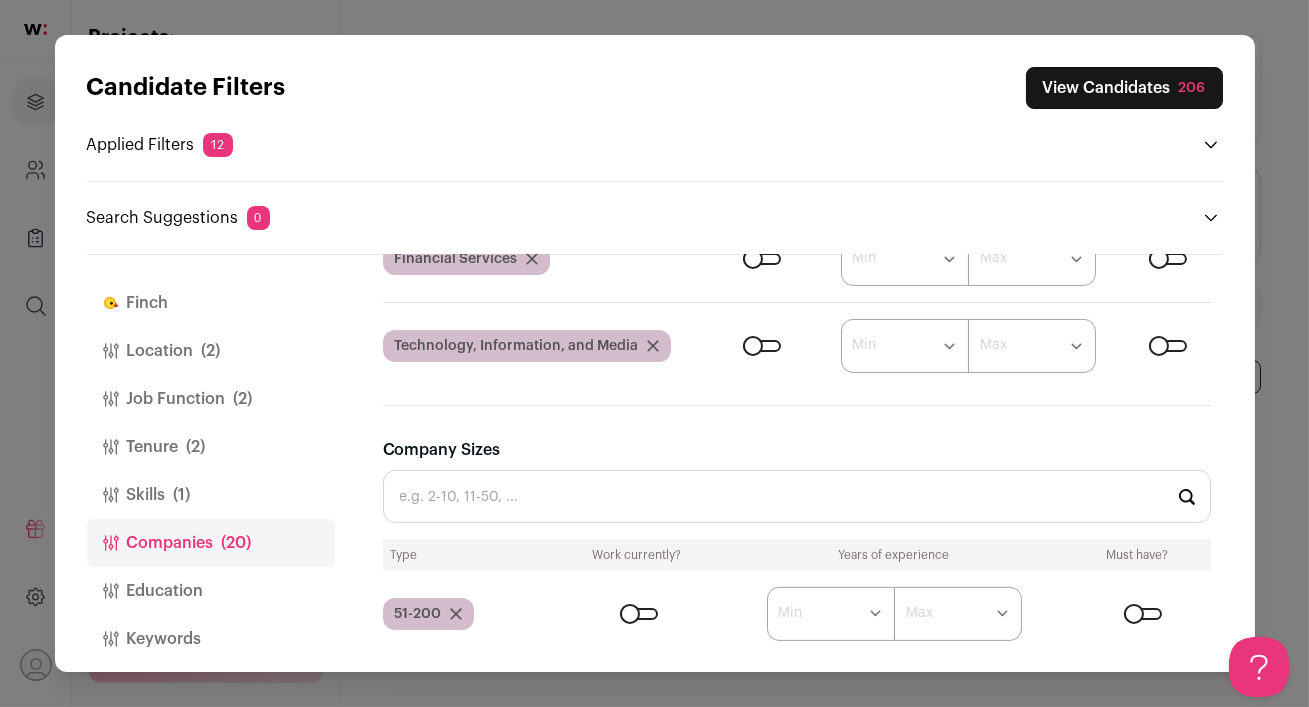 scroll, scrollTop: 0, scrollLeft: 0, axis: both 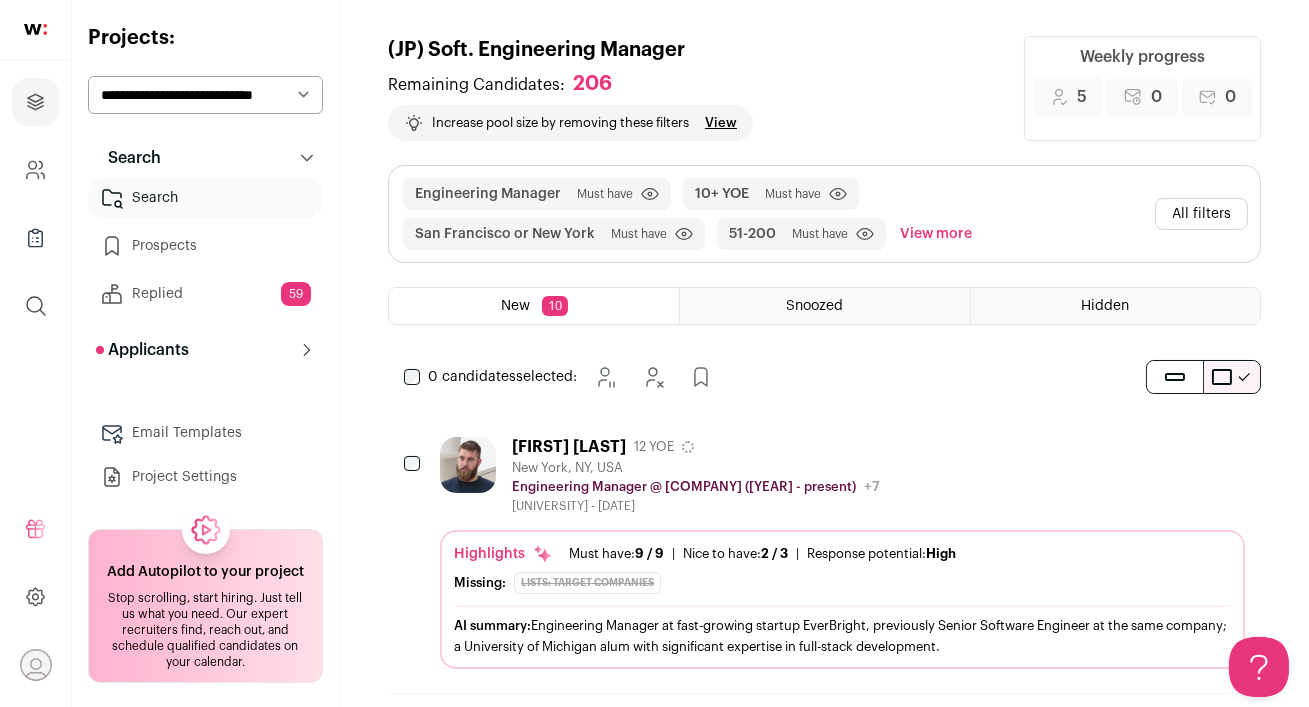 click on "Haven Moore
12 YOE" at bounding box center [696, 447] 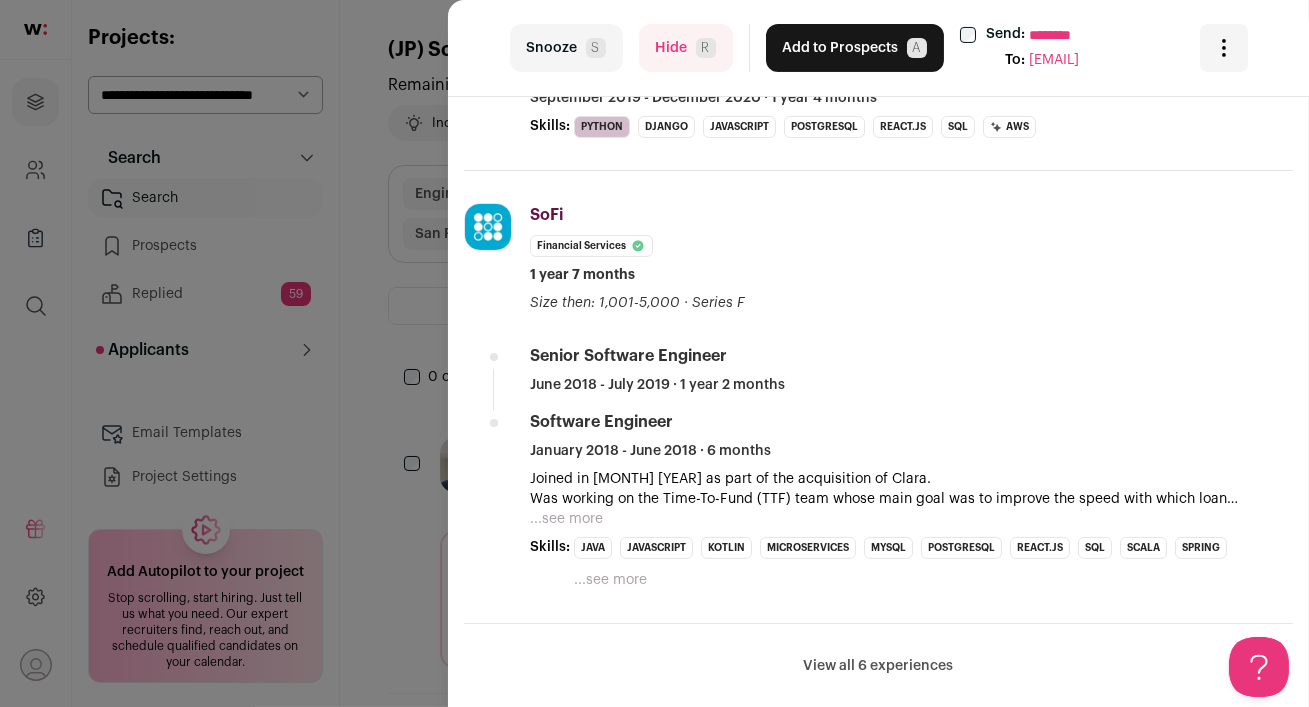 scroll, scrollTop: 880, scrollLeft: 0, axis: vertical 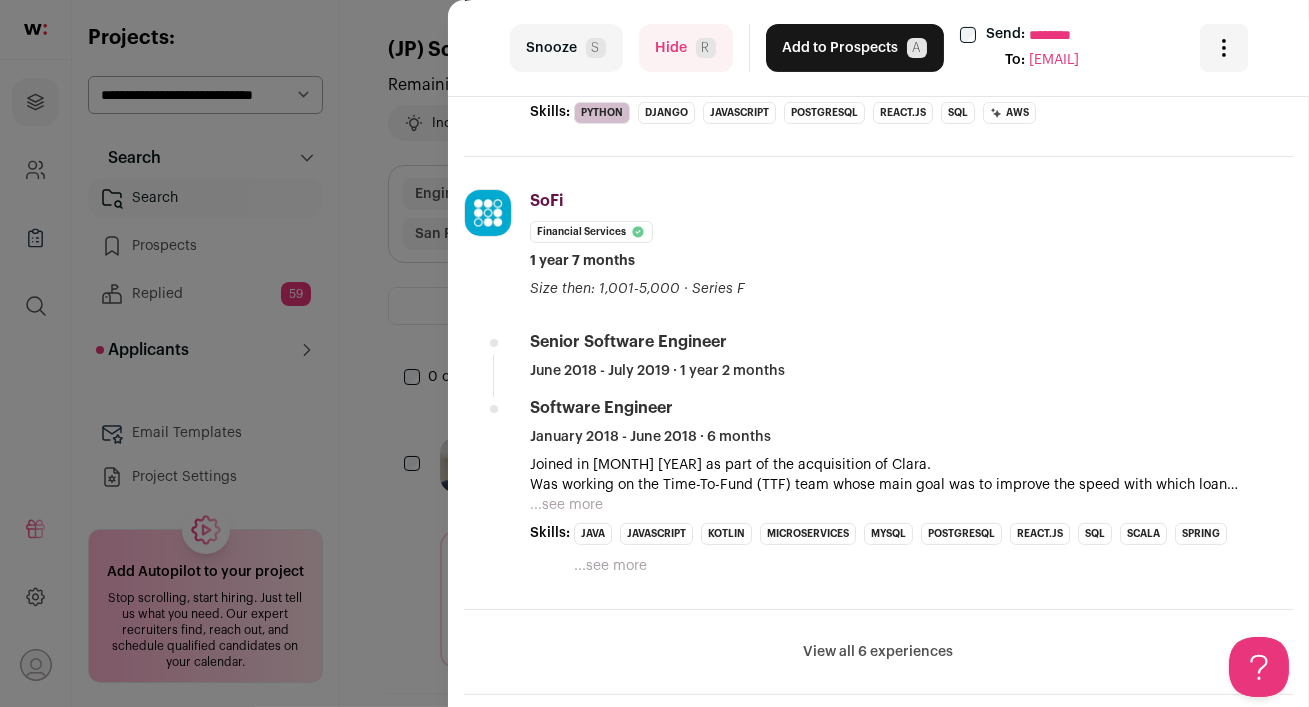 click on "View all 6 experiences" at bounding box center (879, 652) 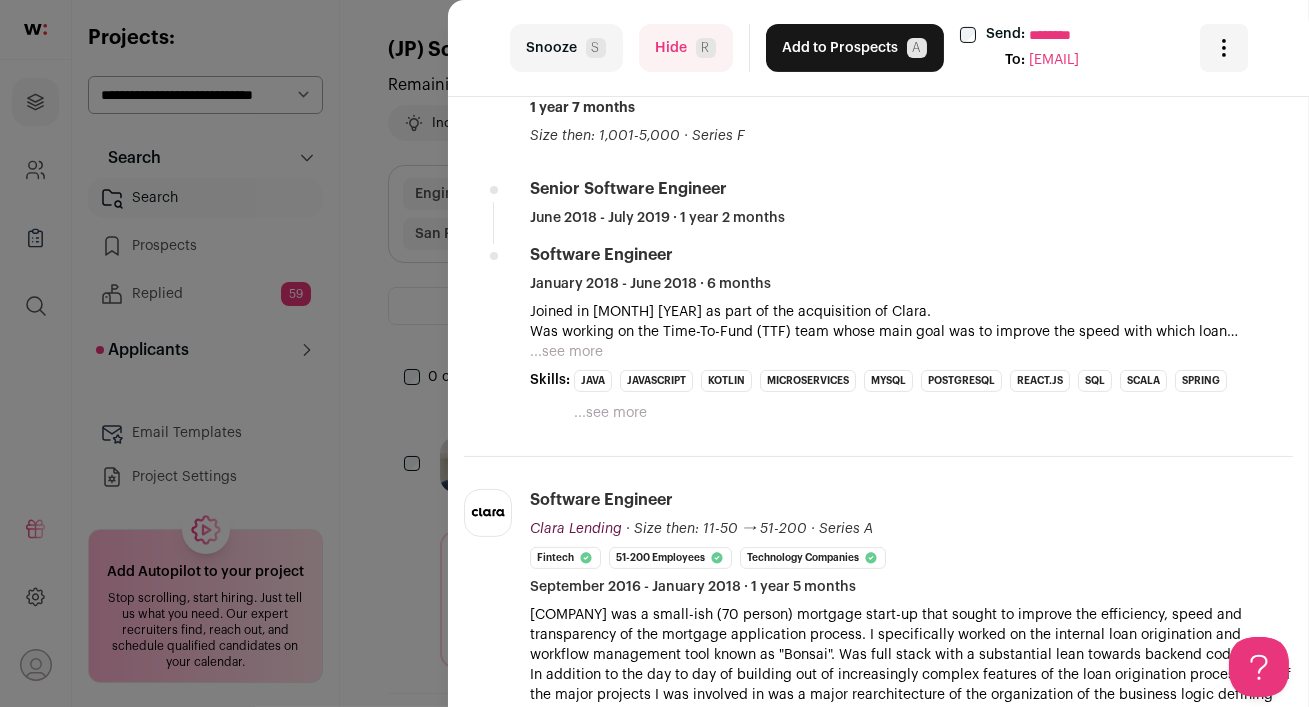 scroll, scrollTop: 0, scrollLeft: 0, axis: both 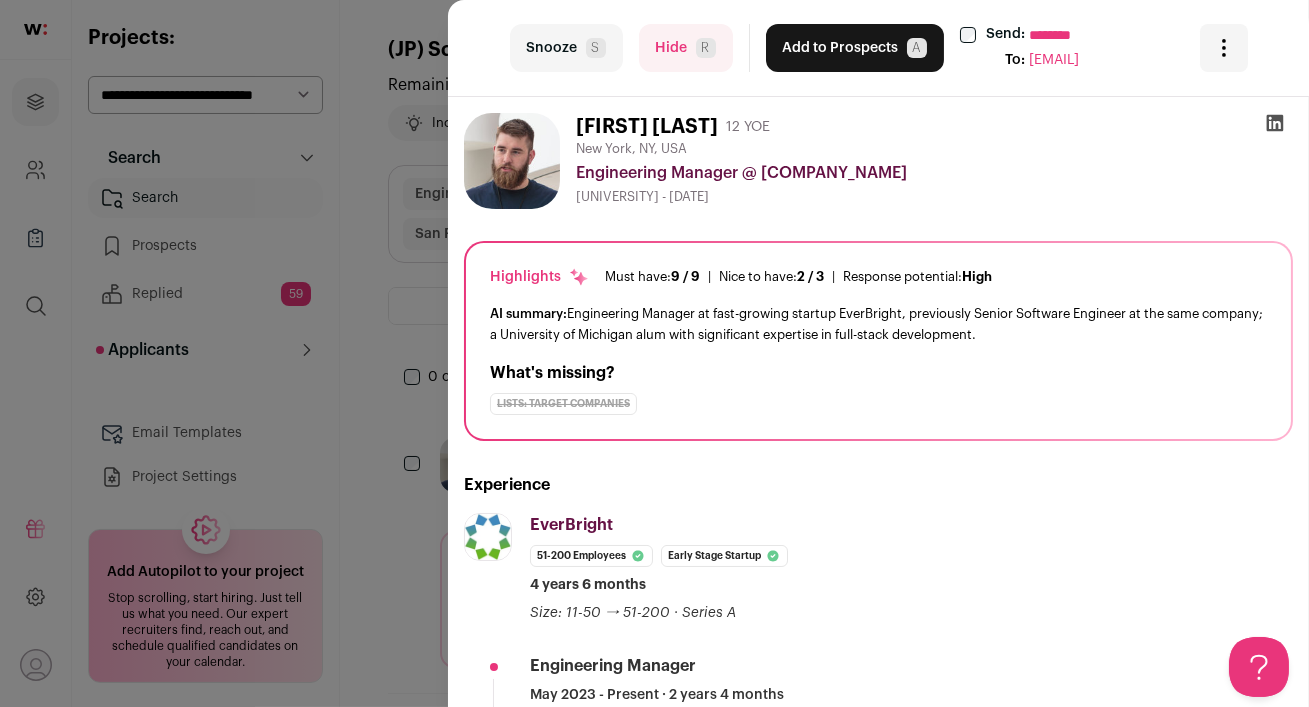 click on "Add to Prospects
A" at bounding box center (855, 48) 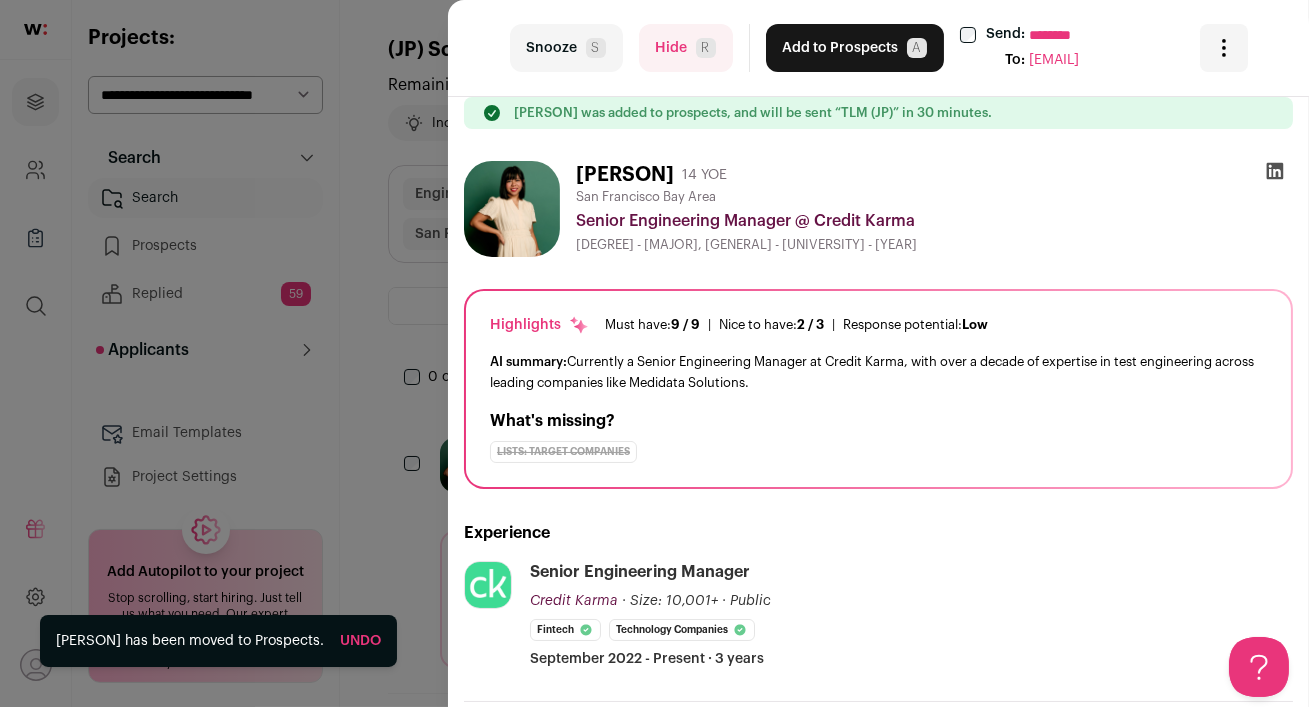 click on "last
Snooze
S
Hide
R
Add to Prospects
A
Send:
********
To:
cmgranad@gmail.com
Are you sure?
Charlene Granadosin  is already in your ATS. Do you wish to reach out to this candidate through wellfound:ai?
Cancel
********" at bounding box center [654, 353] 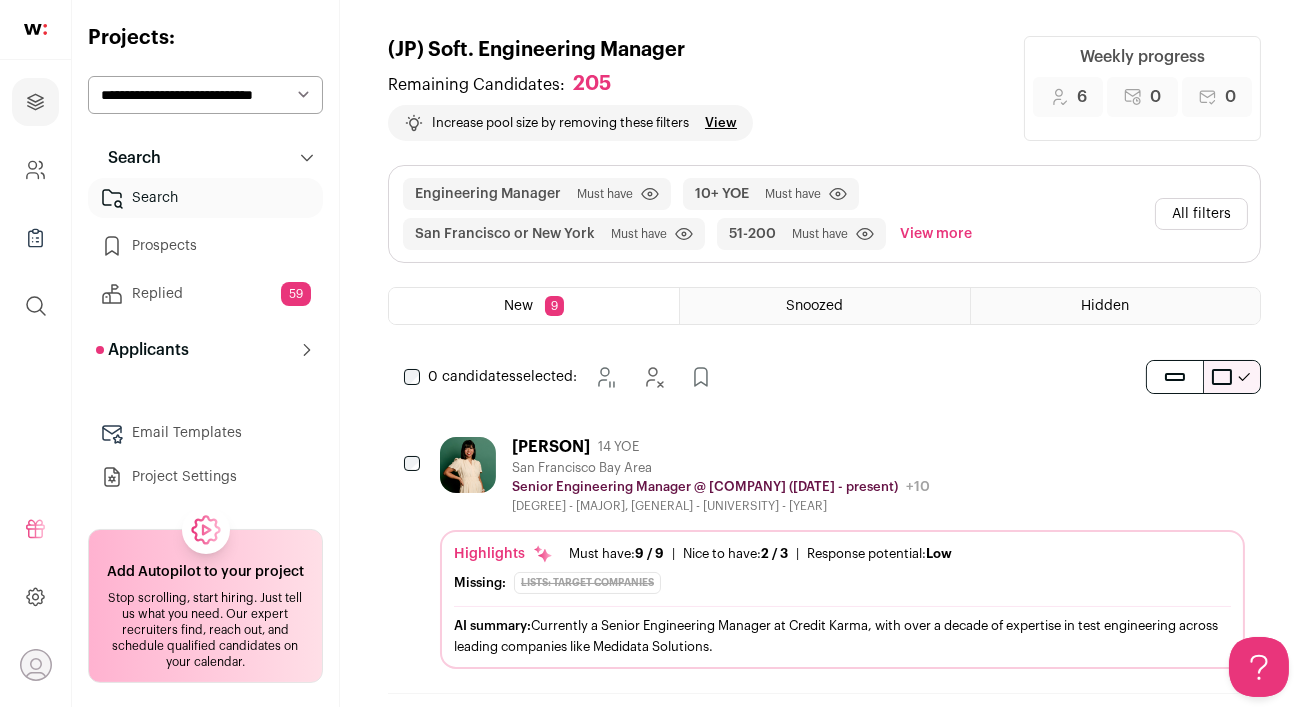 click on "All filters" at bounding box center (1201, 214) 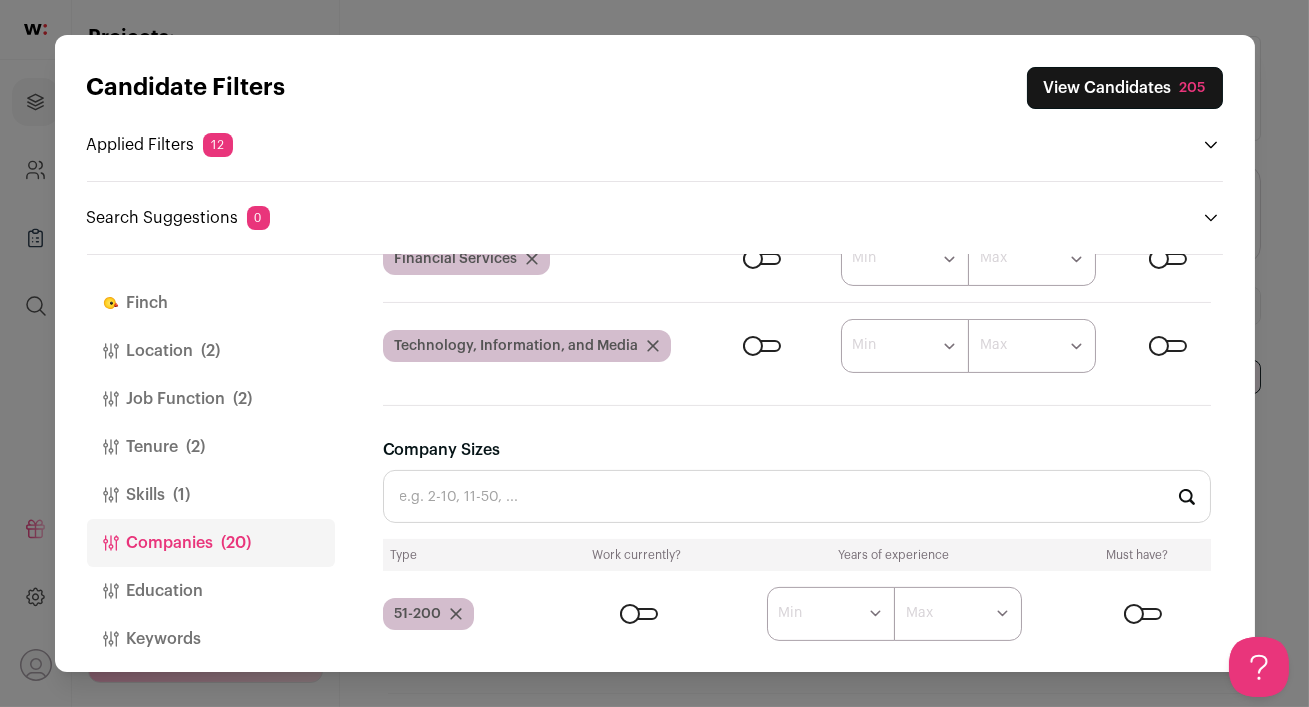 click at bounding box center [639, 614] 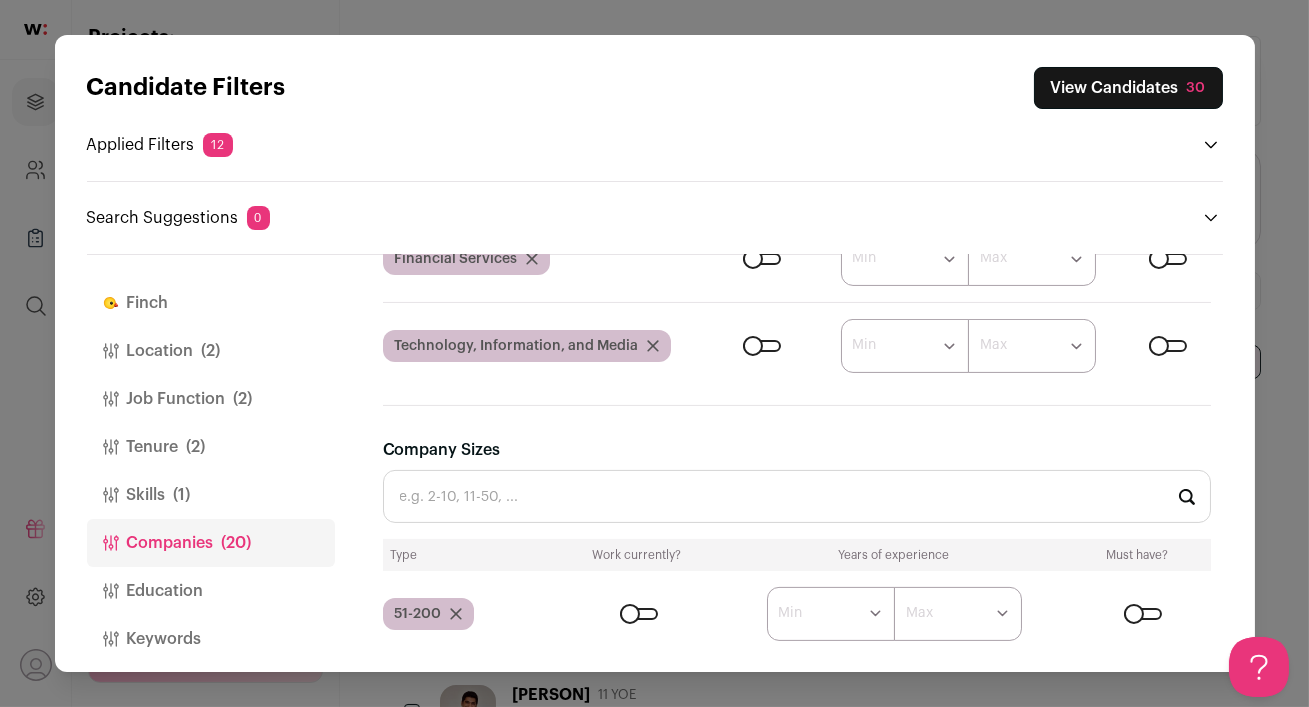 scroll, scrollTop: 0, scrollLeft: 0, axis: both 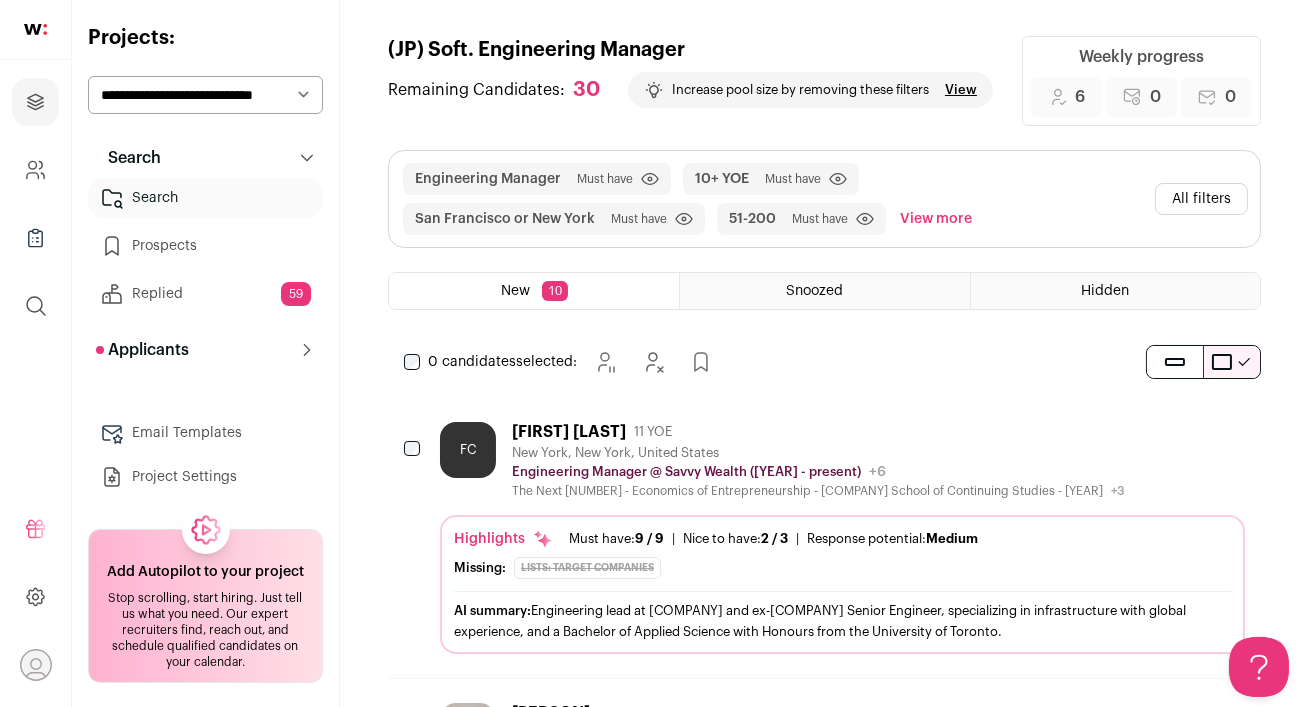 click on "Freddy Chen
11 YOE" at bounding box center (818, 432) 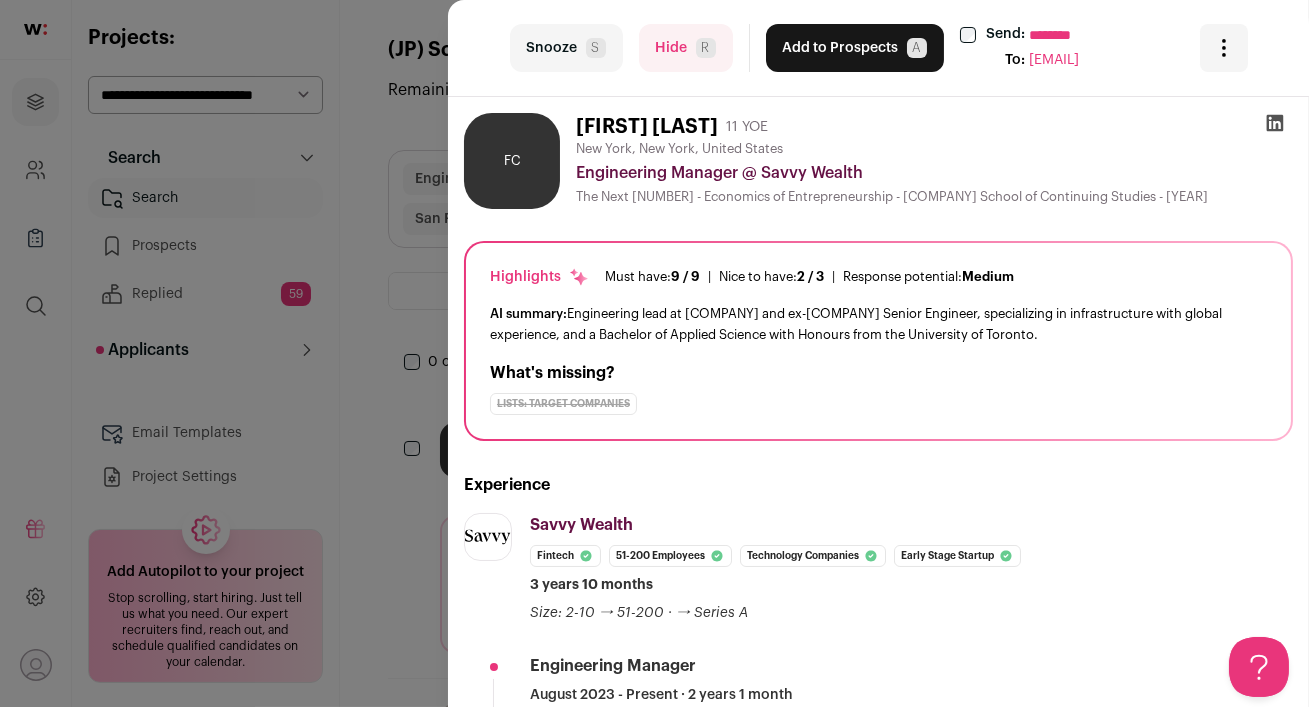 click 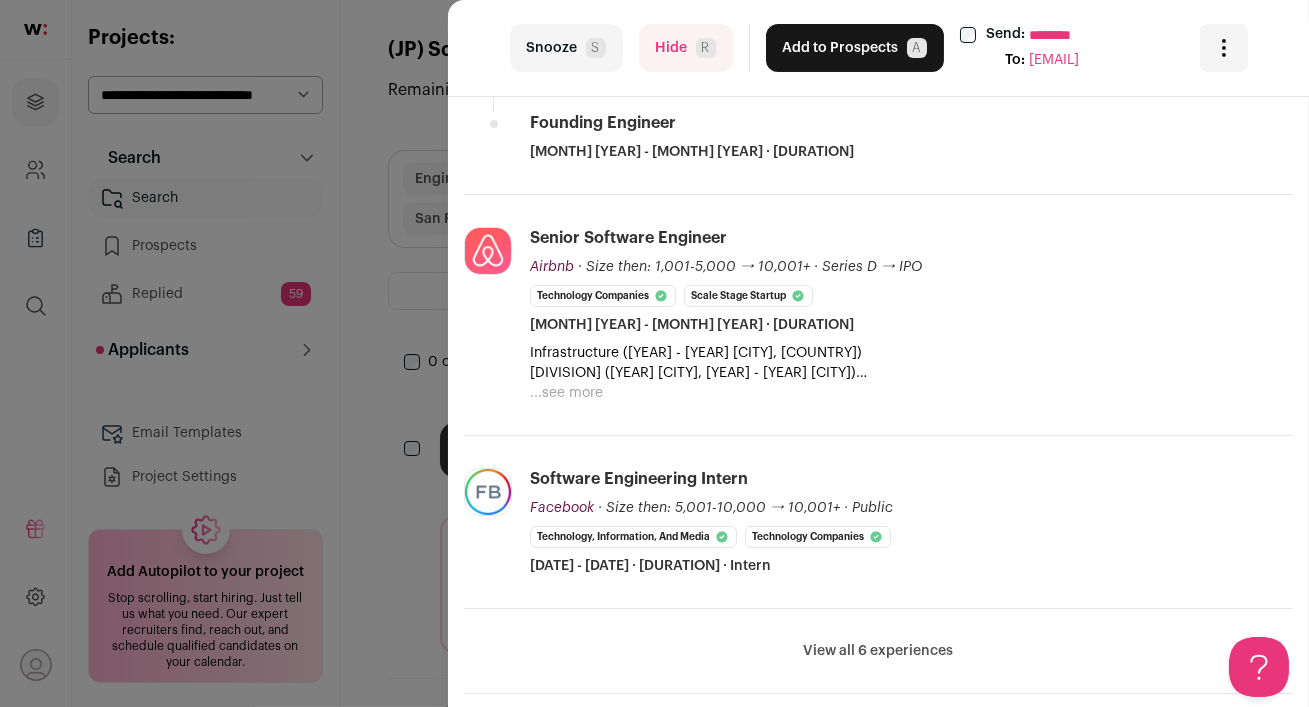 scroll, scrollTop: 680, scrollLeft: 0, axis: vertical 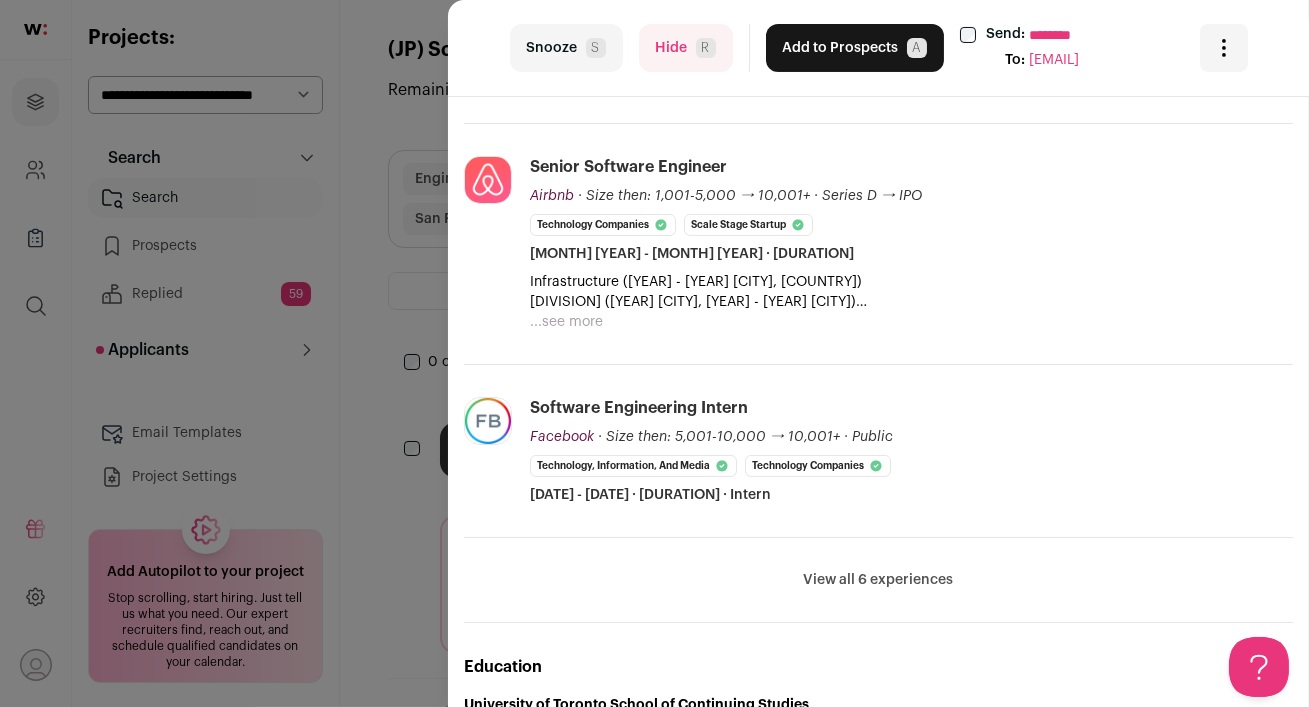 click on "View all 6 experiences" at bounding box center [879, 580] 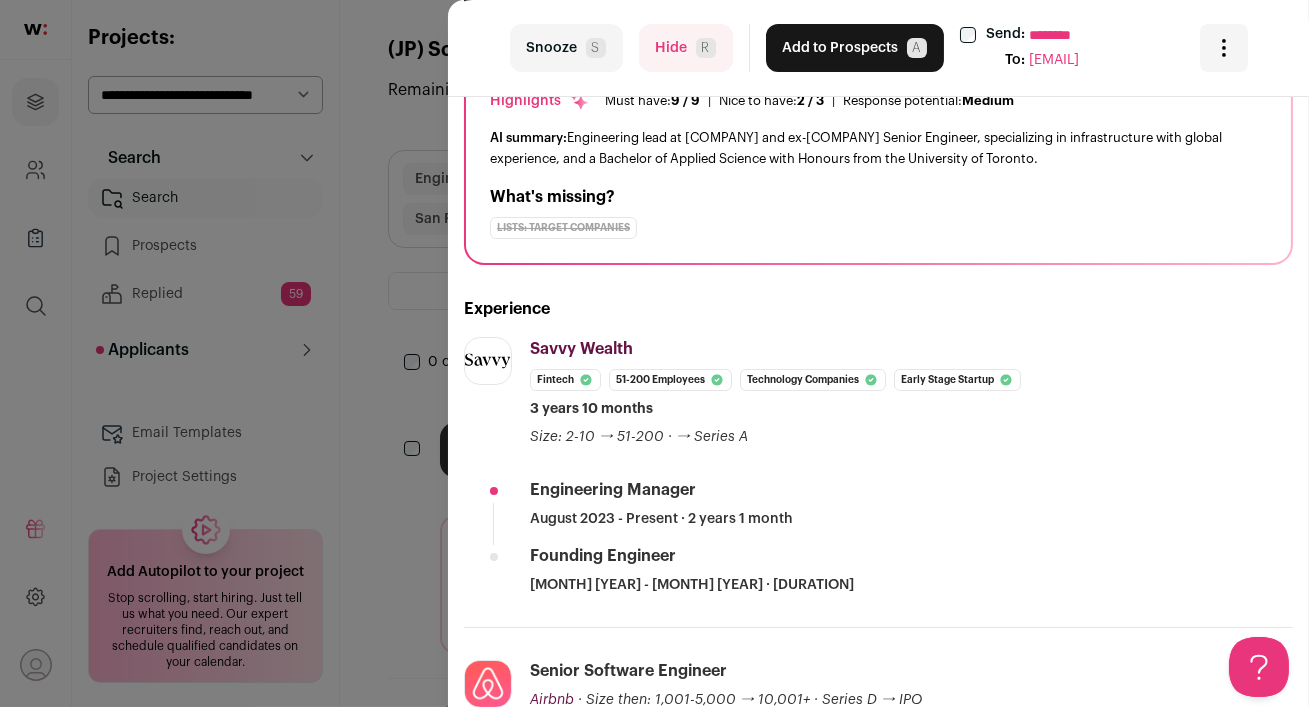 scroll, scrollTop: 22, scrollLeft: 0, axis: vertical 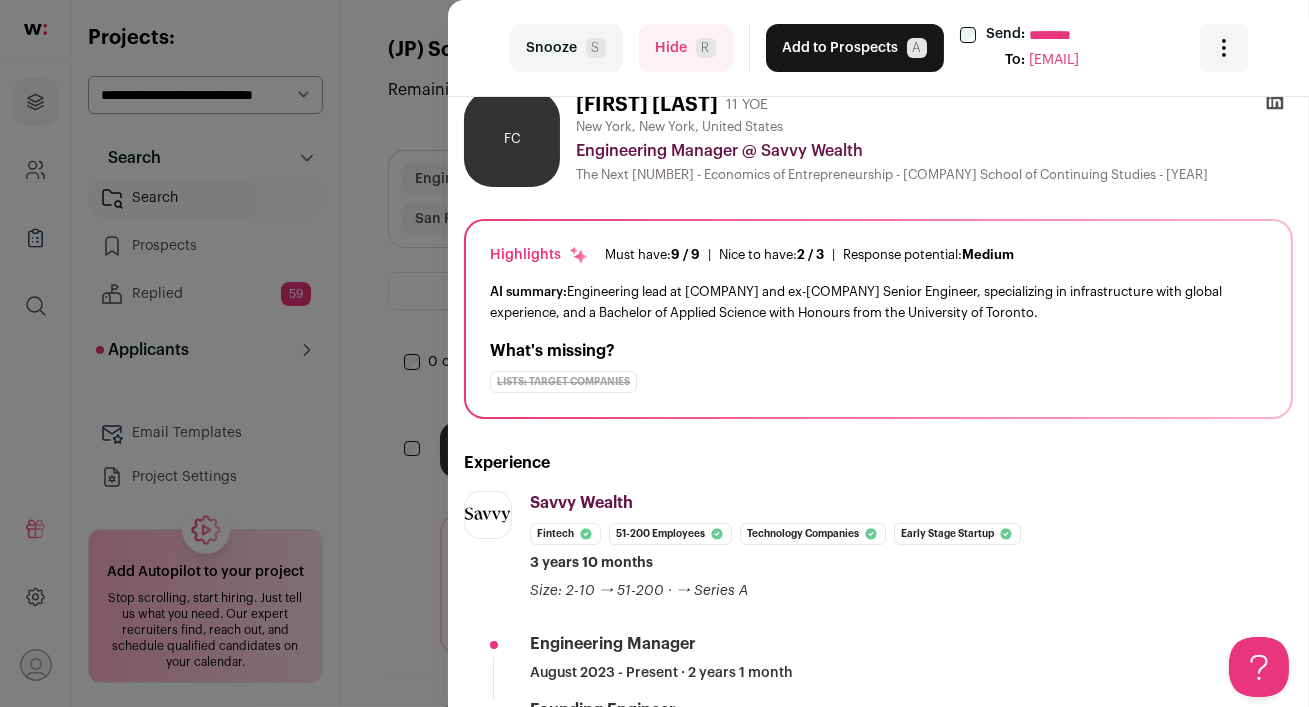 click on "Hide
R" at bounding box center [686, 48] 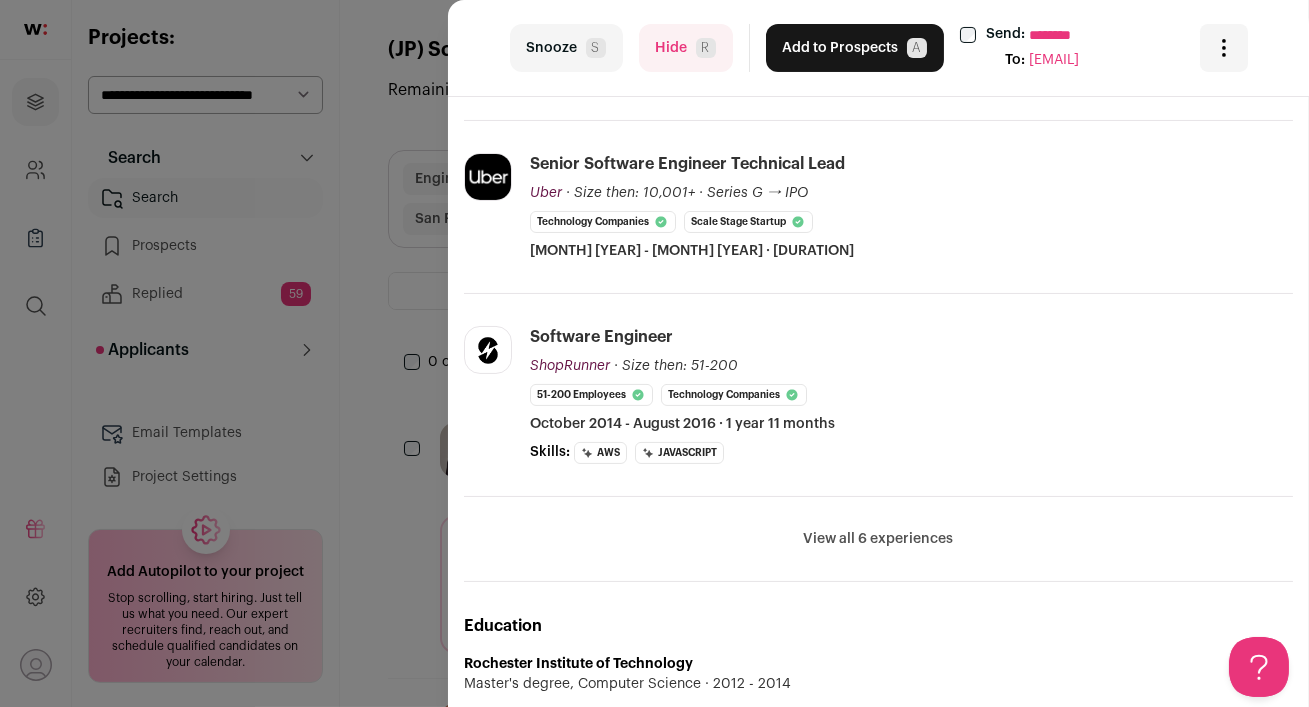 scroll, scrollTop: 0, scrollLeft: 0, axis: both 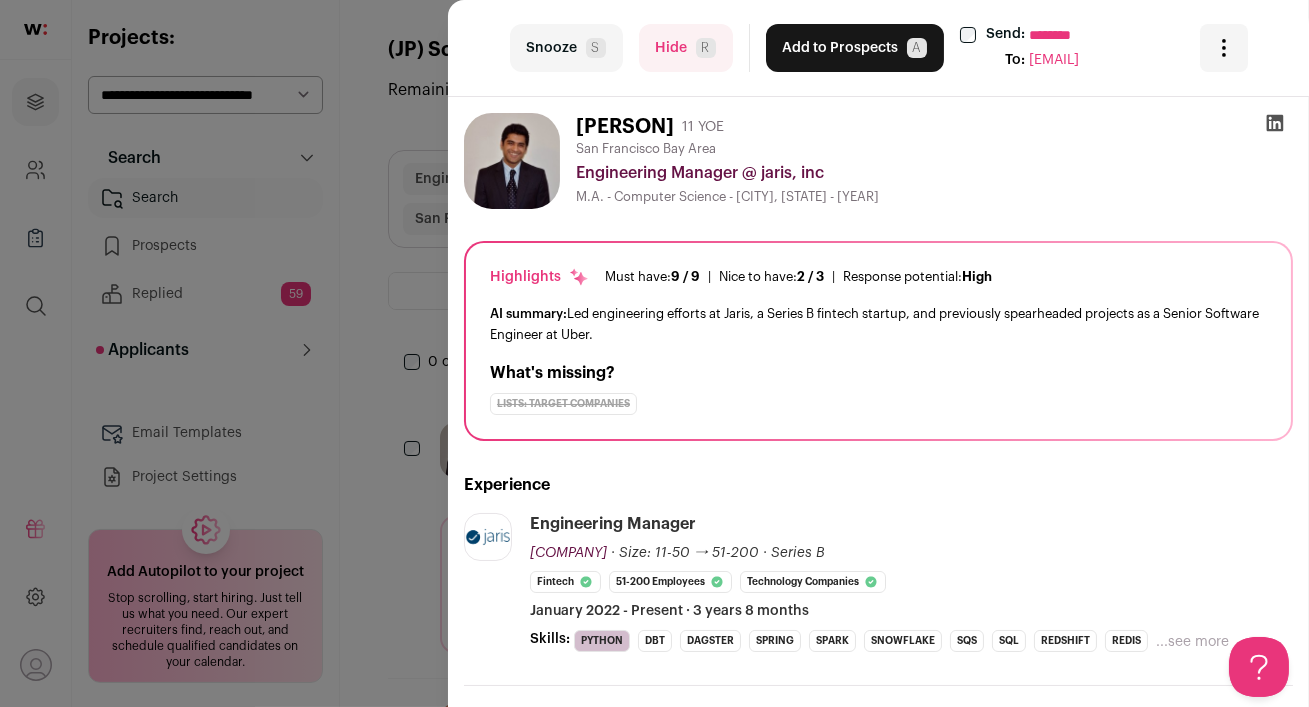 click on "Add to Prospects
A" at bounding box center (855, 48) 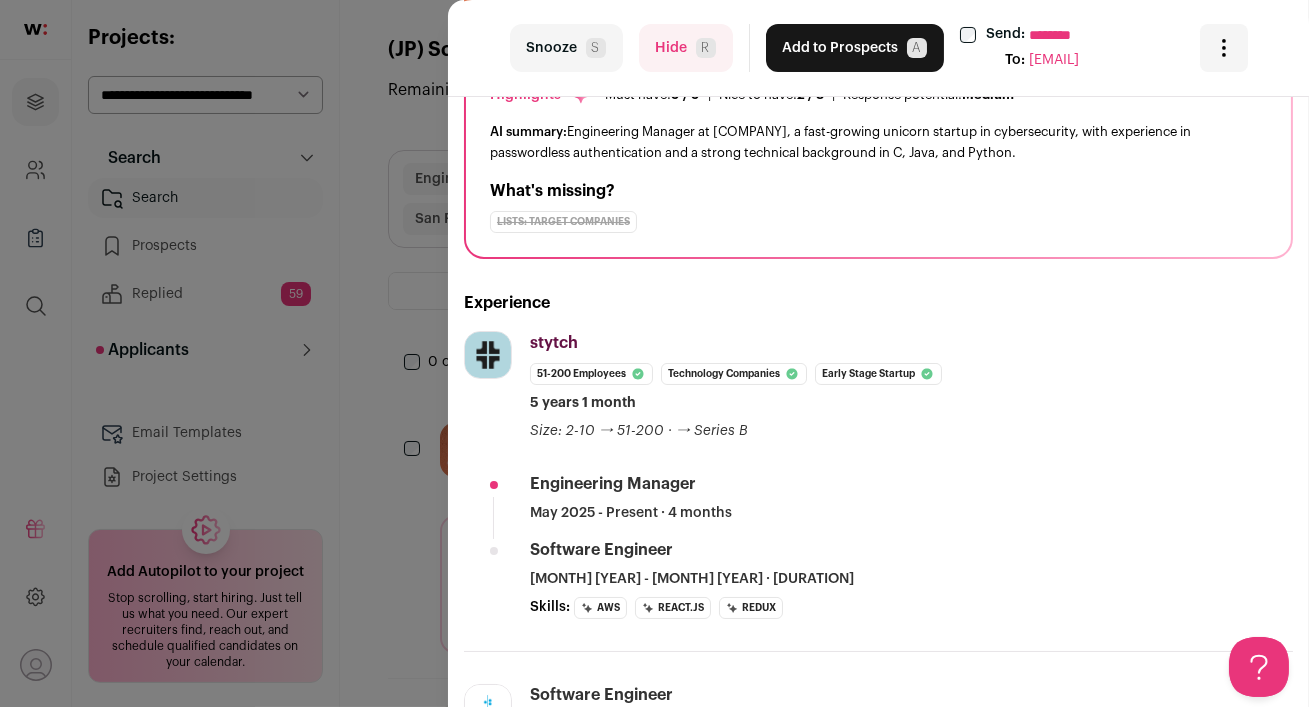 scroll, scrollTop: 0, scrollLeft: 0, axis: both 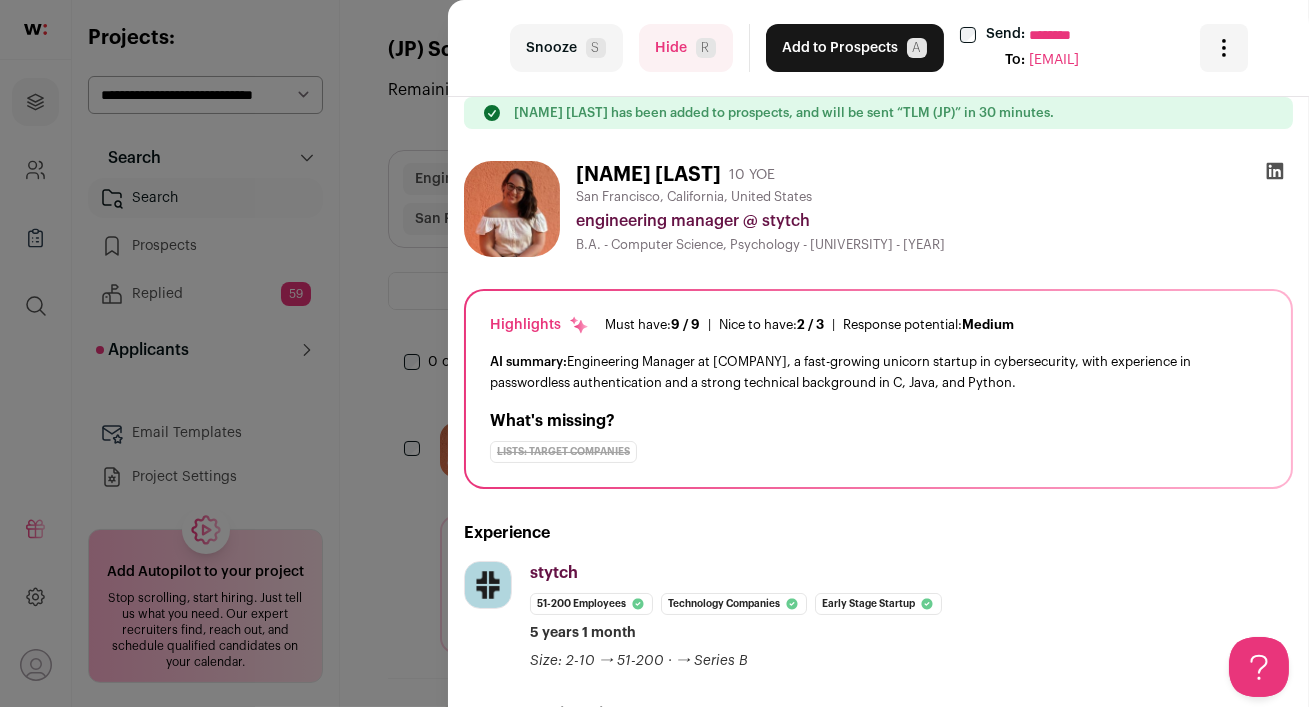 click on "Hide
R" at bounding box center [686, 48] 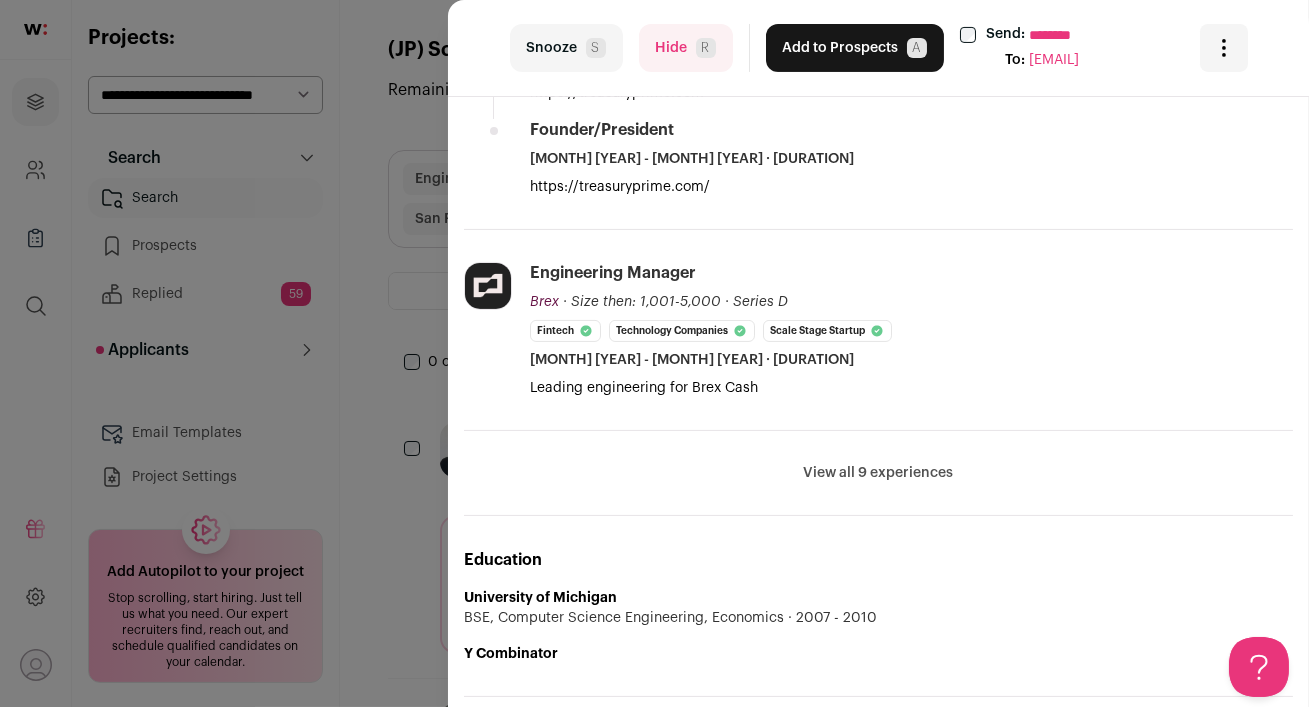 scroll, scrollTop: 876, scrollLeft: 0, axis: vertical 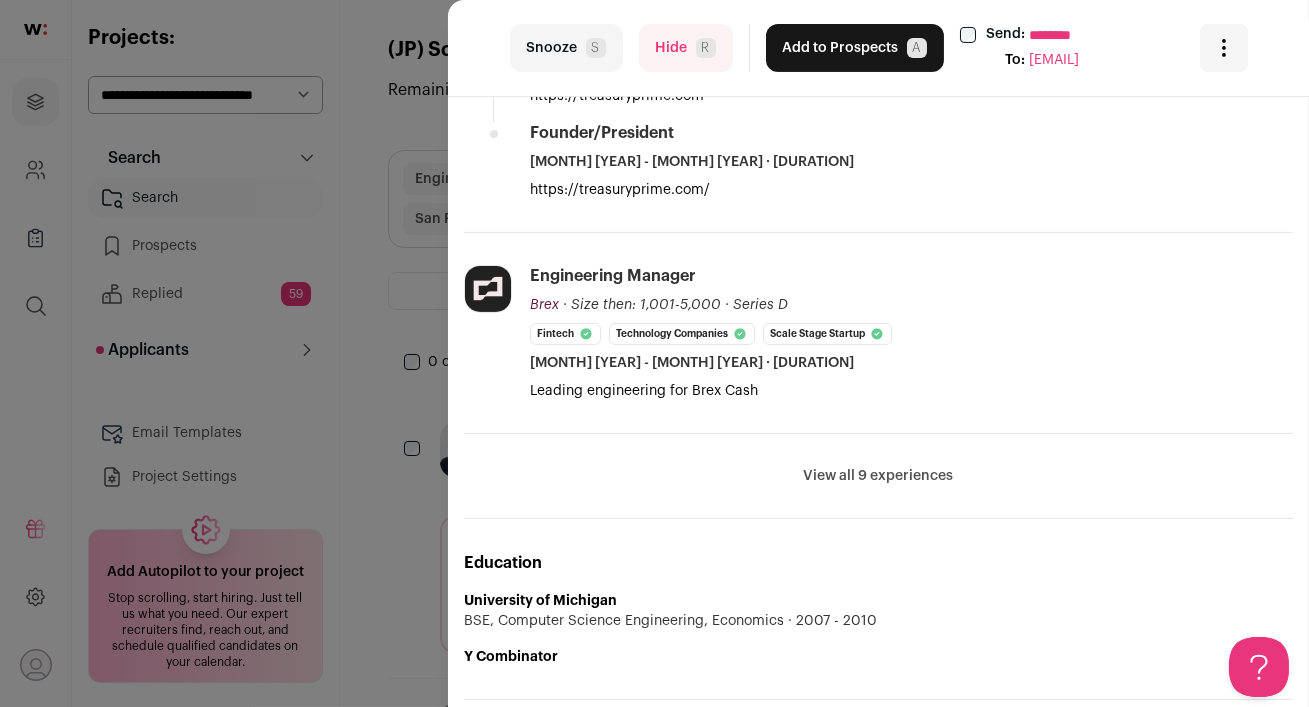 click on "Hide
R" at bounding box center (686, 48) 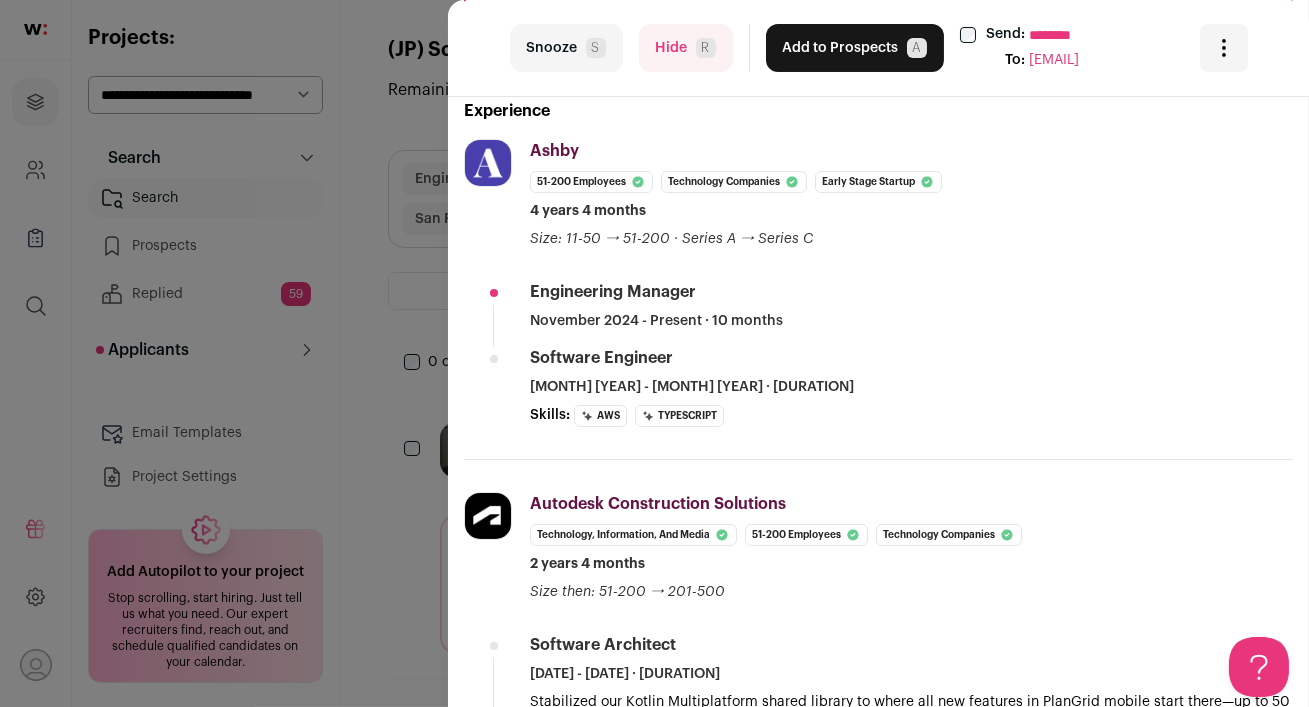 scroll, scrollTop: 518, scrollLeft: 0, axis: vertical 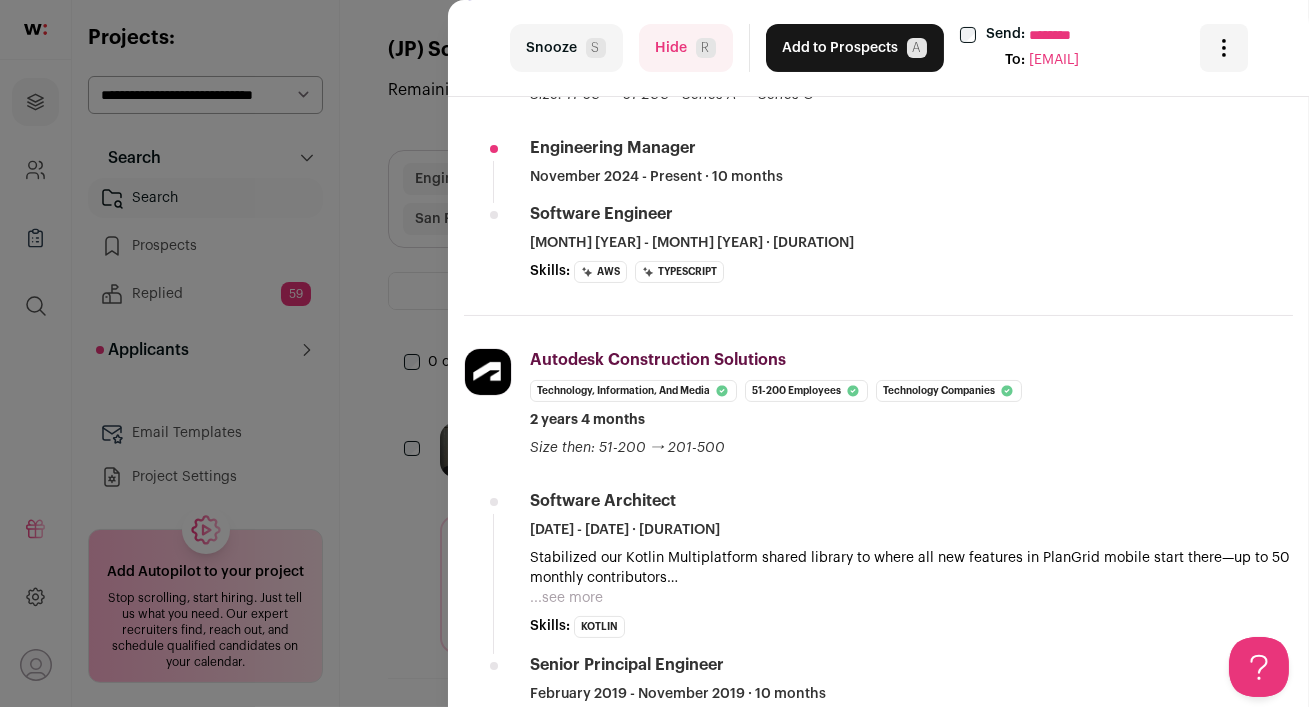 click on "Hide
R" at bounding box center (686, 48) 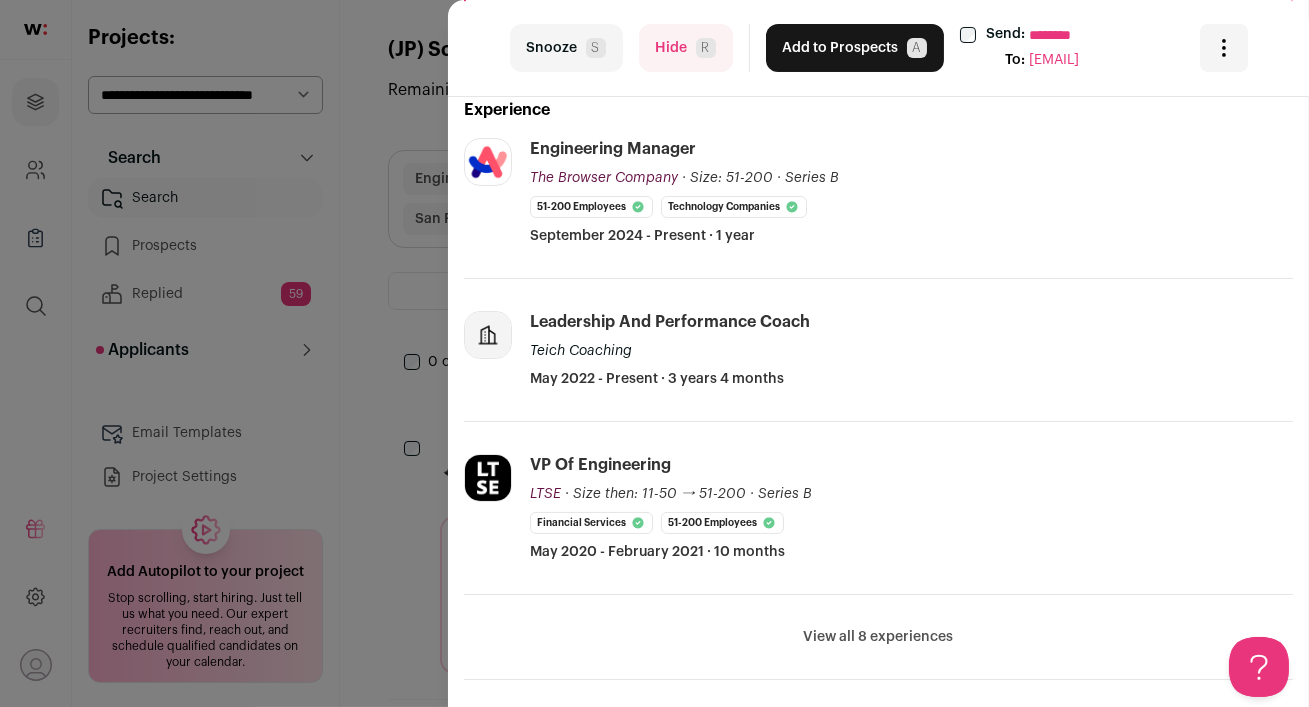 scroll, scrollTop: 397, scrollLeft: 0, axis: vertical 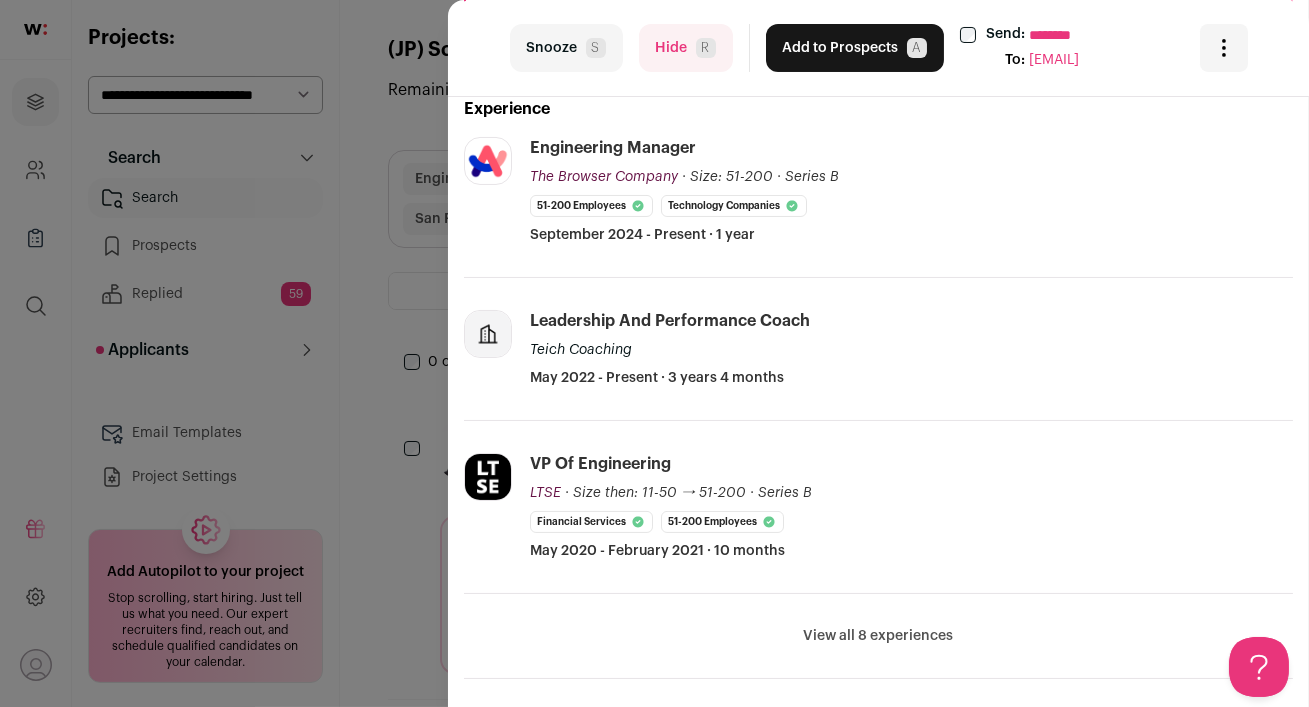 click on "View all 8 experiences" at bounding box center (879, 636) 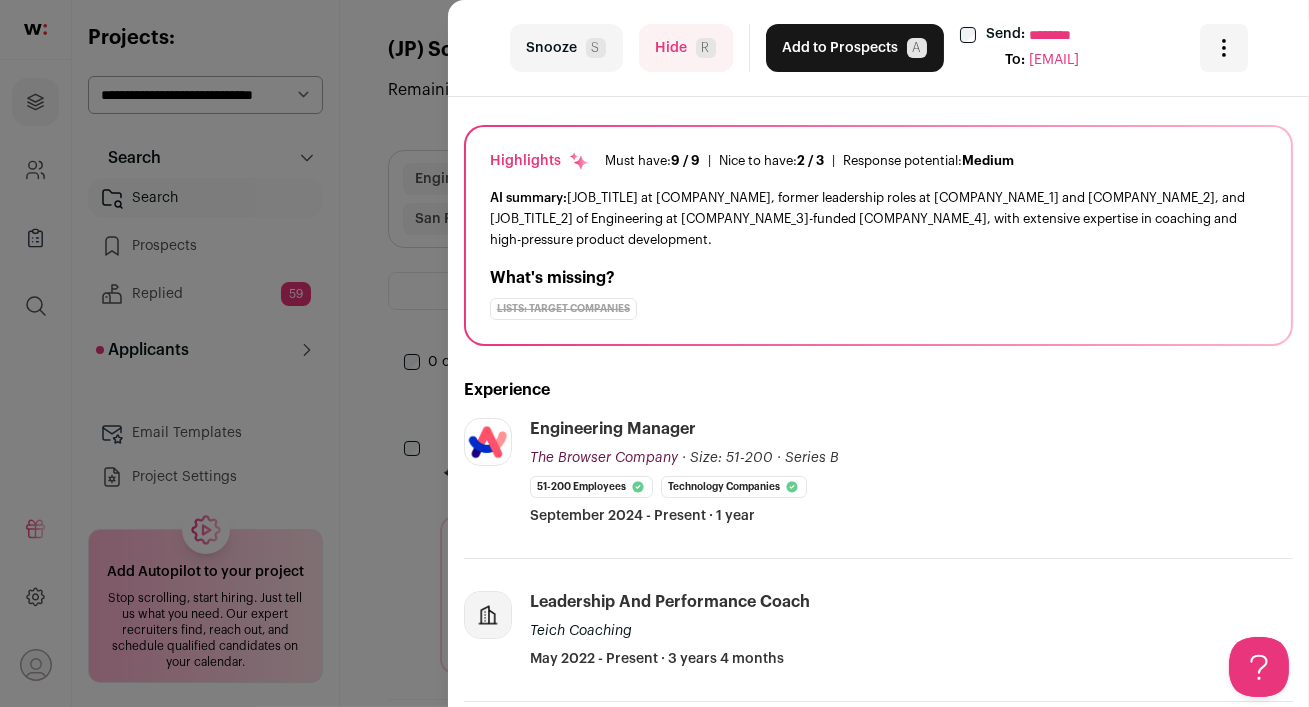 scroll, scrollTop: 0, scrollLeft: 0, axis: both 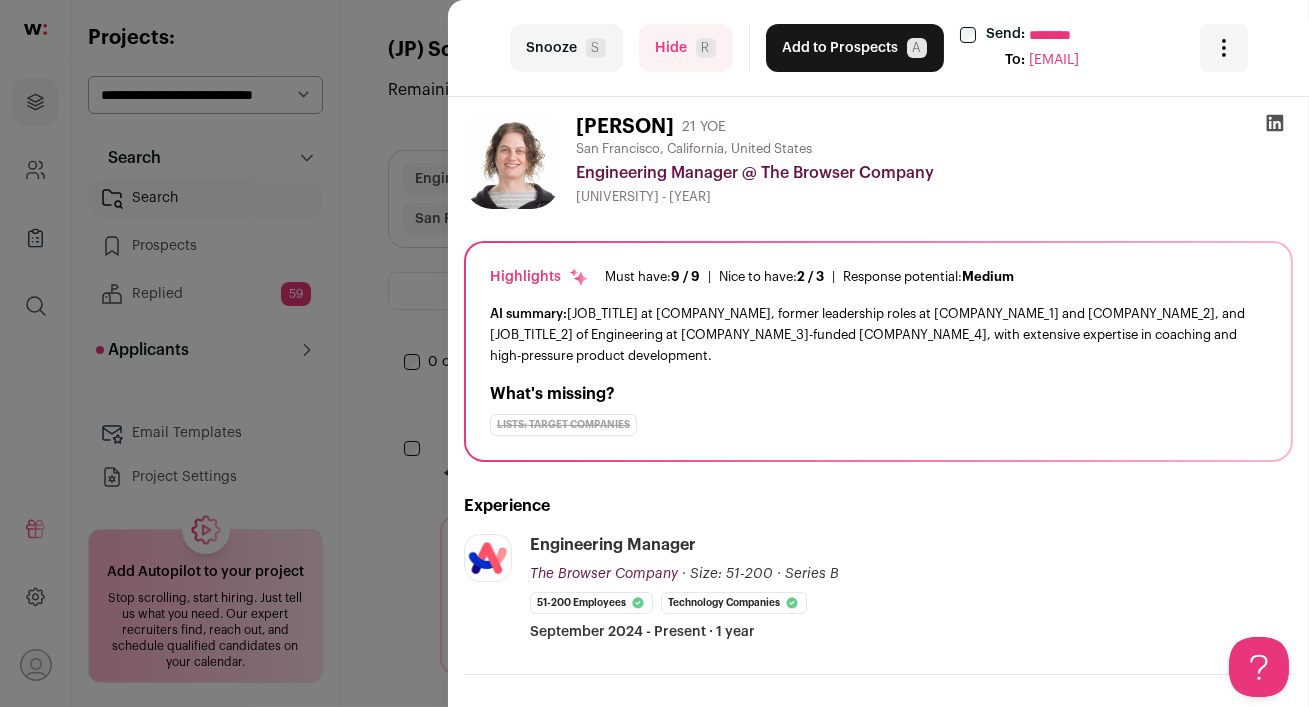 click 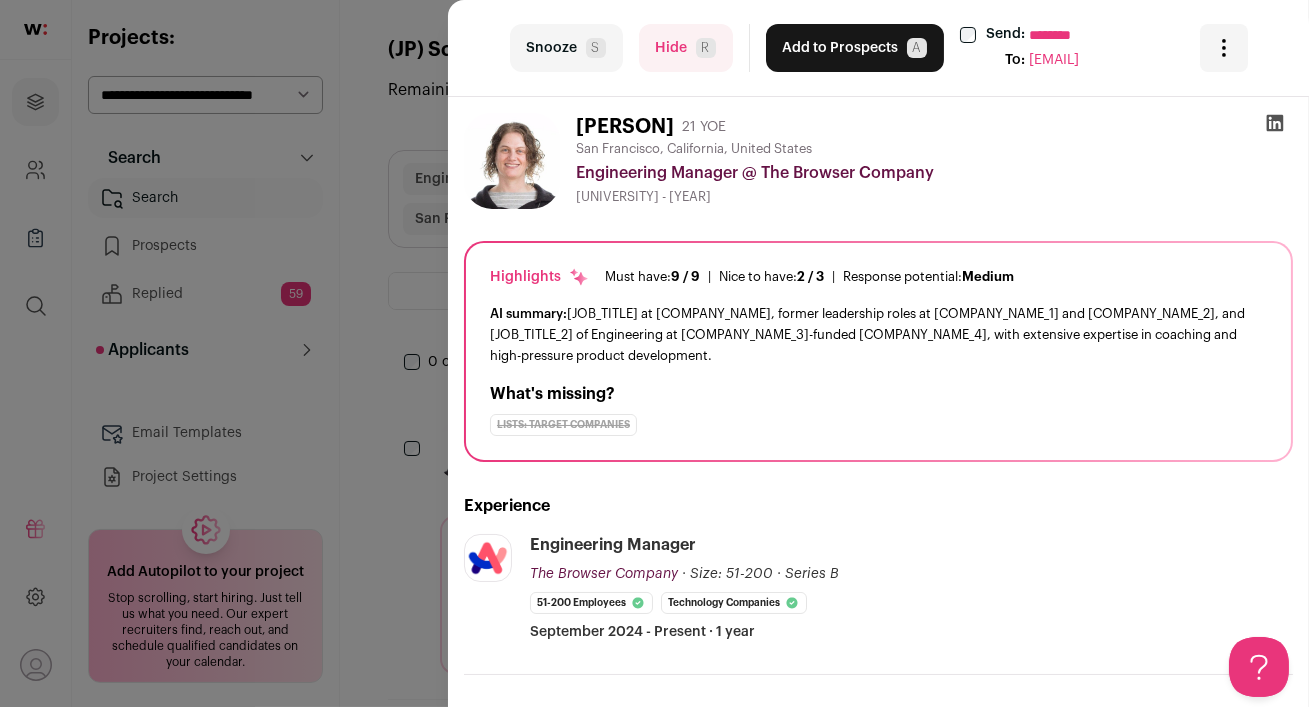 click on "Hide
R" at bounding box center (686, 48) 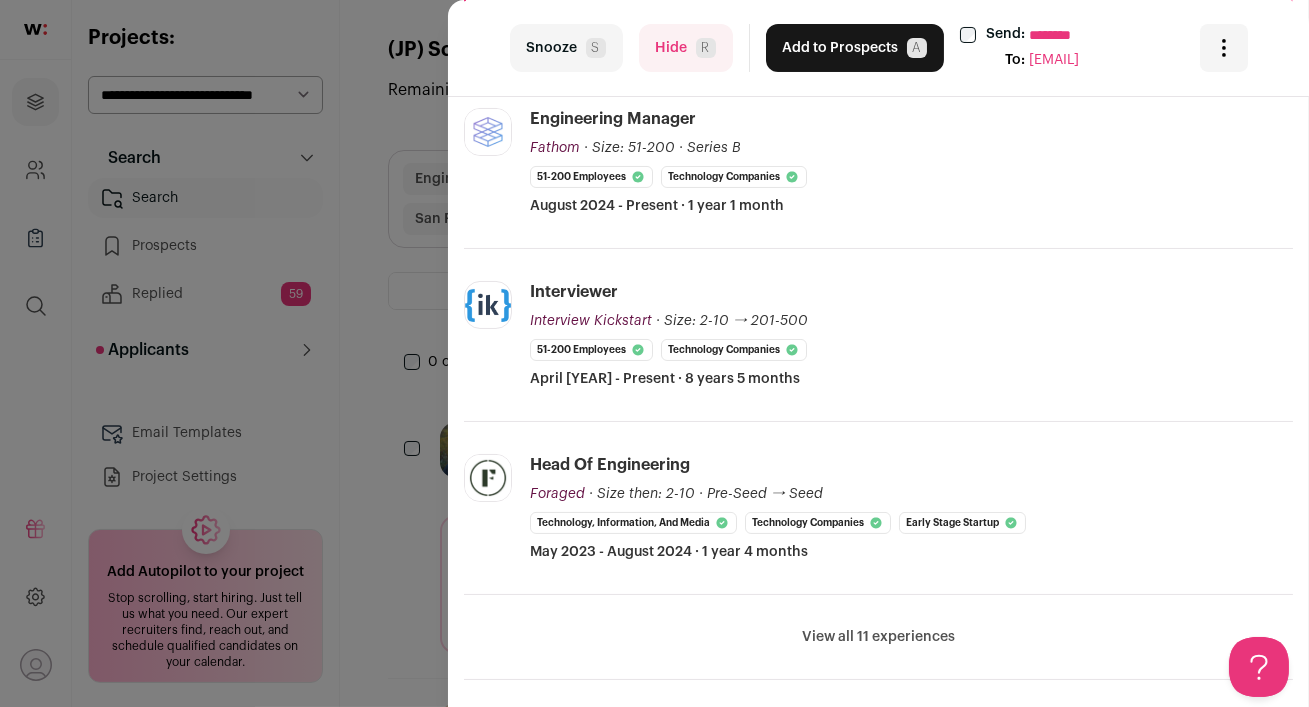 scroll, scrollTop: 406, scrollLeft: 0, axis: vertical 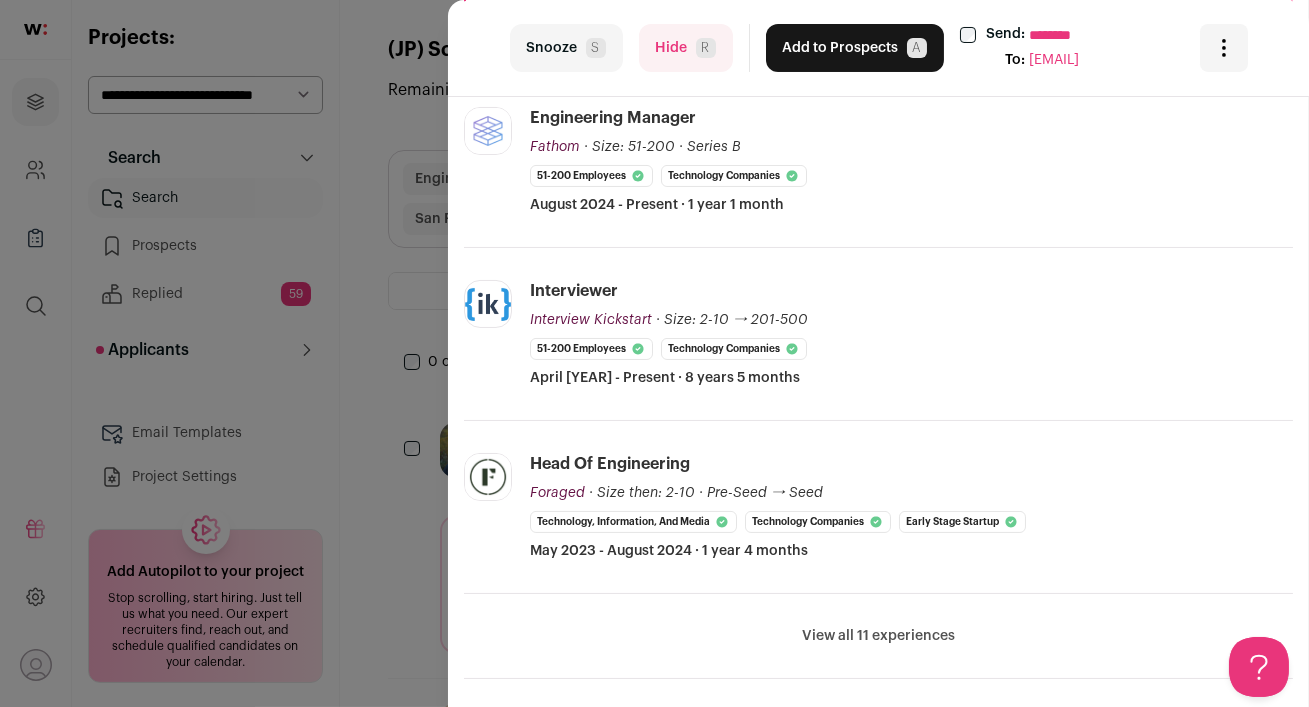 click on "View all 11 experiences" at bounding box center (878, 636) 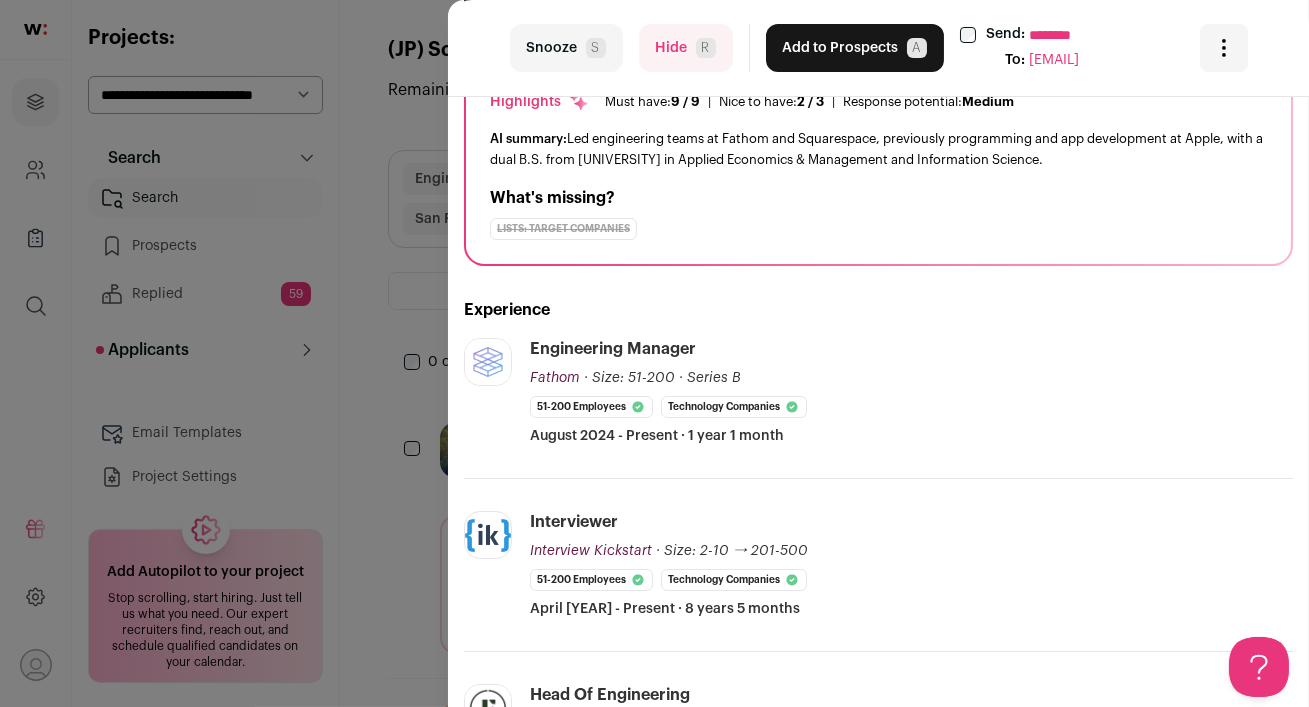 scroll, scrollTop: 0, scrollLeft: 0, axis: both 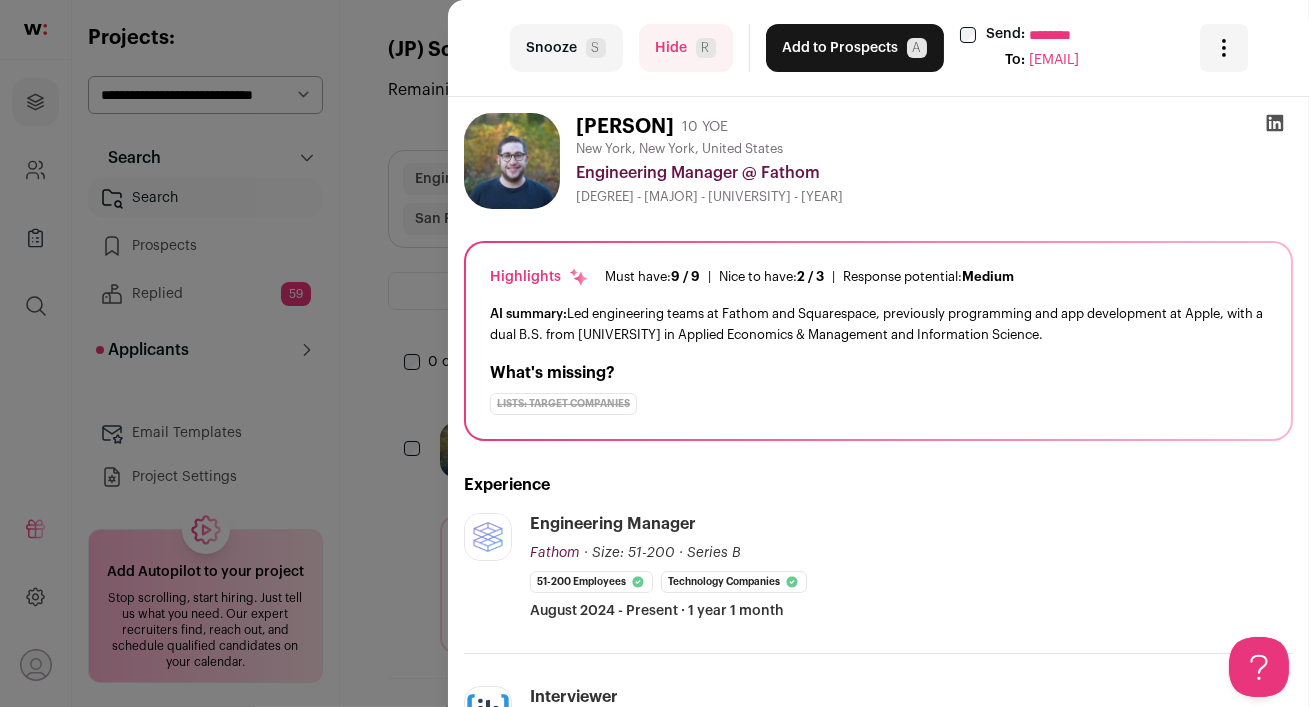 click 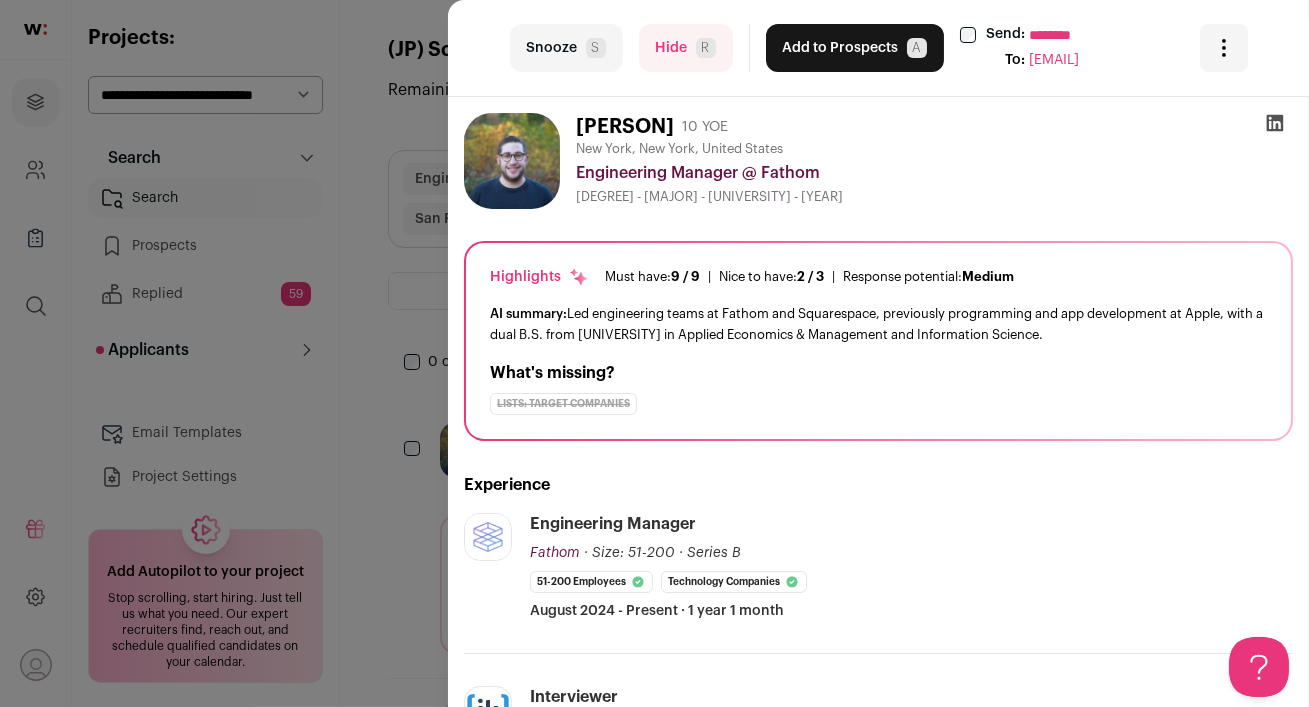 click on "Hide
R" at bounding box center (686, 48) 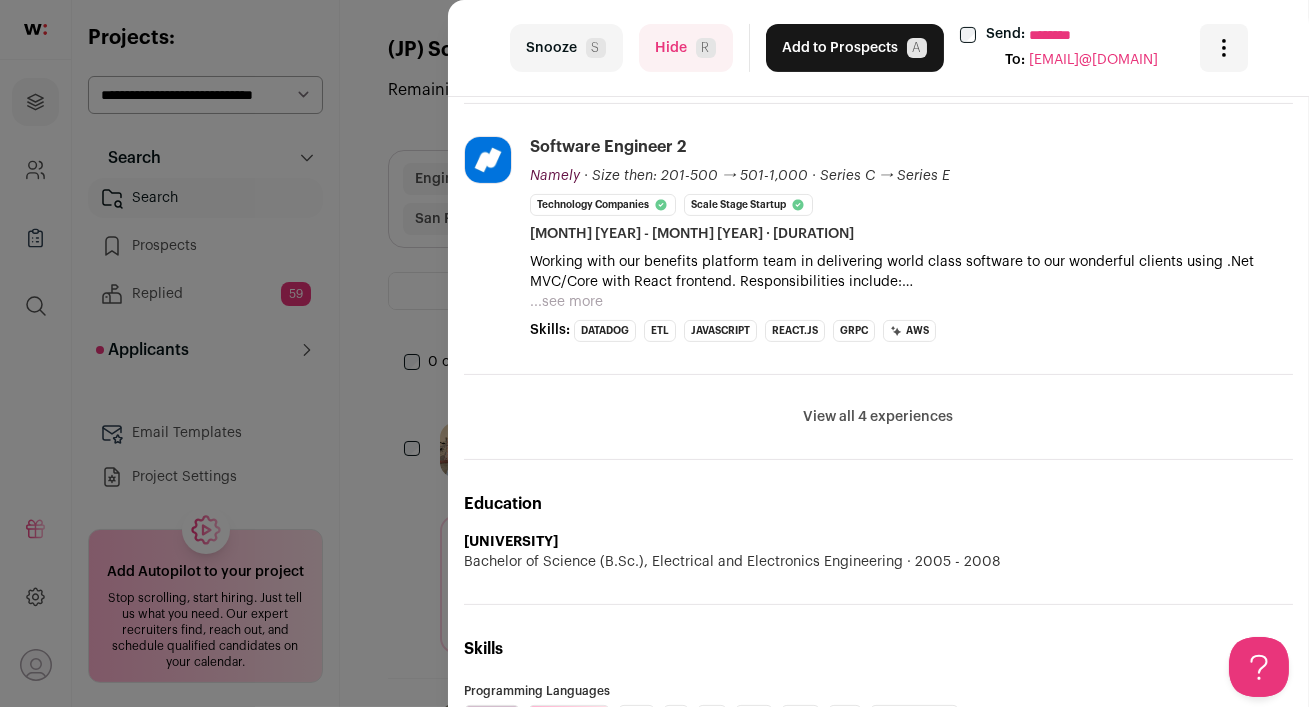 scroll, scrollTop: 1030, scrollLeft: 0, axis: vertical 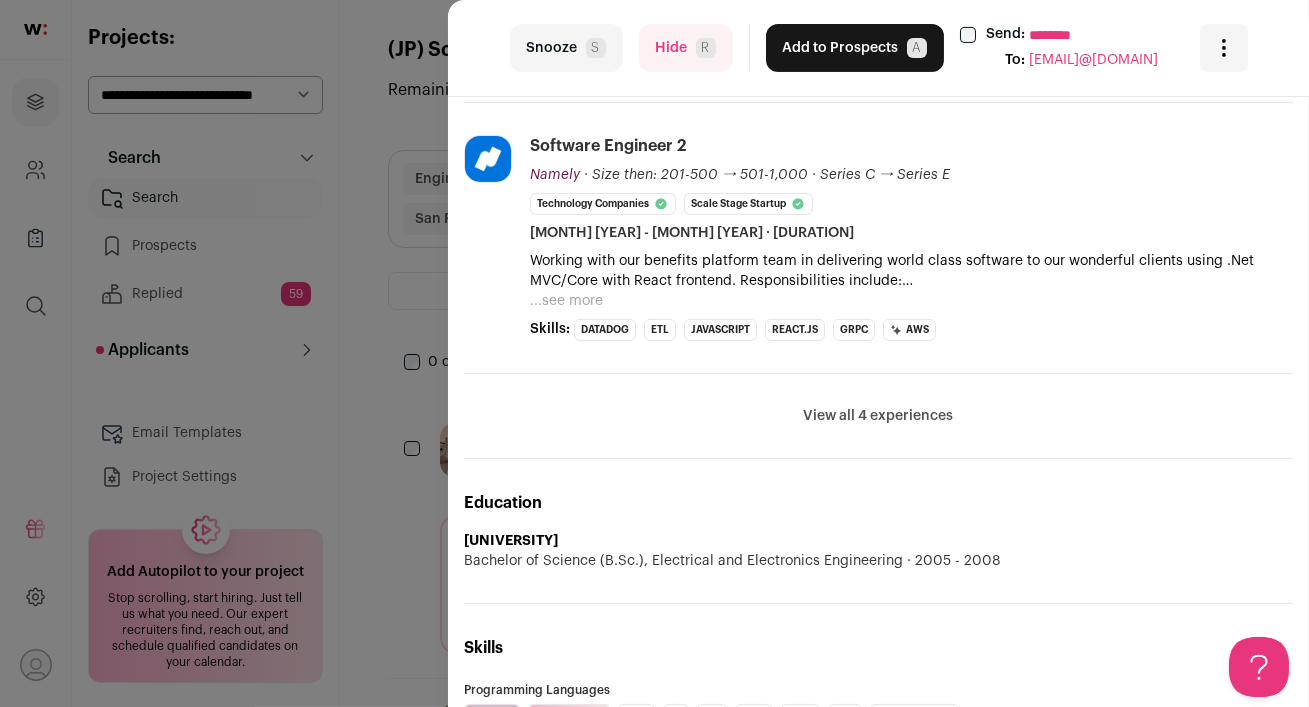 click on "View all 4 experiences" at bounding box center [879, 416] 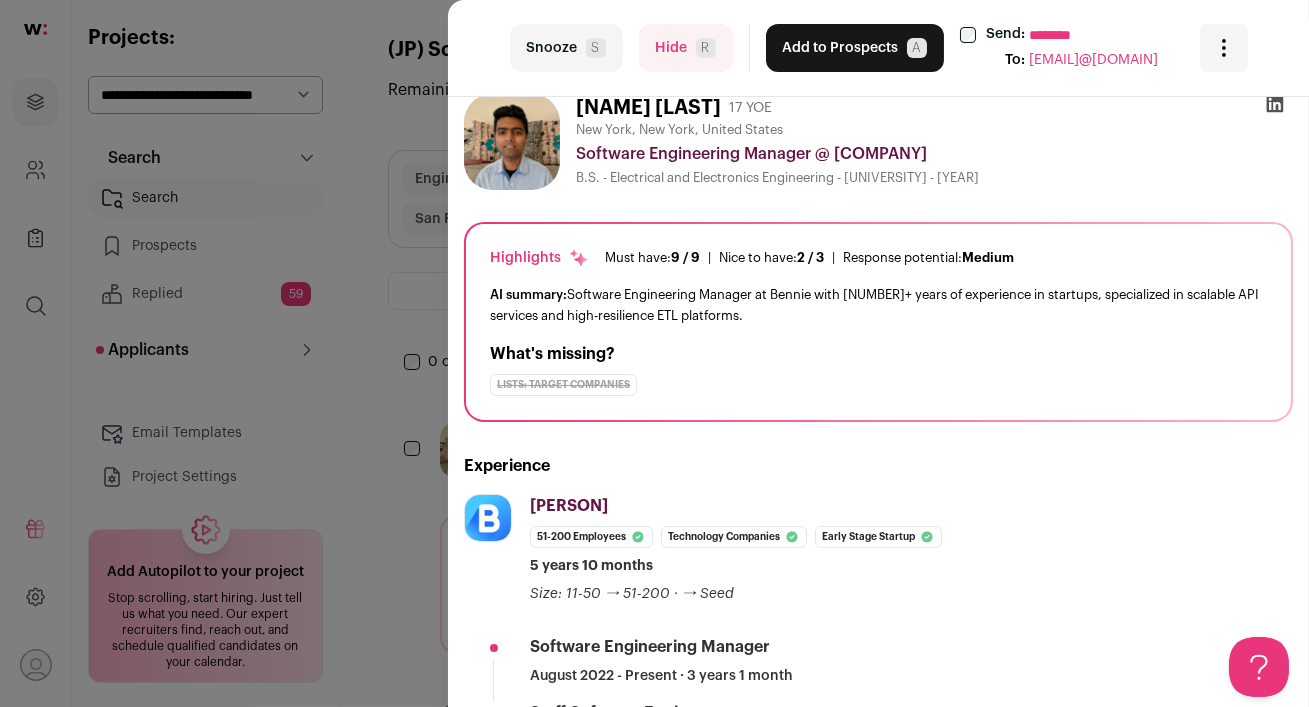 scroll, scrollTop: 0, scrollLeft: 0, axis: both 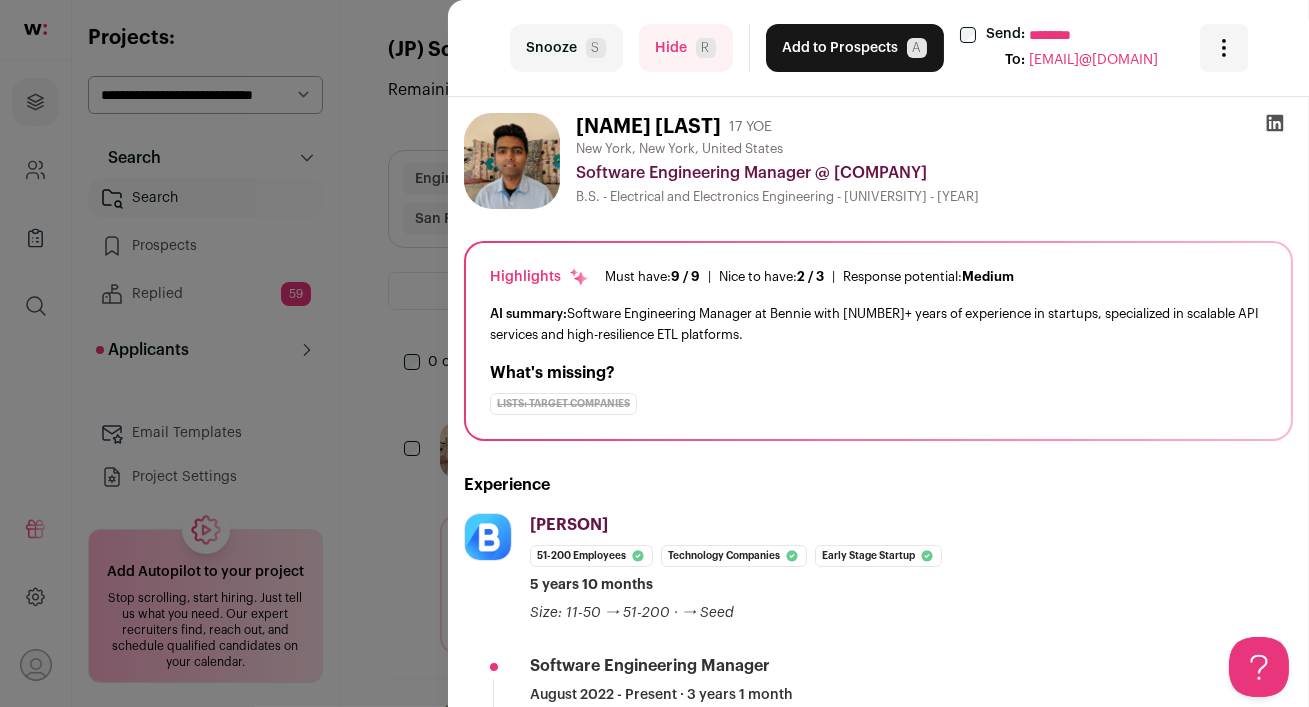 click 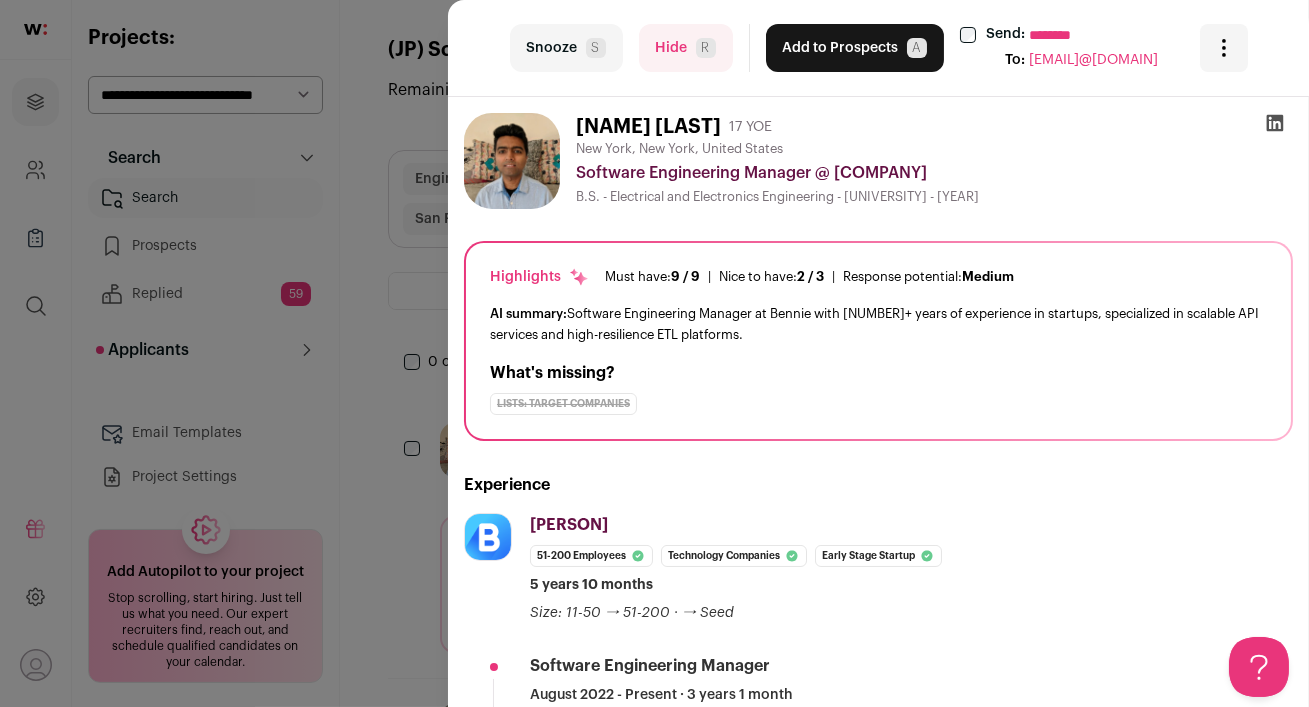 click on "Hide
R" at bounding box center (686, 48) 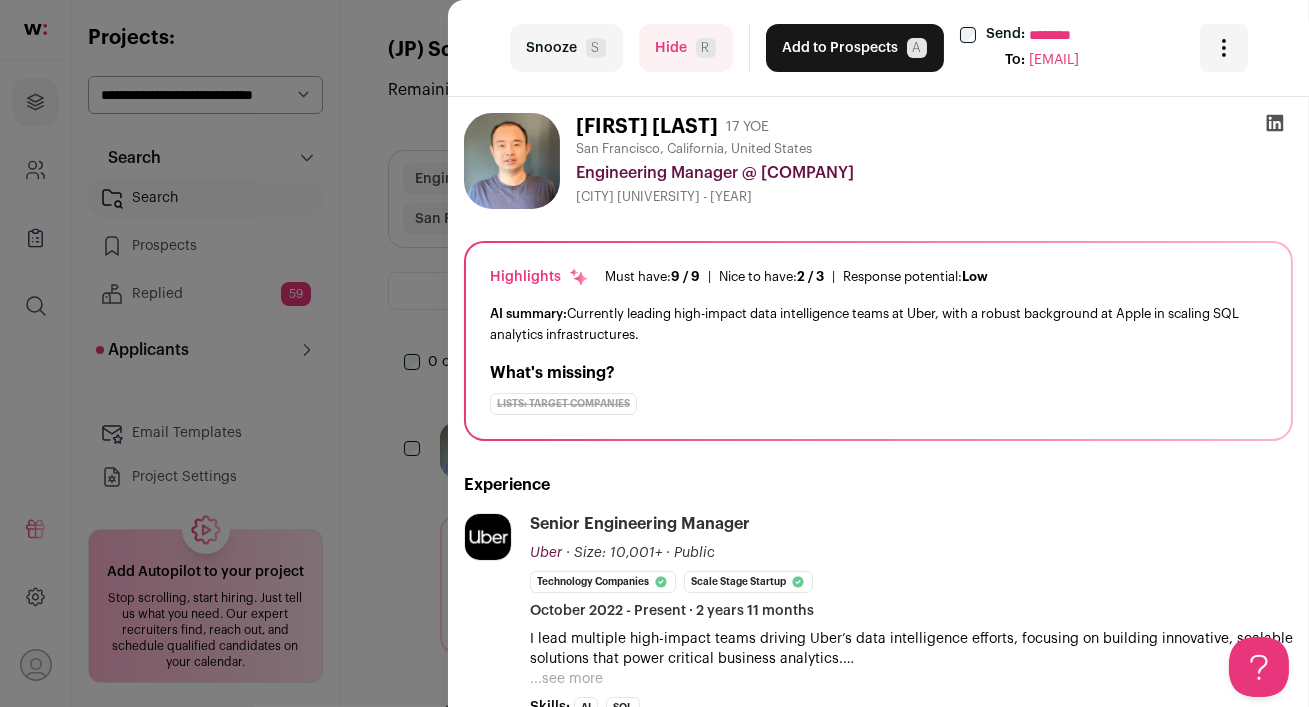 click on "Hide
R" at bounding box center [686, 48] 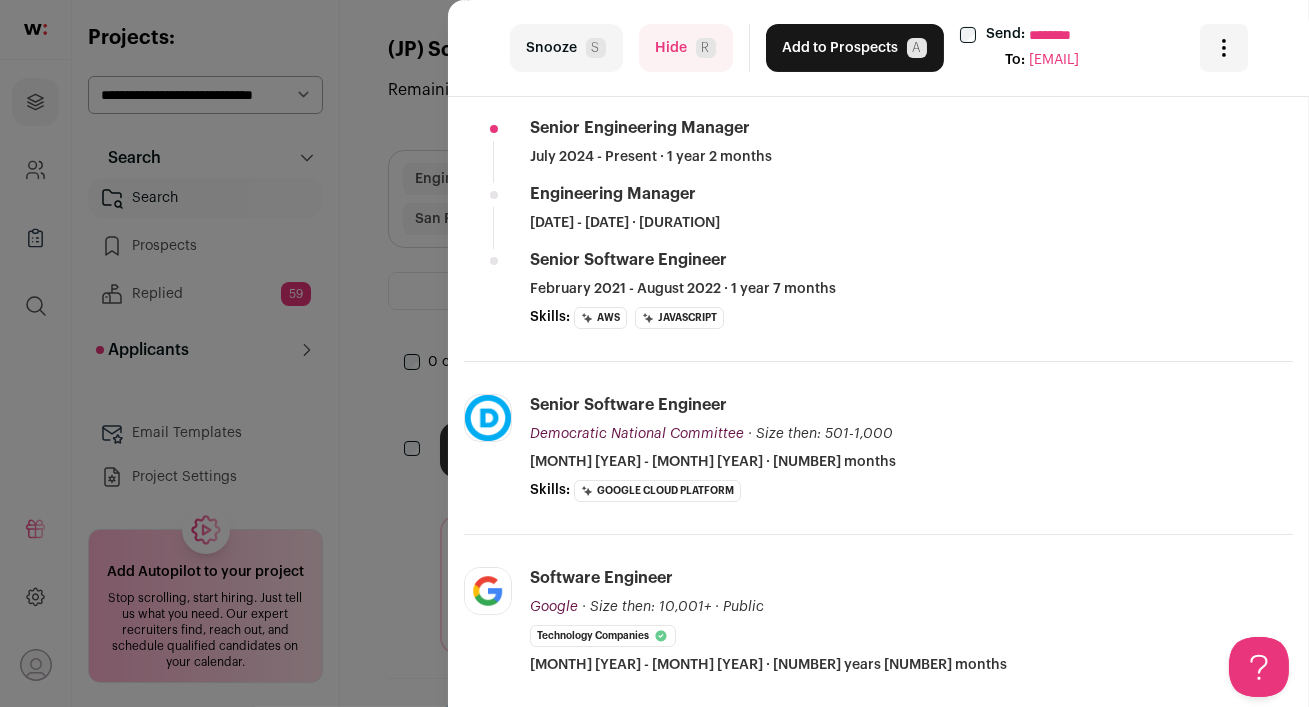 scroll, scrollTop: 729, scrollLeft: 0, axis: vertical 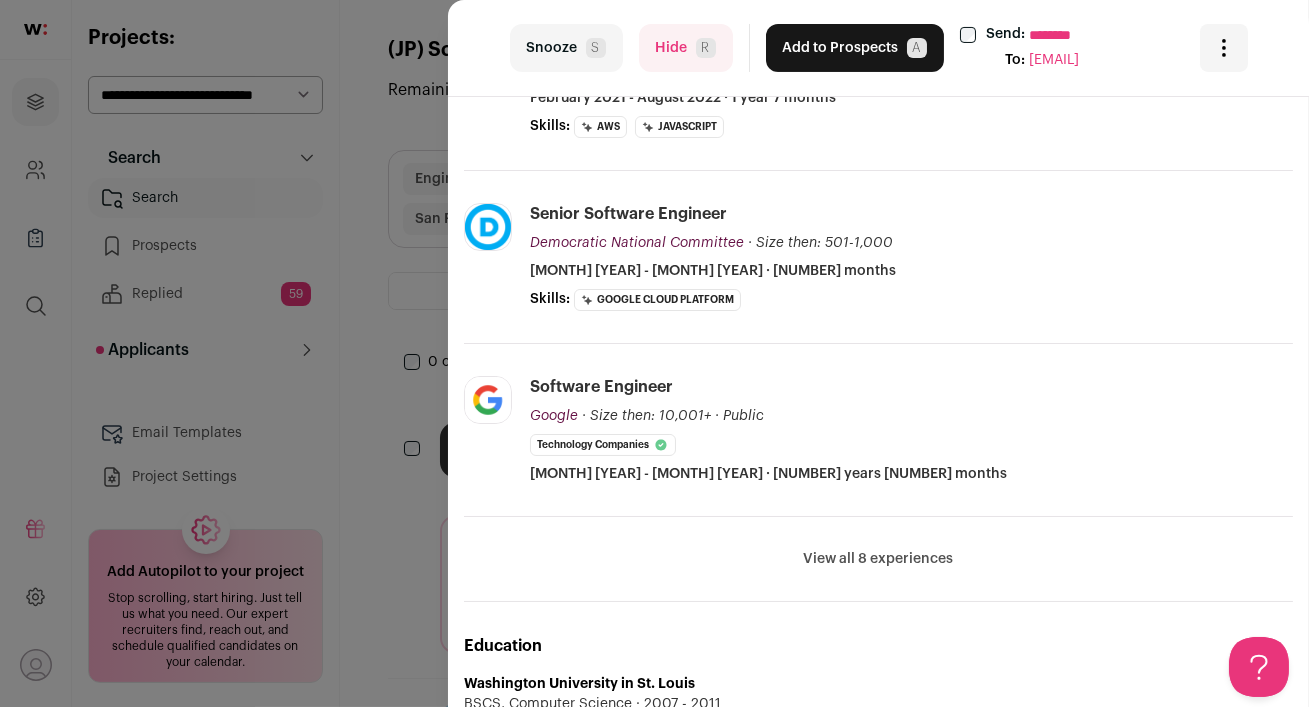 click on "View all 8 experiences" at bounding box center [879, 559] 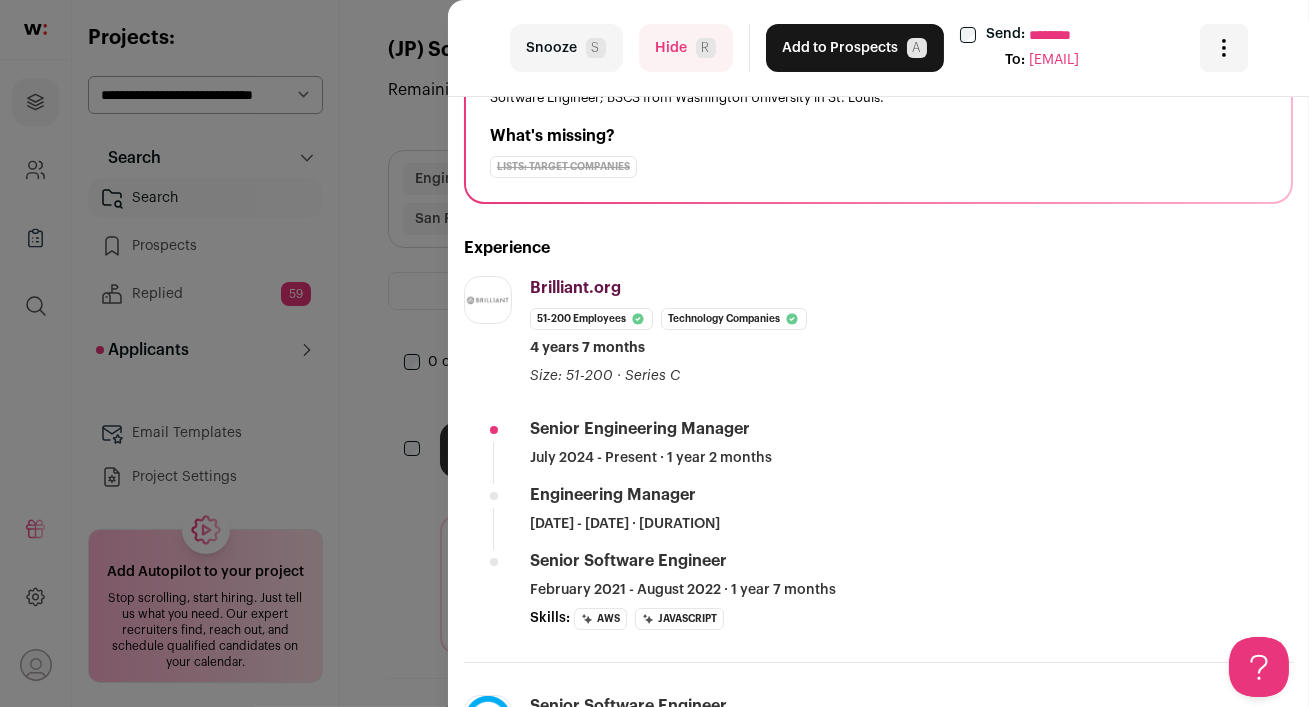 scroll, scrollTop: 0, scrollLeft: 0, axis: both 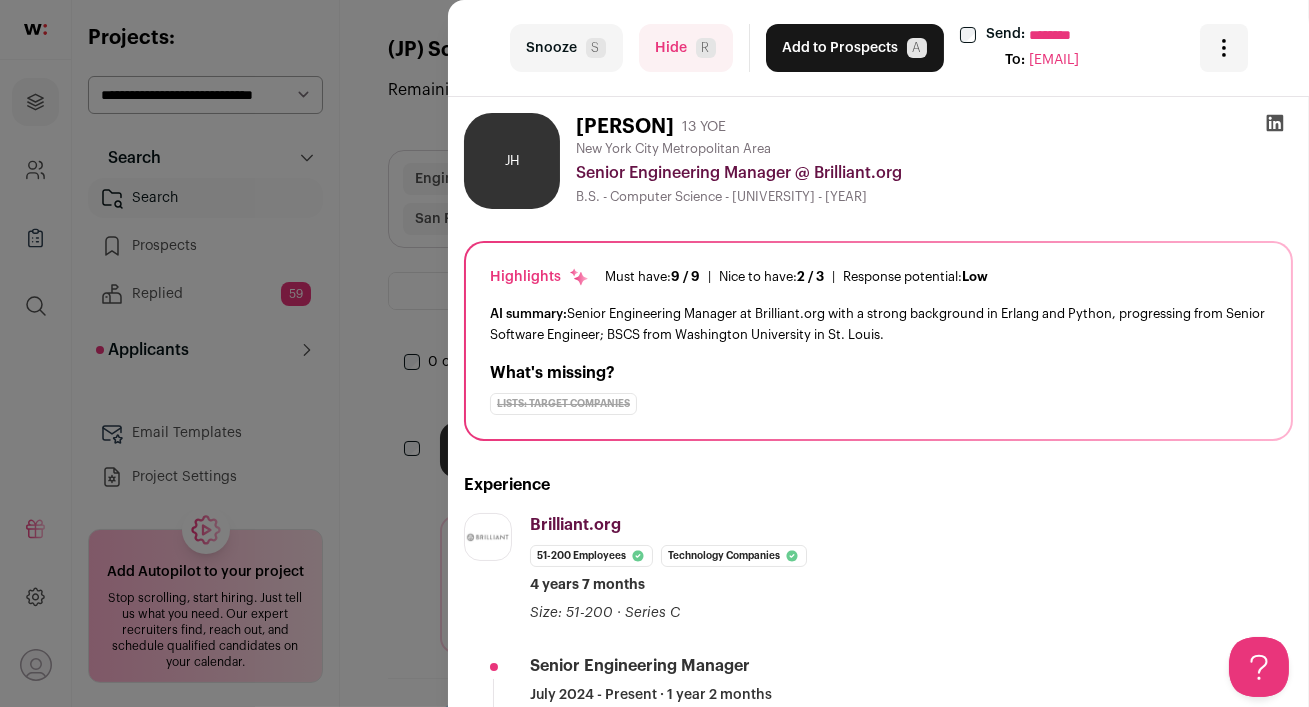 click 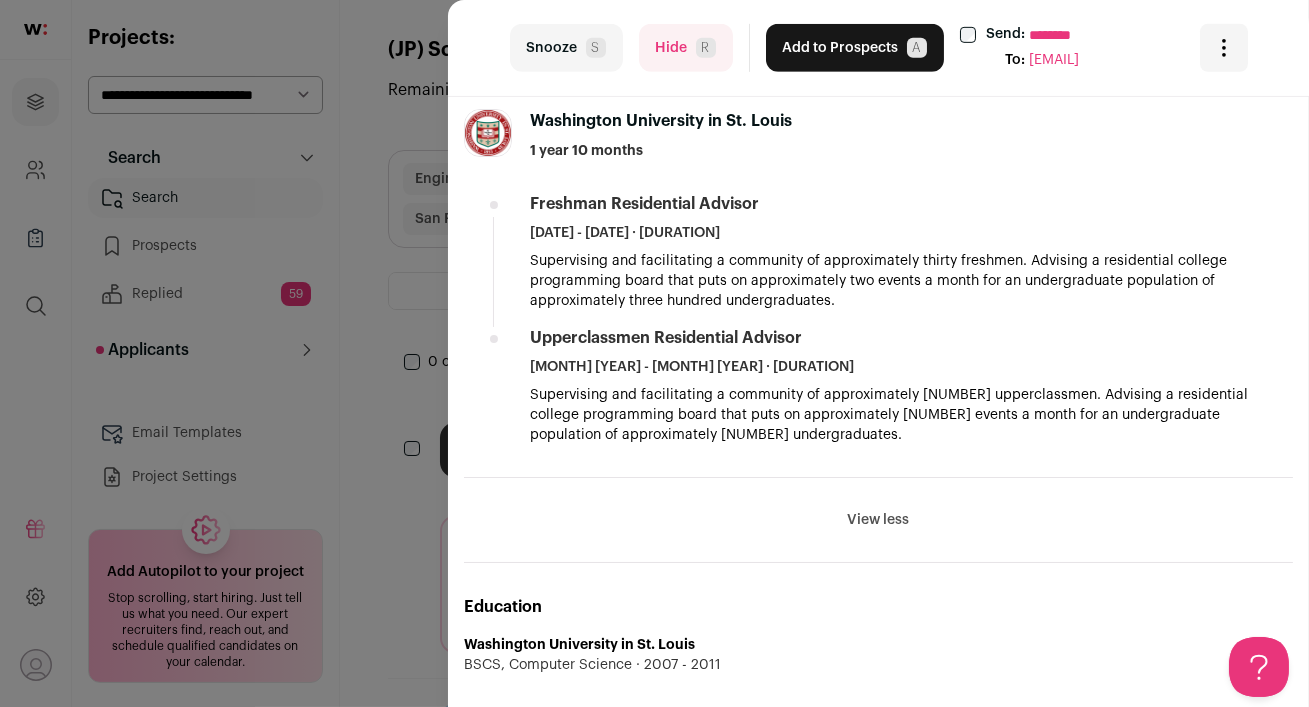 scroll, scrollTop: 2426, scrollLeft: 0, axis: vertical 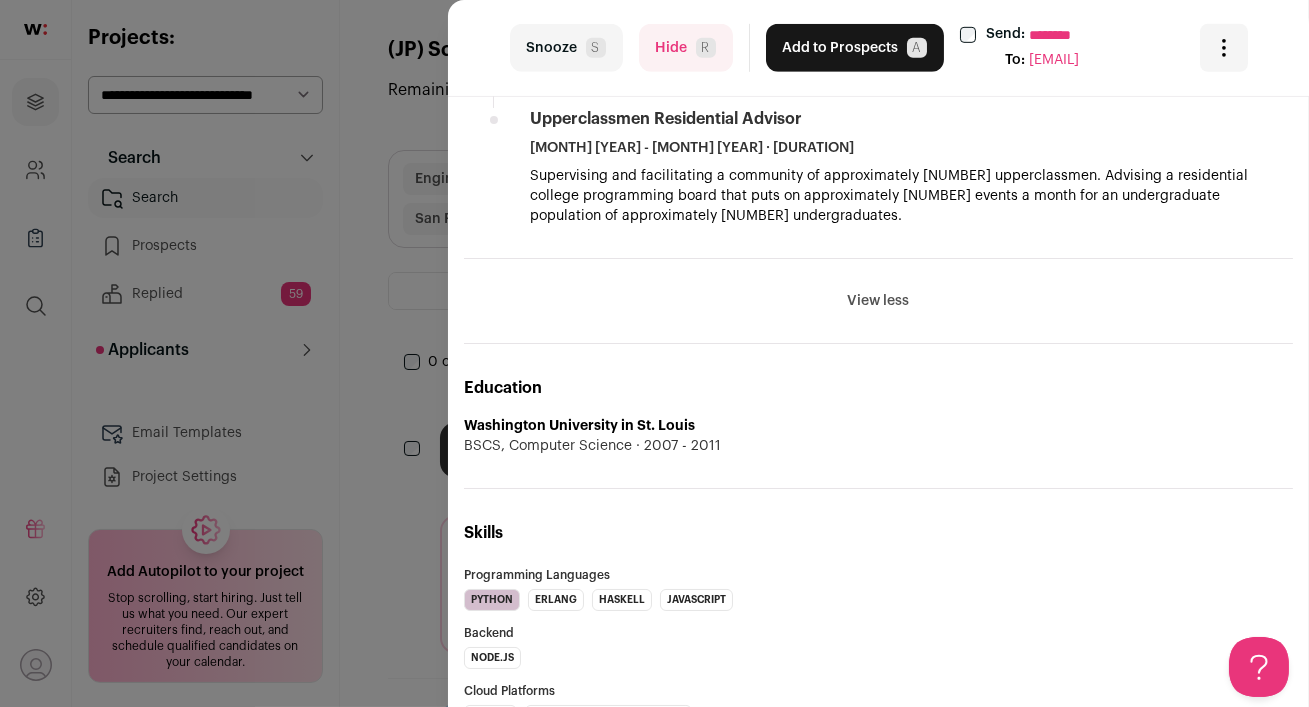 click on "Add to Prospects
A" at bounding box center (855, 48) 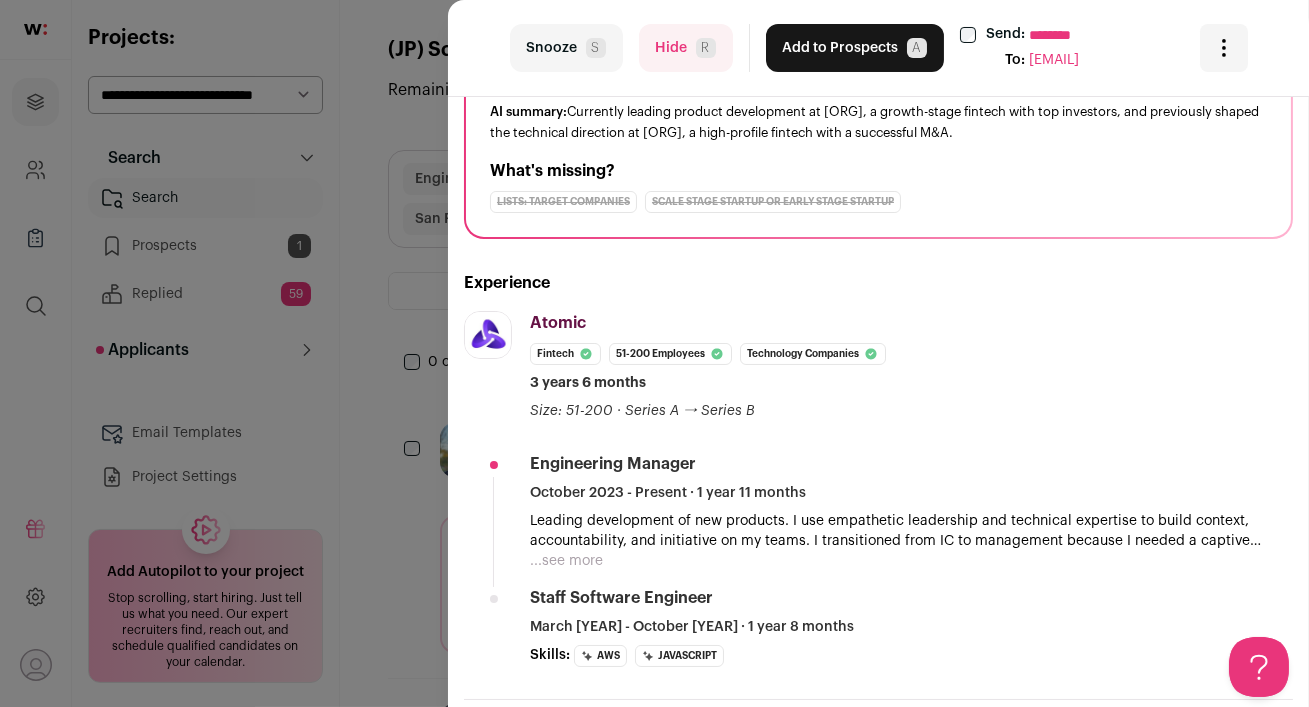 scroll, scrollTop: 271, scrollLeft: 0, axis: vertical 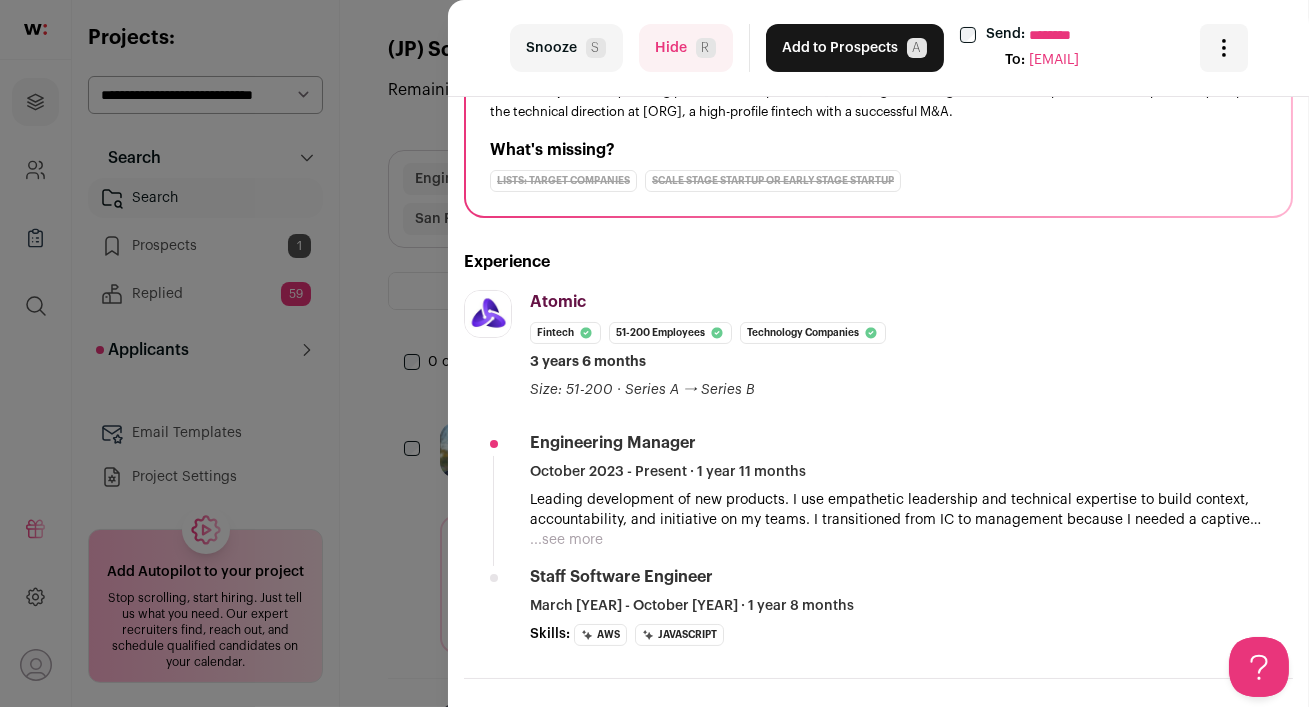 click on "...see more" at bounding box center [566, 540] 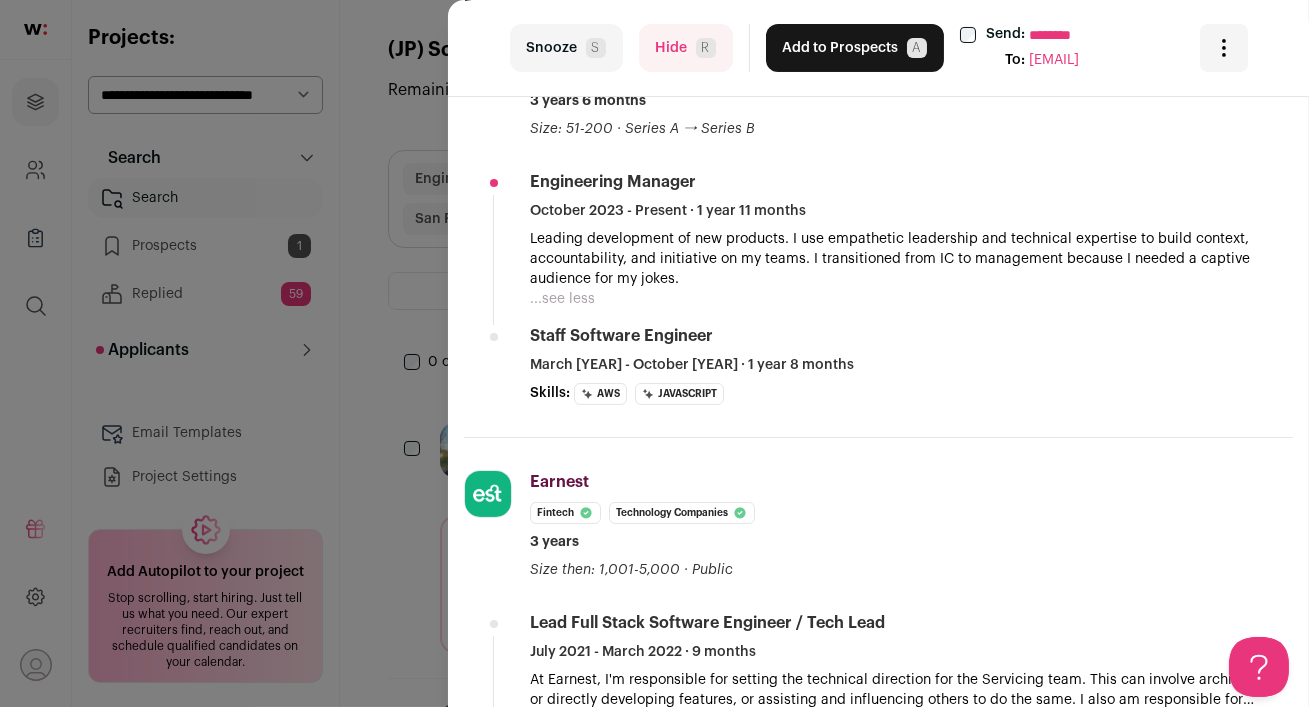 scroll, scrollTop: 242, scrollLeft: 0, axis: vertical 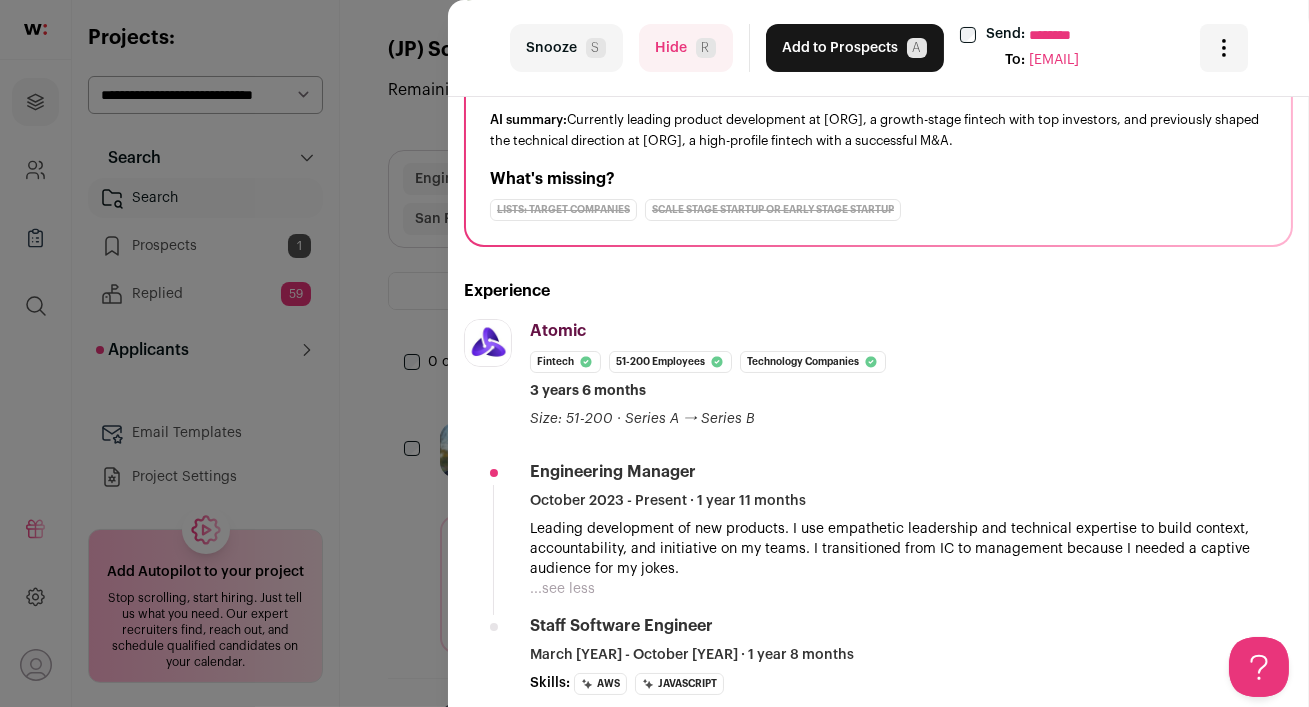 click on "...see less" at bounding box center [562, 589] 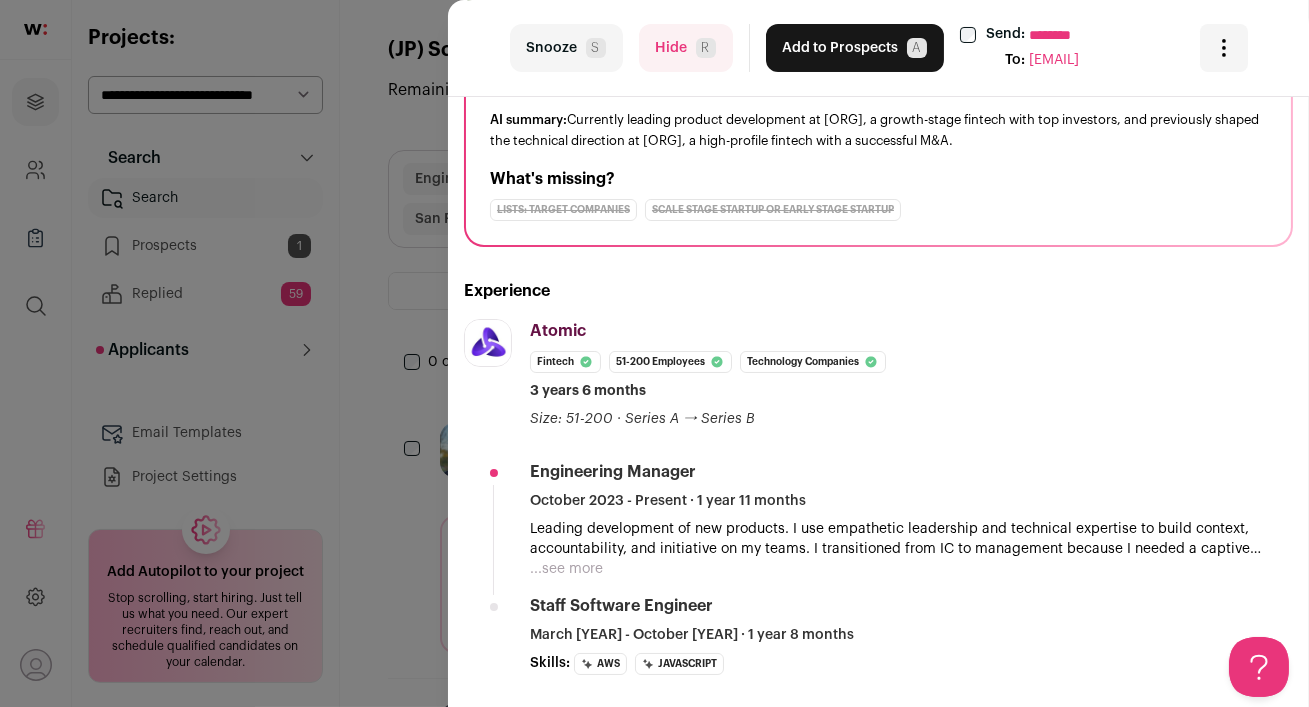 click on "...see more" at bounding box center [566, 569] 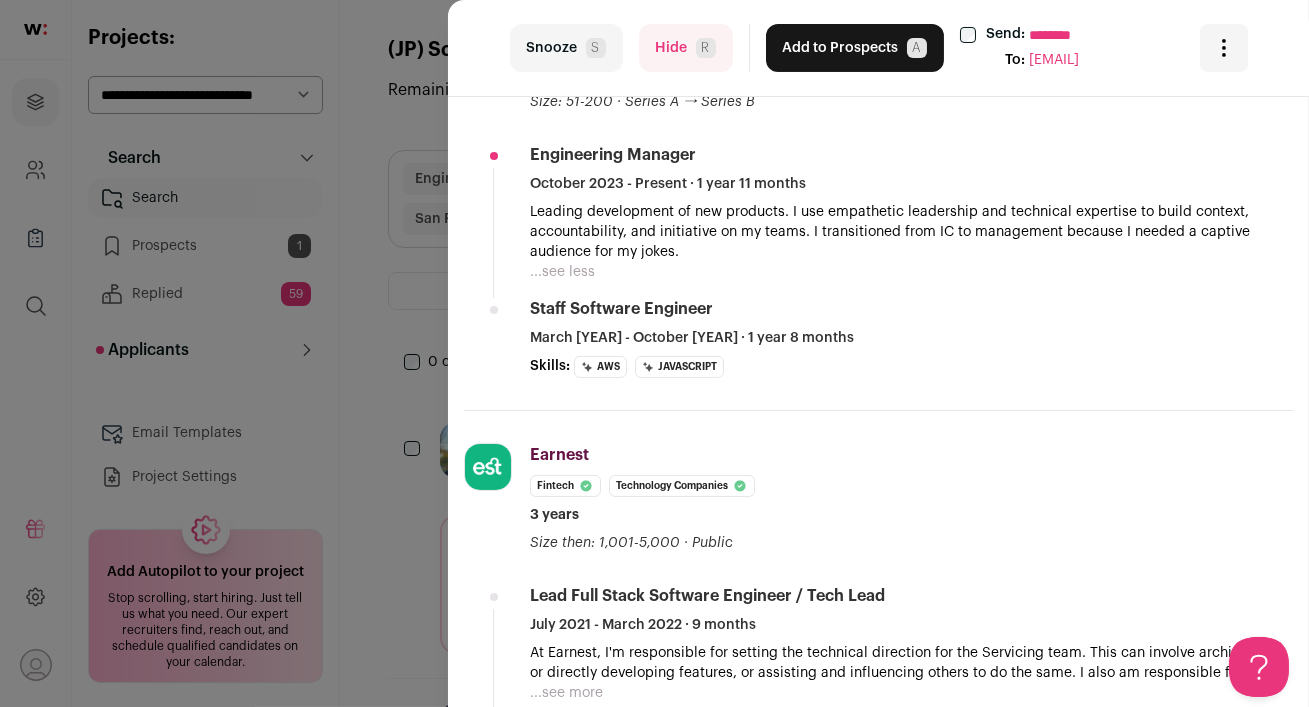 scroll, scrollTop: 620, scrollLeft: 0, axis: vertical 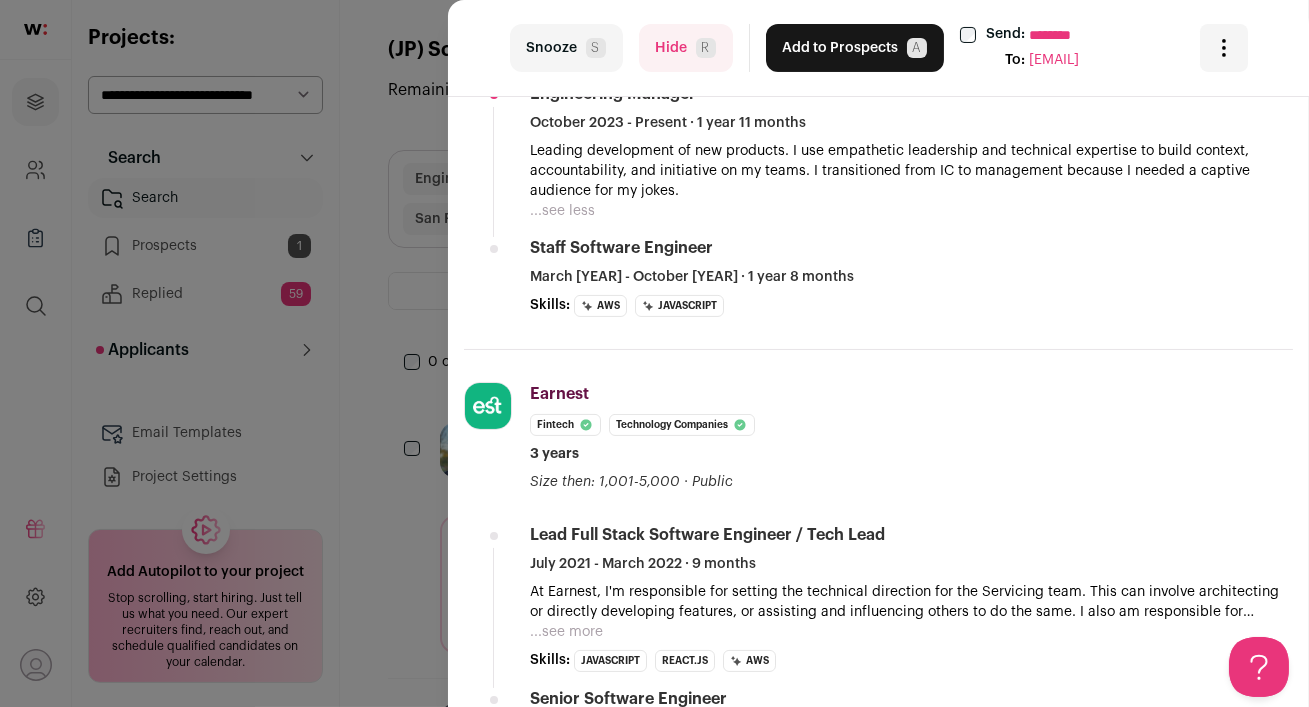 click on "...see more" at bounding box center [566, 632] 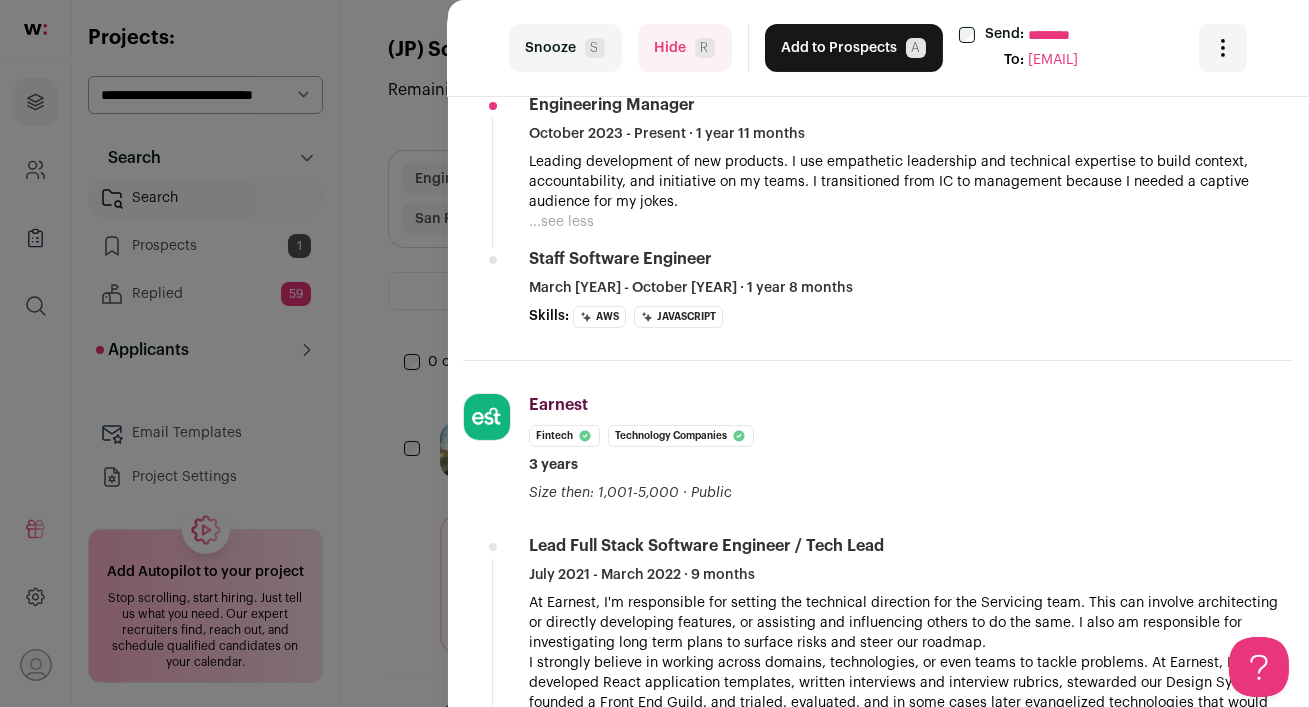 scroll, scrollTop: 0, scrollLeft: 1, axis: horizontal 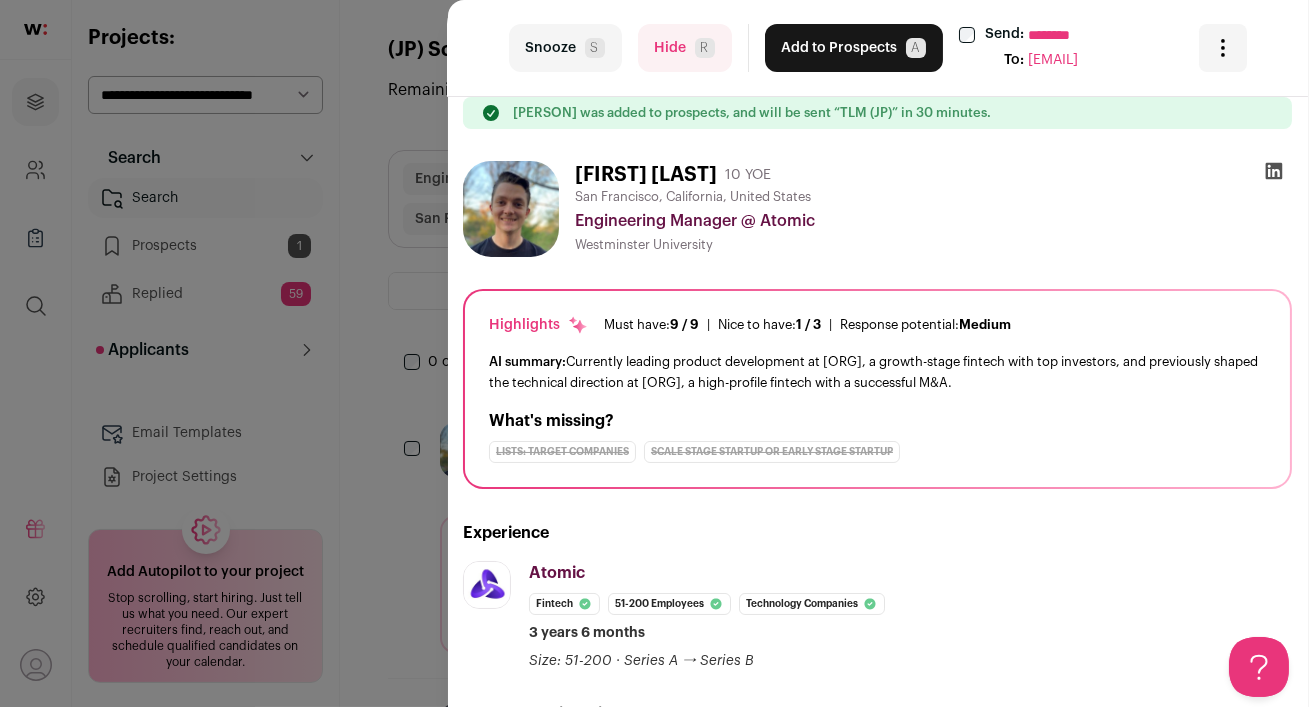 click on "Hide
R" at bounding box center [685, 48] 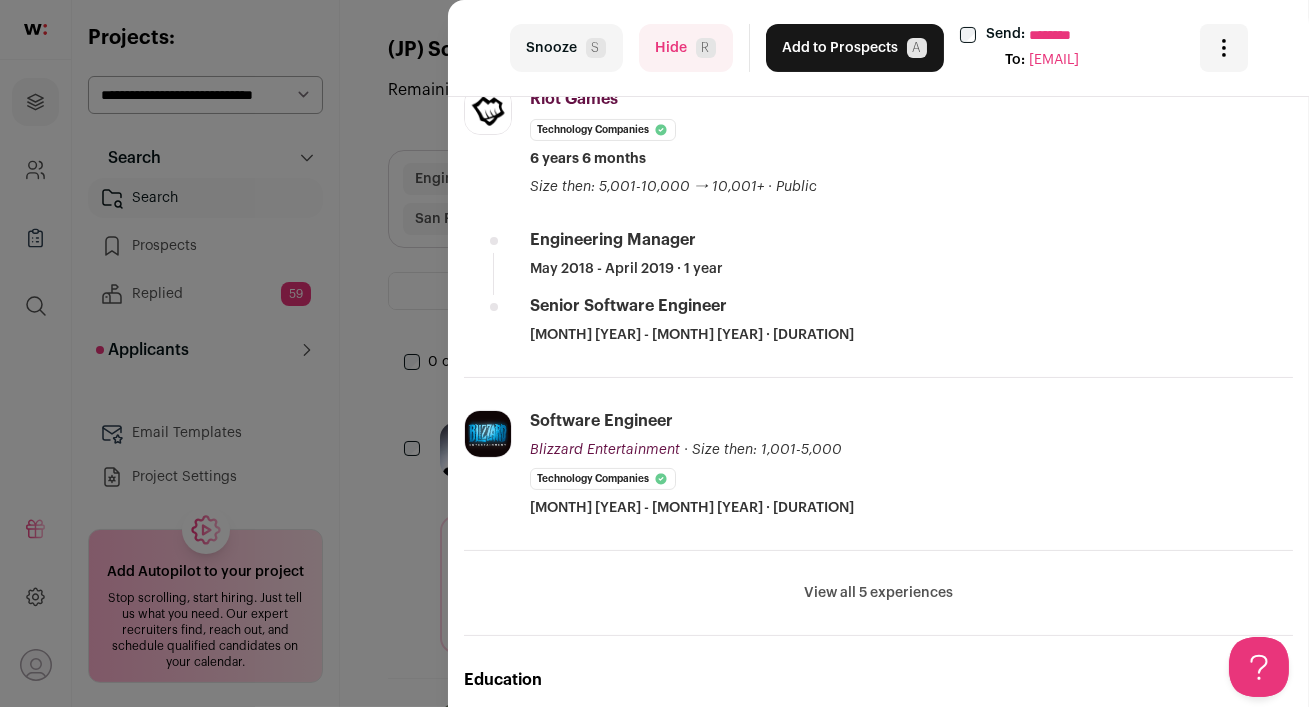 scroll, scrollTop: 0, scrollLeft: 0, axis: both 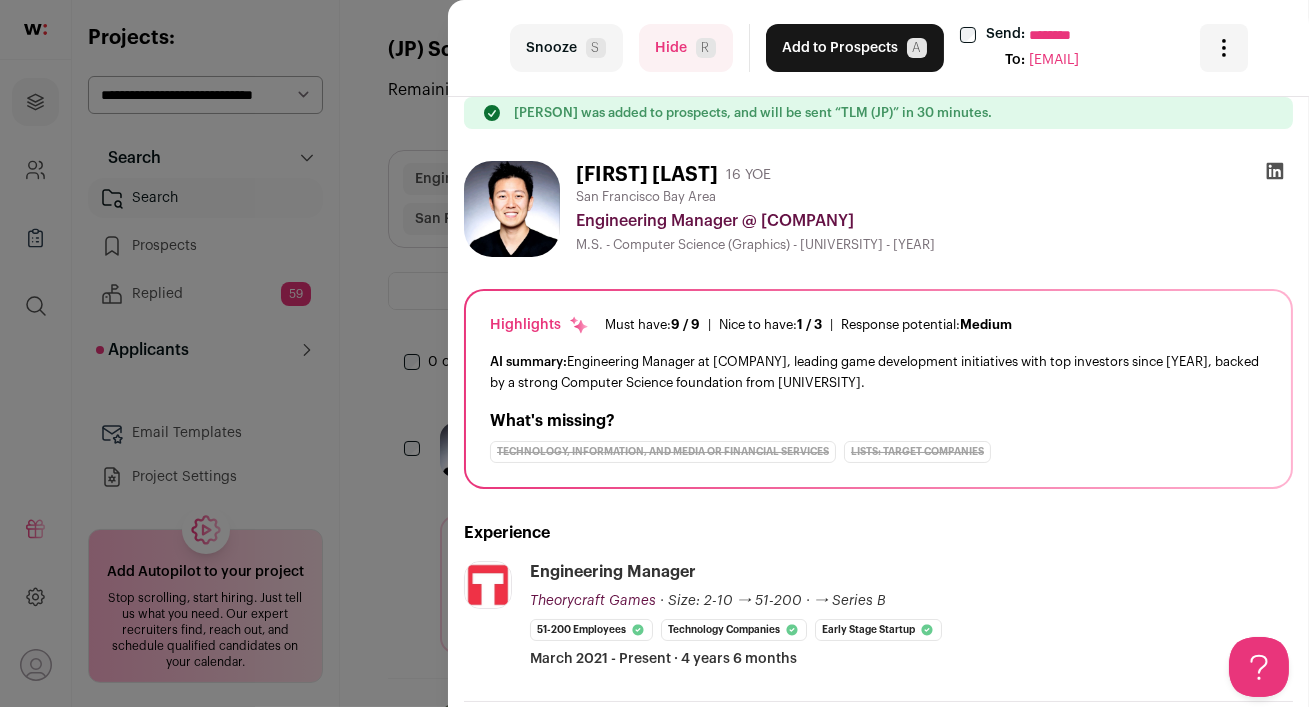 click on "Hide
R" at bounding box center [686, 48] 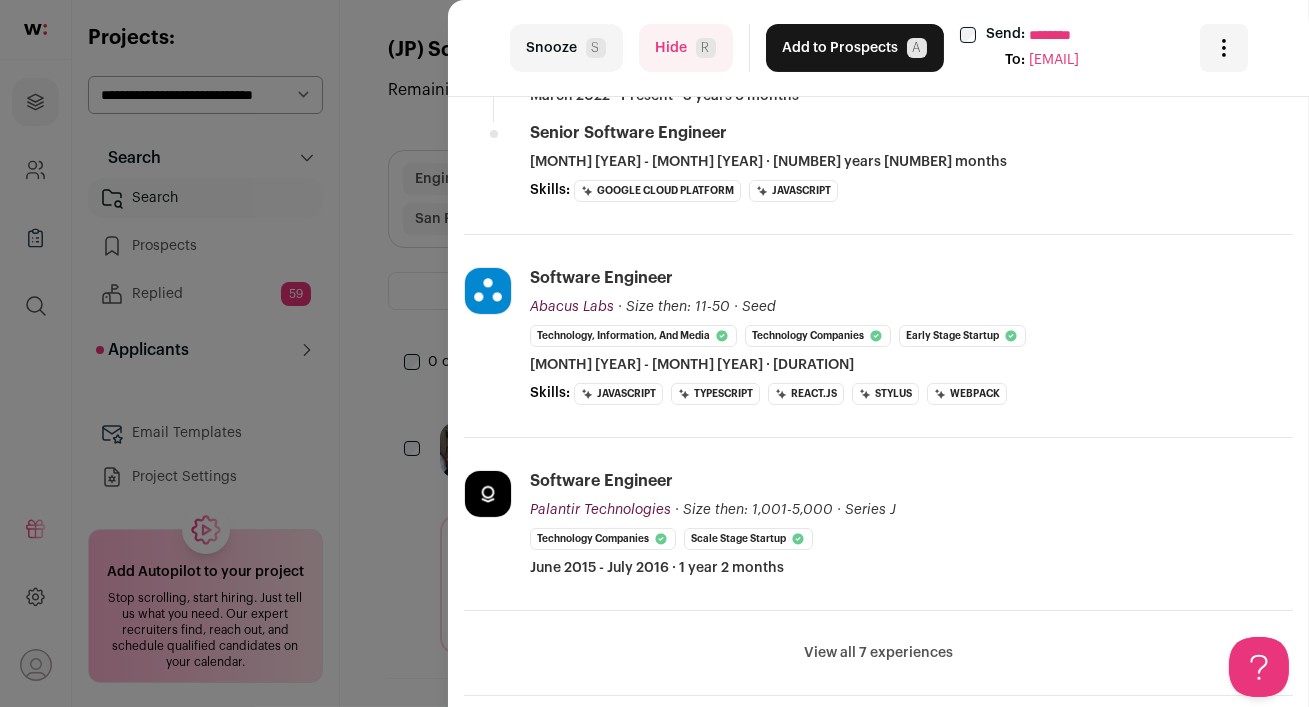 scroll, scrollTop: 613, scrollLeft: 0, axis: vertical 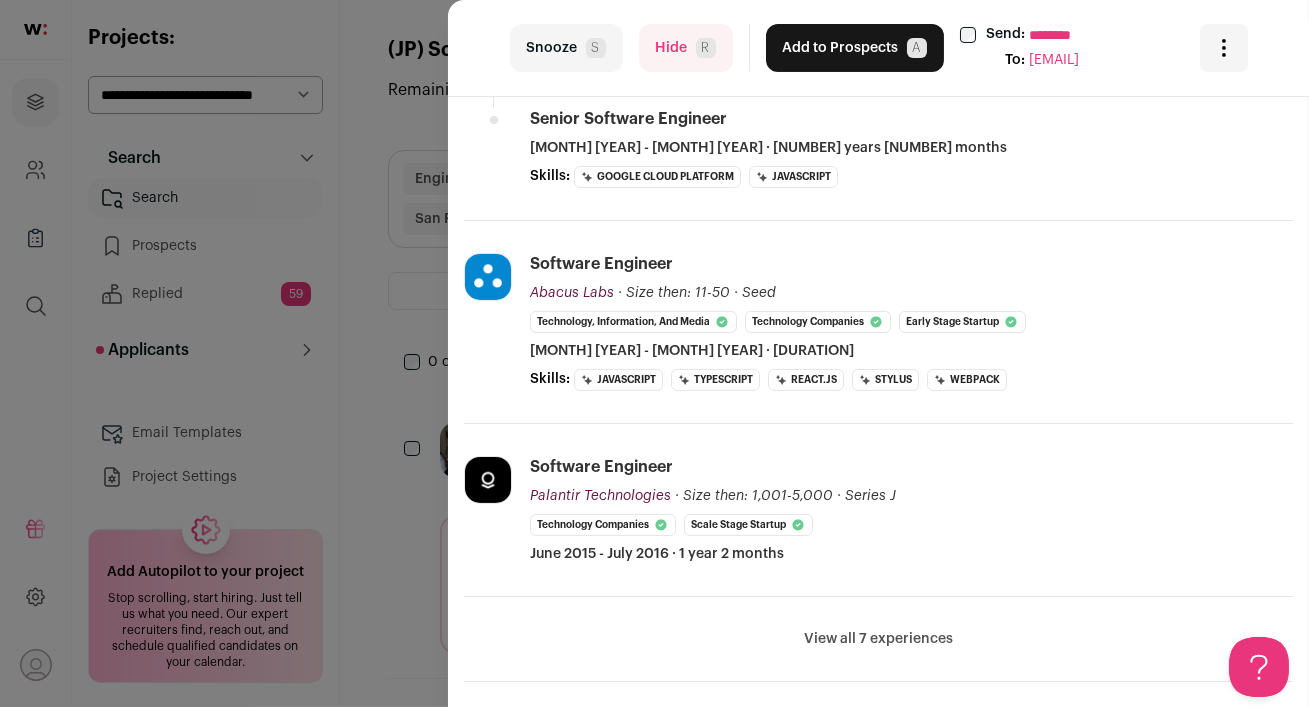 click on "View all 7 experiences" at bounding box center (878, 639) 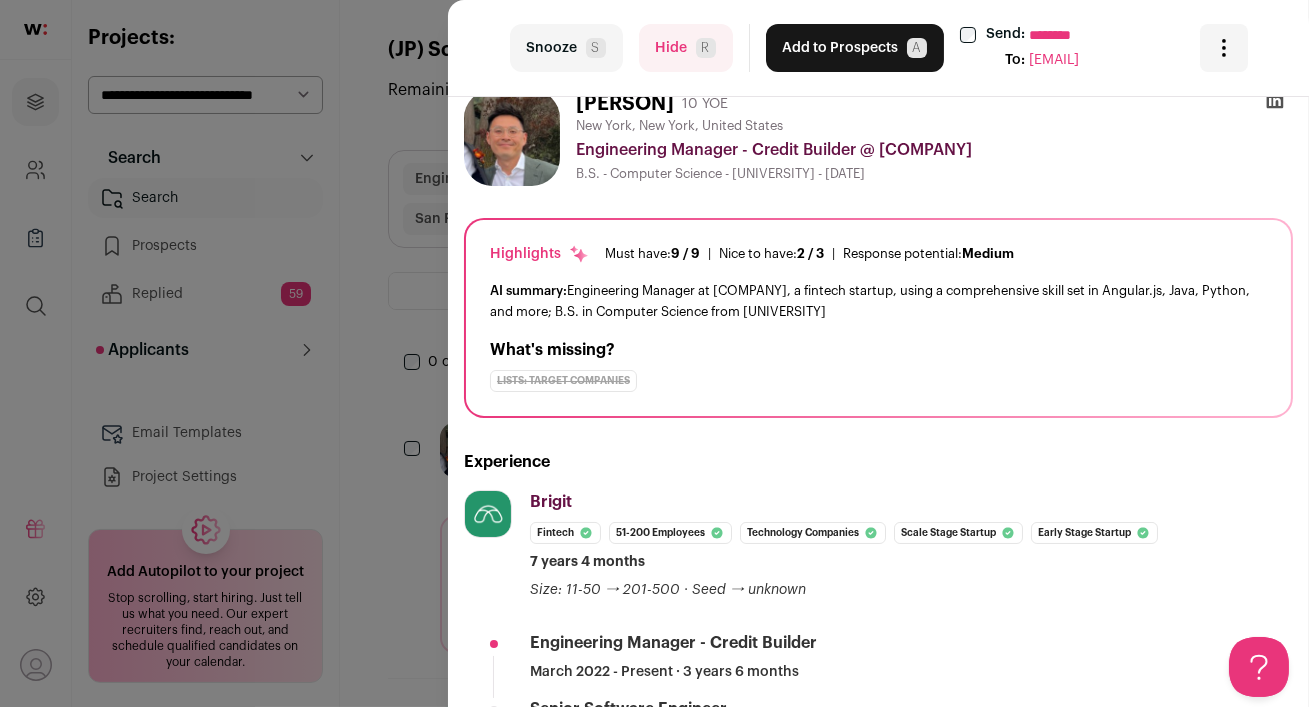 scroll, scrollTop: 0, scrollLeft: 0, axis: both 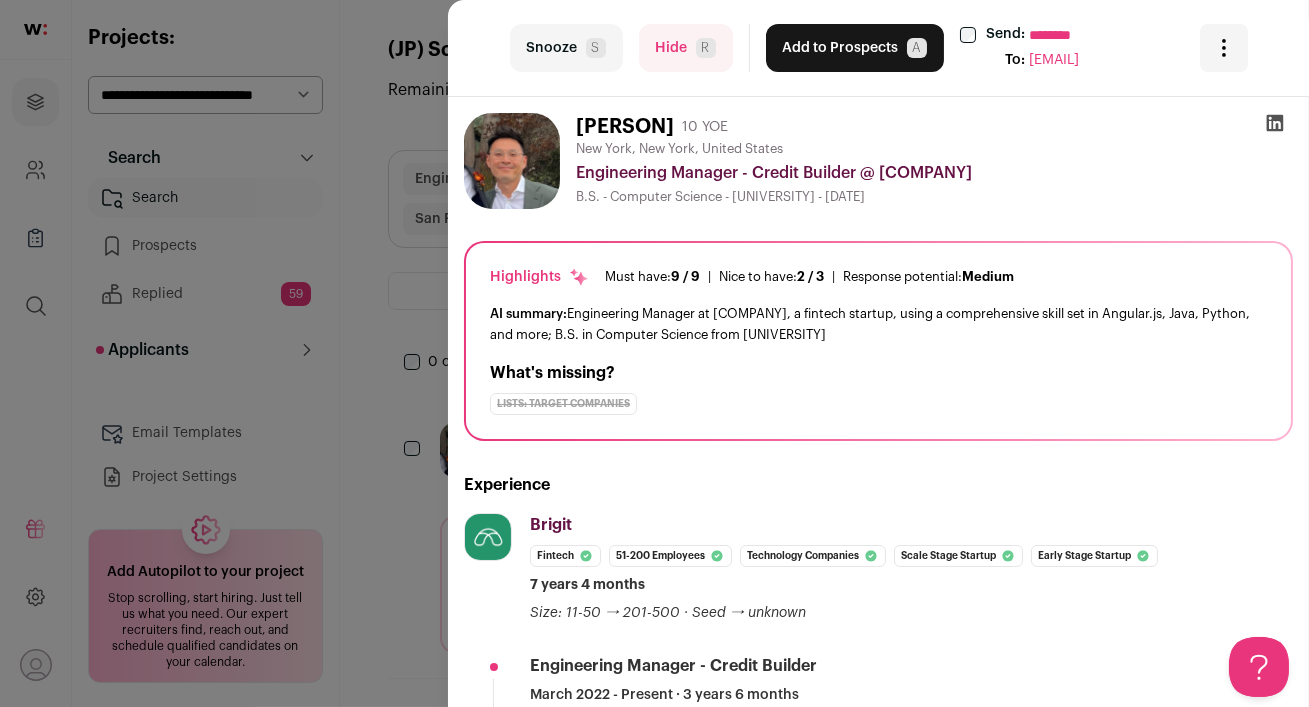 click 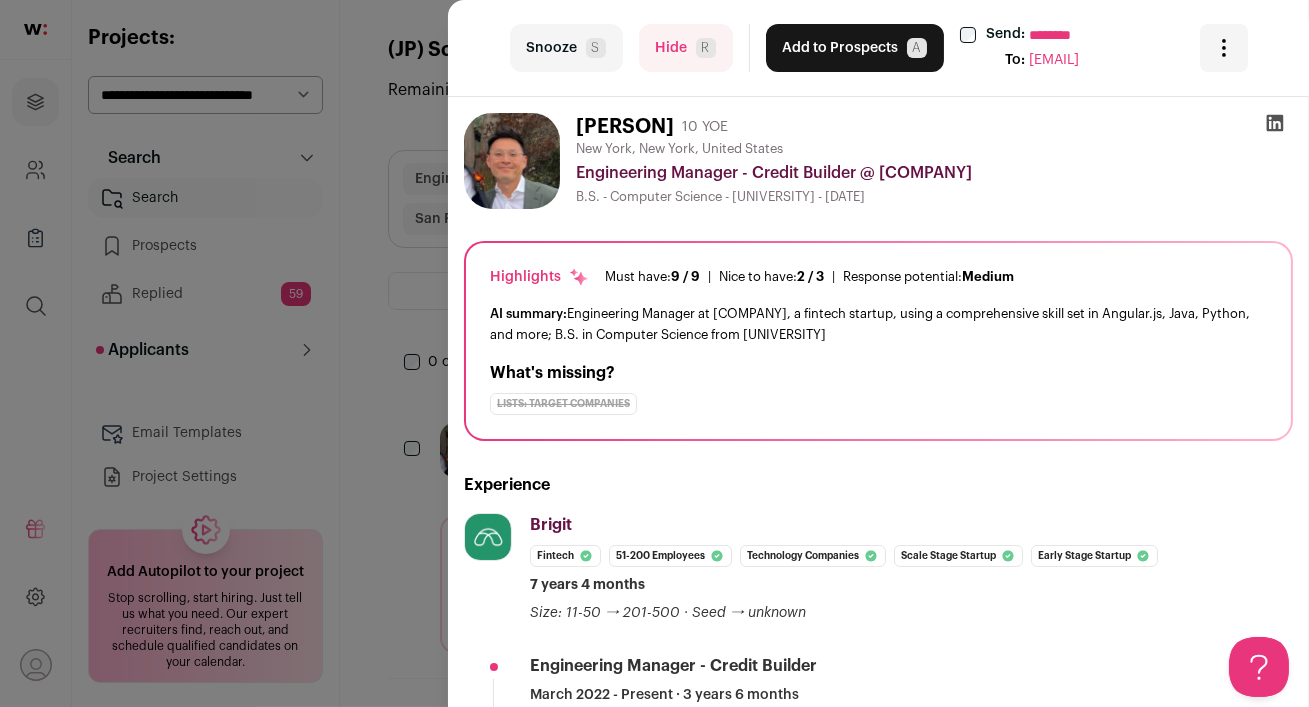 click on "Hide
R" at bounding box center (686, 48) 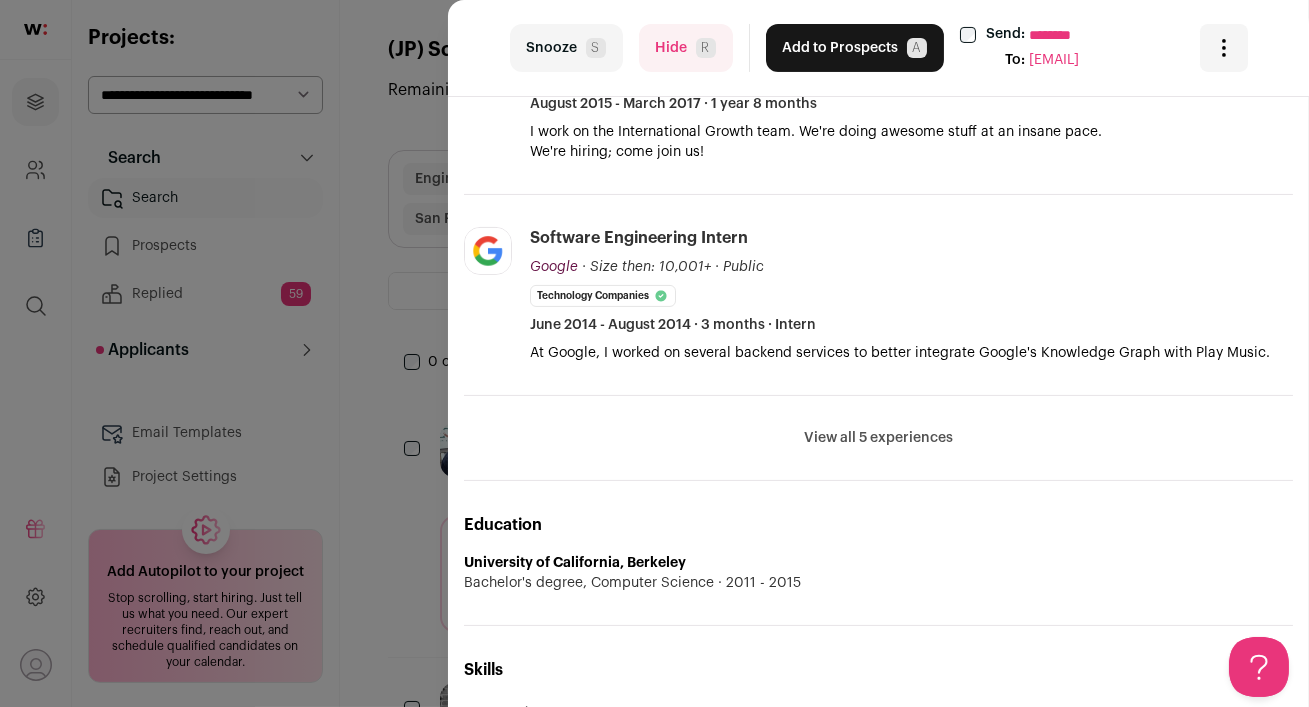 scroll, scrollTop: 0, scrollLeft: 0, axis: both 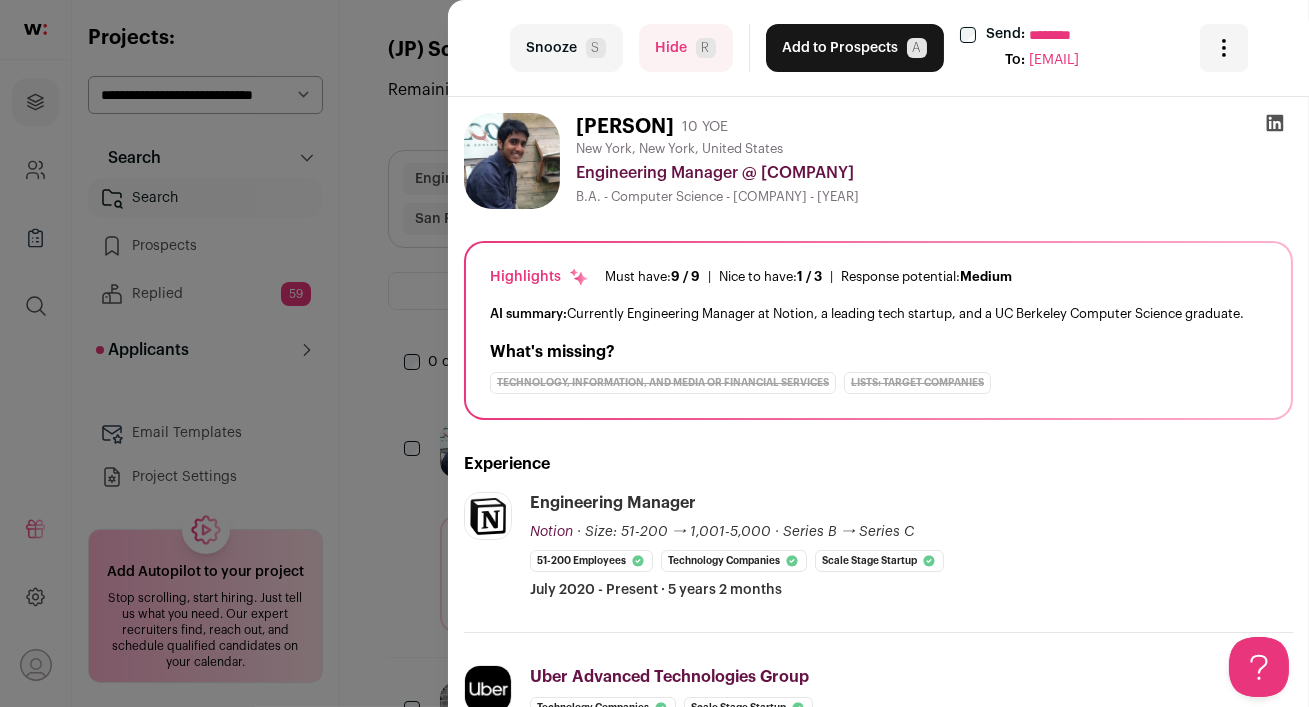 click 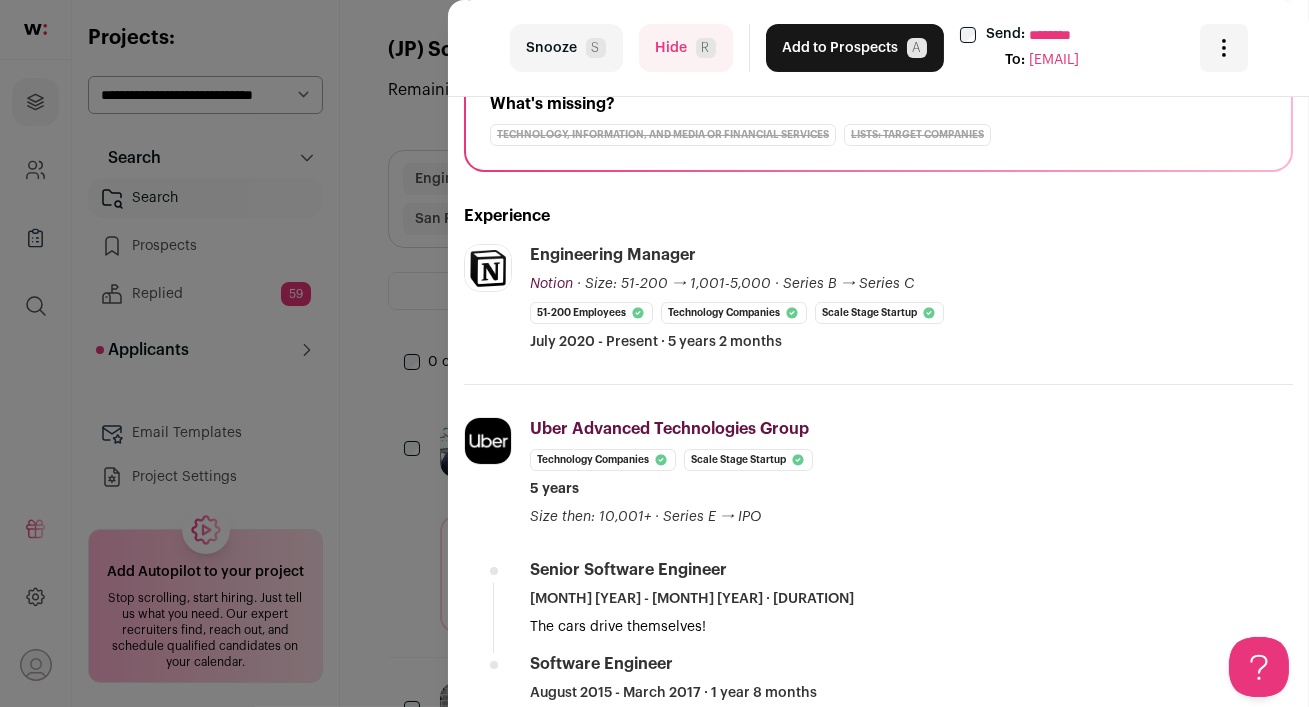 scroll, scrollTop: 270, scrollLeft: 0, axis: vertical 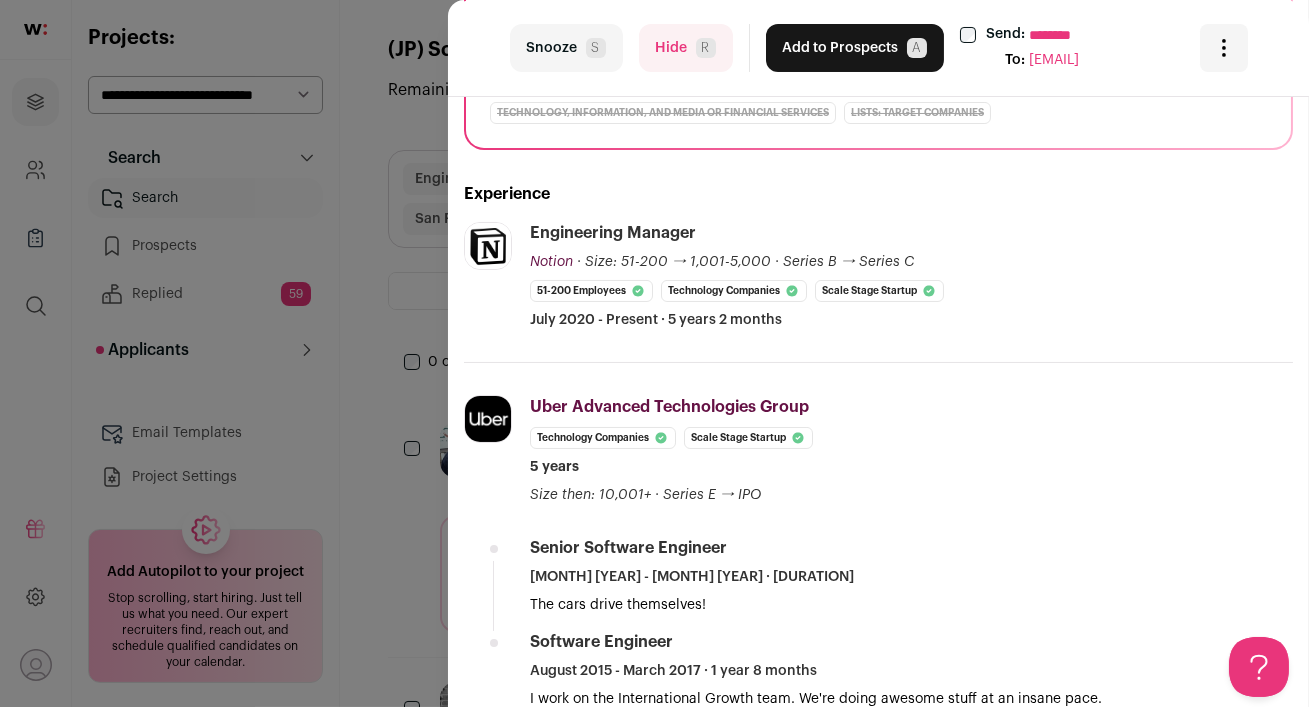 click on "Hide
R" at bounding box center [686, 48] 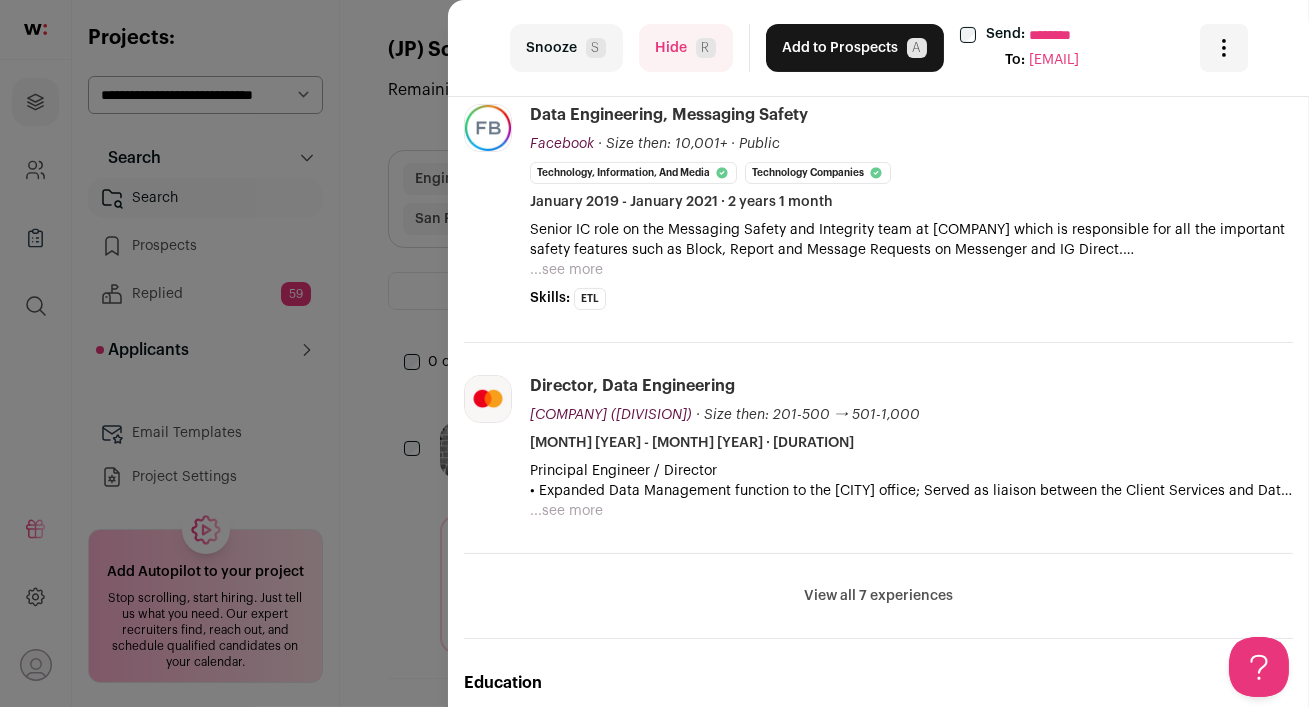 scroll, scrollTop: 810, scrollLeft: 0, axis: vertical 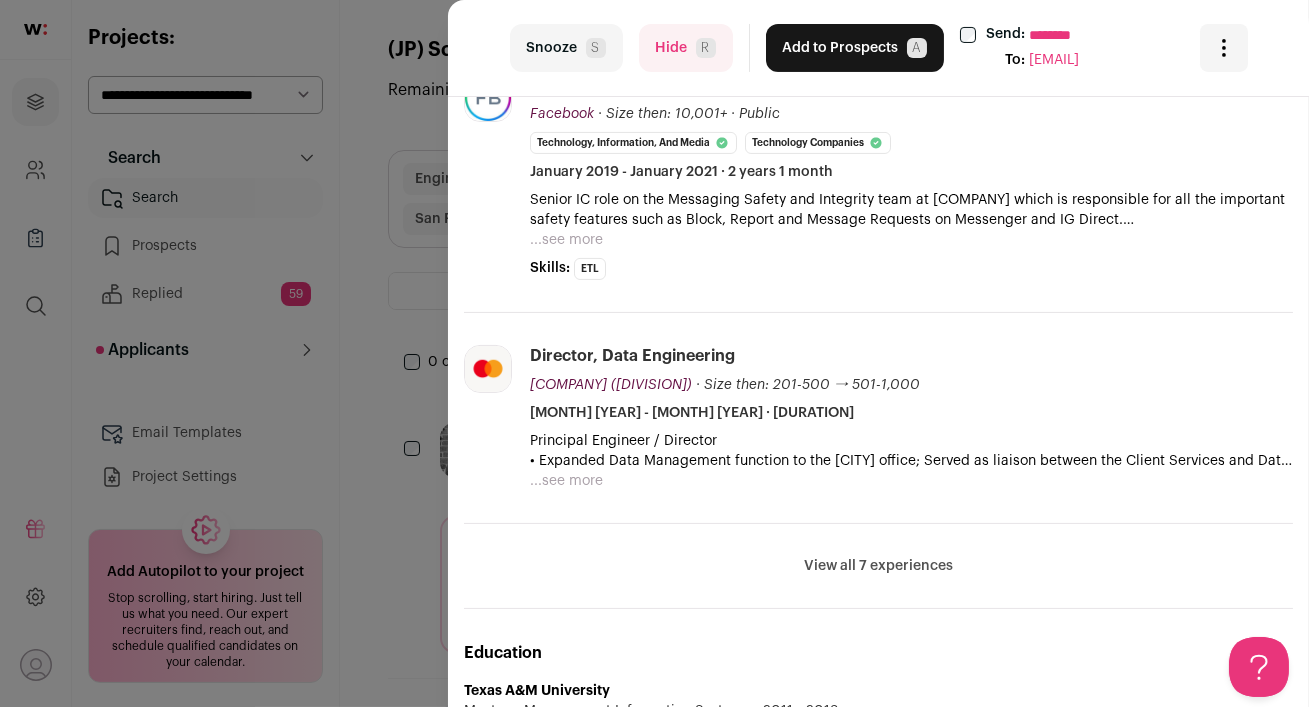 click on "View all 7 experiences" at bounding box center (878, 566) 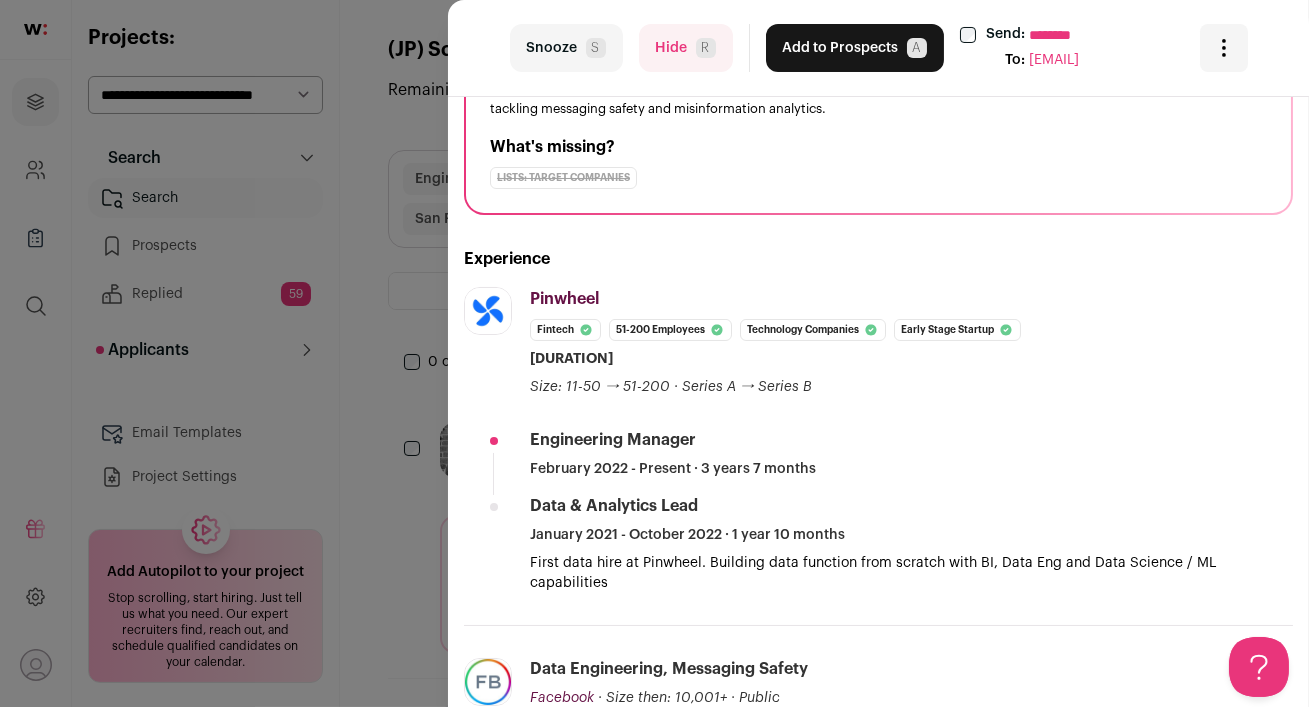scroll, scrollTop: 0, scrollLeft: 0, axis: both 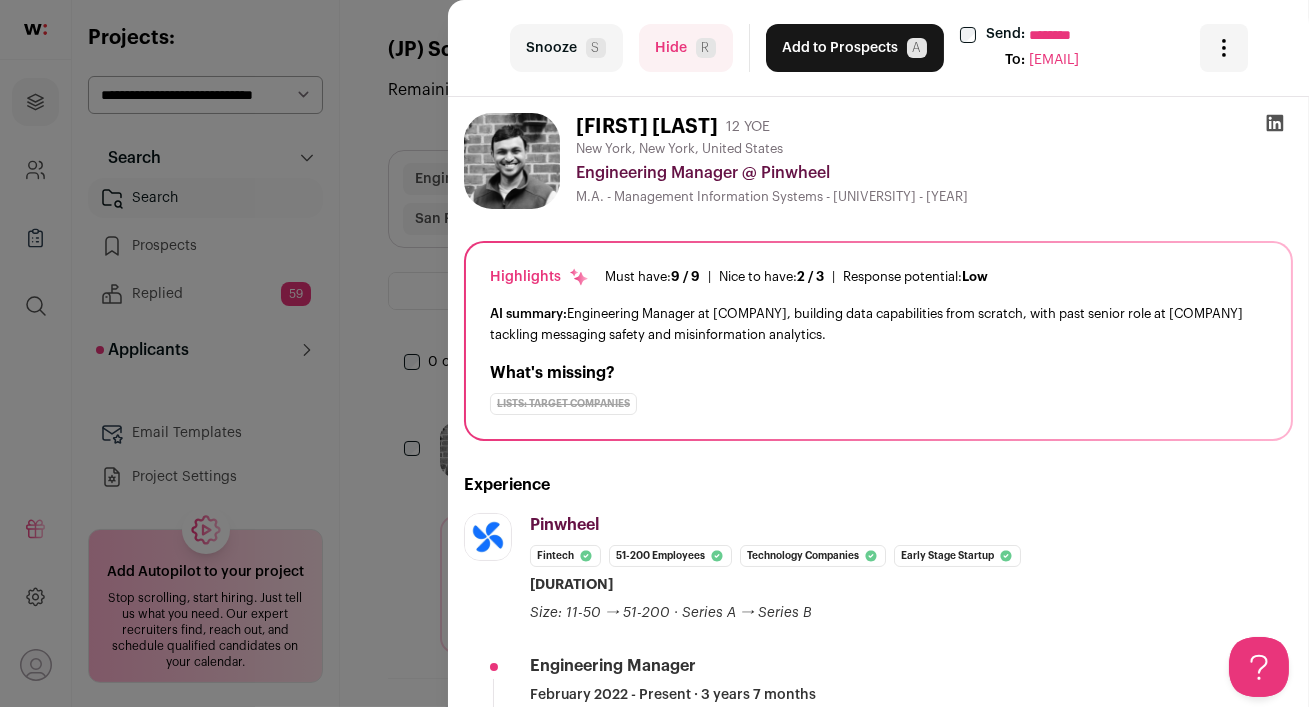 click at bounding box center [1275, 127] 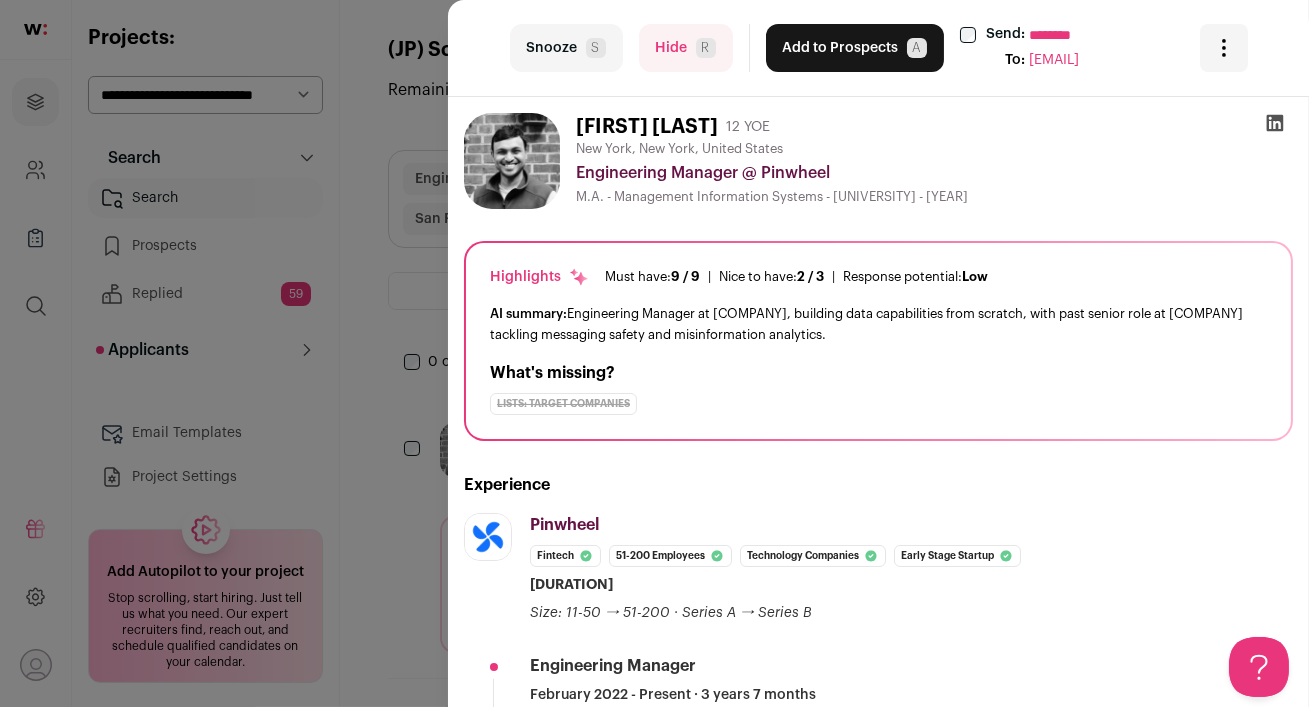 click on "Hide
R" at bounding box center [686, 48] 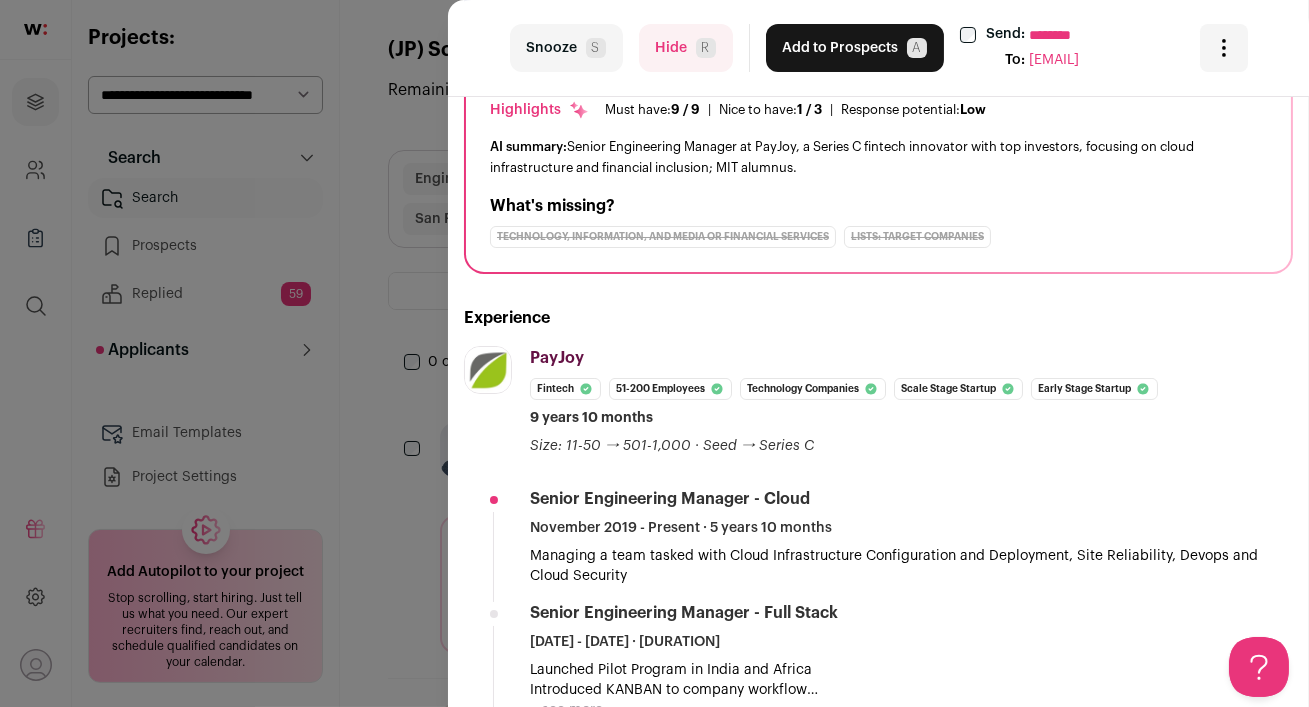scroll, scrollTop: 183, scrollLeft: 0, axis: vertical 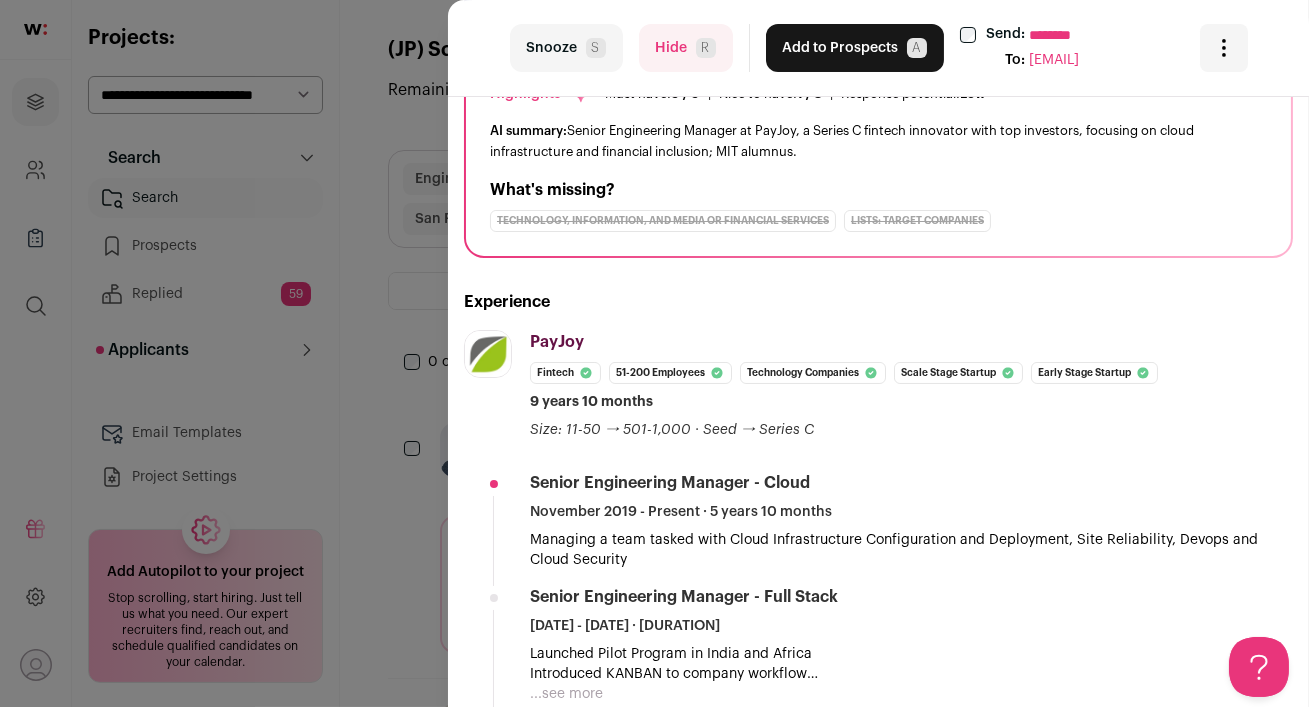 click on "last
Snooze
S
Hide
R
Add to Prospects
A
Send:
********
To:
vanakendave@gmail.com
Are you sure?
David Van Aken  is already in your ATS. Do you wish to reach out to this candidate through wellfound:ai?
Cancel" at bounding box center (654, 353) 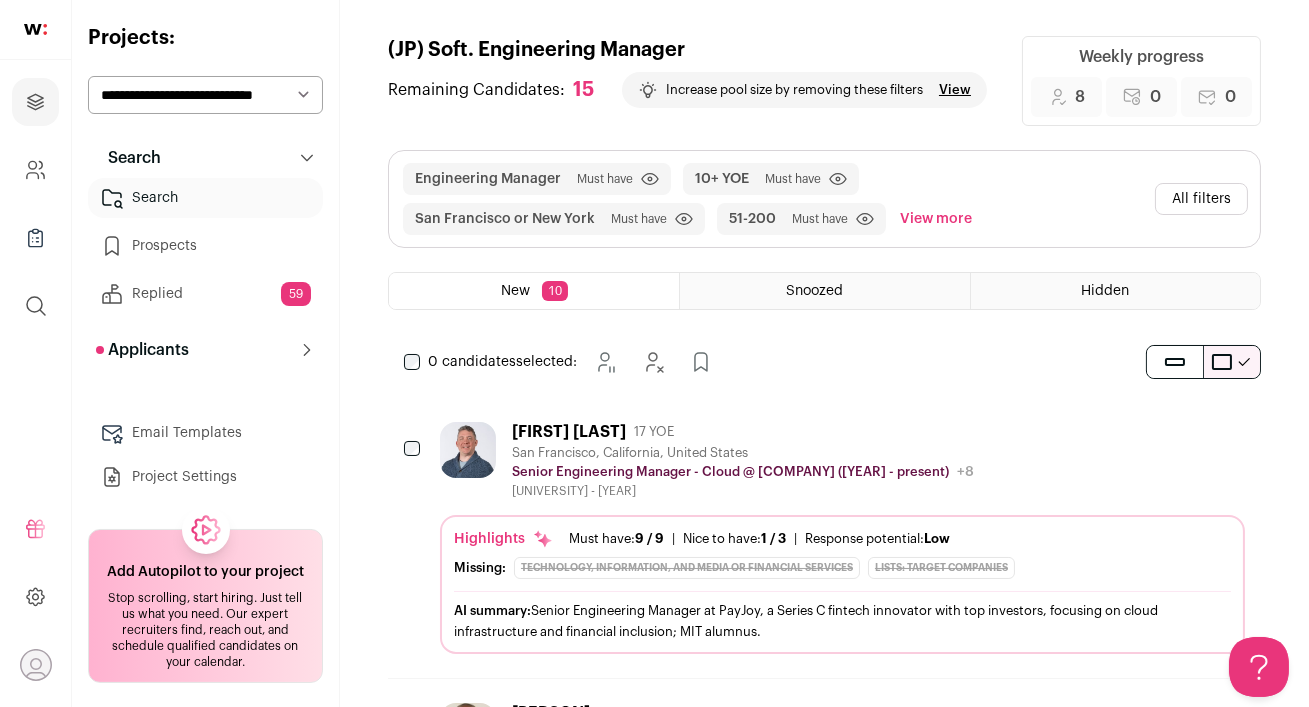 click on "Prospects" at bounding box center (205, 246) 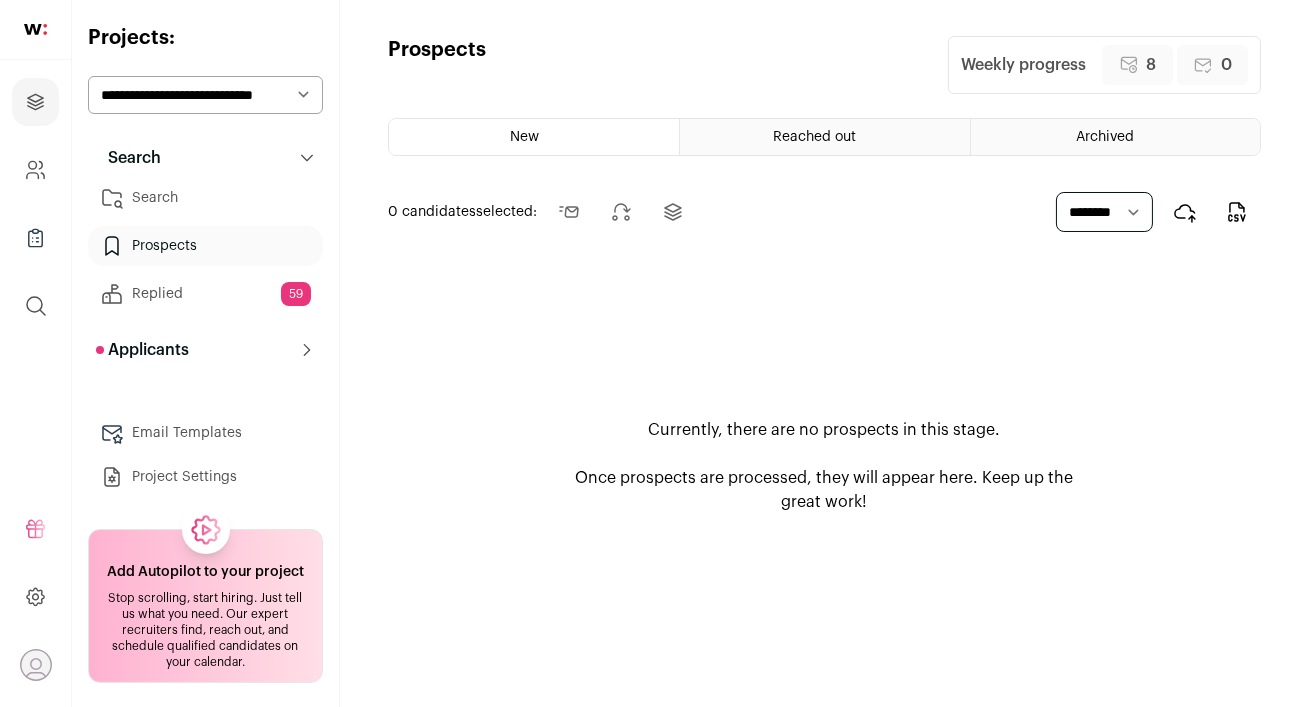 click on "Reached out" at bounding box center (814, 137) 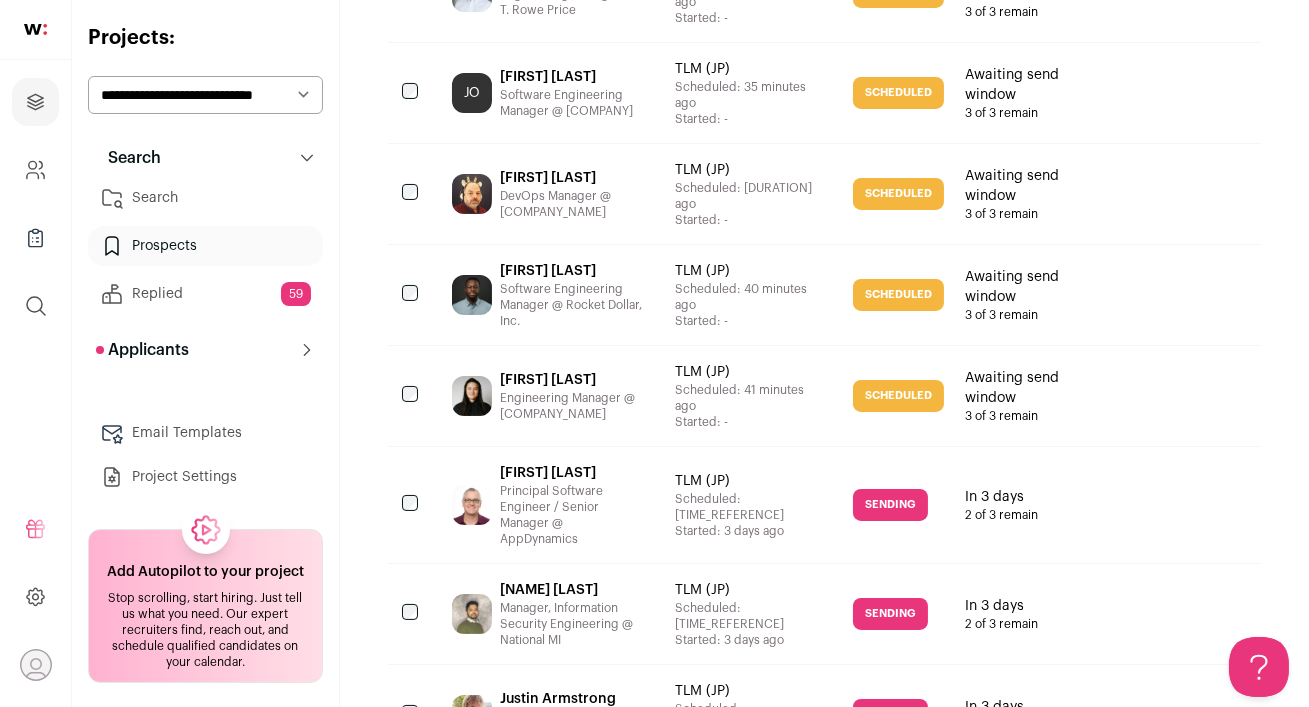 scroll, scrollTop: 640, scrollLeft: 0, axis: vertical 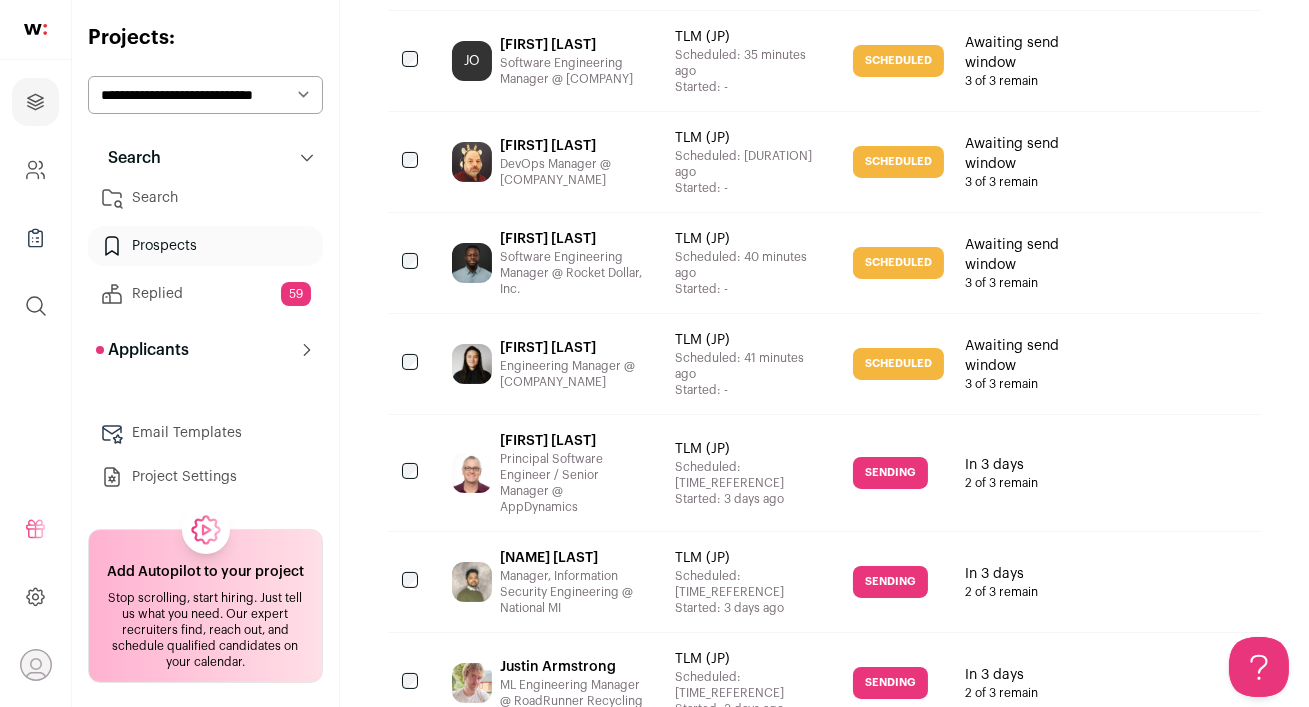 click on "Search" at bounding box center [205, 198] 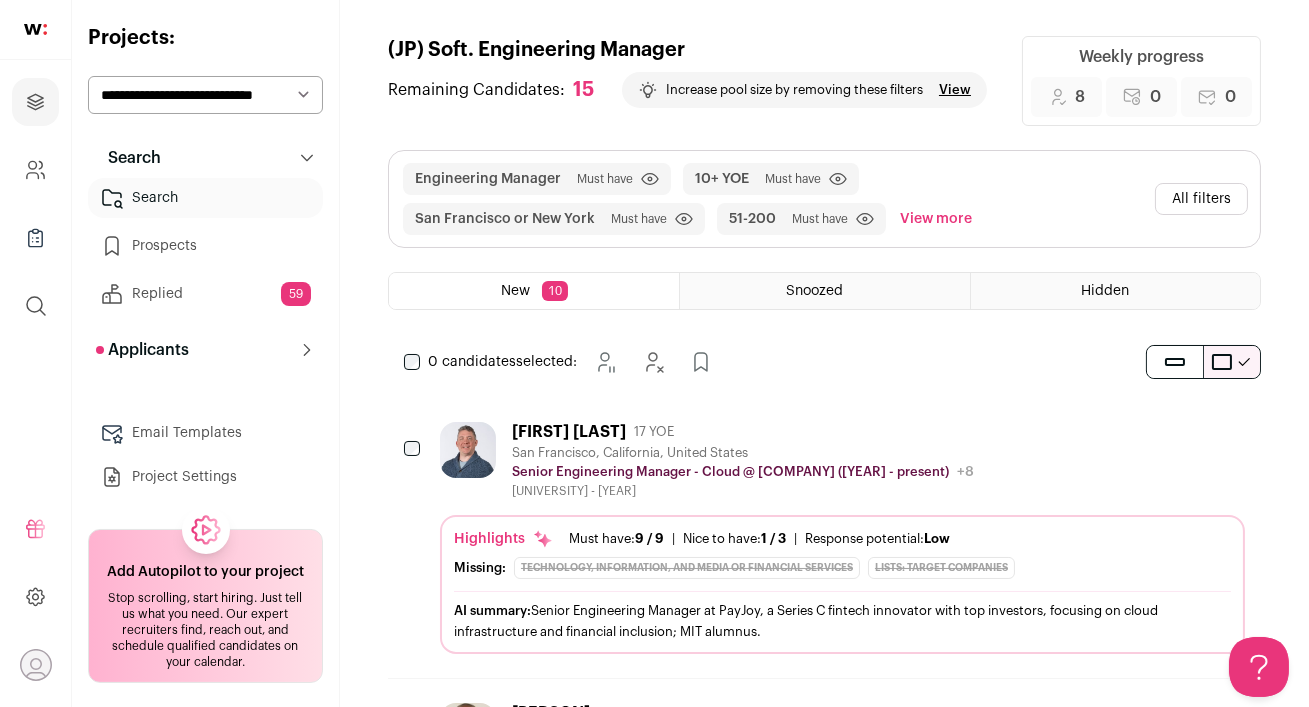scroll, scrollTop: 0, scrollLeft: 0, axis: both 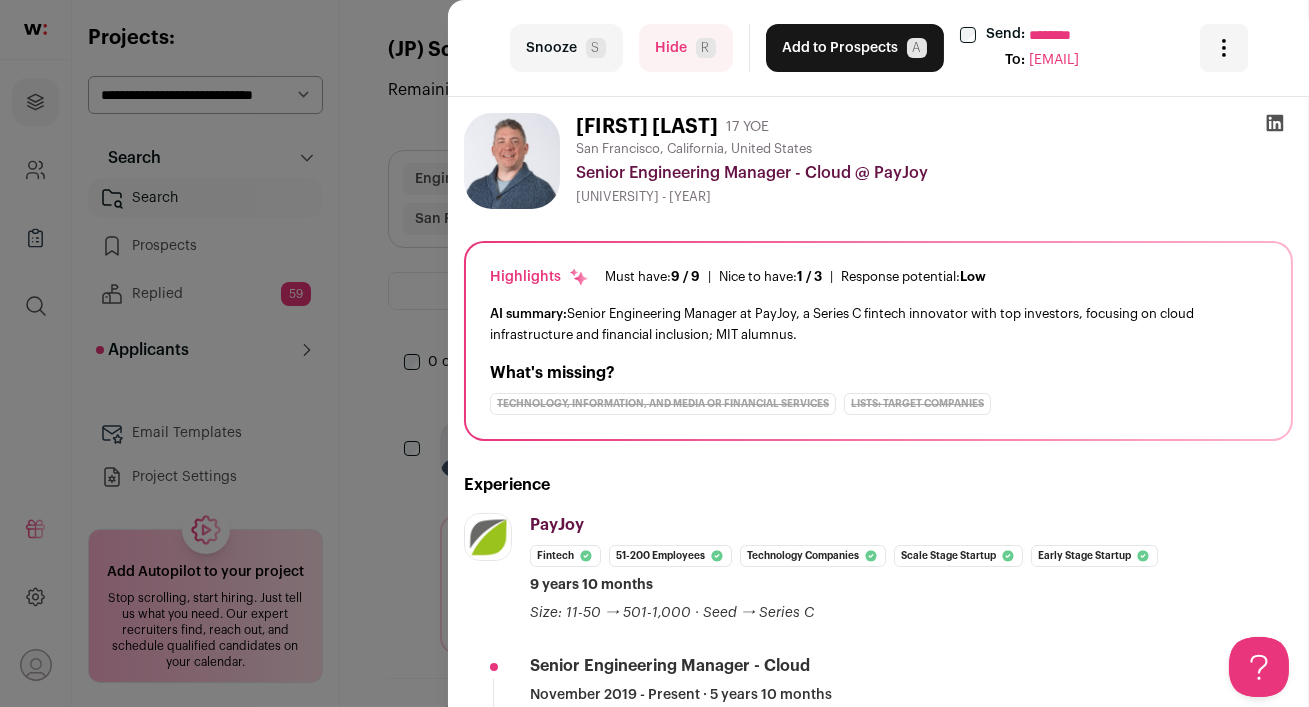 click on "Add to Prospects
A" at bounding box center (855, 48) 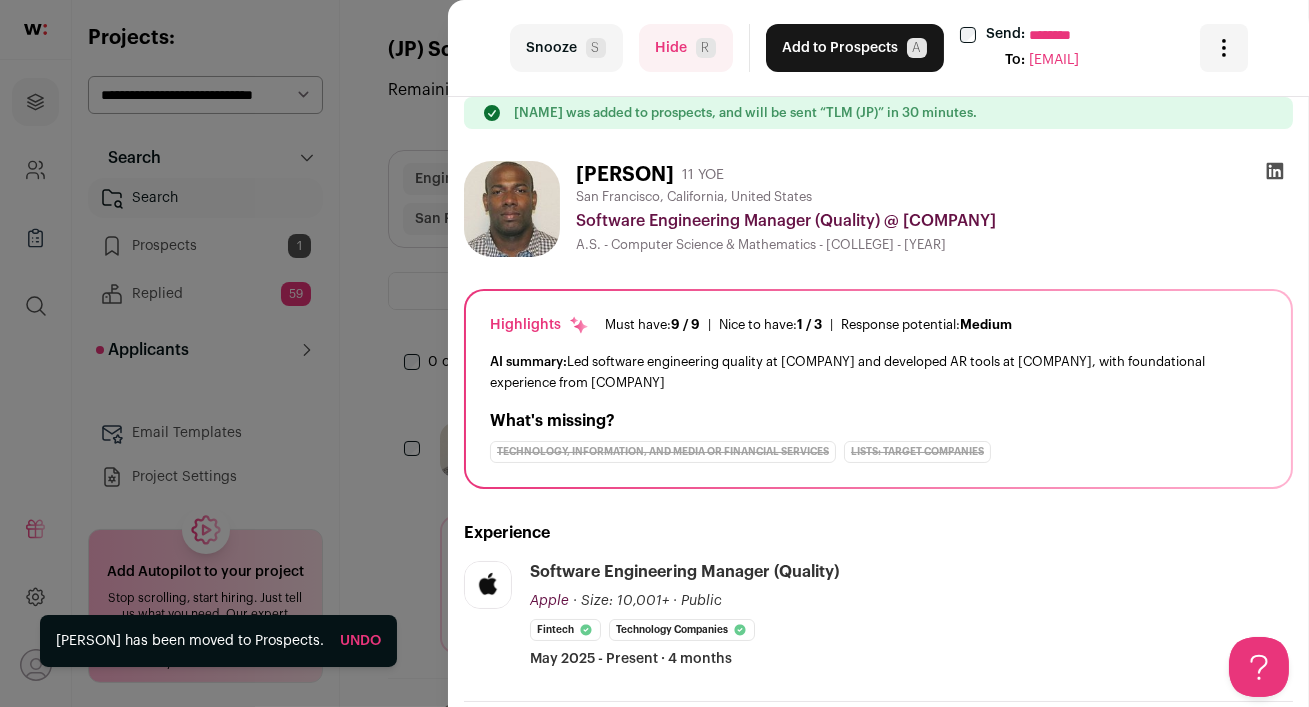 click on "Hide
R" at bounding box center (686, 48) 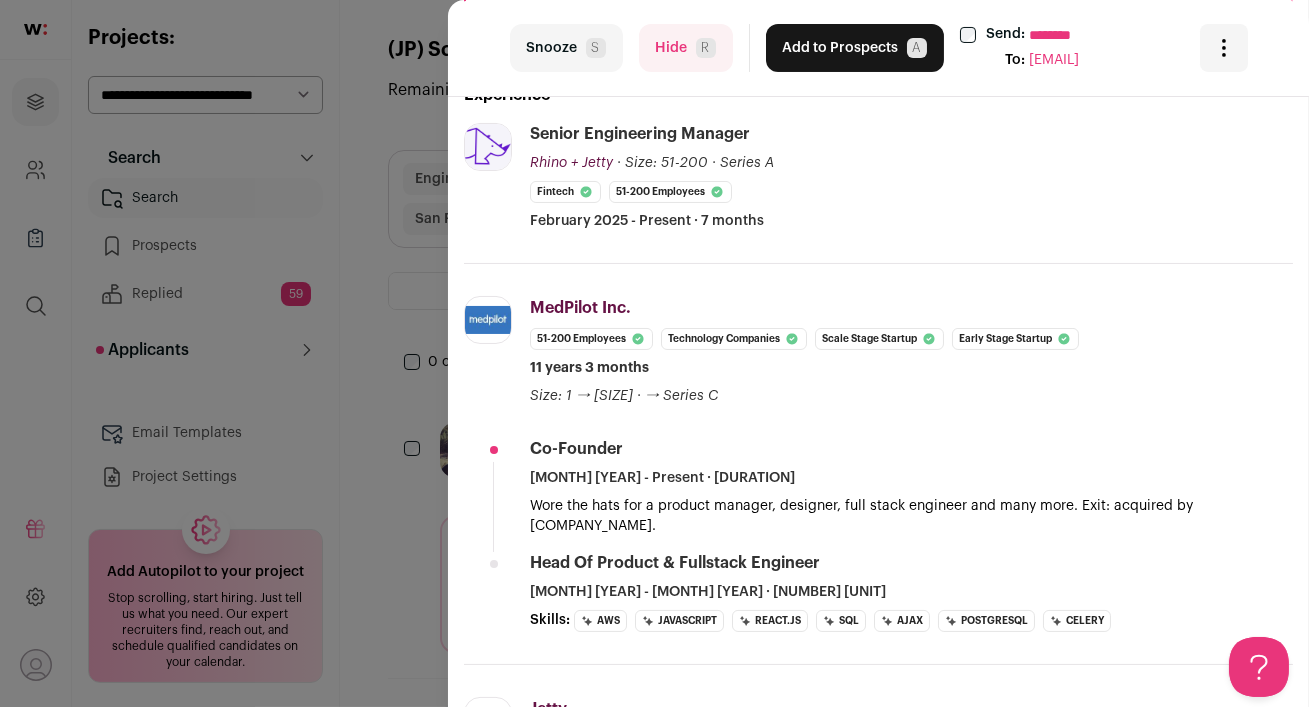 scroll, scrollTop: 365, scrollLeft: 0, axis: vertical 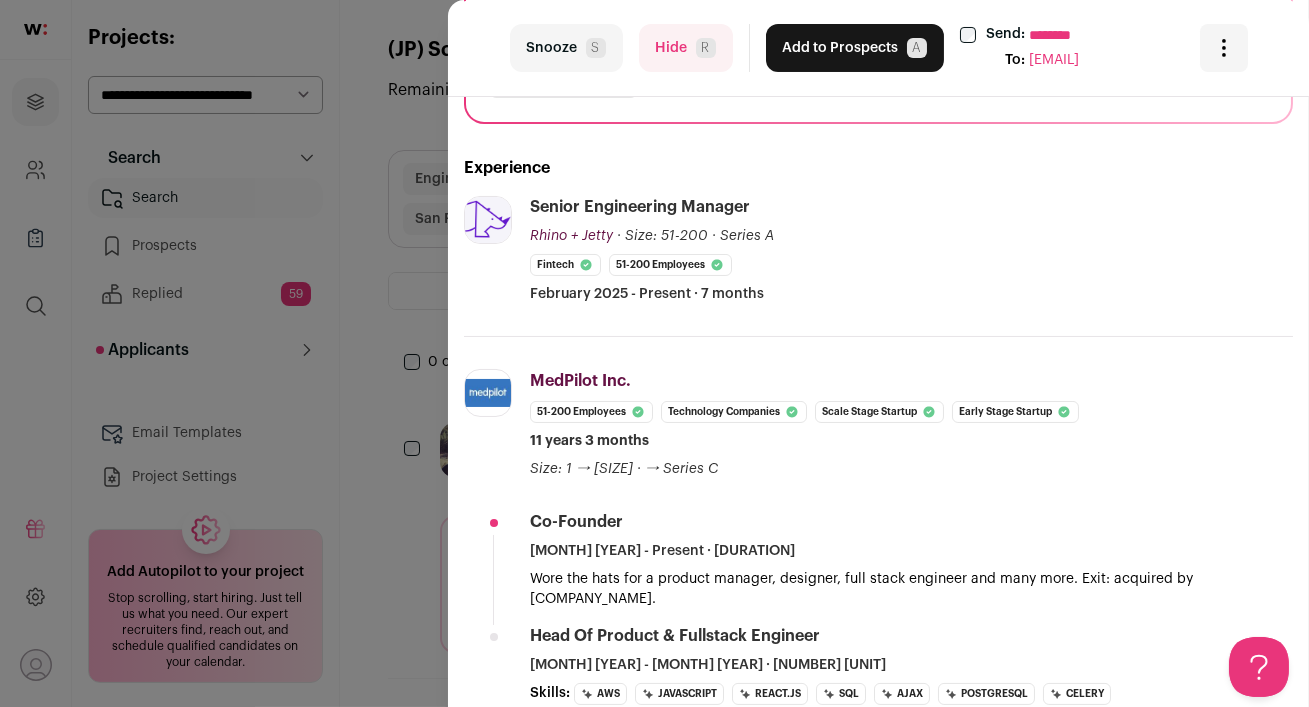 click on "Hide
R" at bounding box center (686, 48) 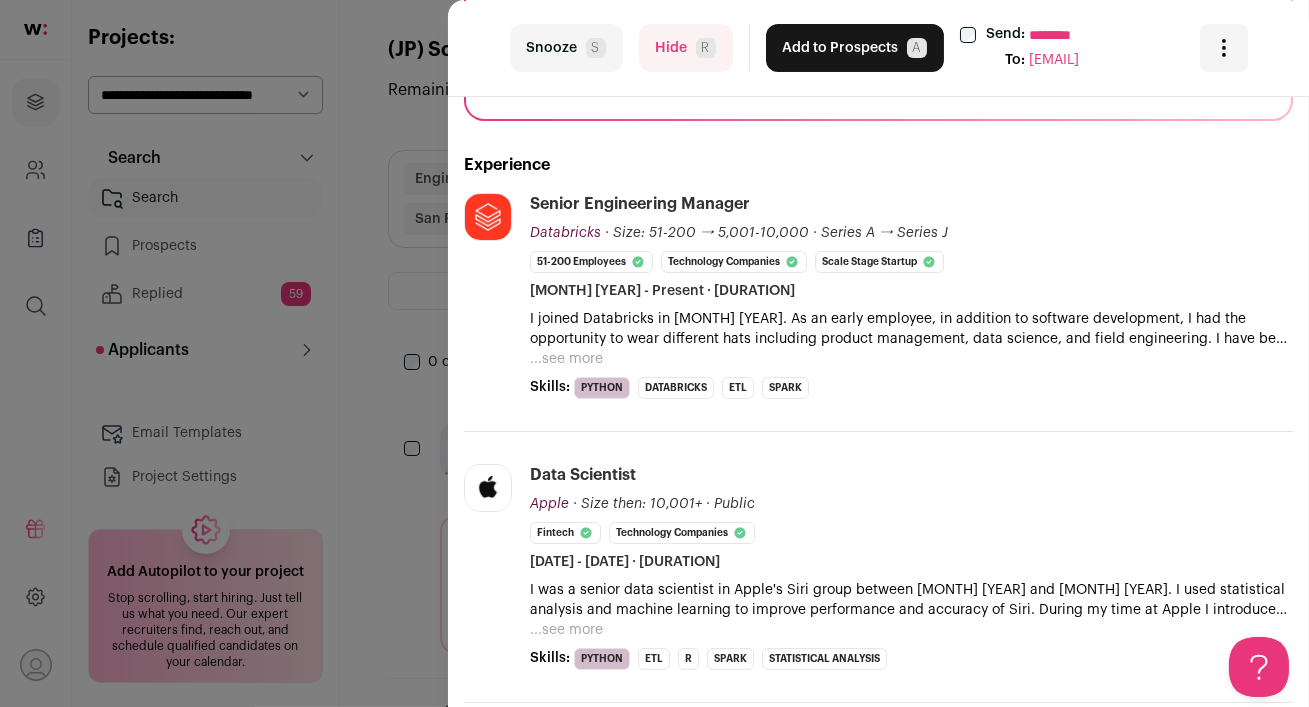 scroll, scrollTop: 456, scrollLeft: 0, axis: vertical 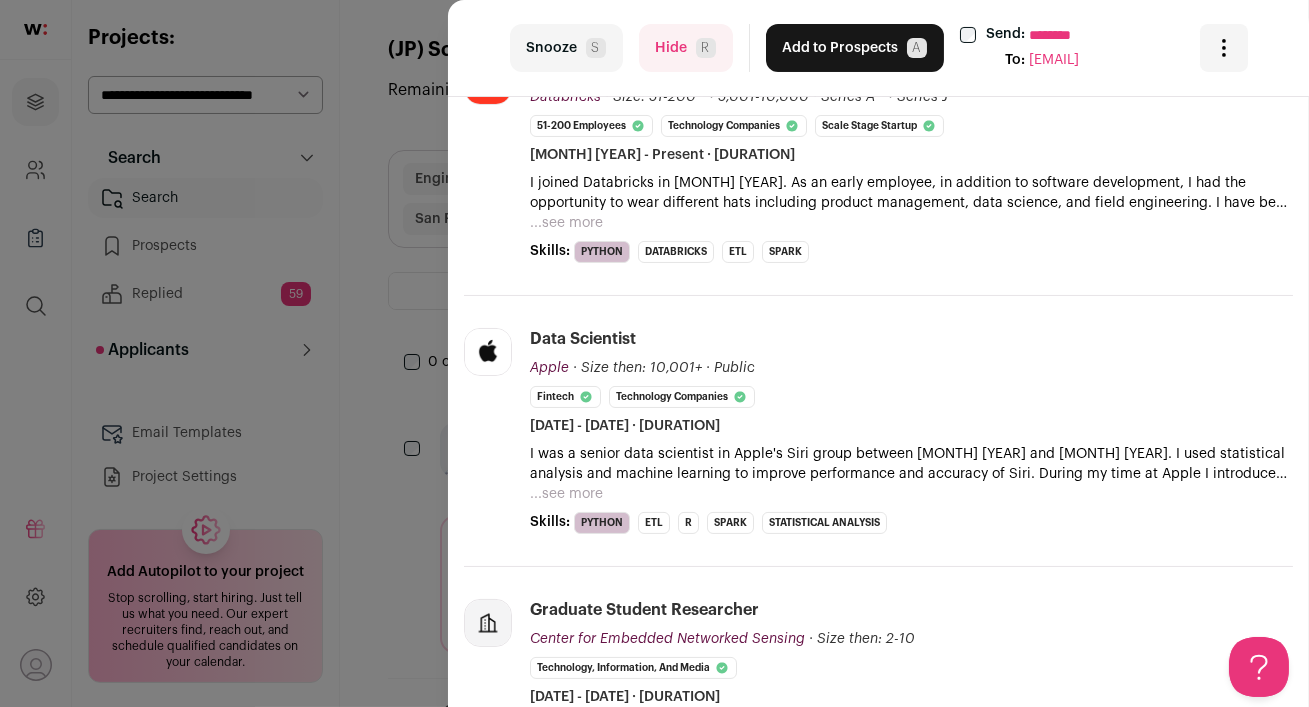 click on "Hide
R" at bounding box center [686, 48] 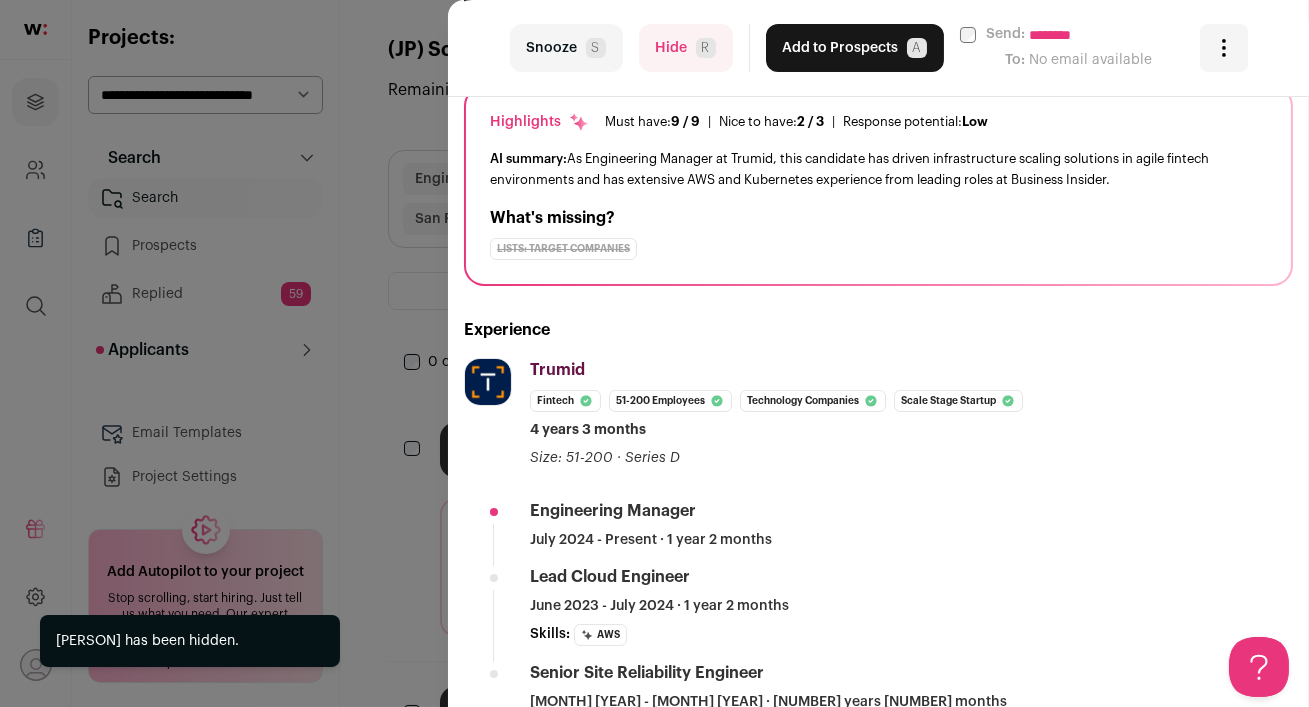 scroll, scrollTop: 465, scrollLeft: 0, axis: vertical 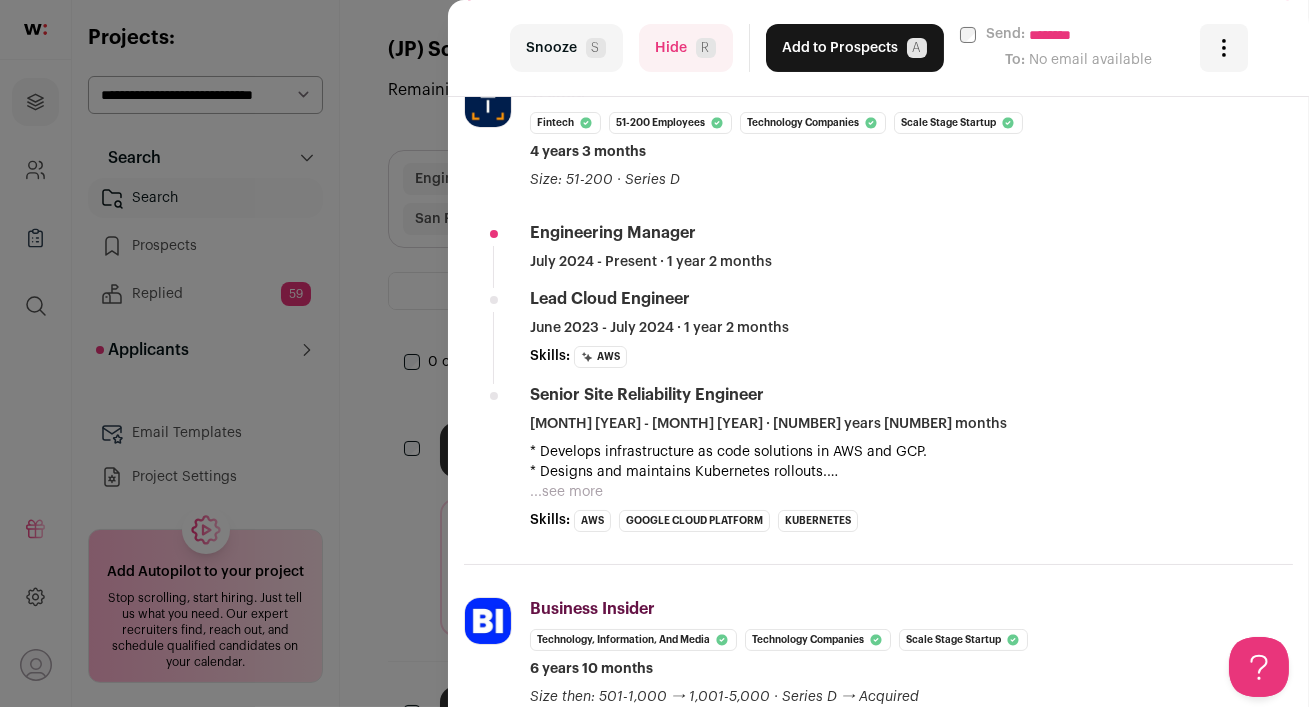 click on "Hide
R" at bounding box center (686, 48) 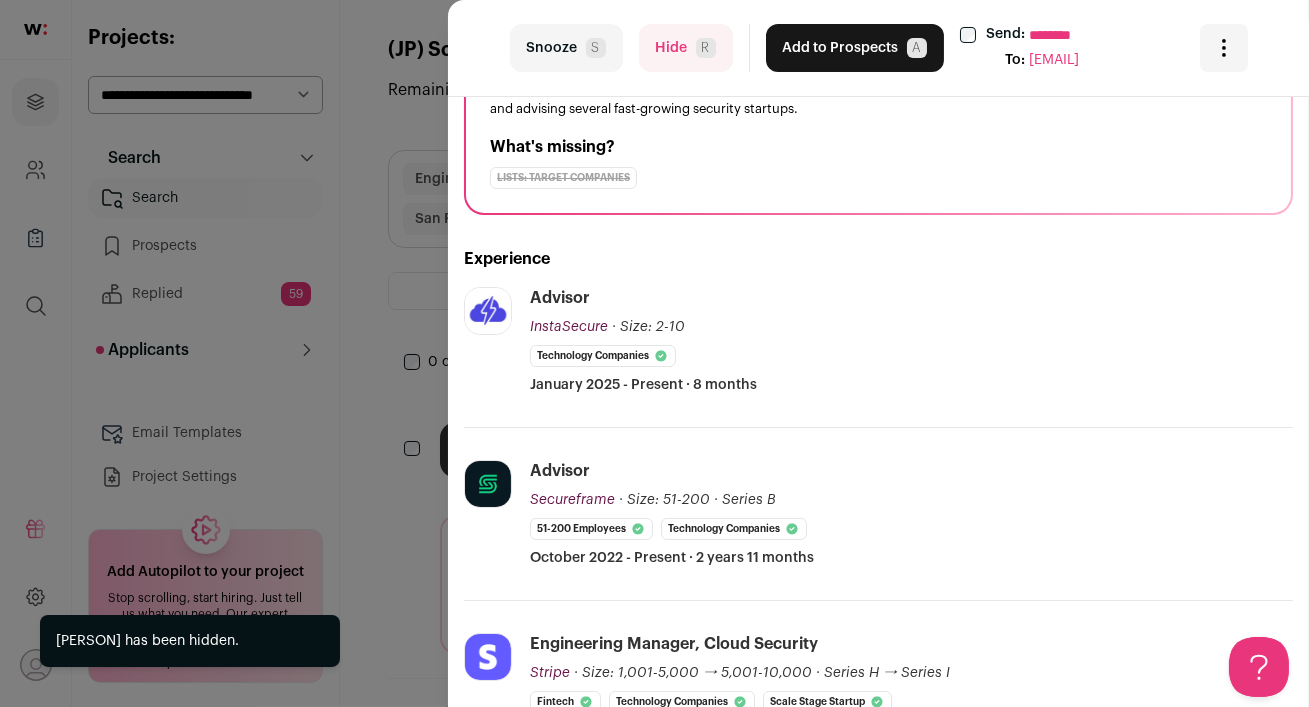 scroll, scrollTop: 439, scrollLeft: 0, axis: vertical 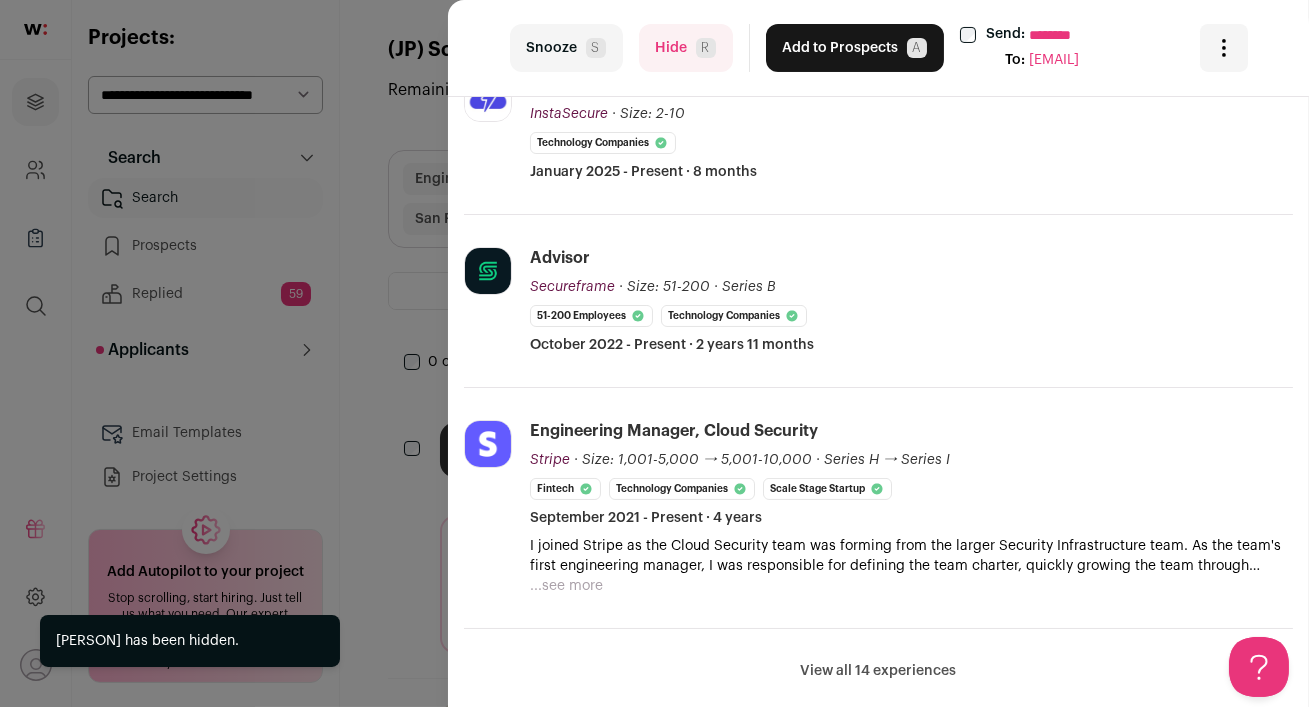click on "Hide
R" at bounding box center [686, 48] 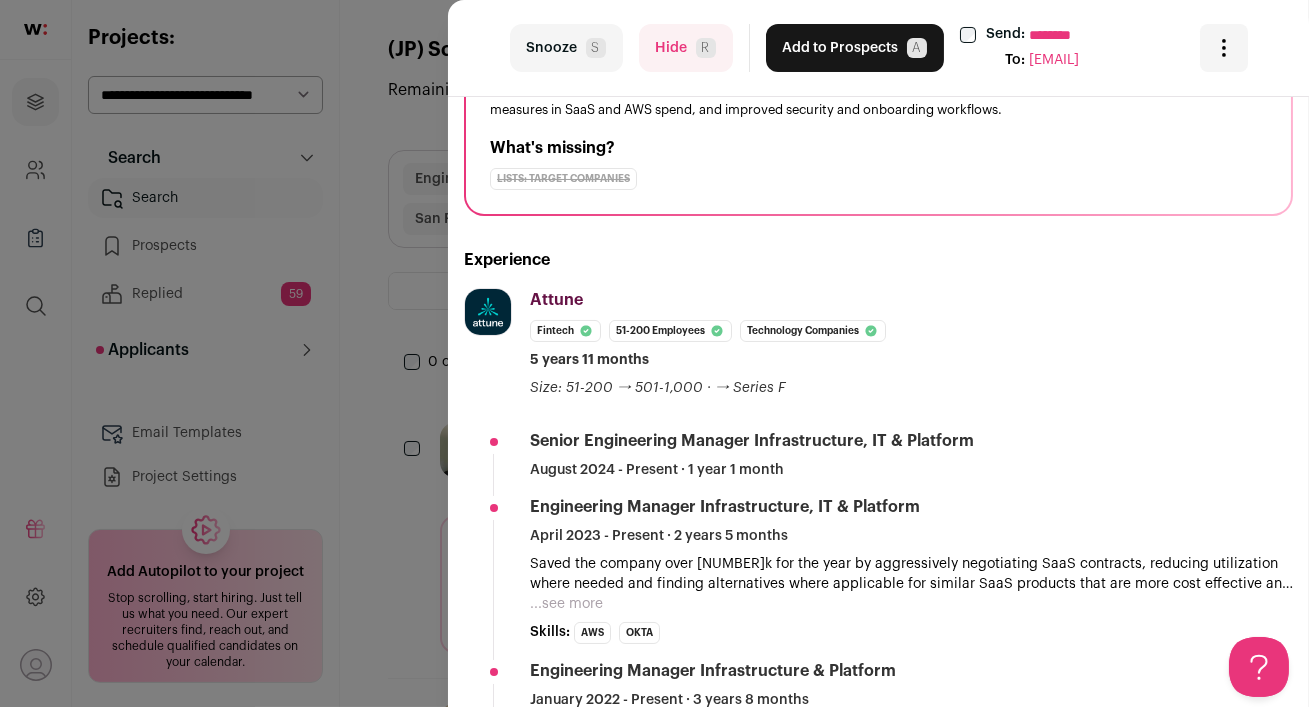 scroll, scrollTop: 228, scrollLeft: 0, axis: vertical 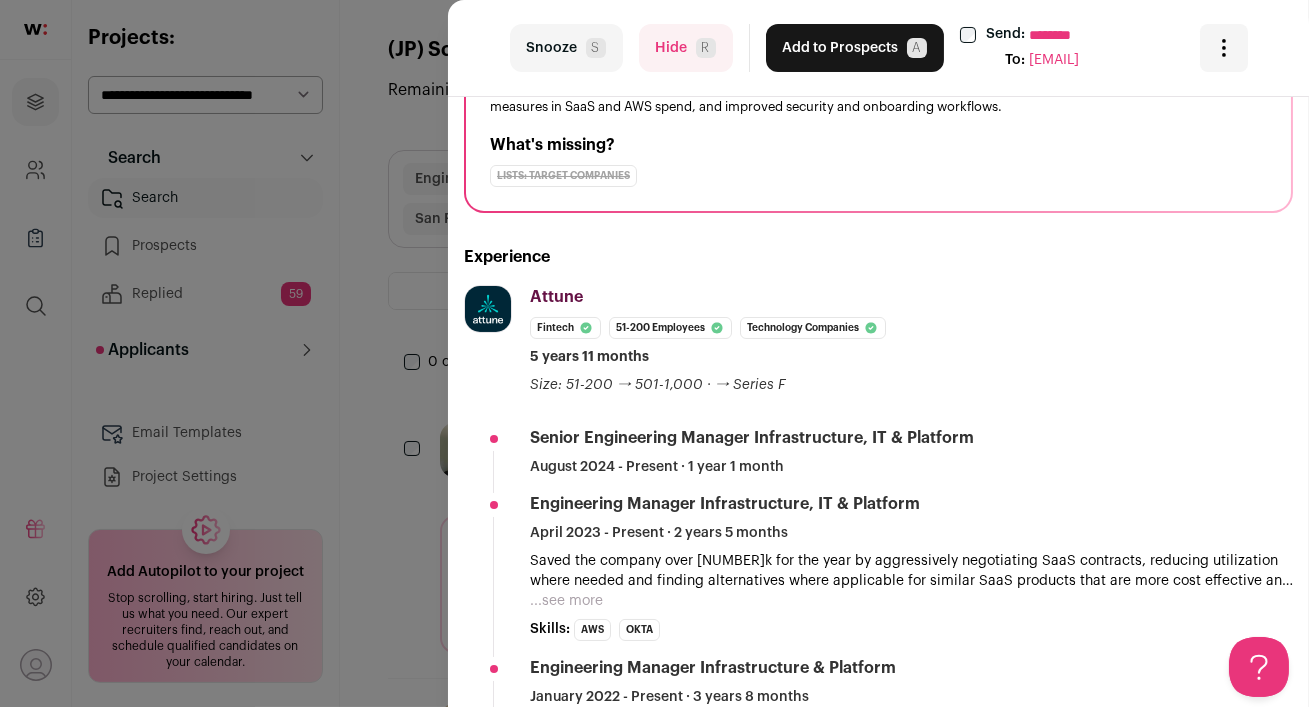 click on "...see more" at bounding box center [566, 601] 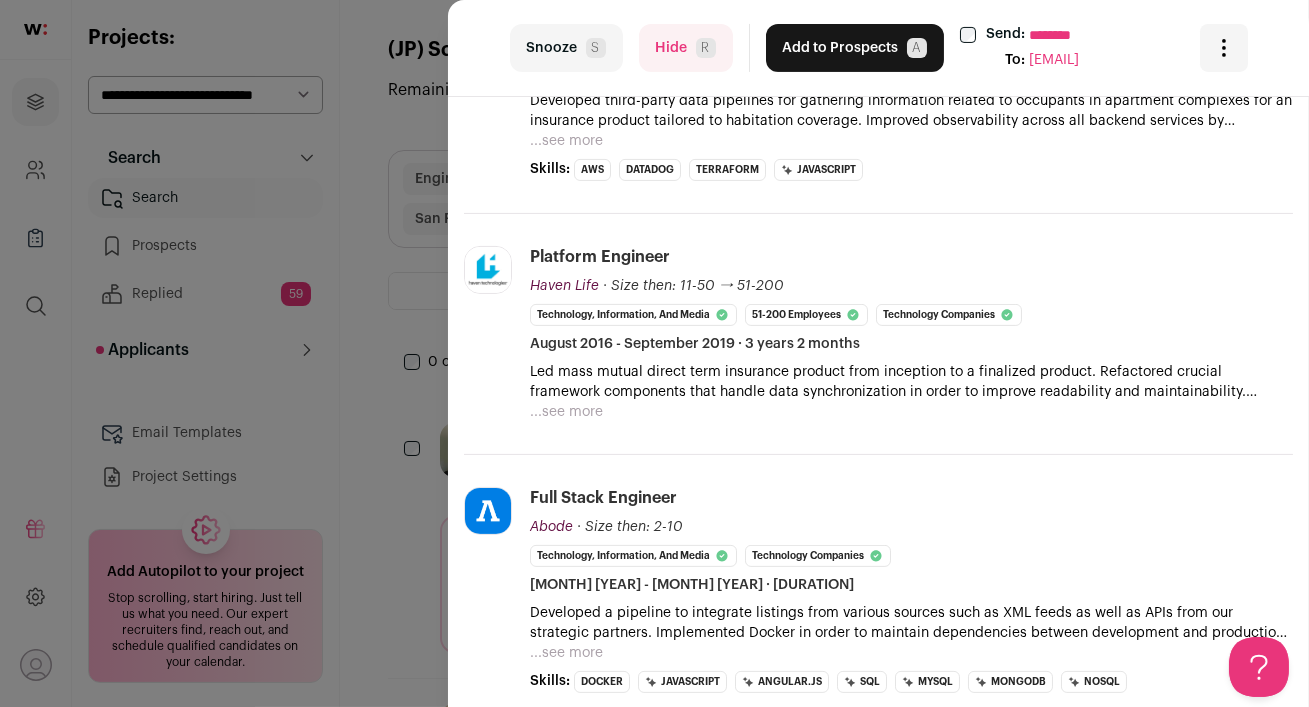 scroll, scrollTop: 1061, scrollLeft: 0, axis: vertical 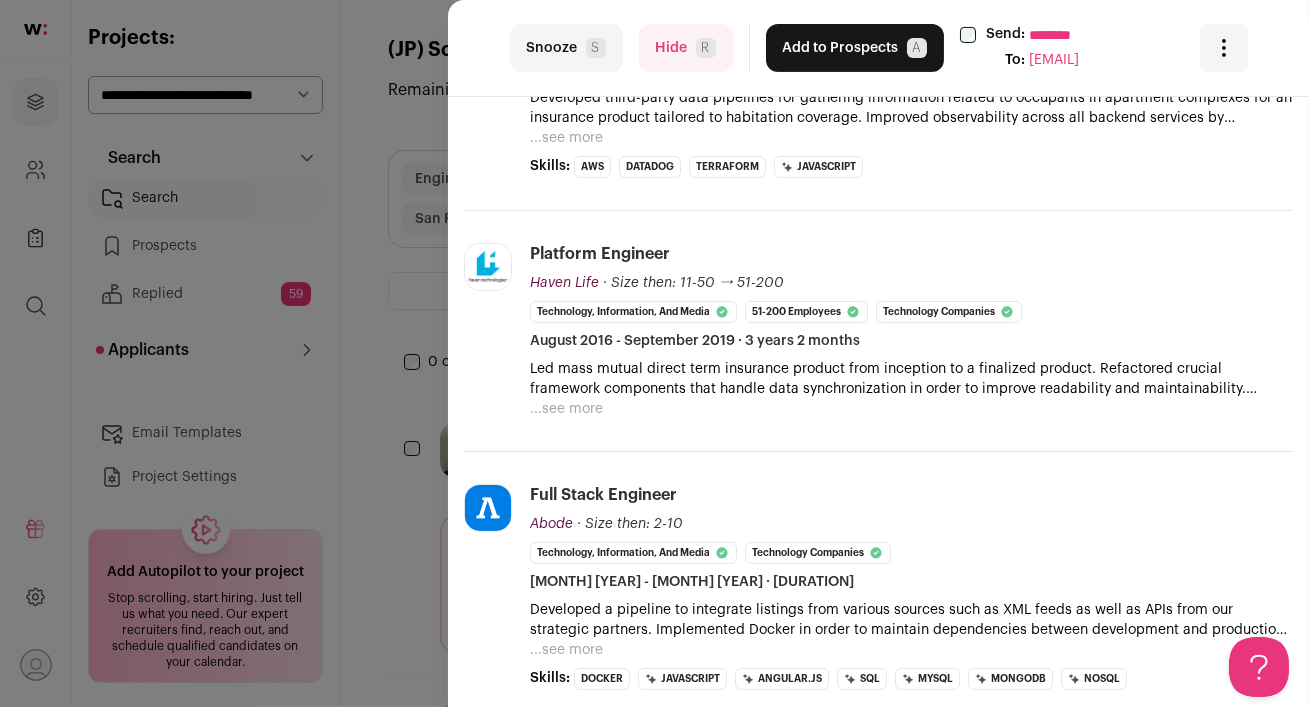 click on "...see more" at bounding box center [566, 650] 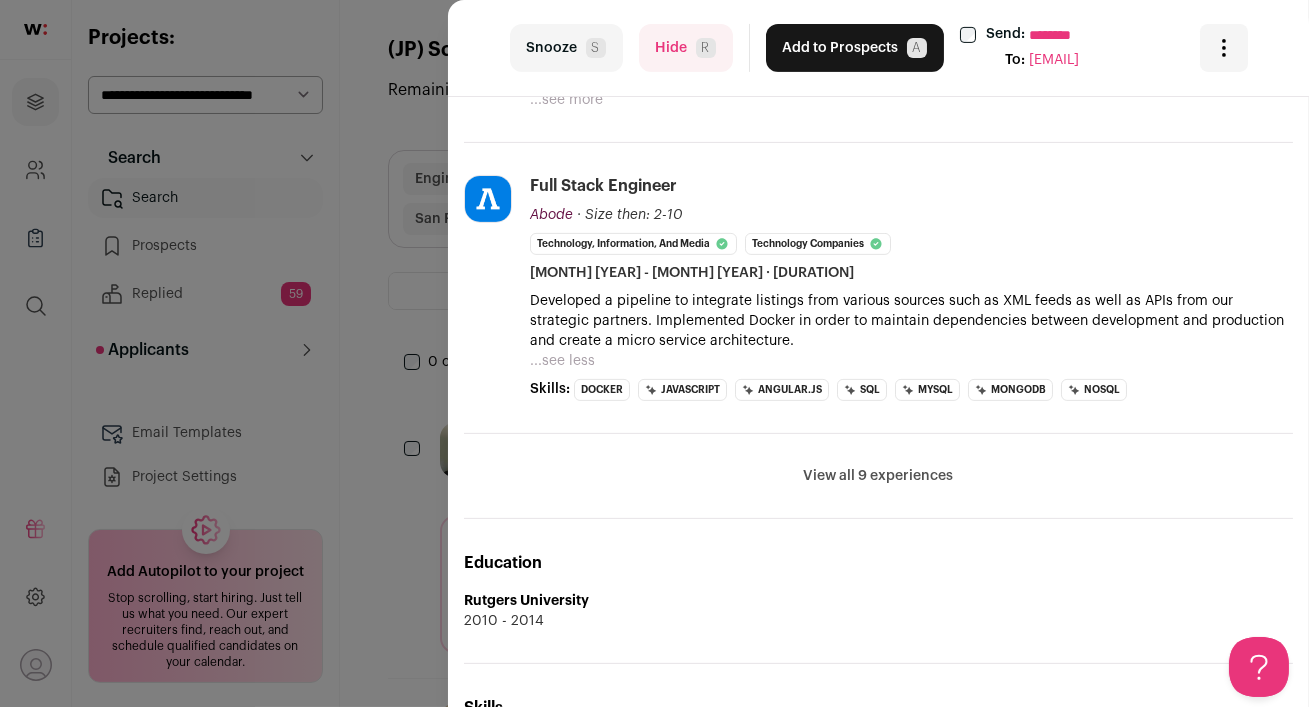 scroll, scrollTop: 1370, scrollLeft: 0, axis: vertical 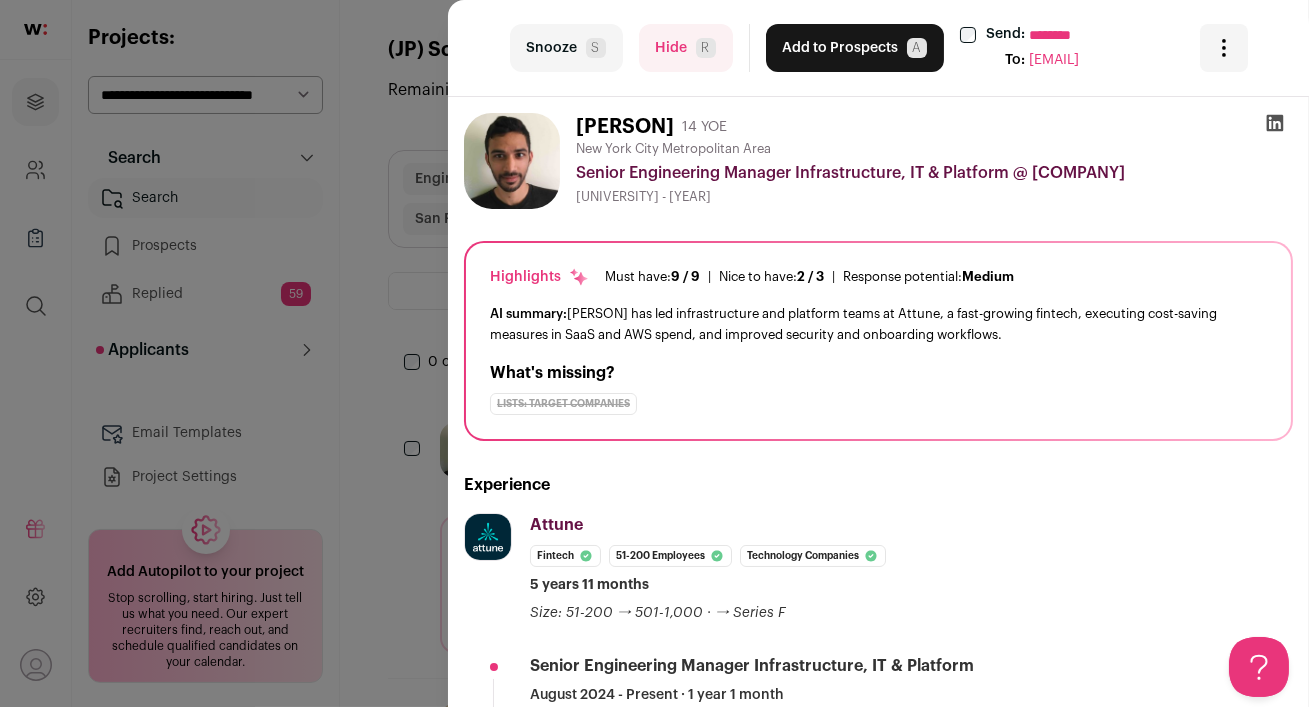 click 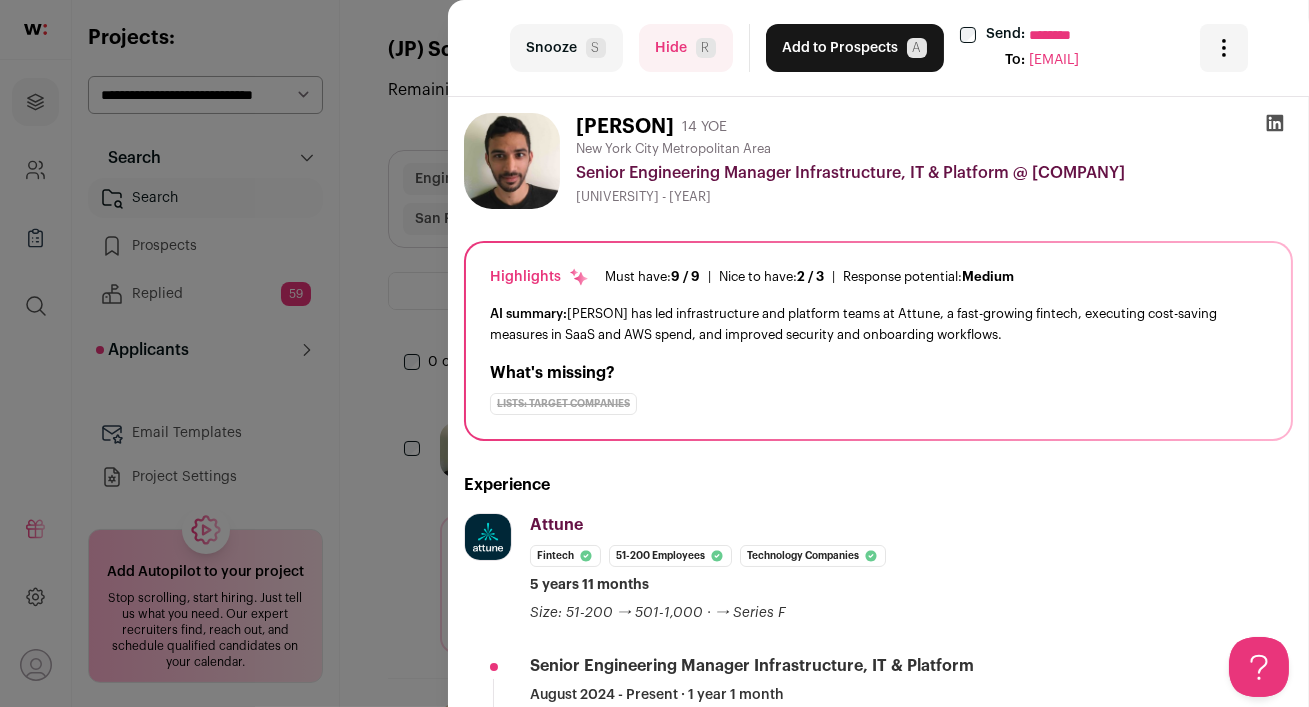 click on "Add to Prospects
A" at bounding box center (855, 48) 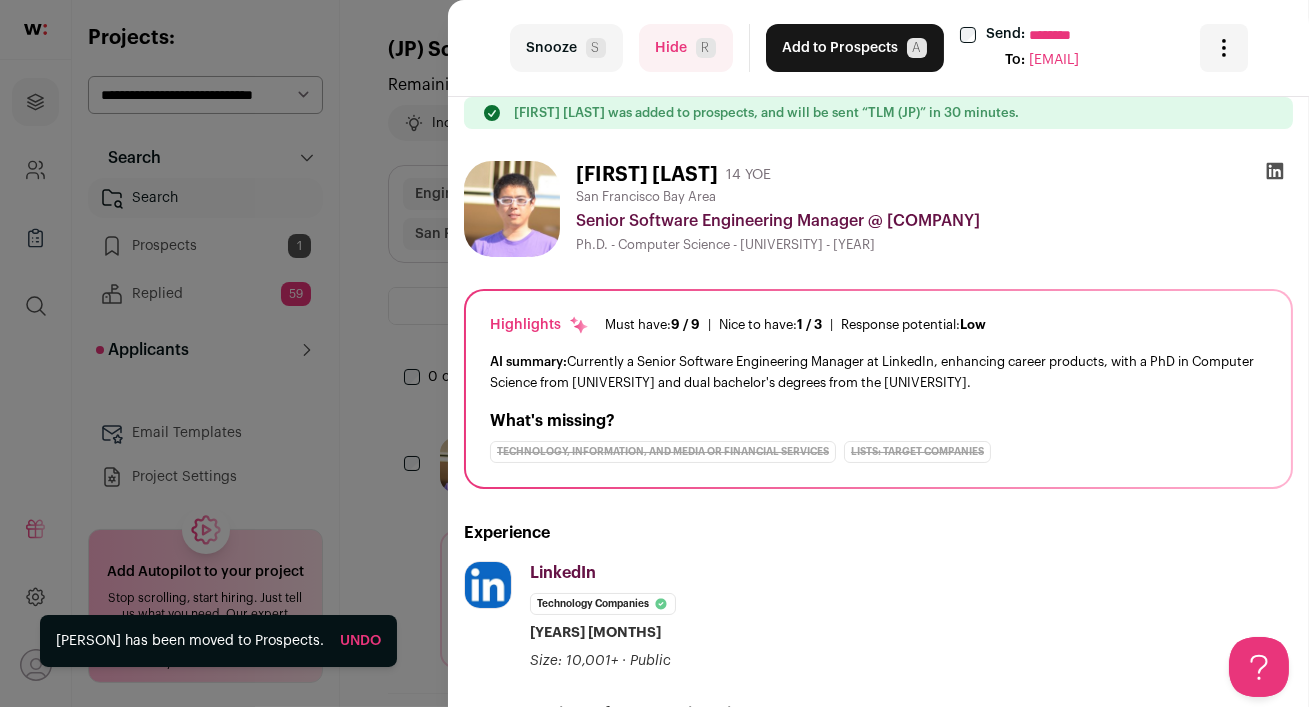 click on "Hide
R" at bounding box center [686, 48] 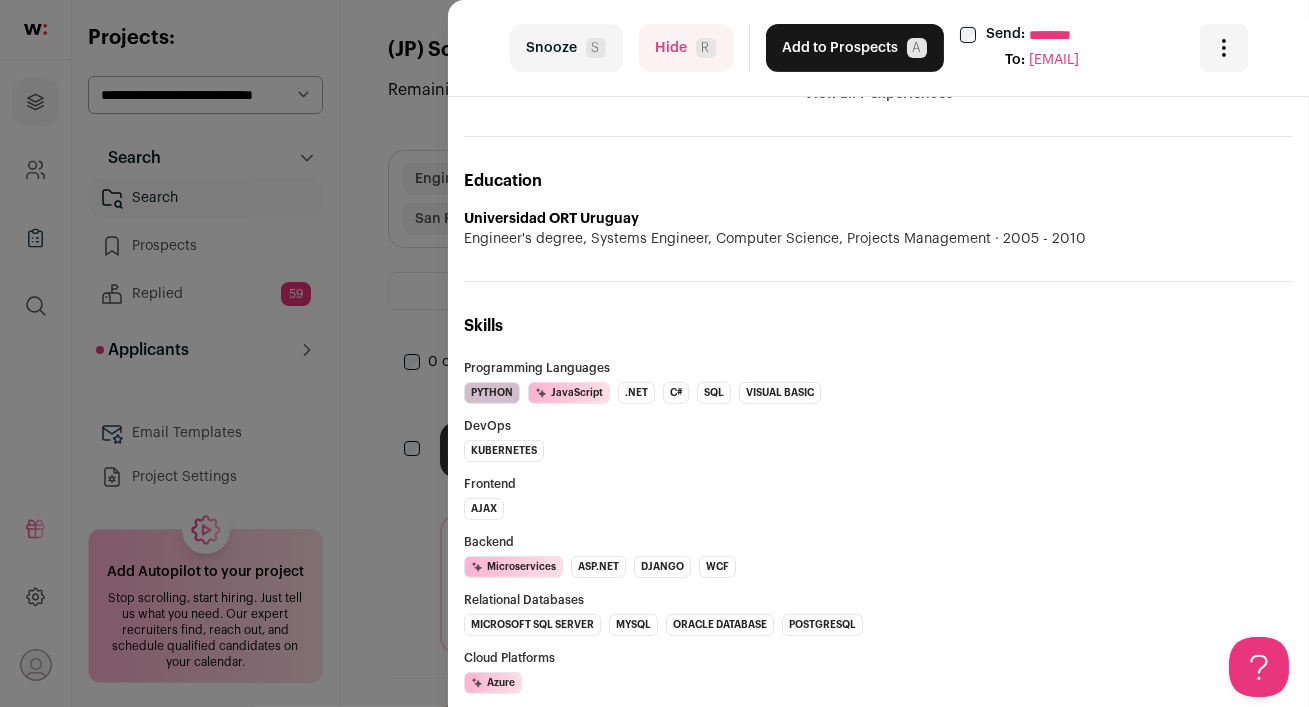 scroll, scrollTop: 0, scrollLeft: 0, axis: both 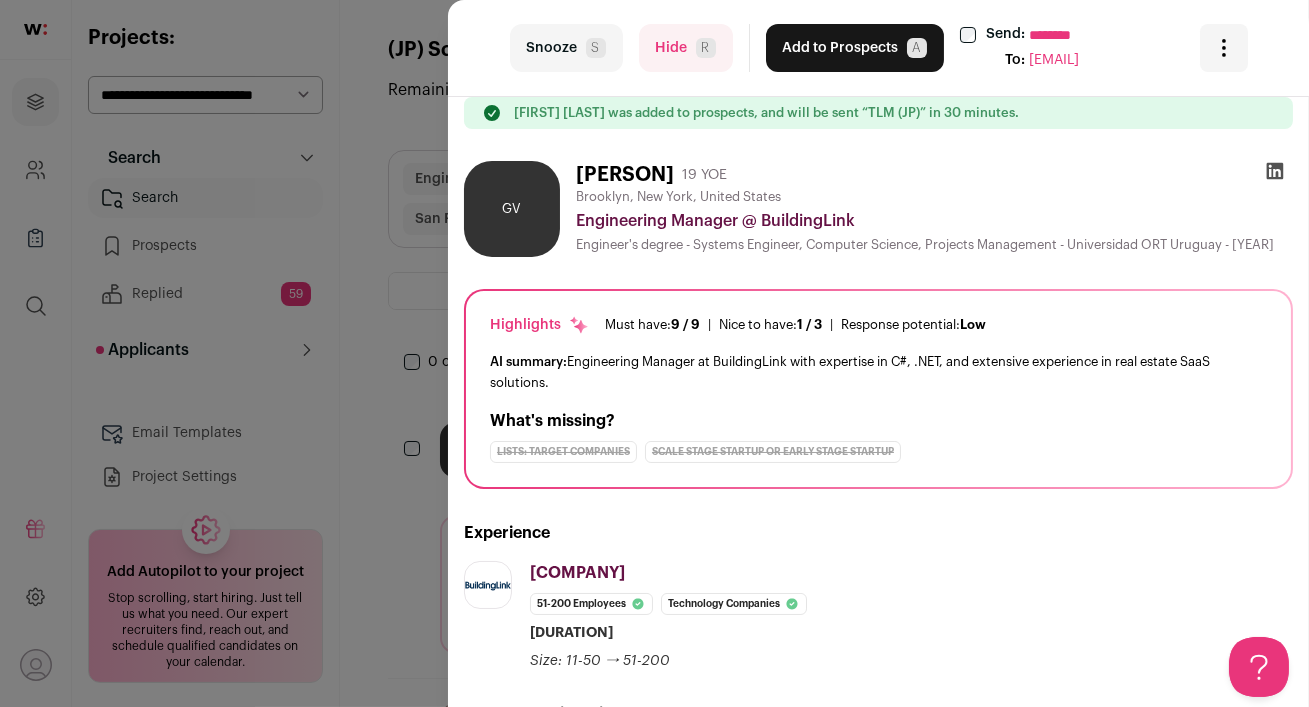 click 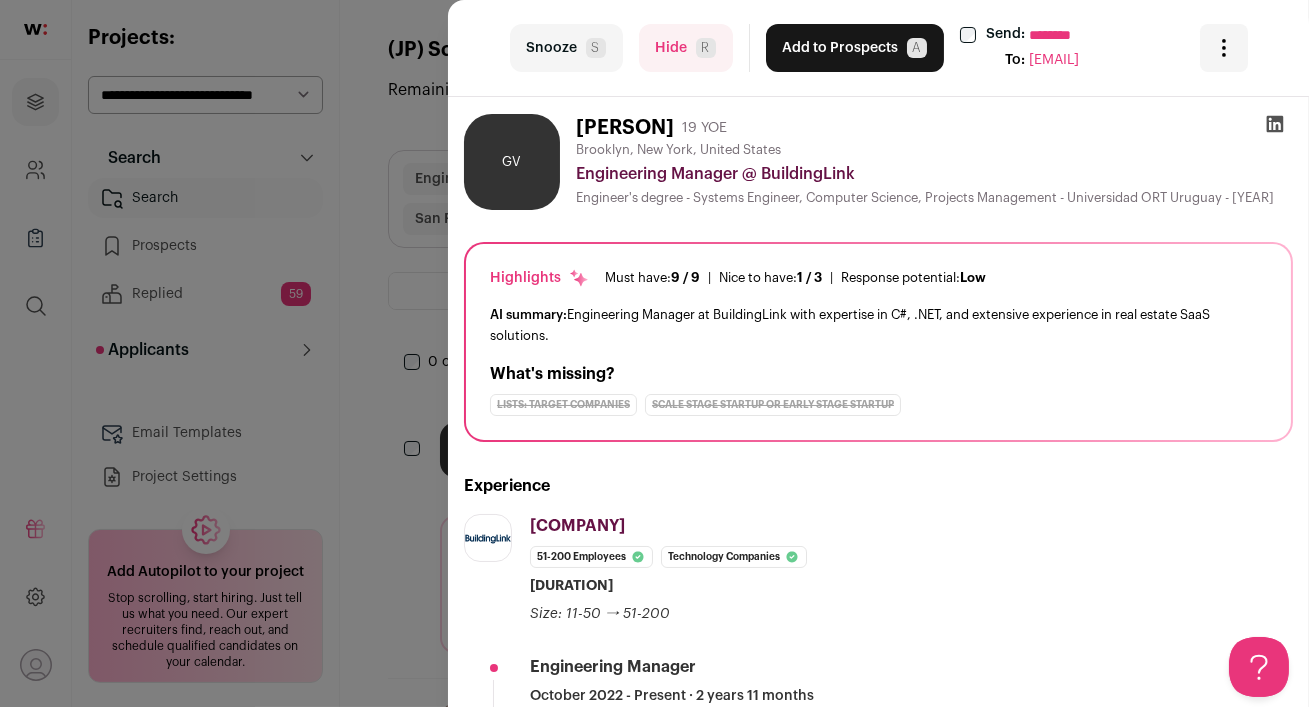 scroll, scrollTop: 0, scrollLeft: 0, axis: both 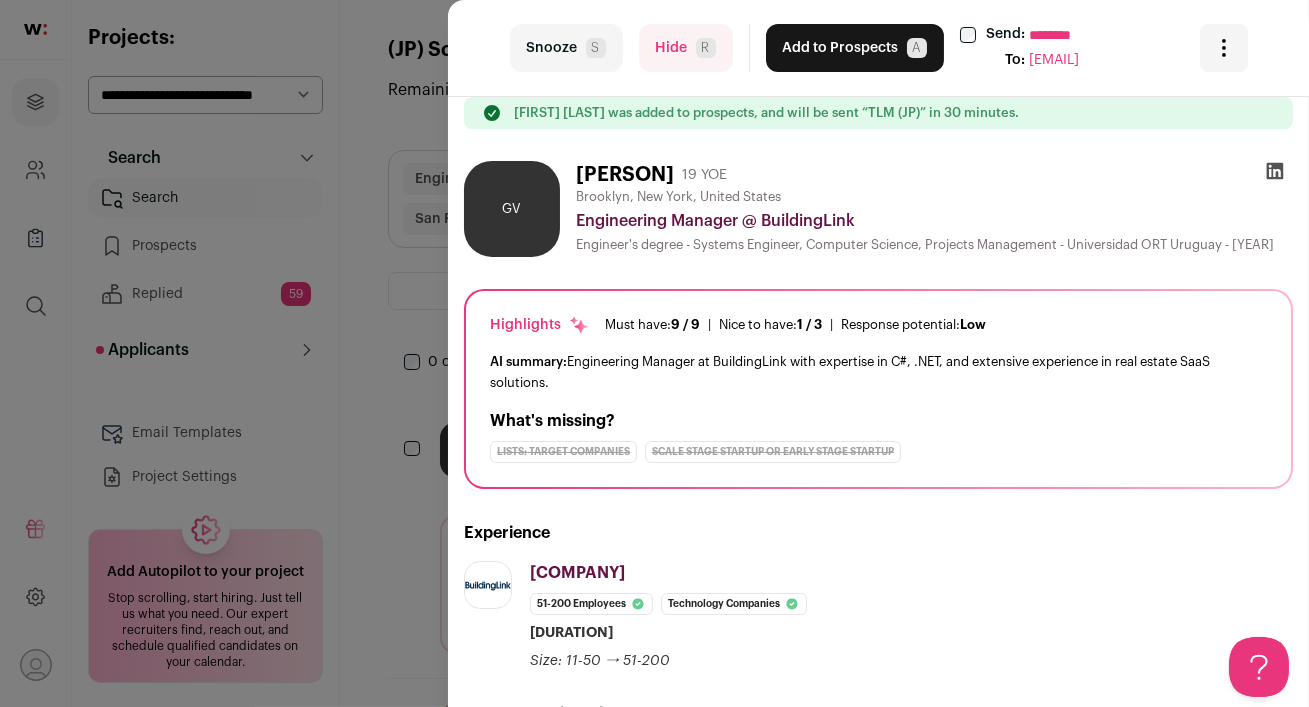 click on "Add to Prospects
A" at bounding box center [855, 48] 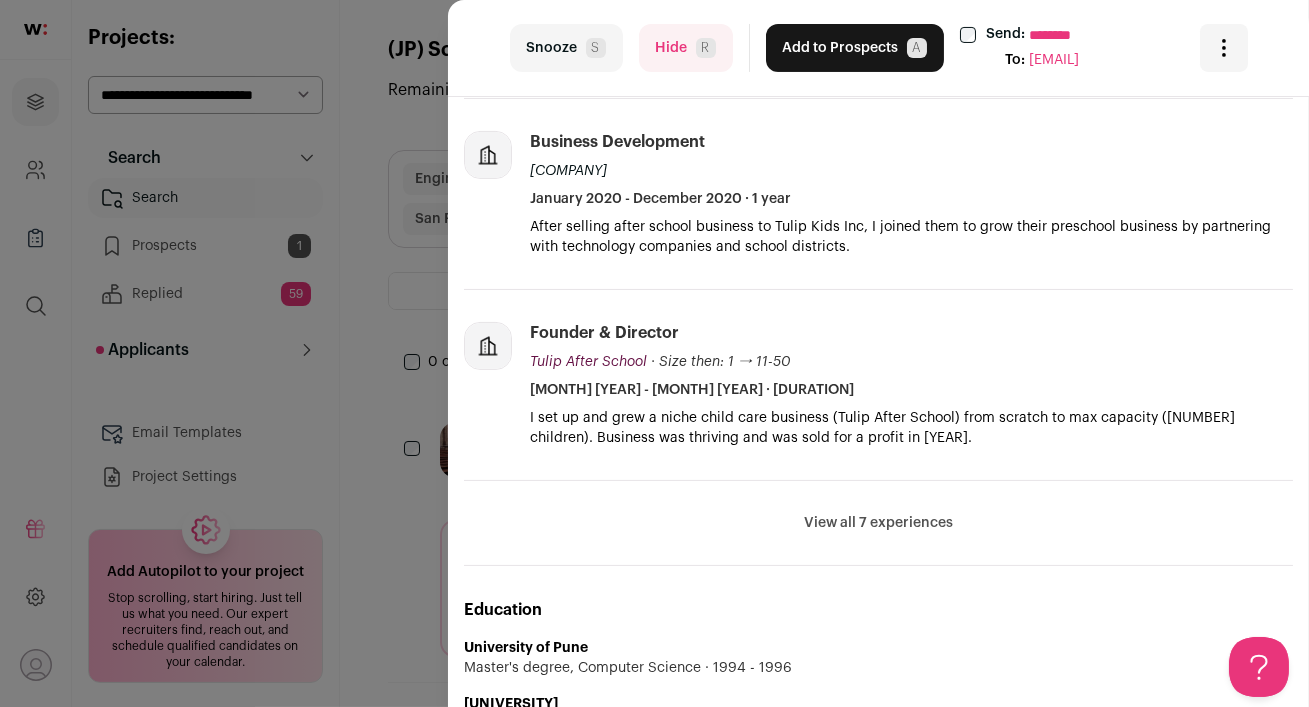 scroll, scrollTop: 789, scrollLeft: 0, axis: vertical 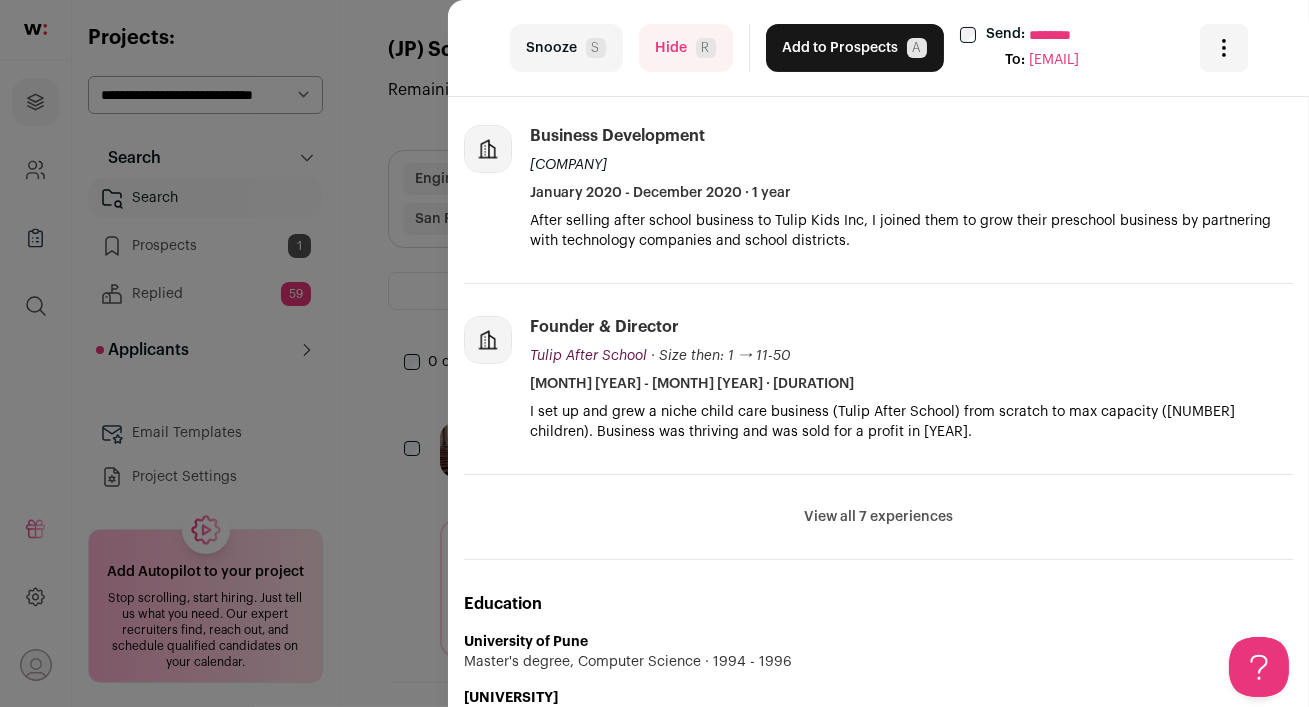 click on "View all 7 experiences
View less" at bounding box center [878, 517] 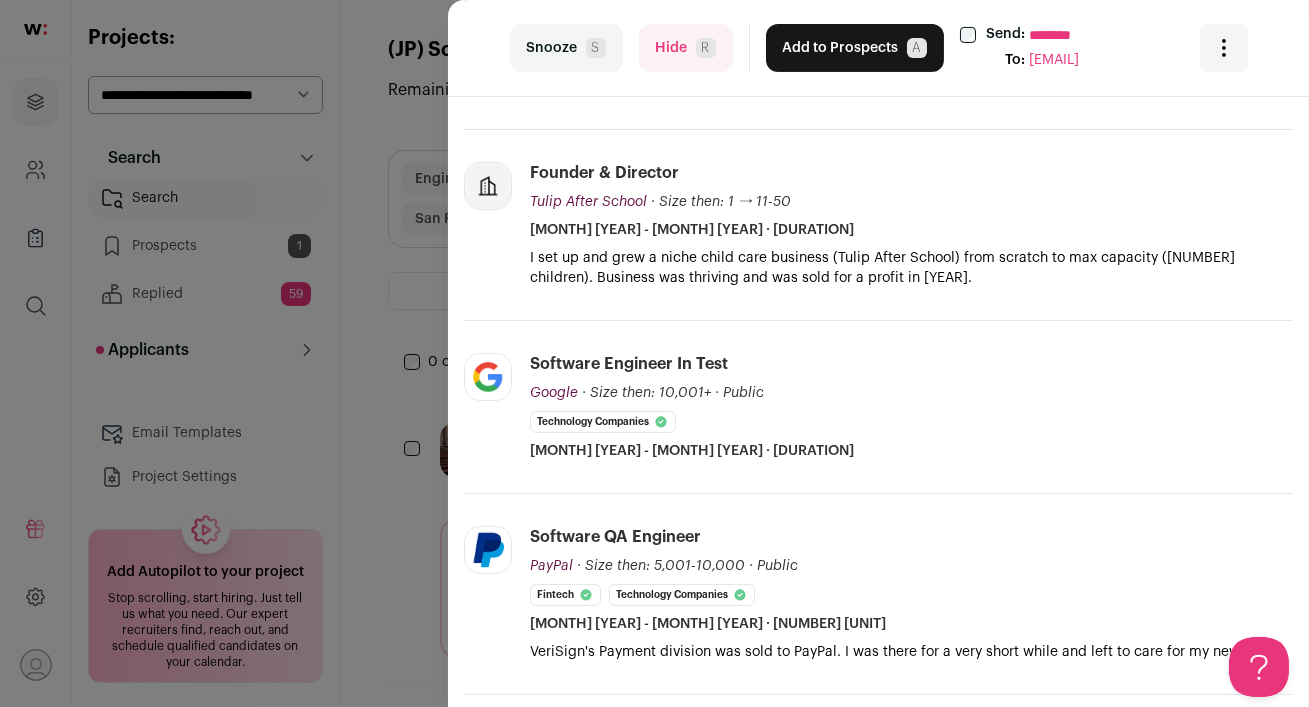 scroll, scrollTop: 0, scrollLeft: 0, axis: both 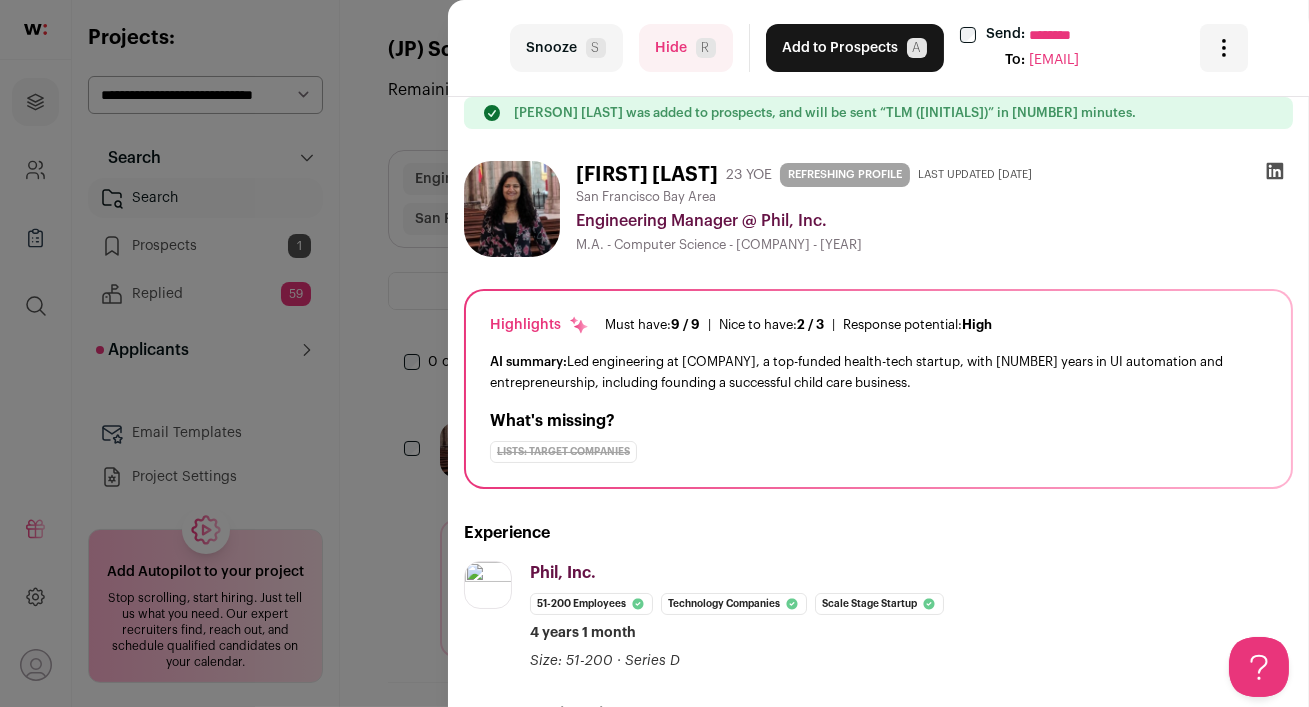 click on "Hide
R" at bounding box center (686, 48) 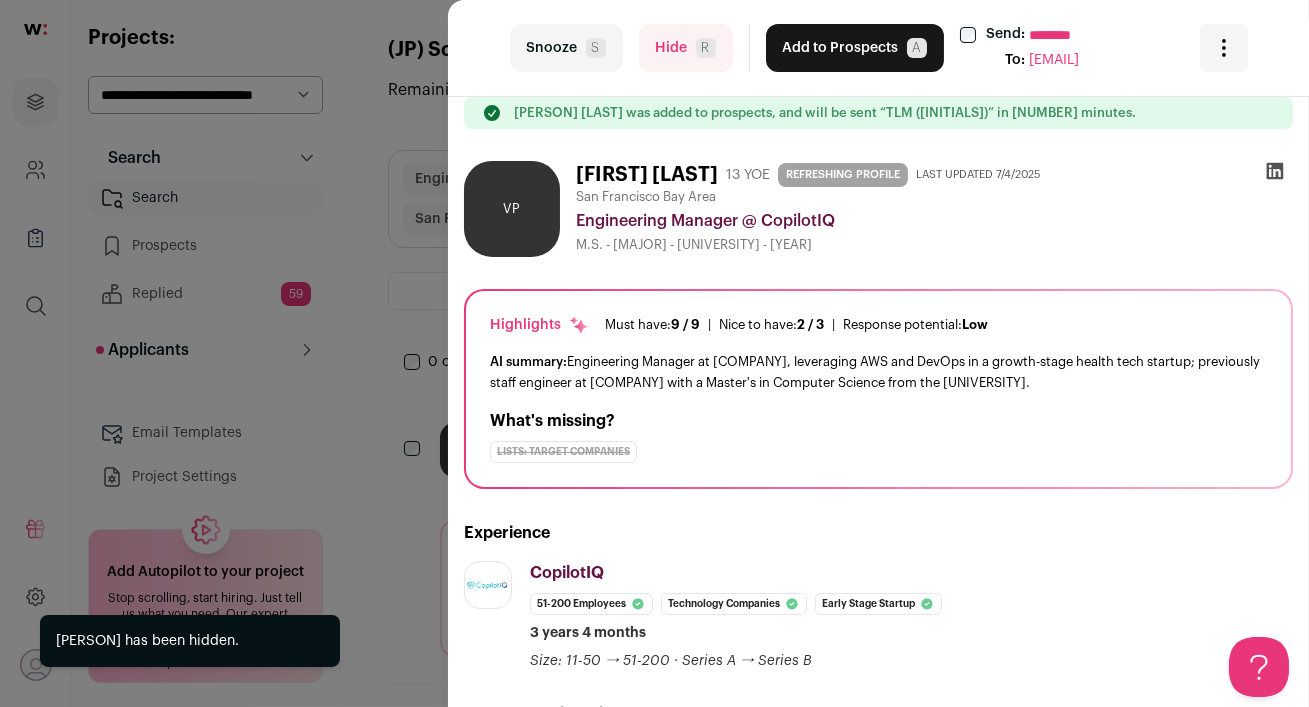 scroll, scrollTop: 0, scrollLeft: 0, axis: both 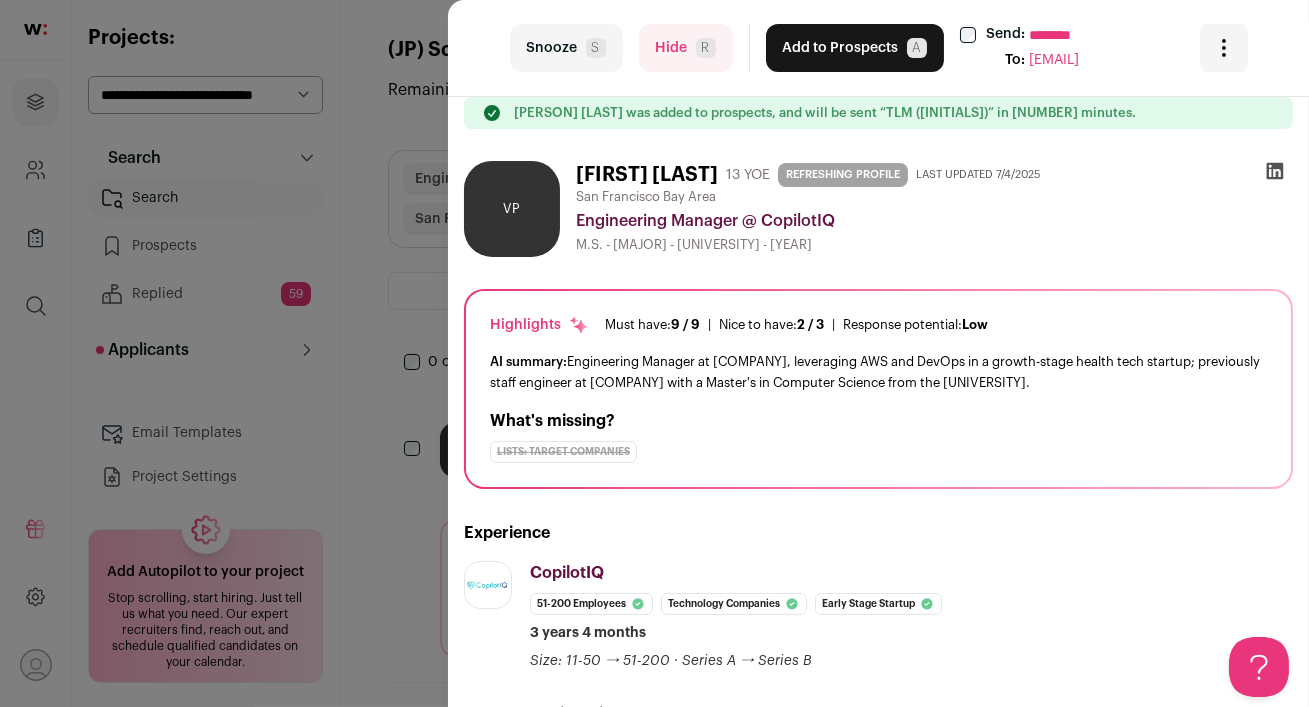 click on "Hide
R" at bounding box center (686, 48) 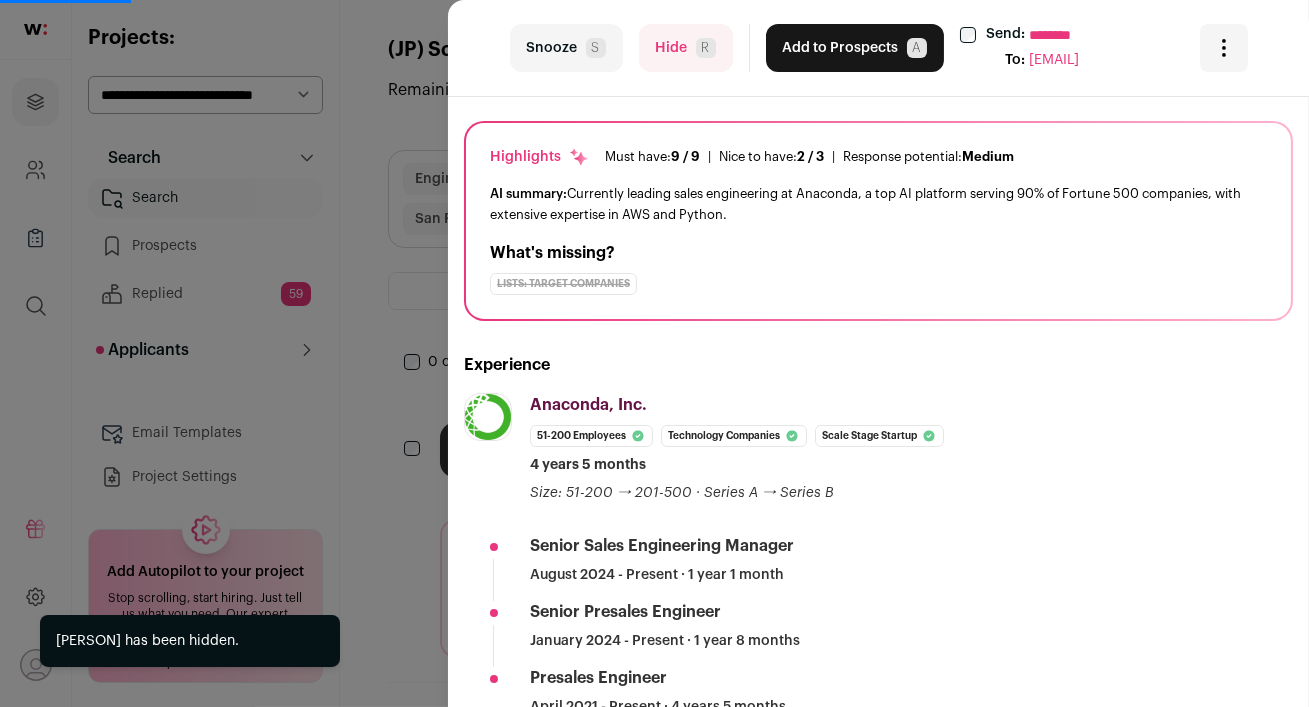 scroll, scrollTop: 121, scrollLeft: 0, axis: vertical 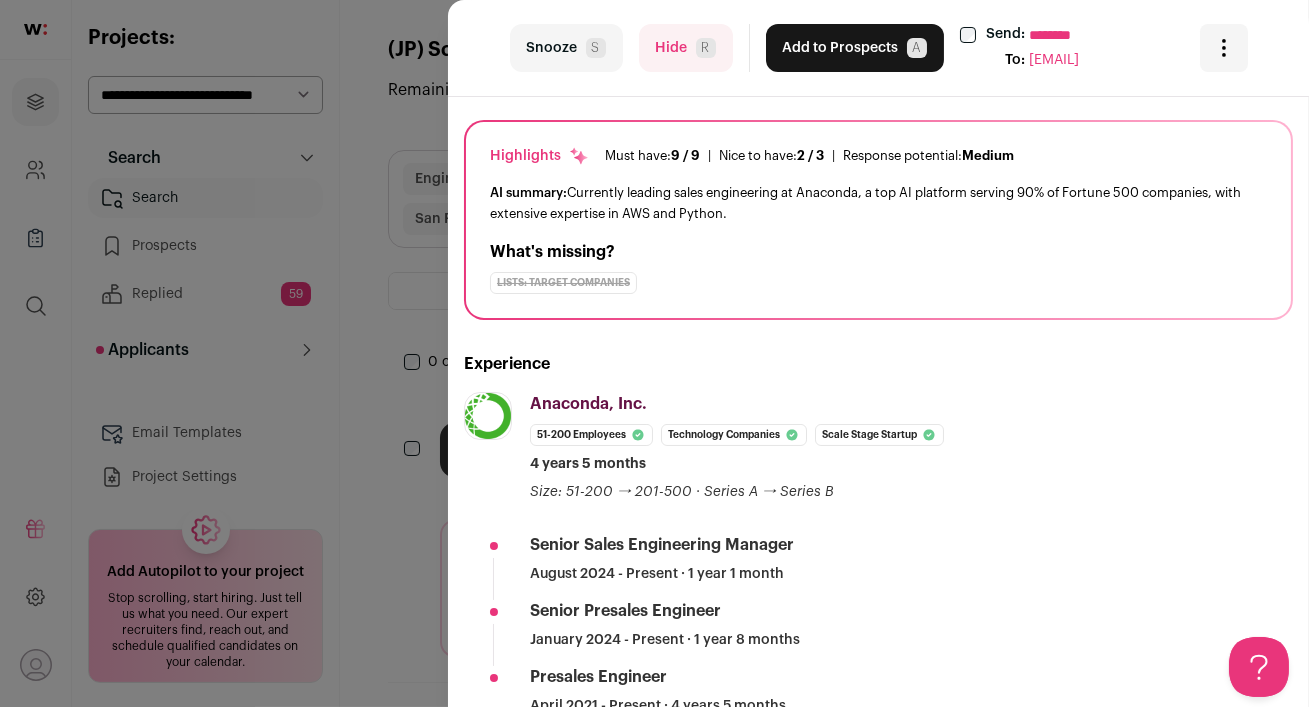 click on "Hide
R" at bounding box center [686, 48] 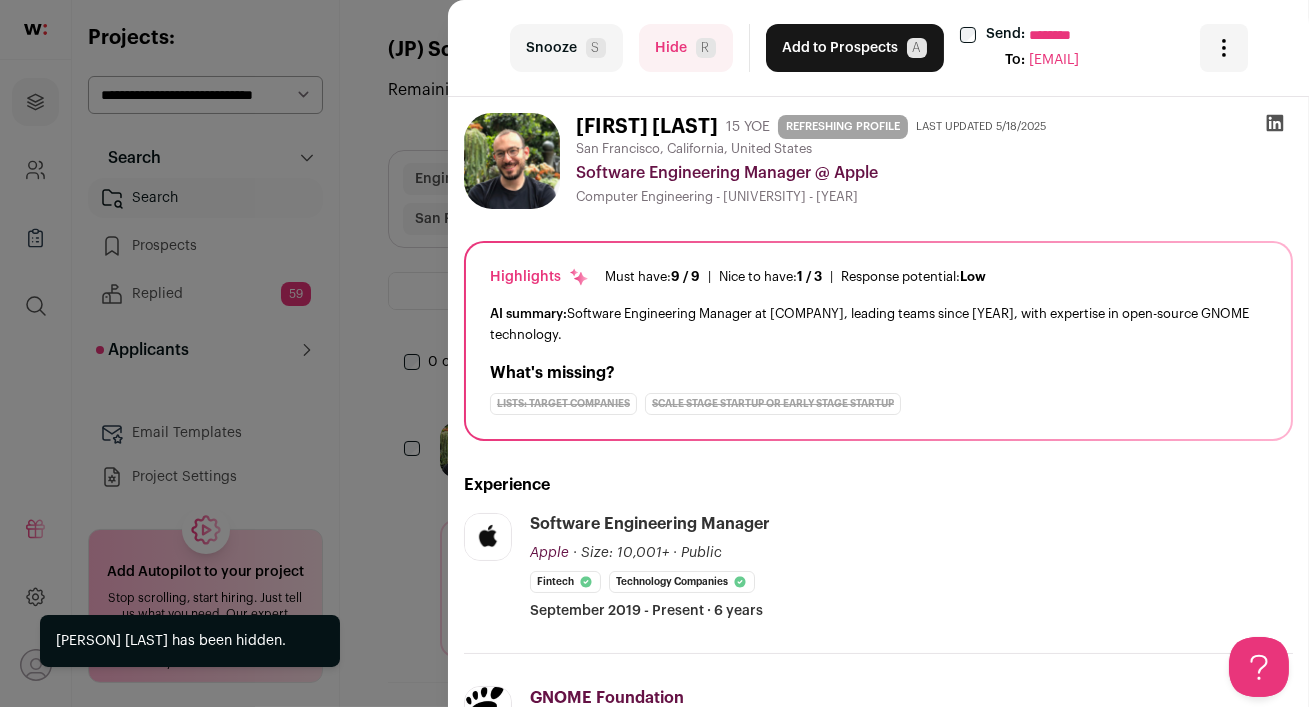 scroll, scrollTop: 0, scrollLeft: 0, axis: both 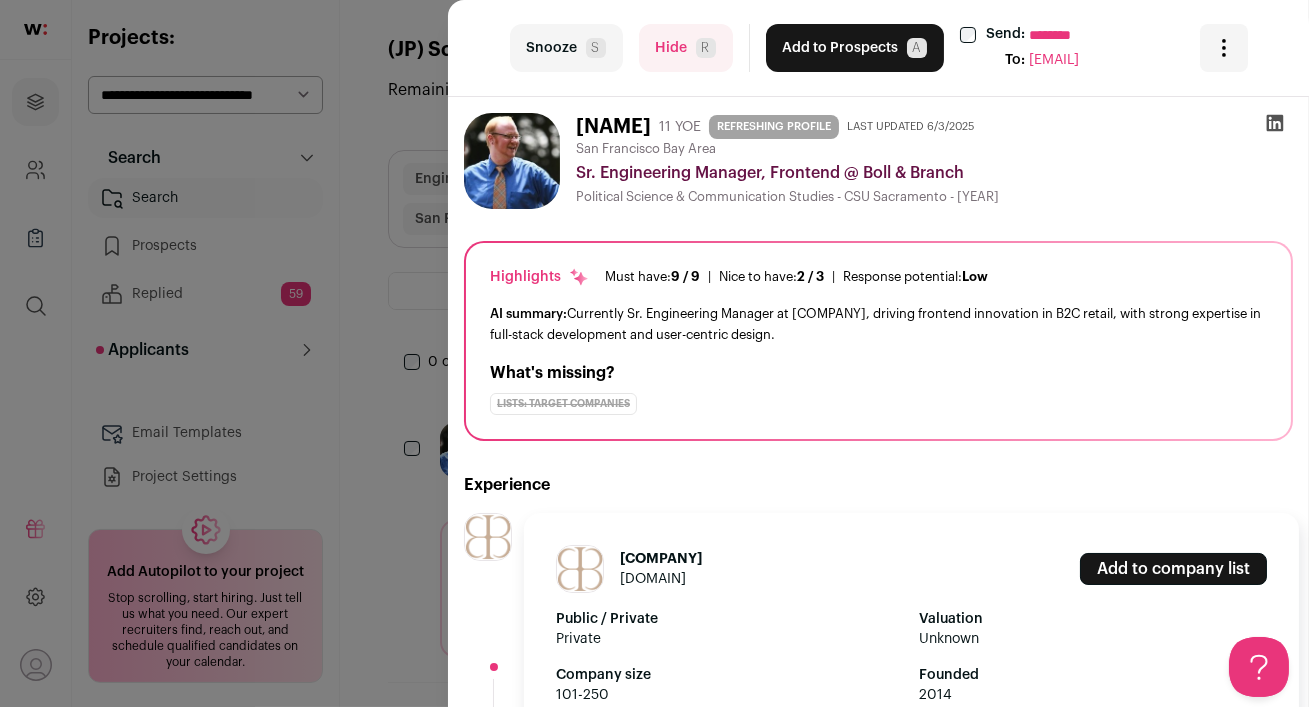 click at bounding box center (488, 537) 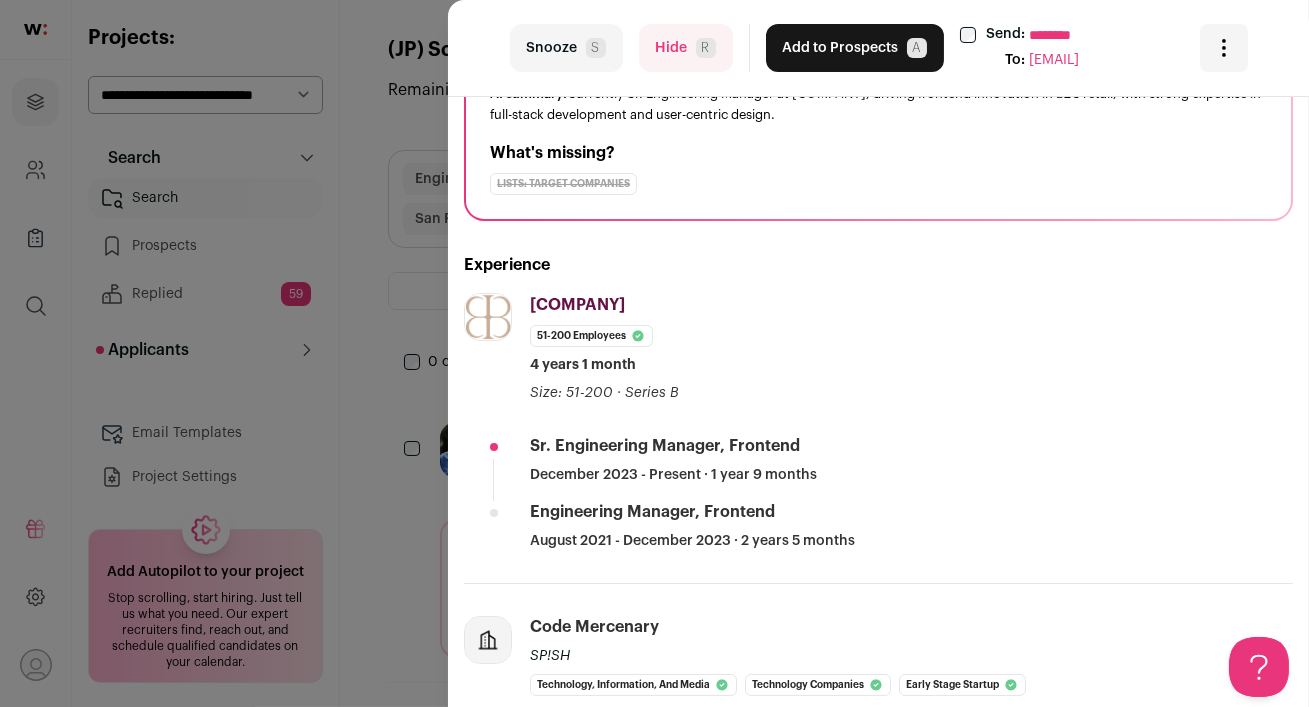 scroll, scrollTop: 254, scrollLeft: 0, axis: vertical 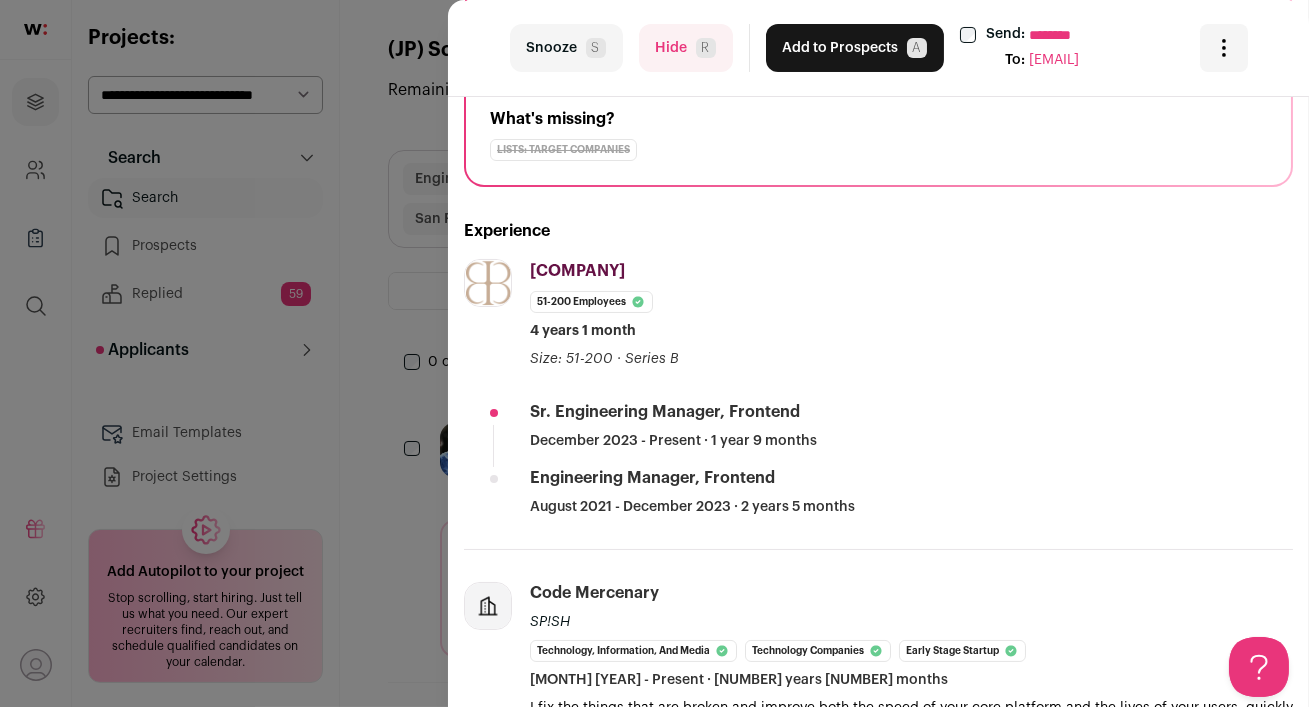 click on "Hide
R" at bounding box center [686, 48] 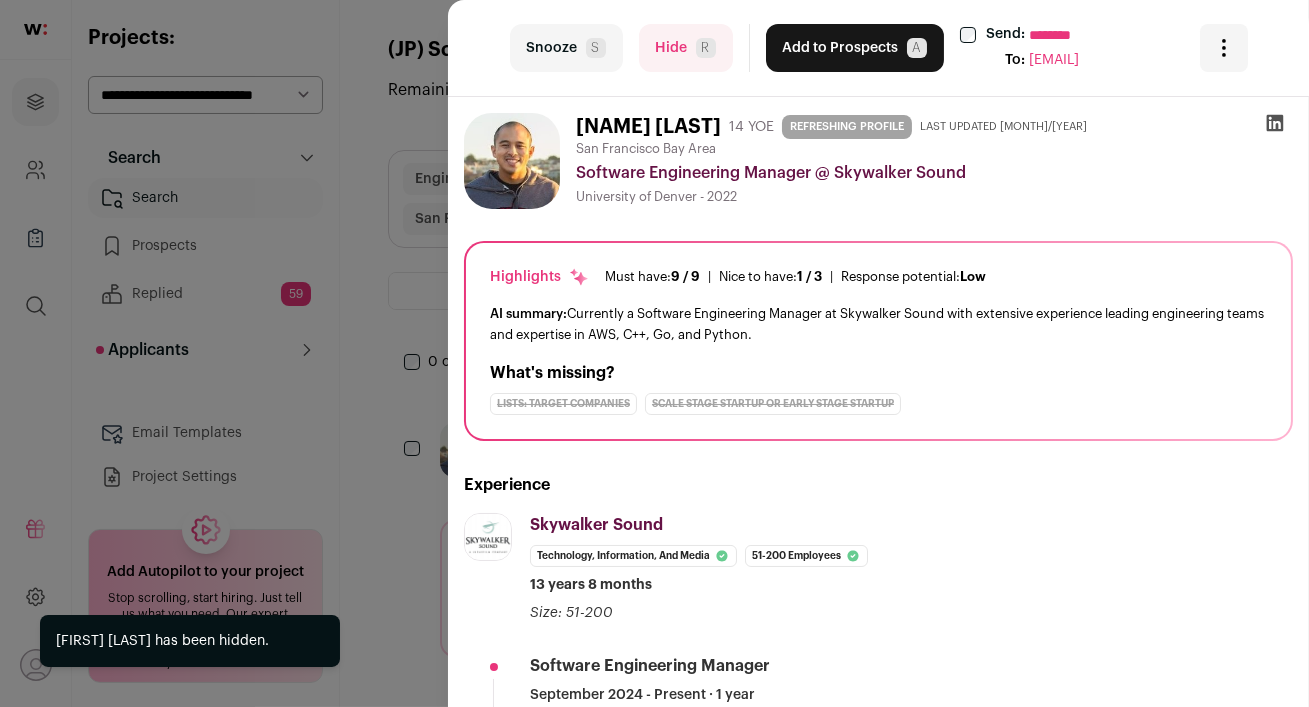 scroll, scrollTop: 314, scrollLeft: 0, axis: vertical 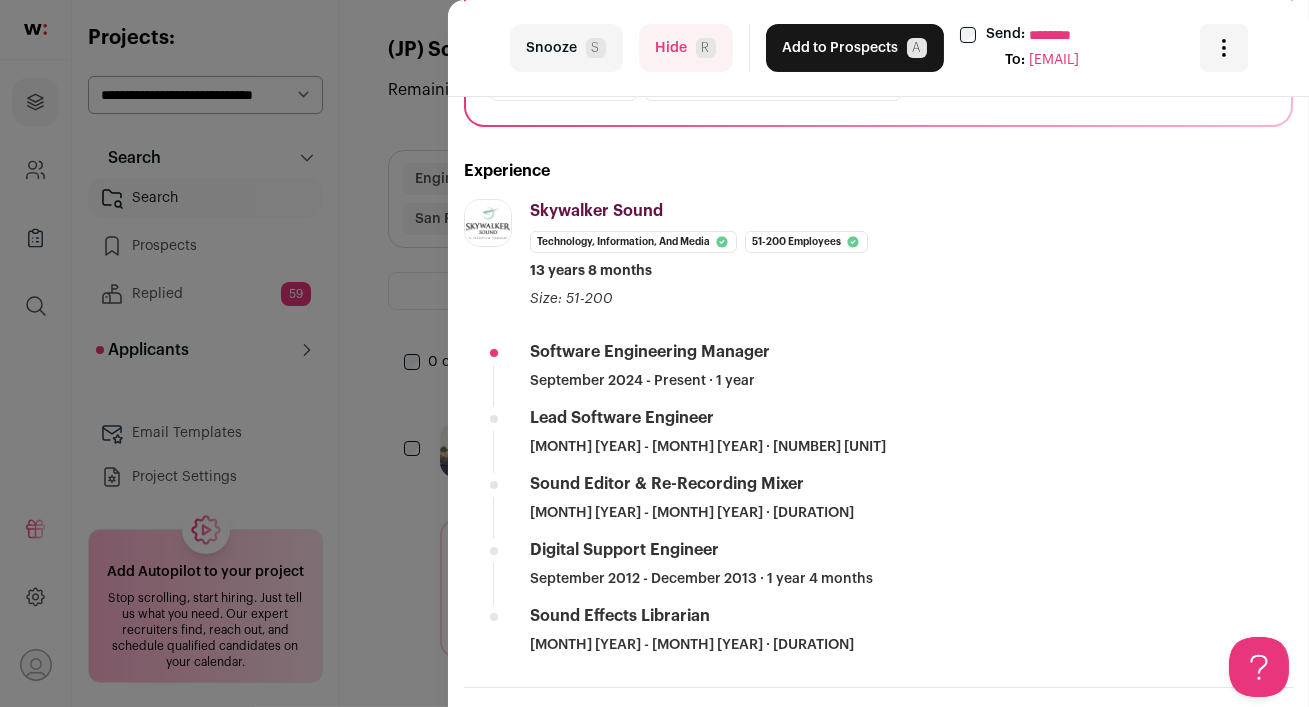 click on "Hide
R" at bounding box center (686, 48) 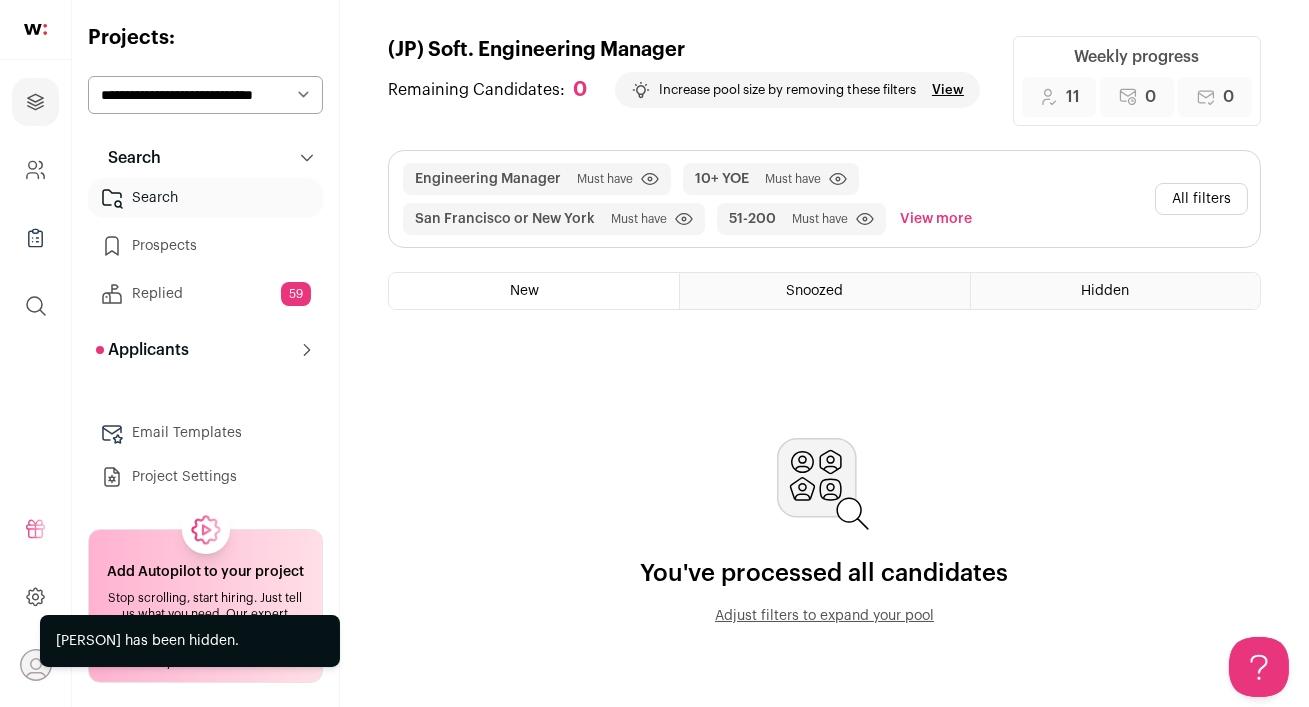 scroll, scrollTop: 0, scrollLeft: 0, axis: both 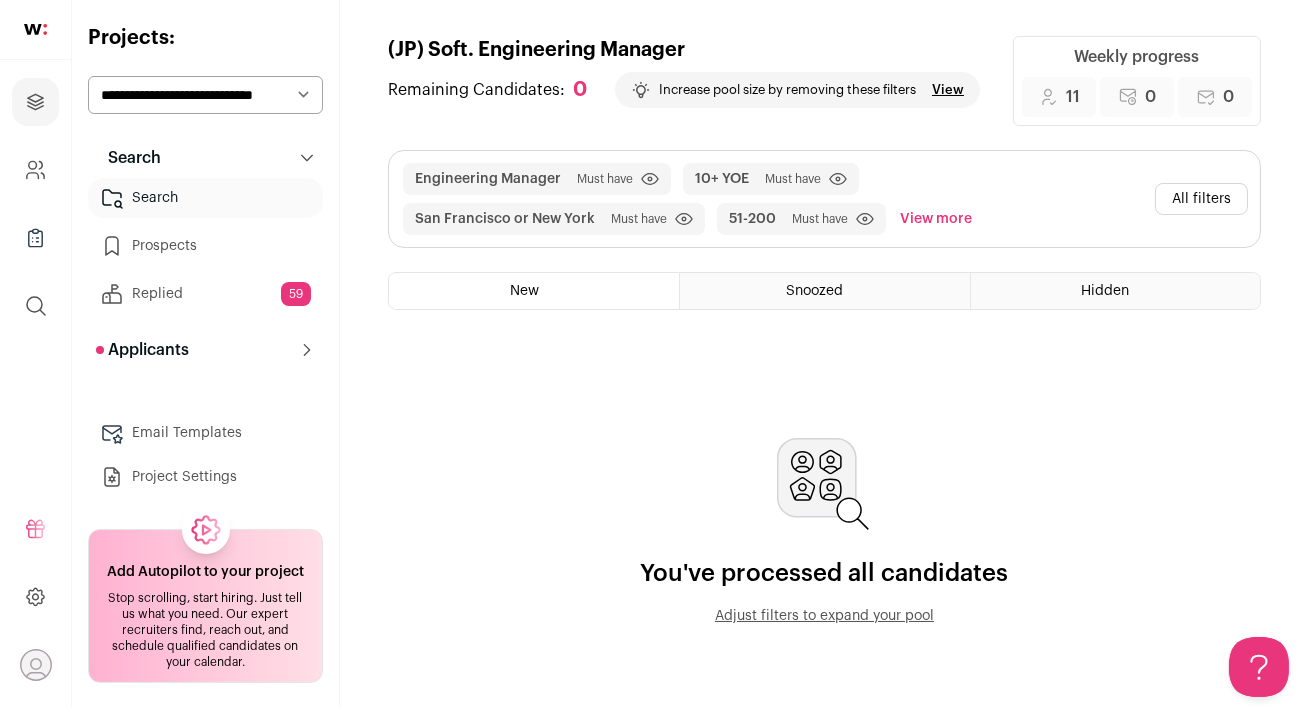 click on "Adjust filters to expand your pool" at bounding box center (825, 616) 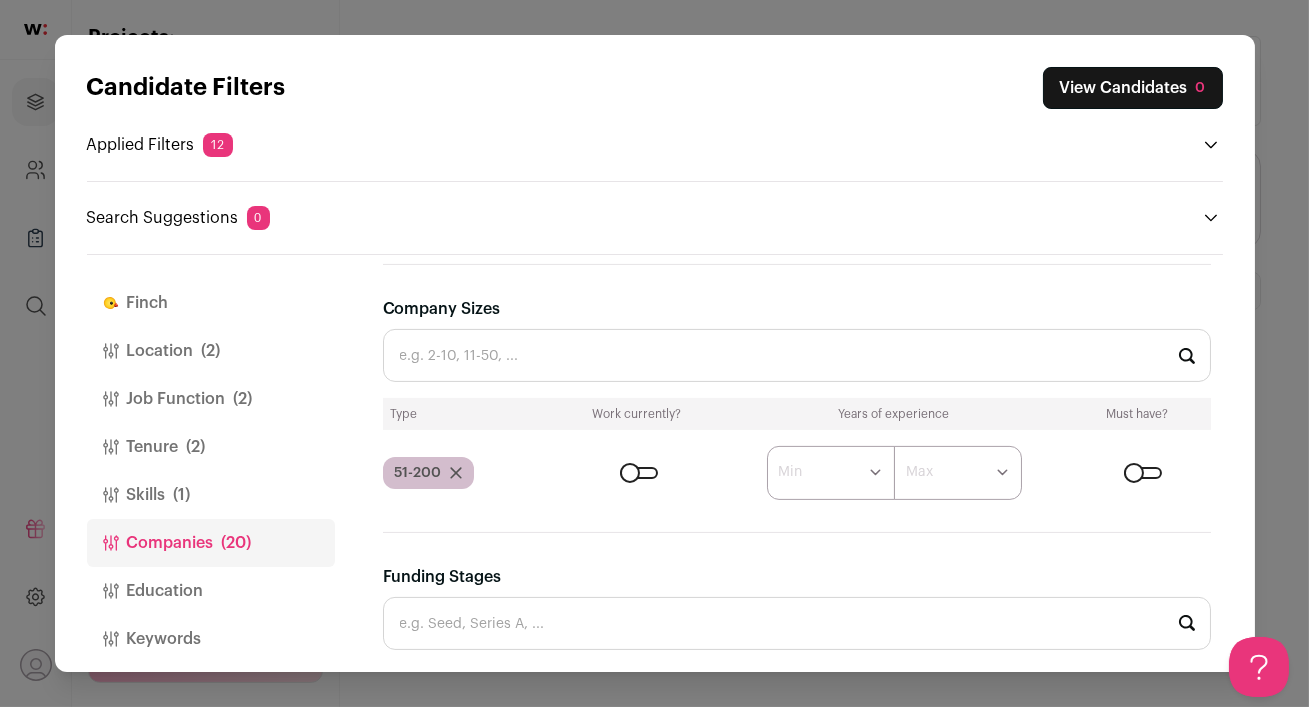 scroll, scrollTop: 1159, scrollLeft: 0, axis: vertical 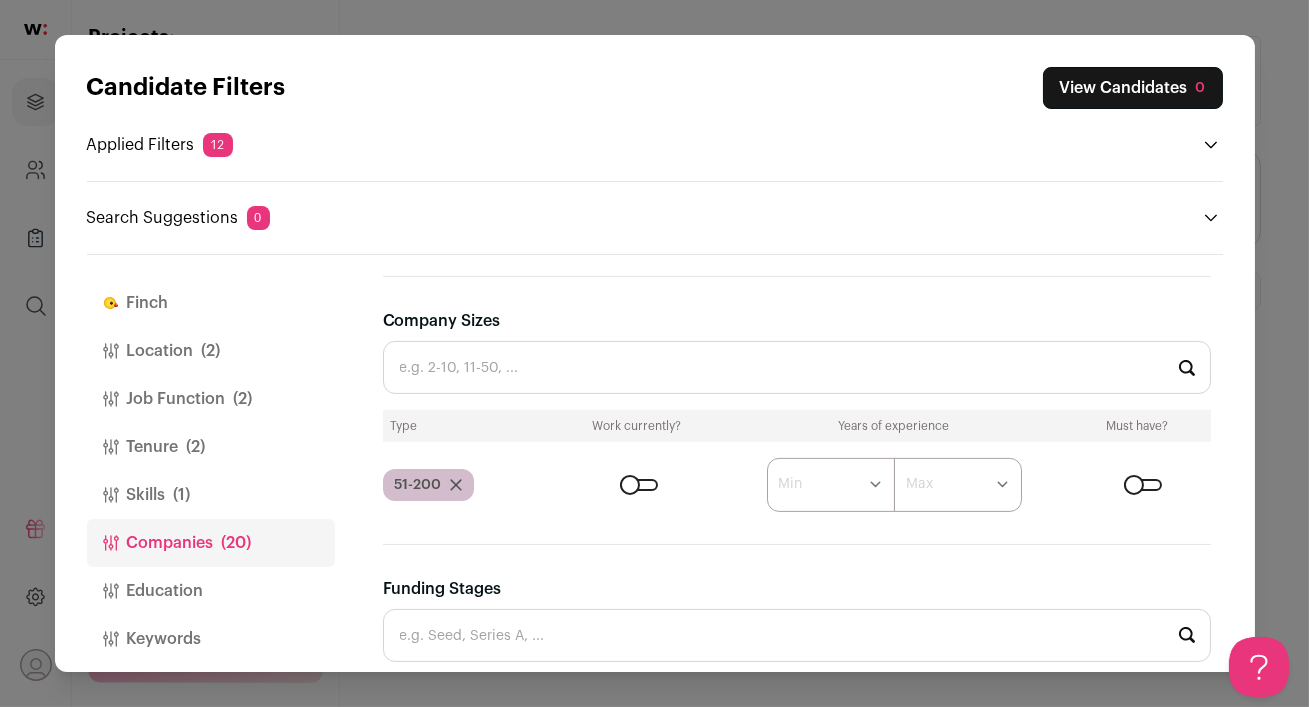 click 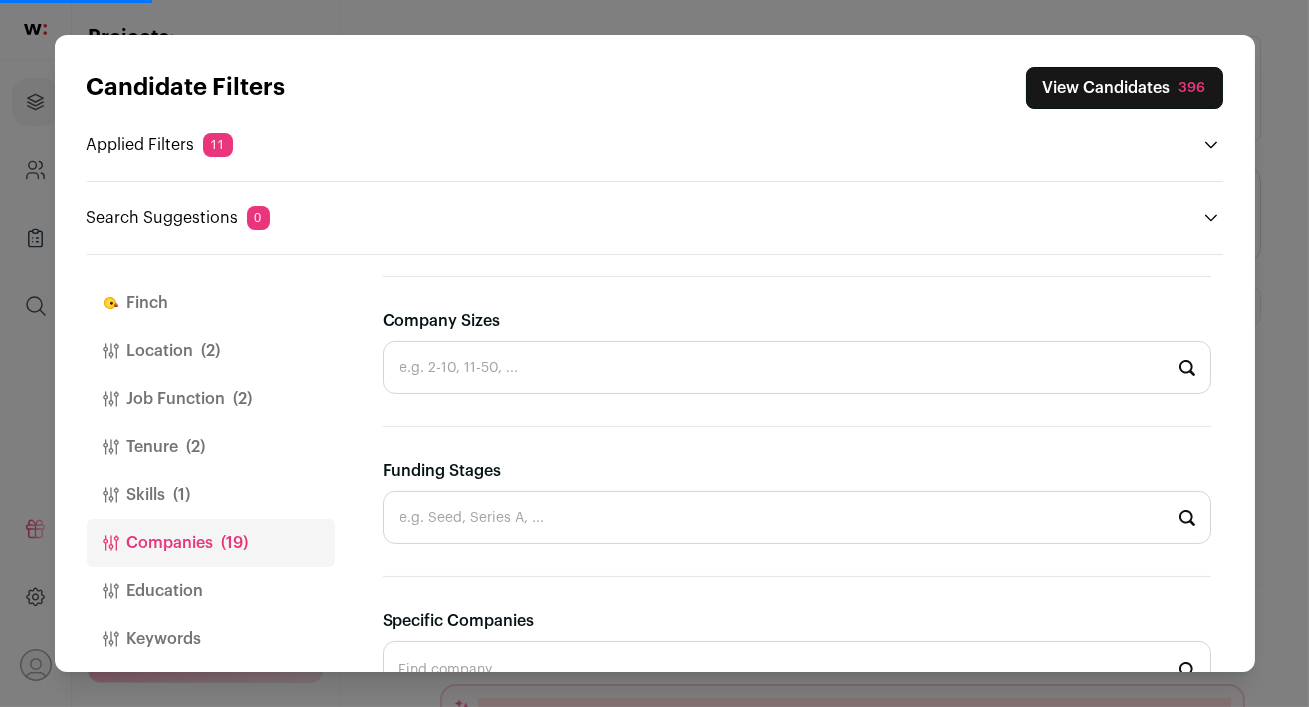 click on "View Candidates
396" at bounding box center (1124, 88) 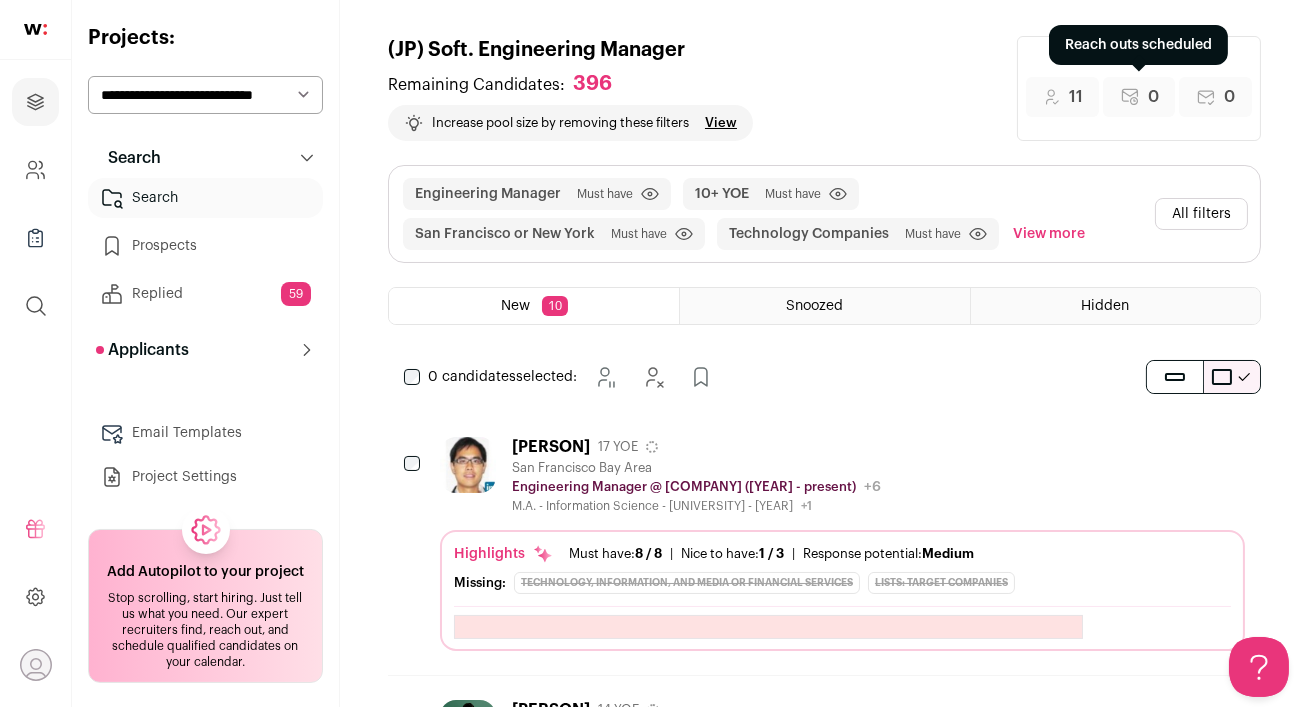 scroll, scrollTop: 0, scrollLeft: 0, axis: both 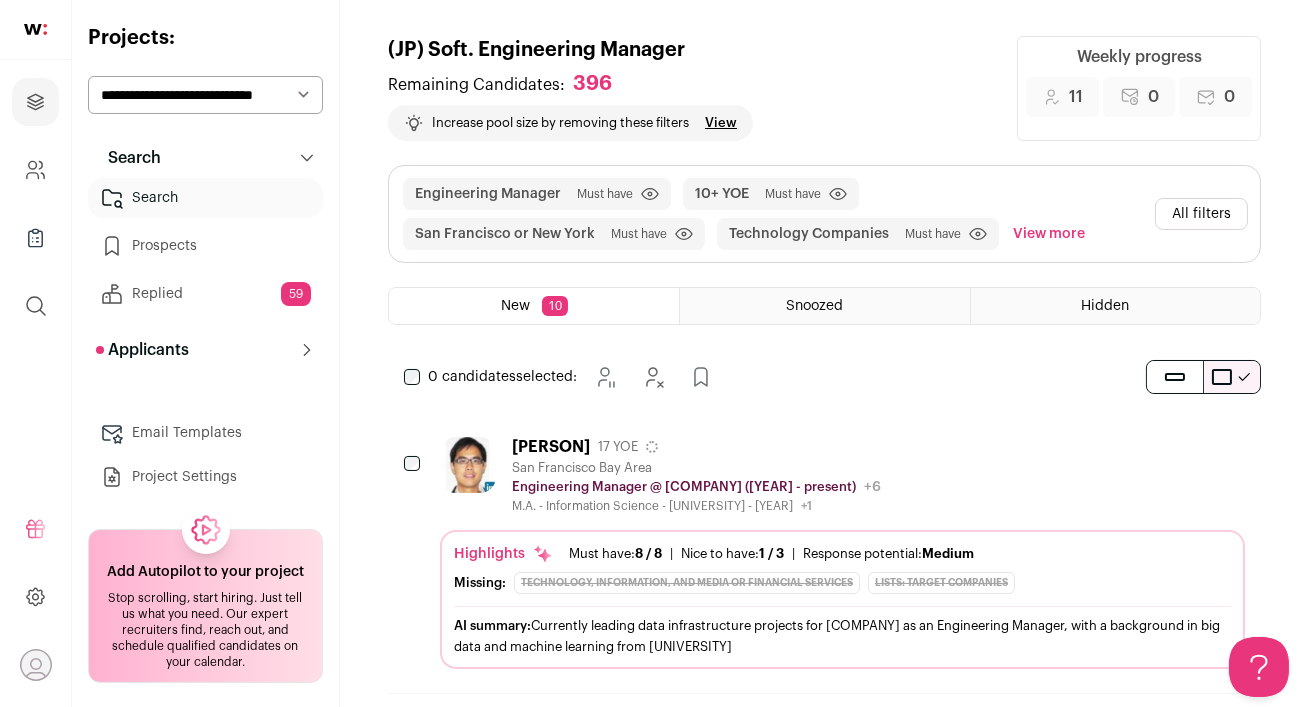 click on "Jimmy Chen
17 YOE" at bounding box center [696, 447] 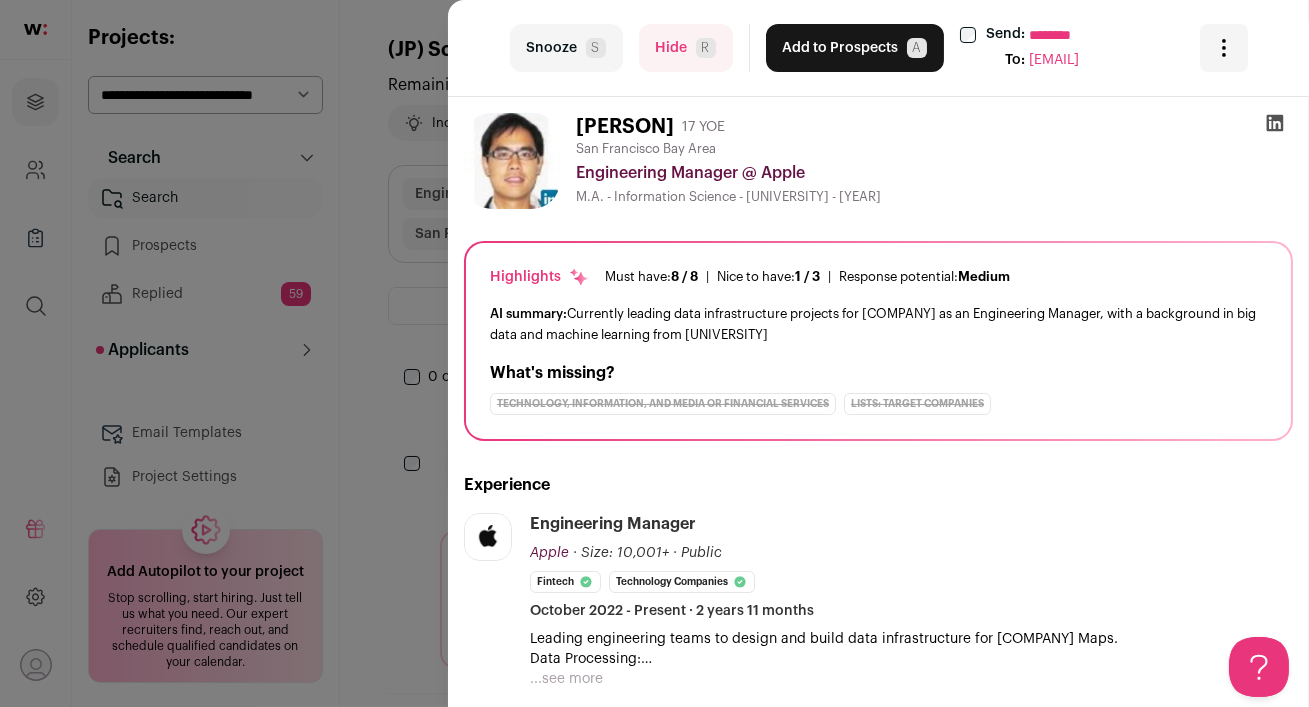 click on "Hide
R" at bounding box center (686, 48) 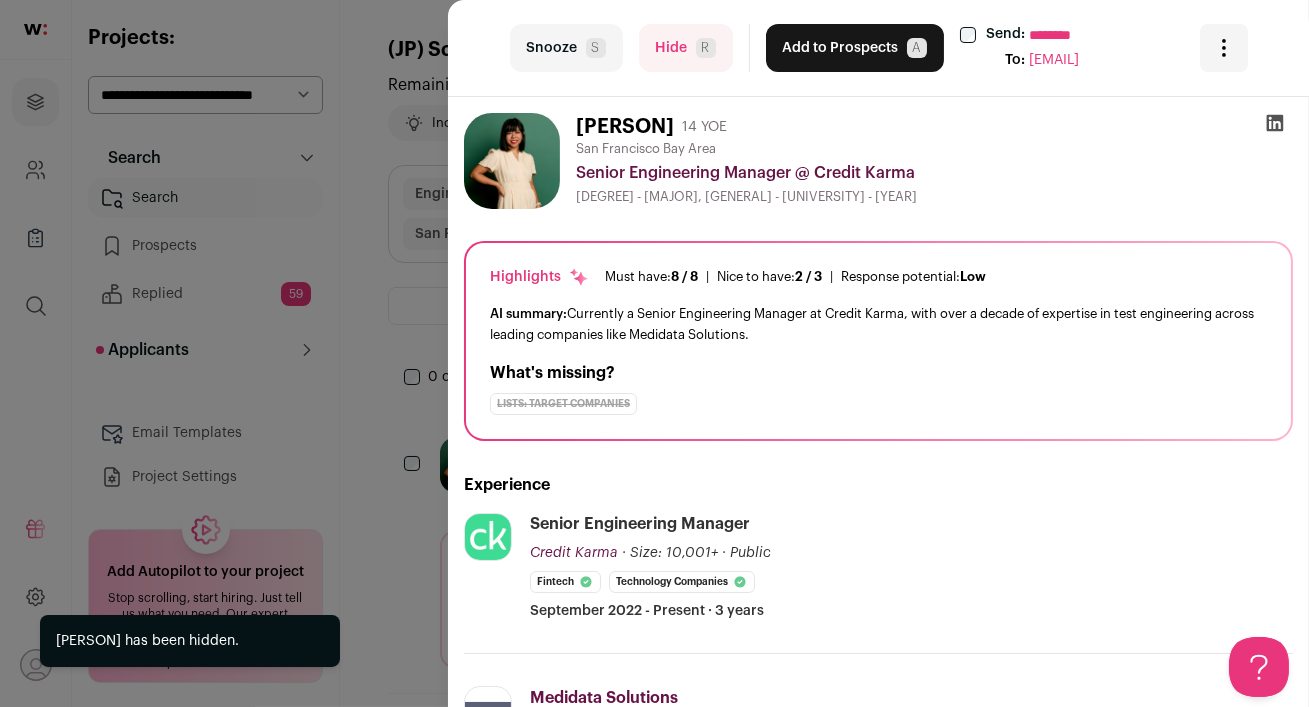 click on "Hide
R" at bounding box center (686, 48) 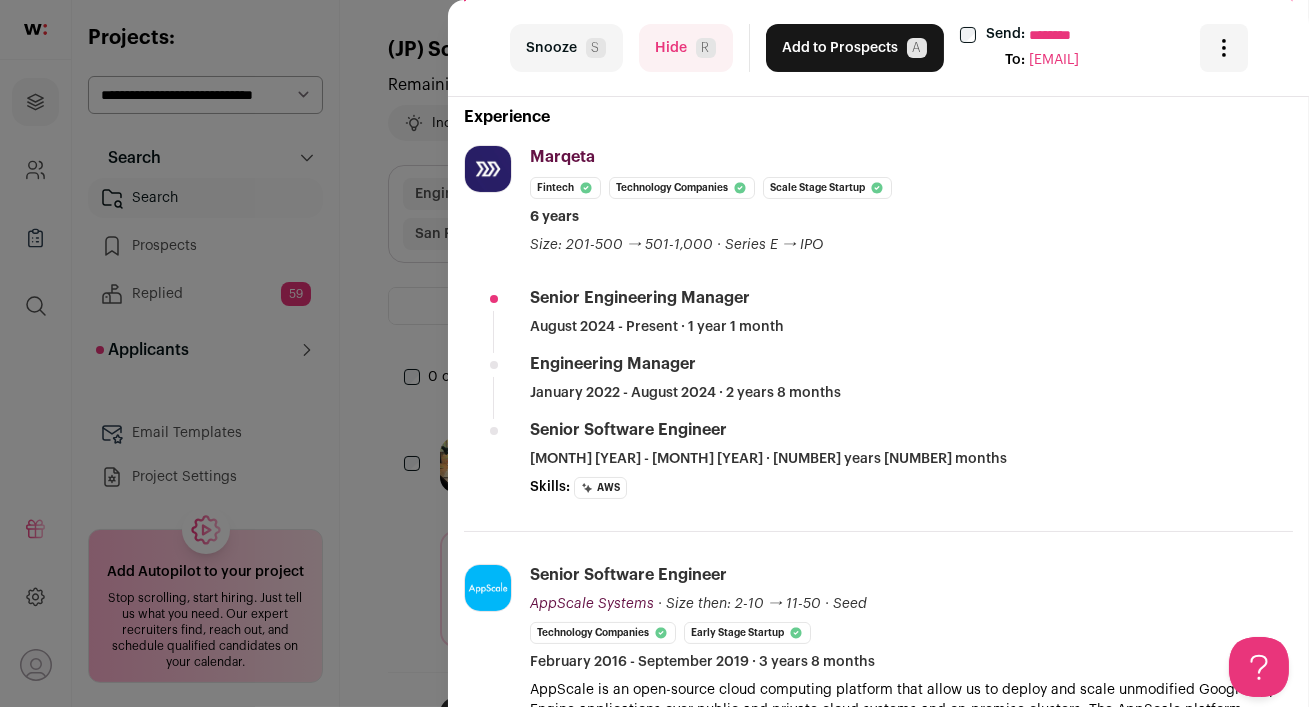 scroll, scrollTop: 0, scrollLeft: 0, axis: both 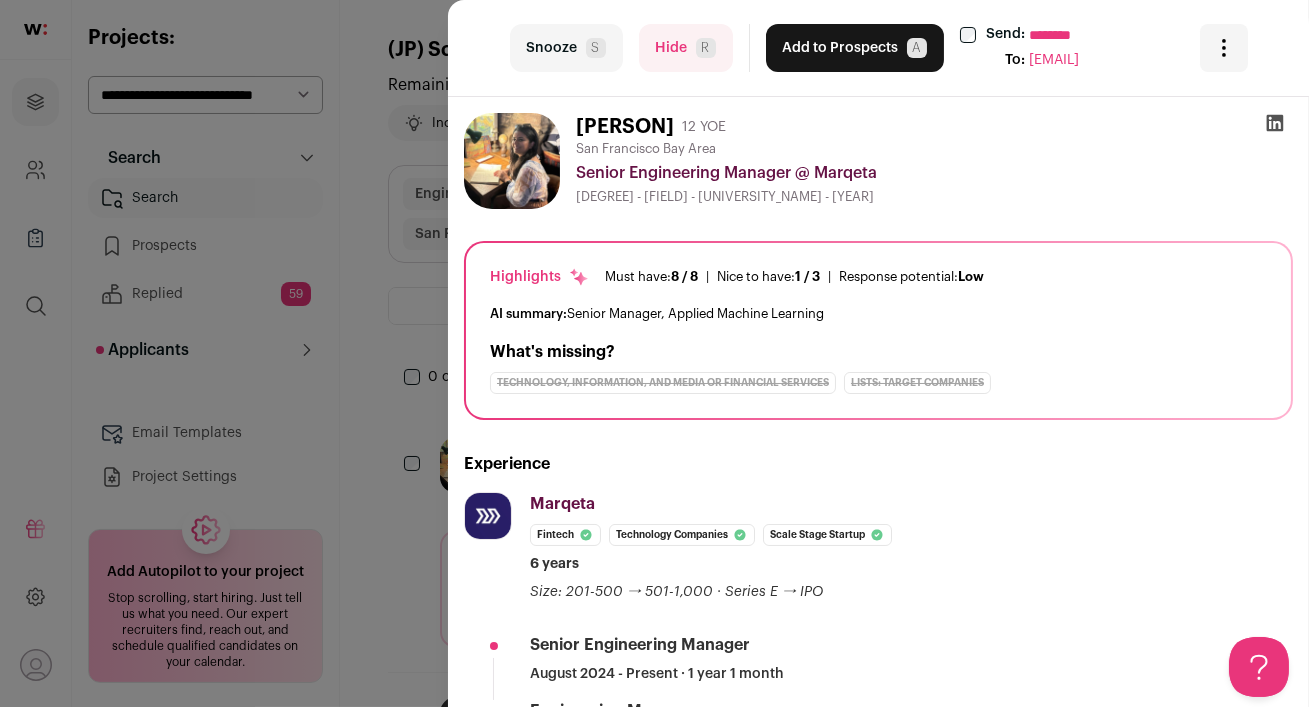 click on "Add to Prospects
A" at bounding box center (855, 48) 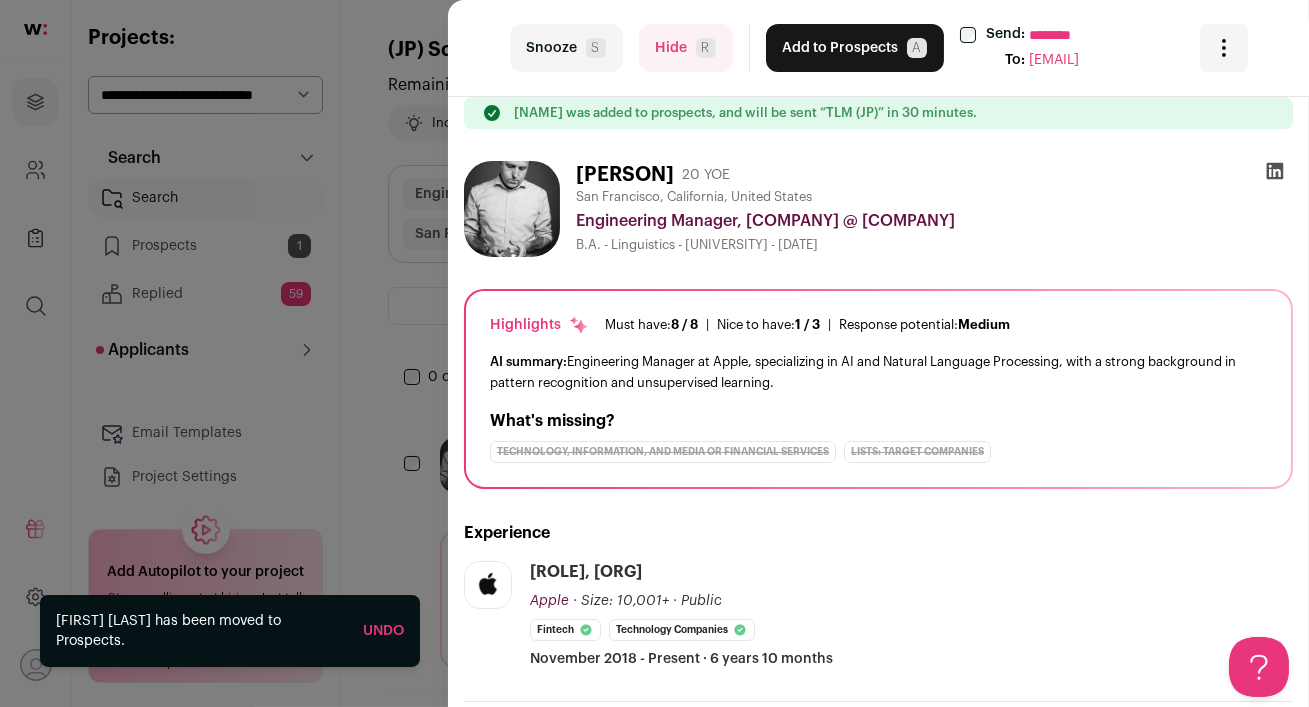 click on "Hide
R" at bounding box center (686, 48) 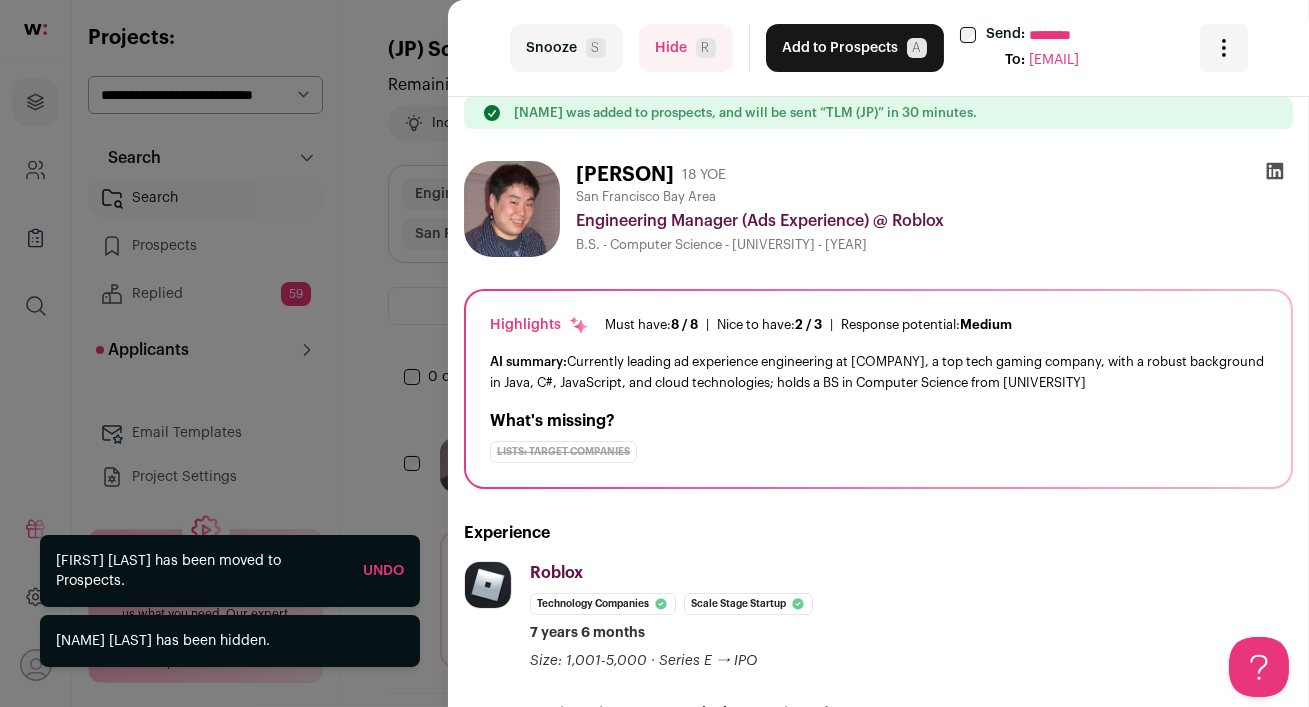 click on "Hide
R" at bounding box center (686, 48) 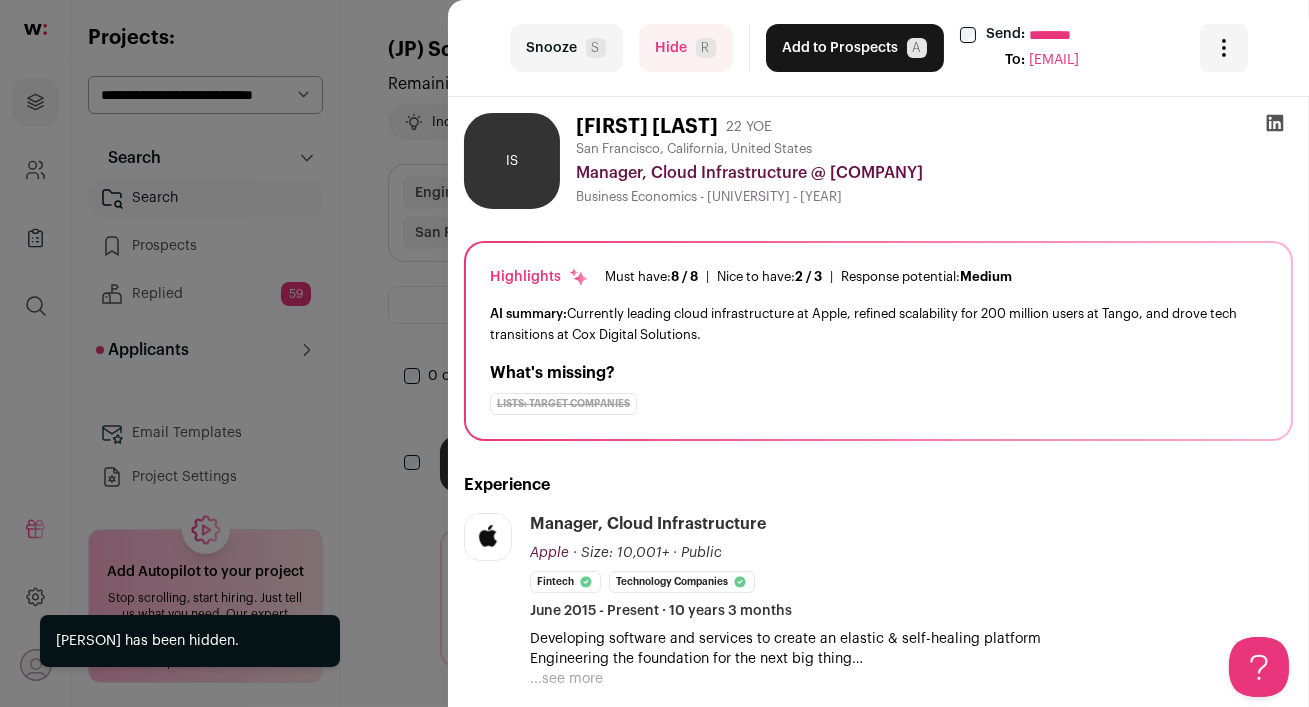 click on "Hide
R" at bounding box center [686, 48] 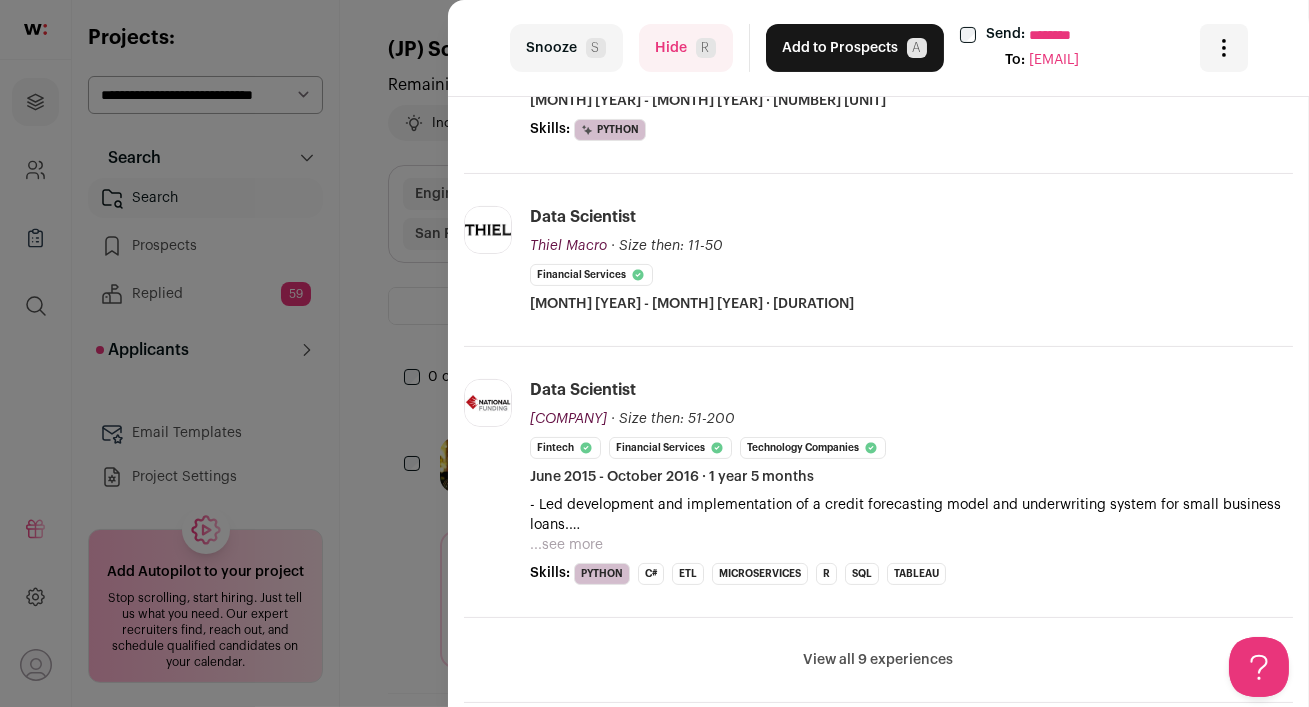 scroll, scrollTop: 0, scrollLeft: 0, axis: both 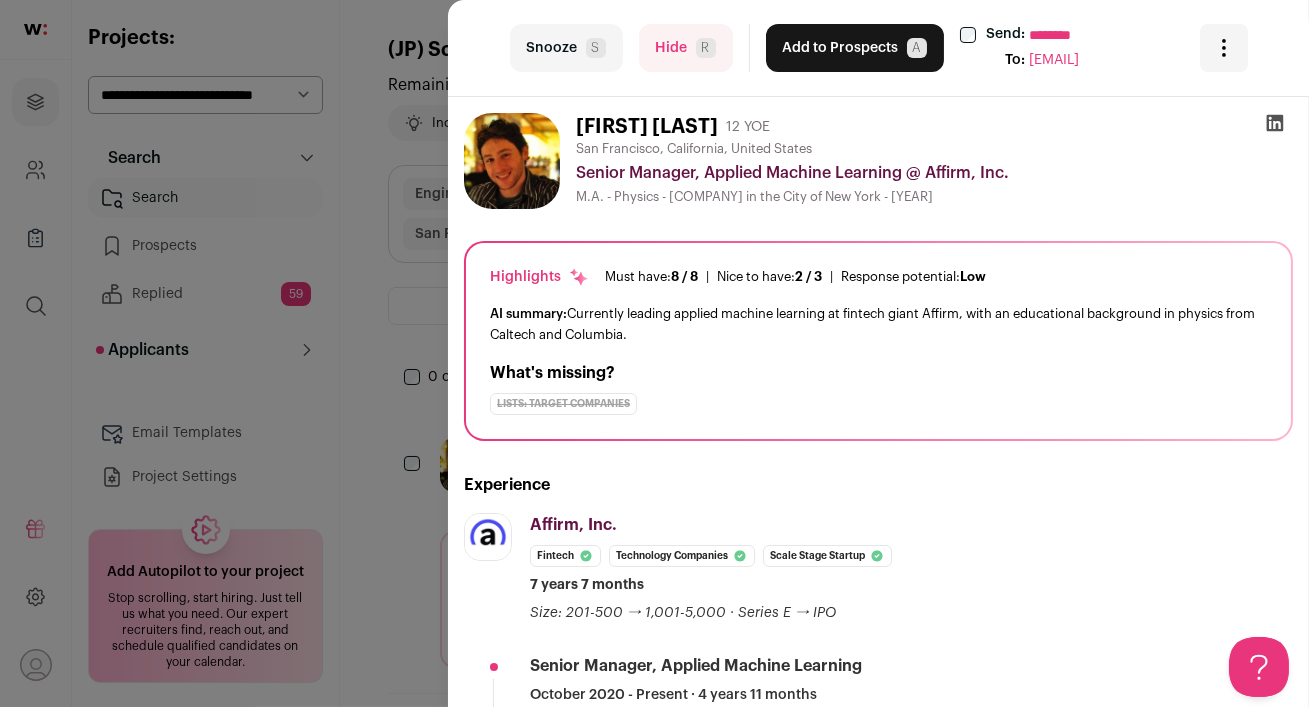 click on "Add to Prospects
A" at bounding box center (855, 48) 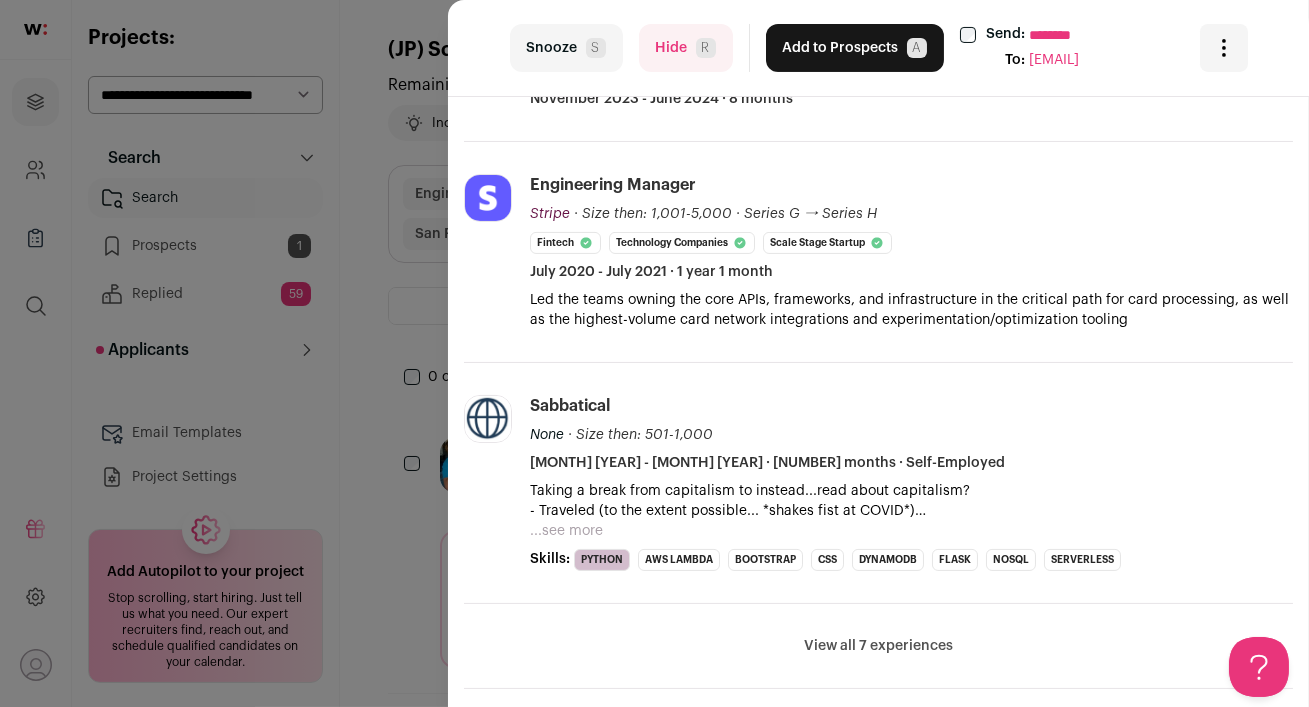 scroll, scrollTop: 832, scrollLeft: 0, axis: vertical 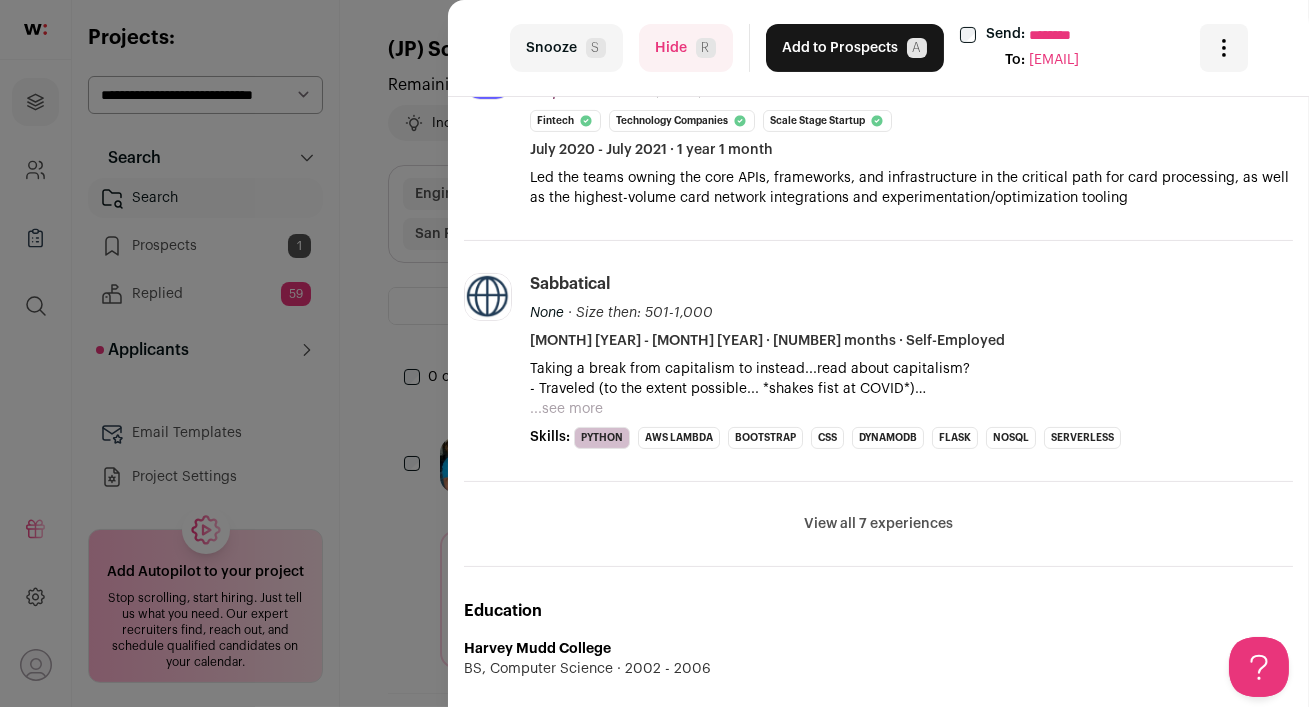 click on "View all 7 experiences" at bounding box center [878, 524] 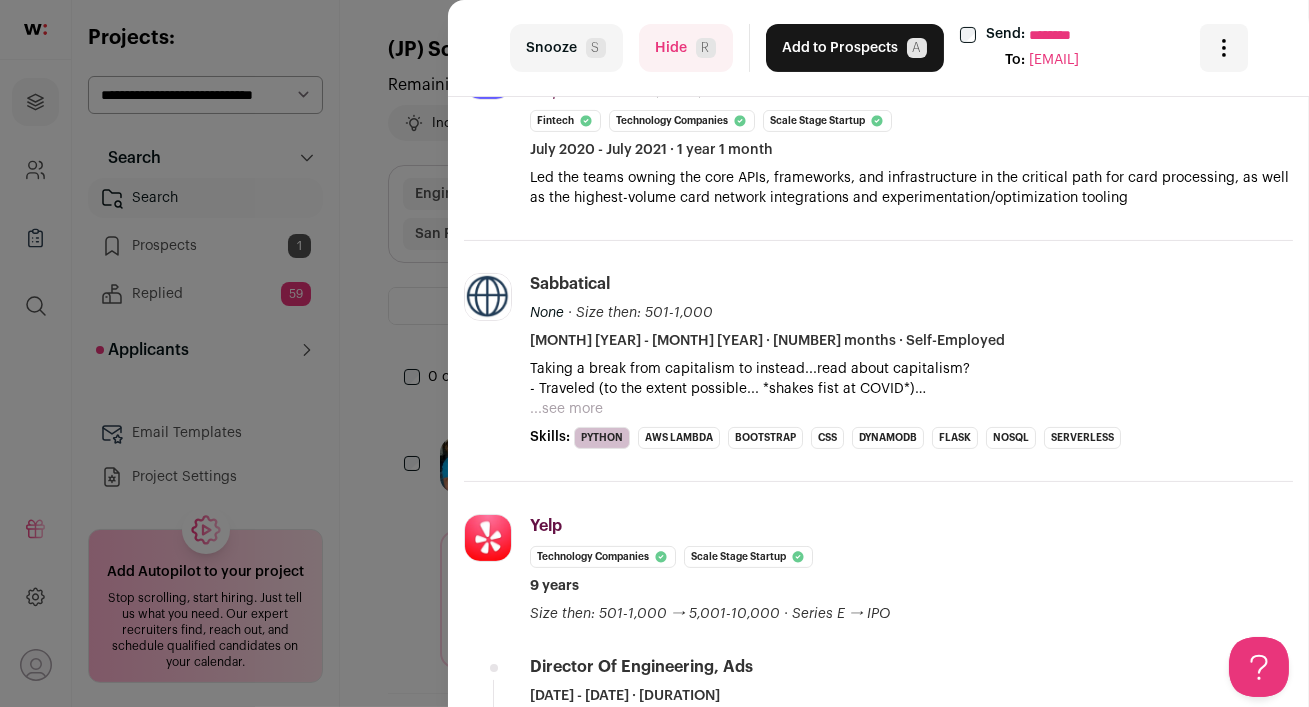 click on "...see more" at bounding box center (566, 409) 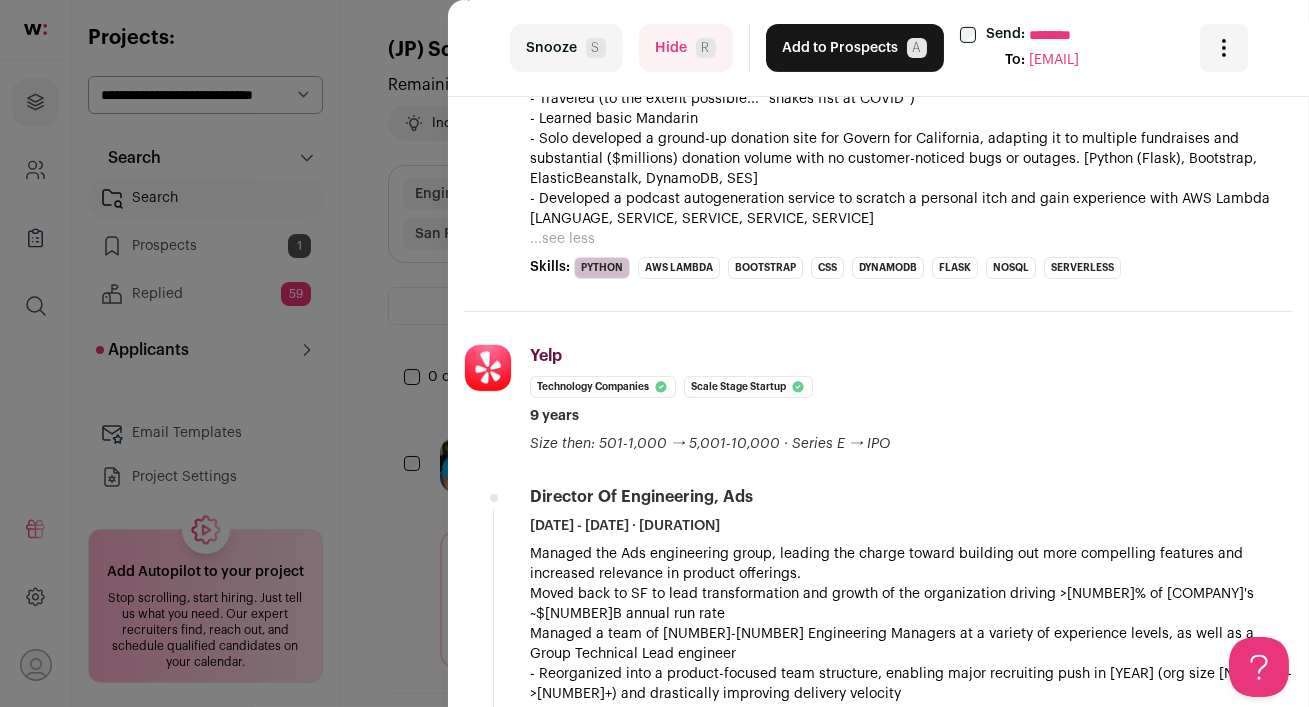 scroll, scrollTop: 626, scrollLeft: 0, axis: vertical 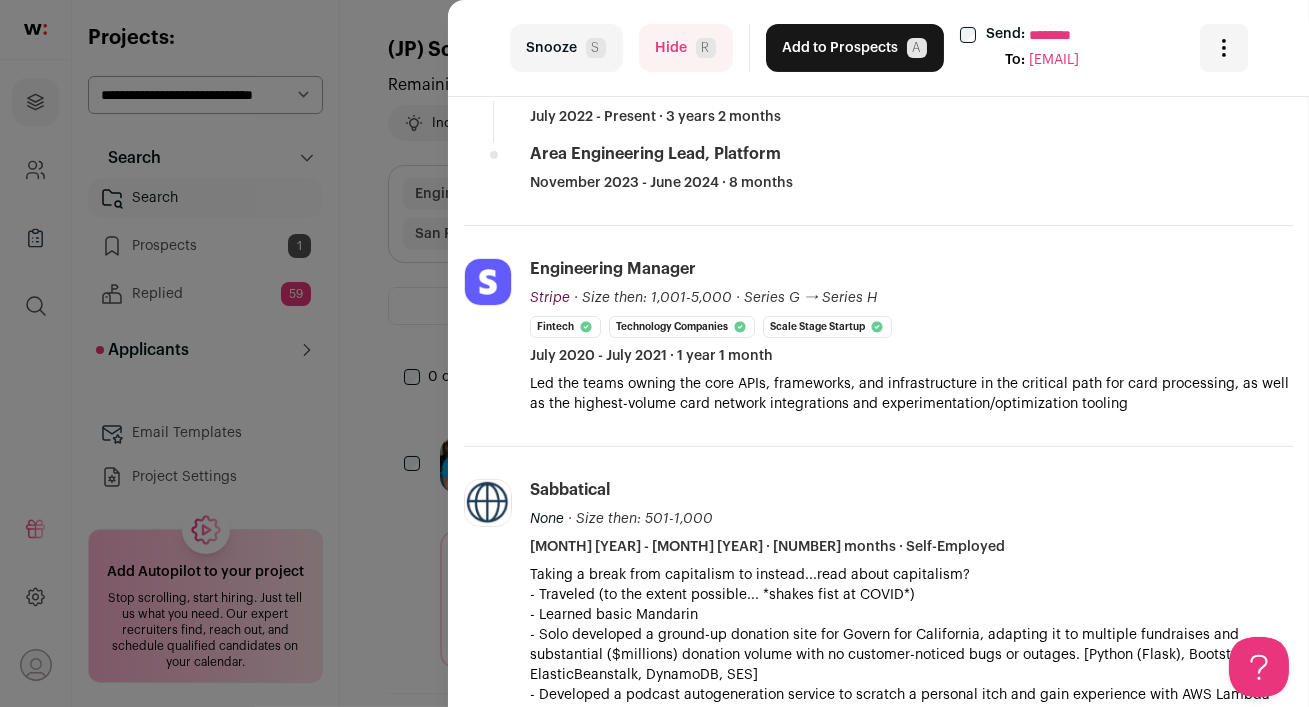 click on "Add to Prospects
A" at bounding box center (855, 48) 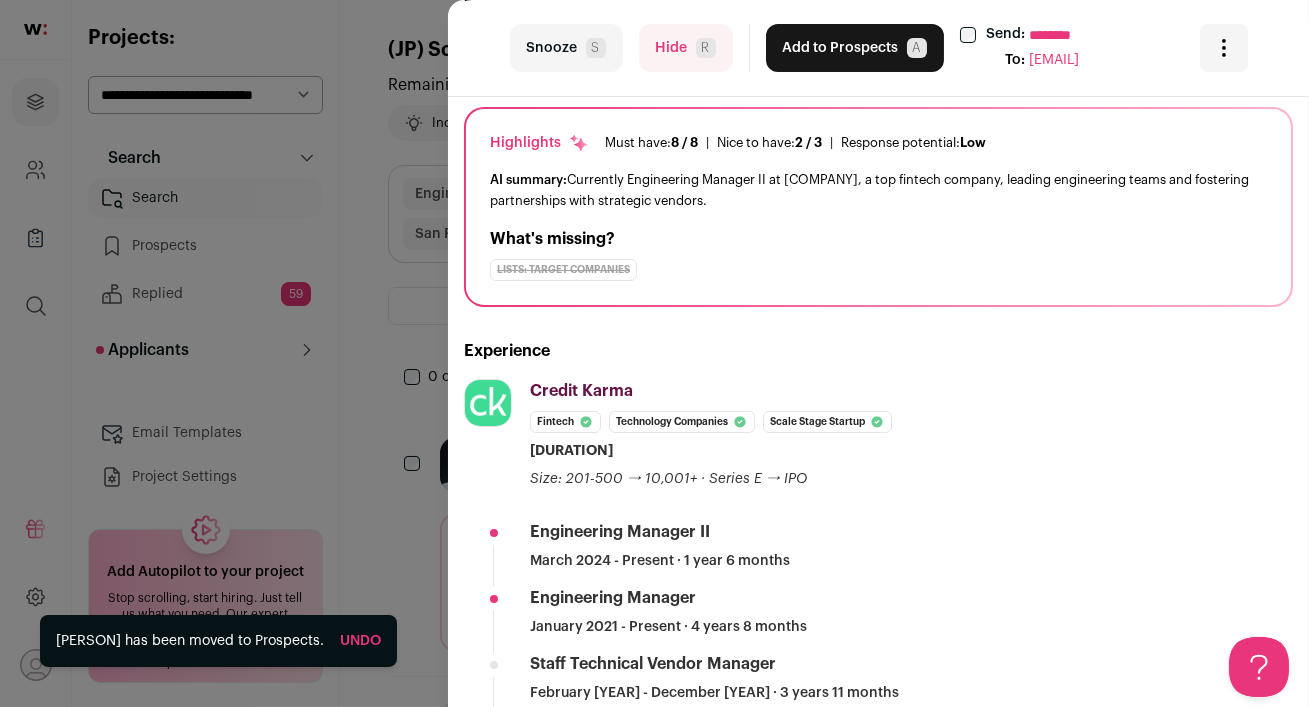 scroll, scrollTop: 183, scrollLeft: 0, axis: vertical 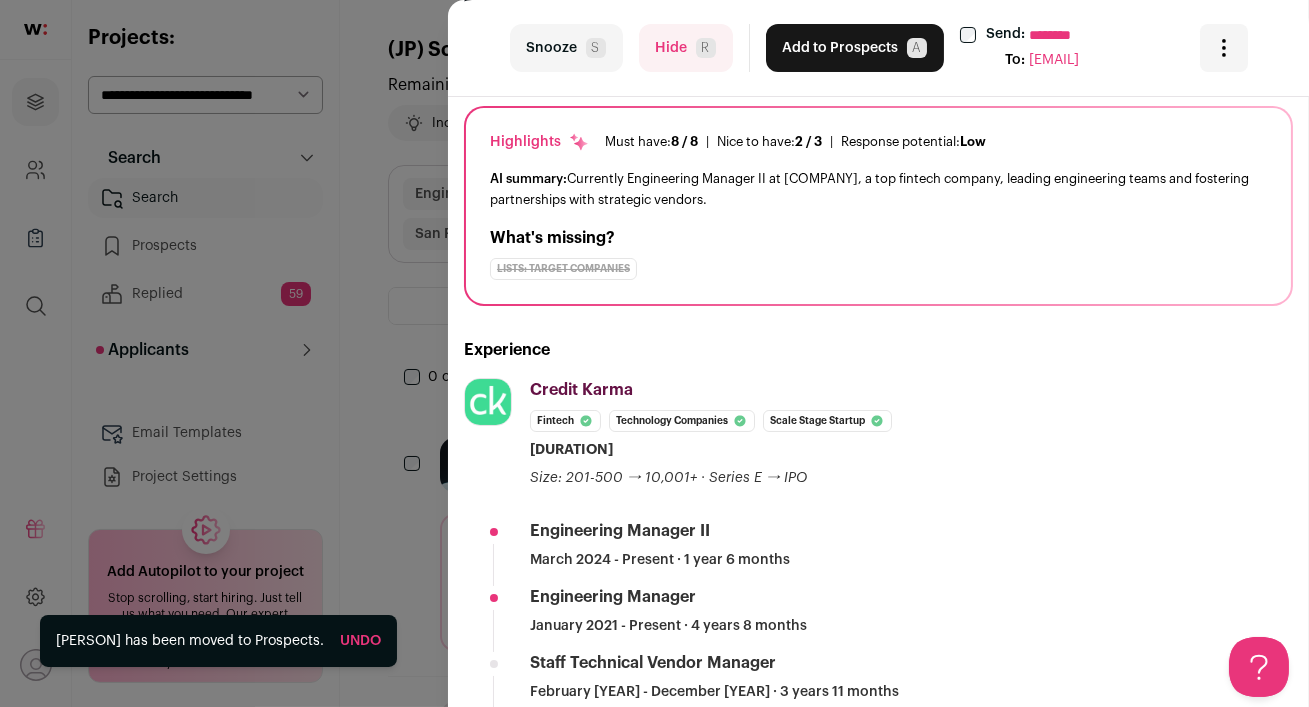 click on "Hide
R" at bounding box center (686, 48) 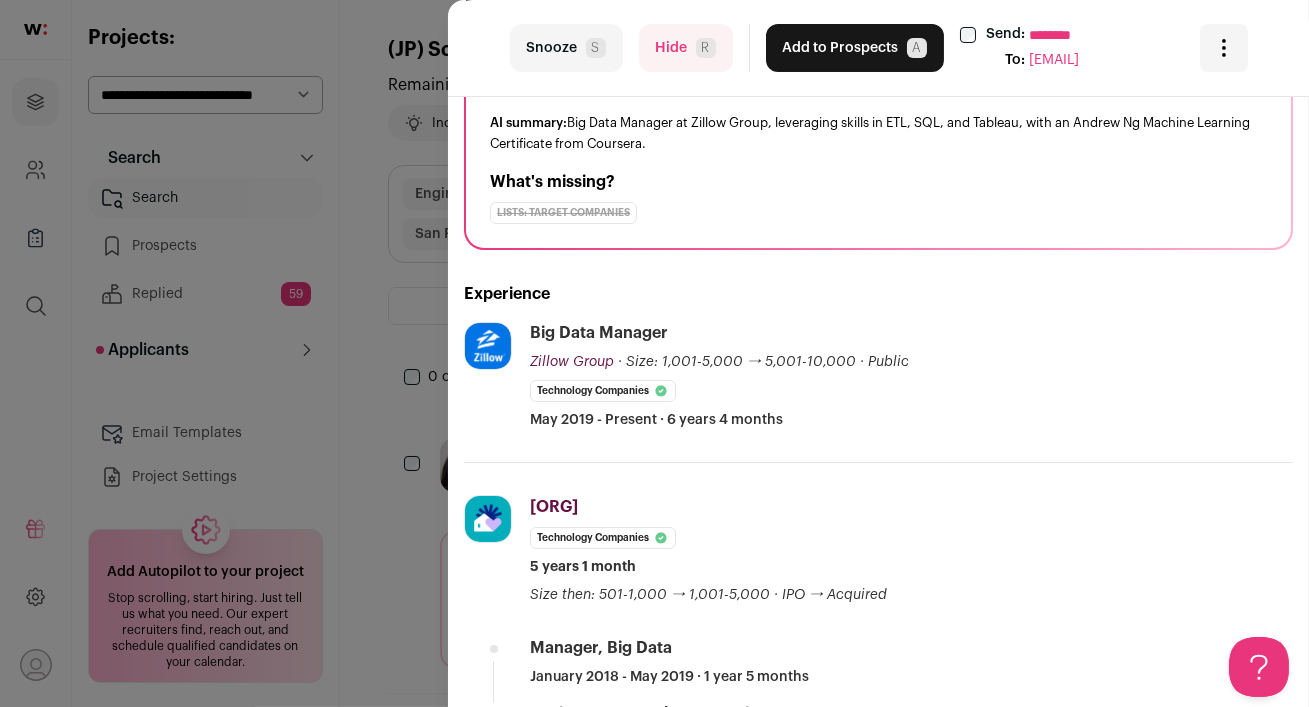 scroll, scrollTop: 231, scrollLeft: 0, axis: vertical 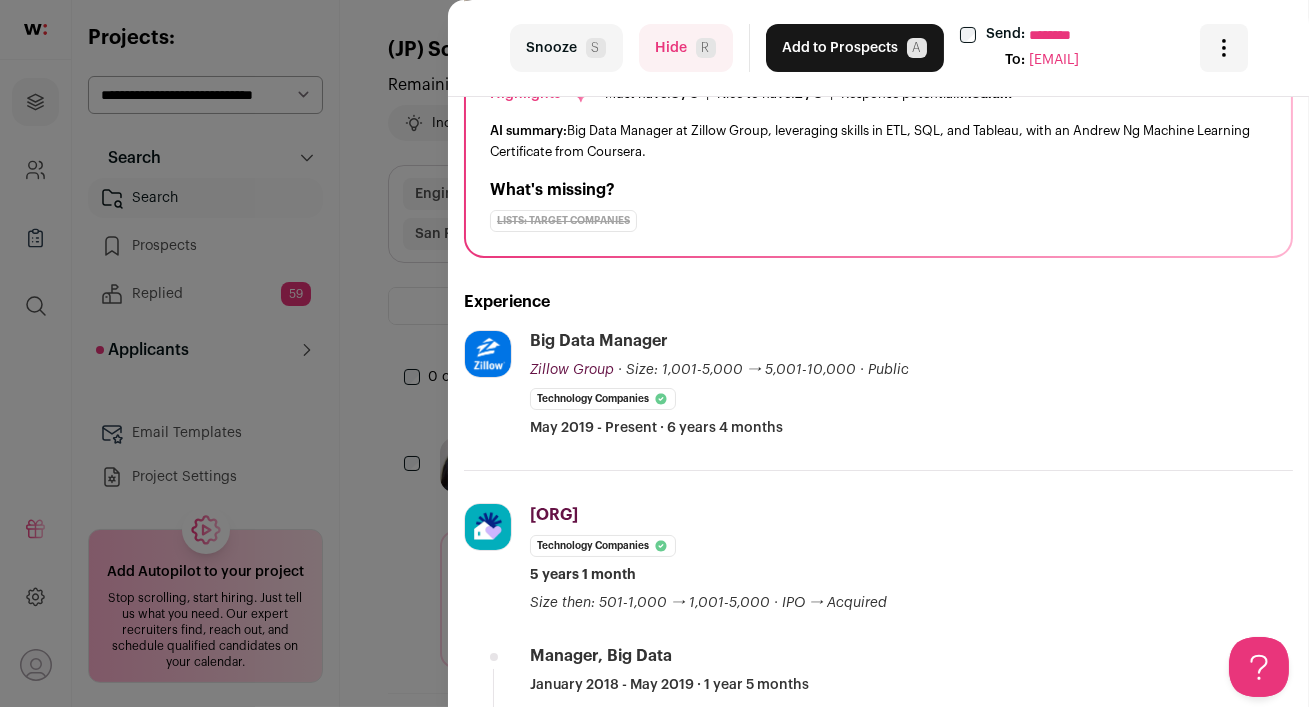 click on "Hide
R" at bounding box center (686, 48) 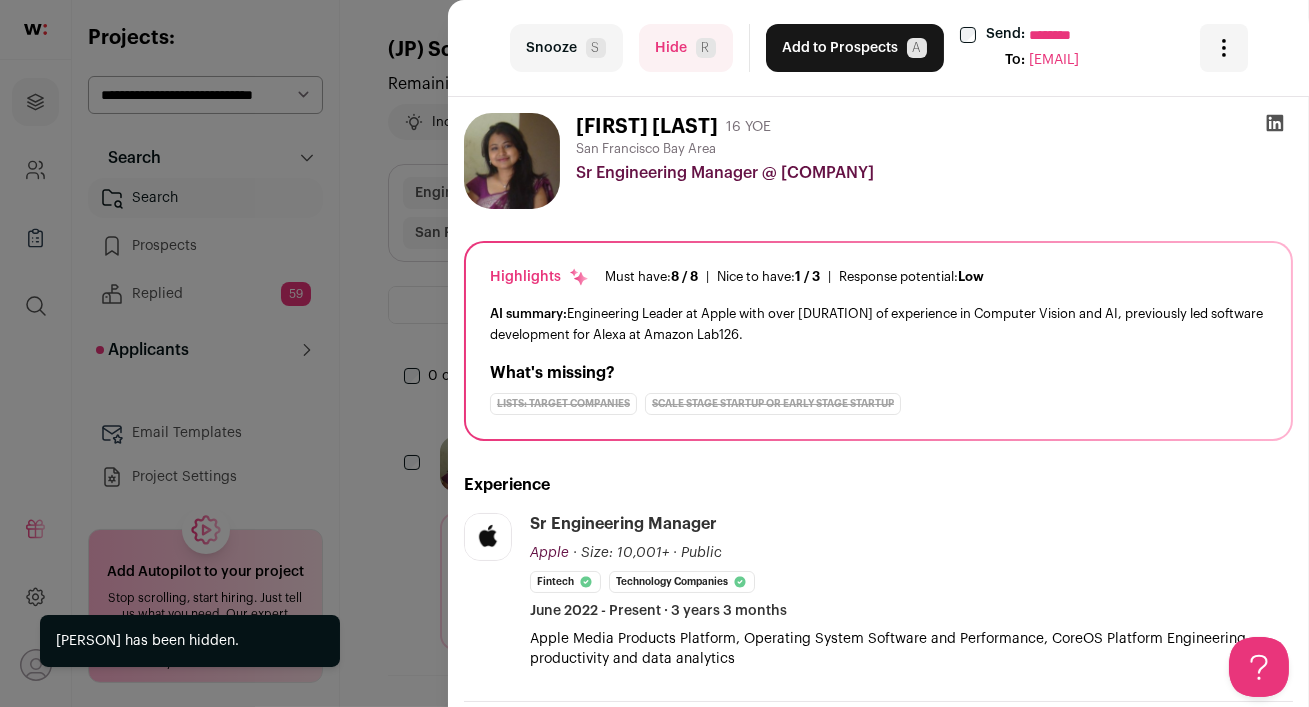 click on "Hide
R" at bounding box center (686, 48) 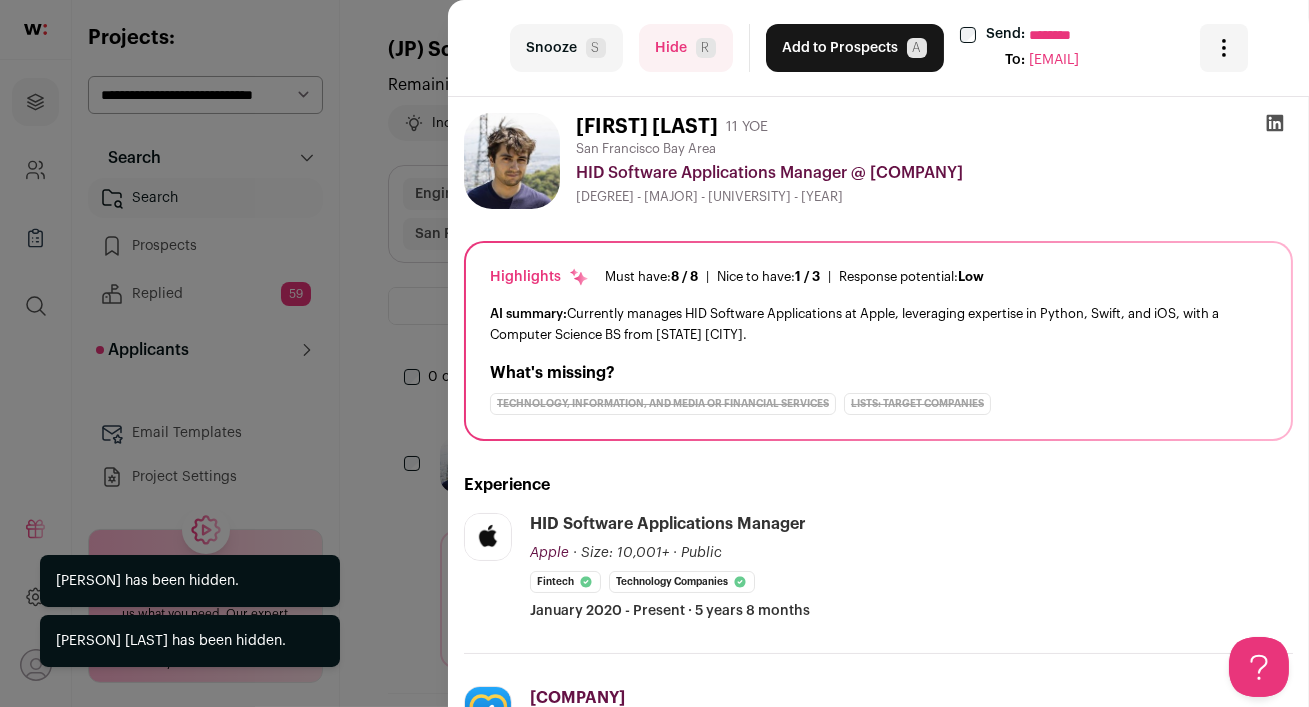 click on "Hide
R" at bounding box center (686, 48) 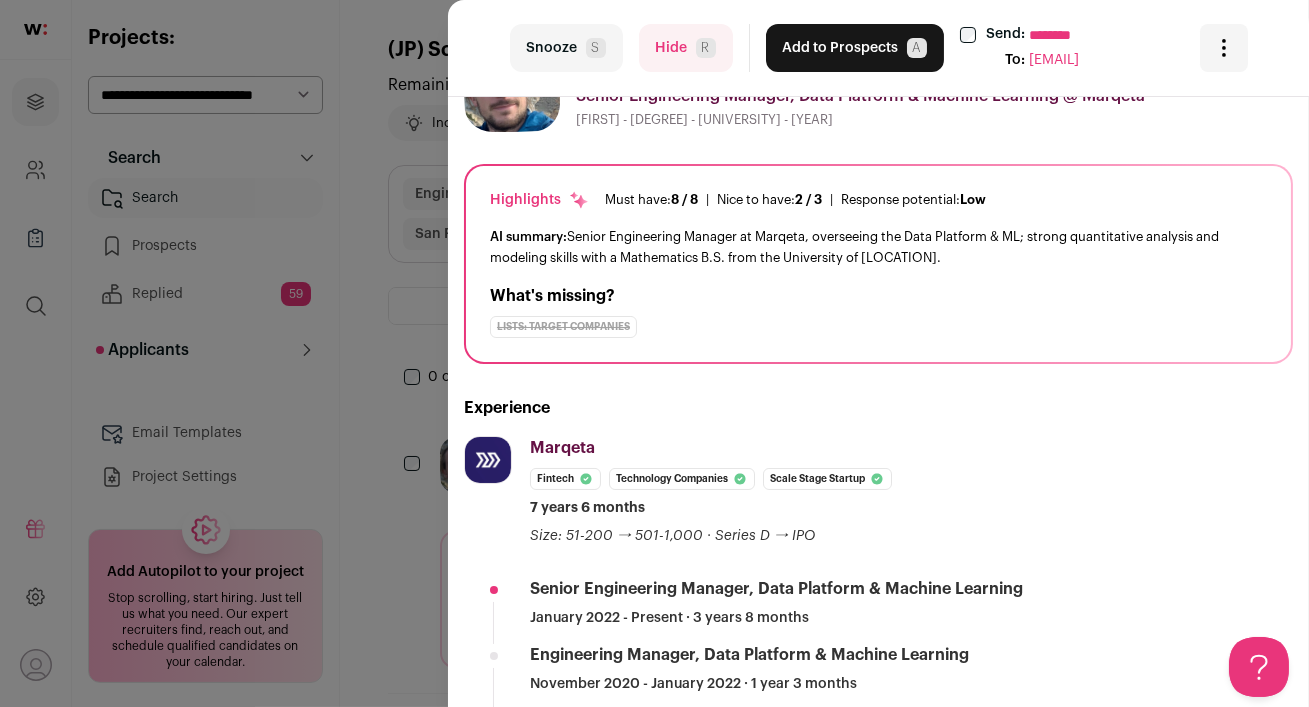 scroll, scrollTop: 0, scrollLeft: 0, axis: both 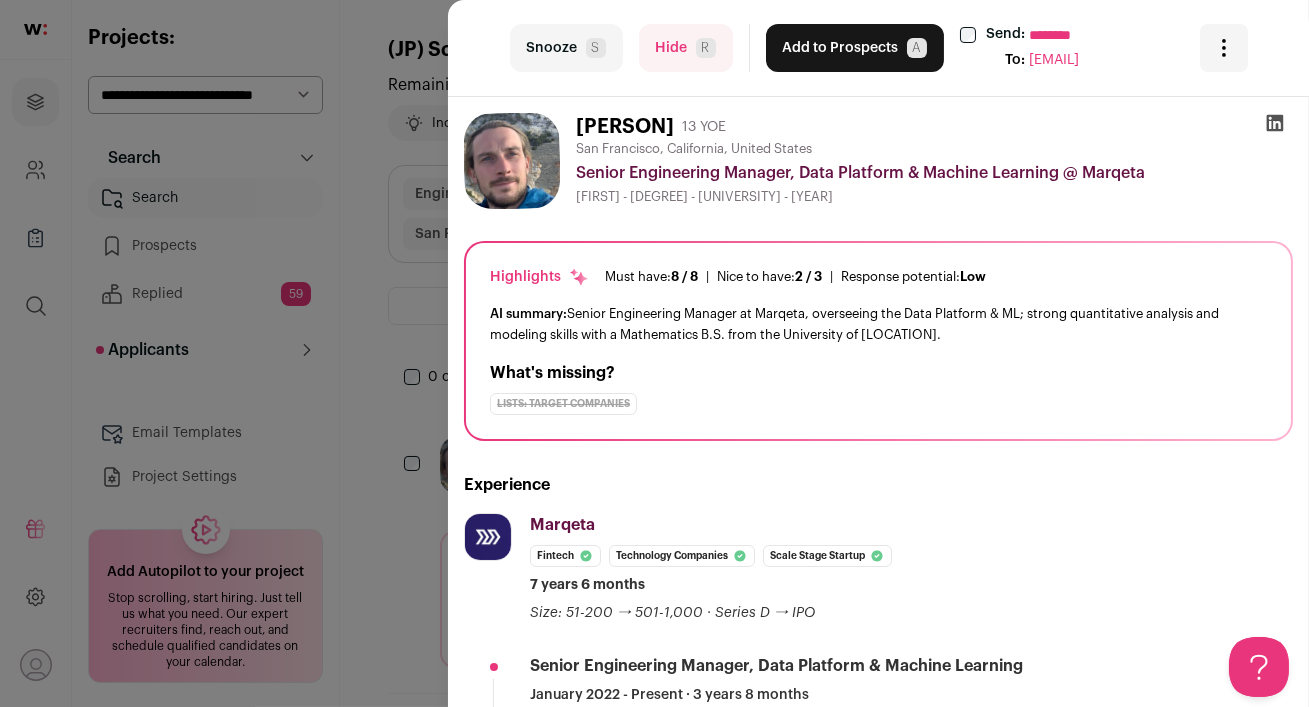 click 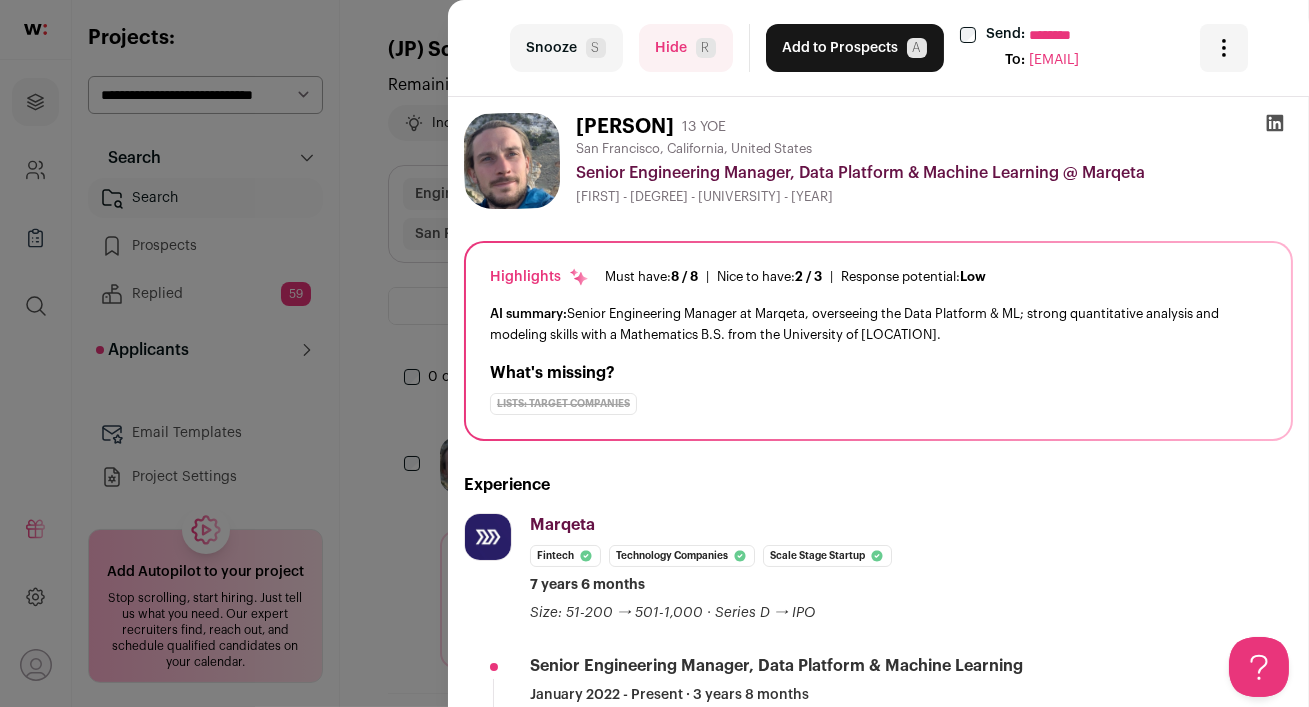 click on "Hide
R" at bounding box center (686, 48) 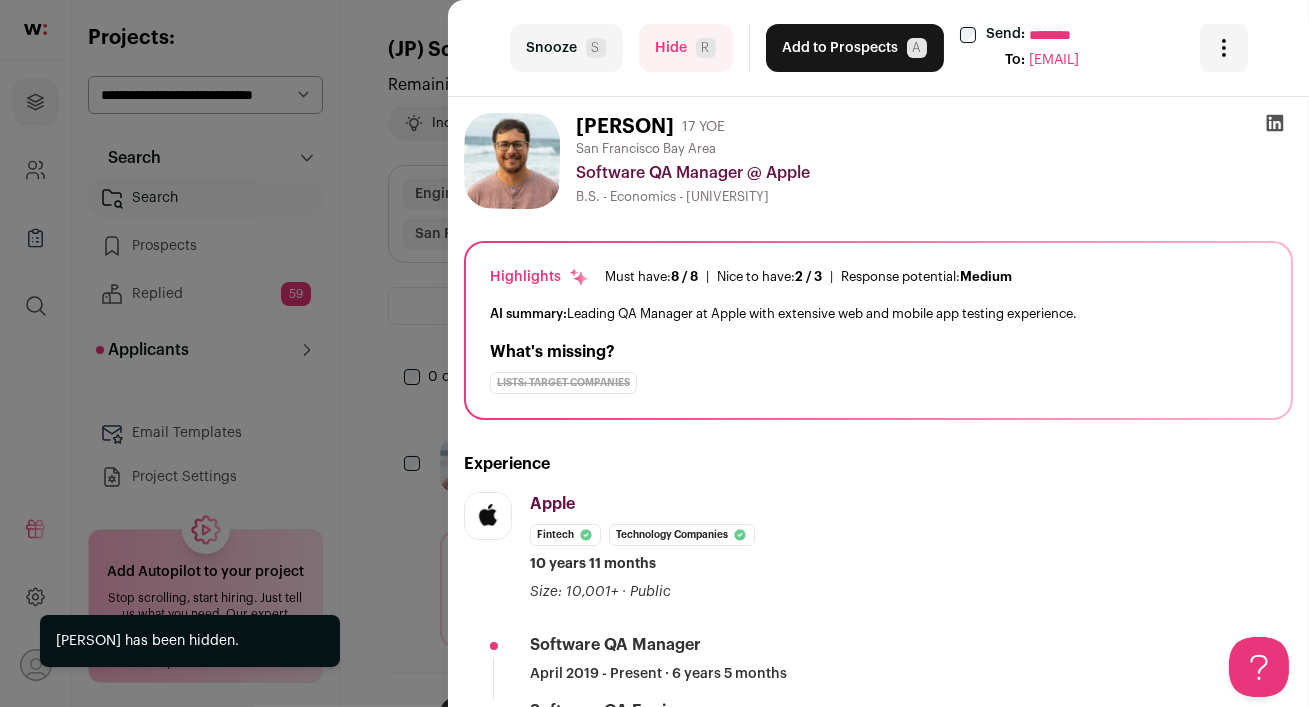 click on "Hide
R" at bounding box center (686, 48) 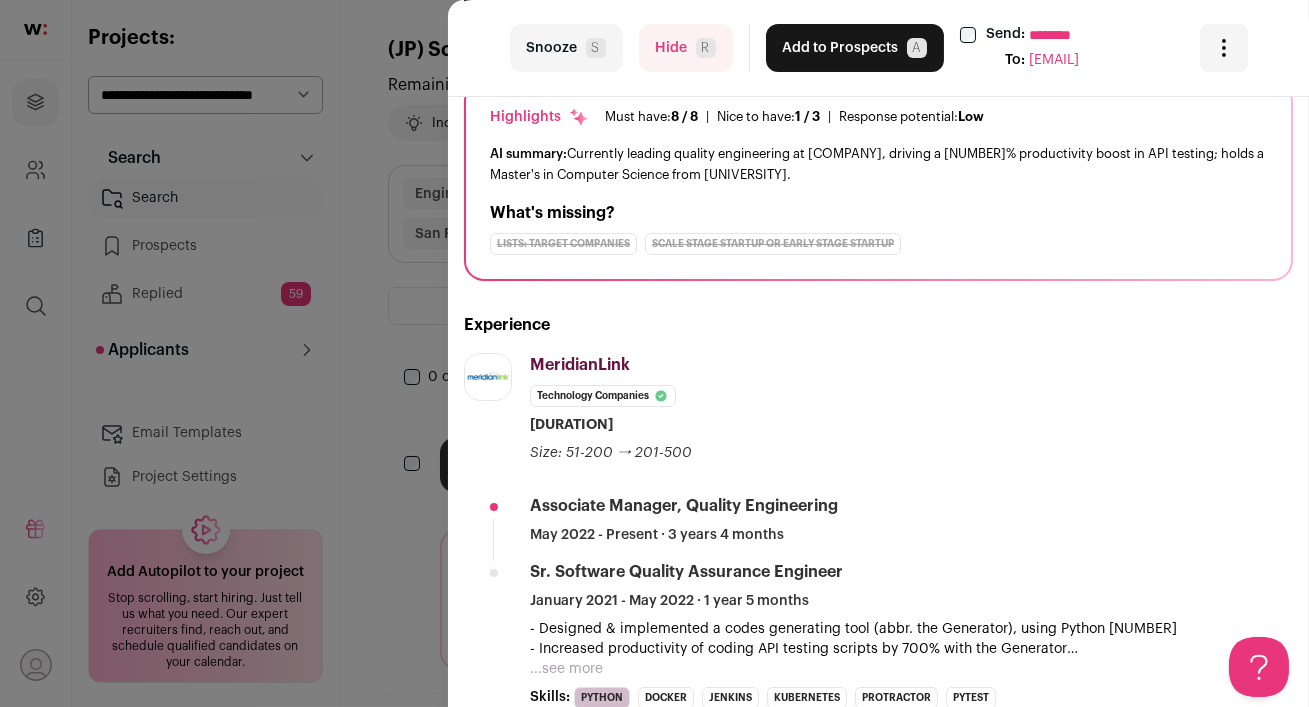 scroll, scrollTop: 253, scrollLeft: 0, axis: vertical 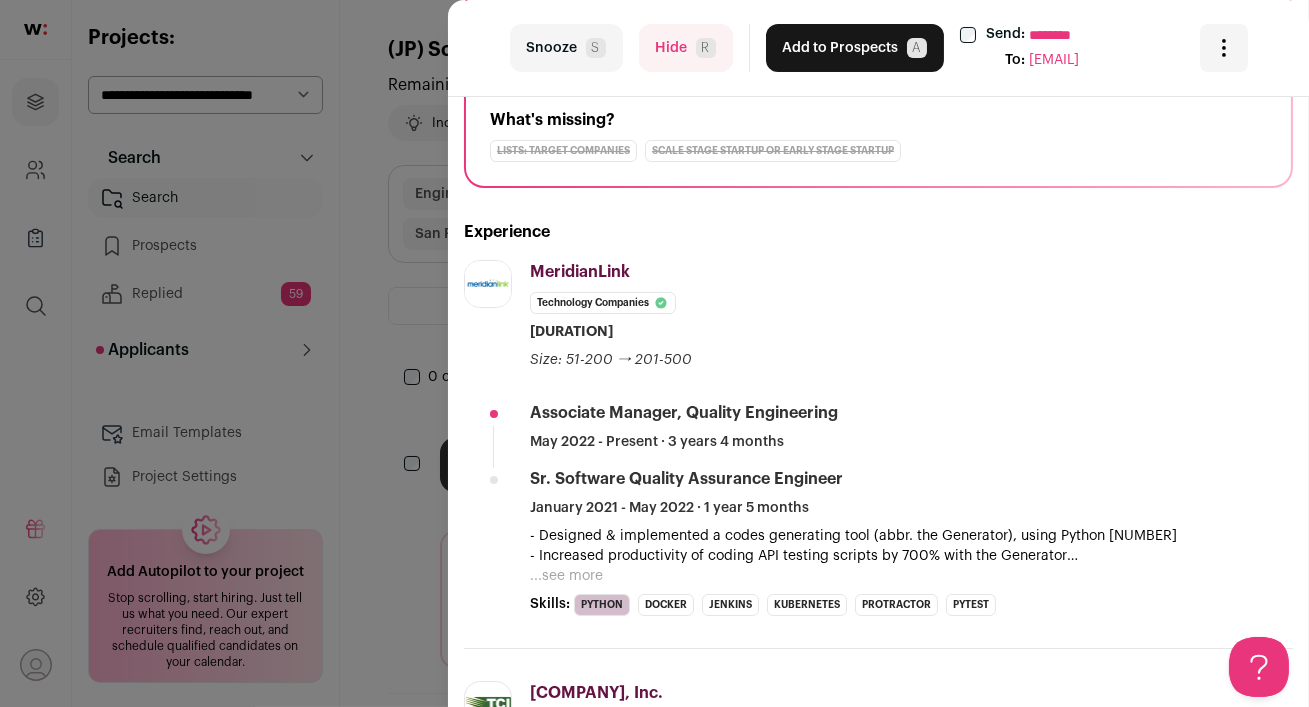 click on "...see more" at bounding box center (566, 576) 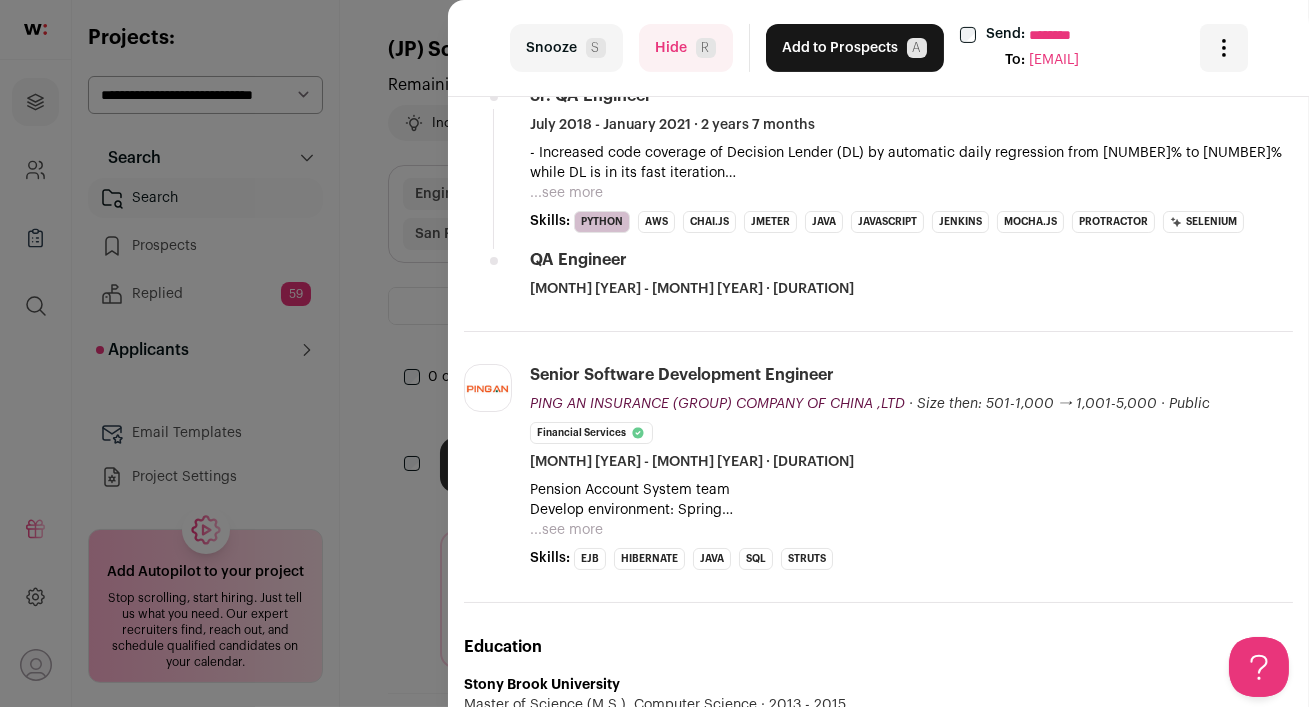 scroll, scrollTop: 0, scrollLeft: 0, axis: both 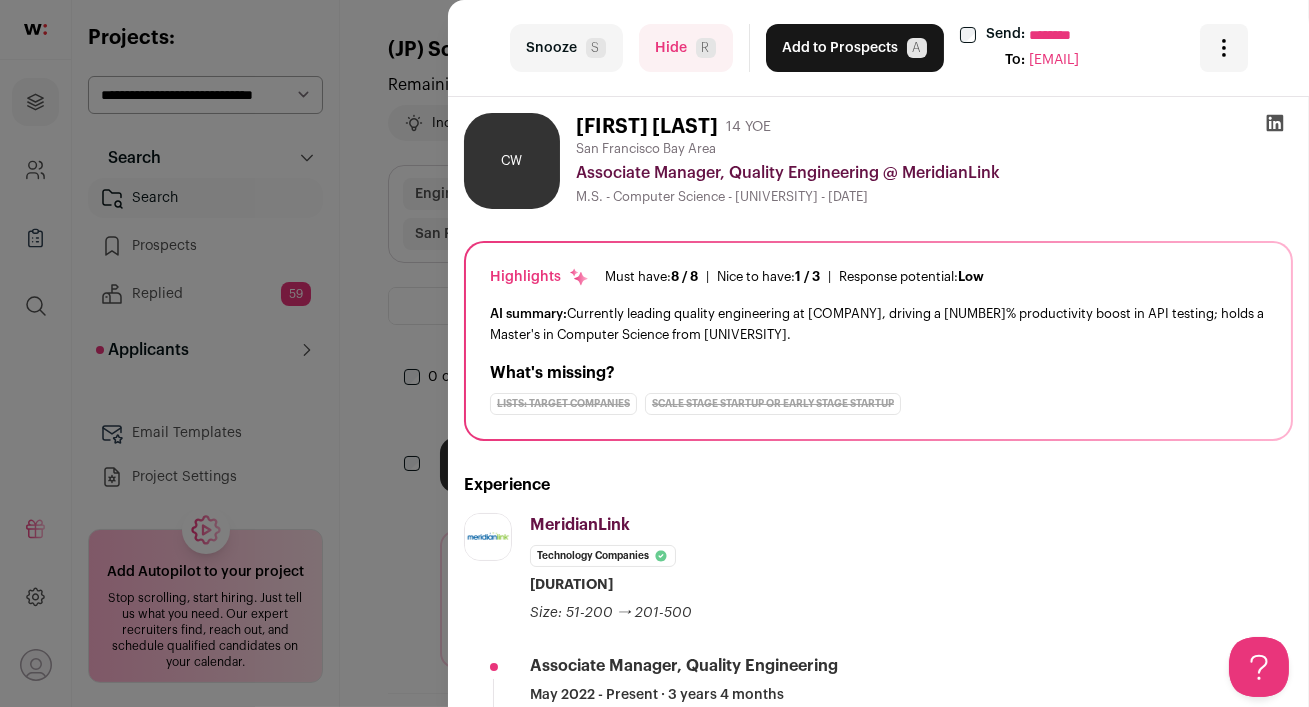 click on "Hide
R" at bounding box center (686, 48) 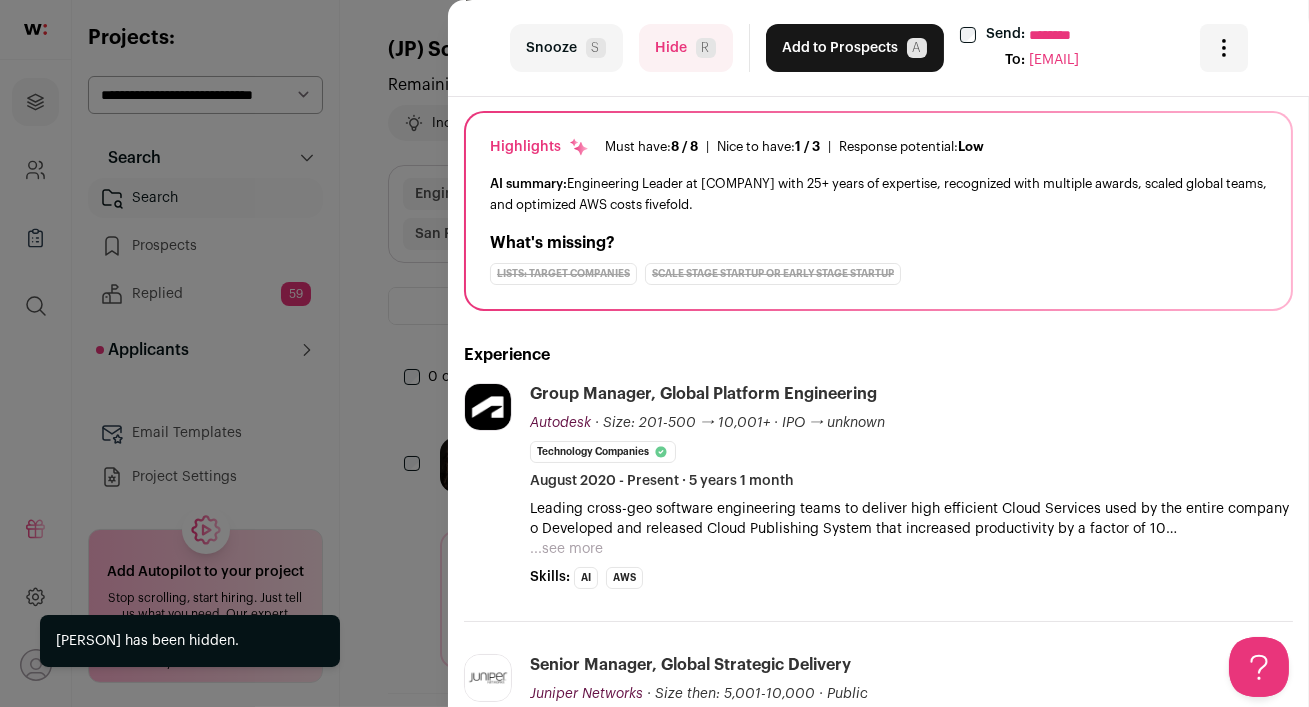 scroll, scrollTop: 131, scrollLeft: 0, axis: vertical 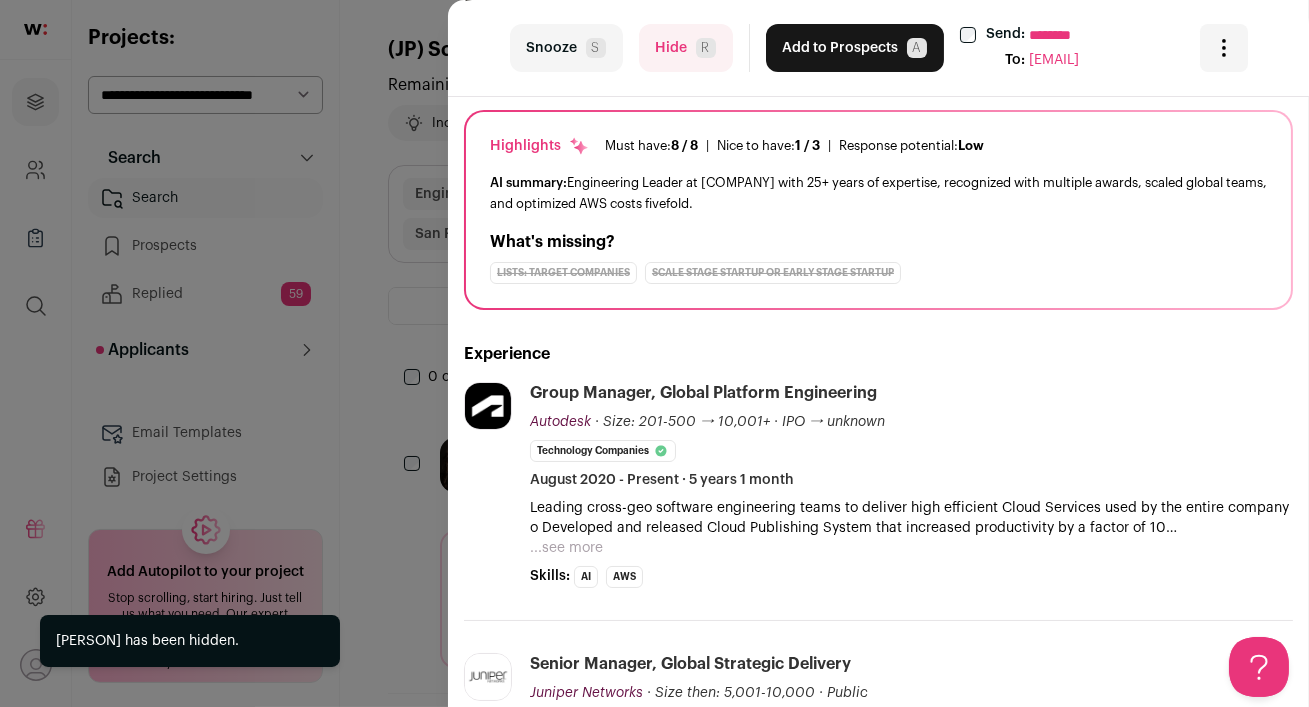 click on "Hide
R" at bounding box center [686, 48] 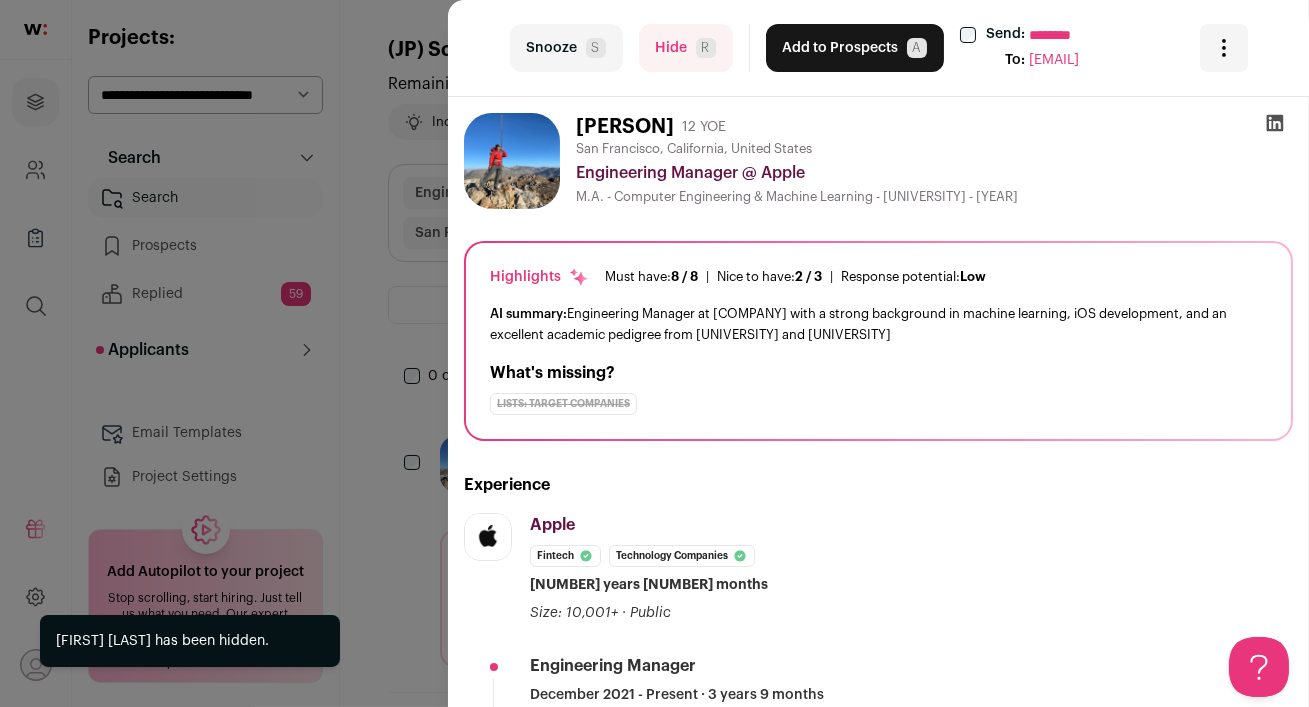 click on "Hide
R" at bounding box center [686, 48] 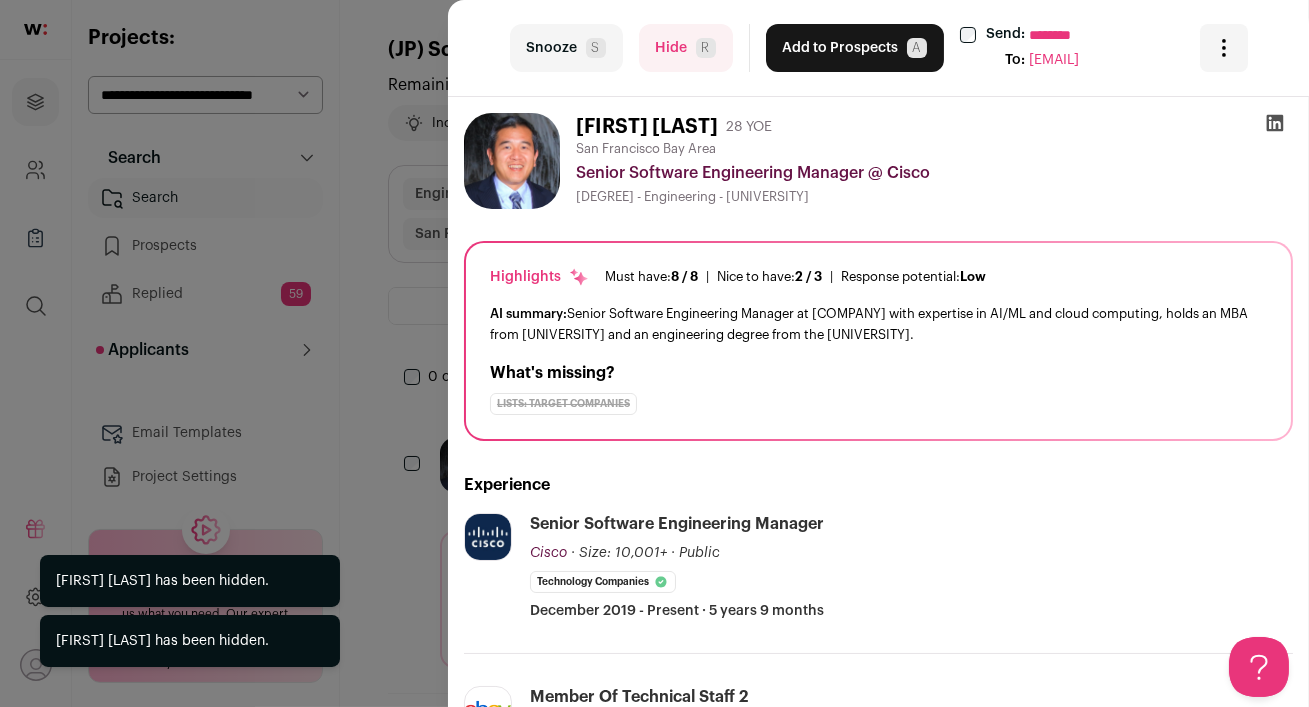 click on "Hide
R" at bounding box center [686, 48] 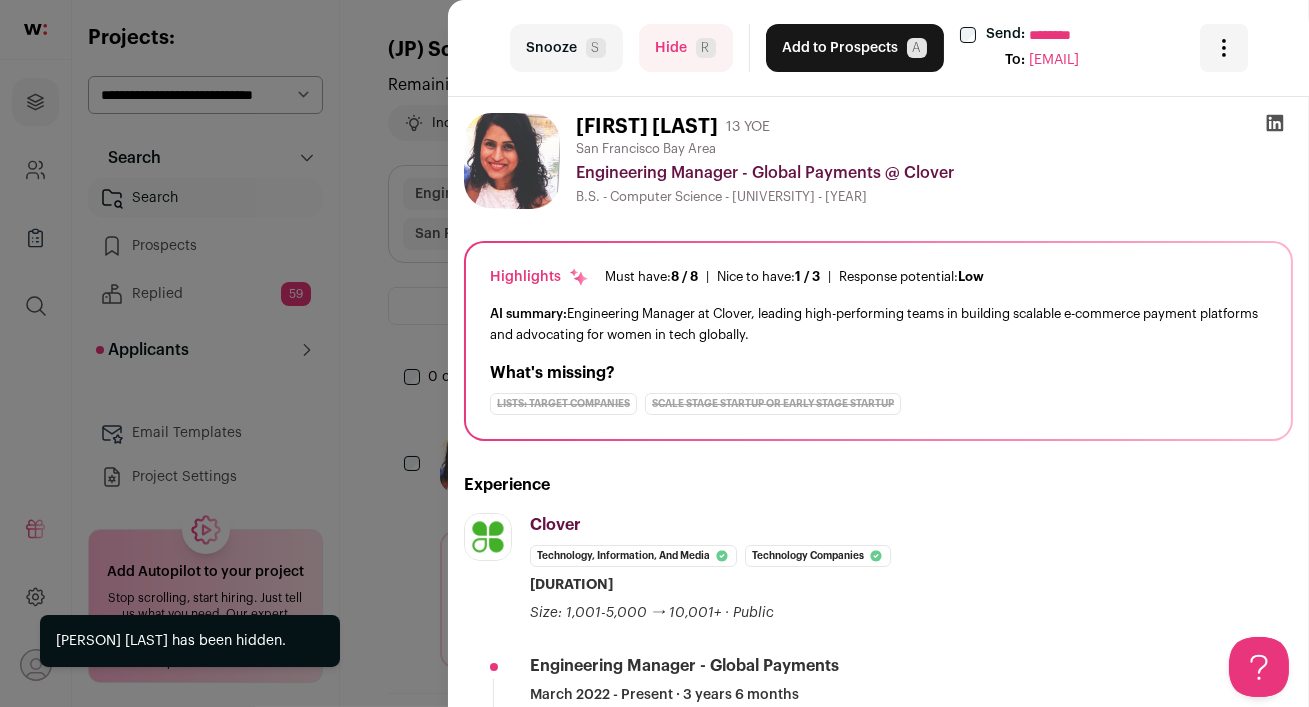click on "Hide
R" at bounding box center [686, 48] 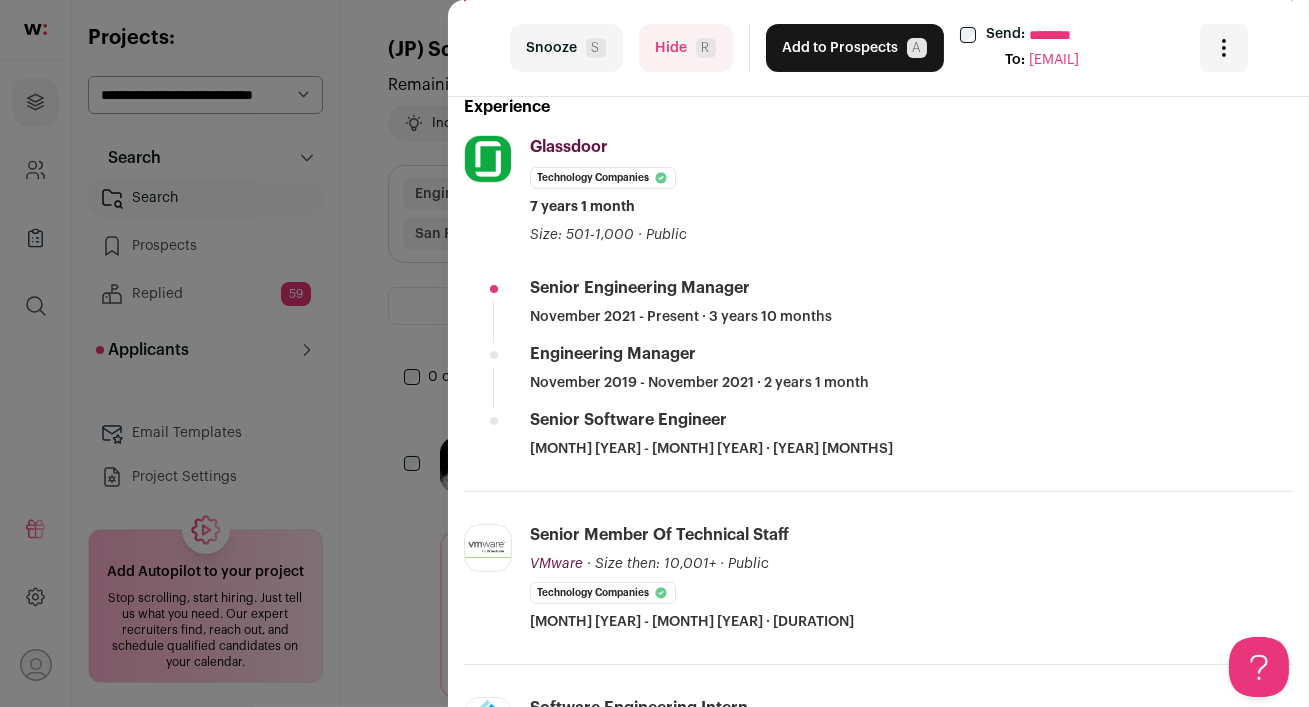 scroll, scrollTop: 383, scrollLeft: 0, axis: vertical 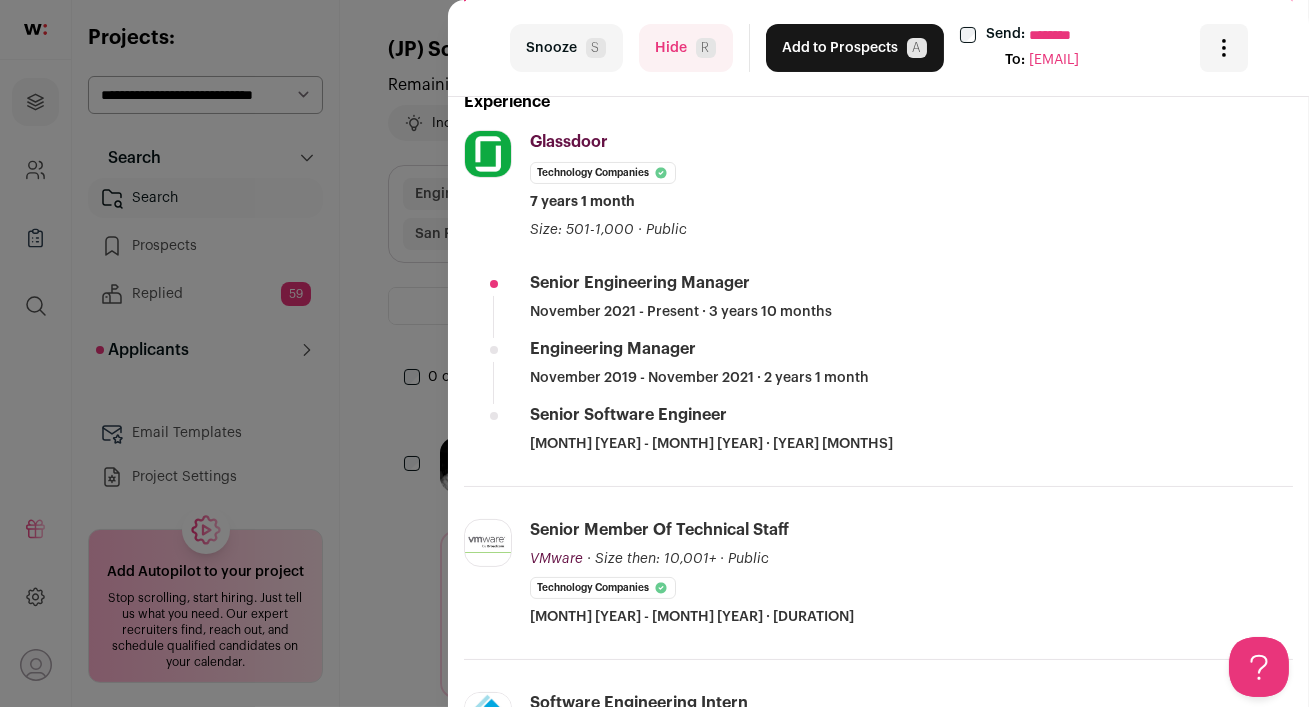 click on "Hide
R" at bounding box center (686, 48) 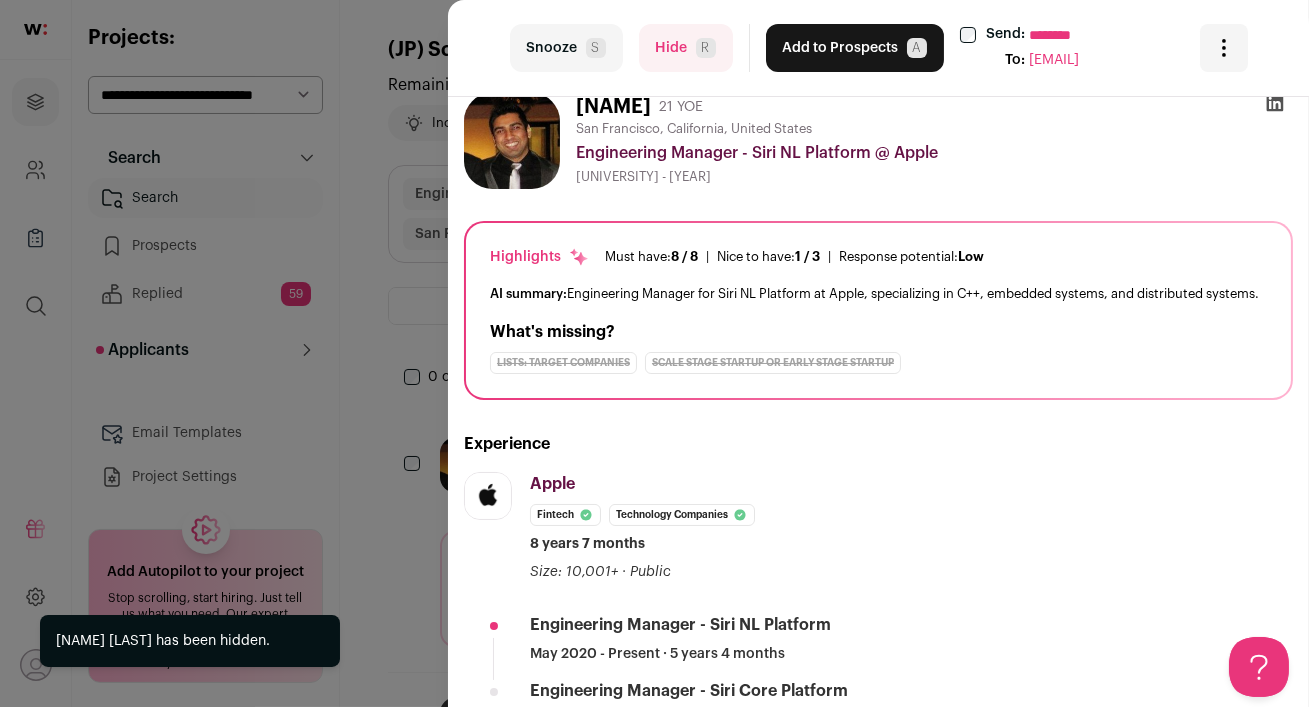 scroll, scrollTop: 22, scrollLeft: 0, axis: vertical 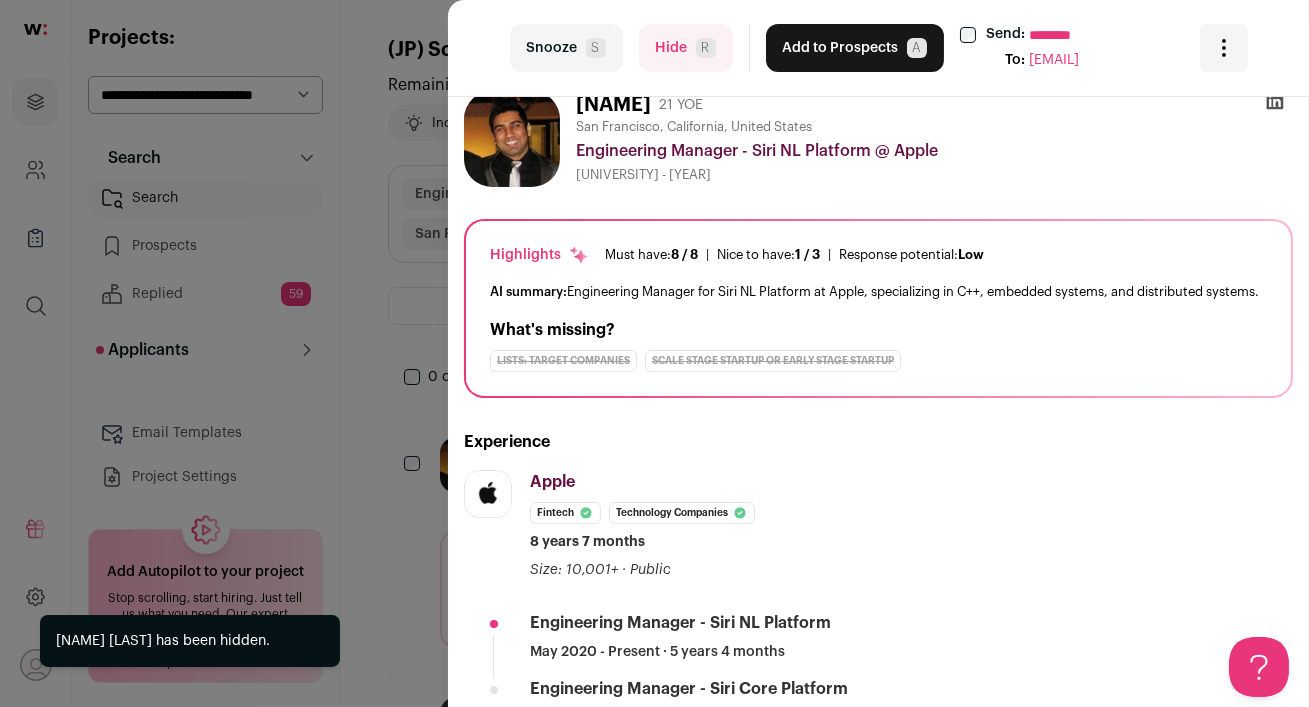 click on "Hide
R" at bounding box center [686, 48] 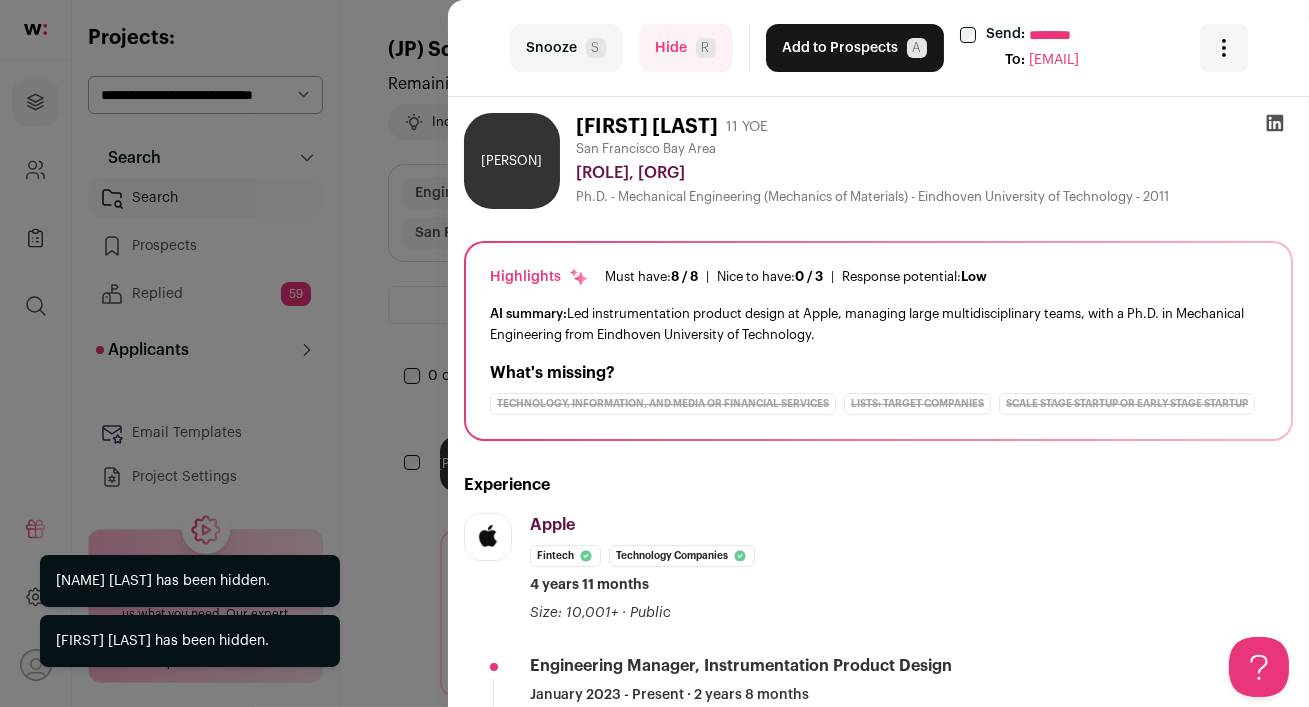 click on "Hide
R" at bounding box center (686, 48) 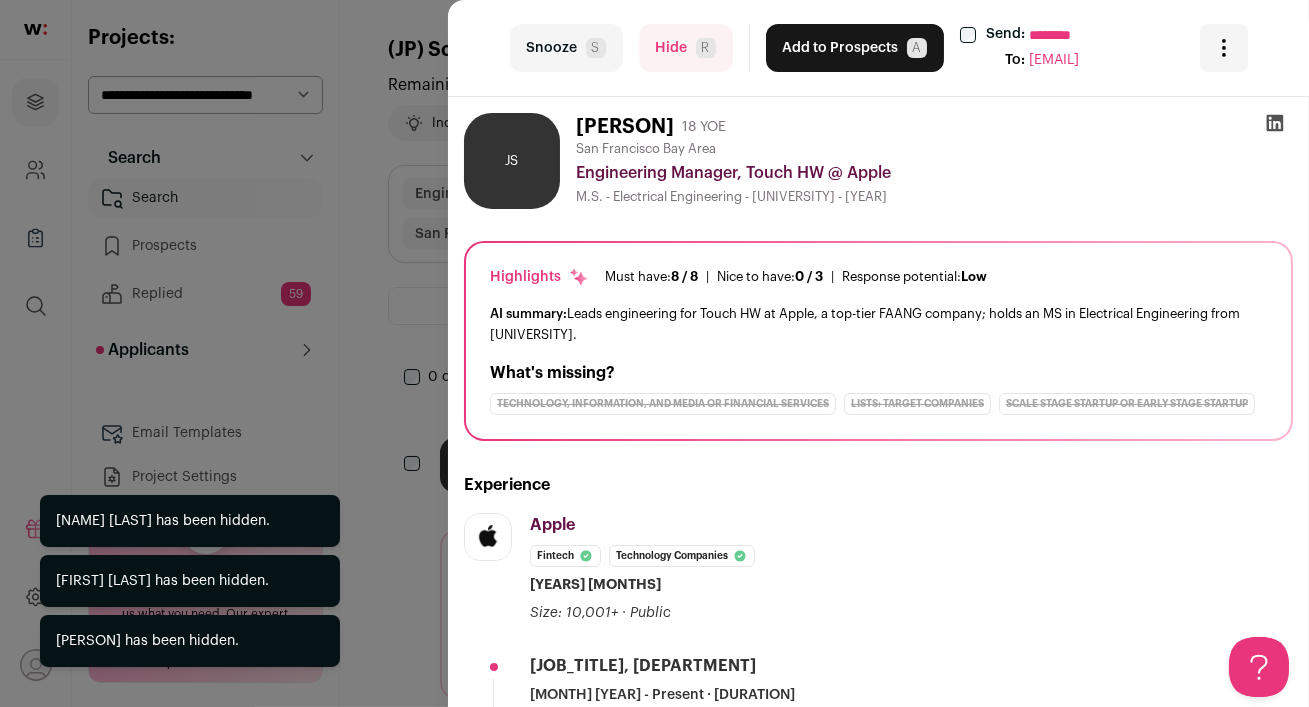 click on "Hide
R" at bounding box center [686, 48] 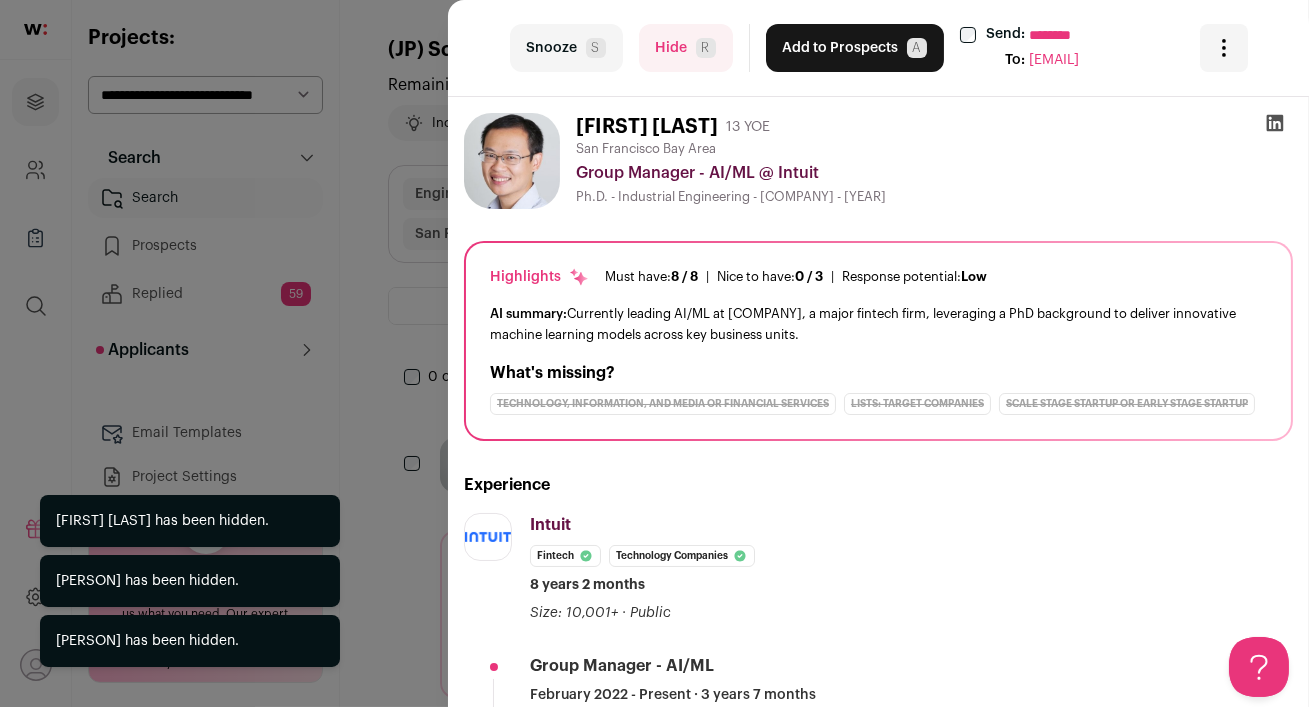 click on "Hide
R" at bounding box center [686, 48] 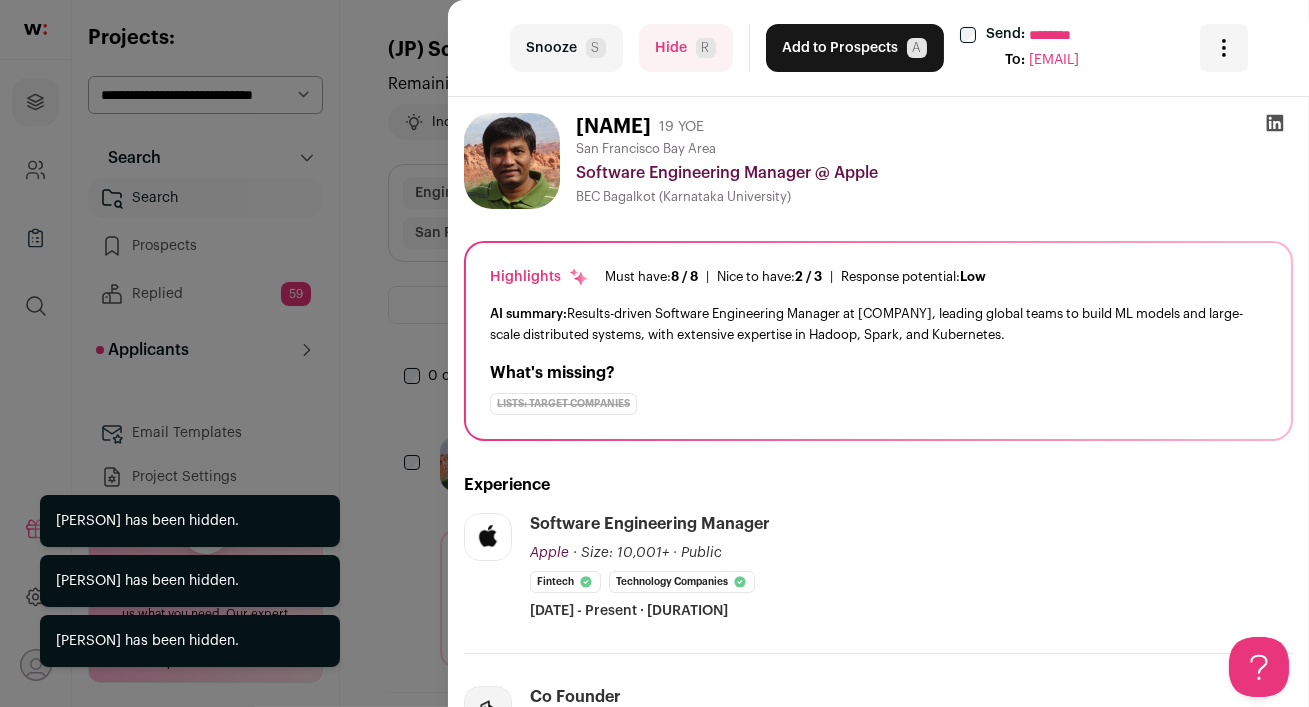 click on "Hide
R" at bounding box center [686, 48] 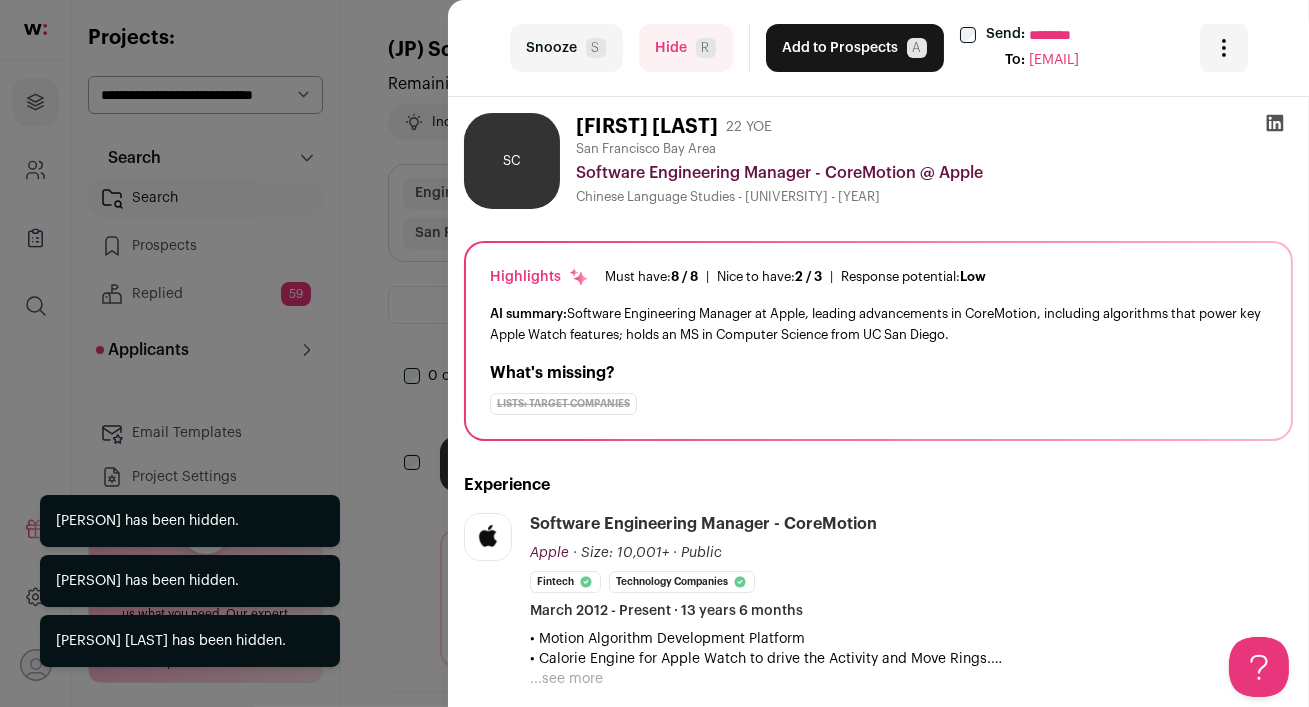 click on "Hide
R" at bounding box center [686, 48] 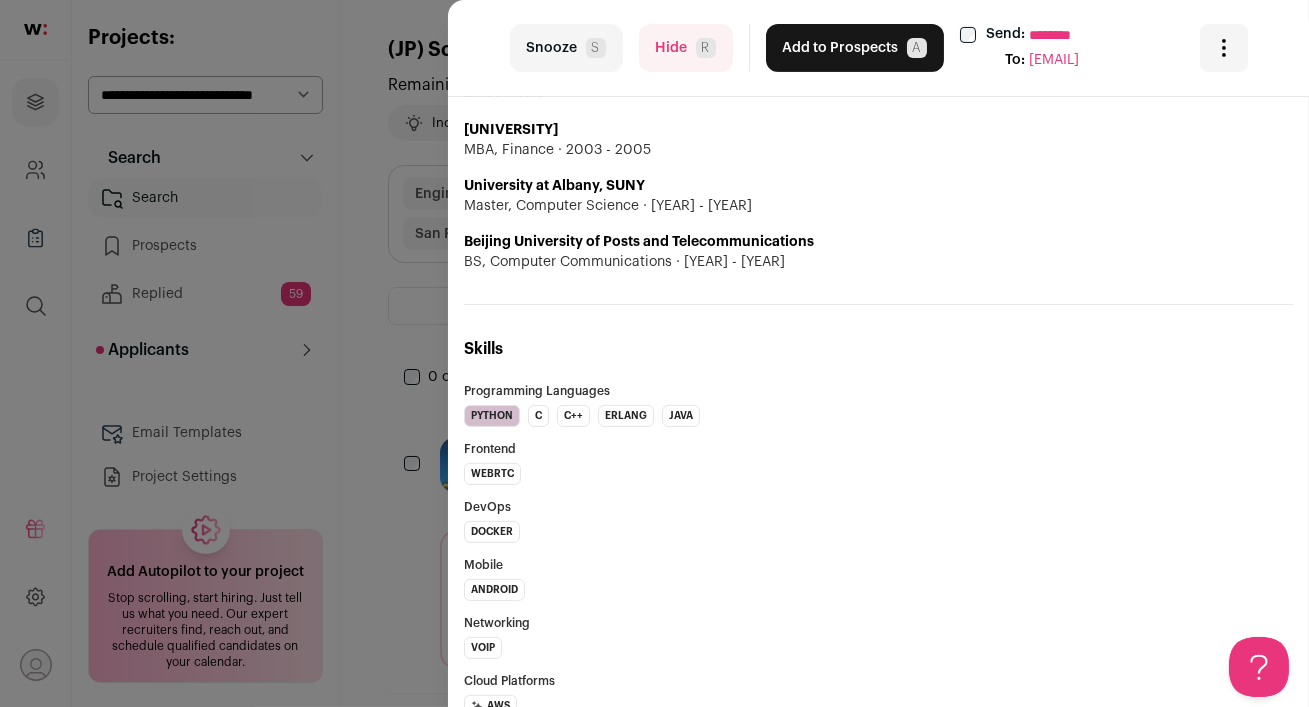 scroll, scrollTop: 0, scrollLeft: 0, axis: both 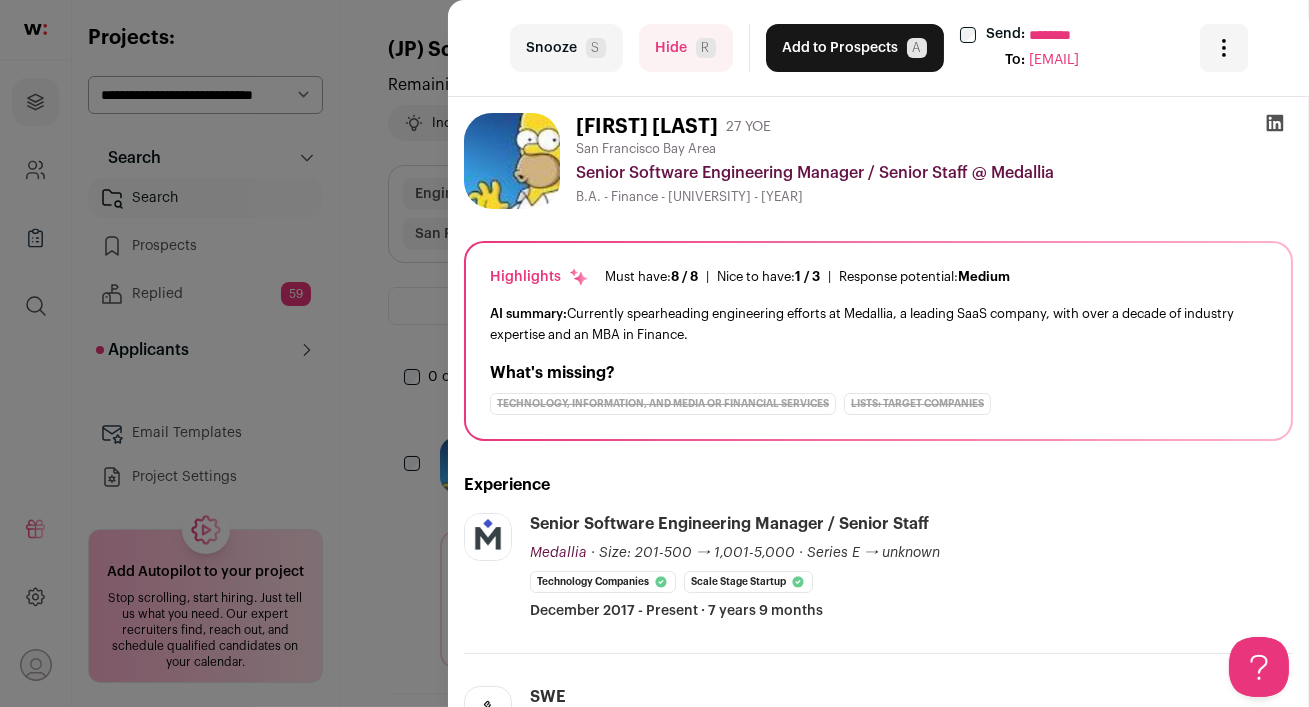 click 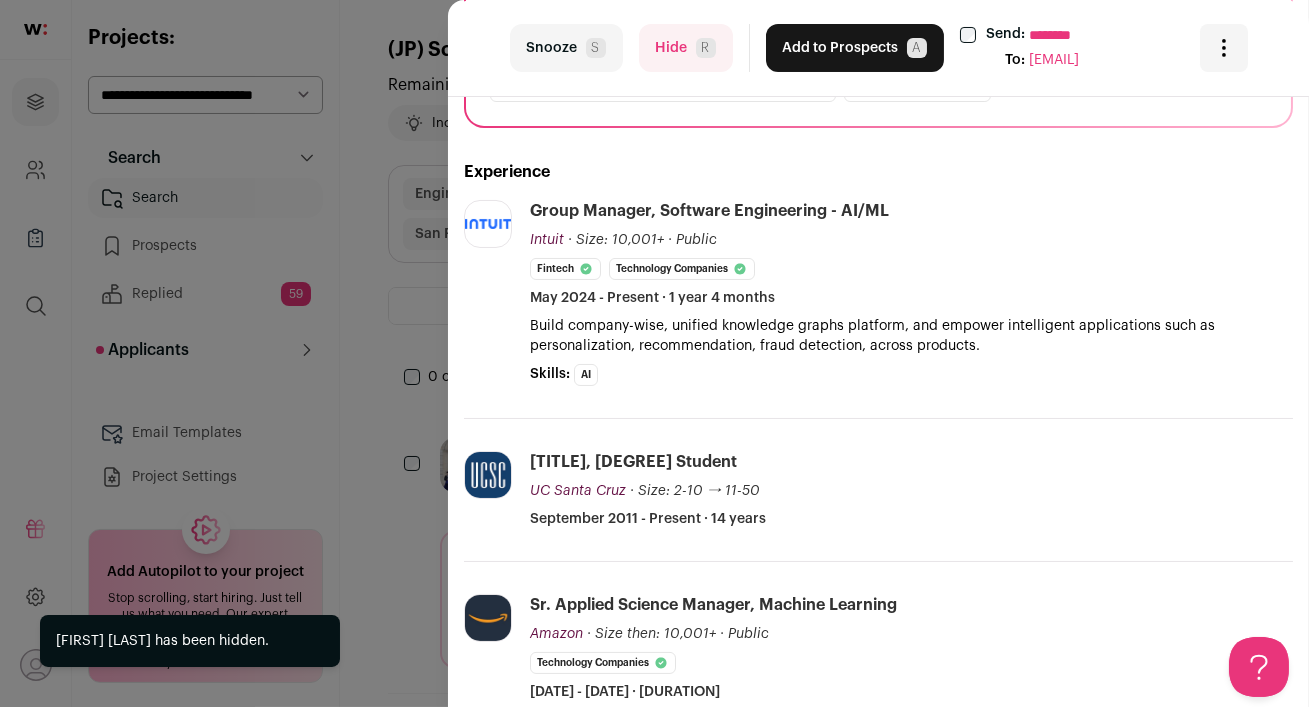 scroll, scrollTop: 318, scrollLeft: 0, axis: vertical 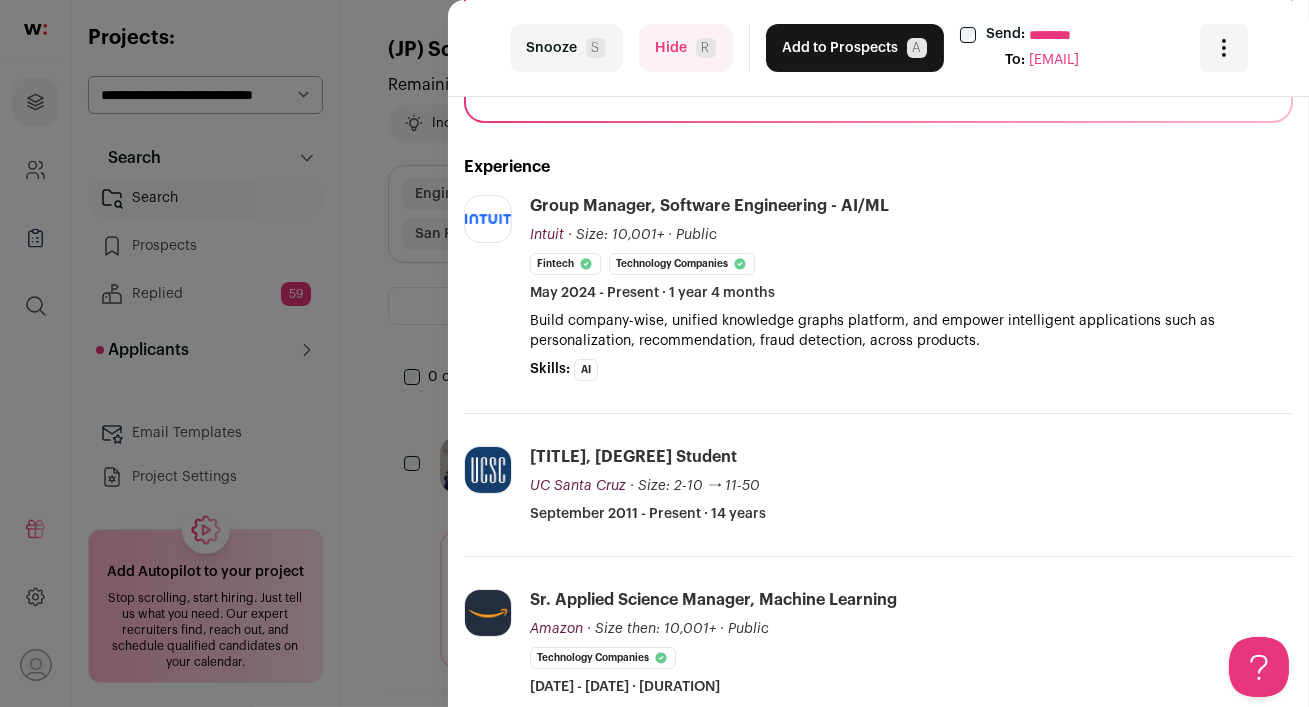 click on "Hide
R" at bounding box center [686, 48] 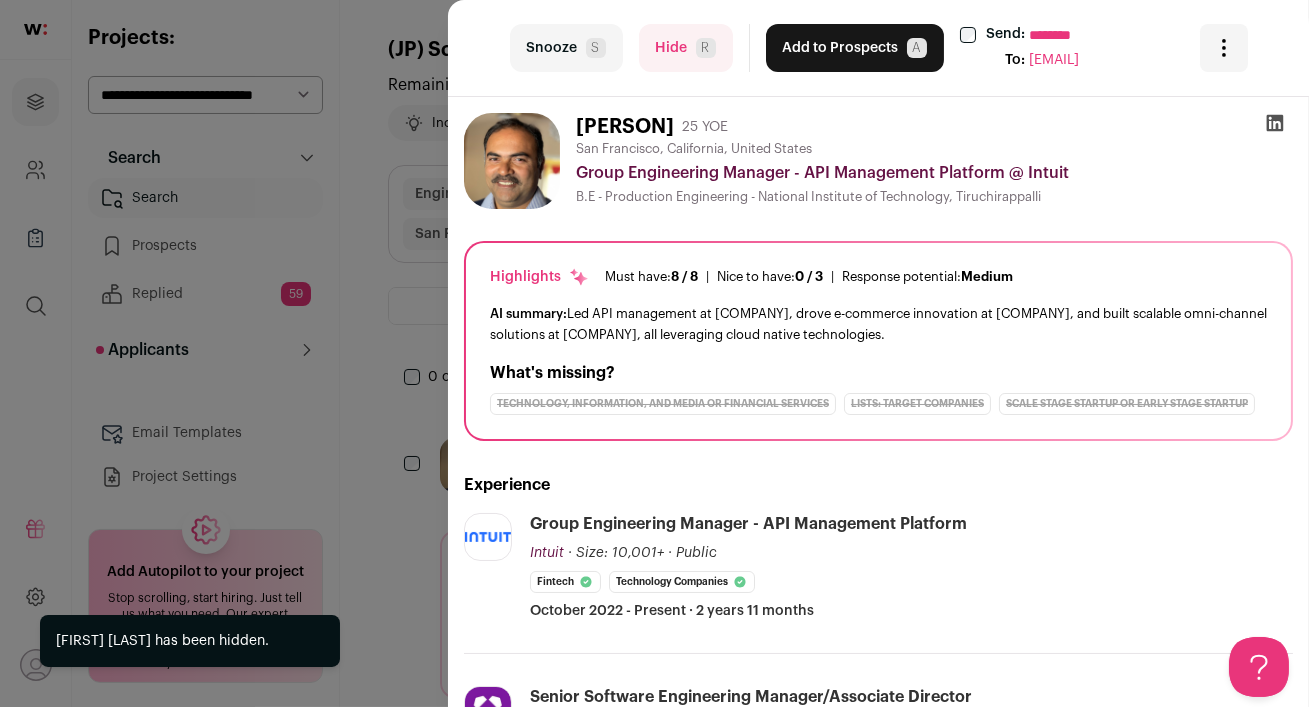 click on "Hide
R" at bounding box center [686, 48] 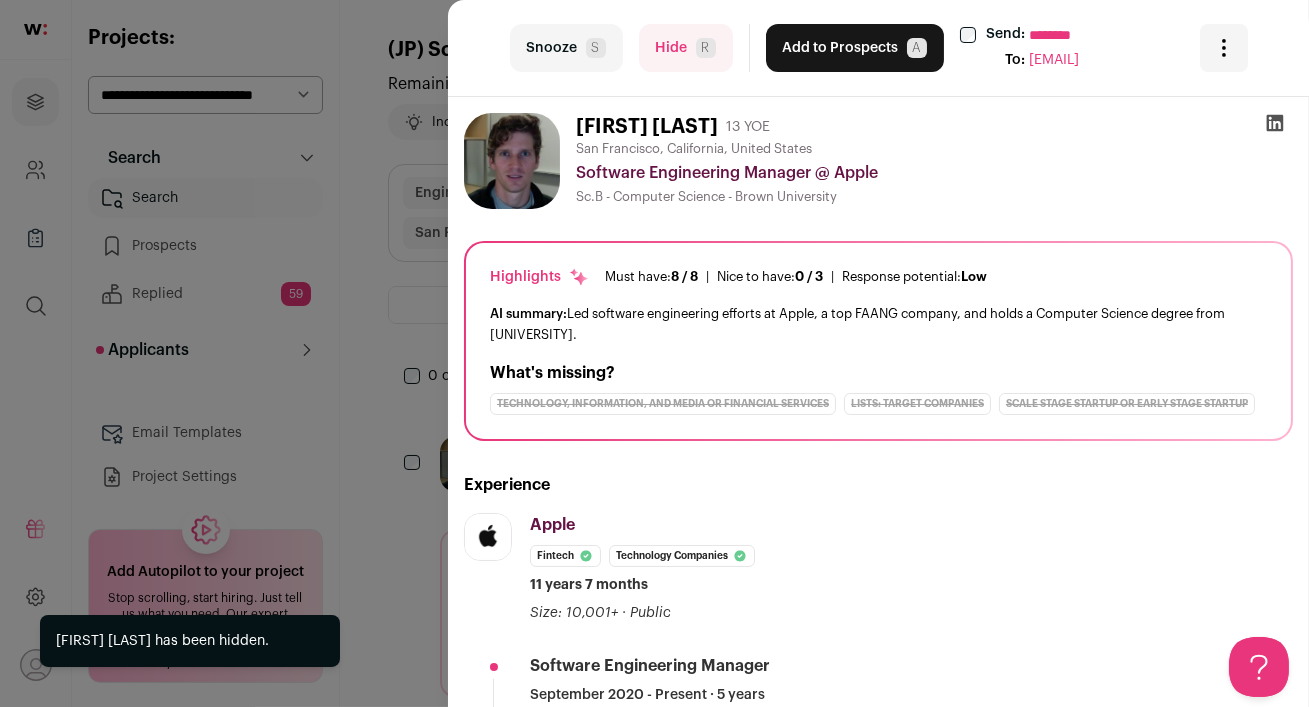click on "Hide
R" at bounding box center (686, 48) 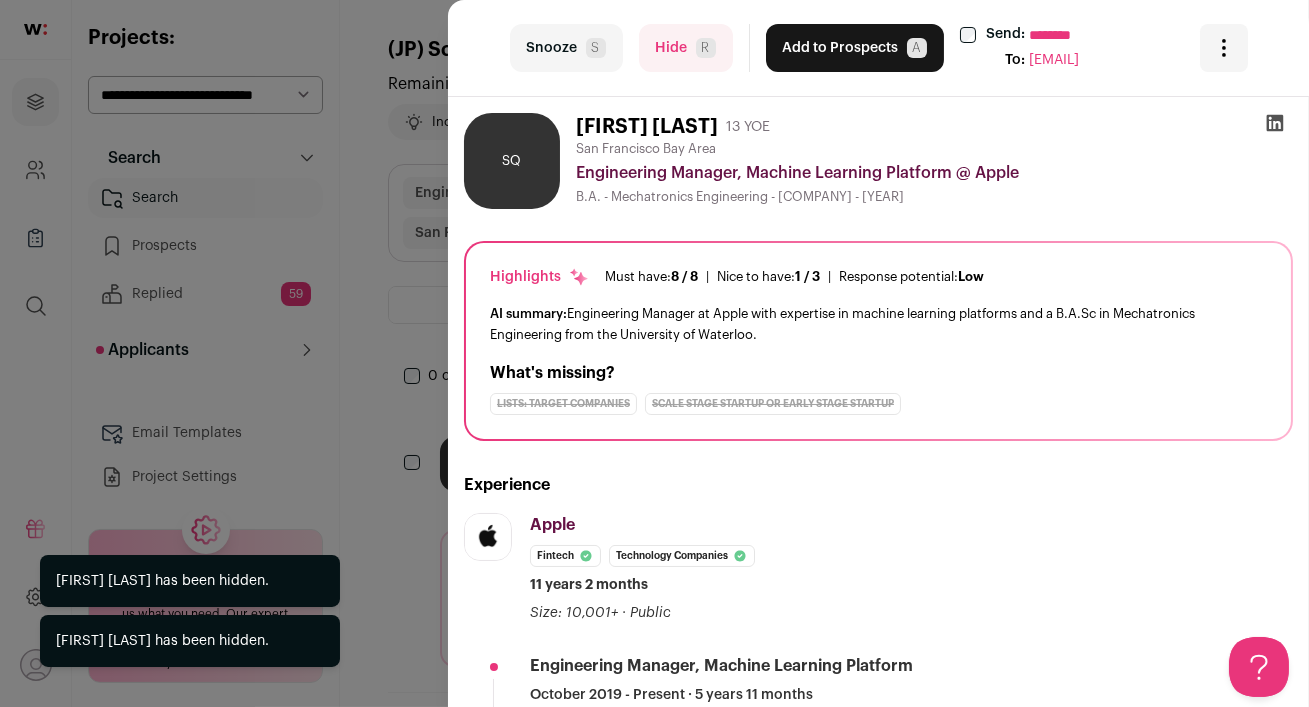 click on "Hide
R" at bounding box center (686, 48) 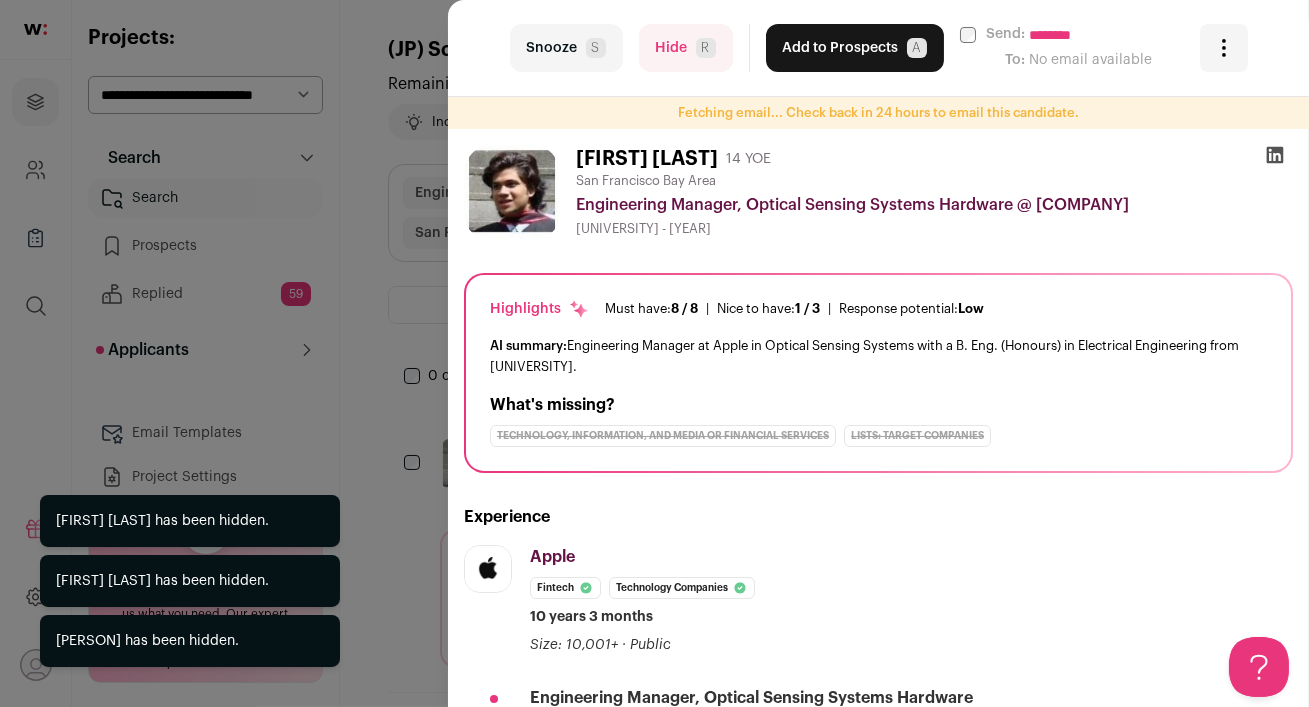 click on "Hide
R" at bounding box center [686, 48] 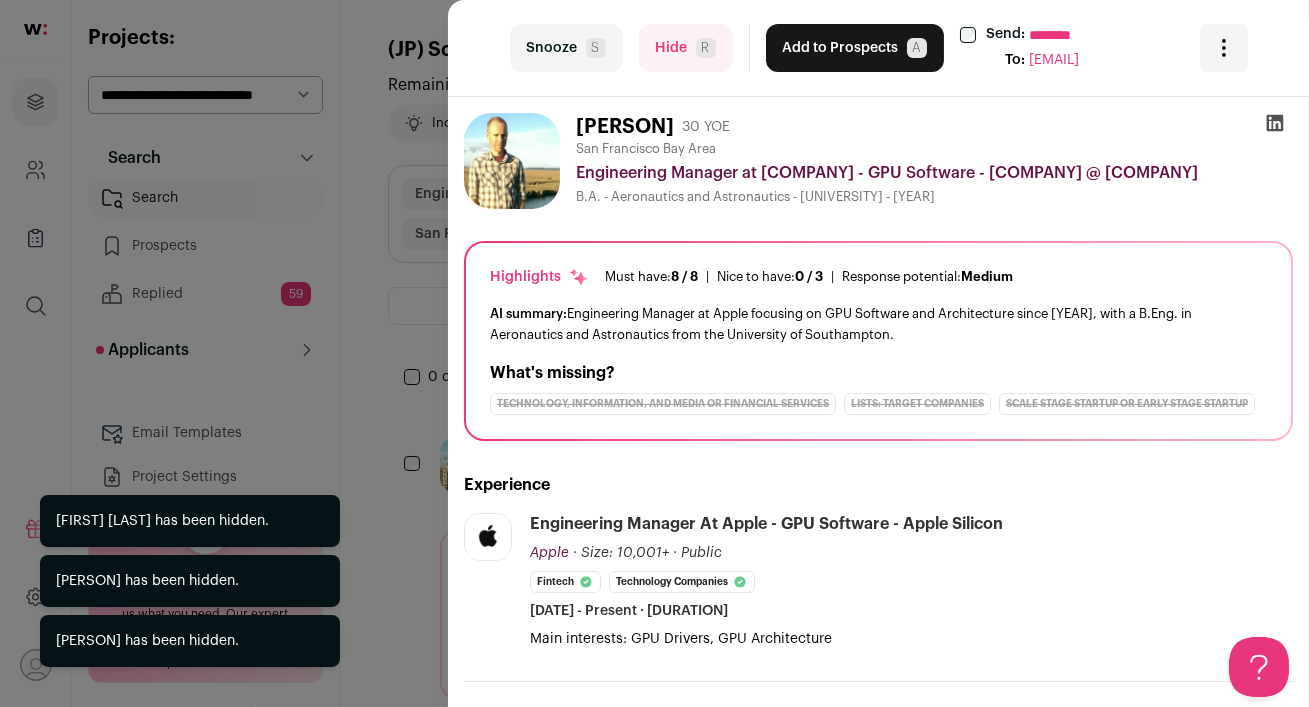 click on "Hide
R" at bounding box center [686, 48] 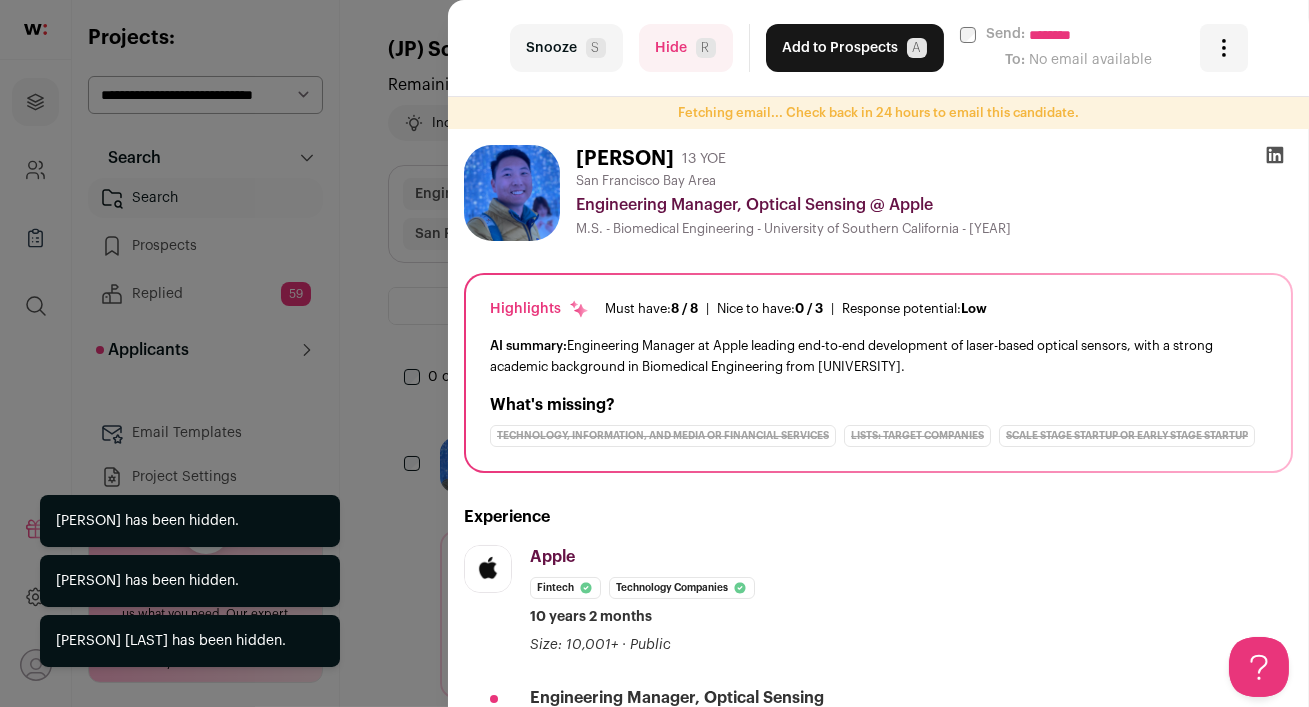 click on "Hide
R" at bounding box center [686, 48] 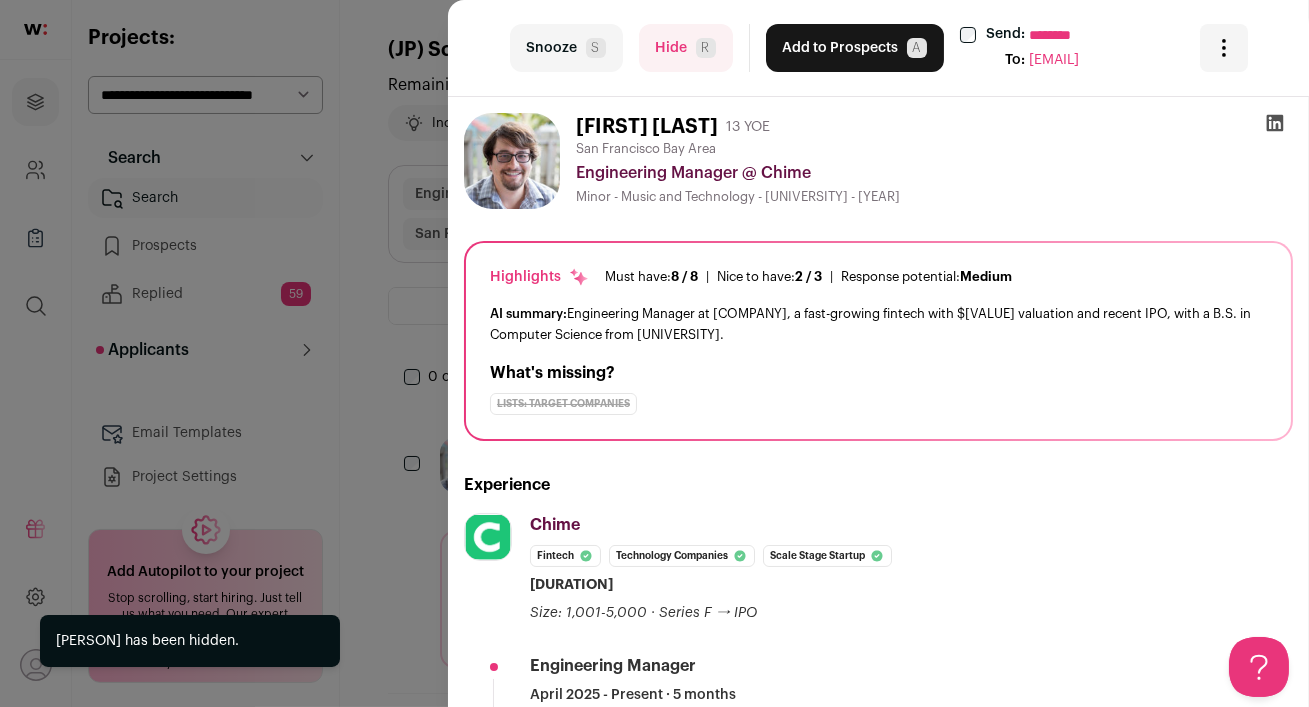 click on "Hide
R" at bounding box center [686, 48] 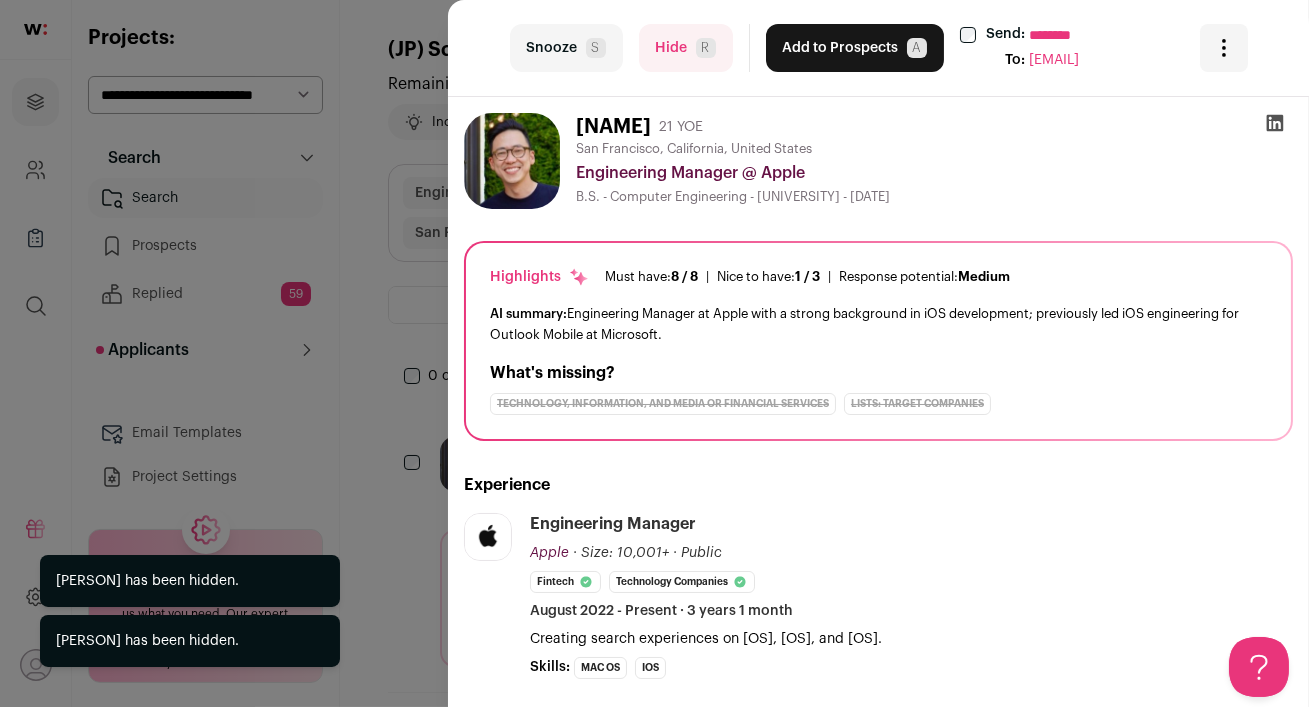 click on "Hide
R" at bounding box center [686, 48] 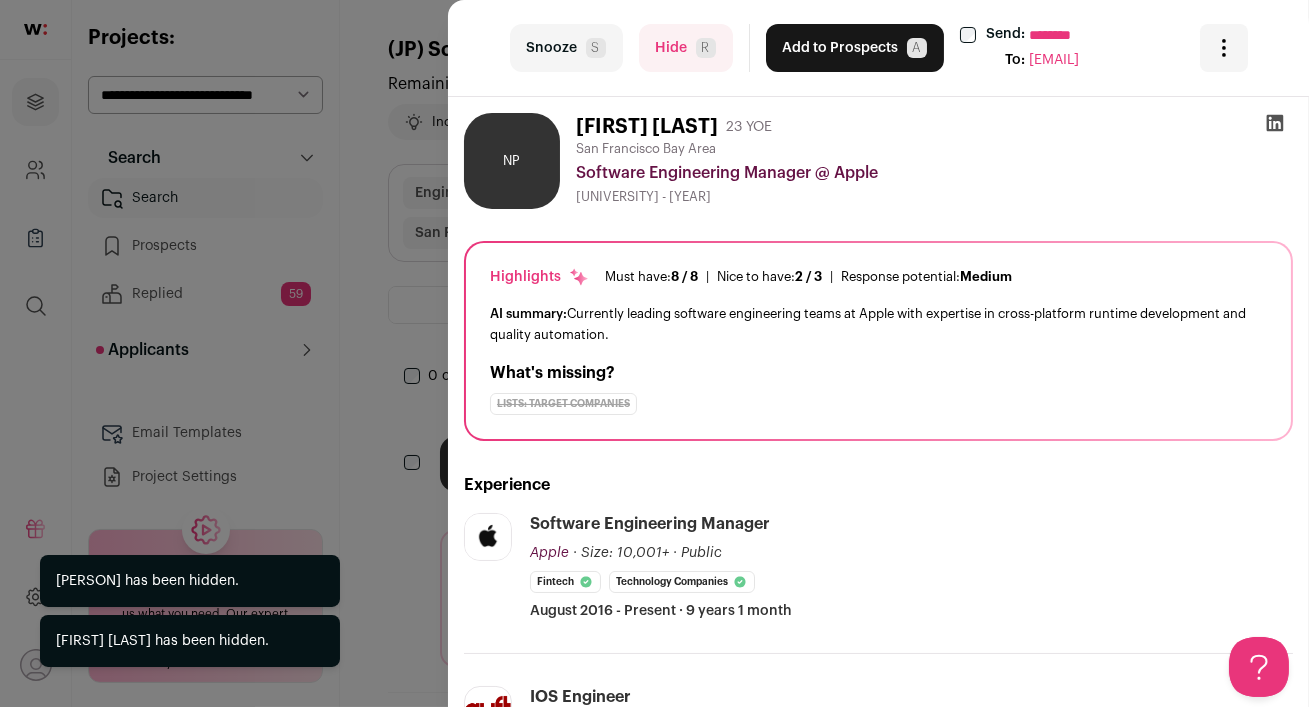 click on "Hide
R" at bounding box center [686, 48] 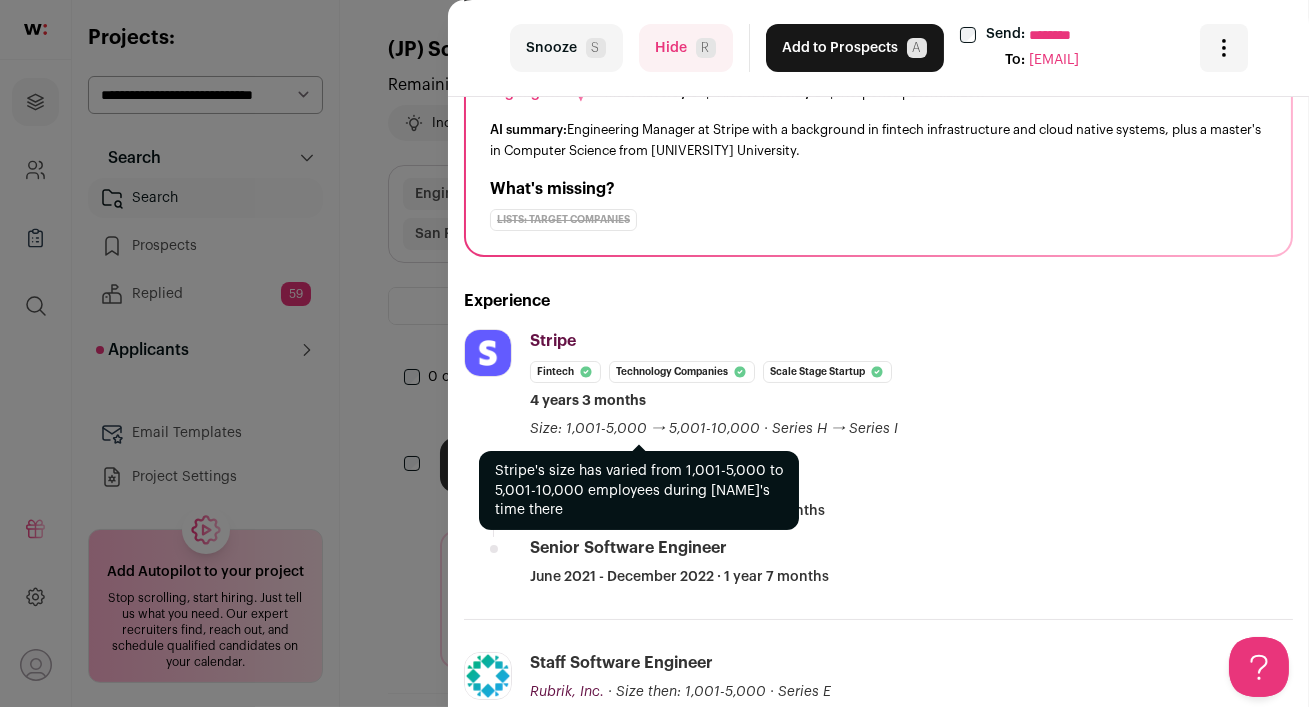 scroll, scrollTop: 195, scrollLeft: 0, axis: vertical 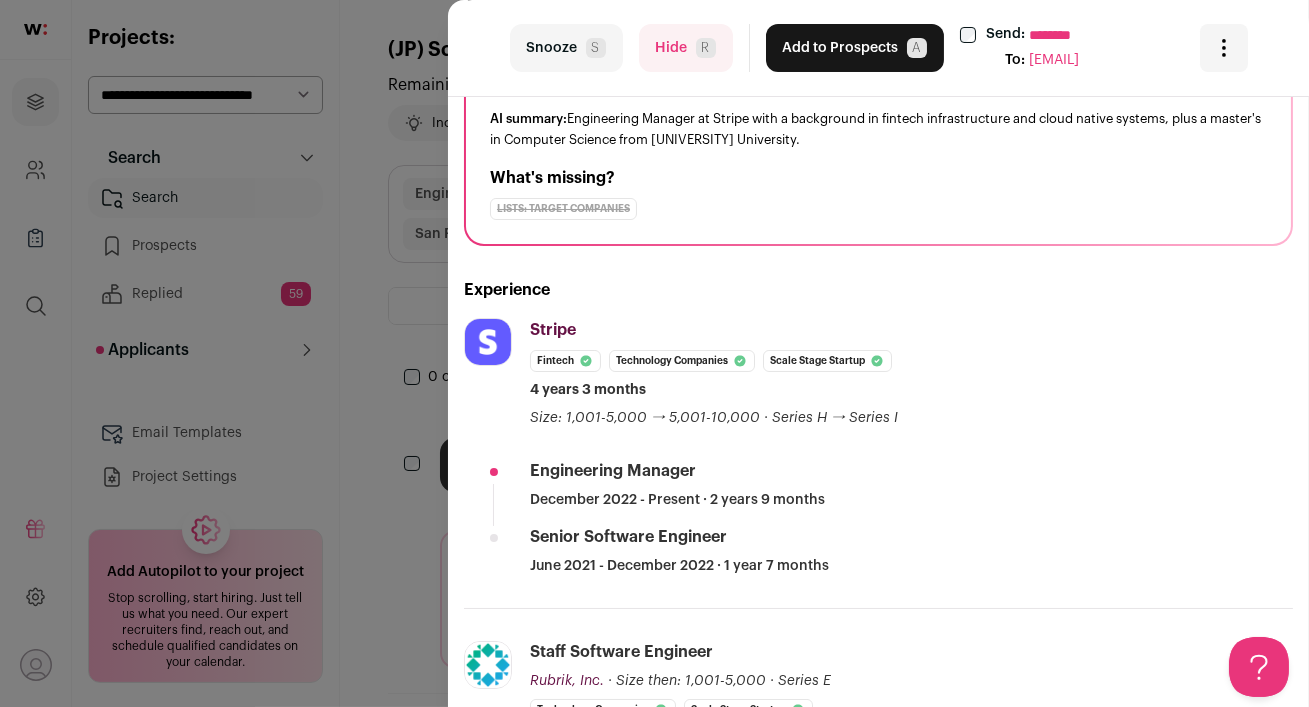 click on "Hide
R" at bounding box center [686, 48] 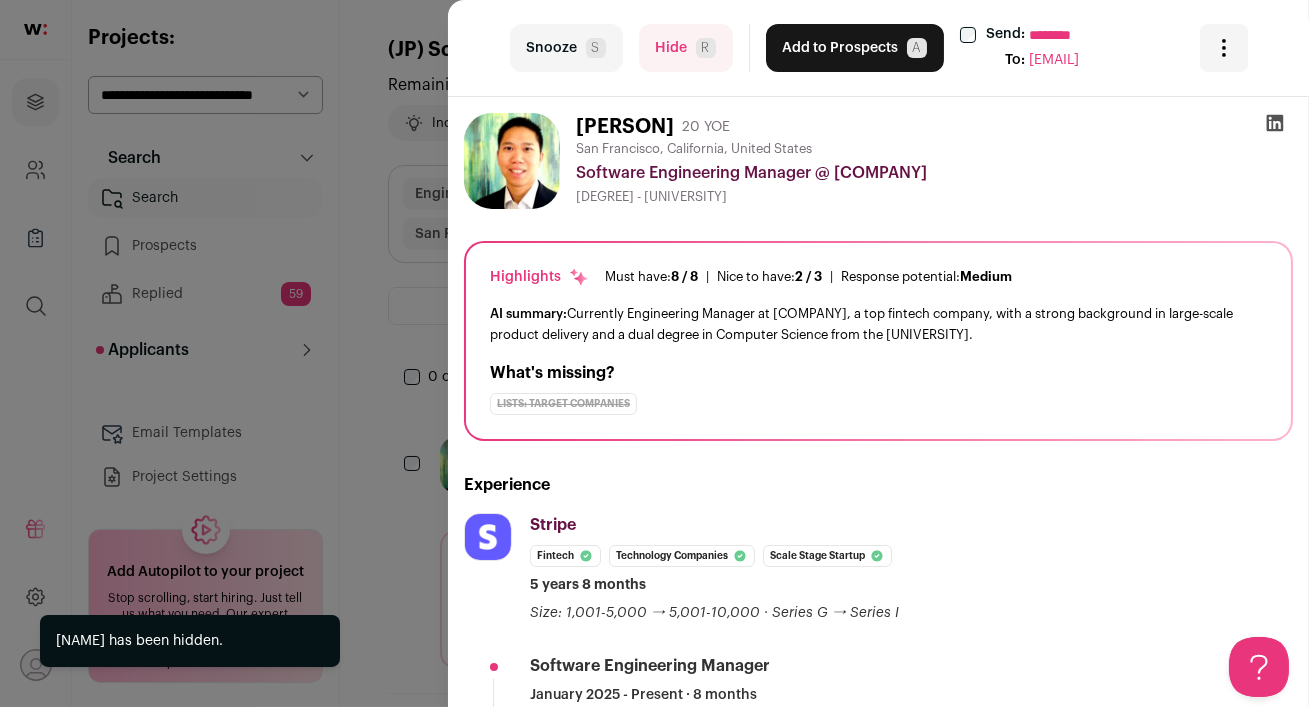 click on "Hide
R" at bounding box center [686, 48] 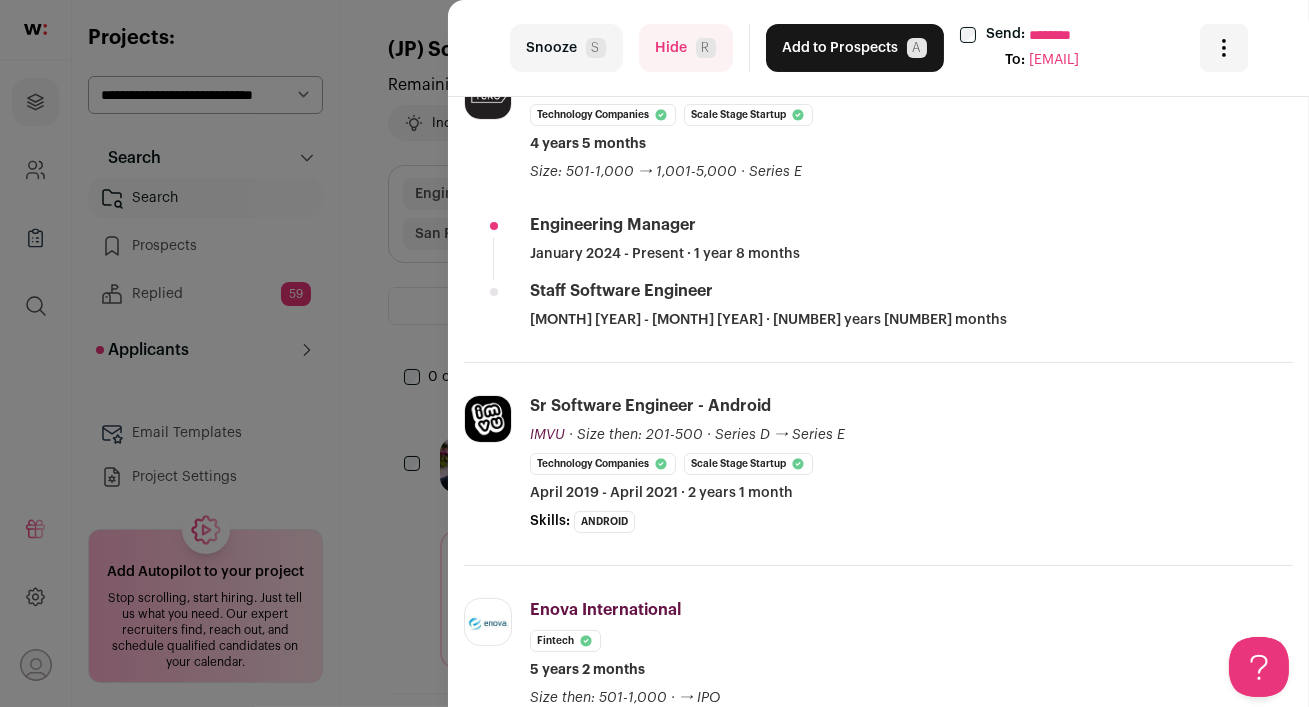 scroll, scrollTop: 461, scrollLeft: 0, axis: vertical 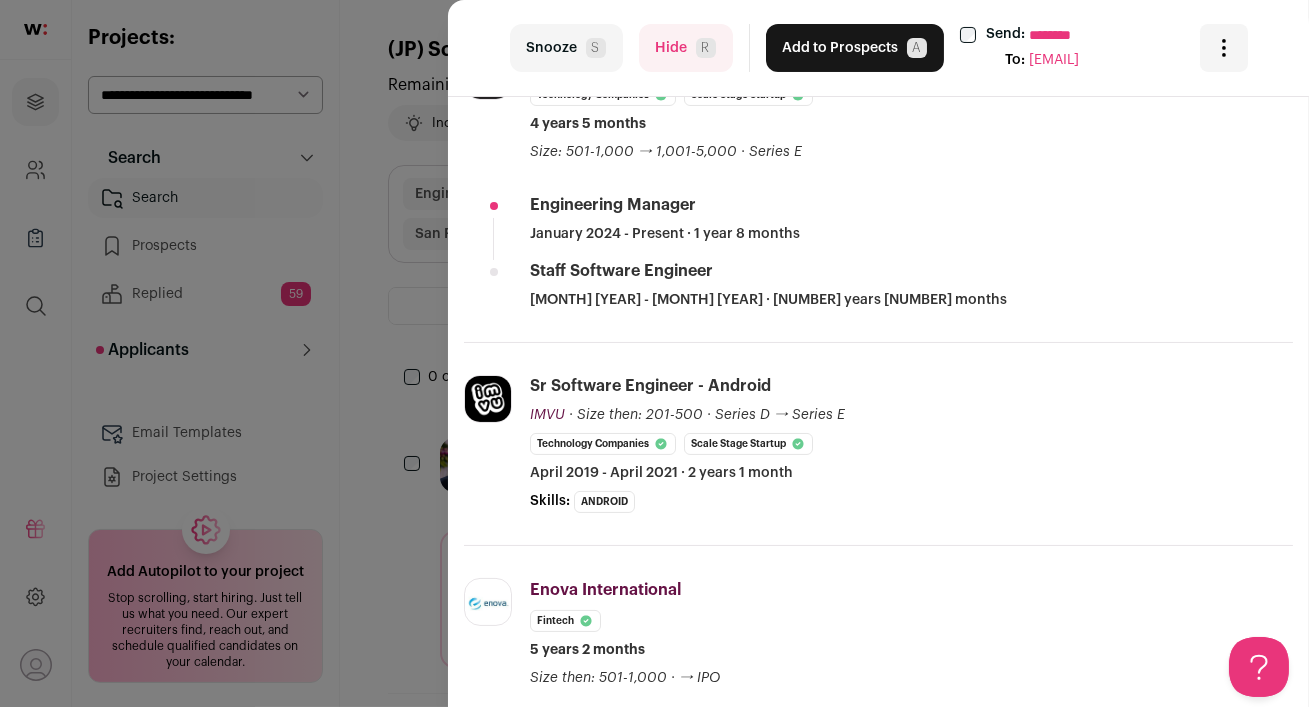 click on "Hide
R" at bounding box center (686, 48) 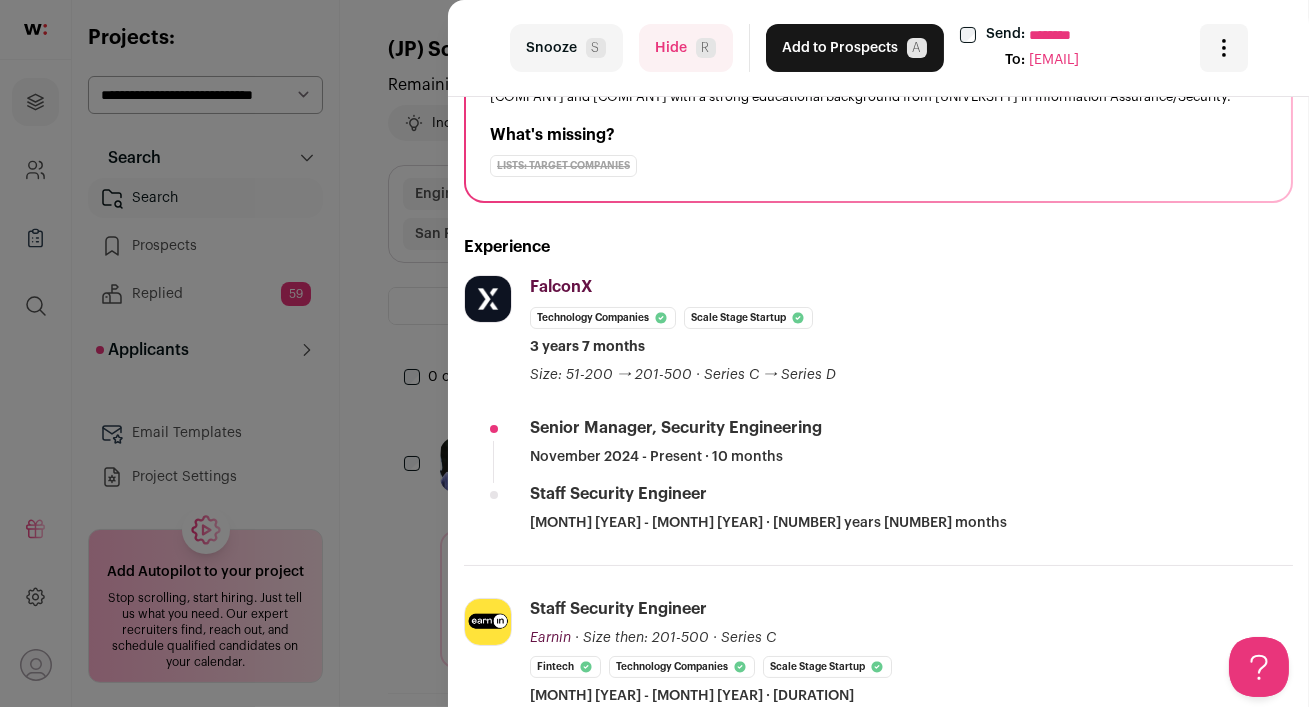 scroll, scrollTop: 245, scrollLeft: 0, axis: vertical 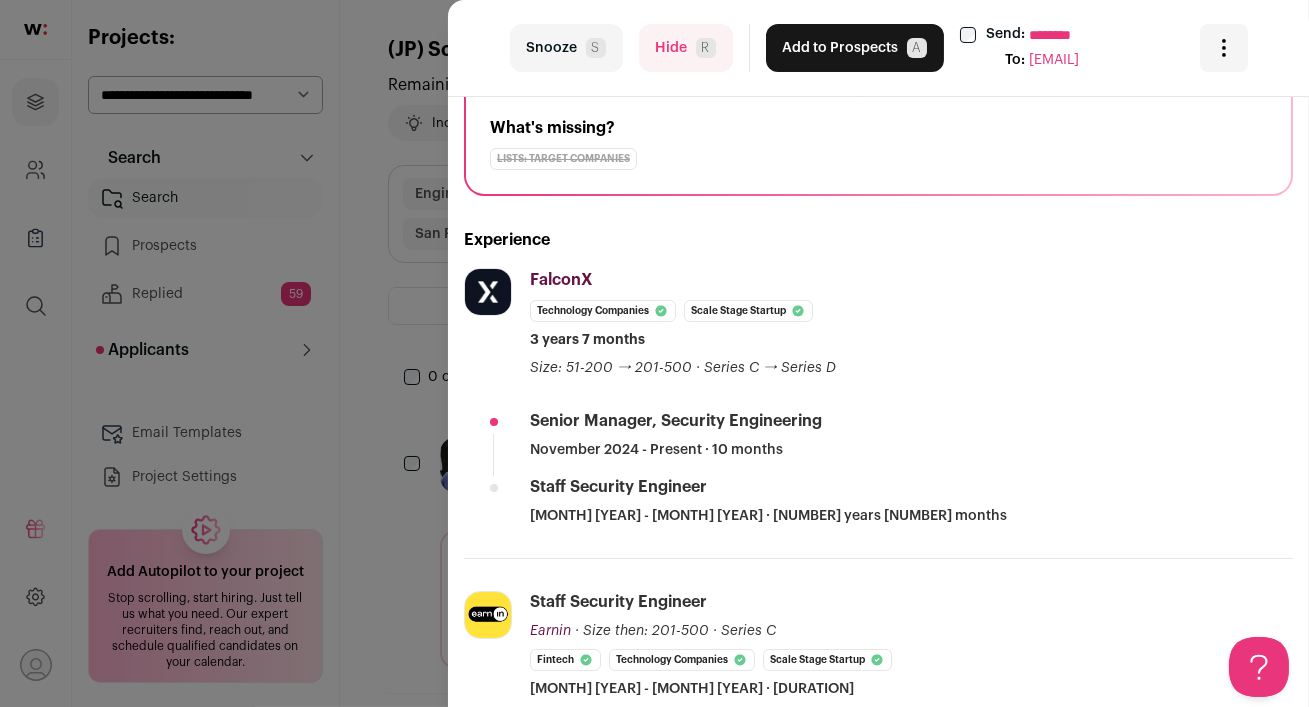 click on "Hide
R" at bounding box center (686, 48) 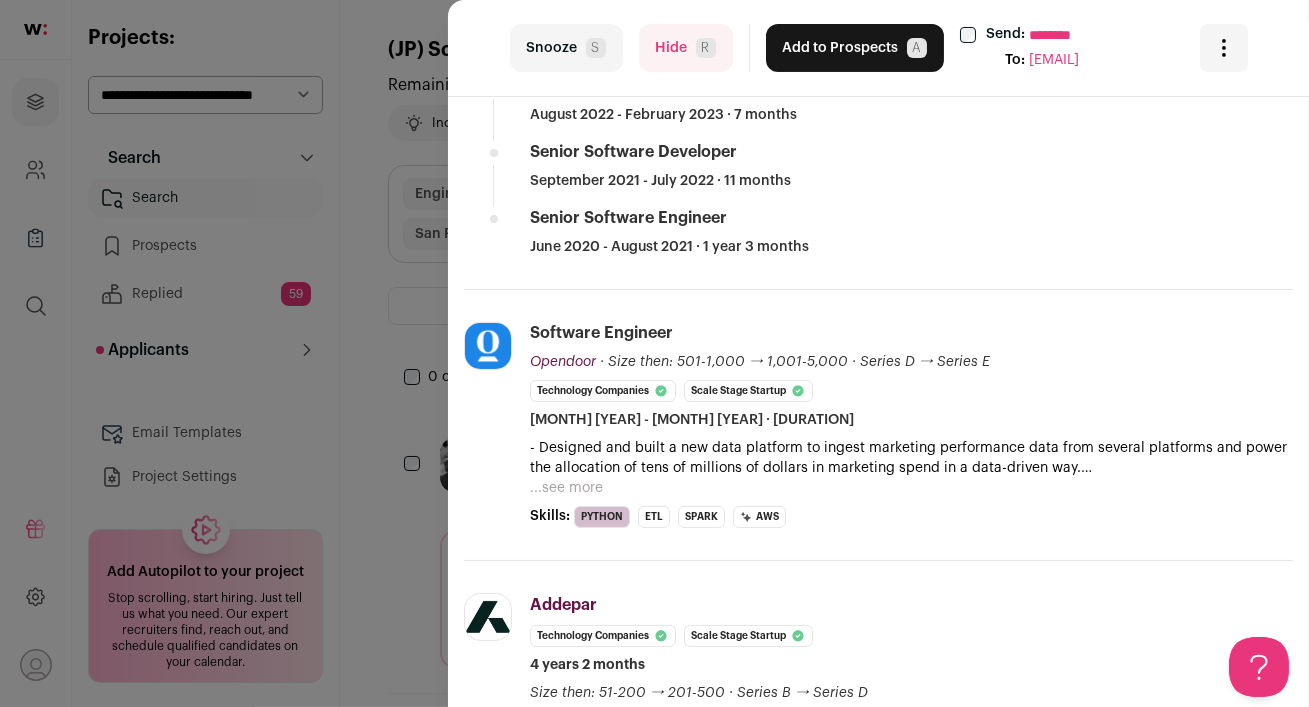 scroll, scrollTop: 503, scrollLeft: 0, axis: vertical 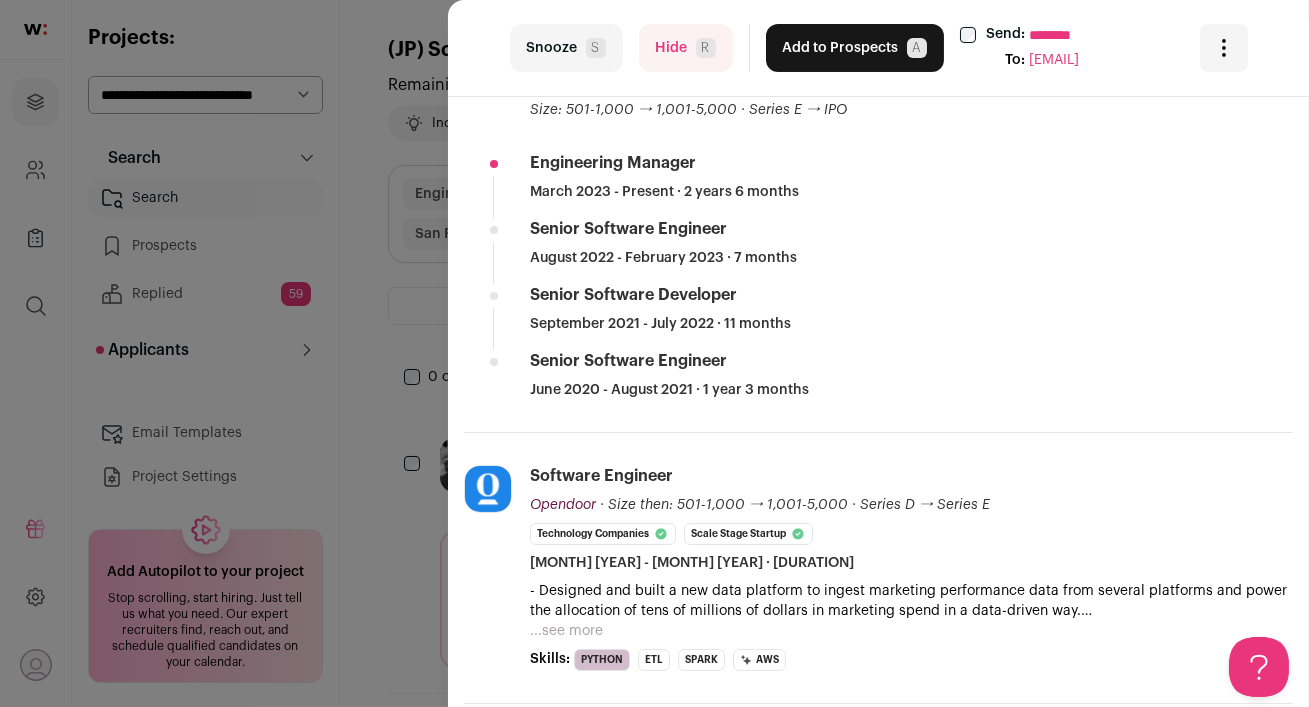 click on "Hide
R" at bounding box center (686, 48) 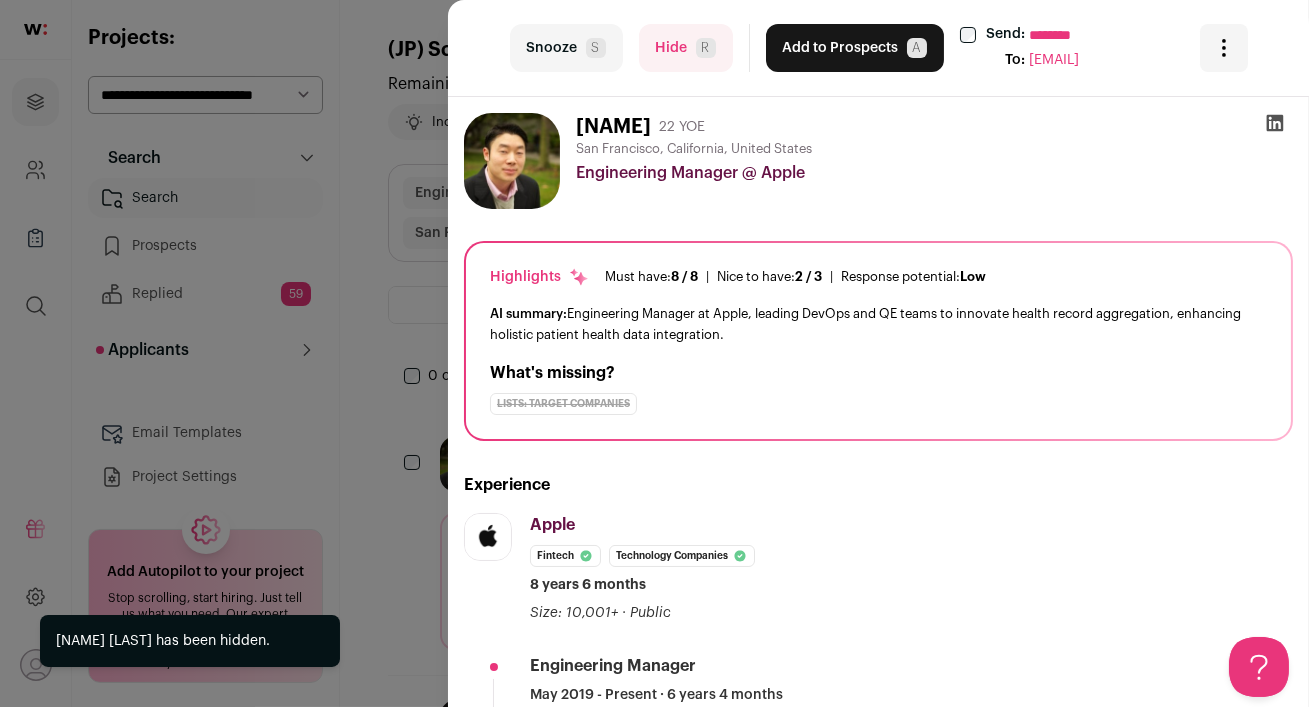click on "Hide
R" at bounding box center [686, 48] 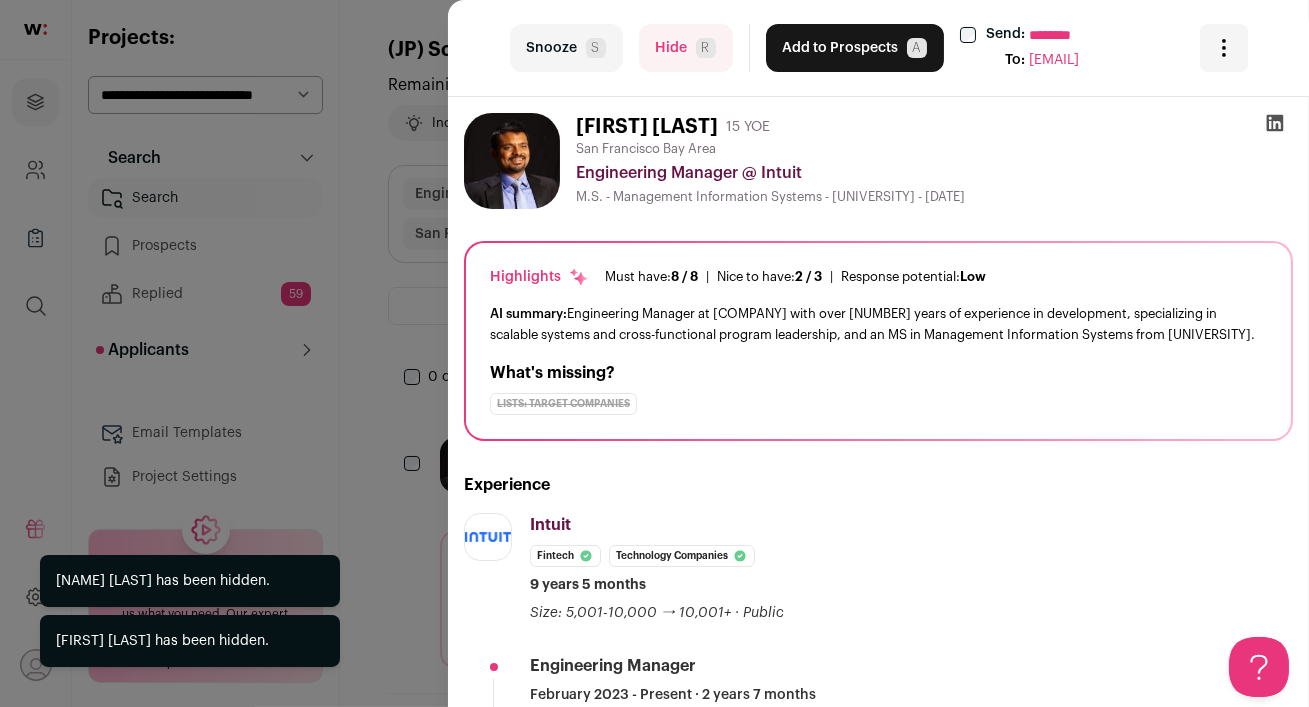 click on "Hide
R" at bounding box center [686, 48] 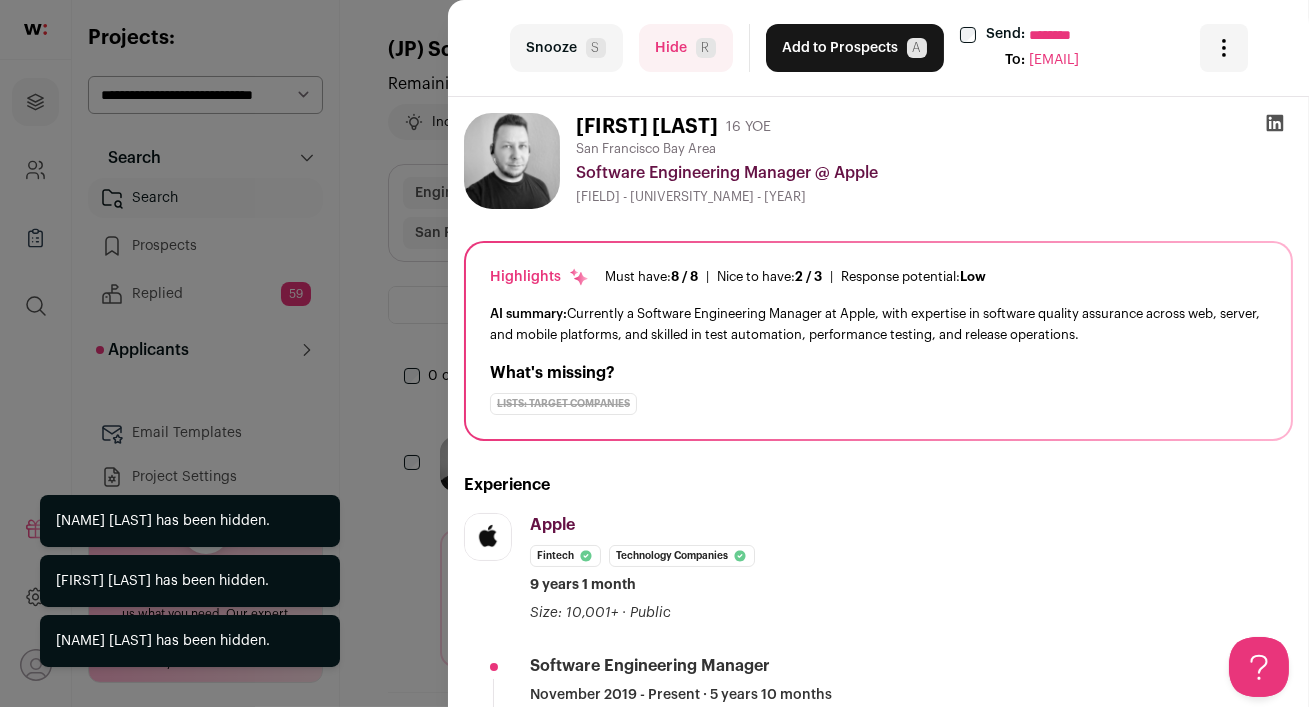 click on "Hide
R" at bounding box center (686, 48) 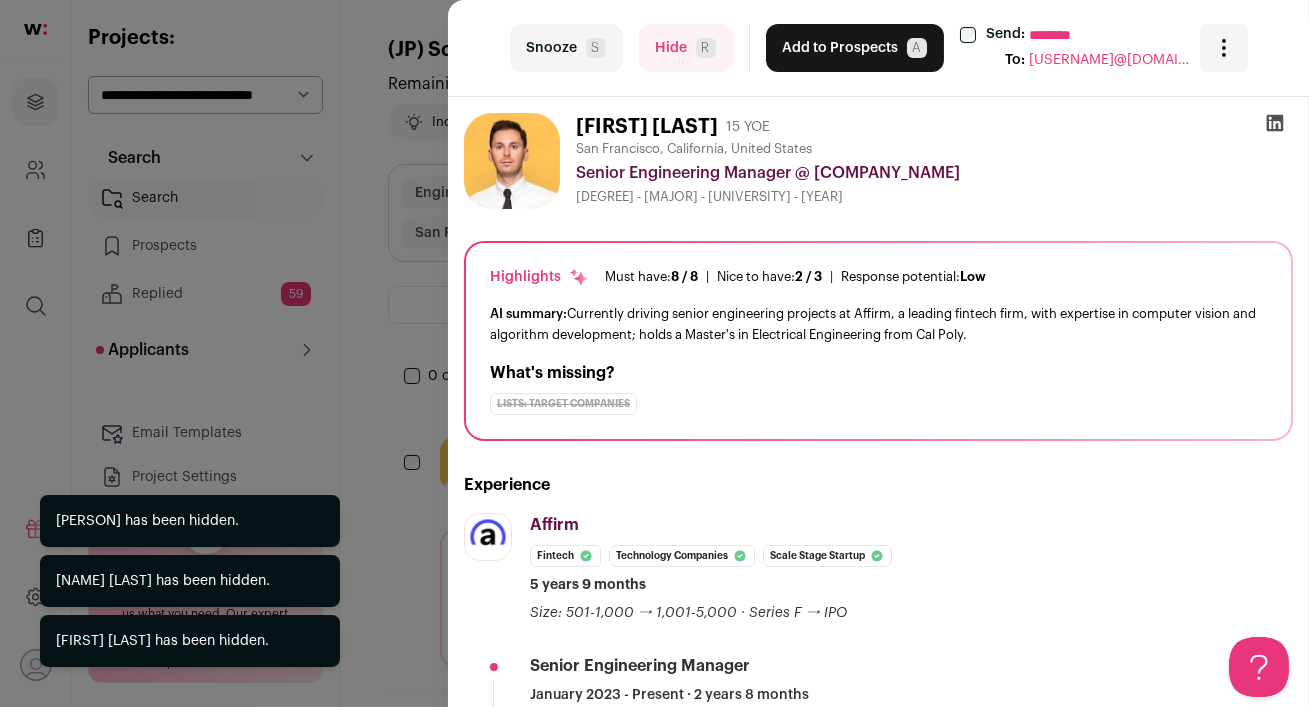 scroll, scrollTop: 0, scrollLeft: 0, axis: both 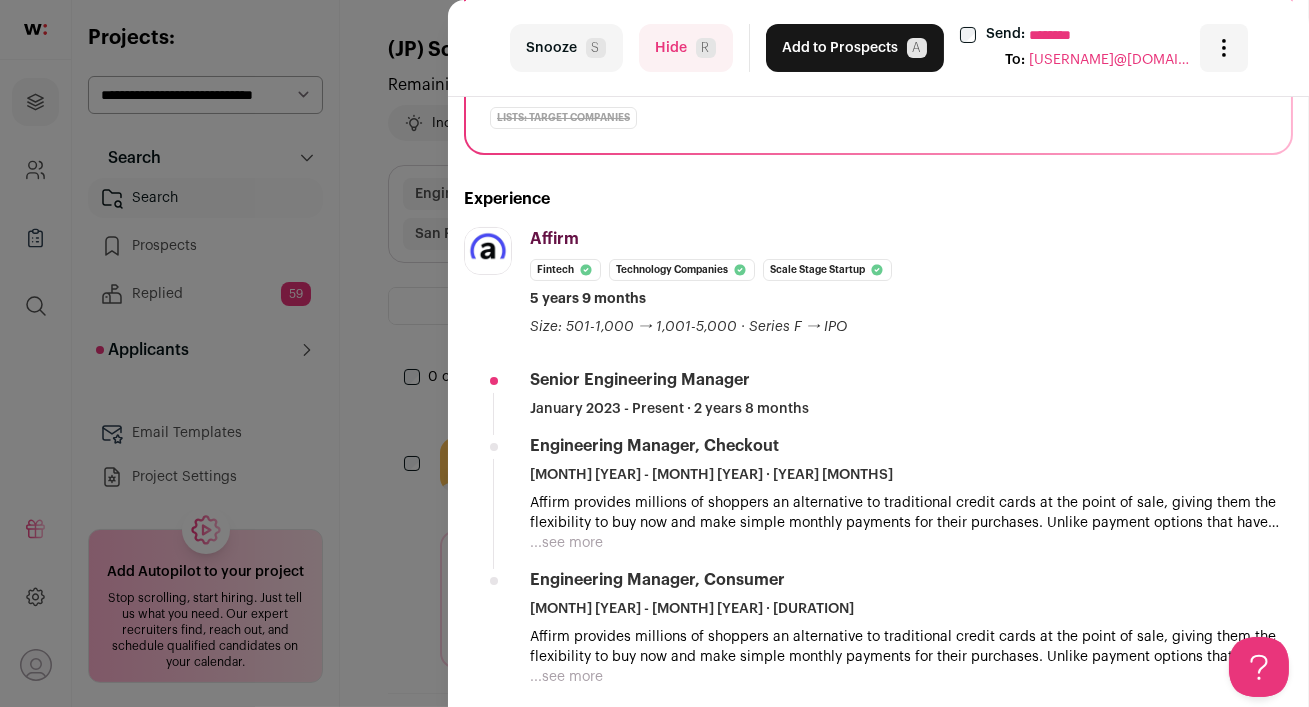 click on "...see more" at bounding box center [566, 543] 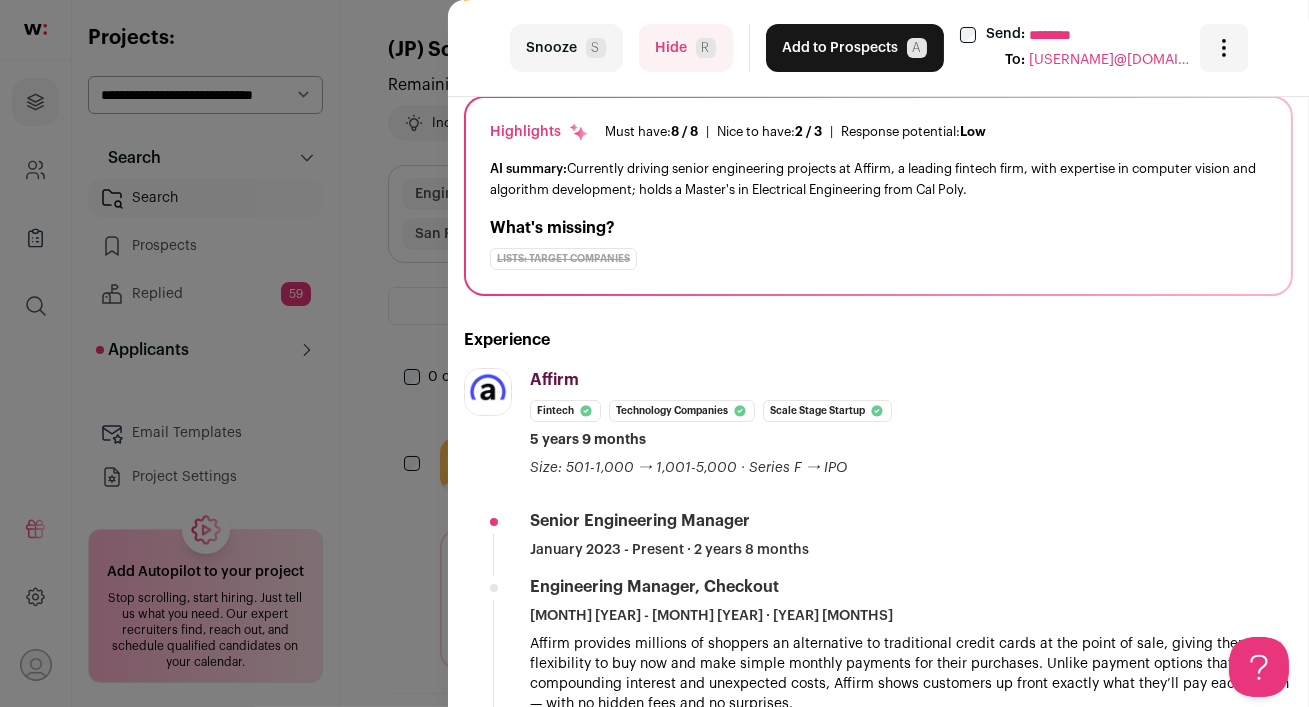 scroll, scrollTop: 0, scrollLeft: 0, axis: both 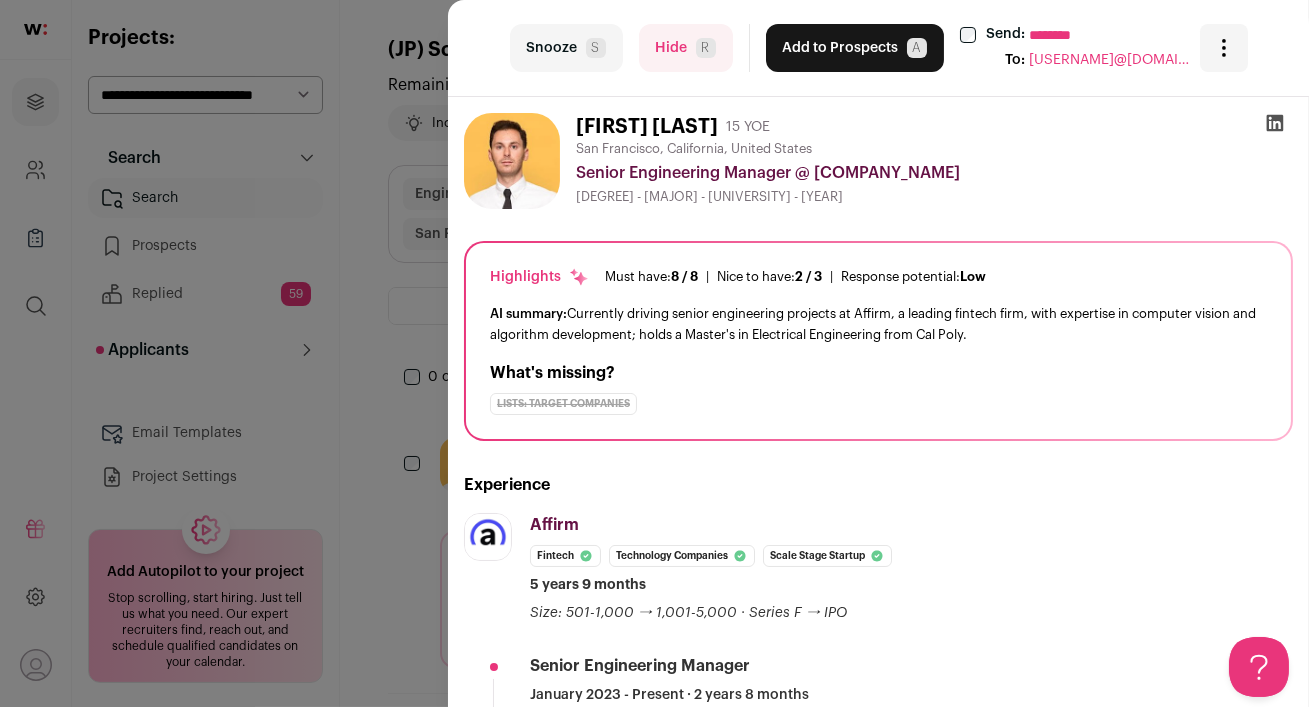 click 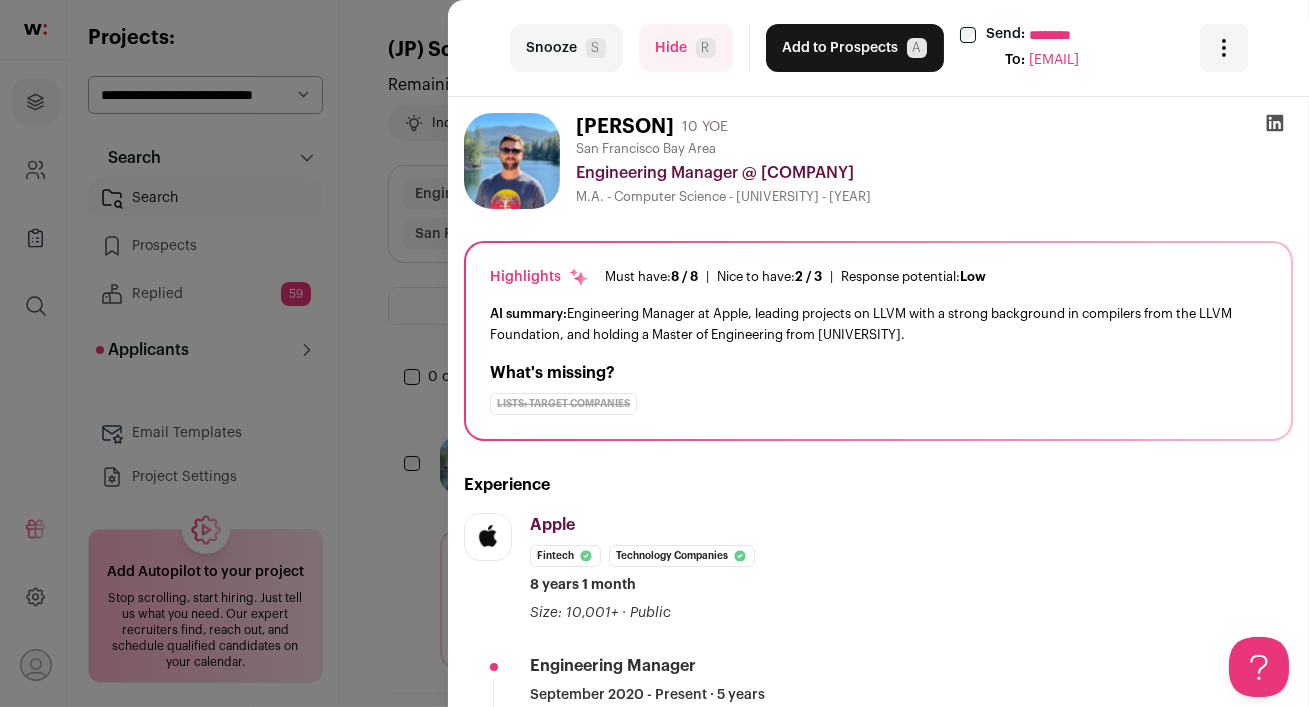 click on "Hide
R" at bounding box center [686, 48] 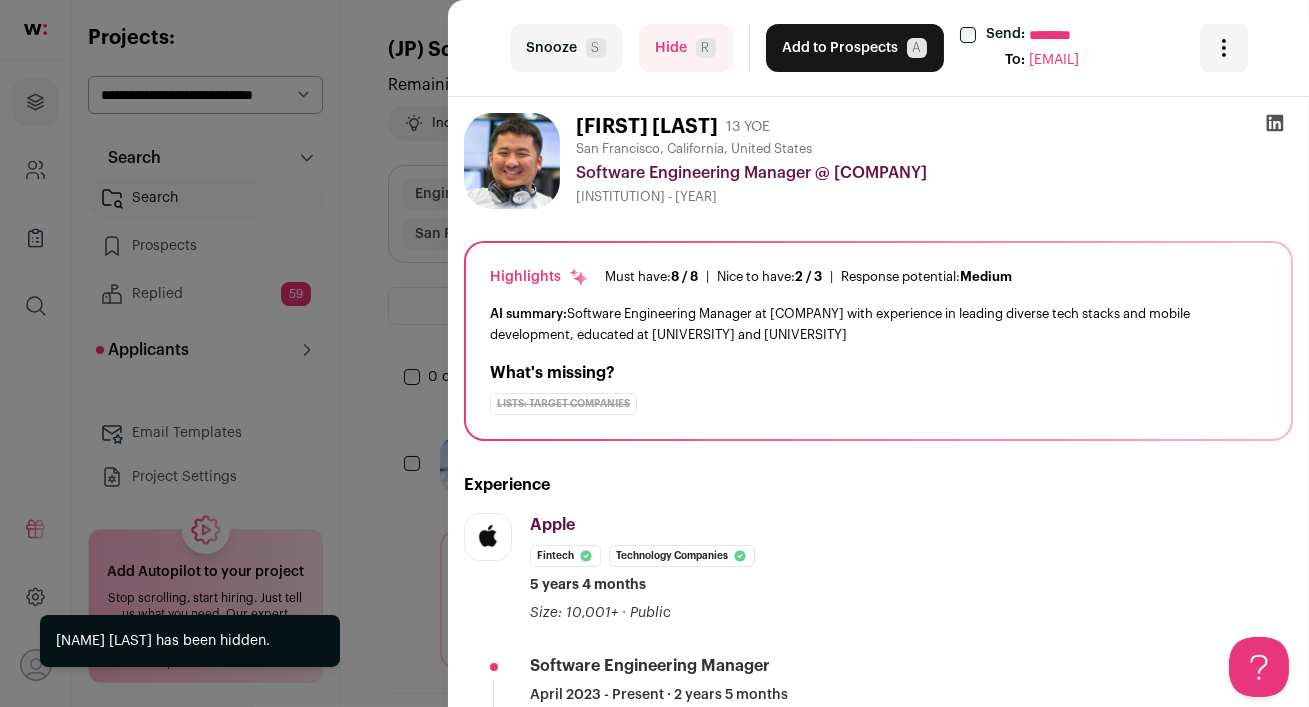 click on "Hide
R" at bounding box center (686, 48) 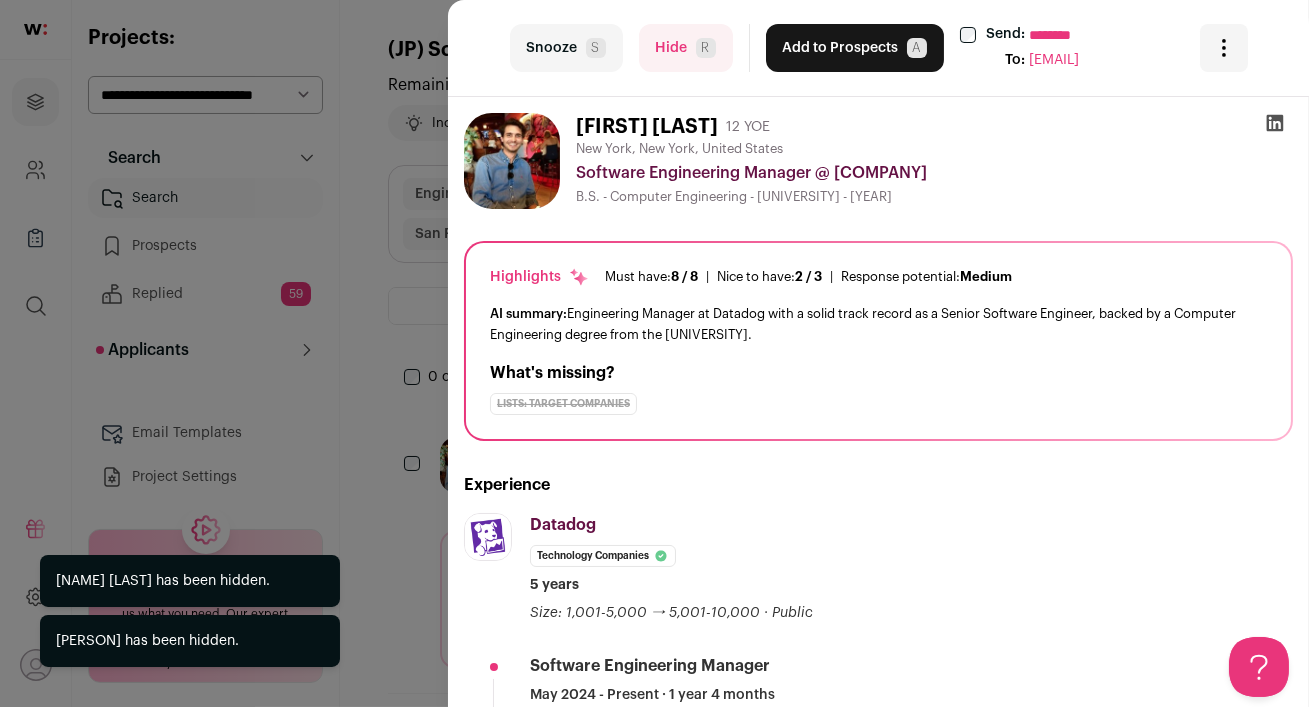 click on "Hide
R" at bounding box center (686, 48) 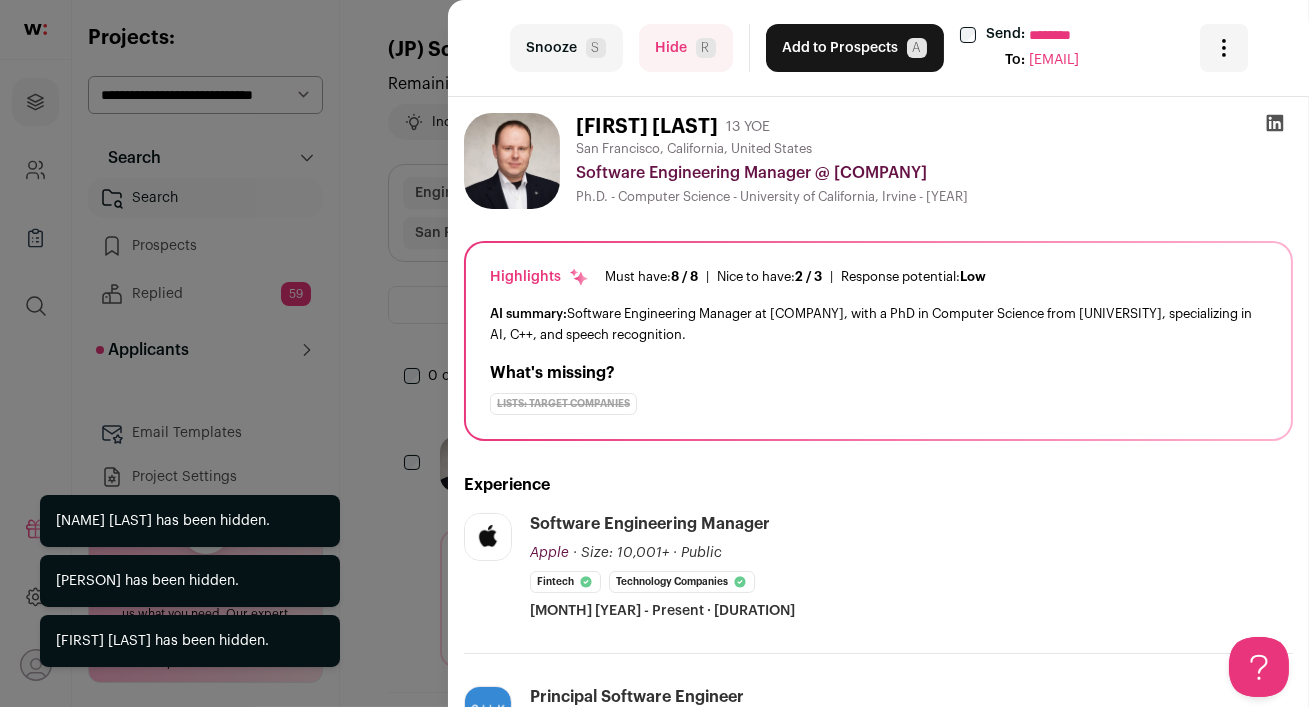 click on "Hide
R" at bounding box center [686, 48] 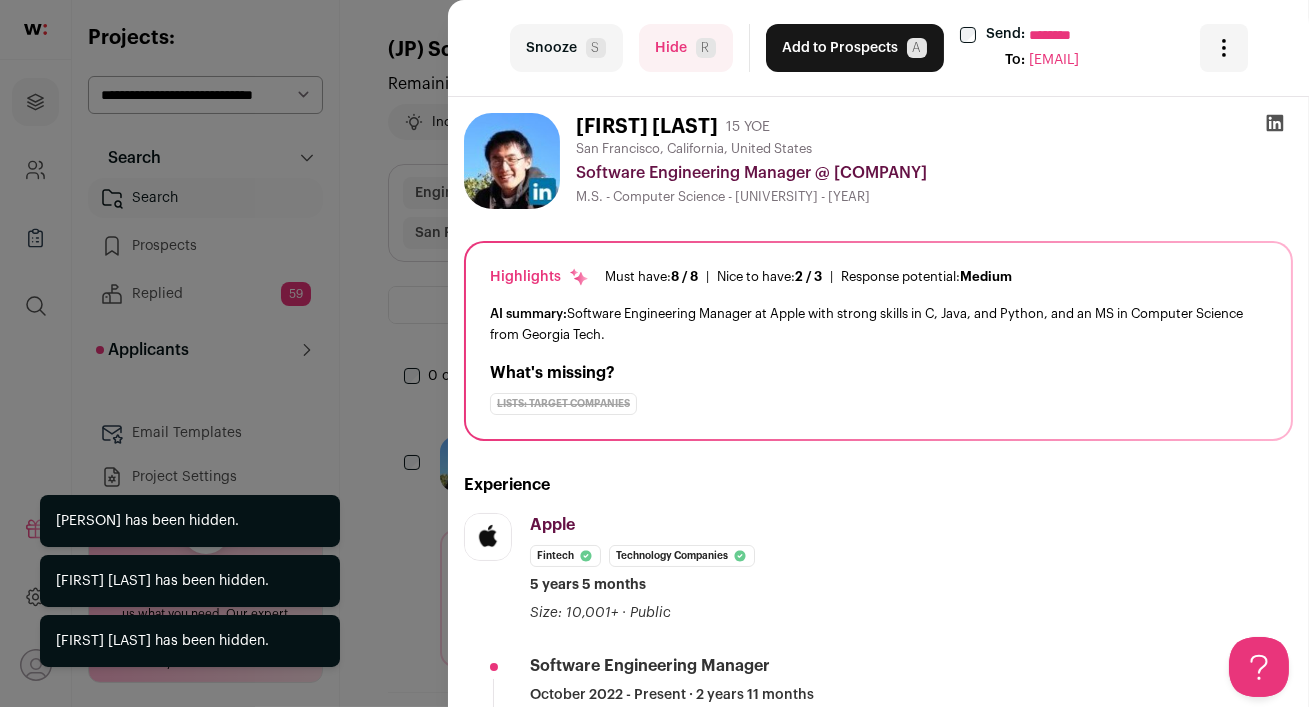 click on "Hide
R" at bounding box center (686, 48) 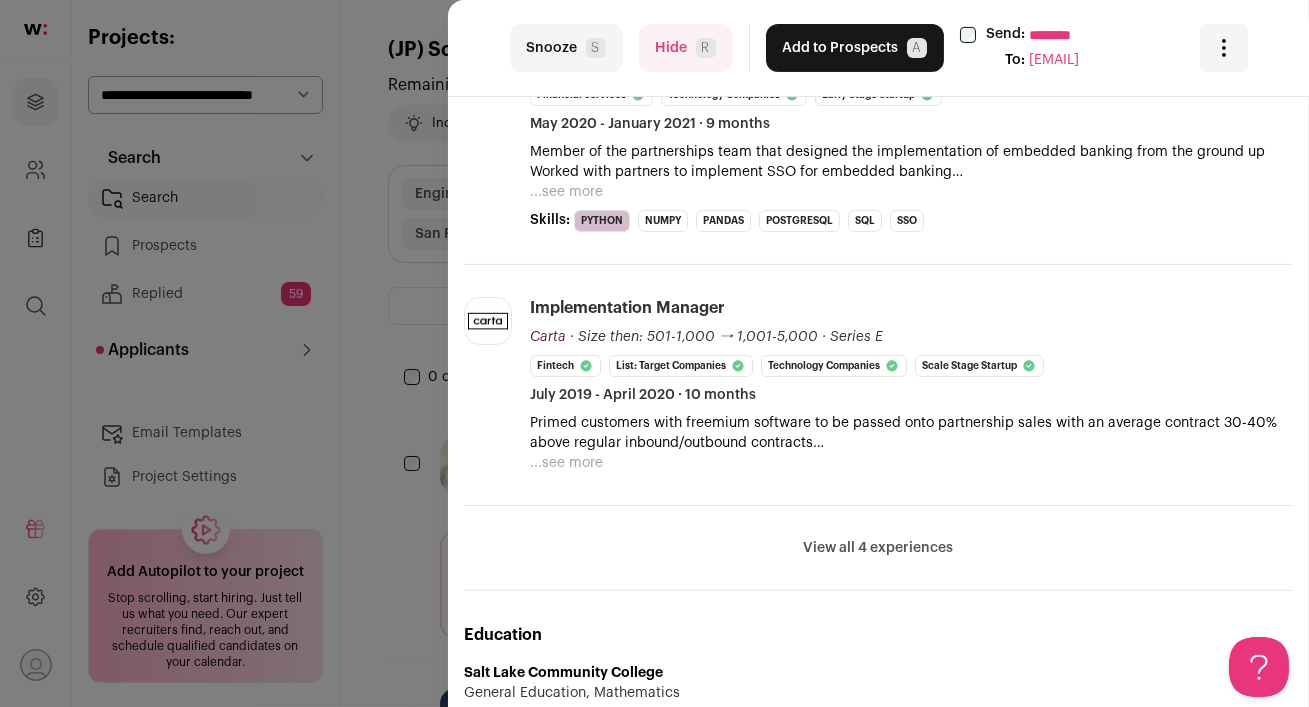 scroll, scrollTop: 940, scrollLeft: 0, axis: vertical 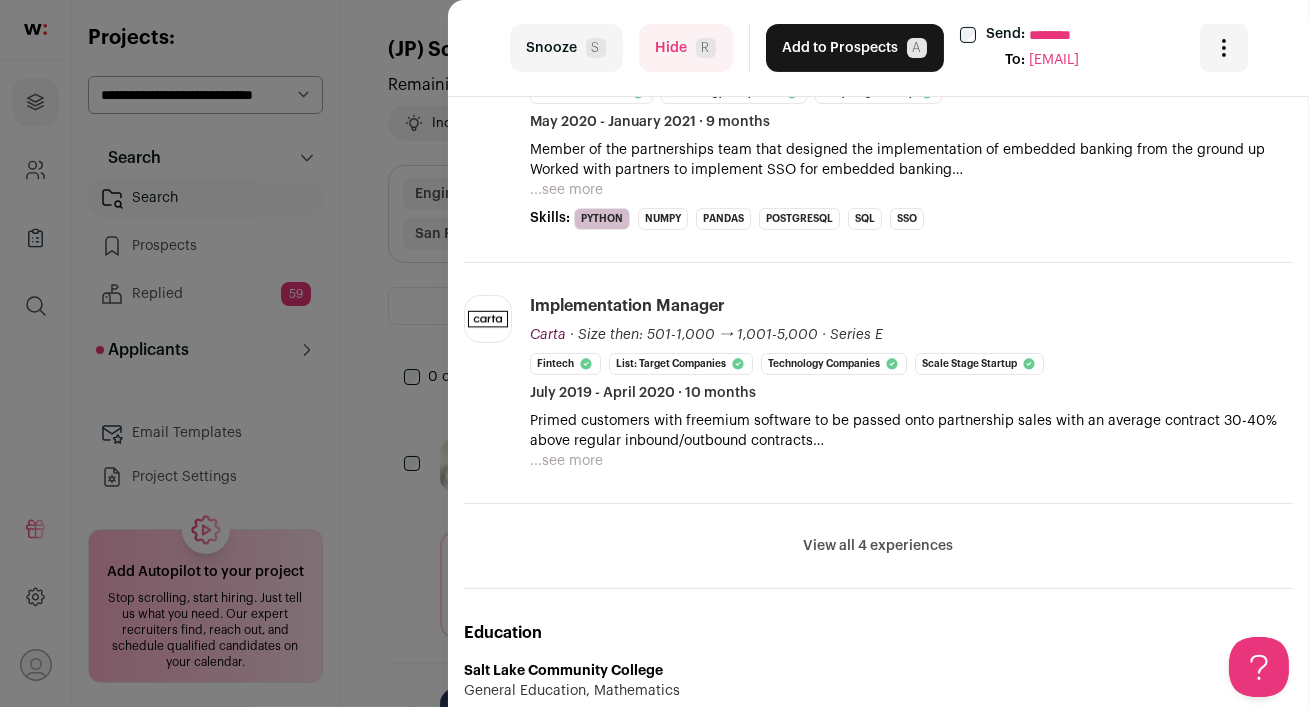 click on "View all 4 experiences" at bounding box center (879, 546) 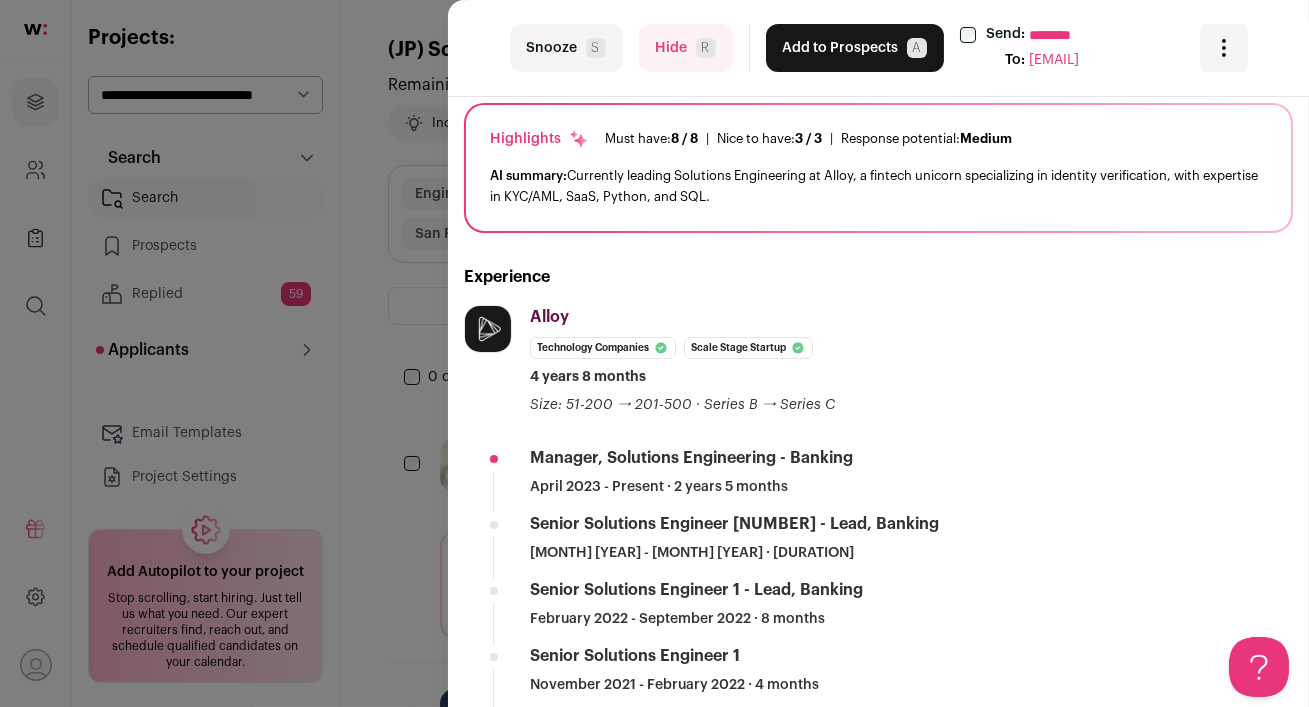 scroll, scrollTop: 0, scrollLeft: 0, axis: both 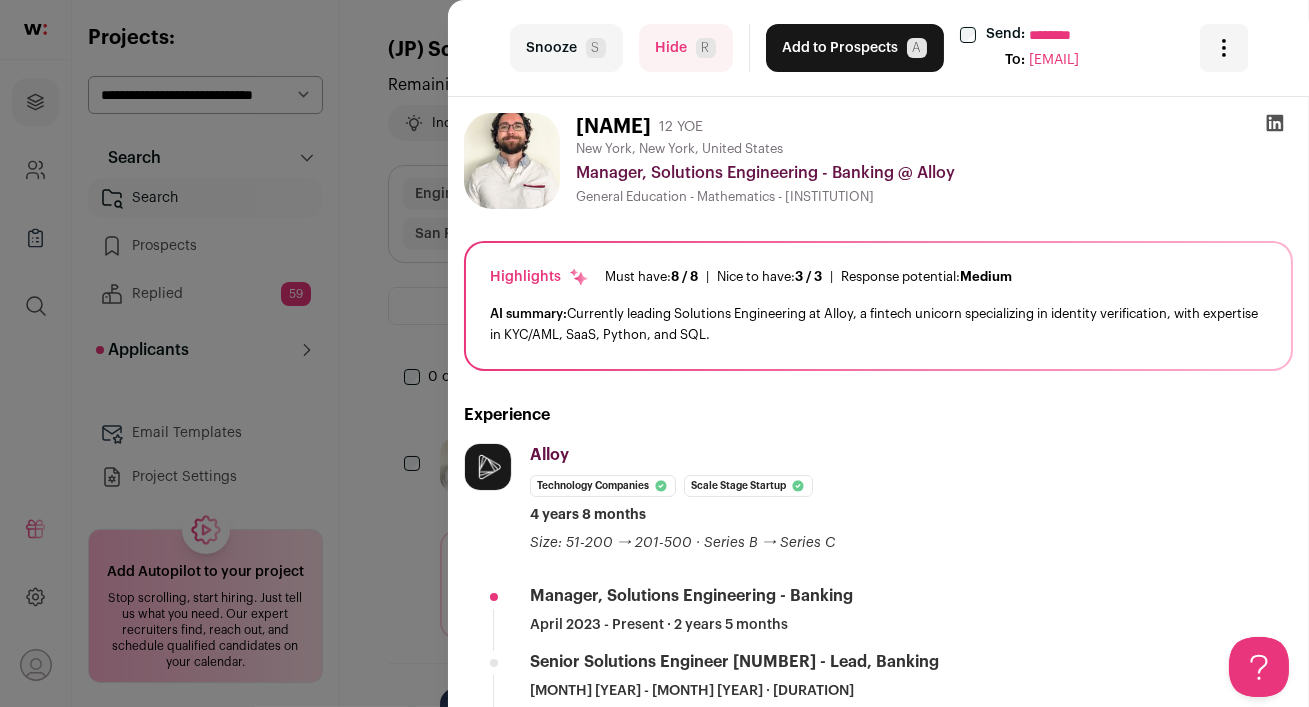 click 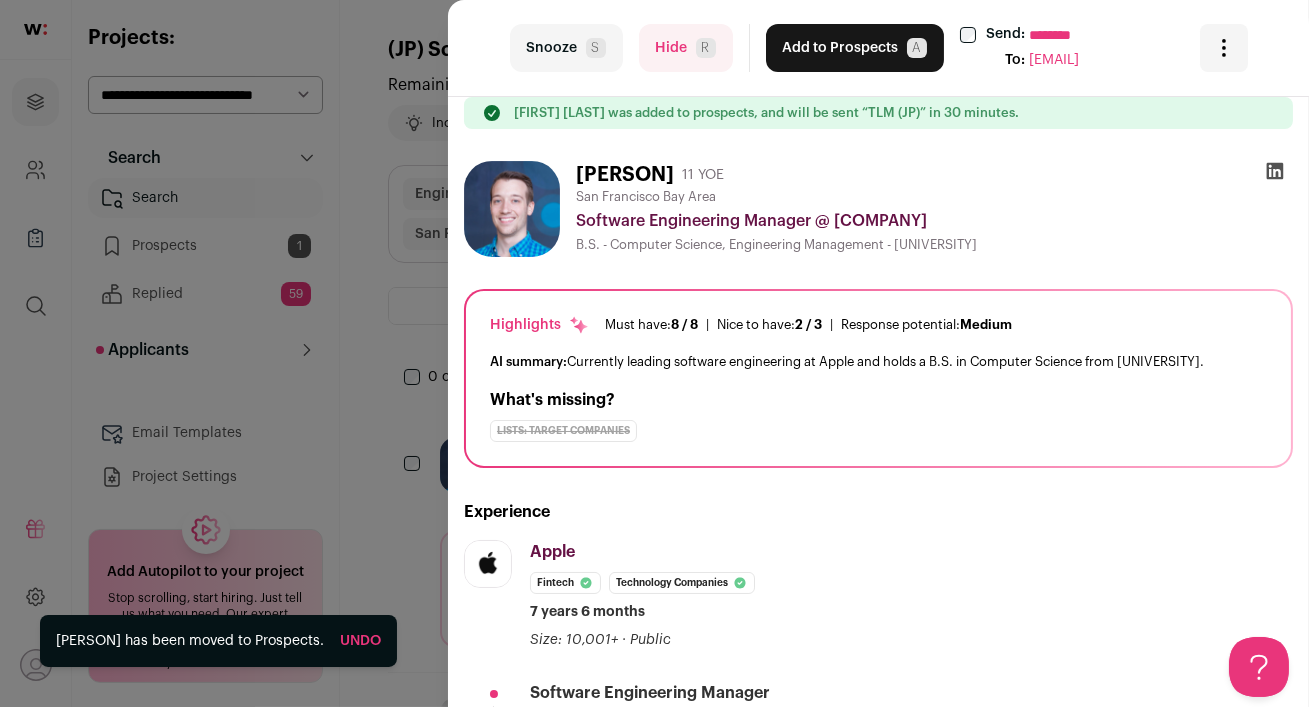 click on "Hide
R" at bounding box center [686, 48] 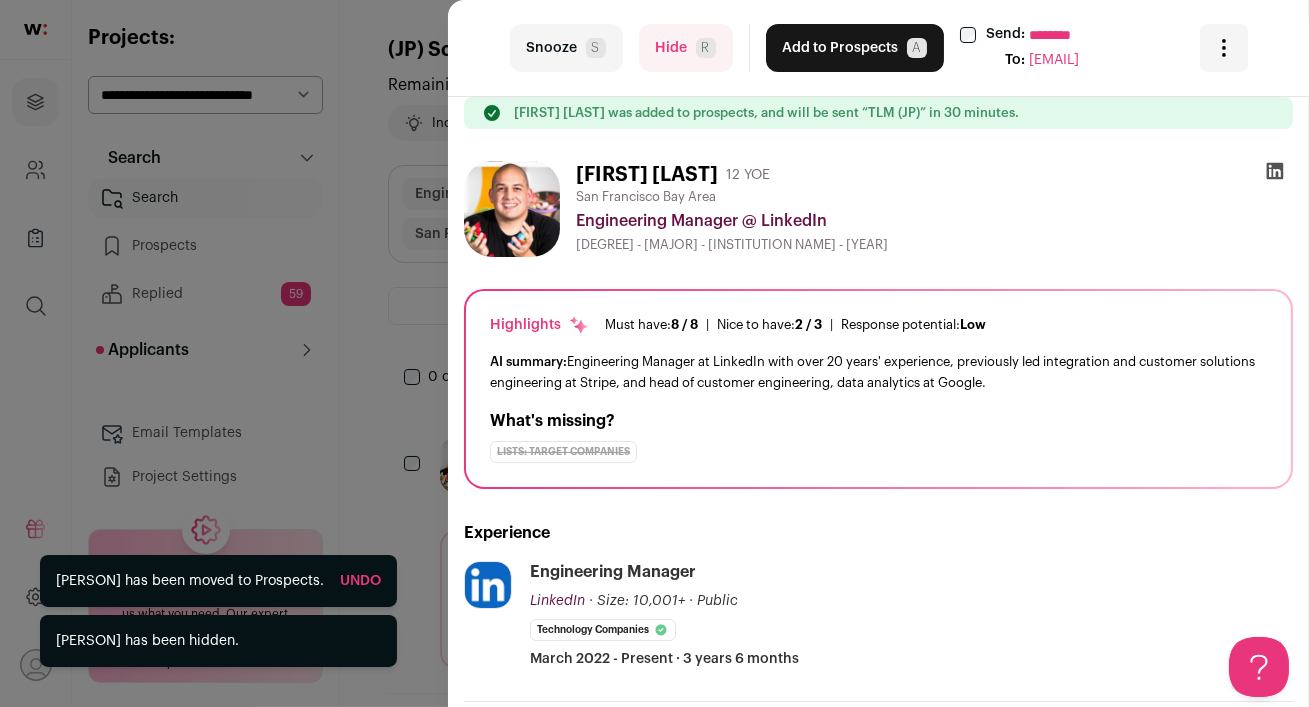 click on "Hide
R" at bounding box center [686, 48] 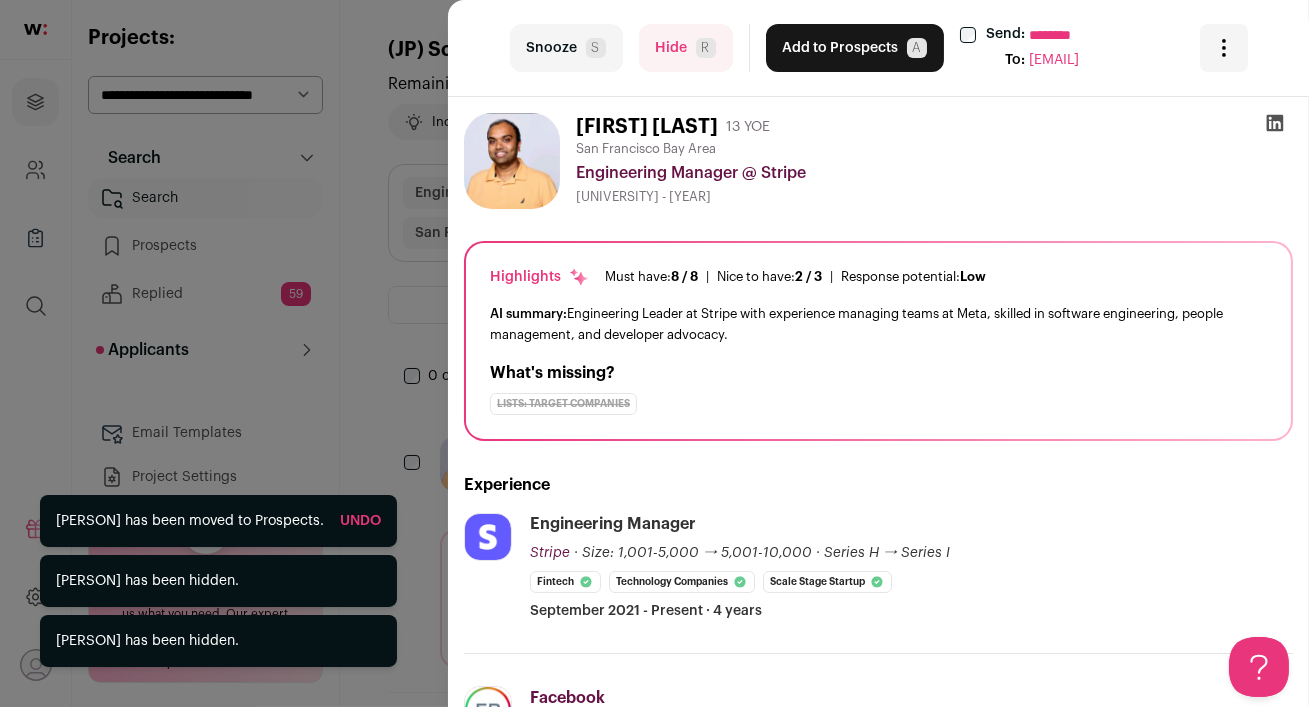 click on "Hide
R" at bounding box center (686, 48) 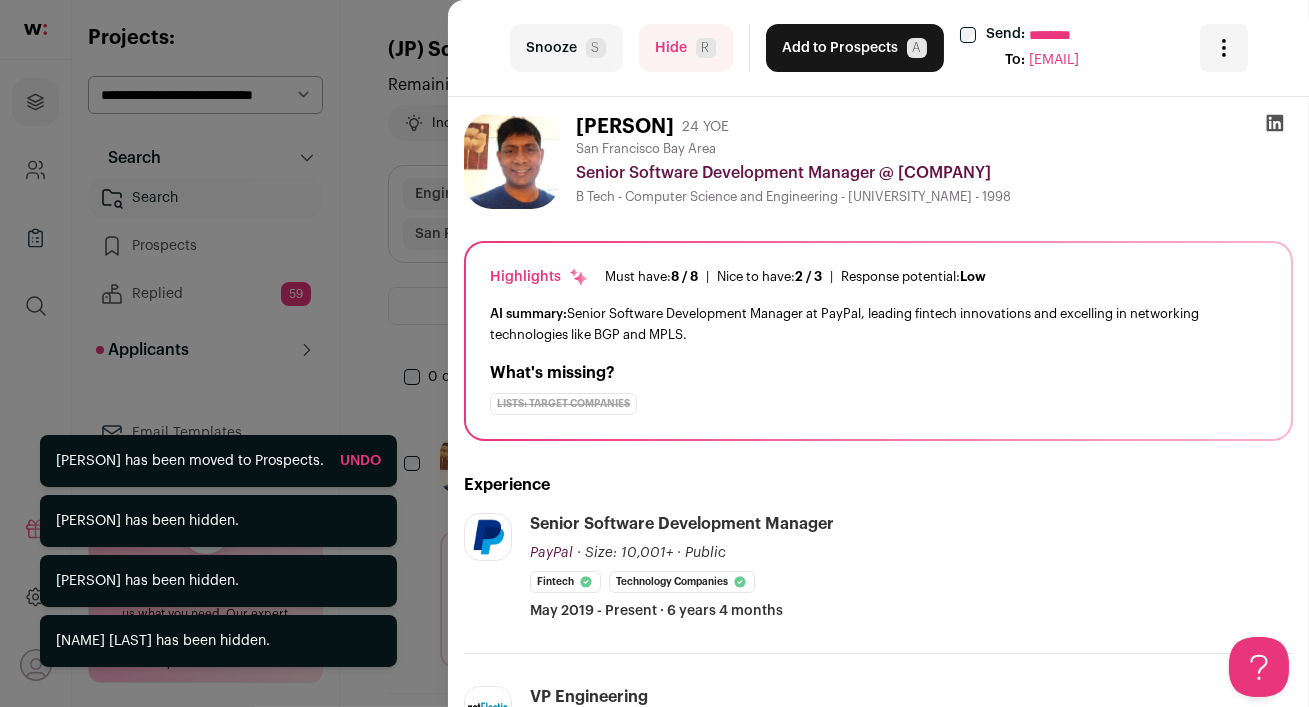 click on "Hide
R" at bounding box center (686, 48) 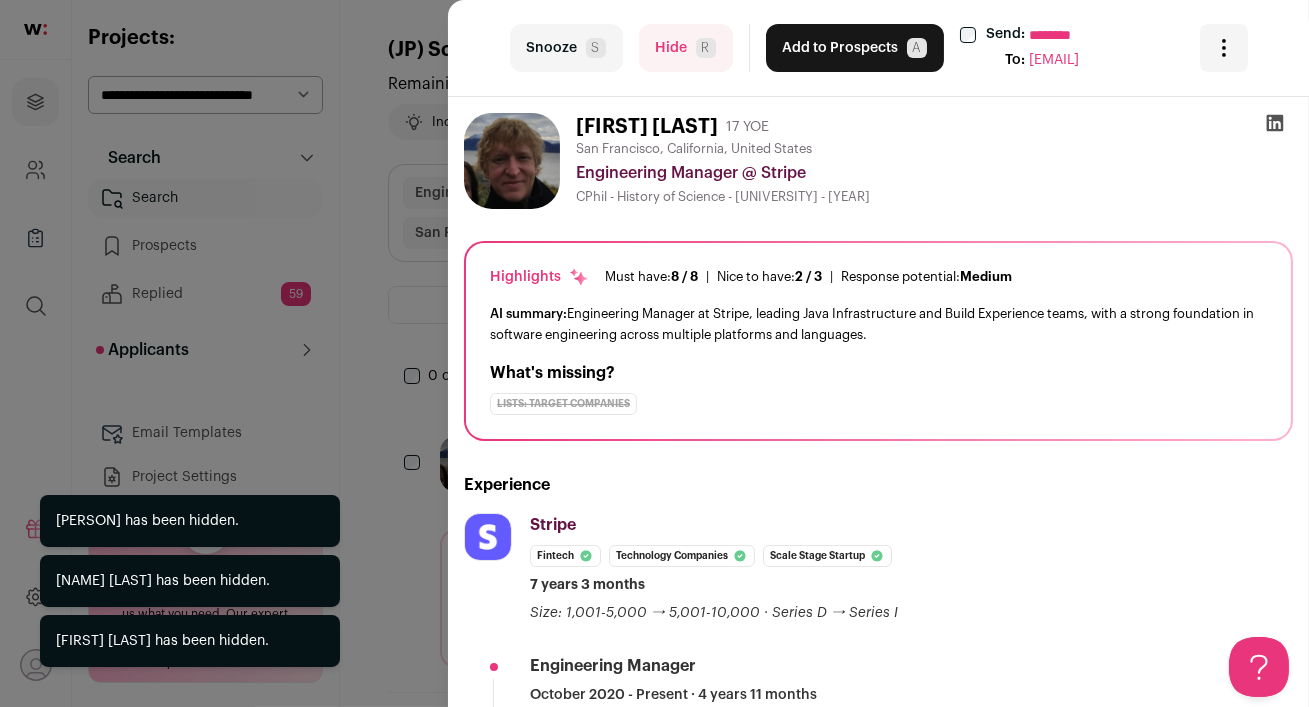 click on "Hide
R" at bounding box center (686, 48) 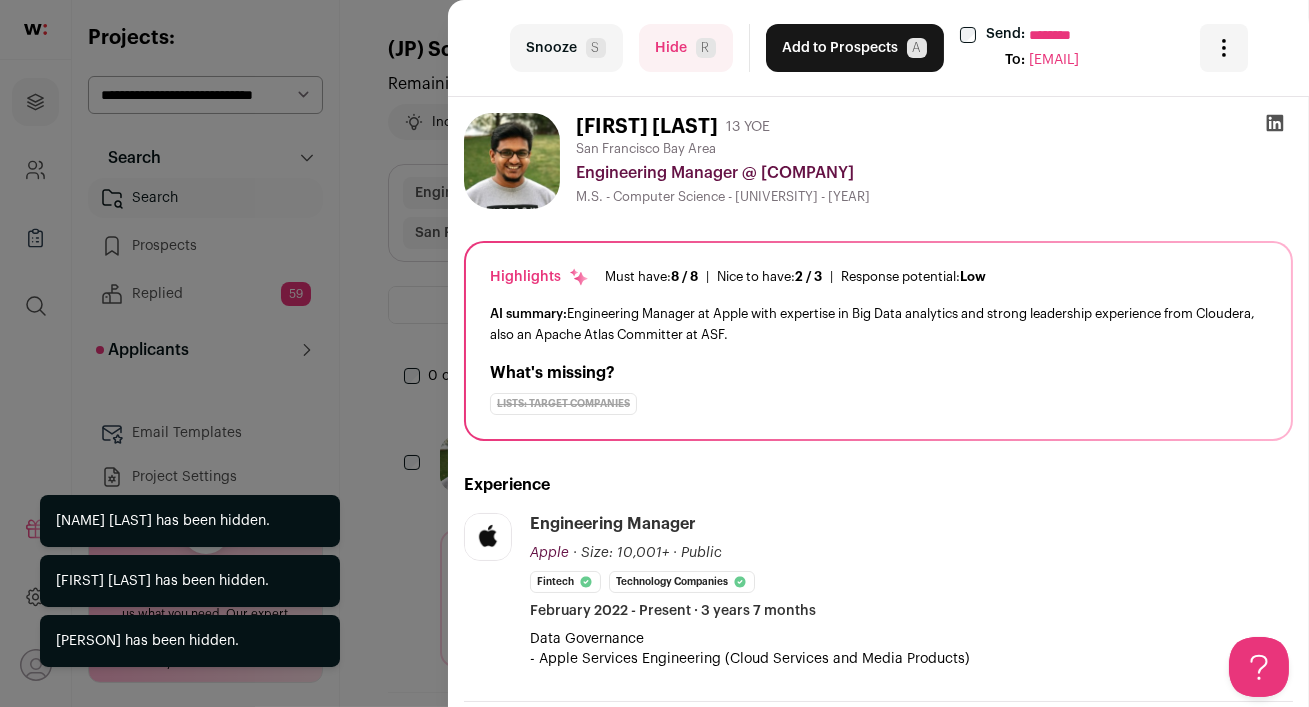 click on "Hide
R" at bounding box center (686, 48) 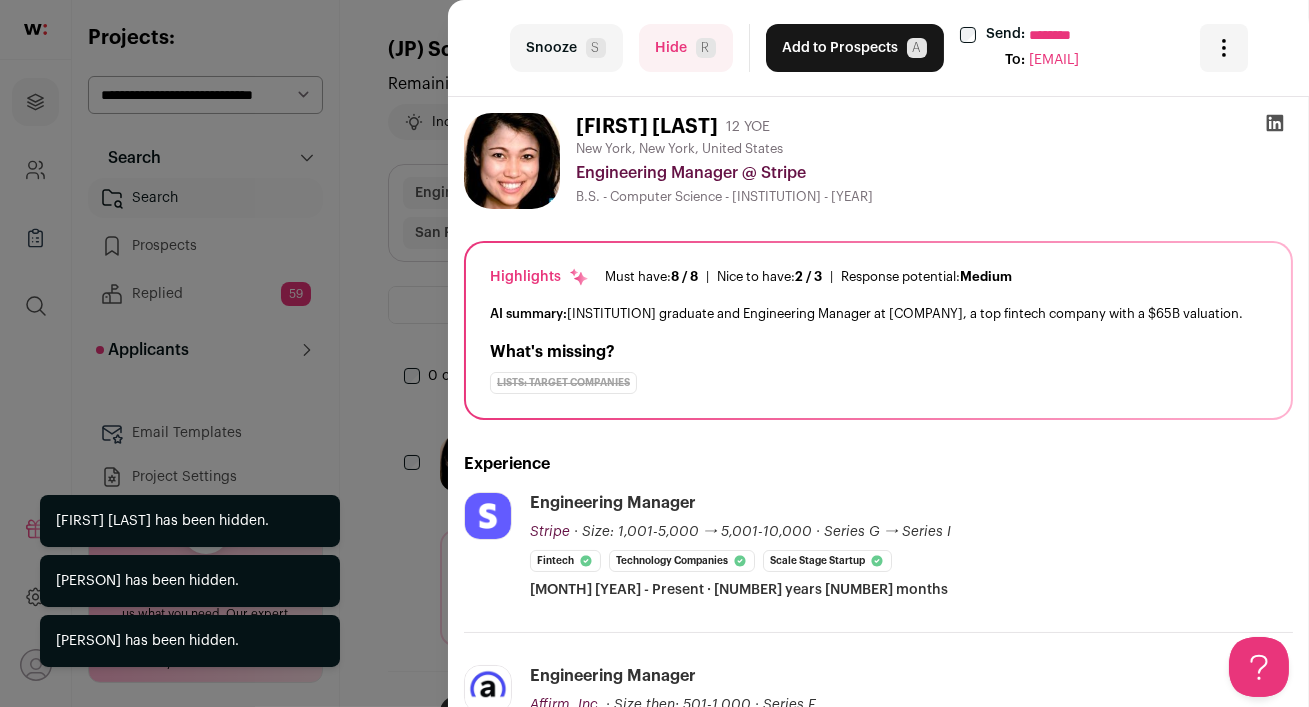 click on "Hide
R" at bounding box center [686, 48] 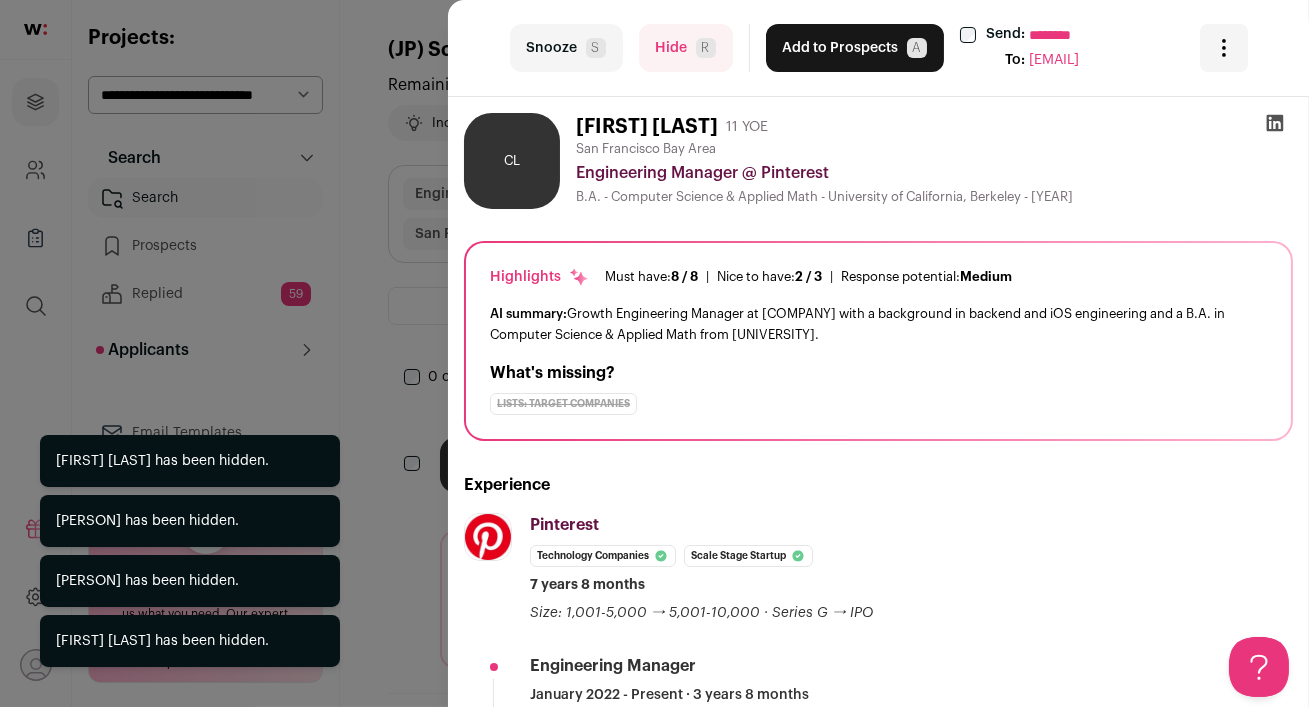 click on "Hide
R" at bounding box center (686, 48) 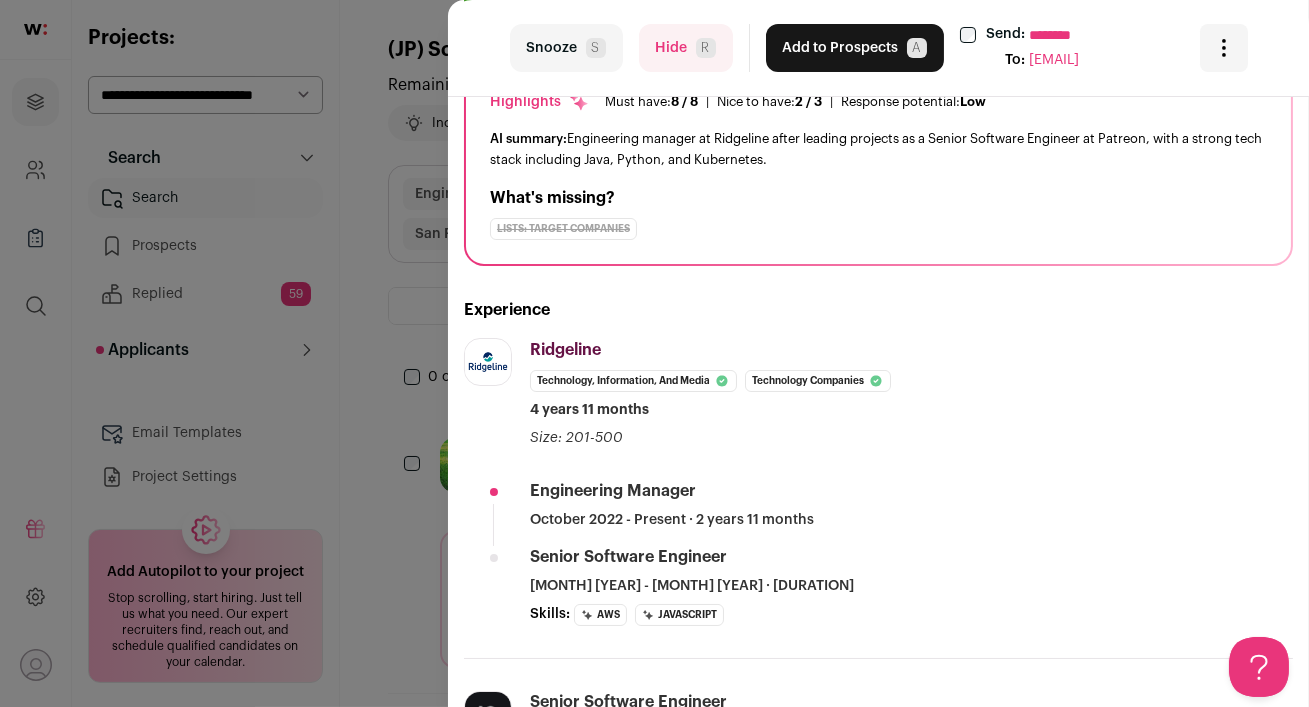 scroll, scrollTop: 0, scrollLeft: 0, axis: both 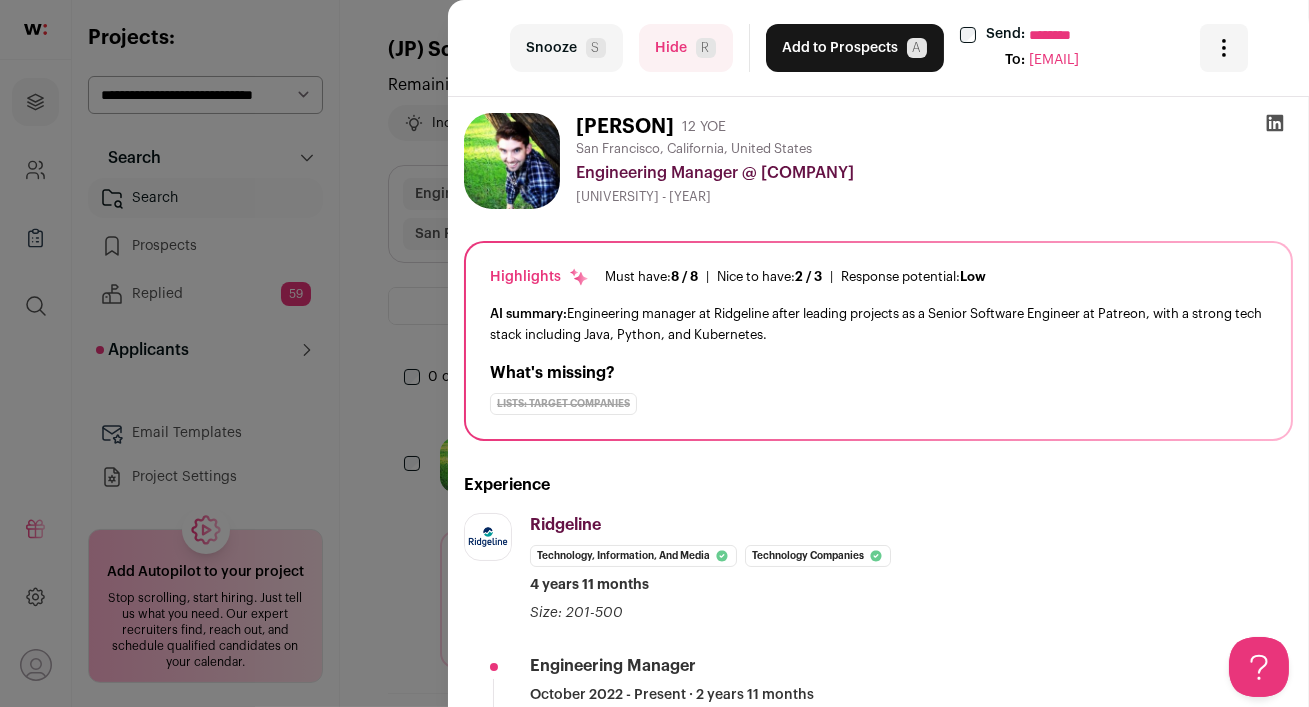 click on "Add to Prospects
A" at bounding box center [855, 48] 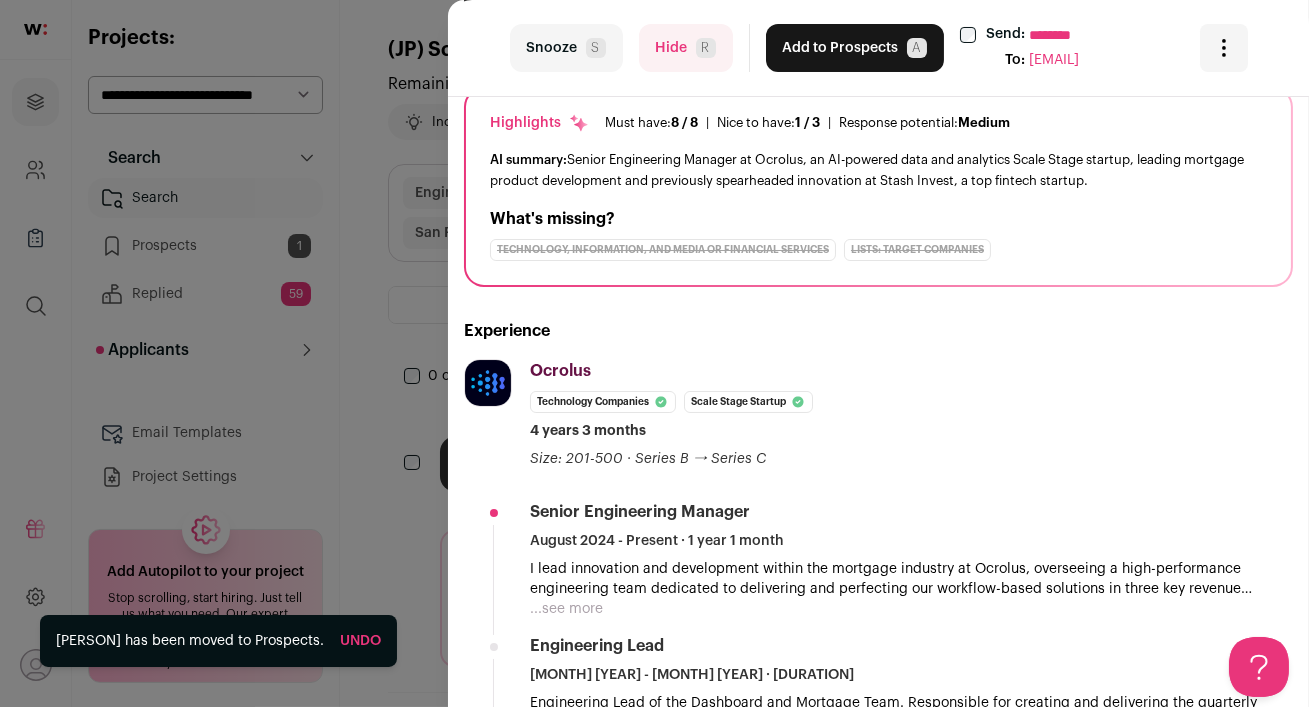 scroll, scrollTop: 352, scrollLeft: 0, axis: vertical 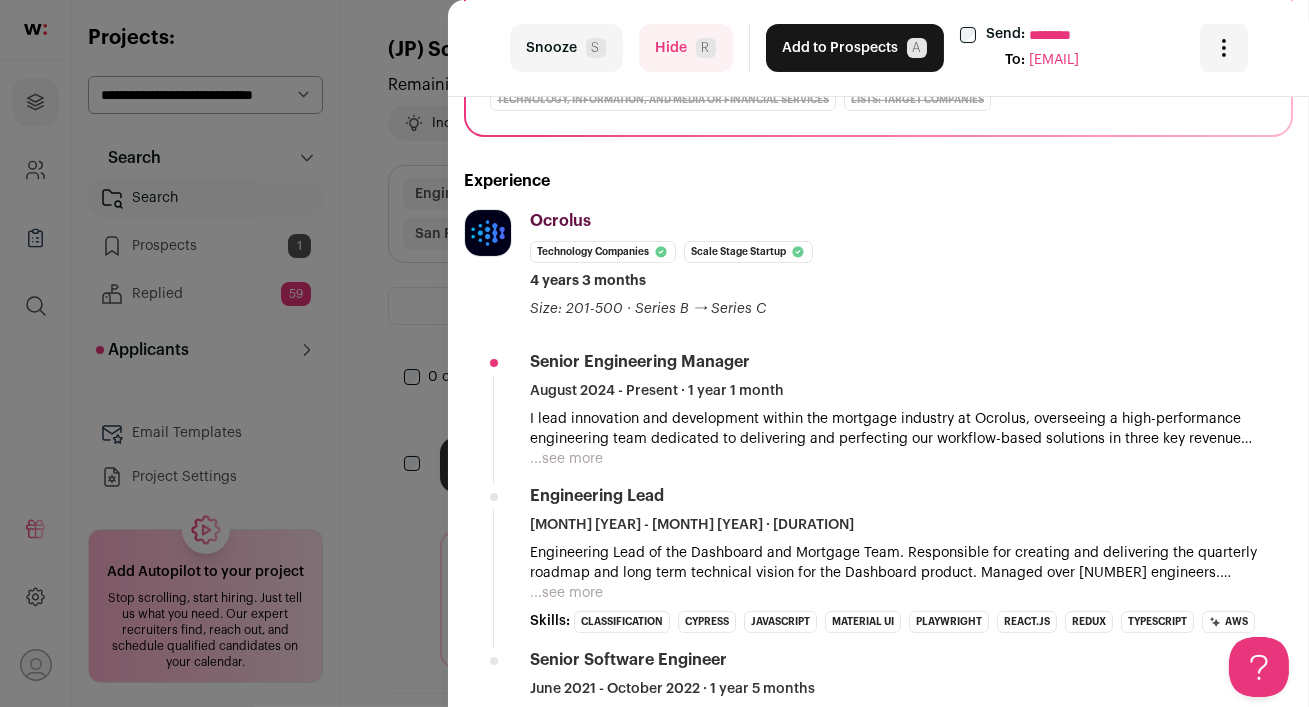 click on "...see more" at bounding box center [566, 593] 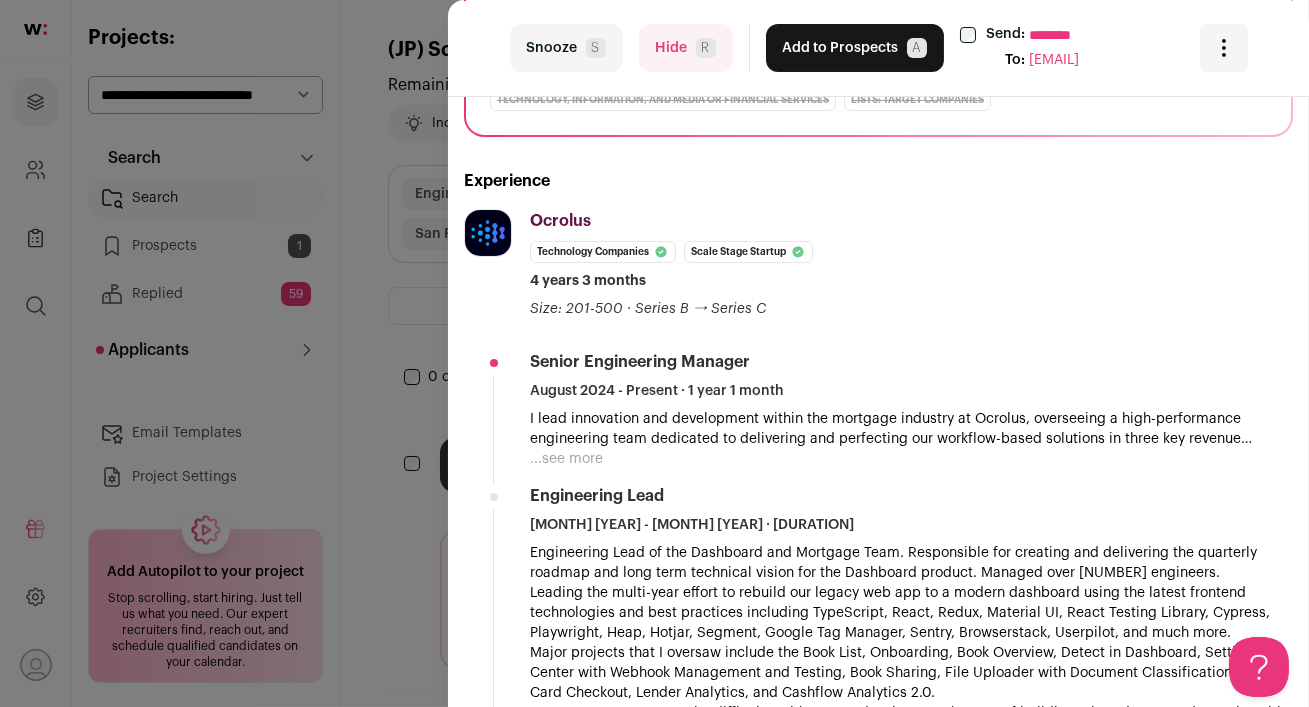 click on "...see more" at bounding box center [566, 459] 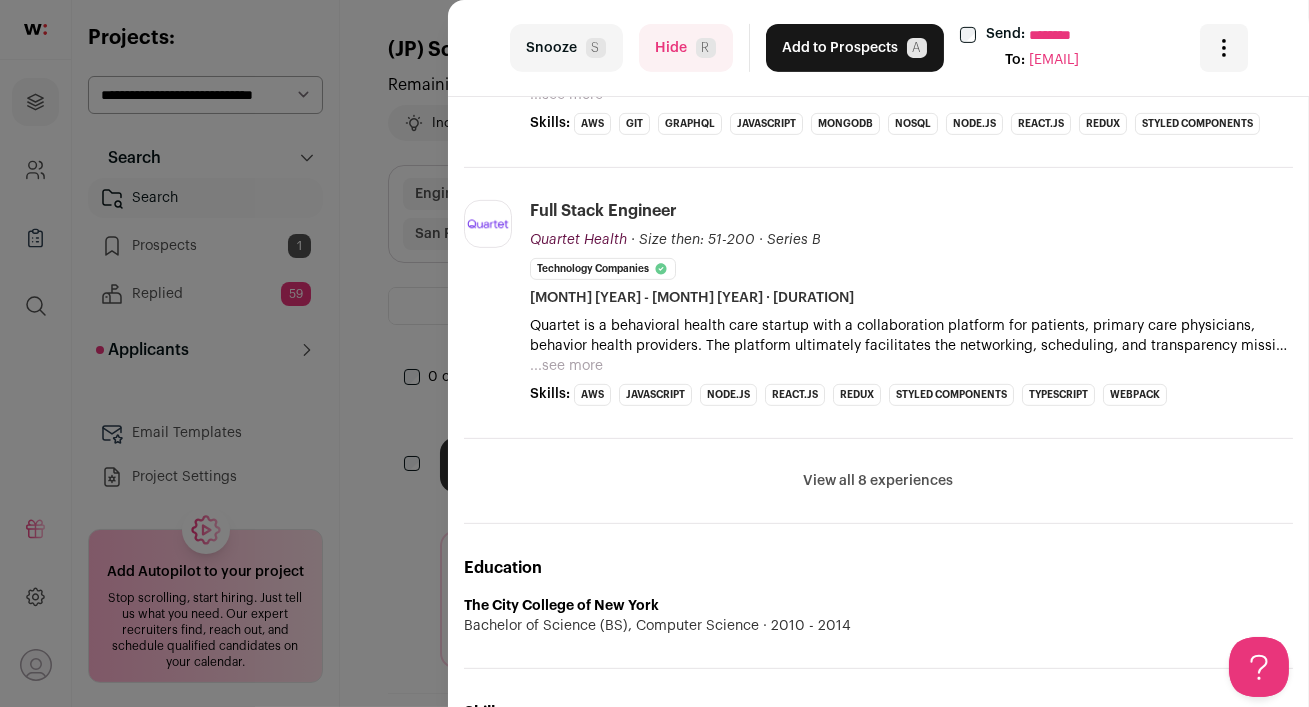 scroll, scrollTop: 1700, scrollLeft: 0, axis: vertical 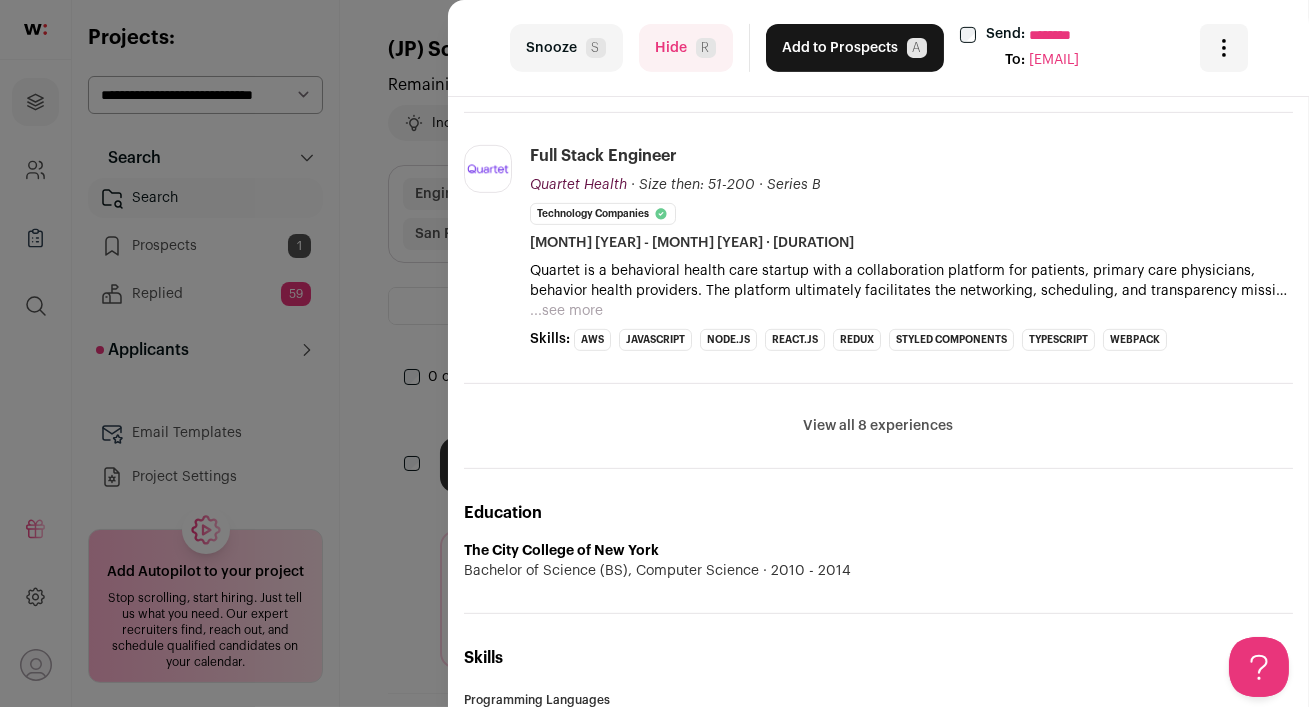 click on "View all 8 experiences" at bounding box center [879, 426] 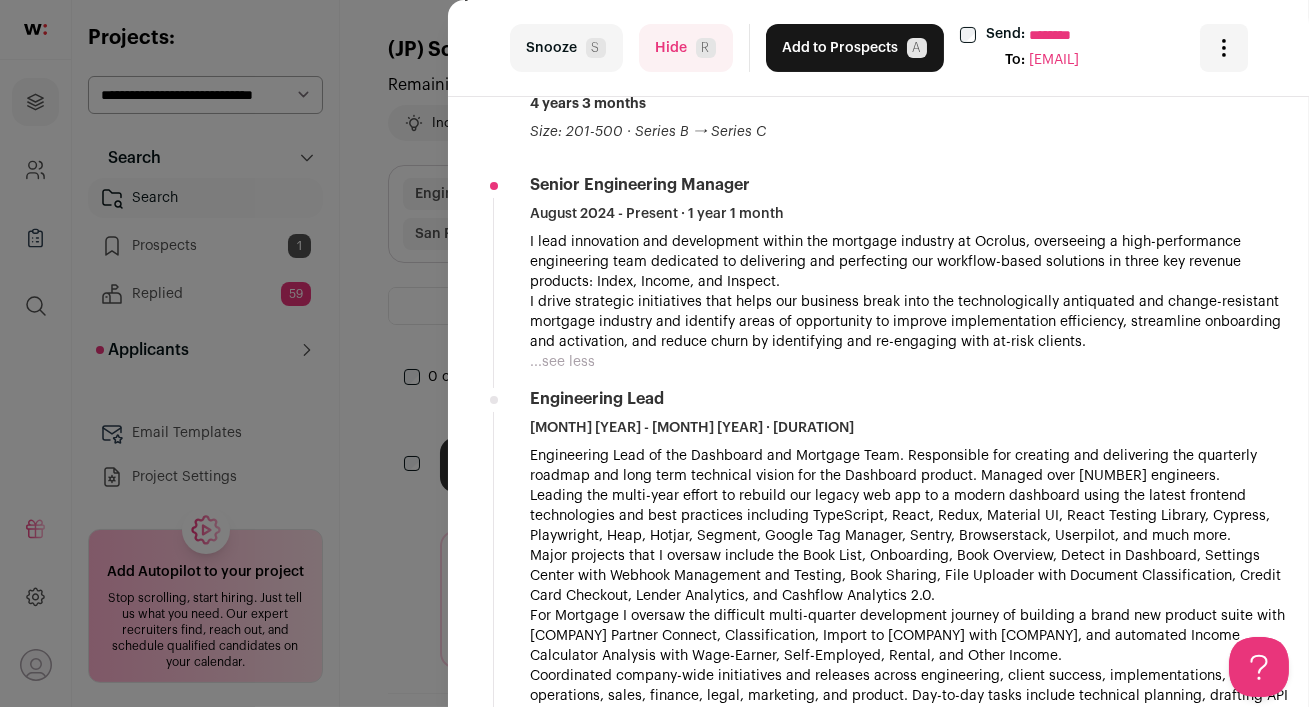 scroll, scrollTop: 0, scrollLeft: 0, axis: both 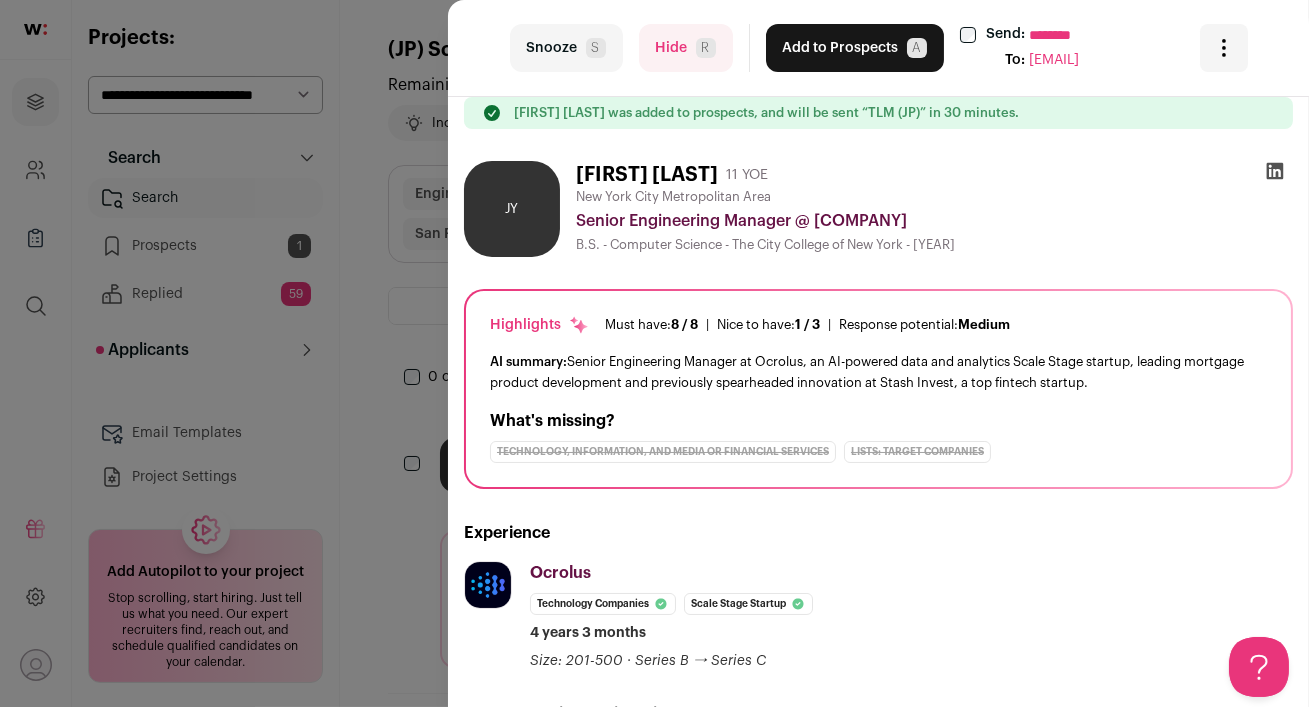 click on "Add to Prospects
A" at bounding box center (855, 48) 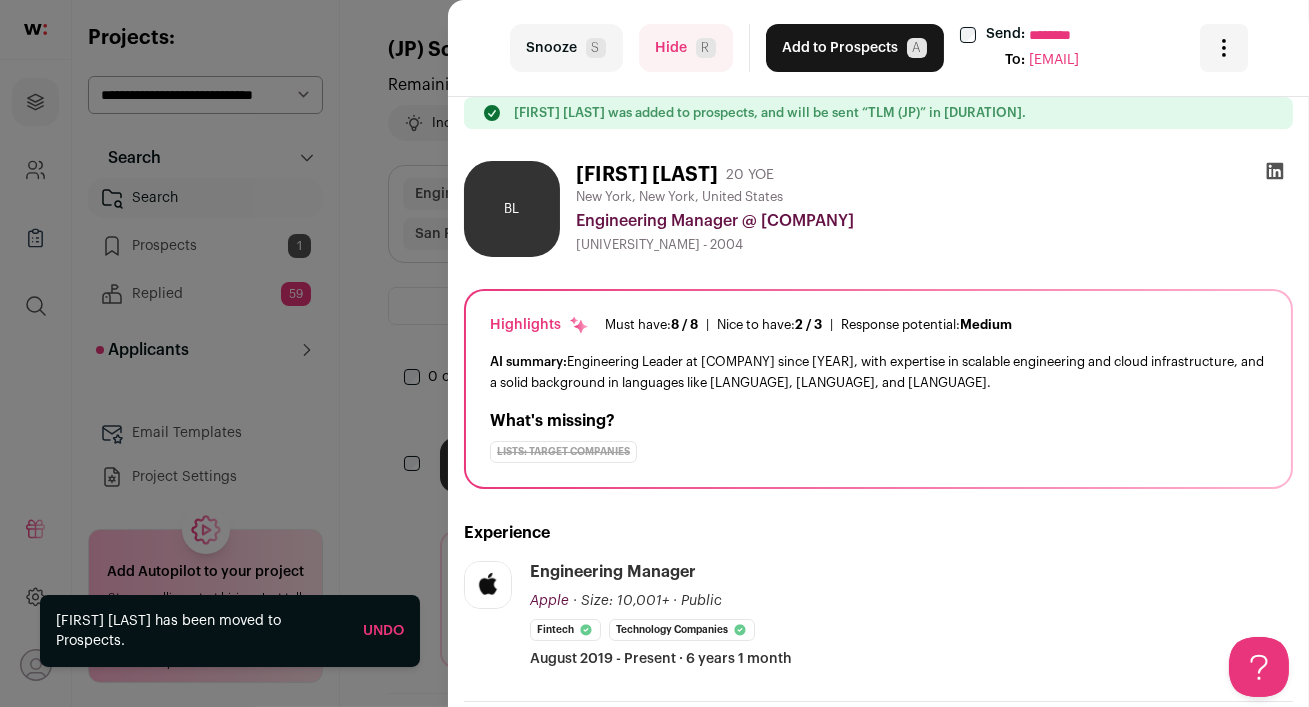 click on "Hide
R" at bounding box center [686, 48] 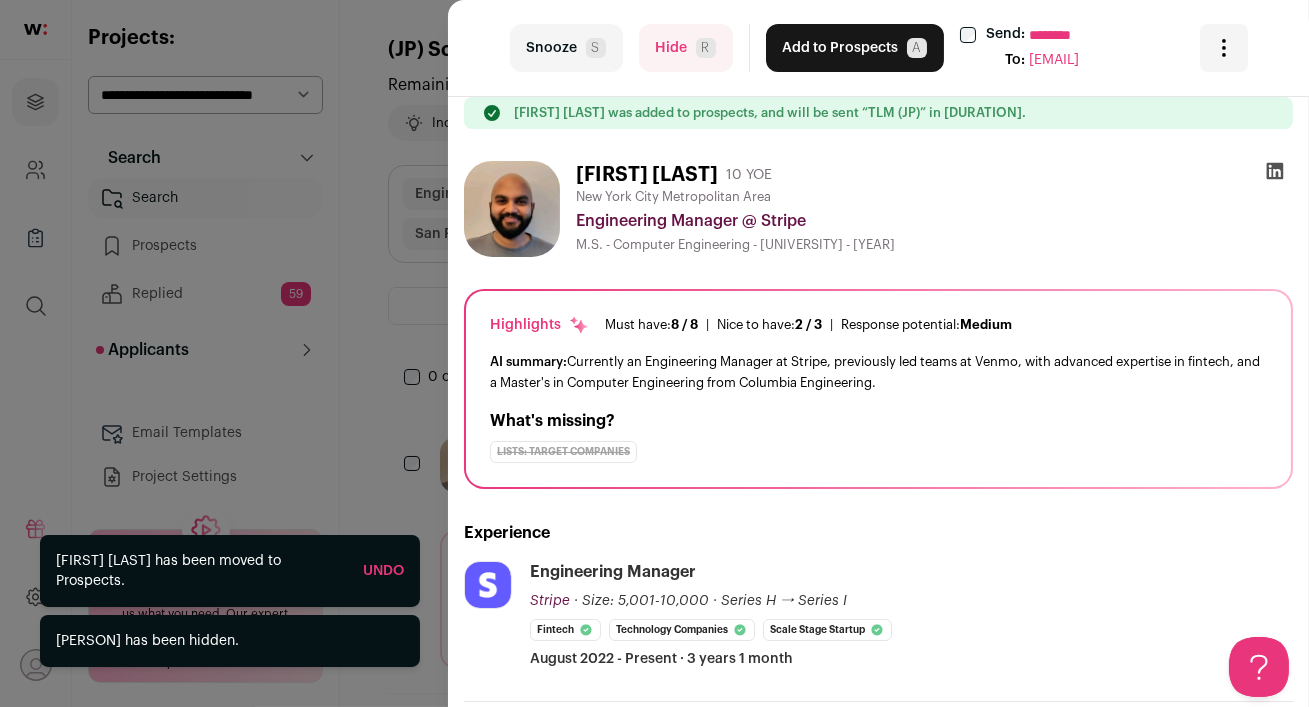click on "Hide
R" at bounding box center (686, 48) 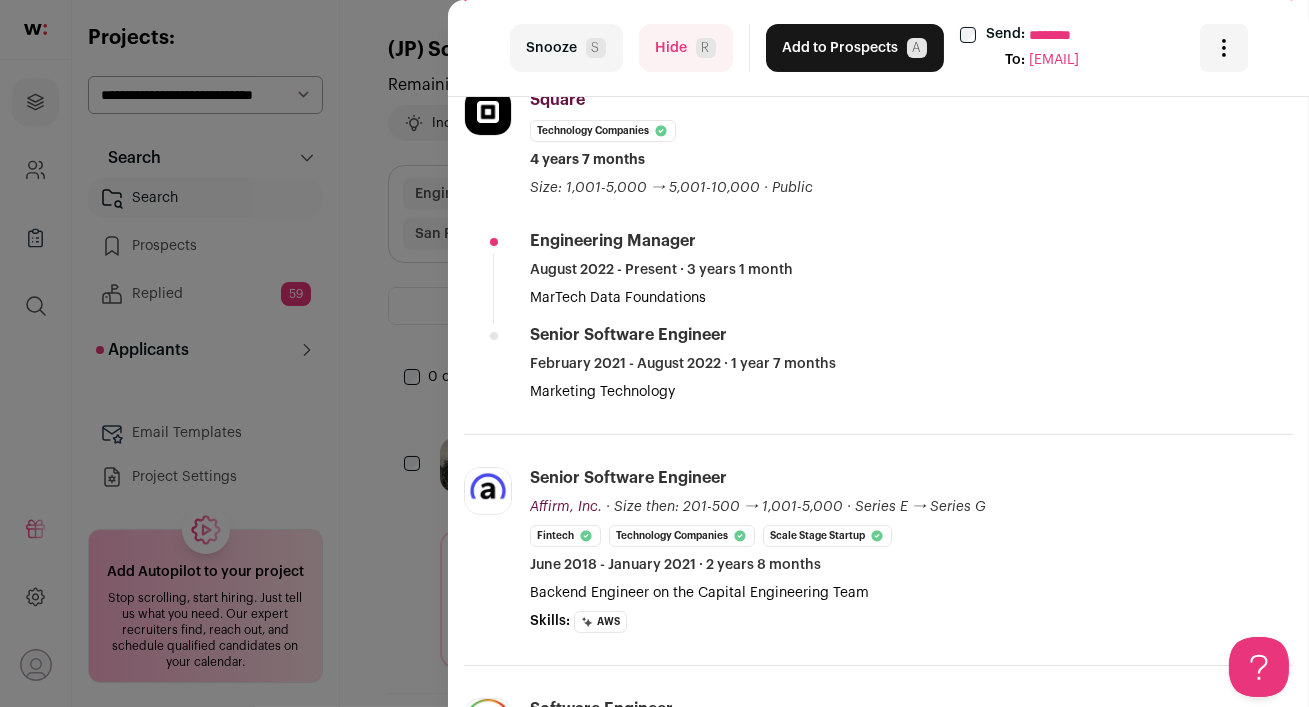 scroll, scrollTop: 0, scrollLeft: 0, axis: both 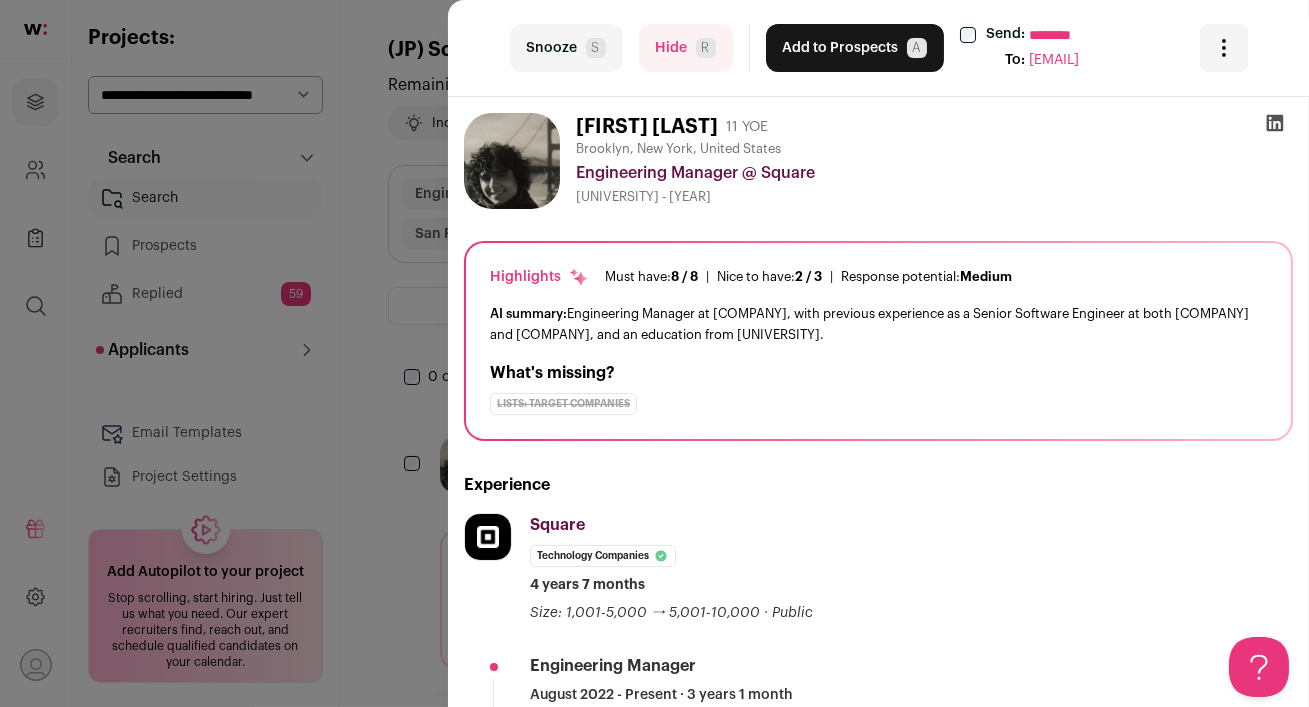 click on "Hide
R" at bounding box center (686, 48) 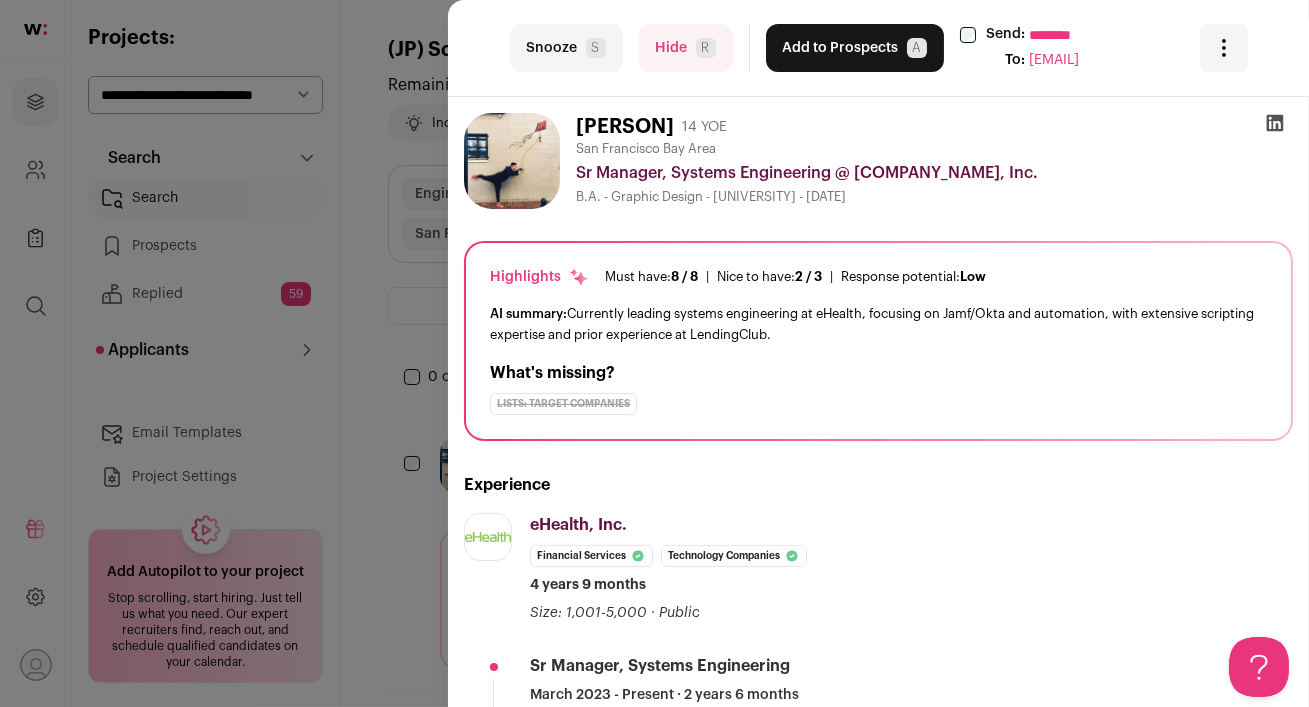 click on "last
Snooze
S
Hide
R
Add to Prospects
A
Send:
[EMAIL]" at bounding box center (654, 353) 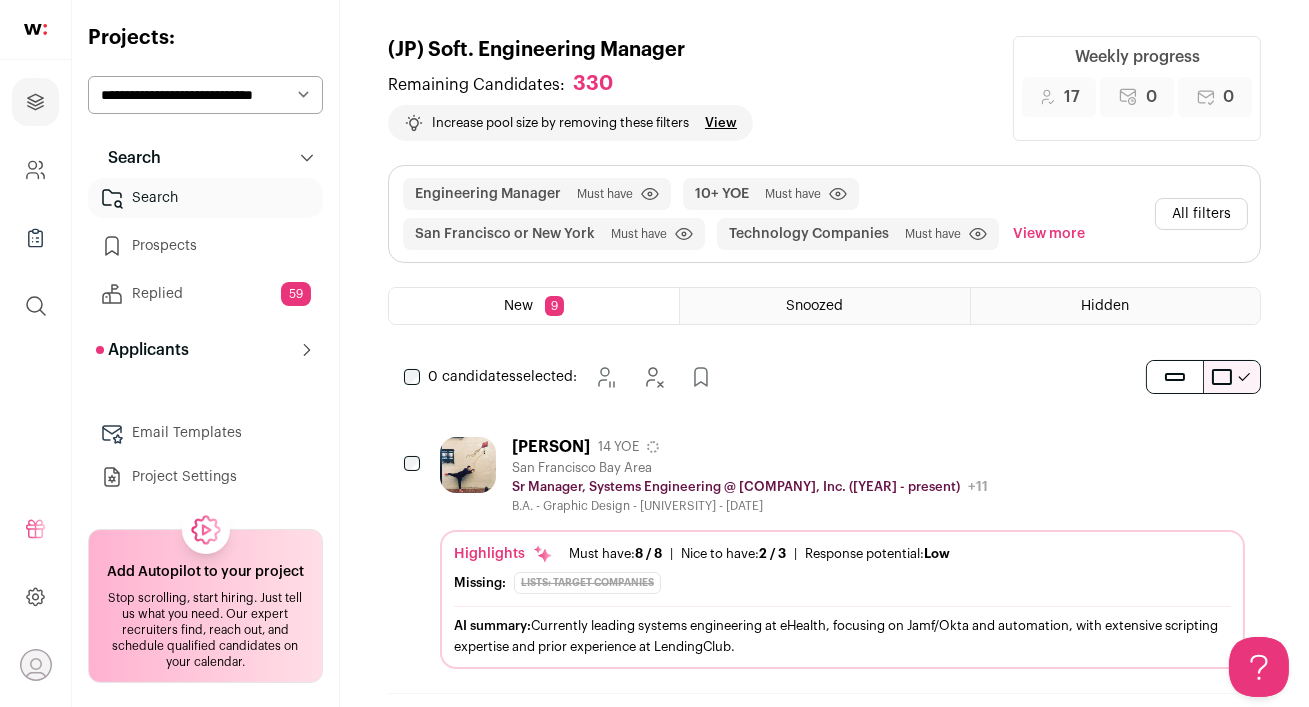 click on "[FIRST] [LAST]
[YEARS] YOE" at bounding box center [750, 447] 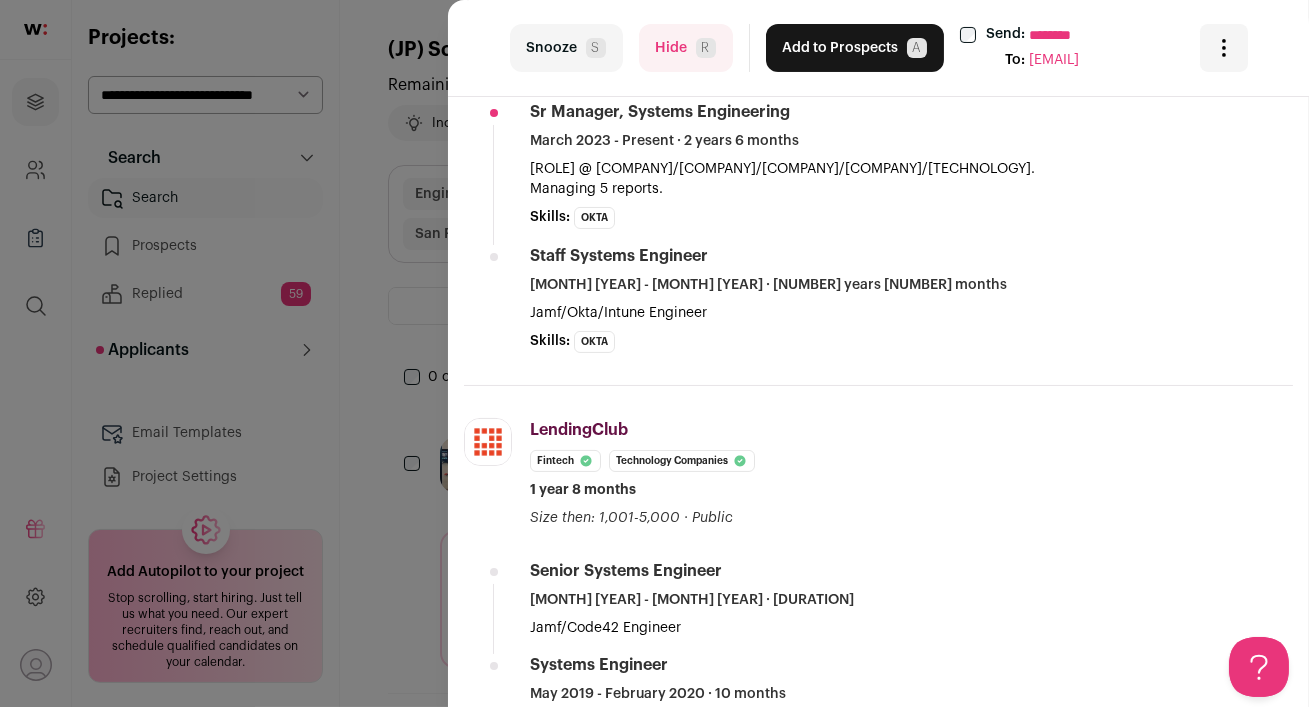 scroll, scrollTop: 412, scrollLeft: 0, axis: vertical 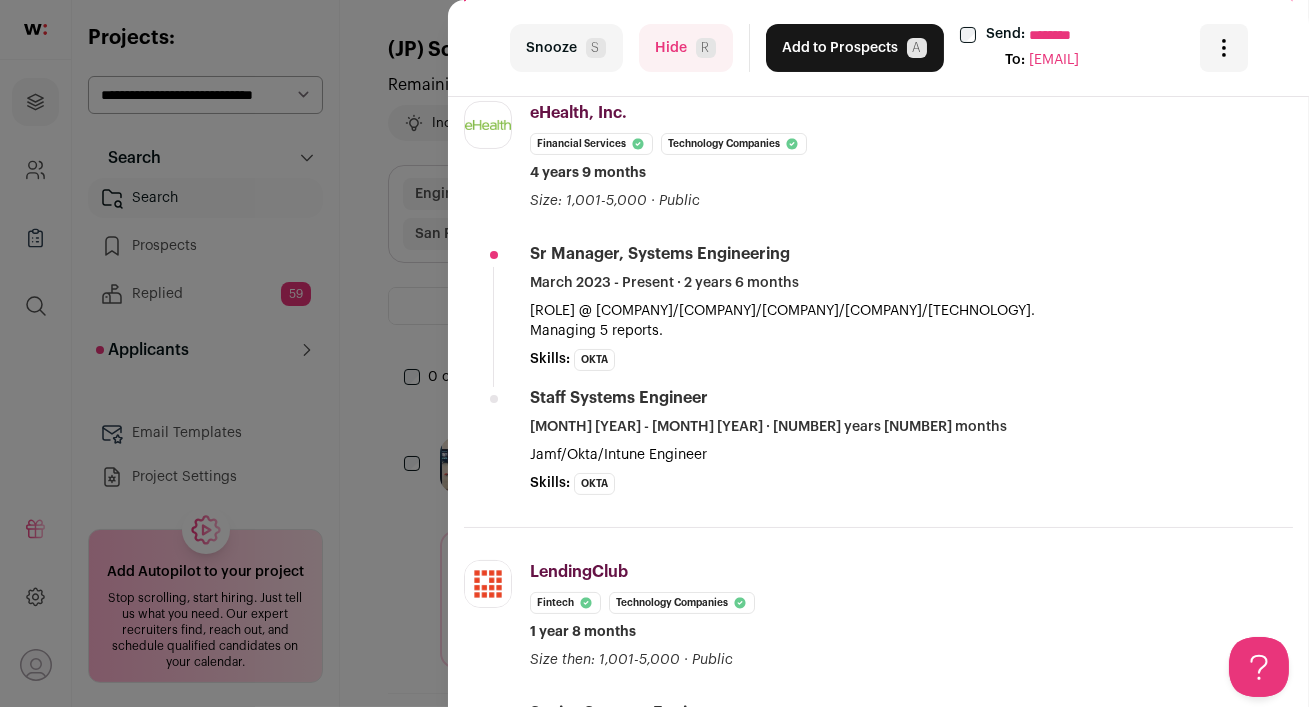 click on "Hide
R" at bounding box center (686, 48) 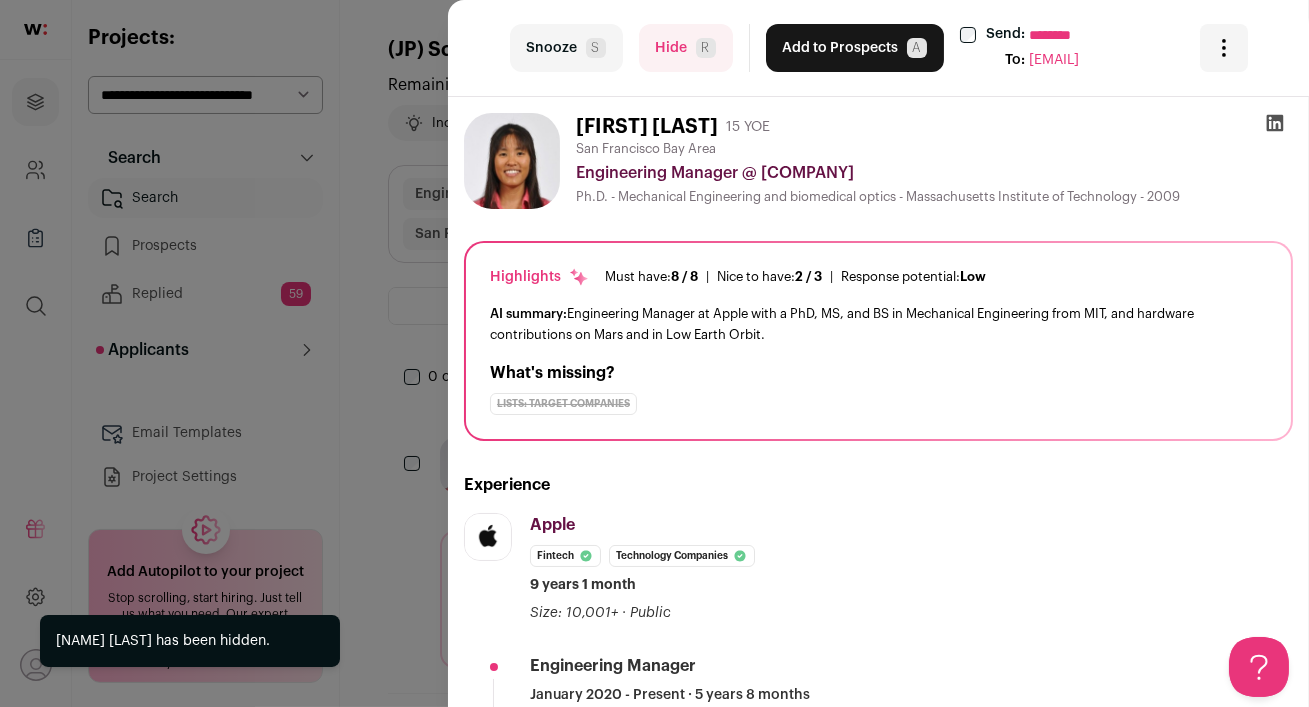 click on "Hide
R" at bounding box center [686, 48] 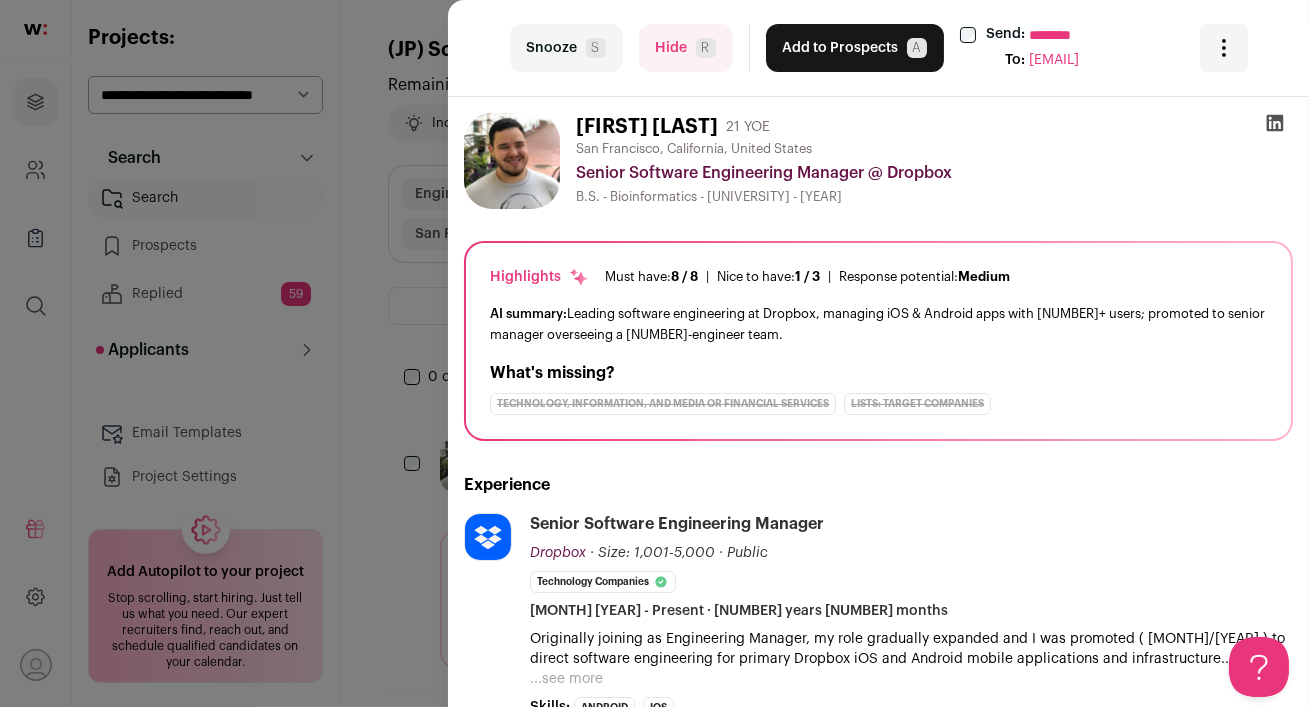 click on "Hide
R" at bounding box center [686, 48] 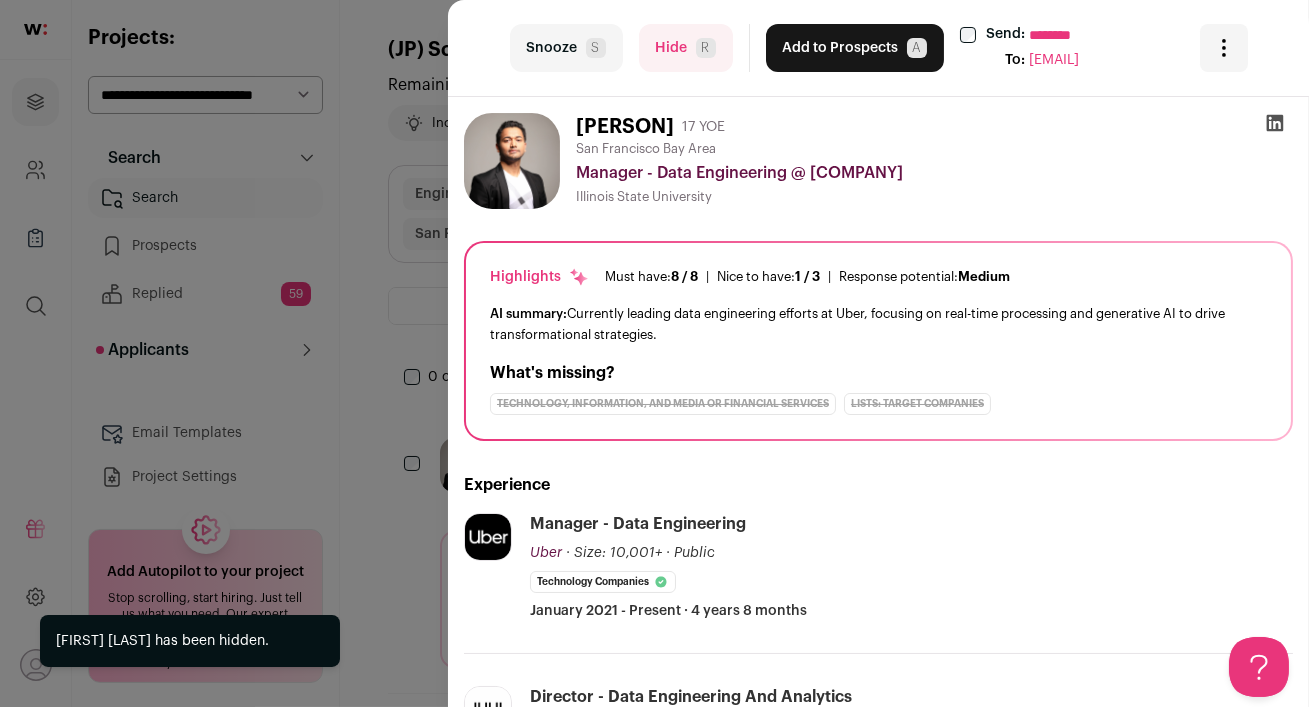 click on "Hide
R" at bounding box center [686, 48] 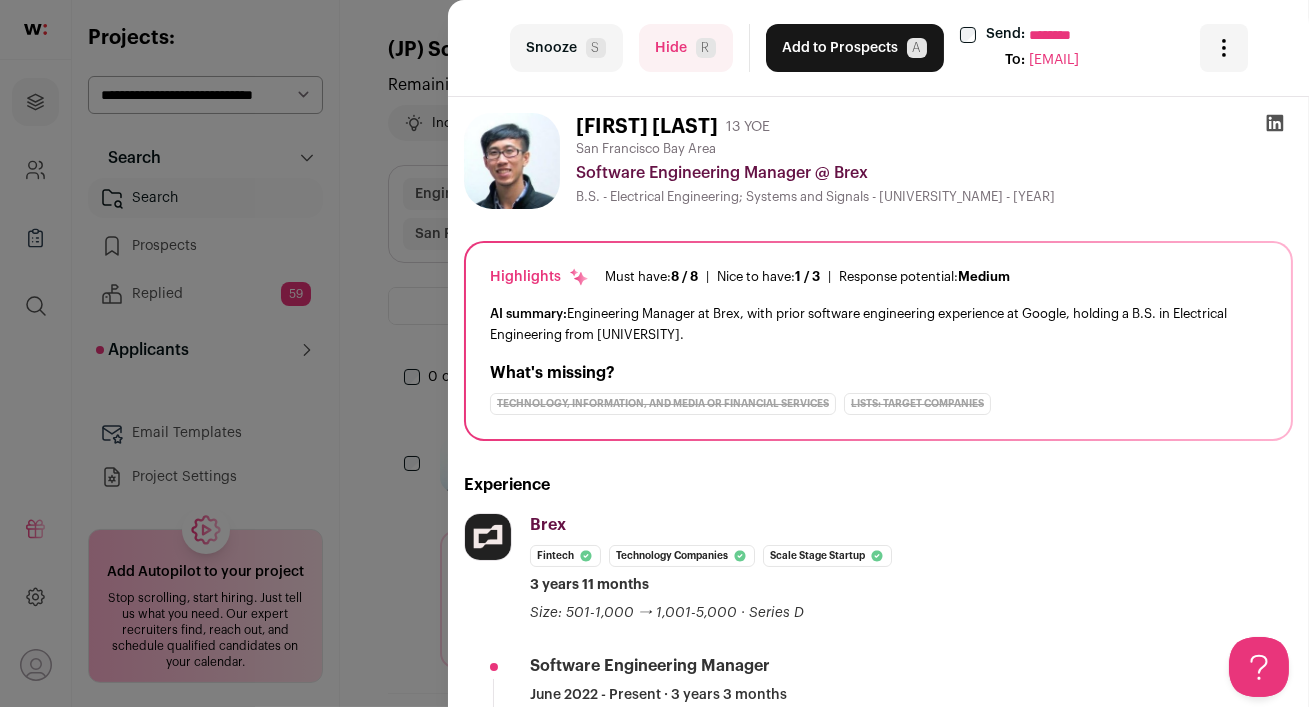 click on "Hide
R" at bounding box center (686, 48) 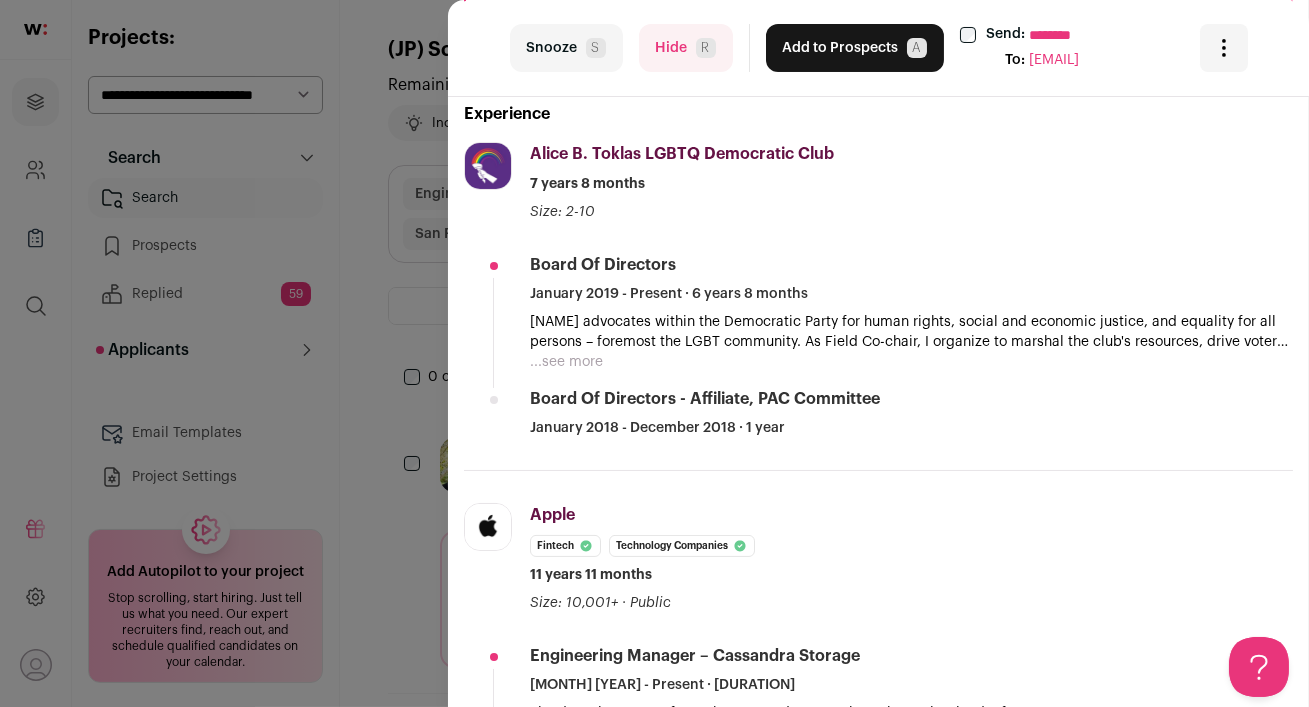 scroll, scrollTop: 0, scrollLeft: 0, axis: both 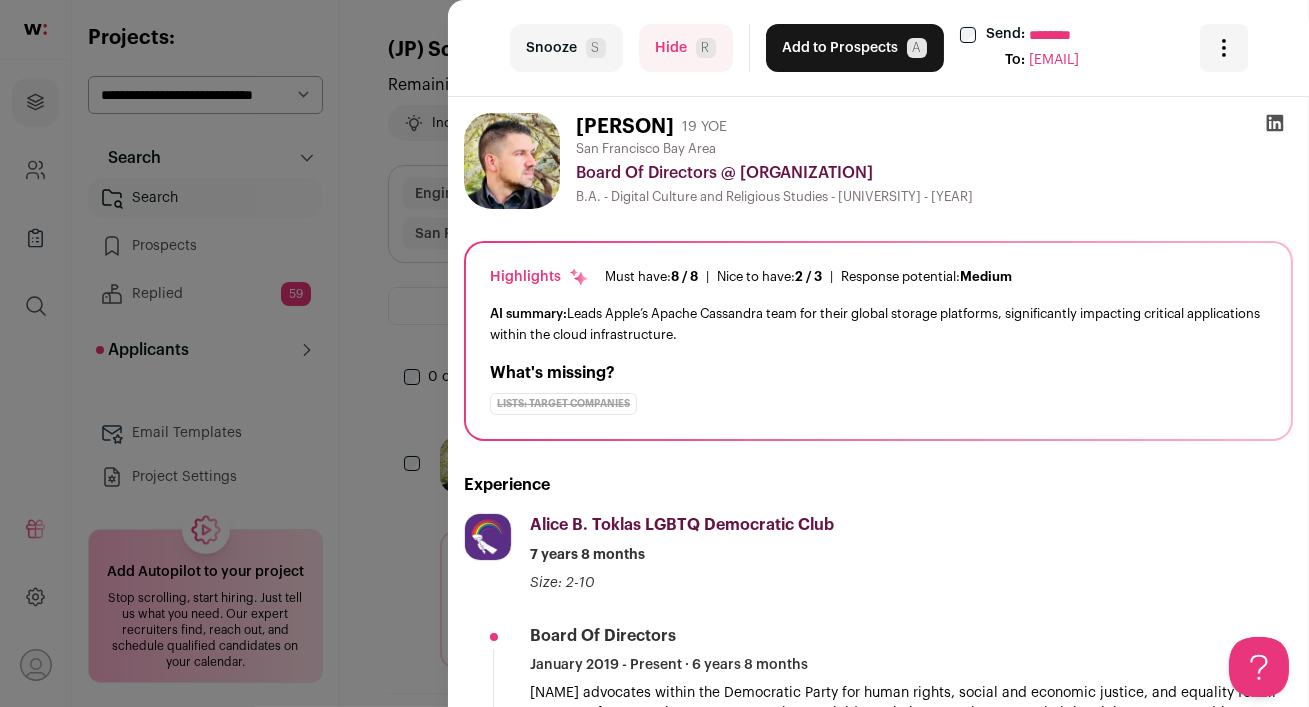 click on "Hide
R" at bounding box center (686, 48) 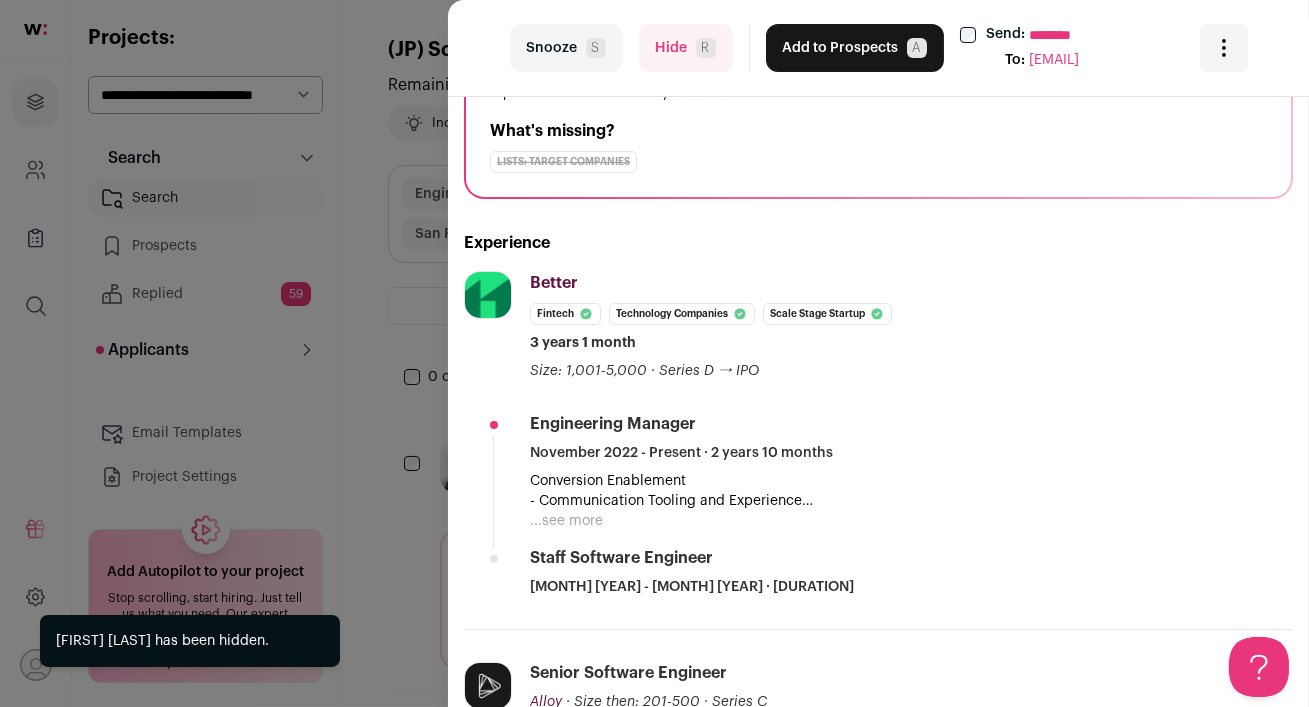 scroll, scrollTop: 270, scrollLeft: 0, axis: vertical 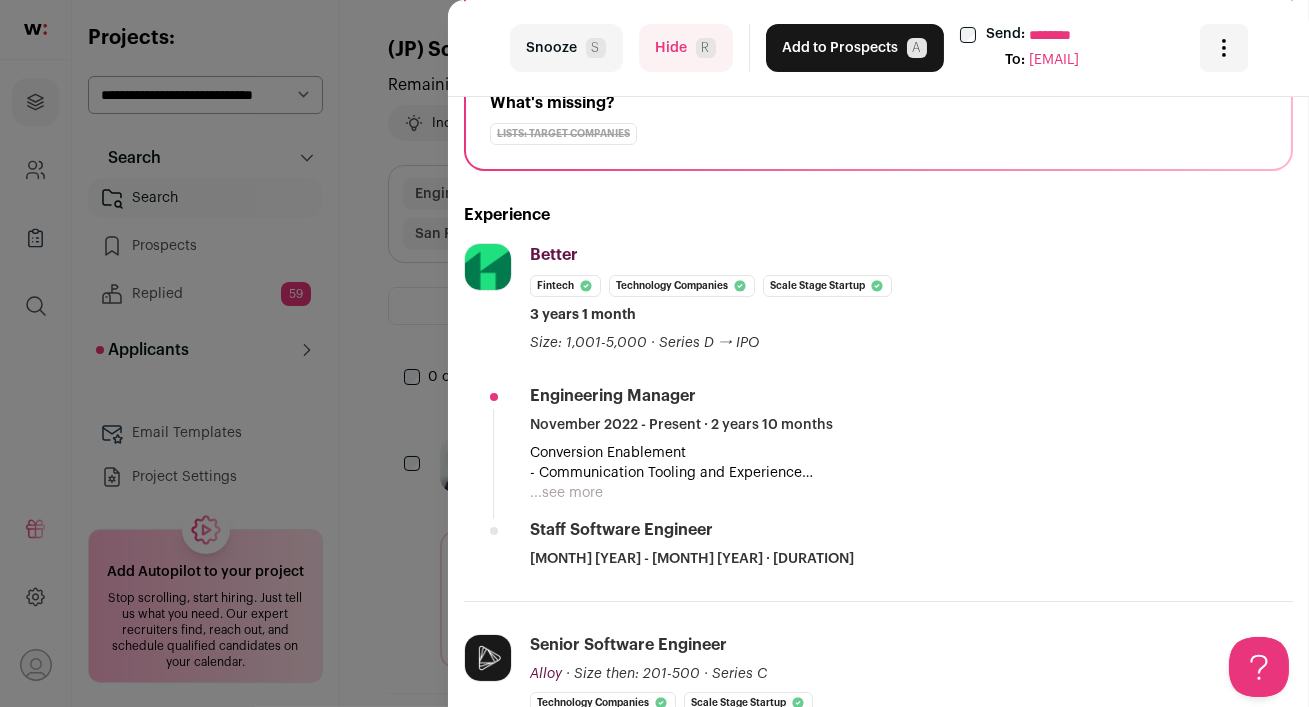 click on "...see more" at bounding box center [566, 493] 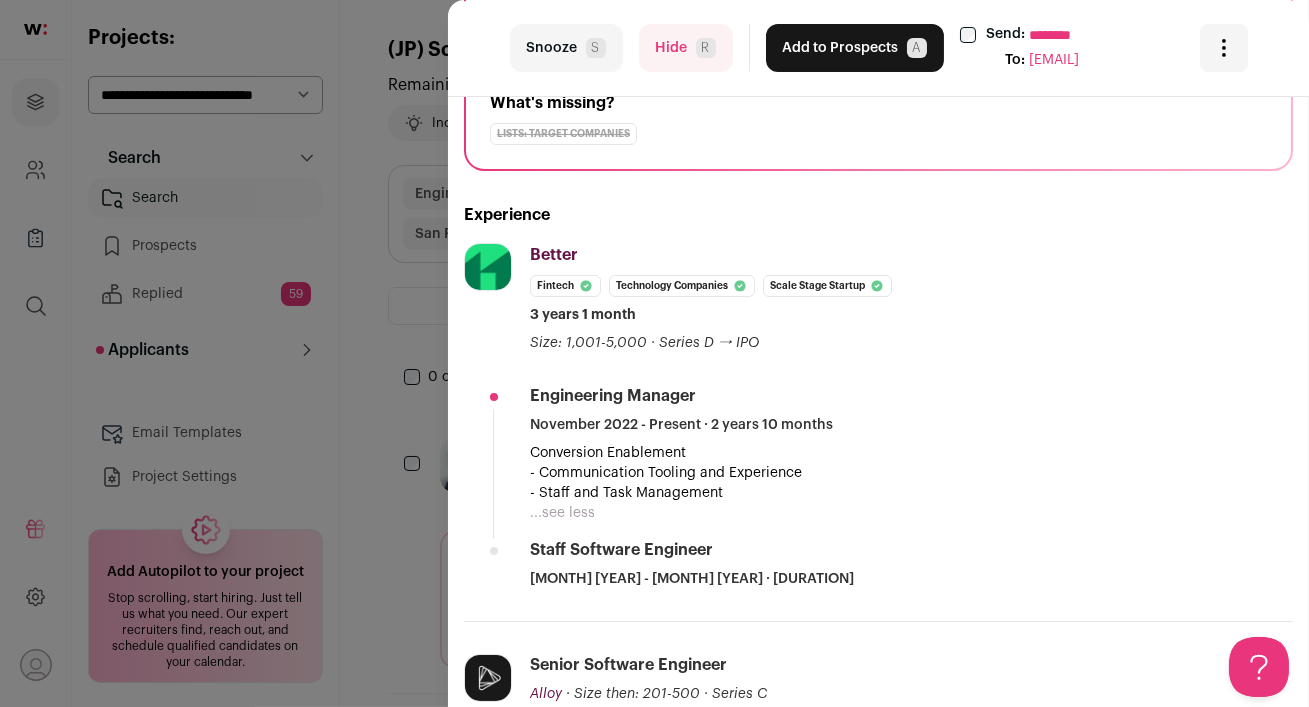 click on "Hide
R" at bounding box center [686, 48] 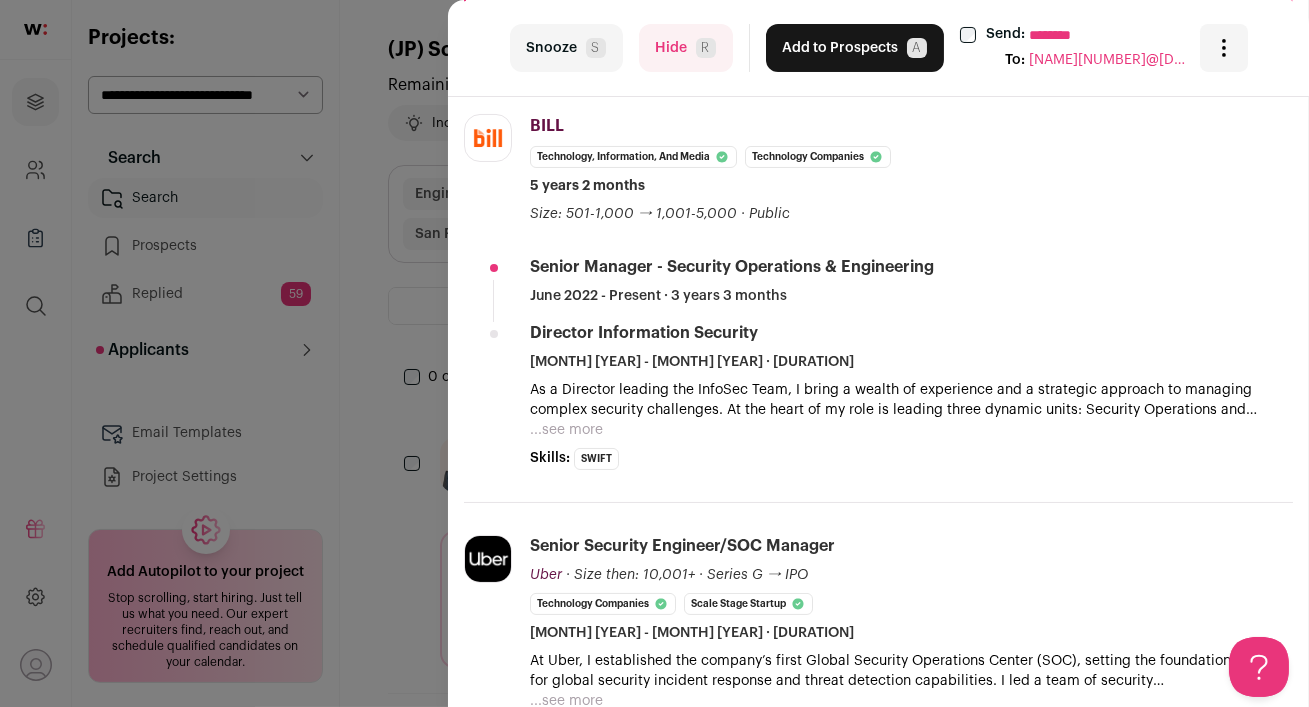 scroll, scrollTop: 403, scrollLeft: 0, axis: vertical 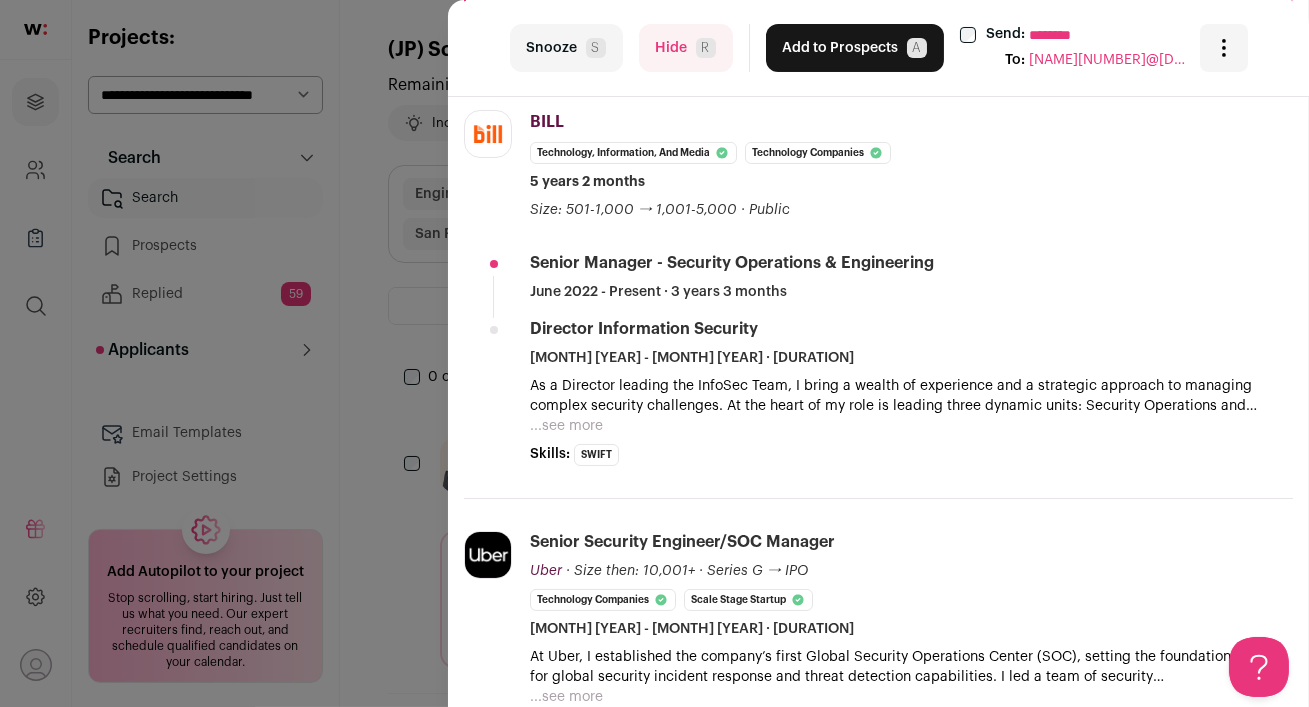 click on "...see more" at bounding box center (566, 426) 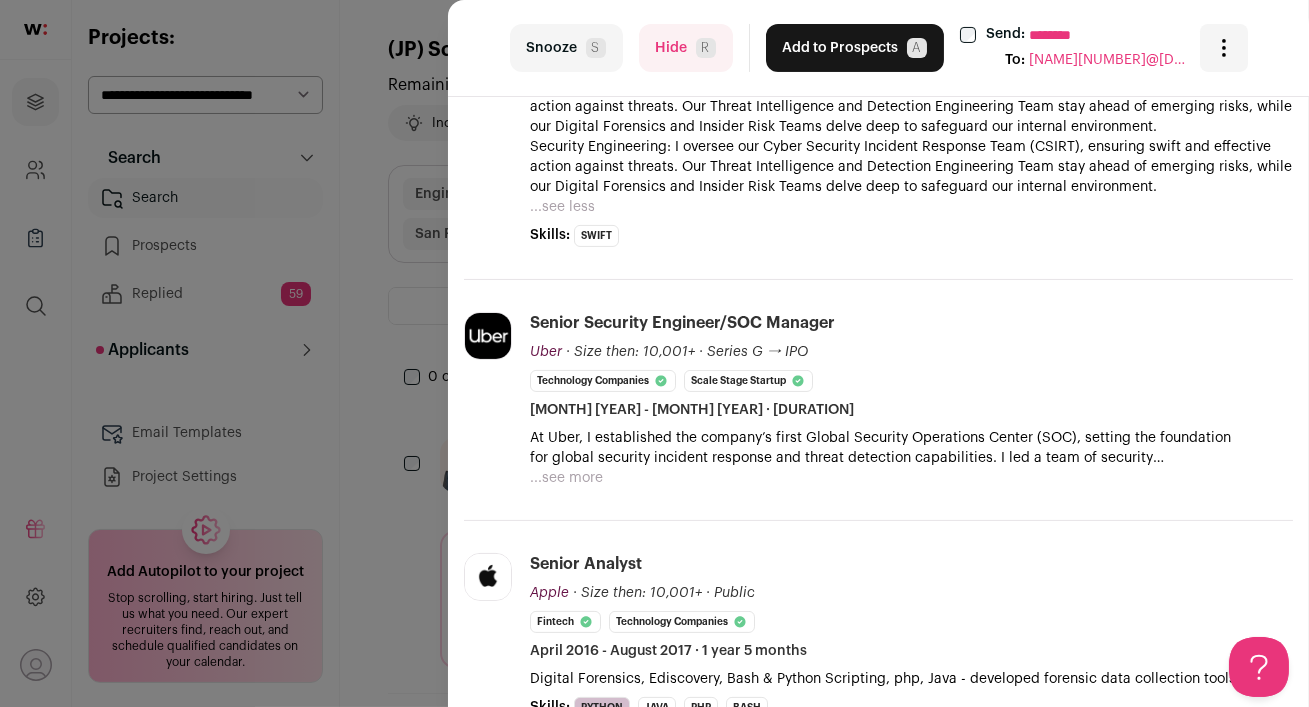 scroll, scrollTop: 0, scrollLeft: 0, axis: both 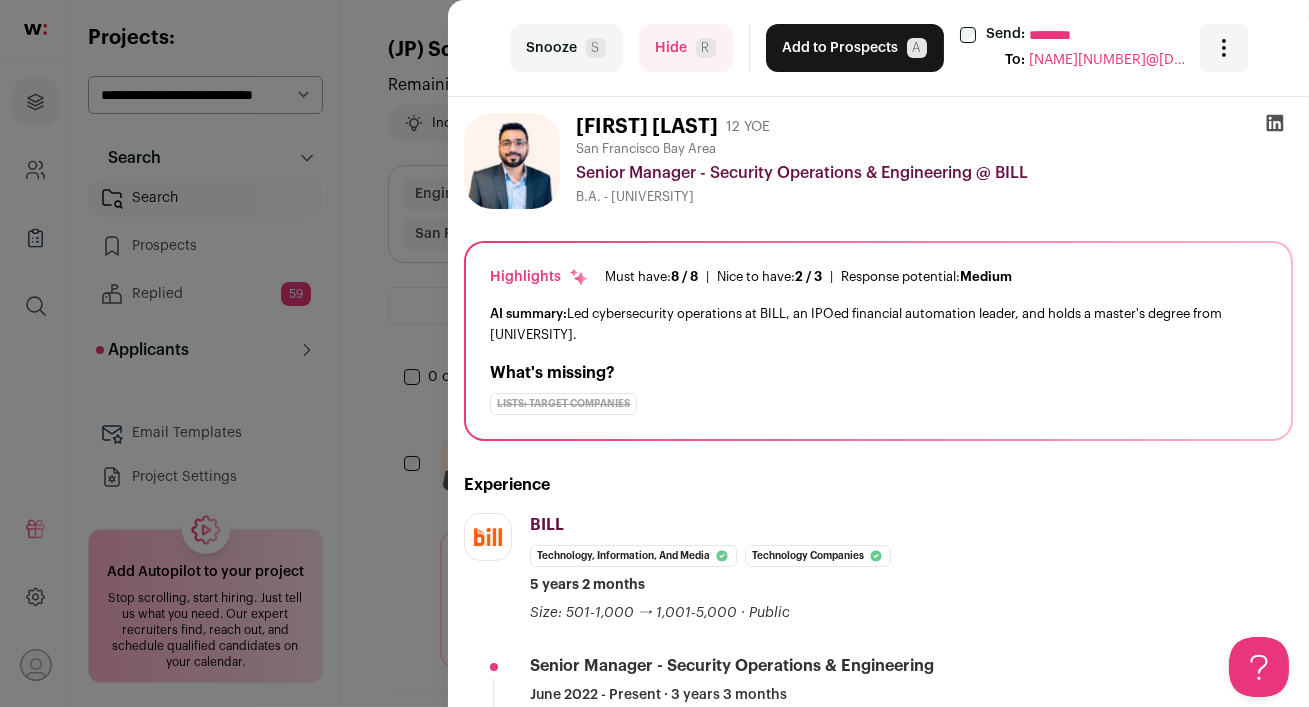 click on "Hide
R" at bounding box center (686, 48) 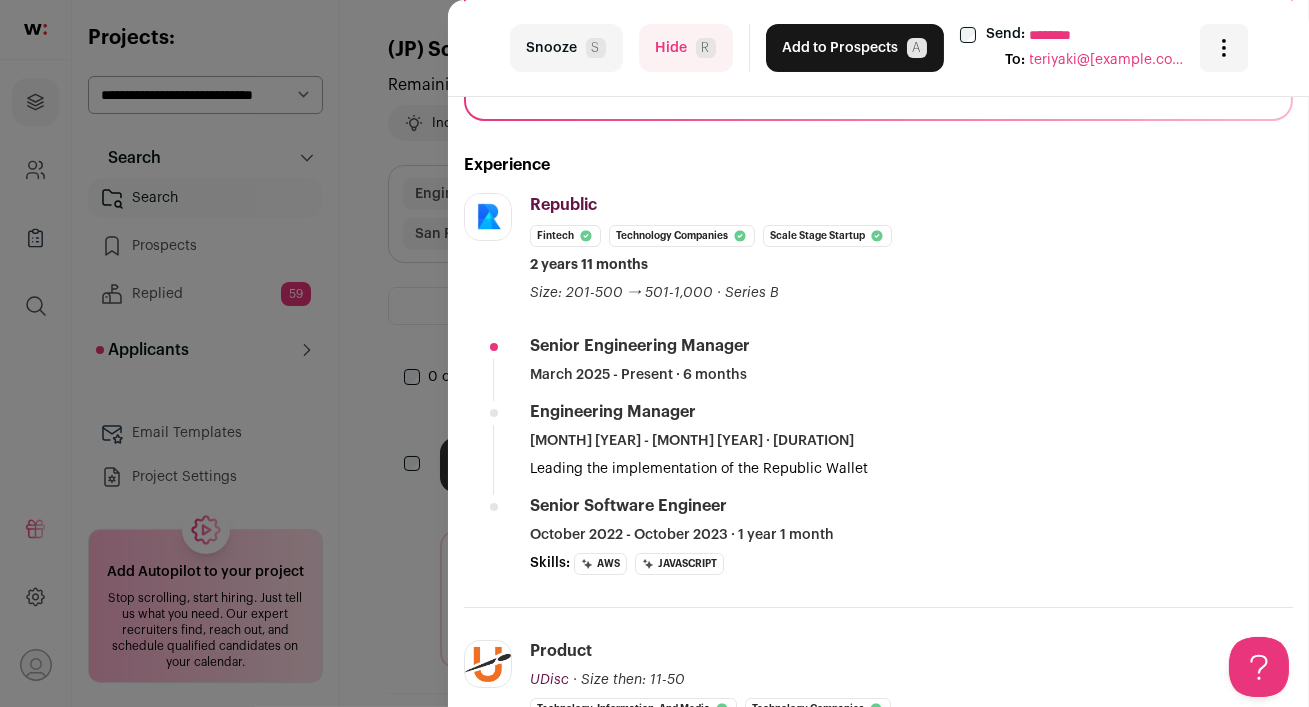 scroll, scrollTop: 318, scrollLeft: 0, axis: vertical 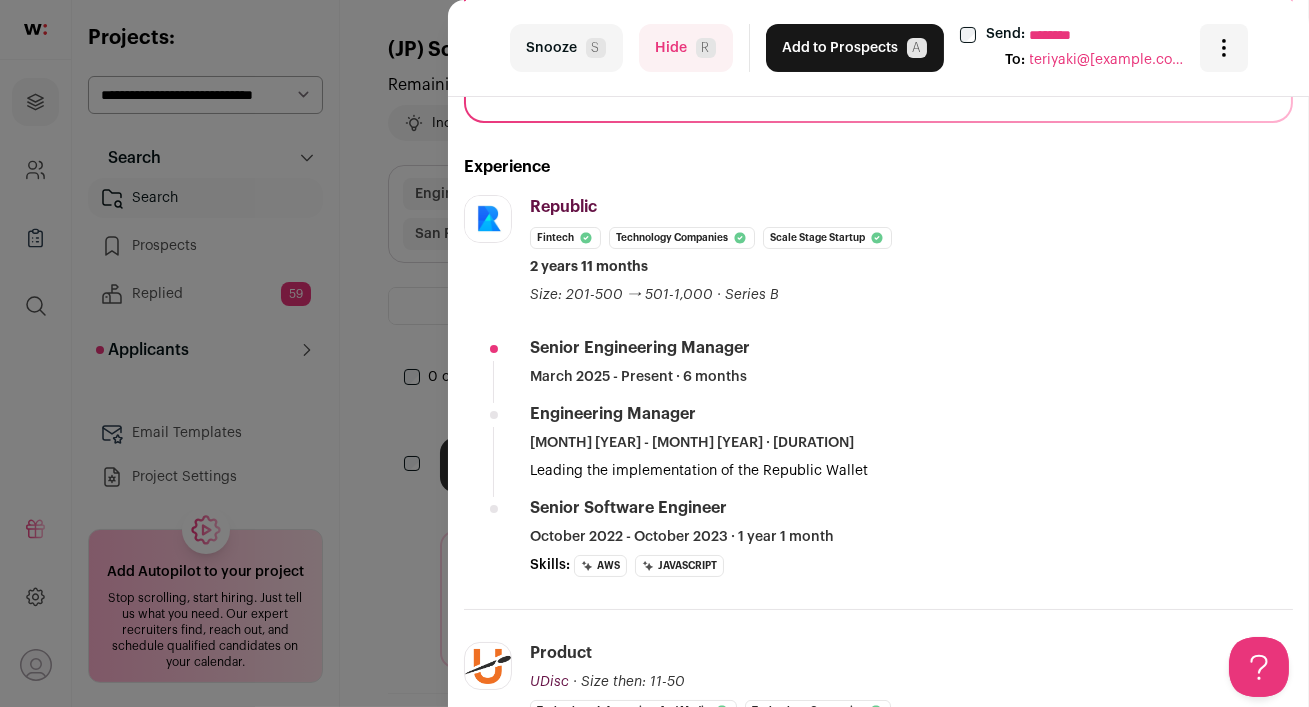 click on "Hide
R" at bounding box center [686, 48] 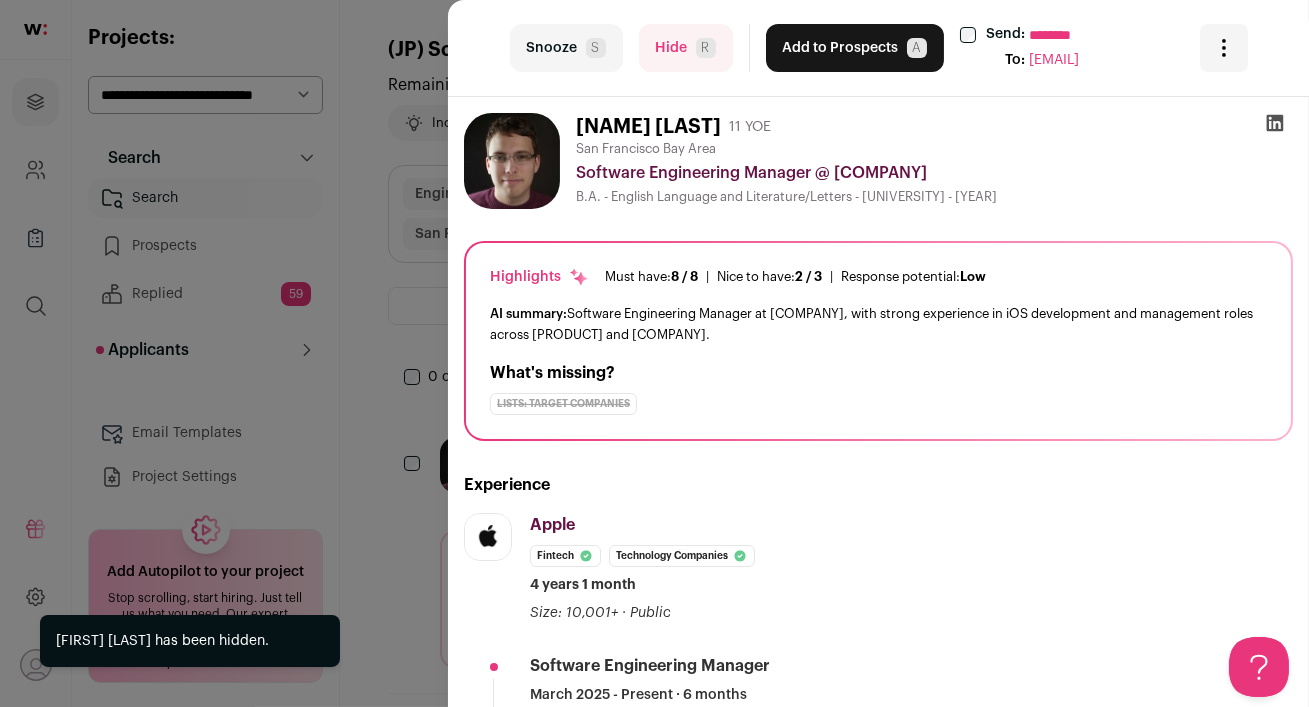 click on "Hide
R" at bounding box center [686, 48] 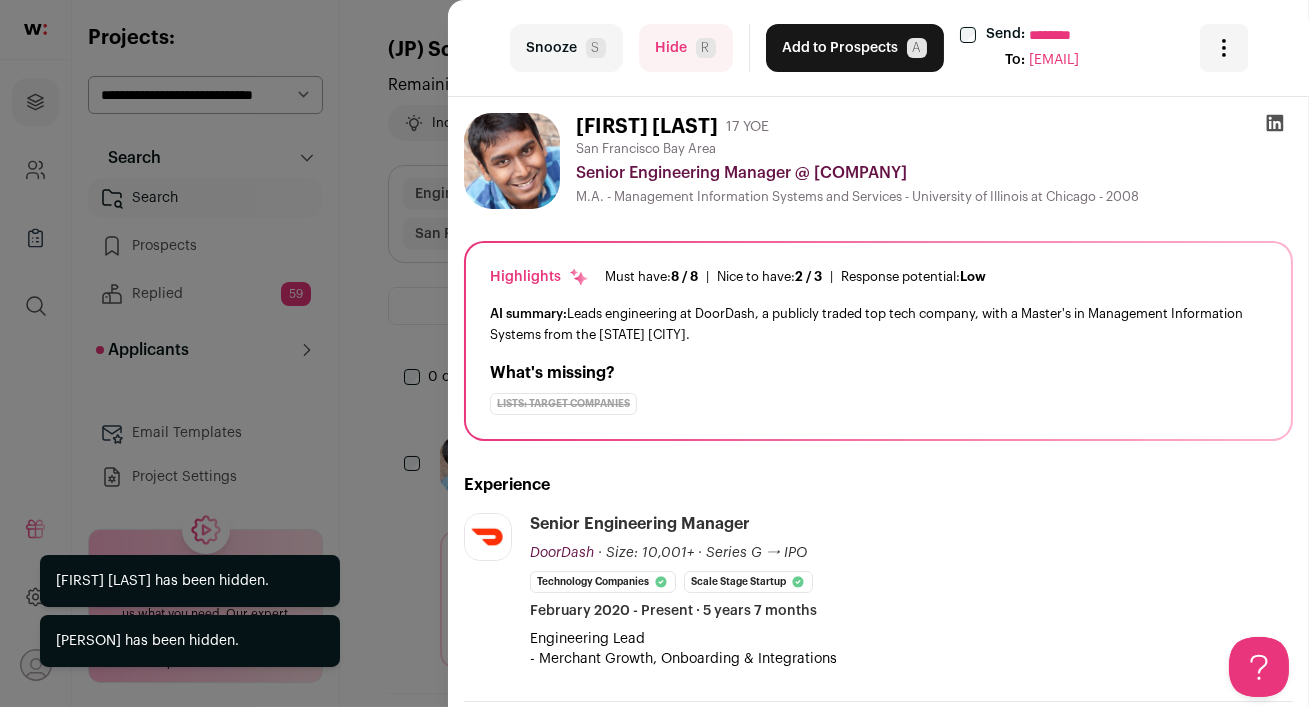 click on "Hide
R" at bounding box center (686, 48) 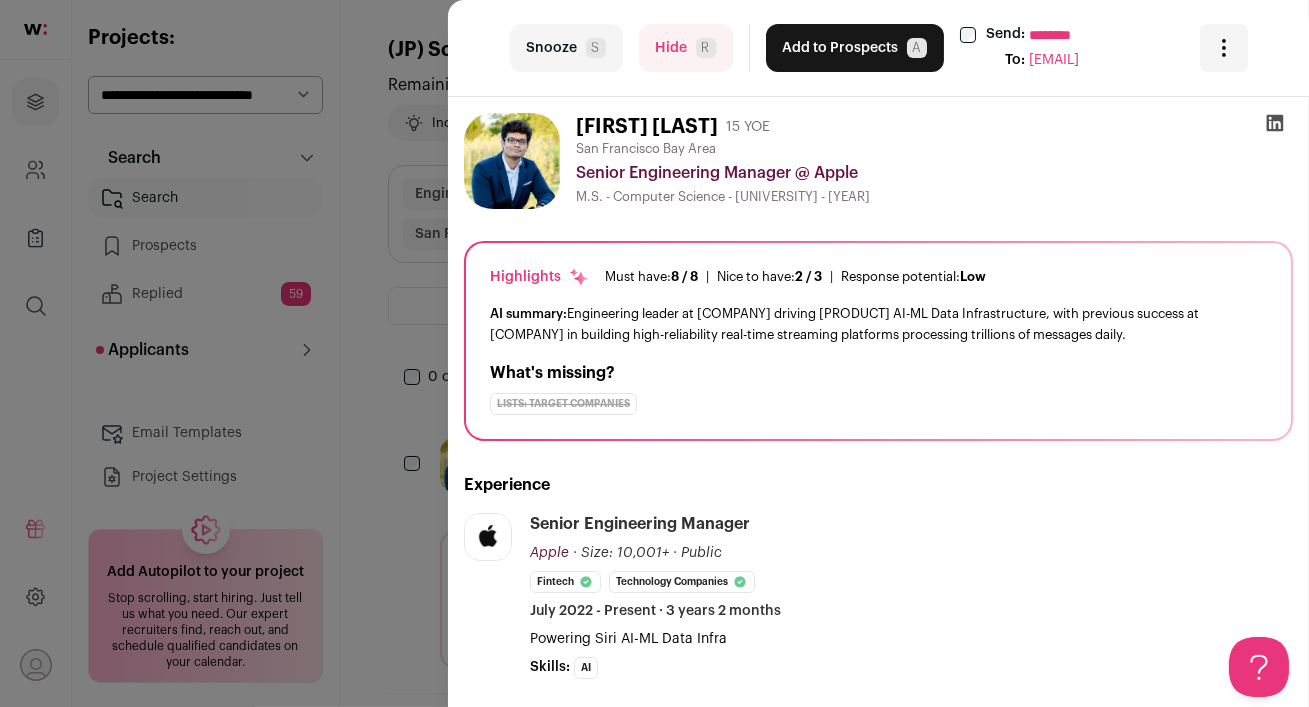 click on "Hide
R" at bounding box center [686, 48] 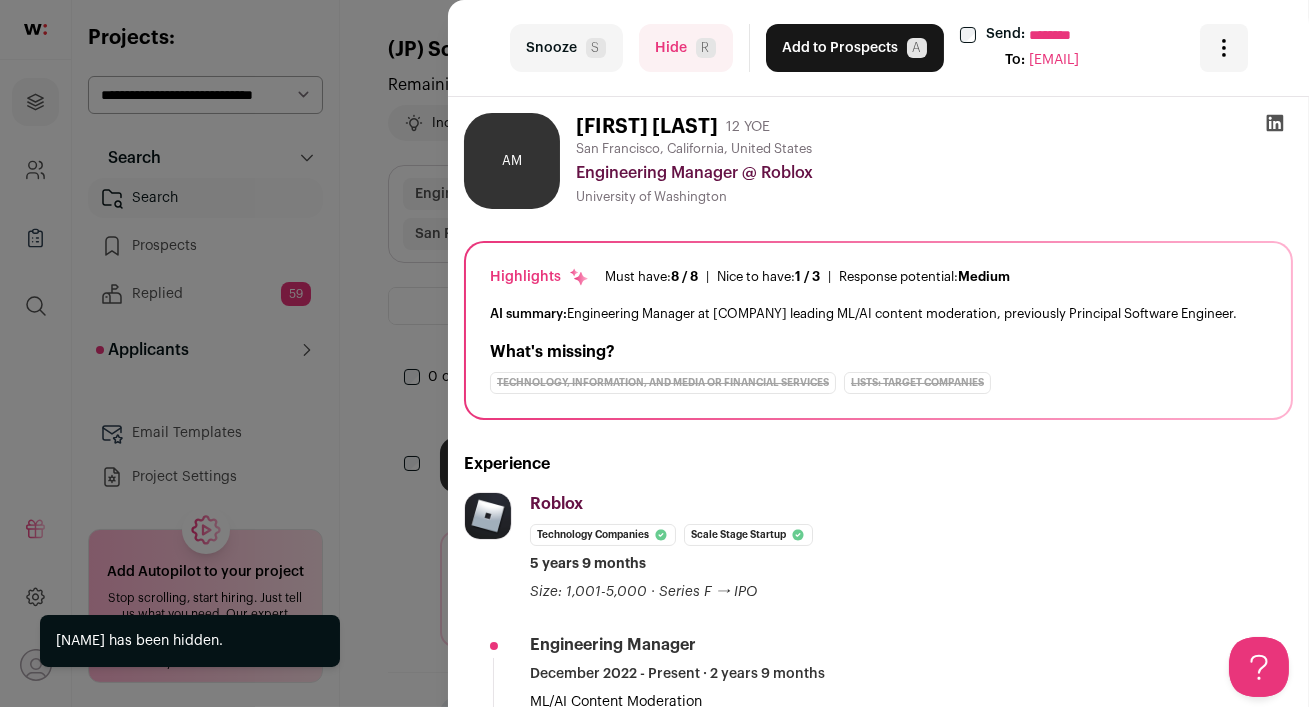 click on "Hide
R" at bounding box center [686, 48] 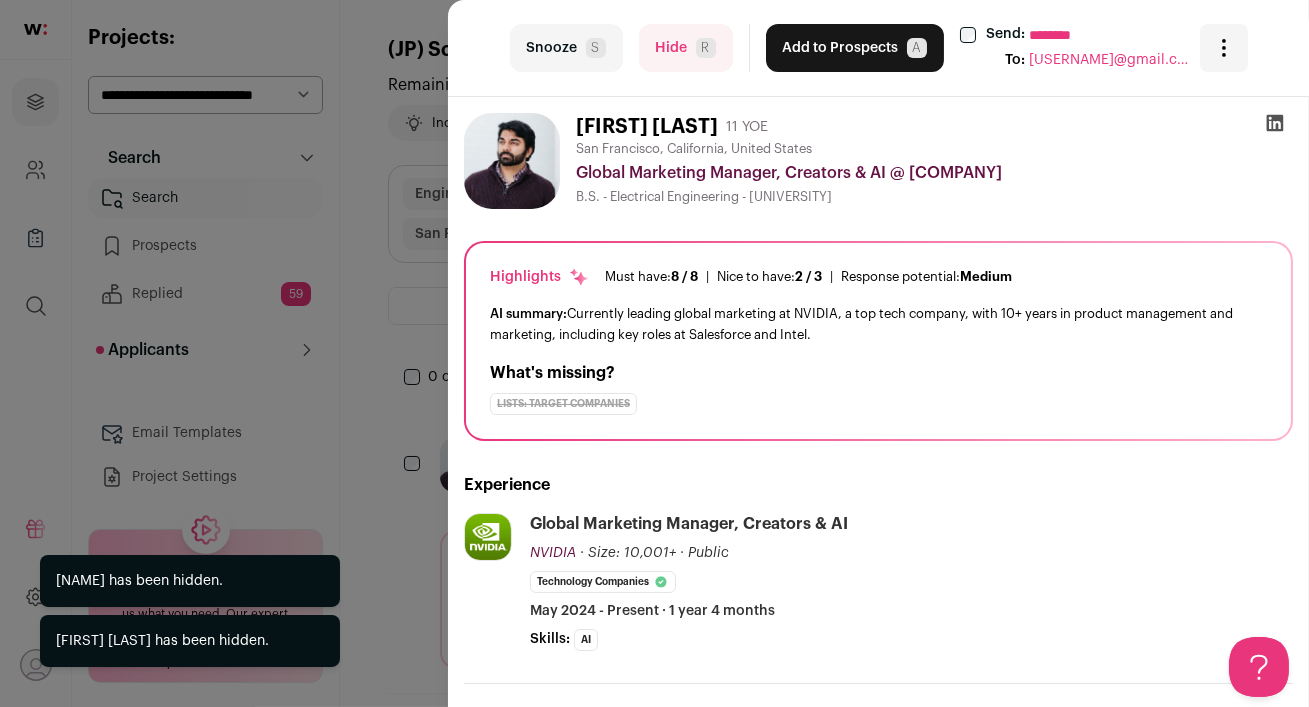 click on "Hide
R" at bounding box center (686, 48) 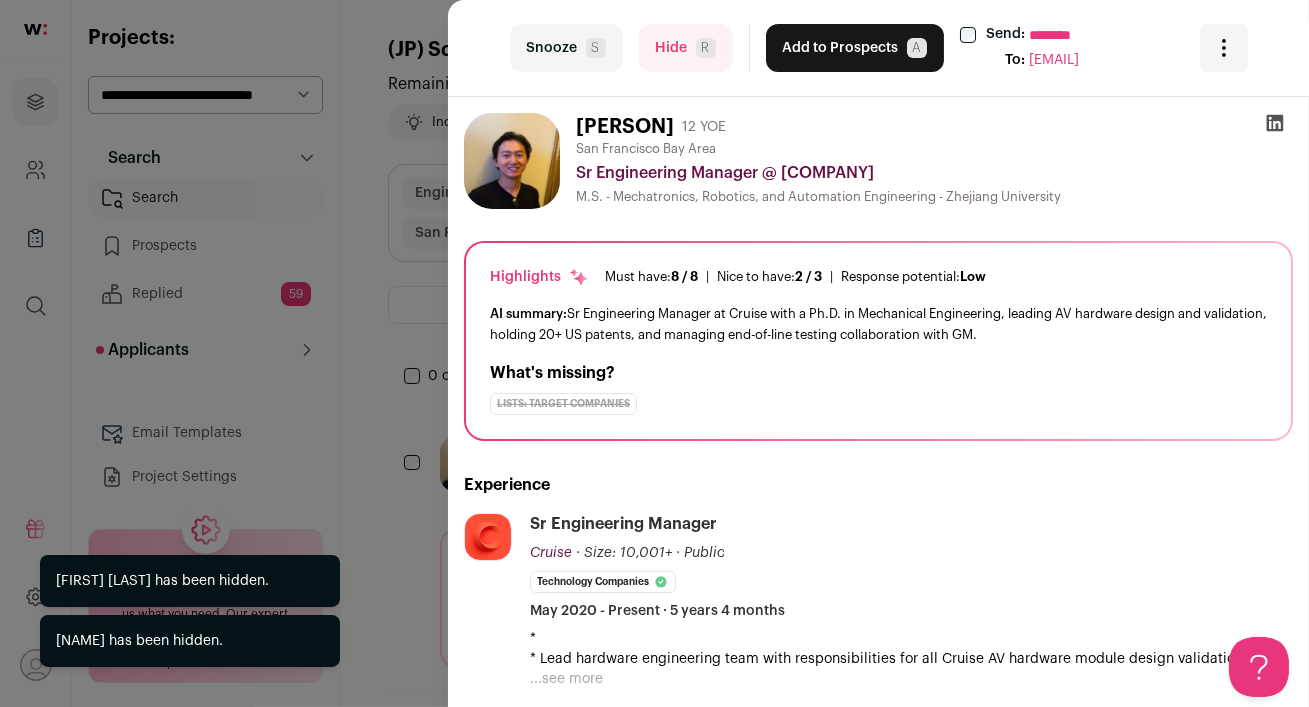 click on "Hide
R" at bounding box center [686, 48] 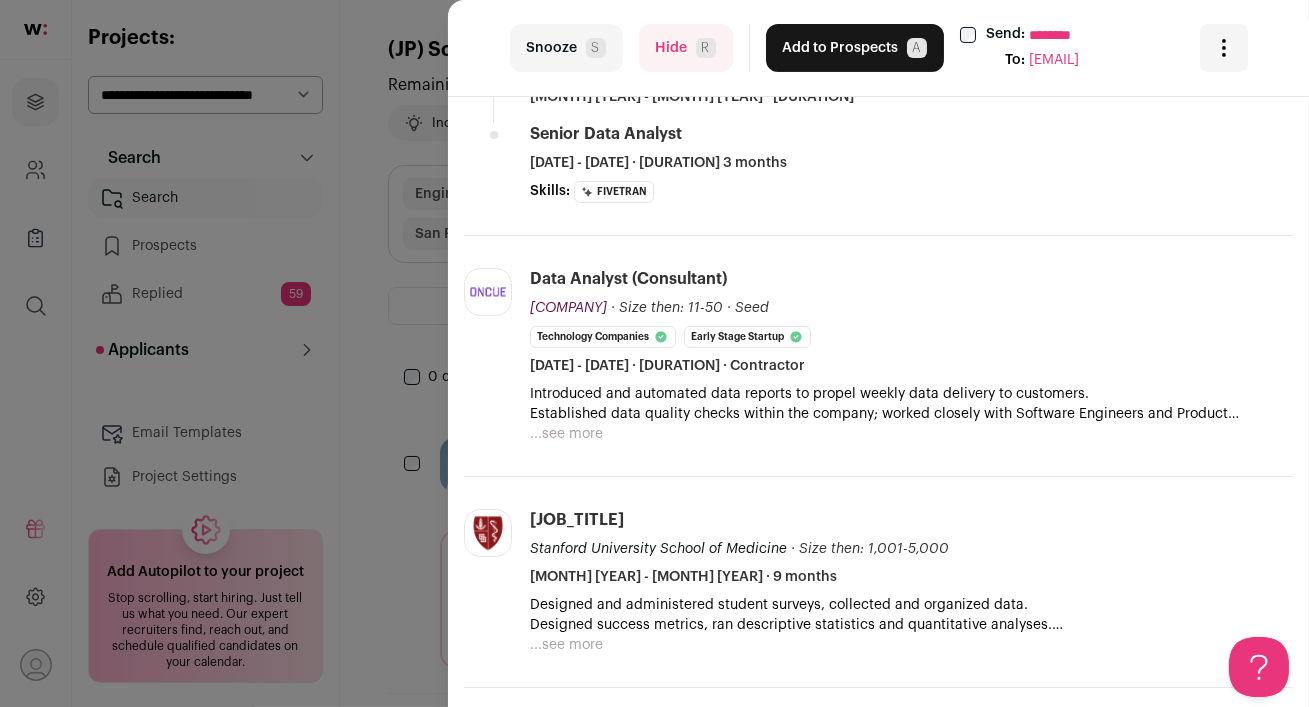 scroll, scrollTop: 966, scrollLeft: 0, axis: vertical 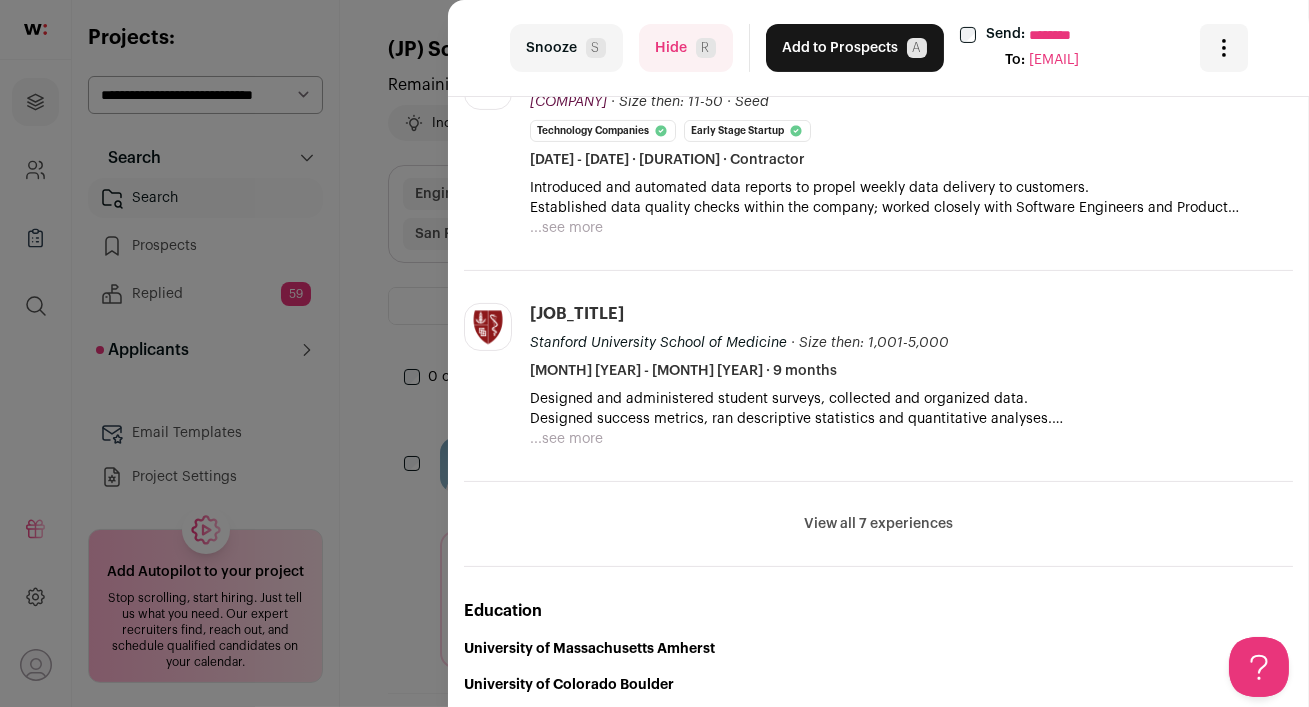 click on "View all 7 experiences" at bounding box center (878, 524) 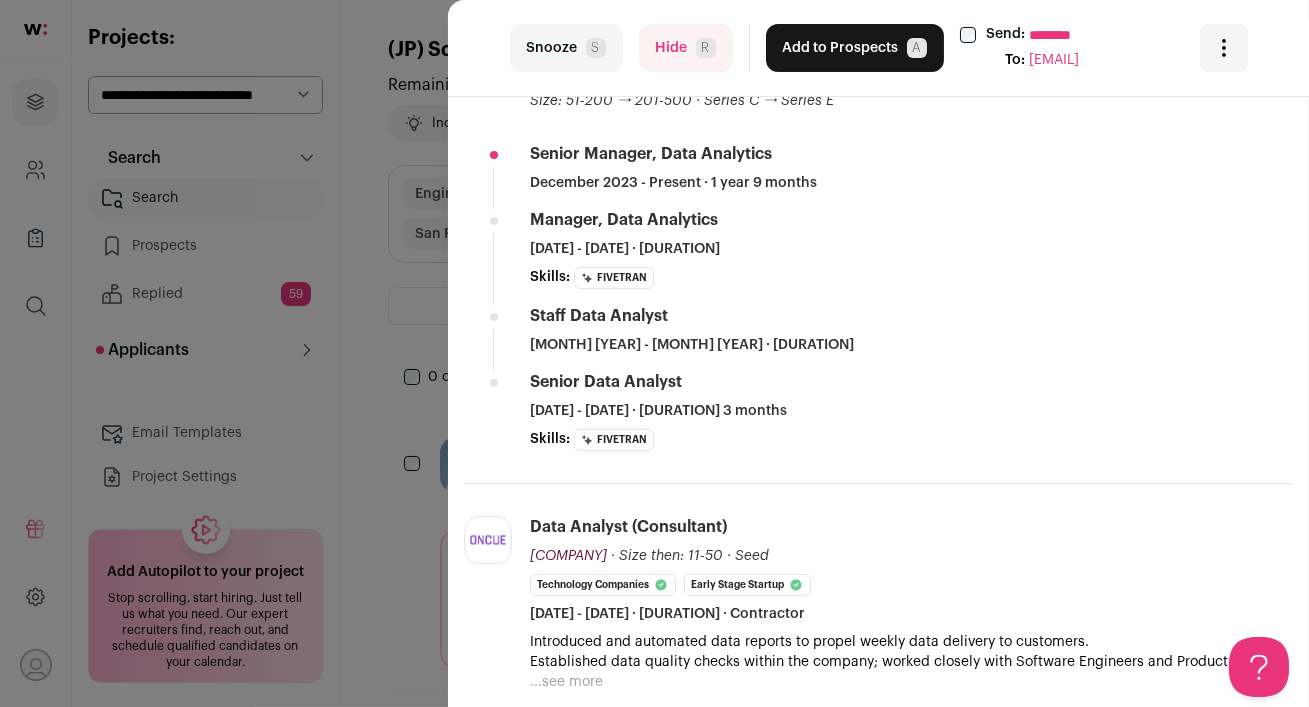 scroll, scrollTop: 312, scrollLeft: 0, axis: vertical 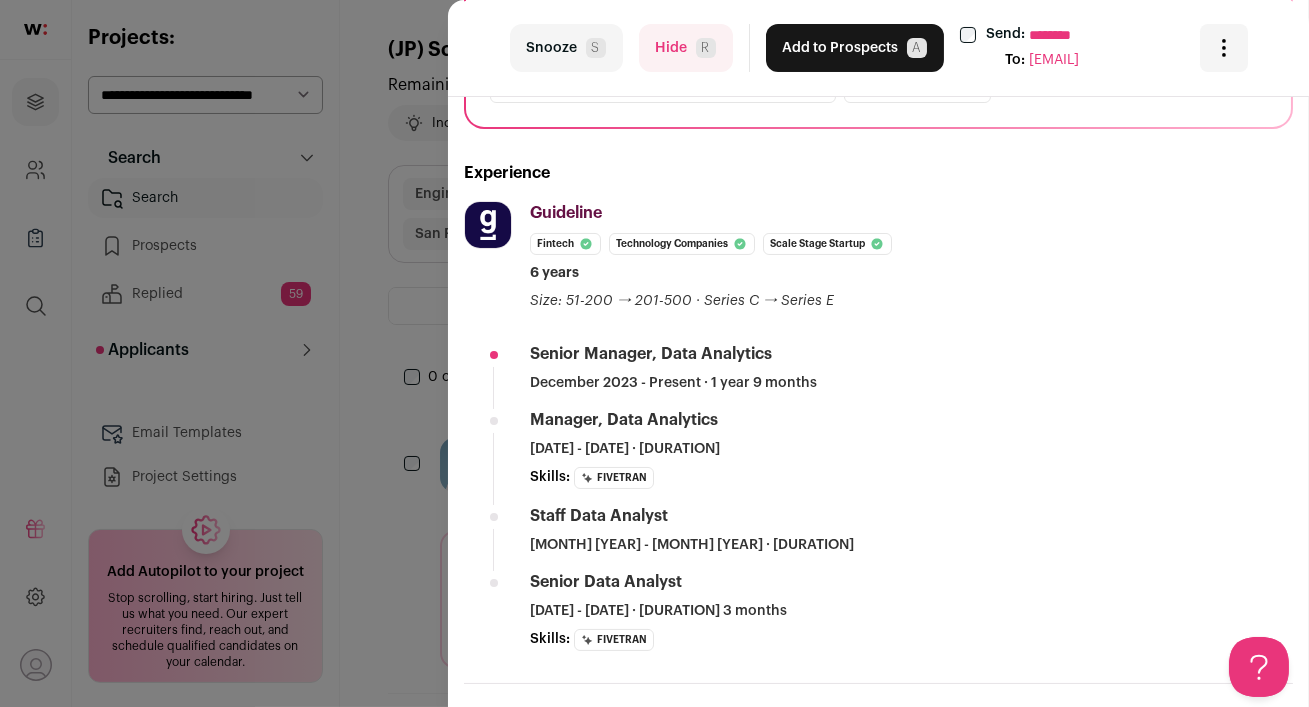 click on "Hide
R" at bounding box center [686, 48] 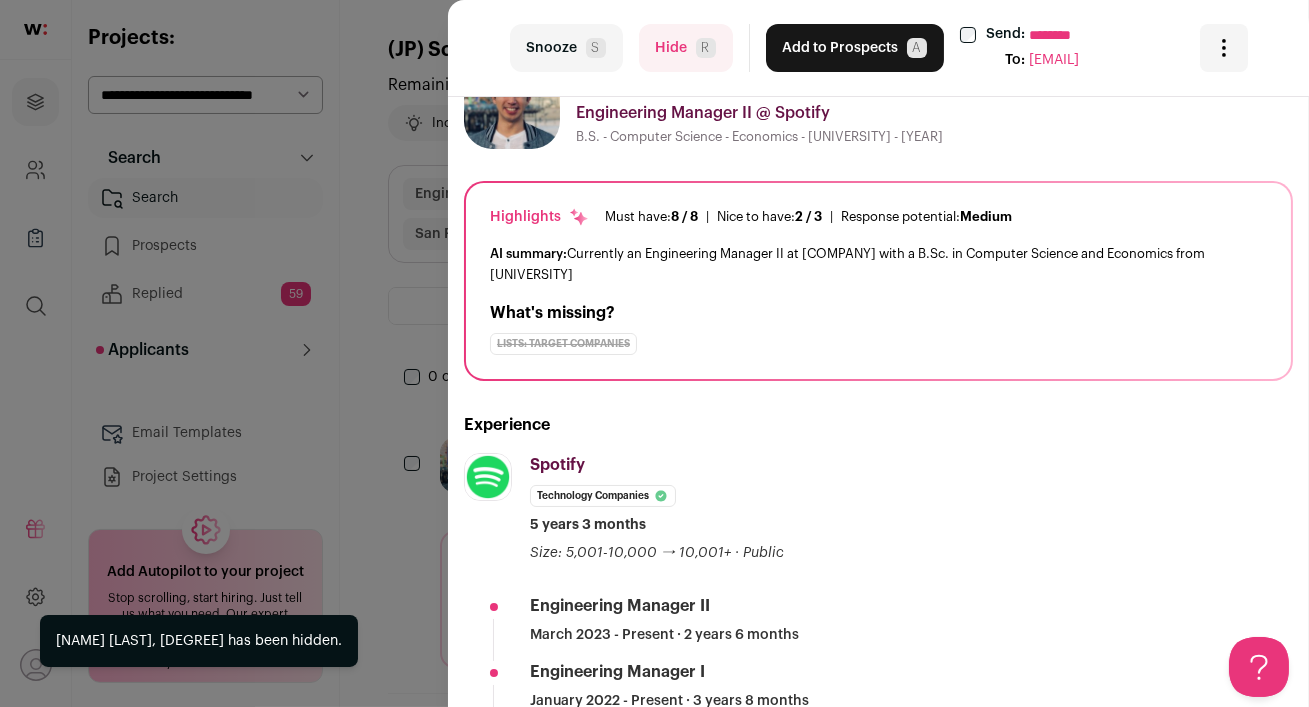 scroll, scrollTop: 76, scrollLeft: 0, axis: vertical 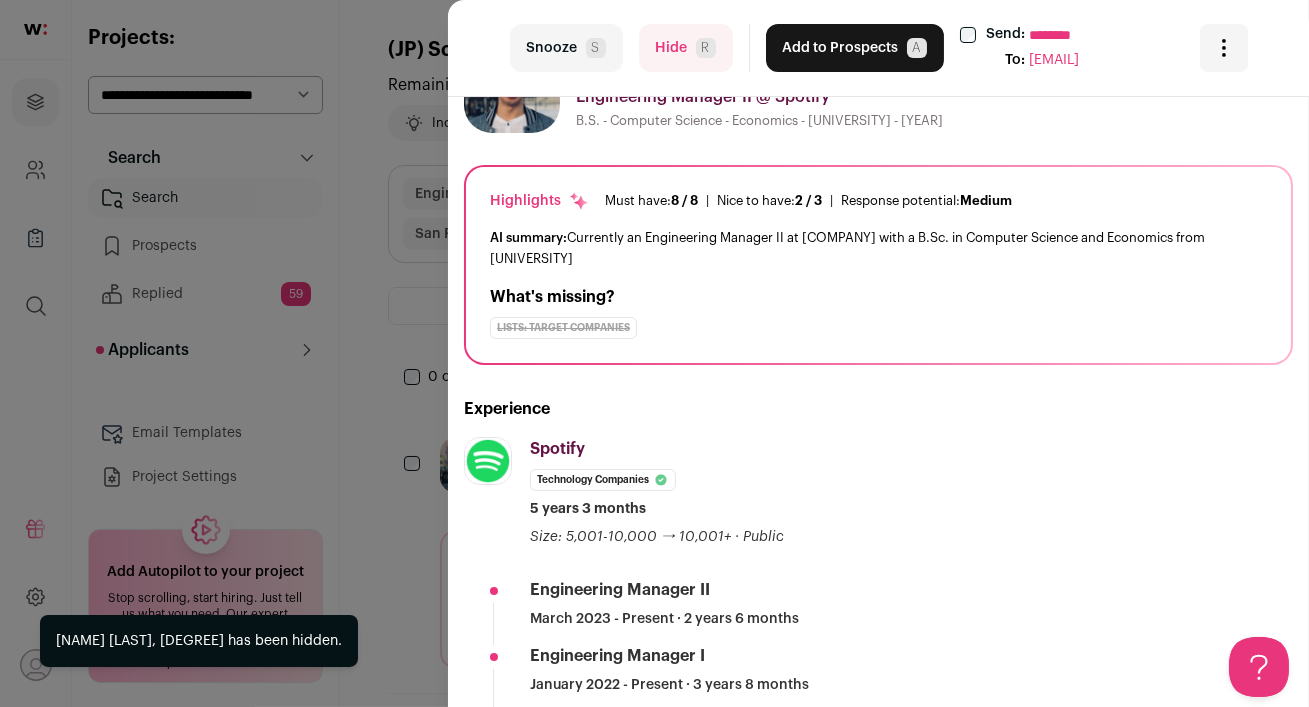 click on "Hide
R" at bounding box center (686, 48) 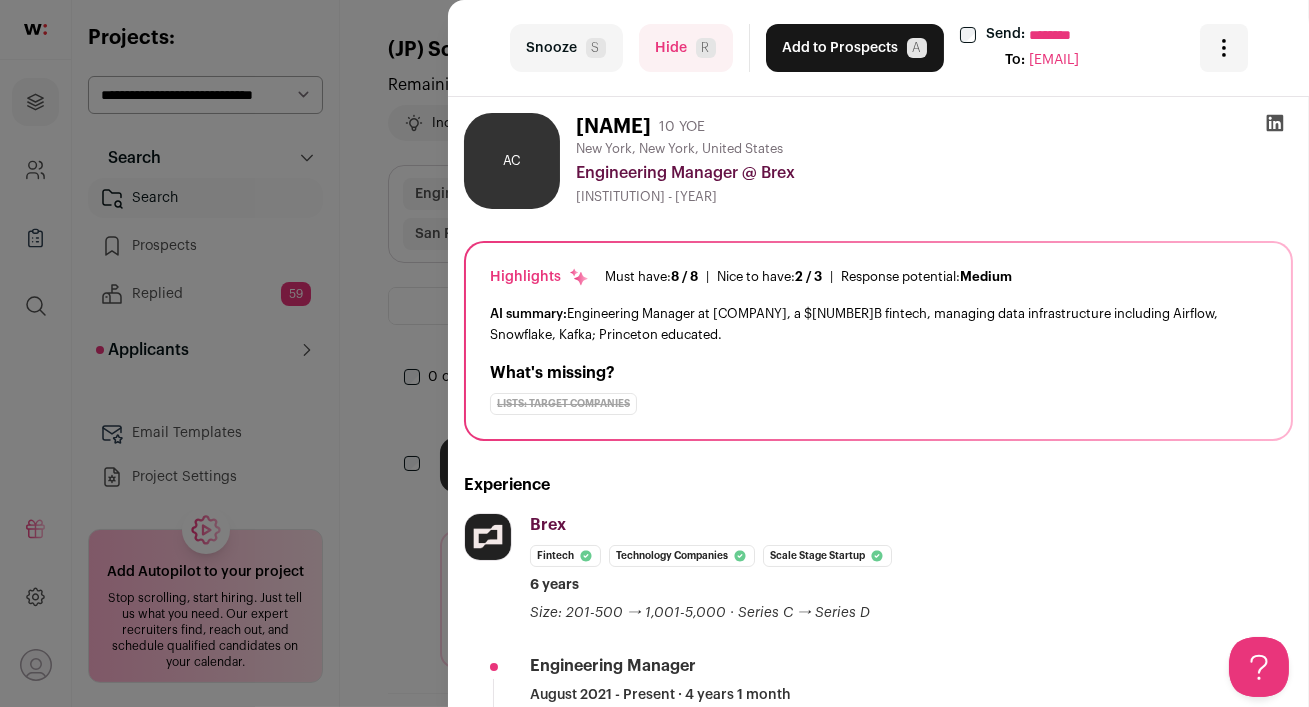 click on "Hide
R" at bounding box center [686, 48] 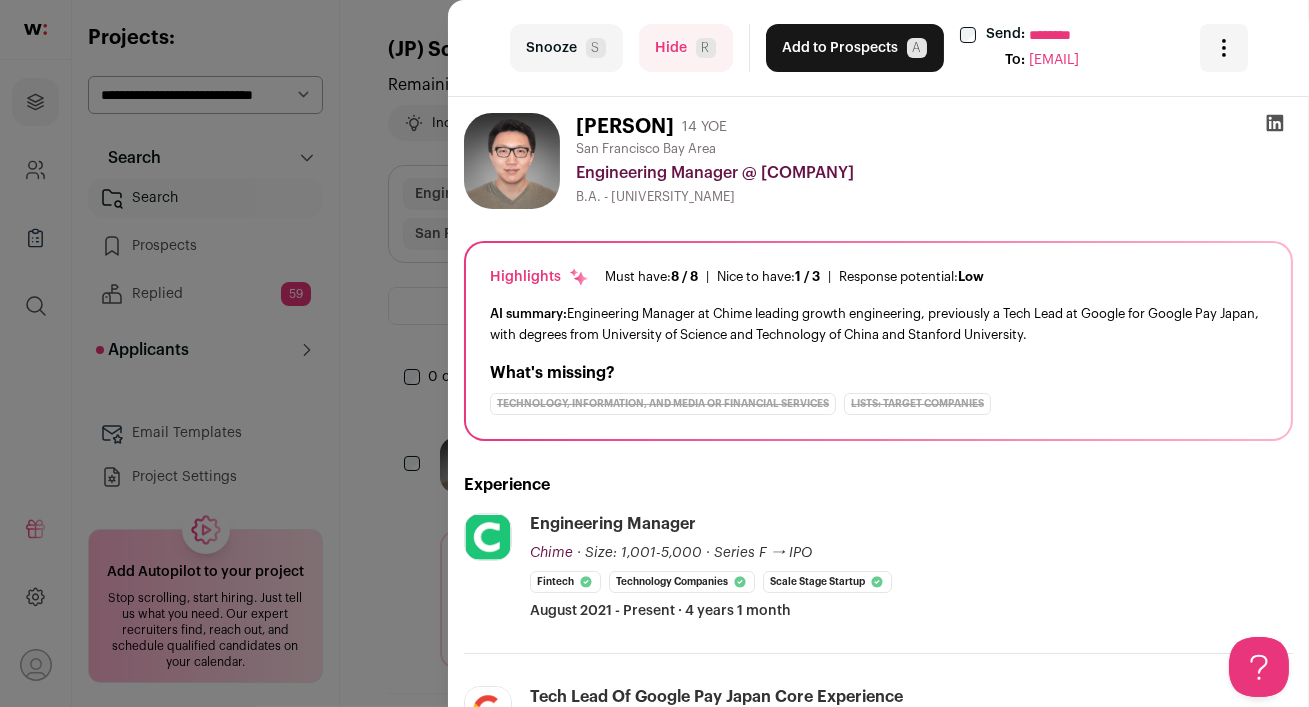 click on "Hide
R" at bounding box center (686, 48) 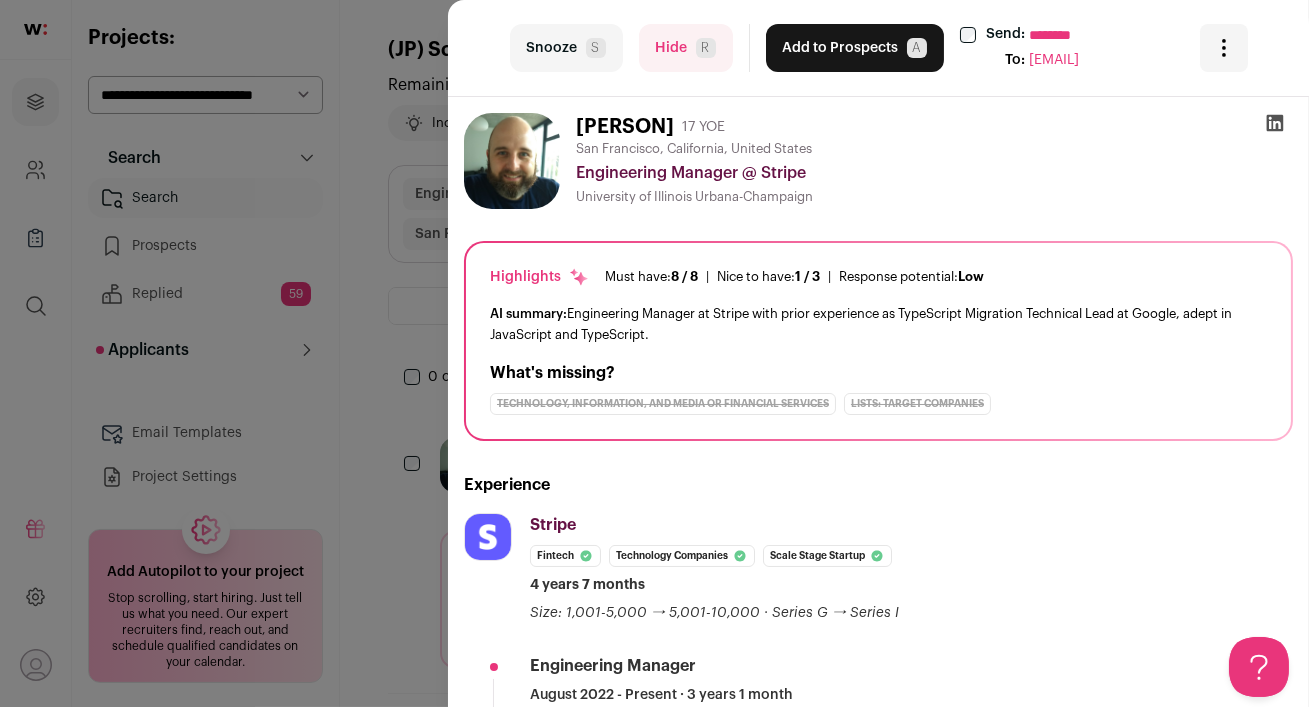 click on "Hide
R" at bounding box center [686, 48] 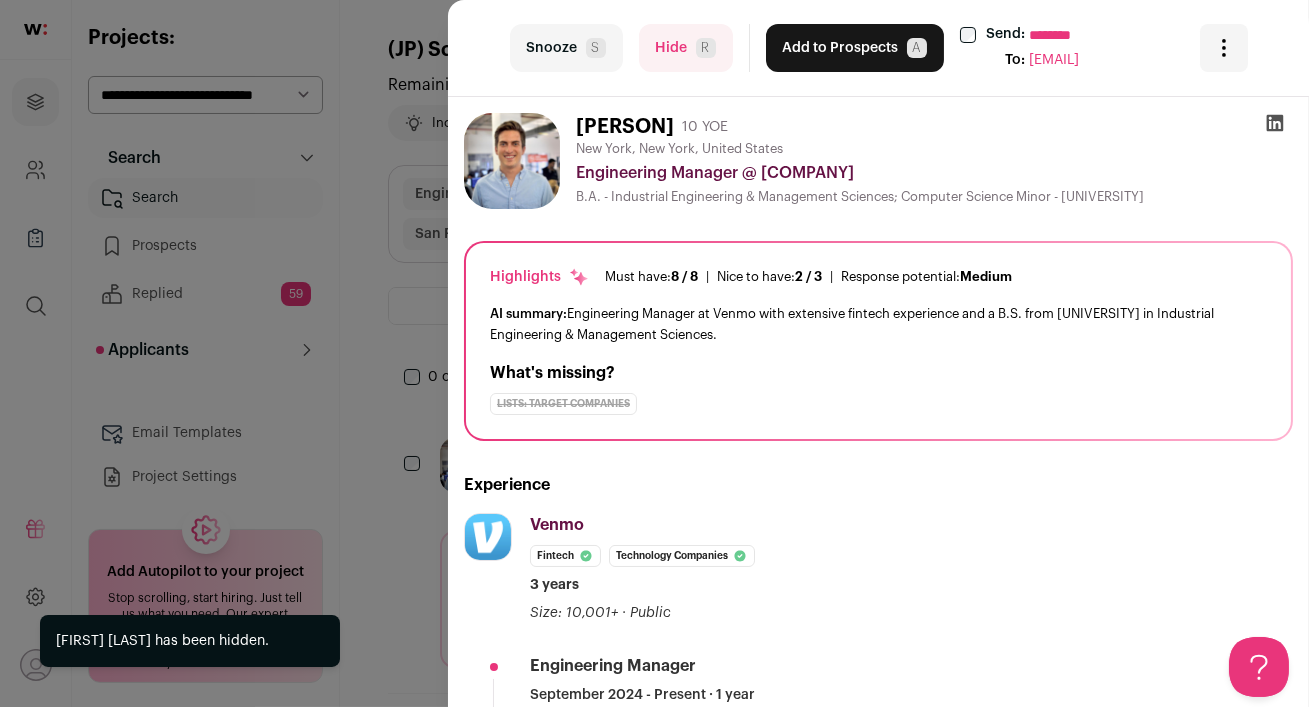 click on "Hide
R" at bounding box center [686, 48] 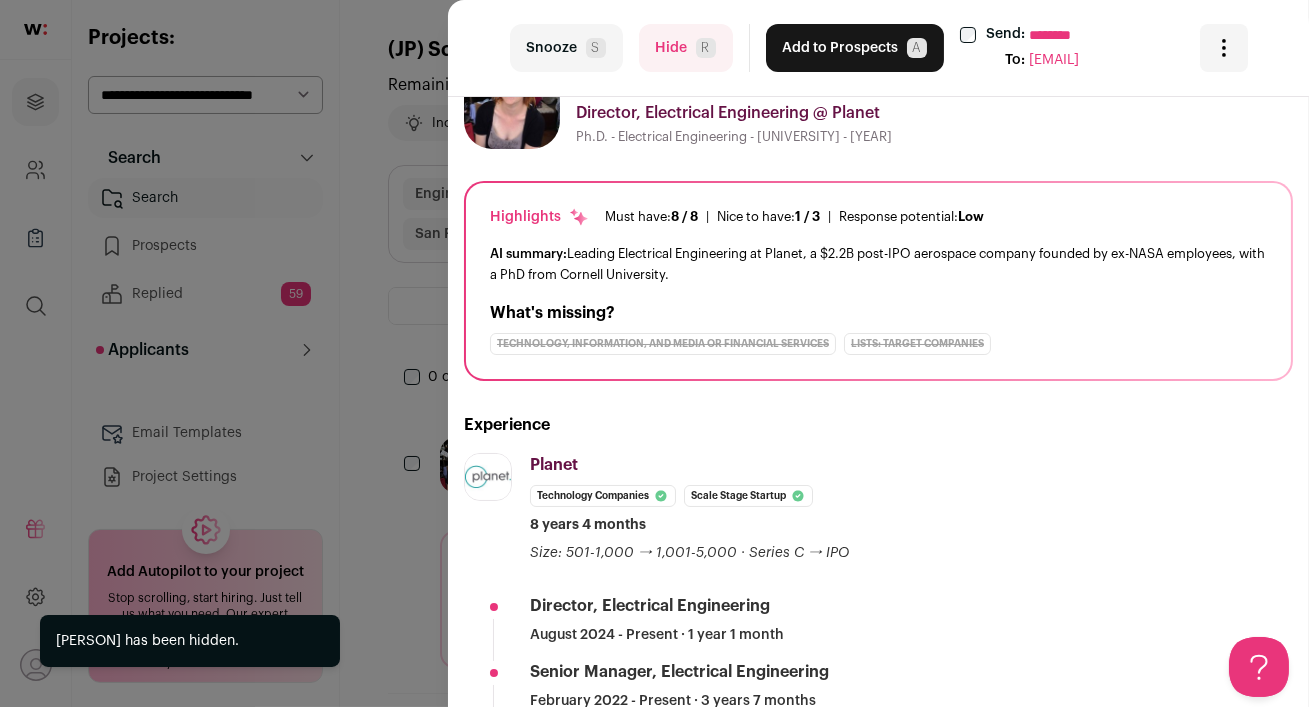 scroll, scrollTop: 78, scrollLeft: 0, axis: vertical 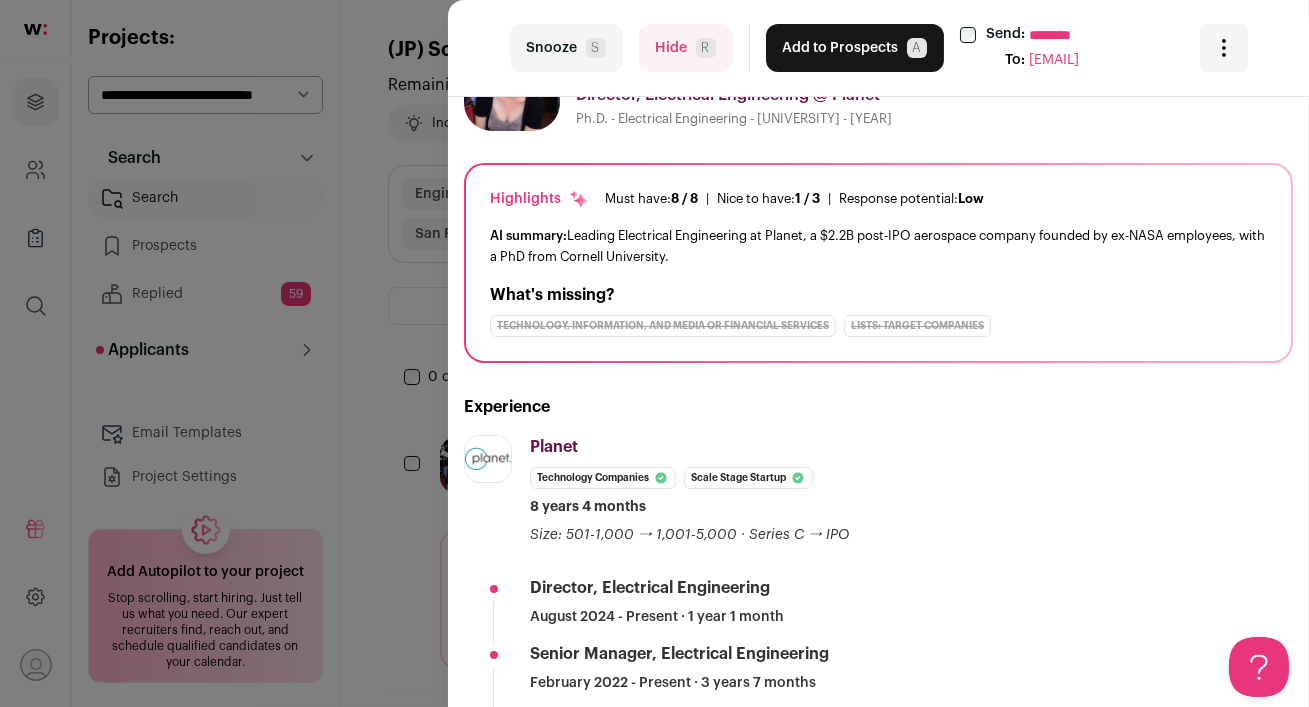 click on "Hide
R" at bounding box center (686, 48) 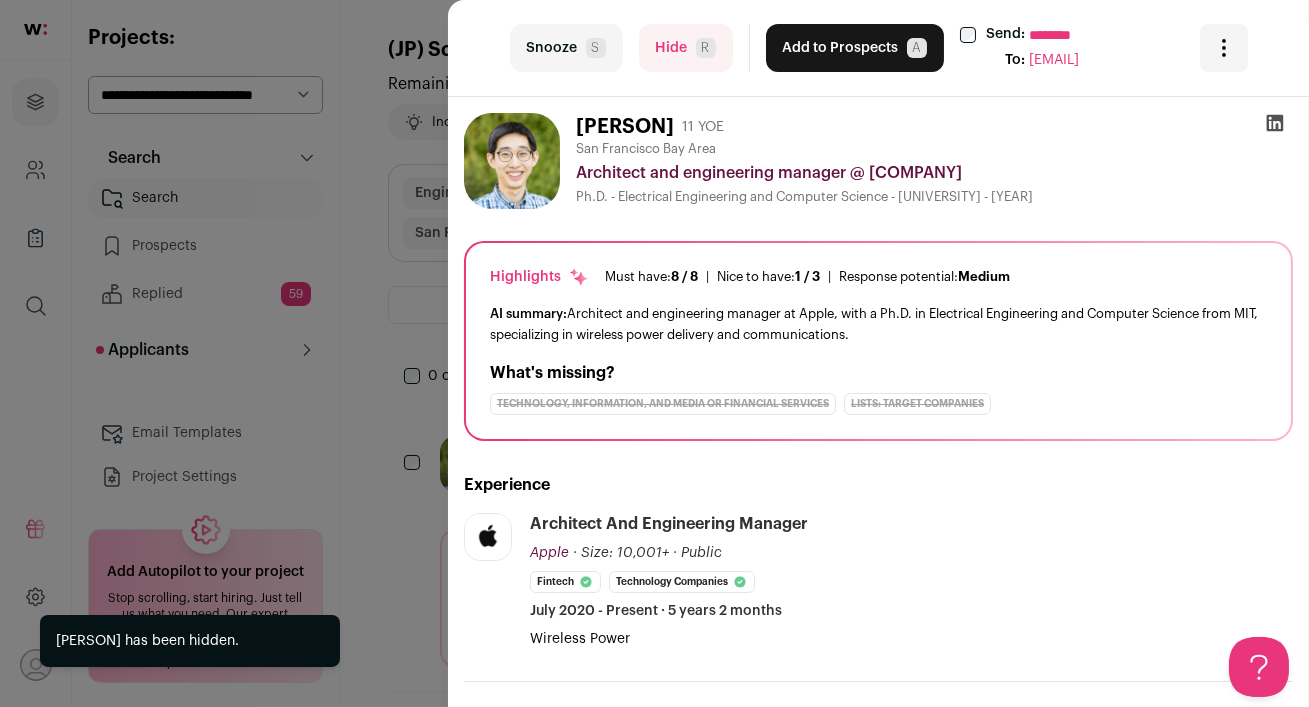 click on "Hide
R" at bounding box center (686, 48) 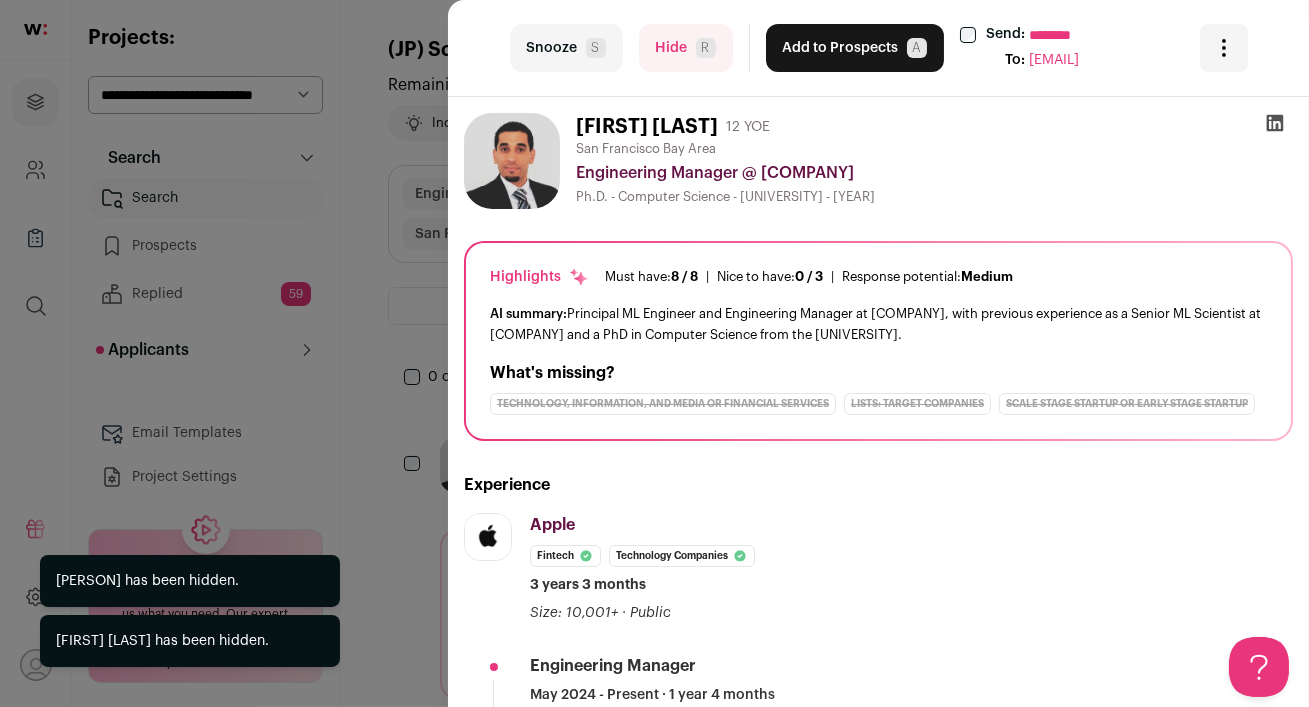 click on "Hide
R" at bounding box center [686, 48] 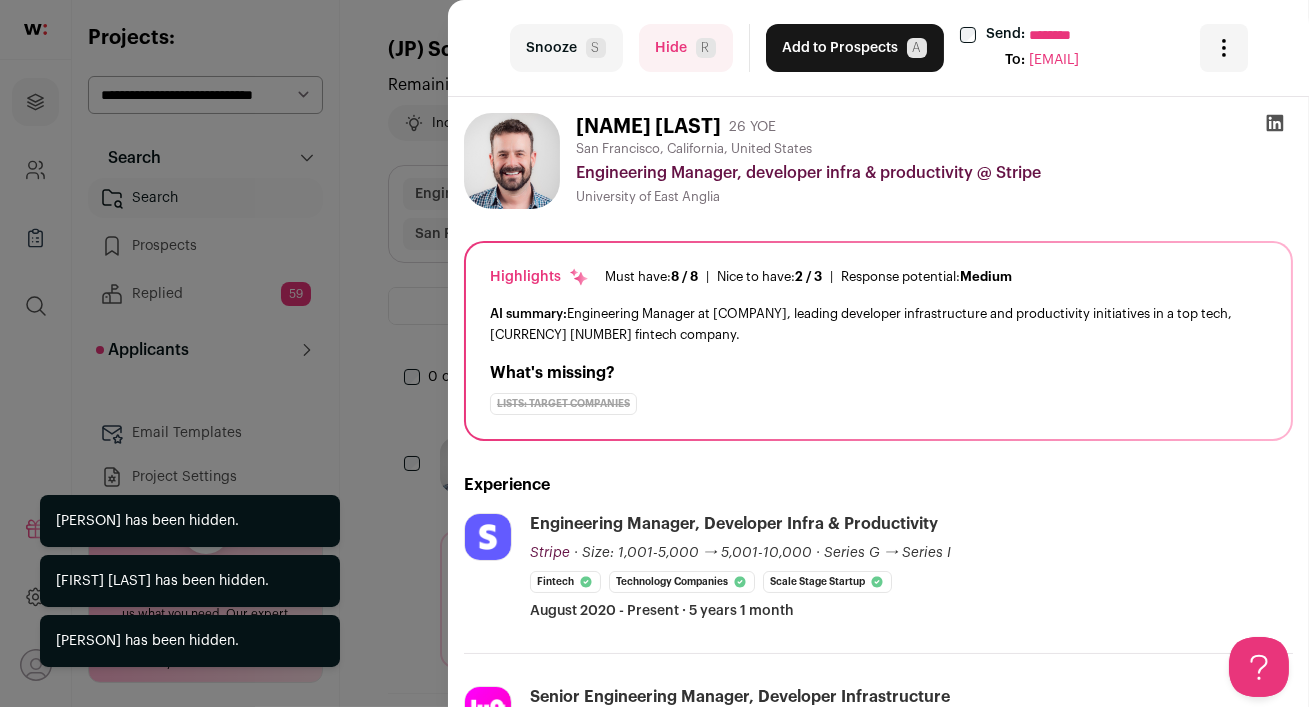 click on "Hide
R" at bounding box center [686, 48] 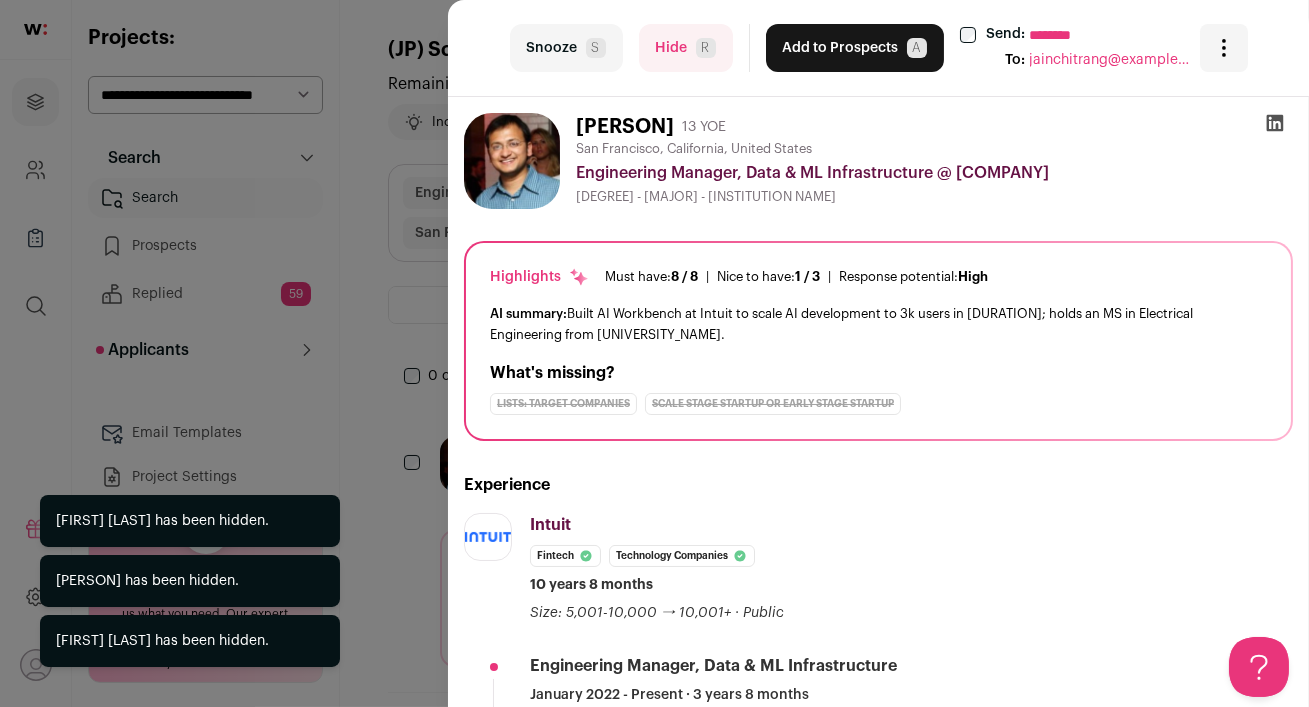 click on "Hide
R" at bounding box center [686, 48] 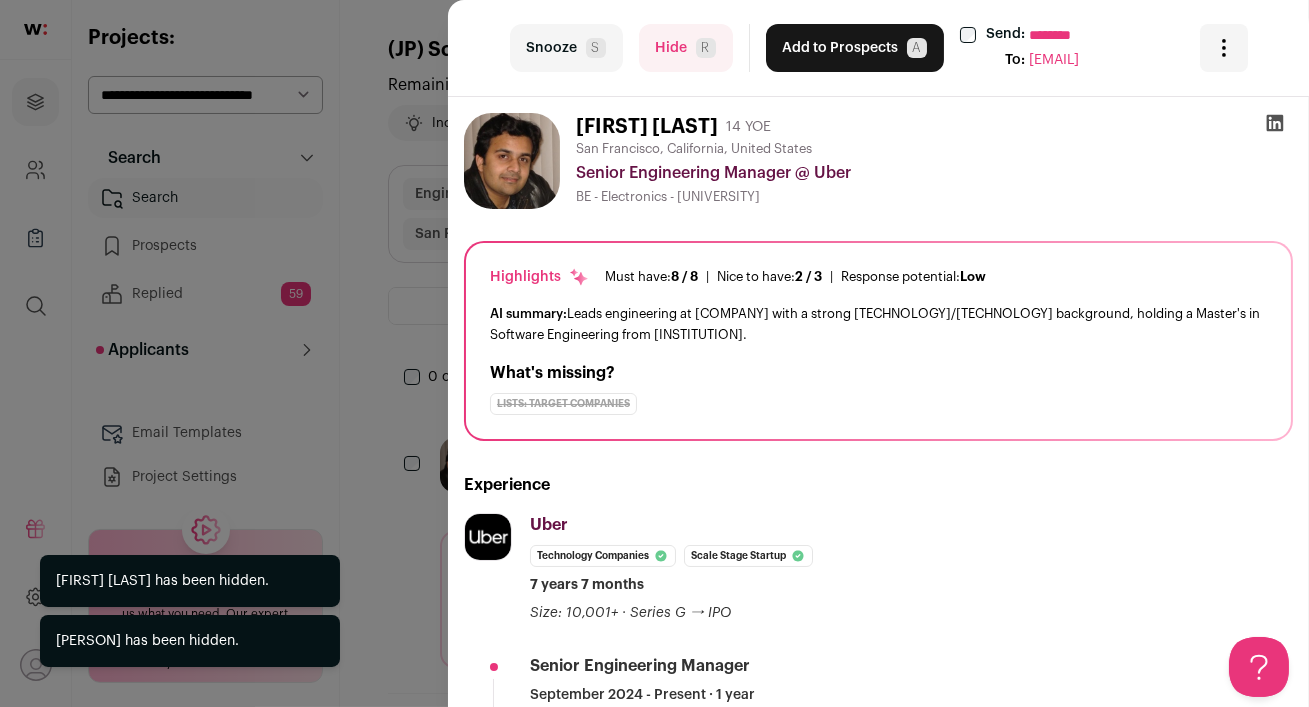 click on "Hide
R" at bounding box center [686, 48] 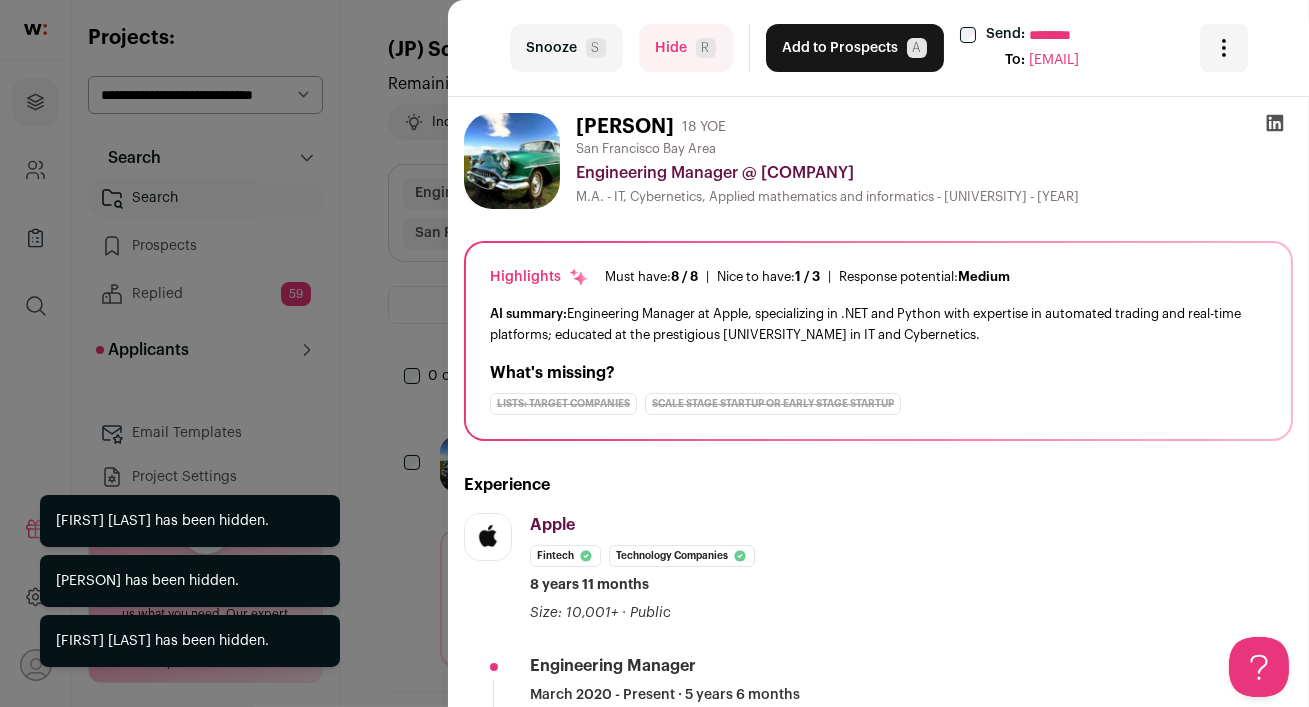 click on "Hide
R" at bounding box center (686, 48) 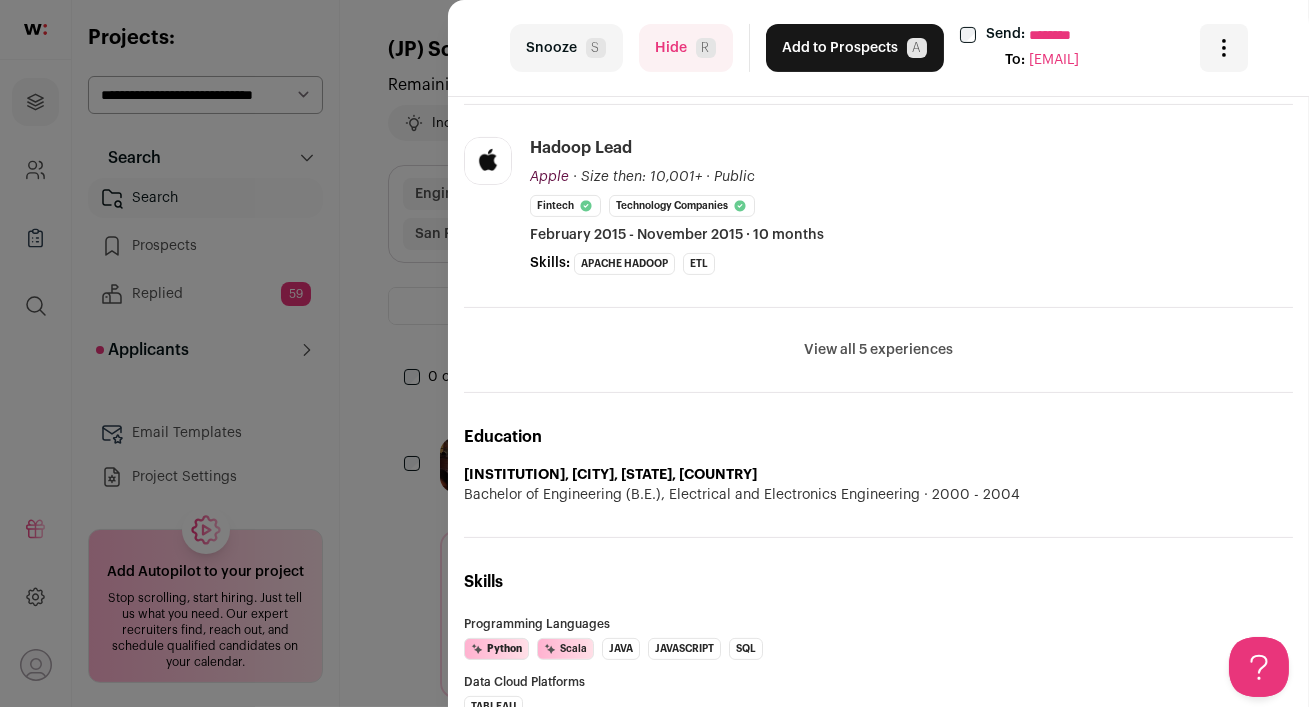 scroll, scrollTop: 0, scrollLeft: 0, axis: both 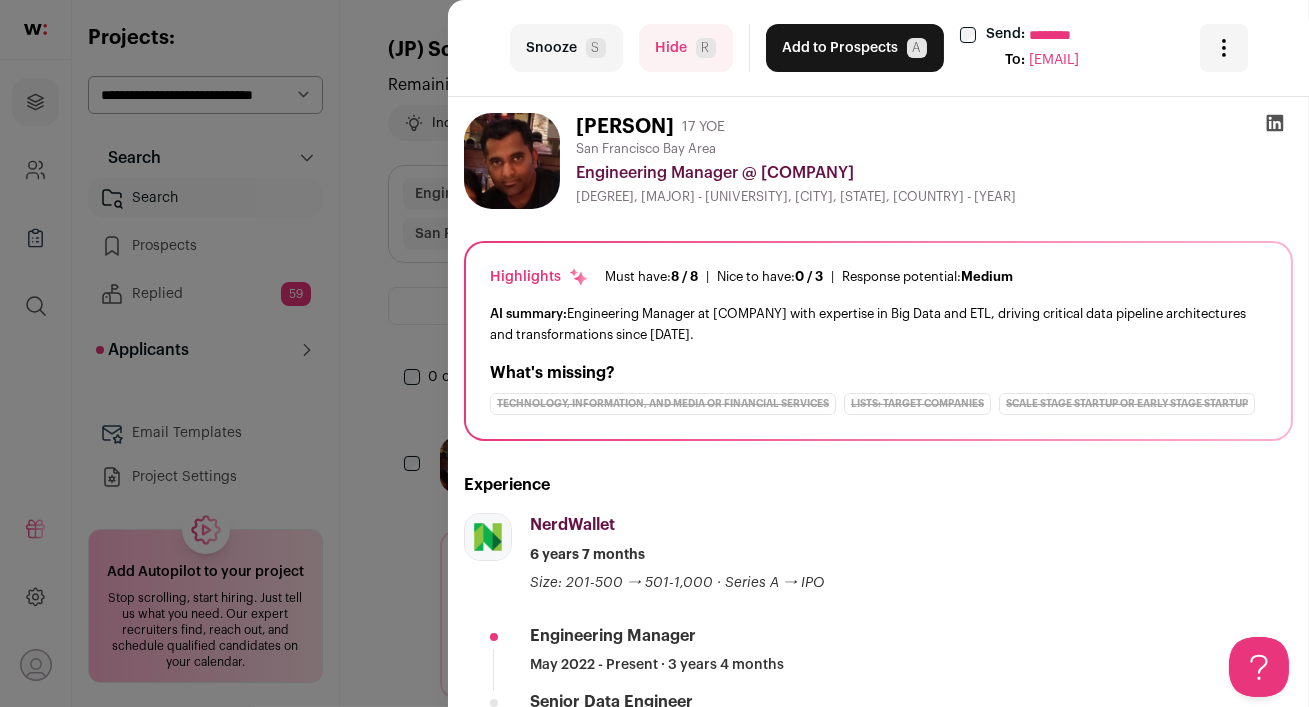 click on "Add to Prospects
A" at bounding box center [855, 48] 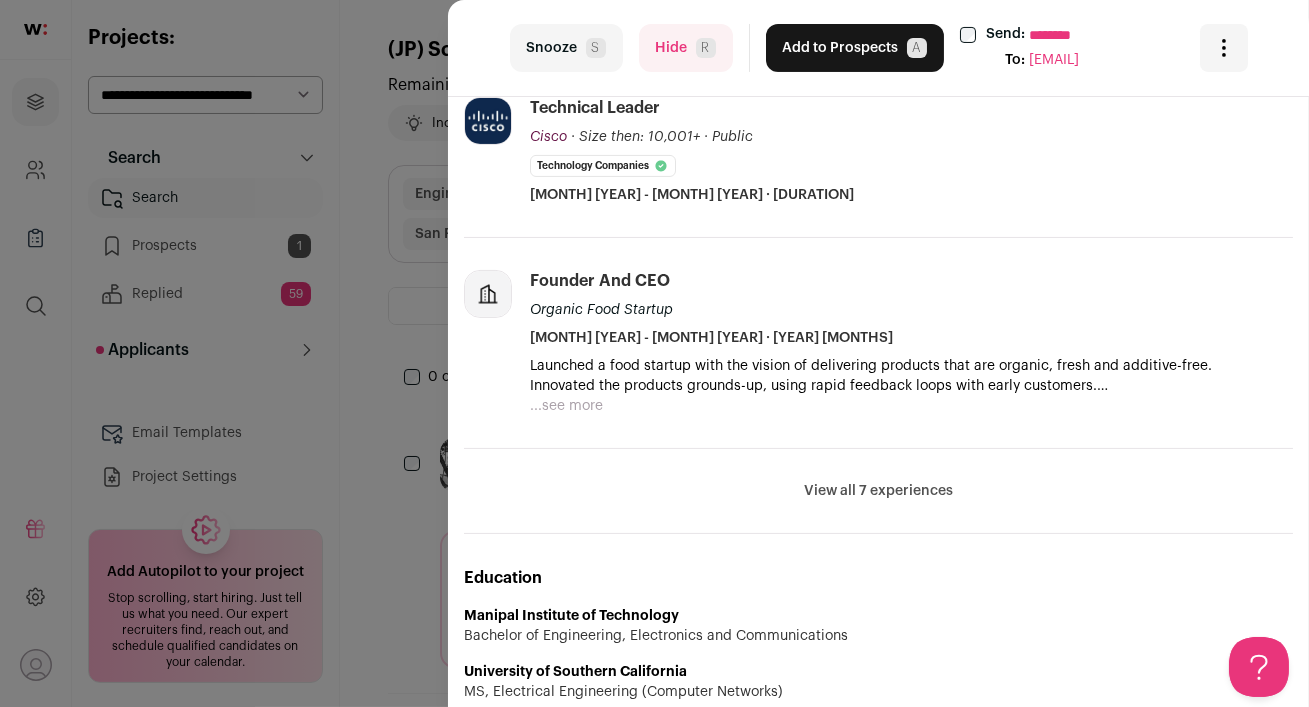 scroll, scrollTop: 788, scrollLeft: 0, axis: vertical 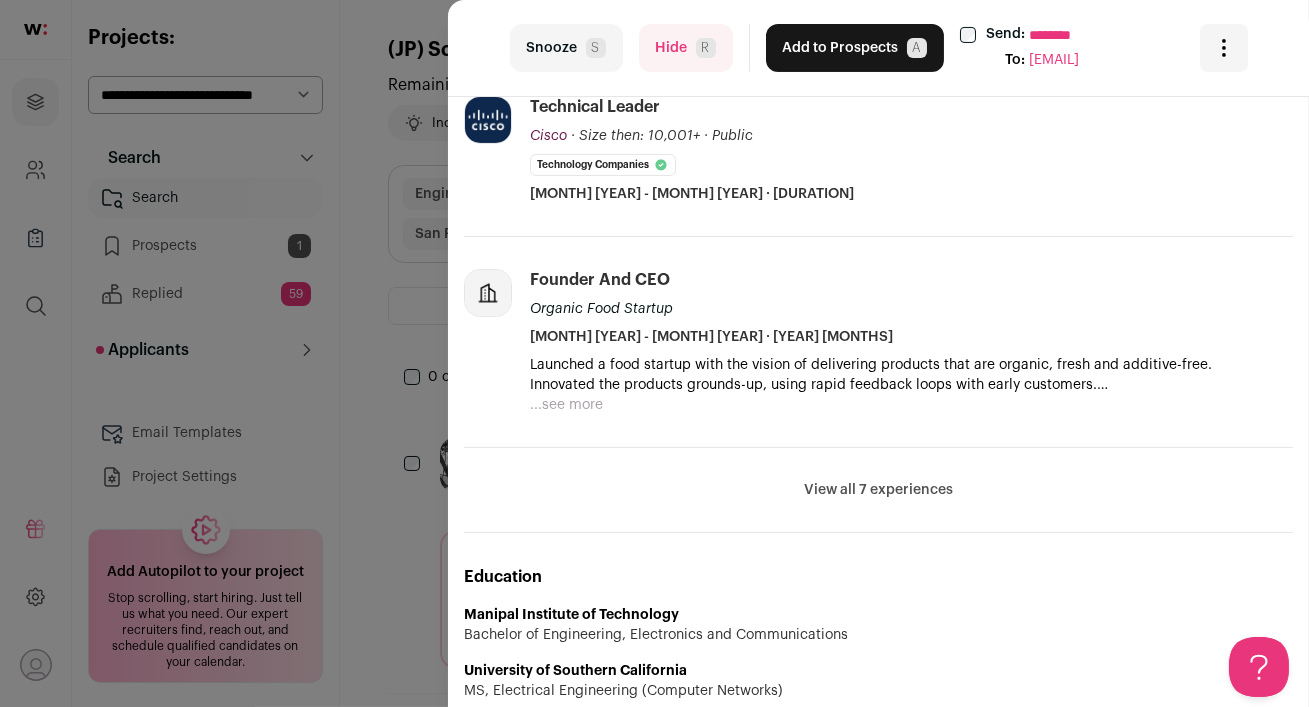 click on "View all 7 experiences" at bounding box center [878, 490] 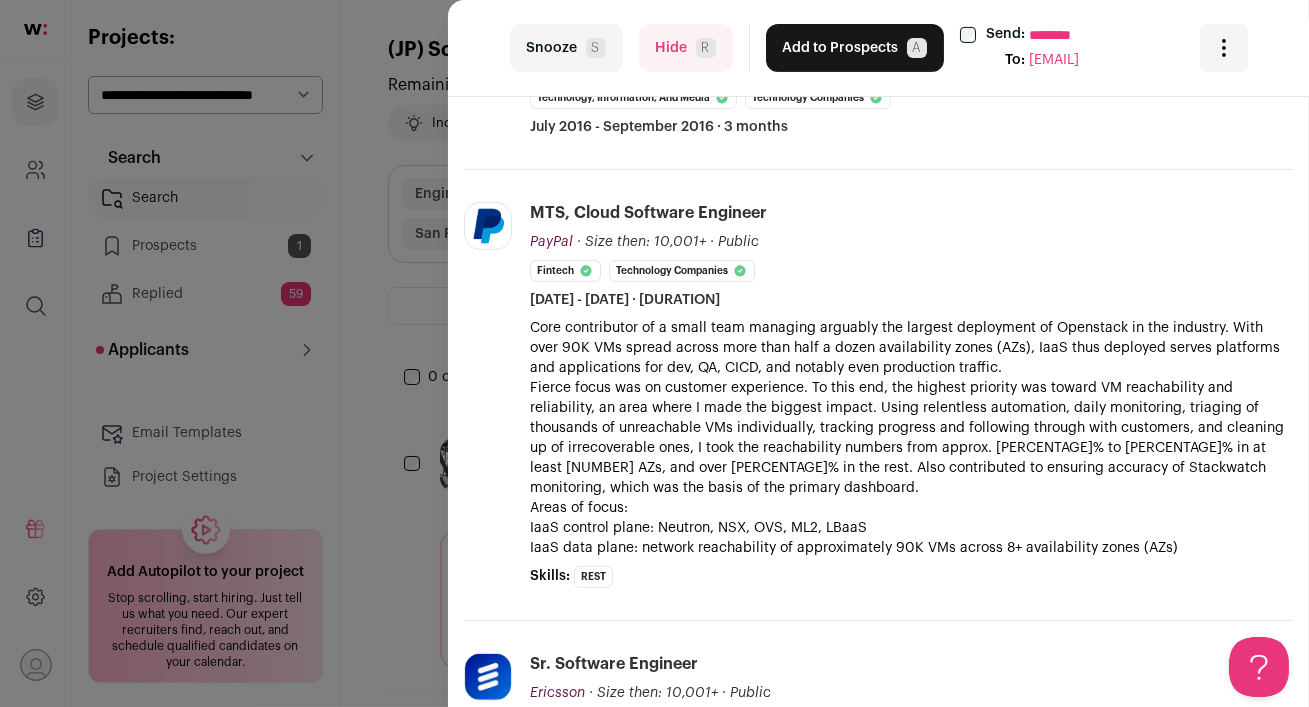 scroll, scrollTop: 0, scrollLeft: 0, axis: both 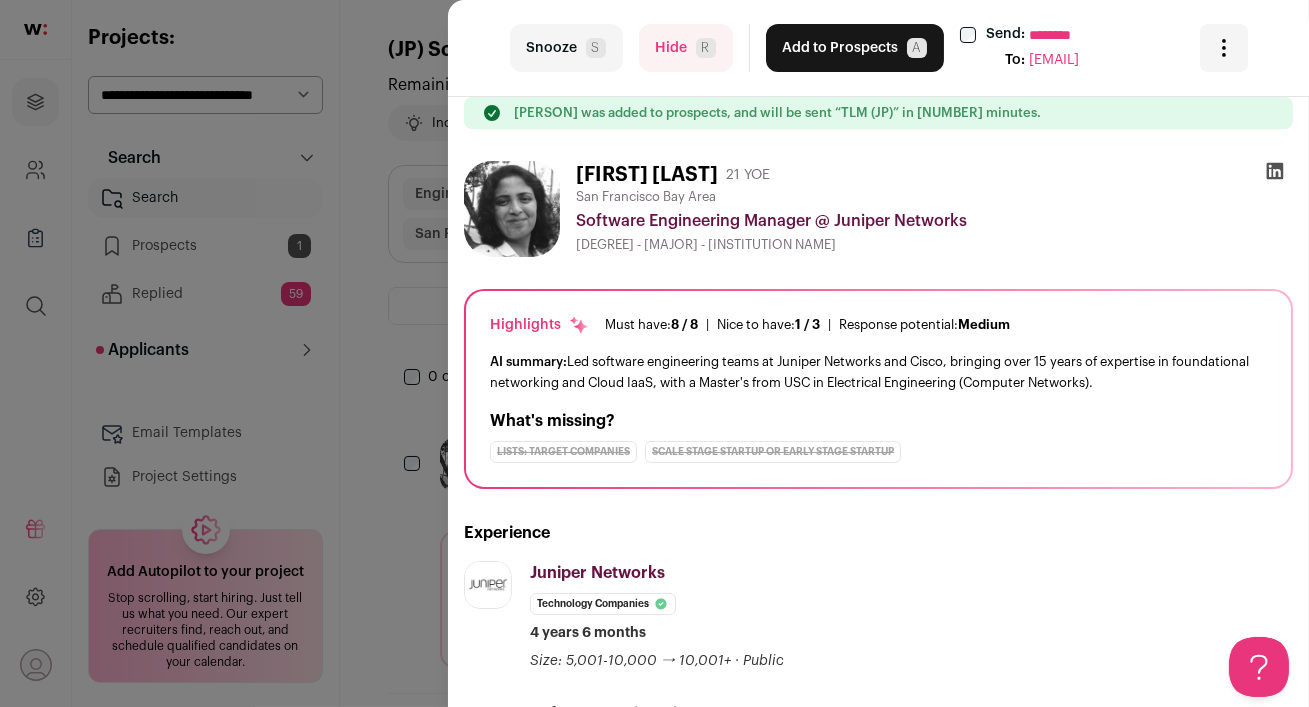 click on "R" at bounding box center [706, 48] 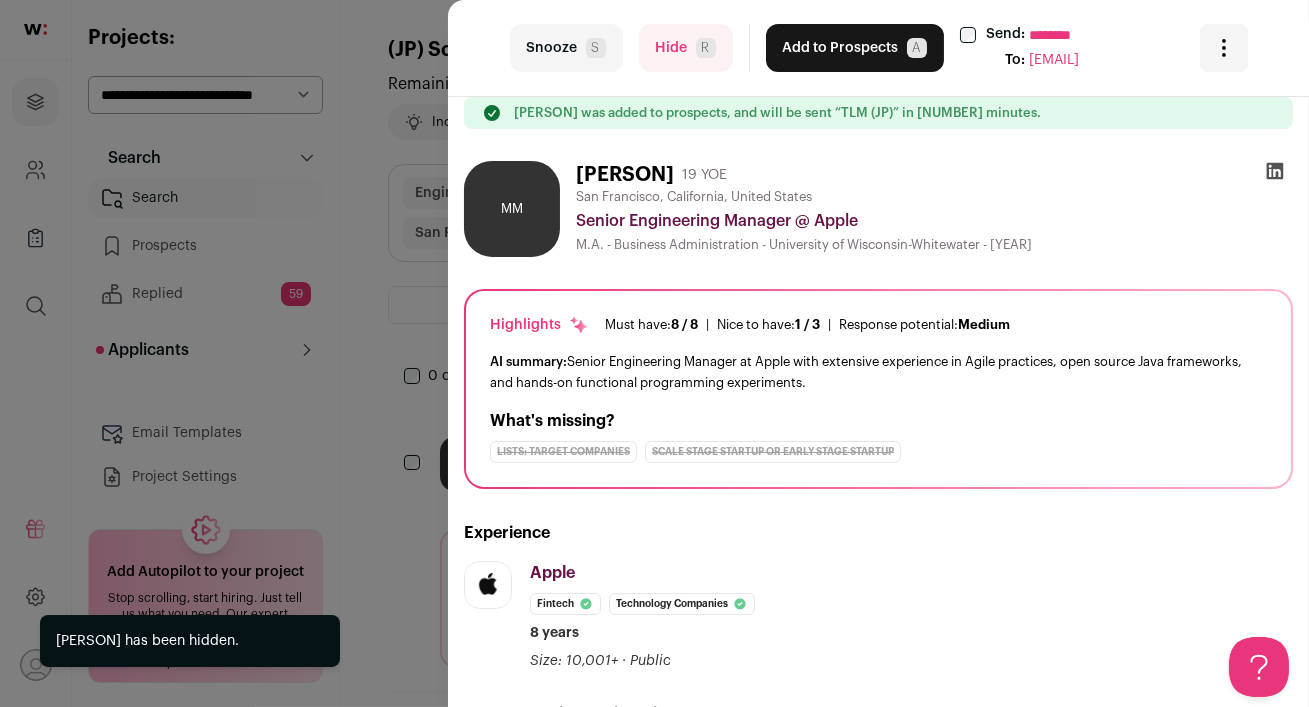 click on "R" at bounding box center (706, 48) 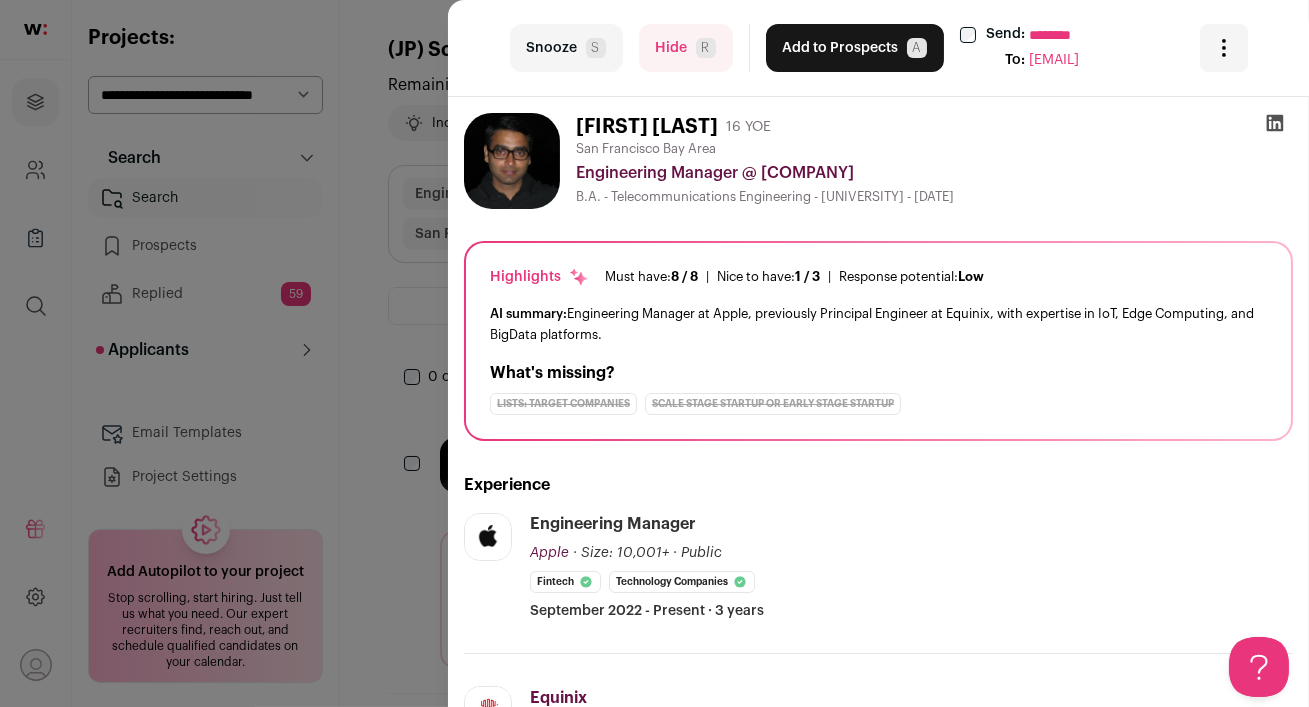 click on "Hide
R" at bounding box center [686, 48] 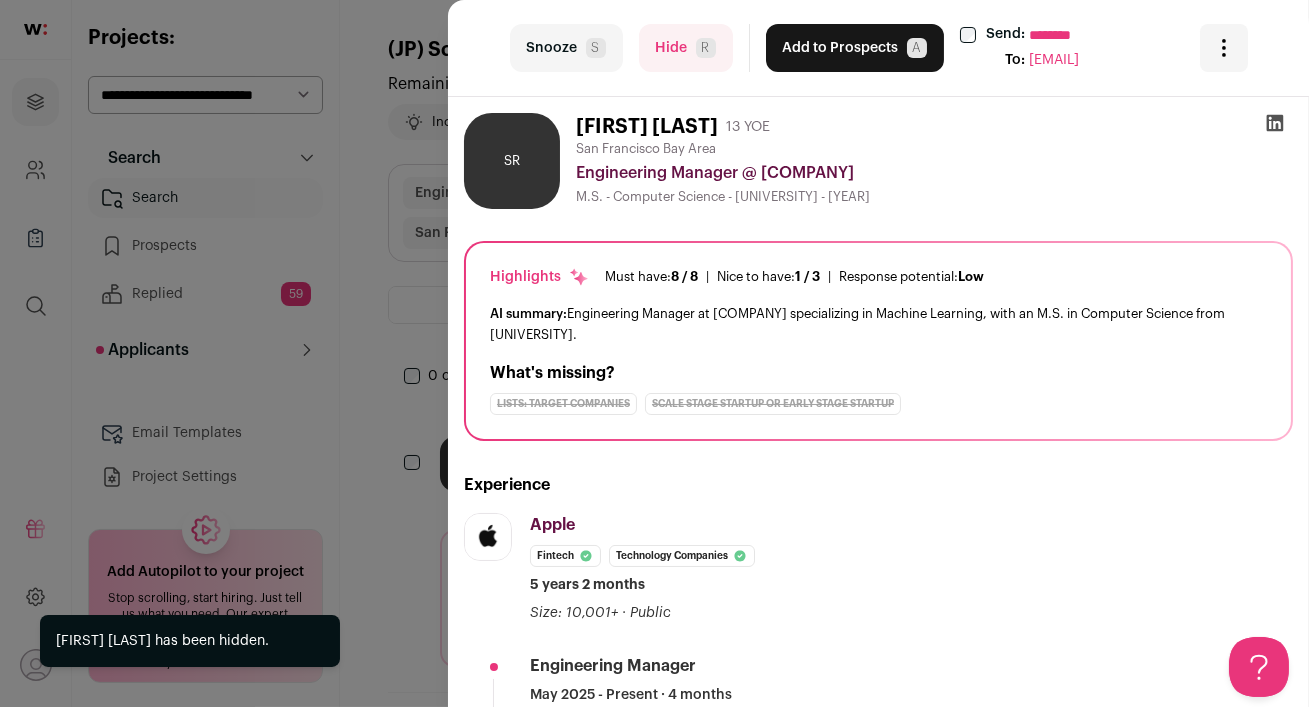 click on "Hide
R" at bounding box center [686, 48] 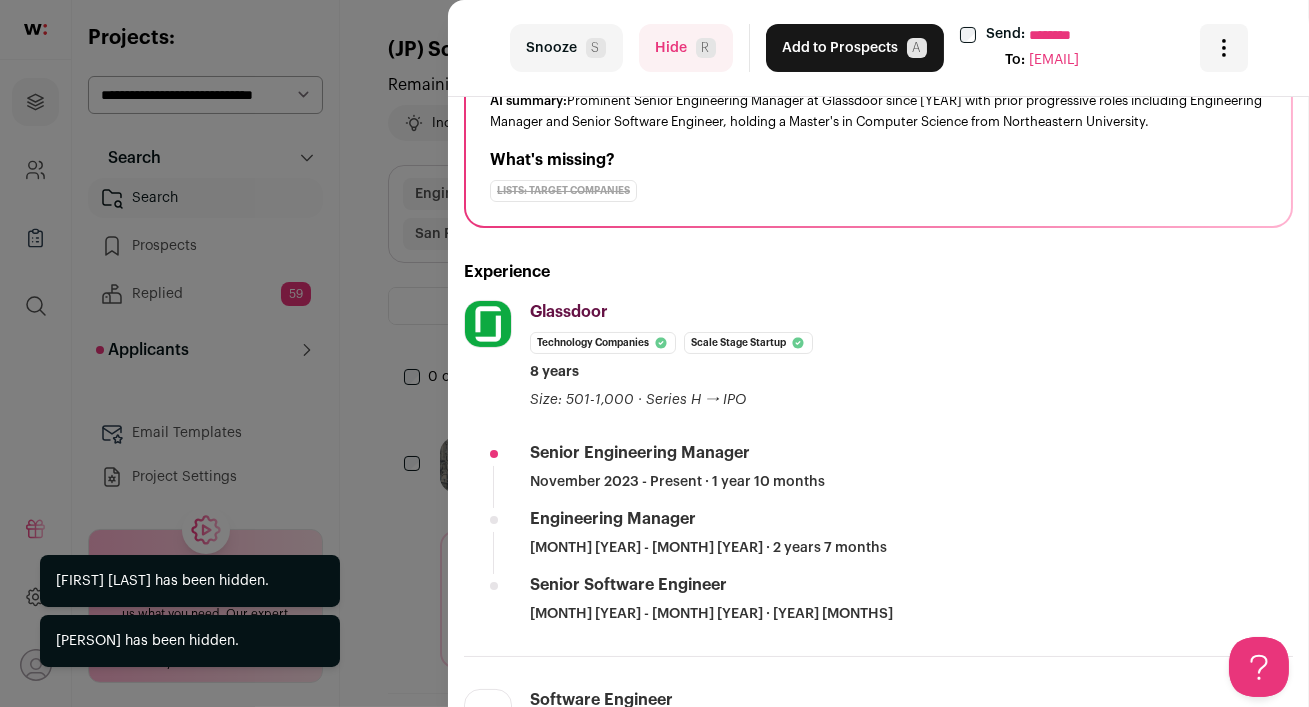 scroll, scrollTop: 215, scrollLeft: 0, axis: vertical 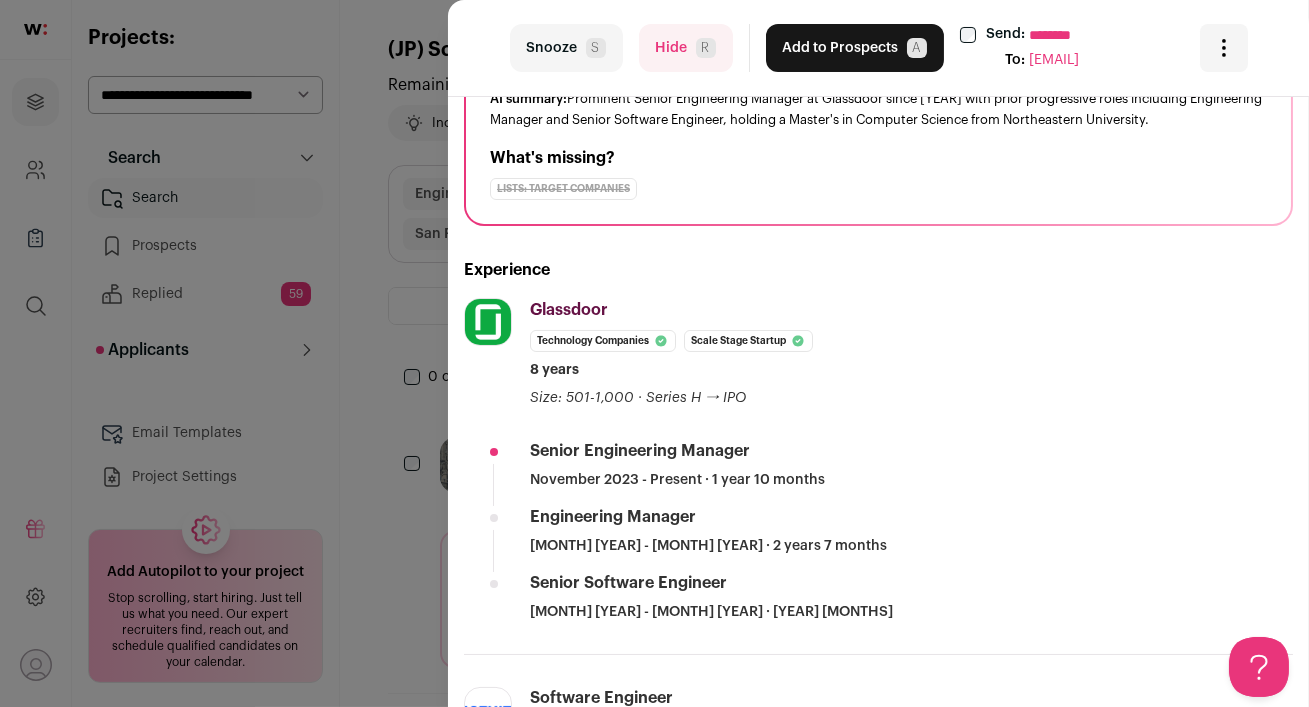 click on "Hide
R" at bounding box center (686, 48) 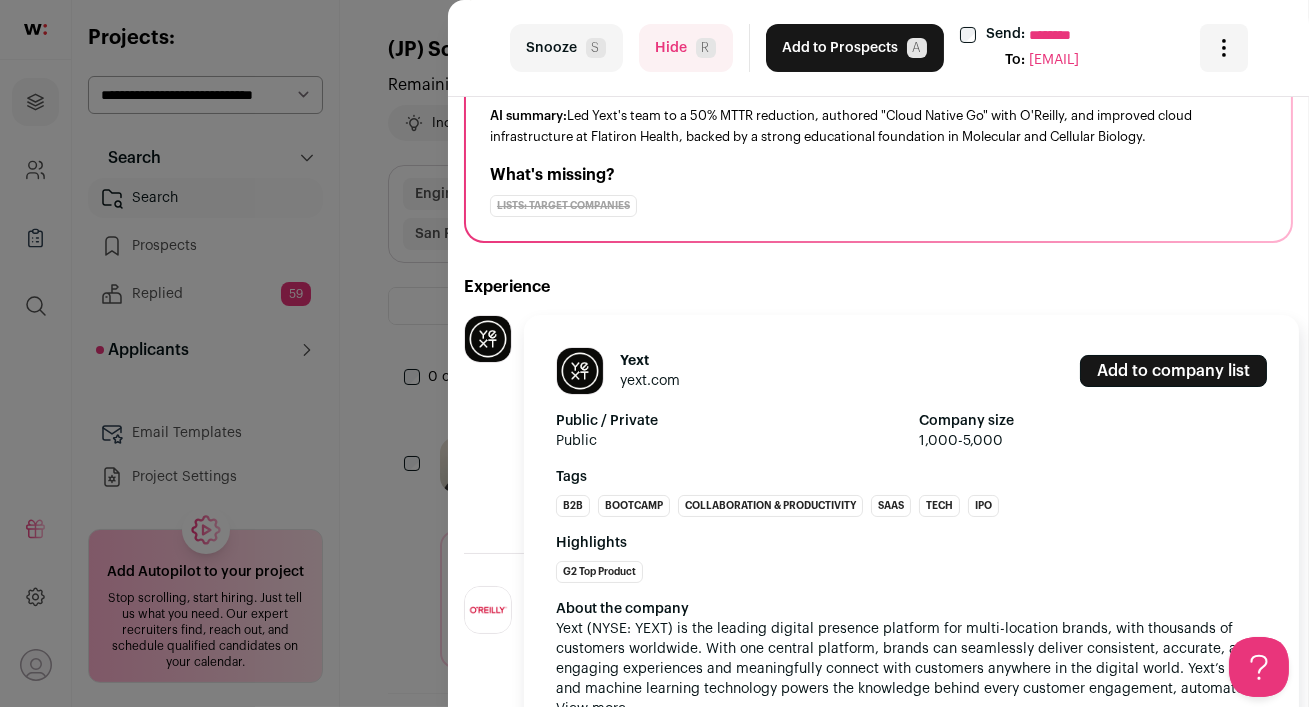 scroll, scrollTop: 205, scrollLeft: 0, axis: vertical 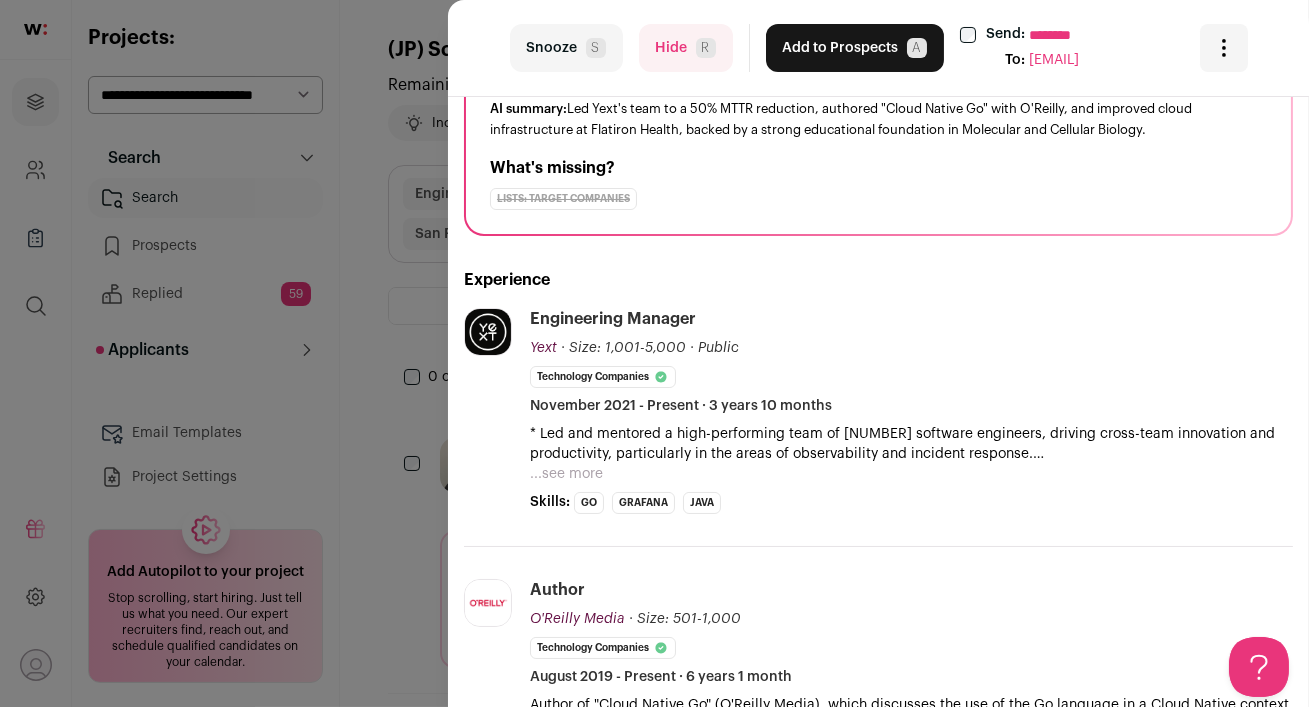 click on "...see more" at bounding box center [566, 474] 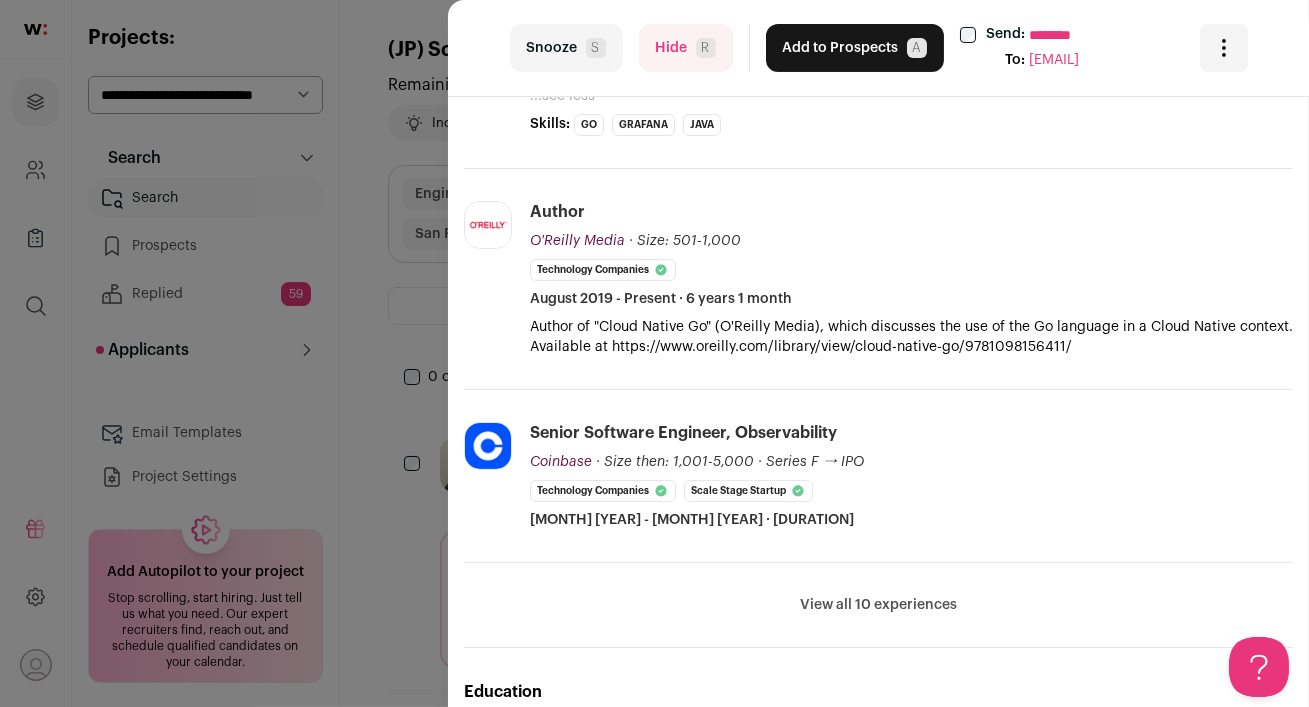 scroll, scrollTop: 766, scrollLeft: 0, axis: vertical 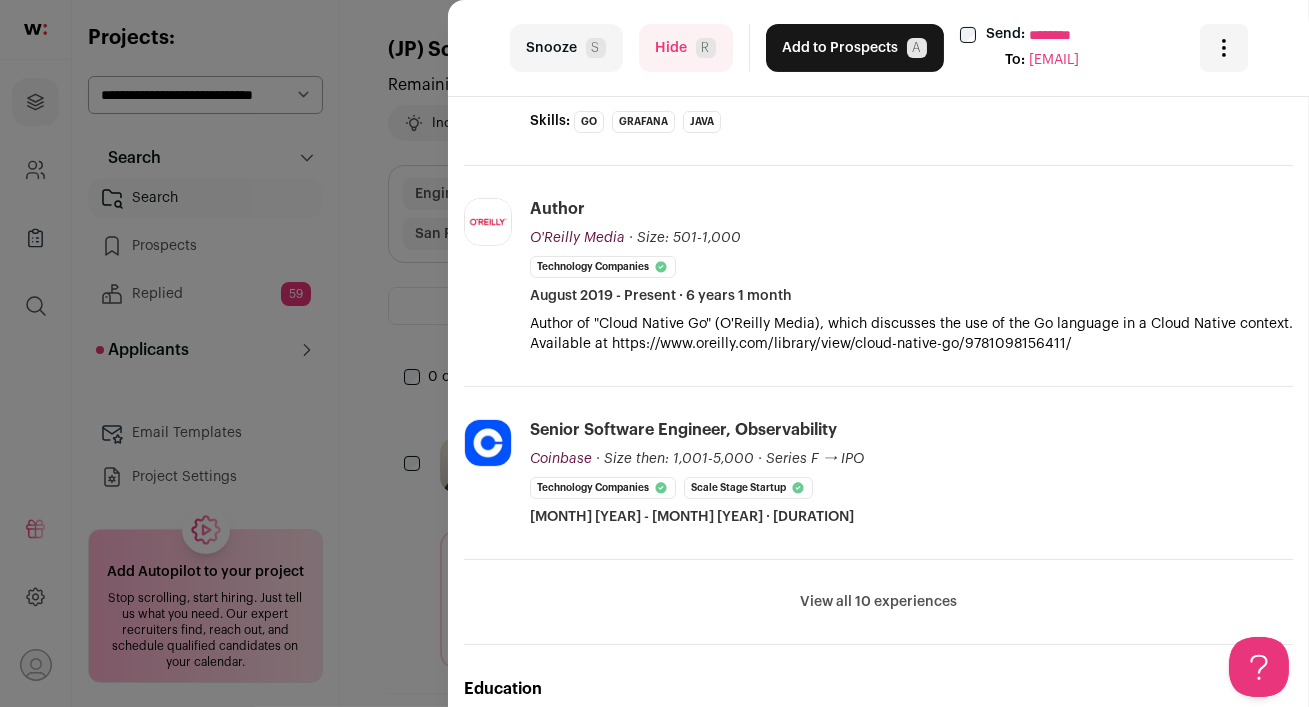 click on "Hide
R" at bounding box center [686, 48] 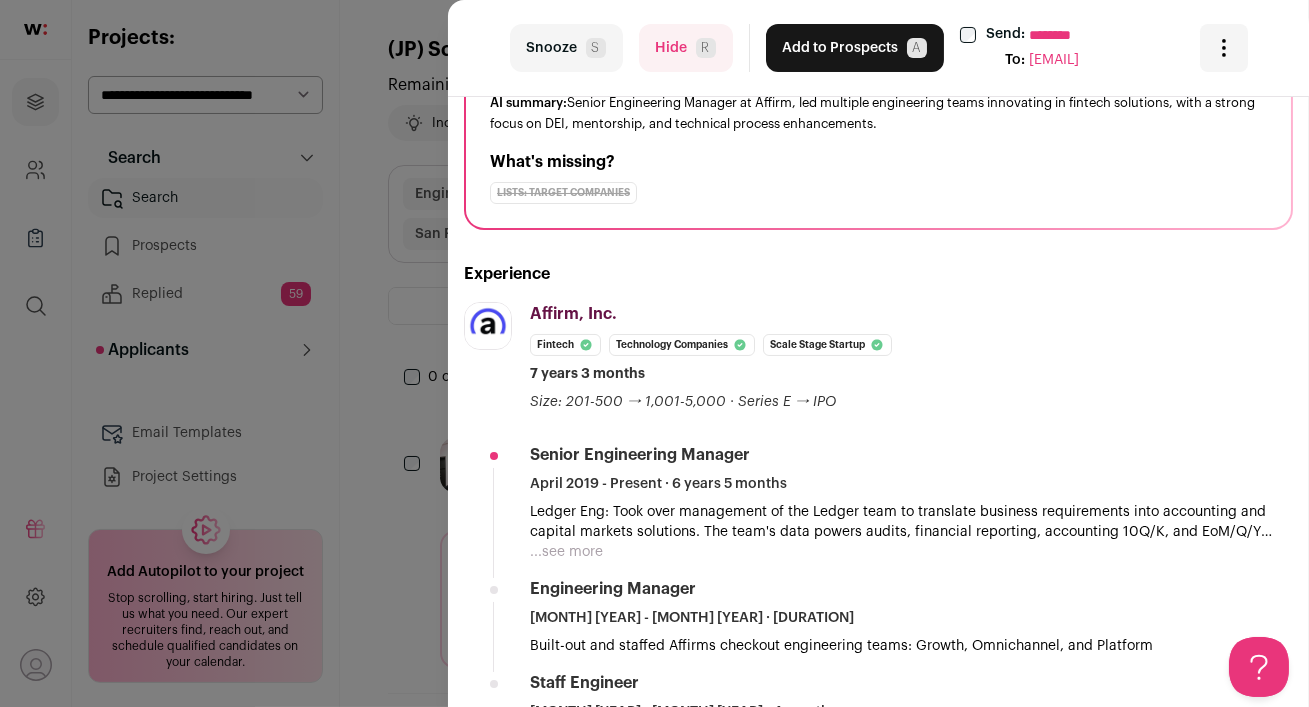 scroll, scrollTop: 227, scrollLeft: 0, axis: vertical 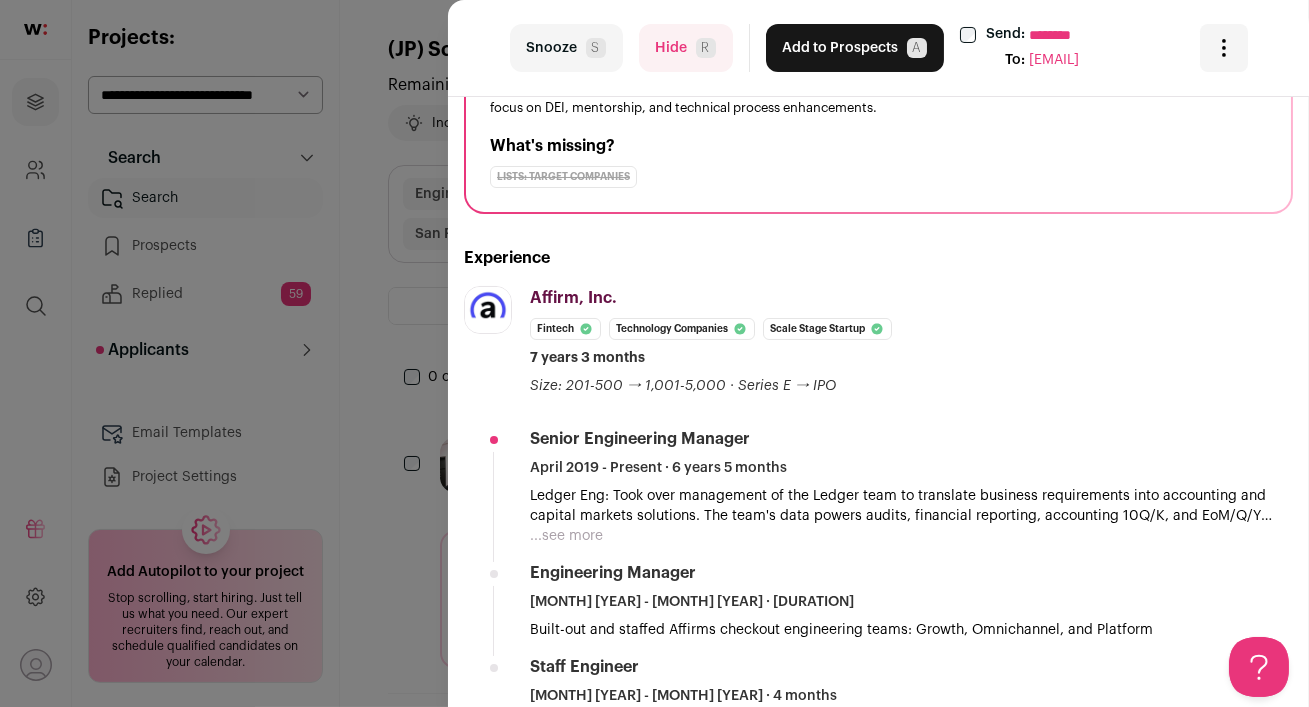 click on "...see more" at bounding box center [566, 536] 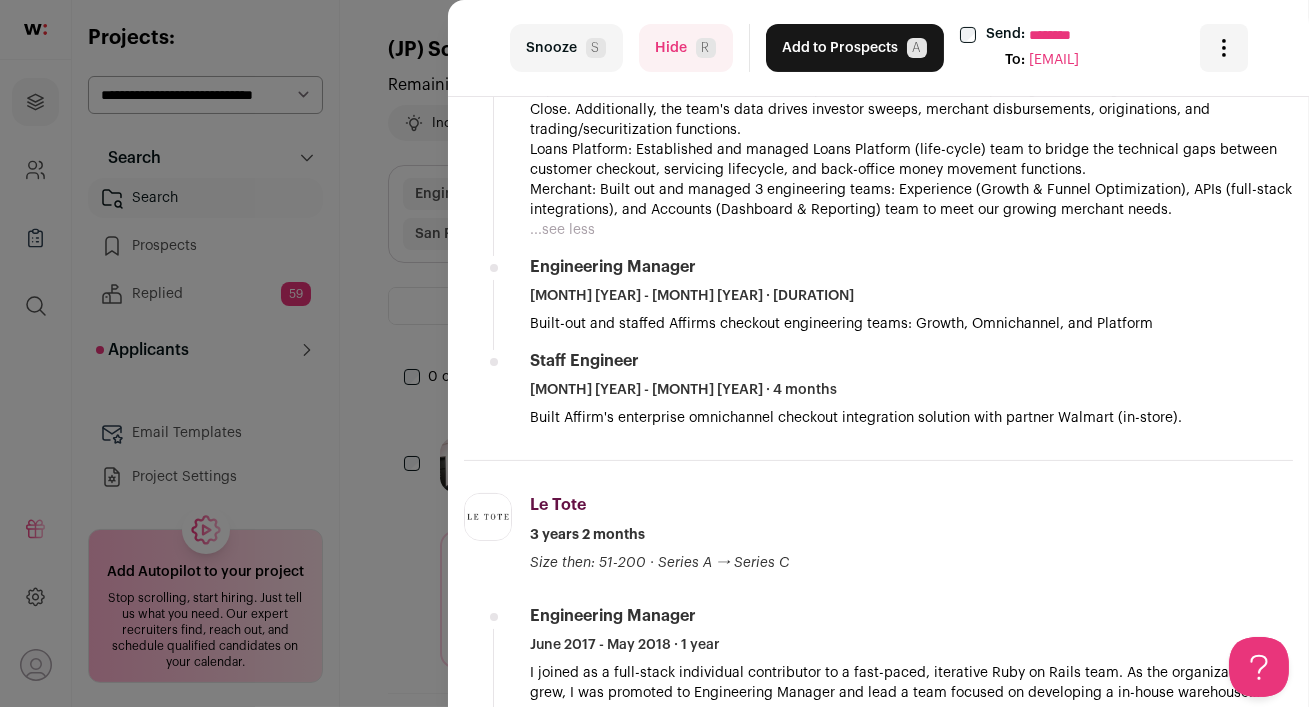 scroll, scrollTop: 0, scrollLeft: 0, axis: both 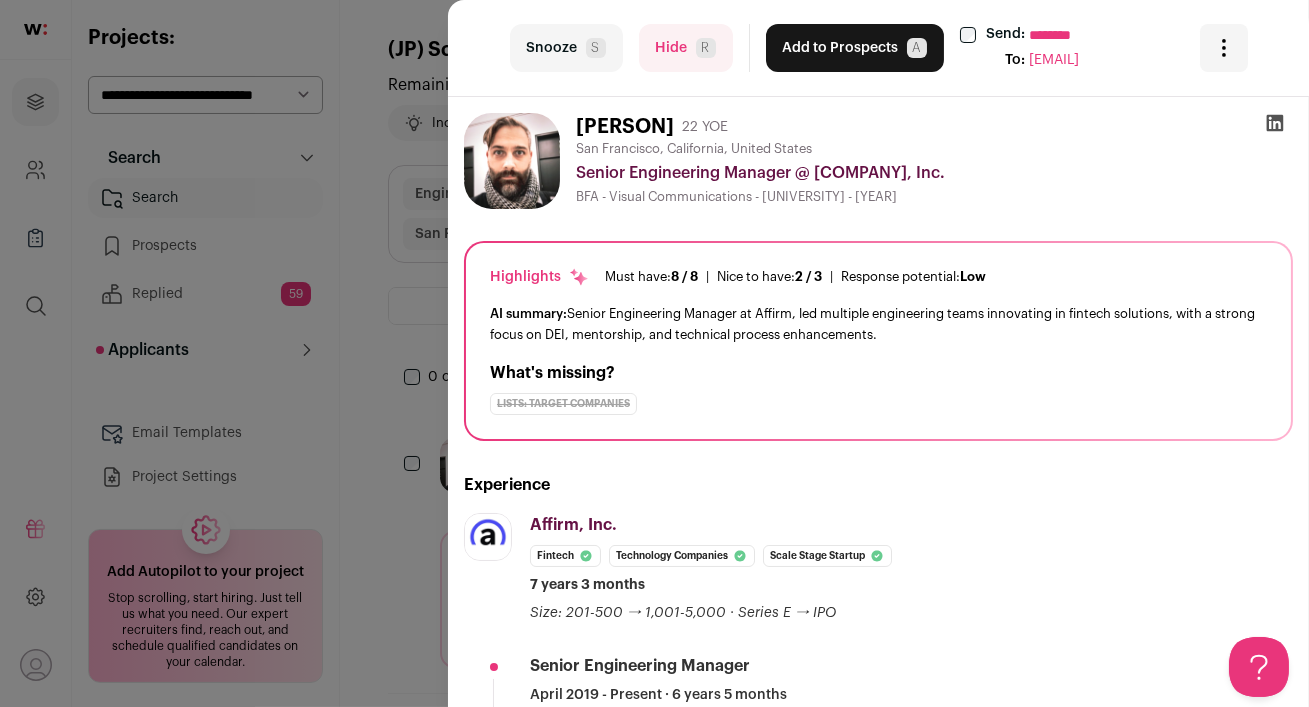 click on "Add to Prospects
A" at bounding box center [855, 48] 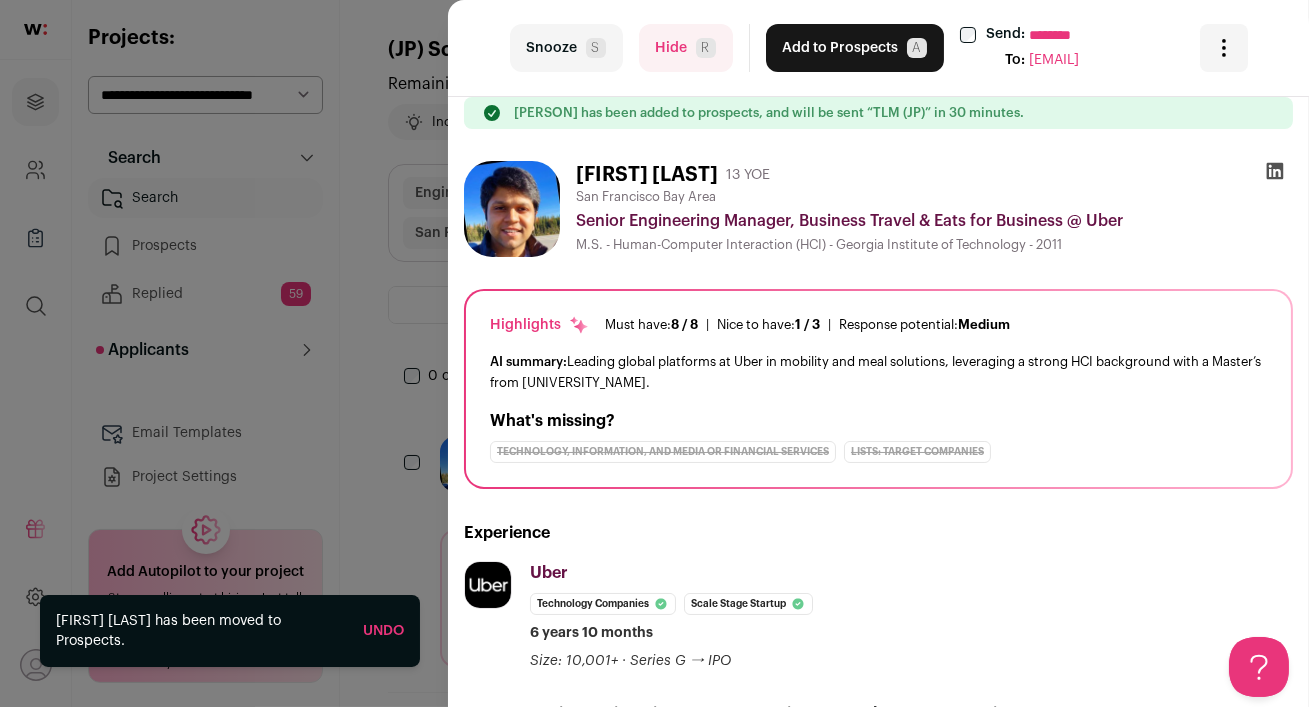 click on "Hide
R" at bounding box center (686, 48) 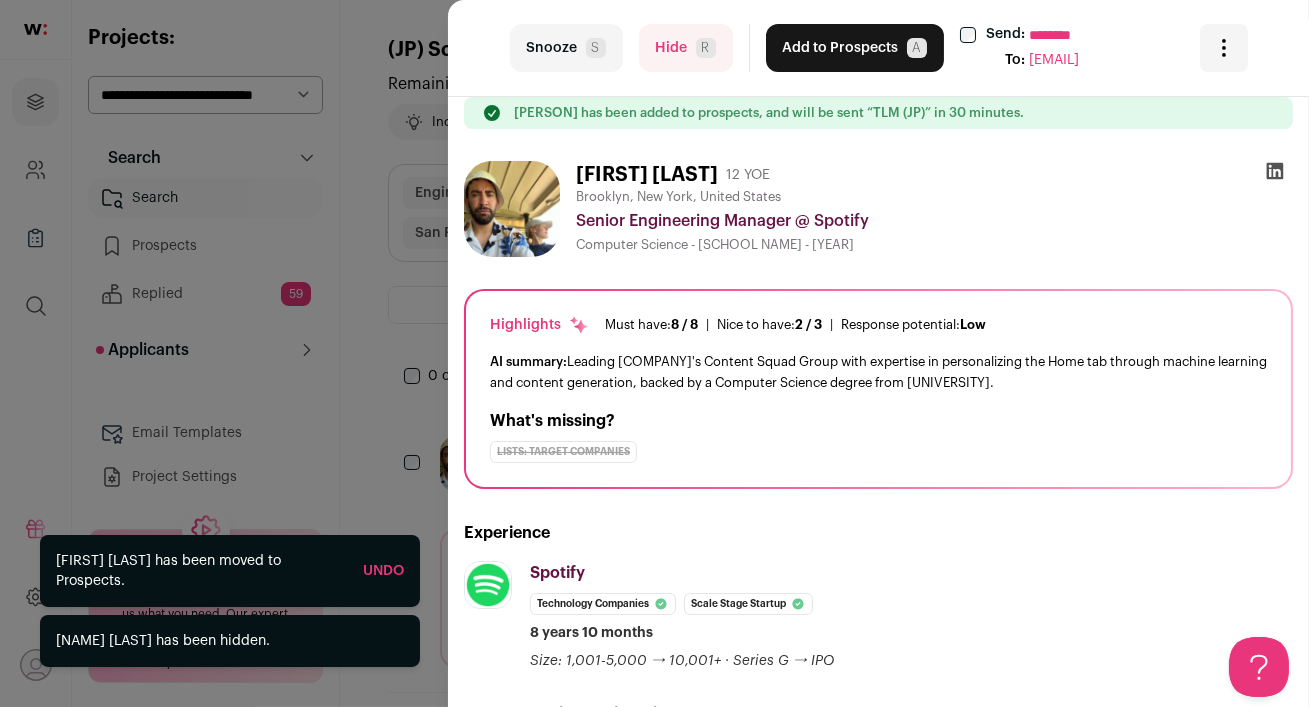 click on "Hide
R" at bounding box center [686, 48] 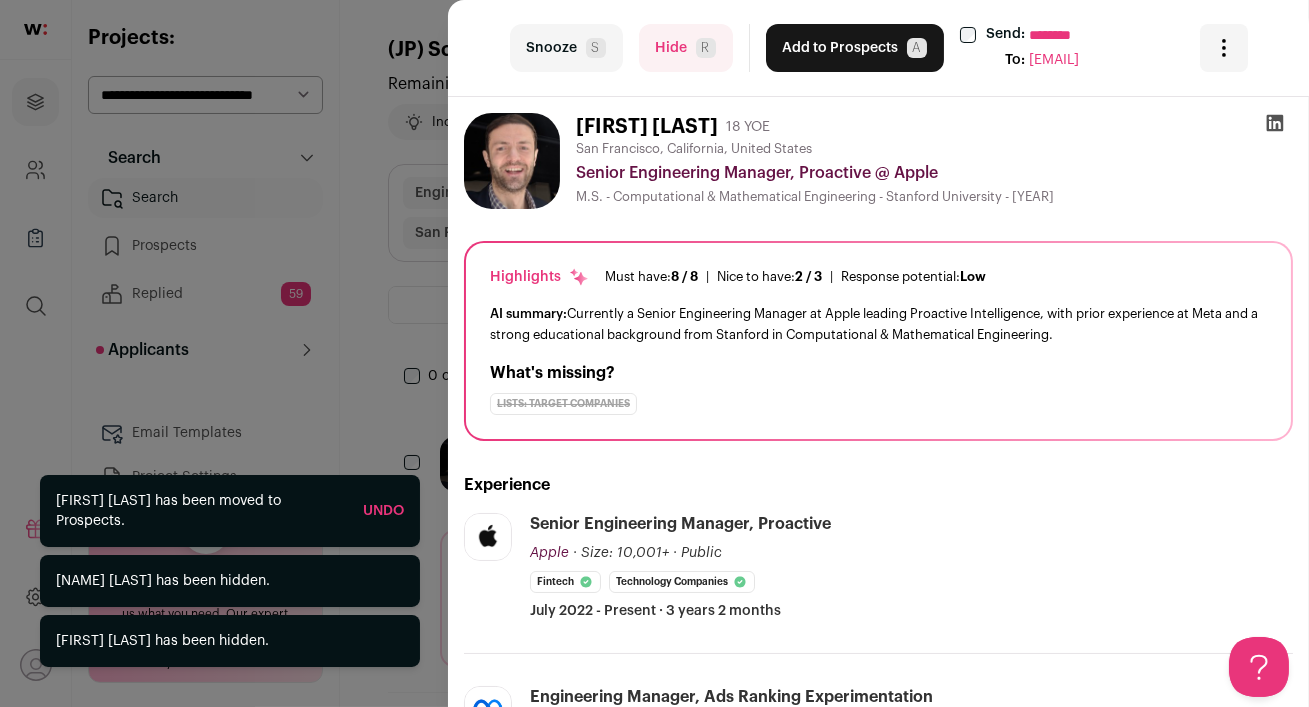click on "Hide
R" at bounding box center (686, 48) 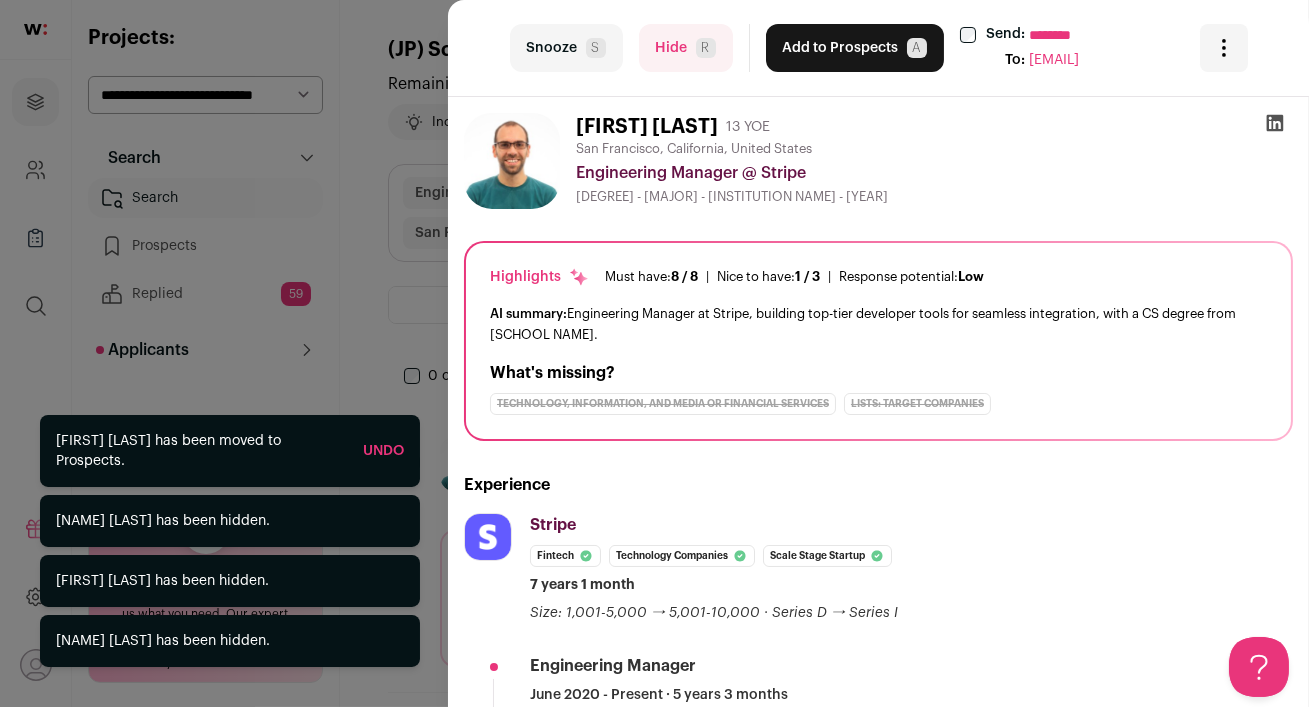 click on "Hide
R" at bounding box center (686, 48) 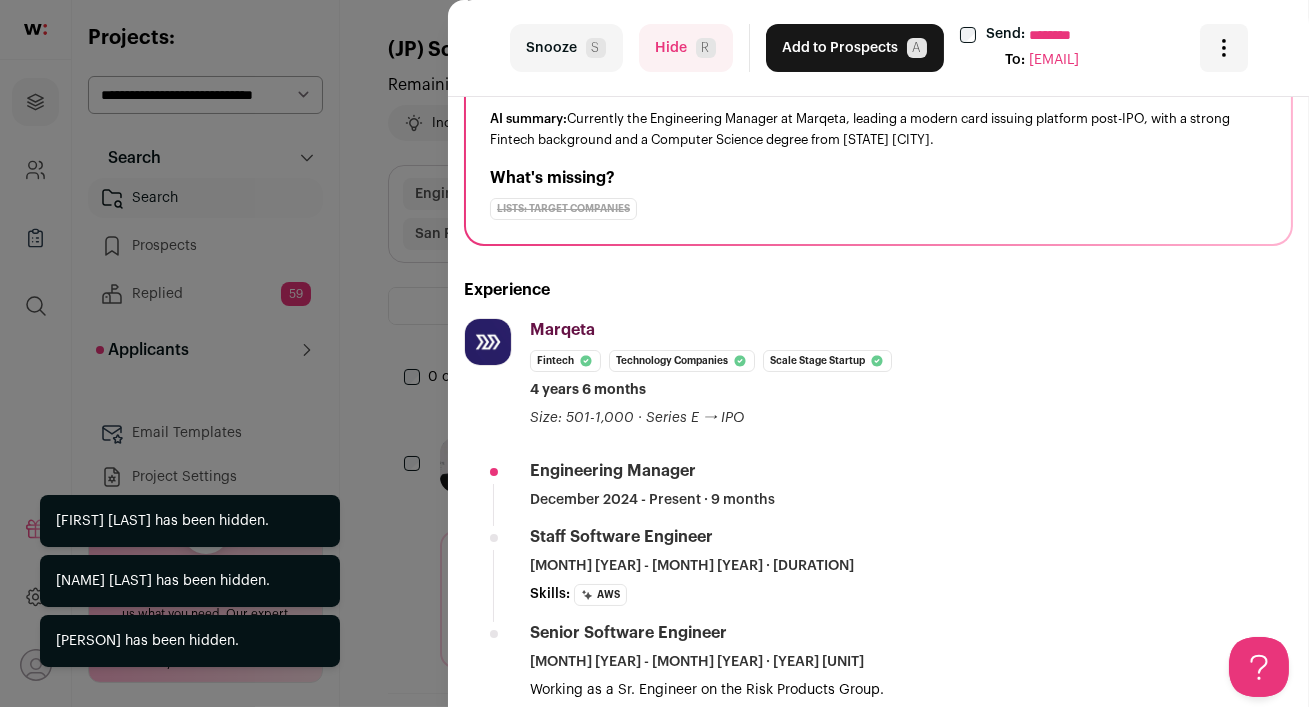 scroll, scrollTop: 240, scrollLeft: 0, axis: vertical 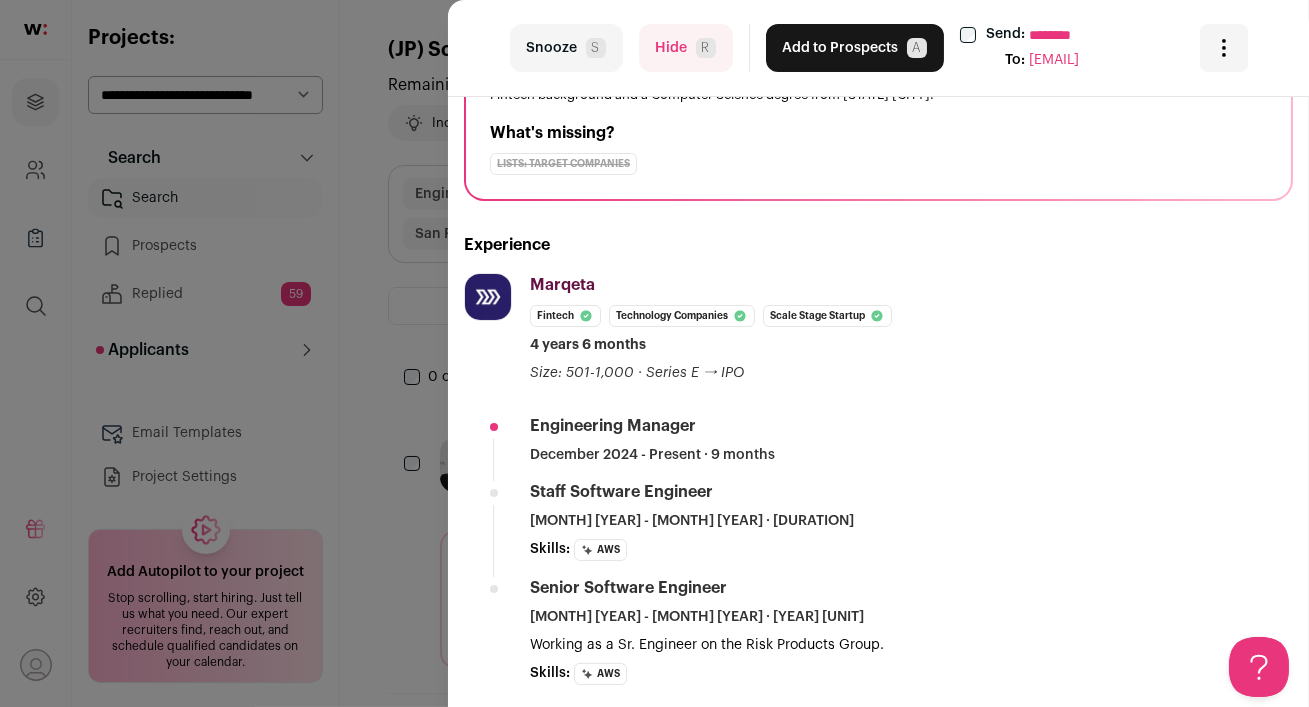 click on "Hide
R" at bounding box center [686, 48] 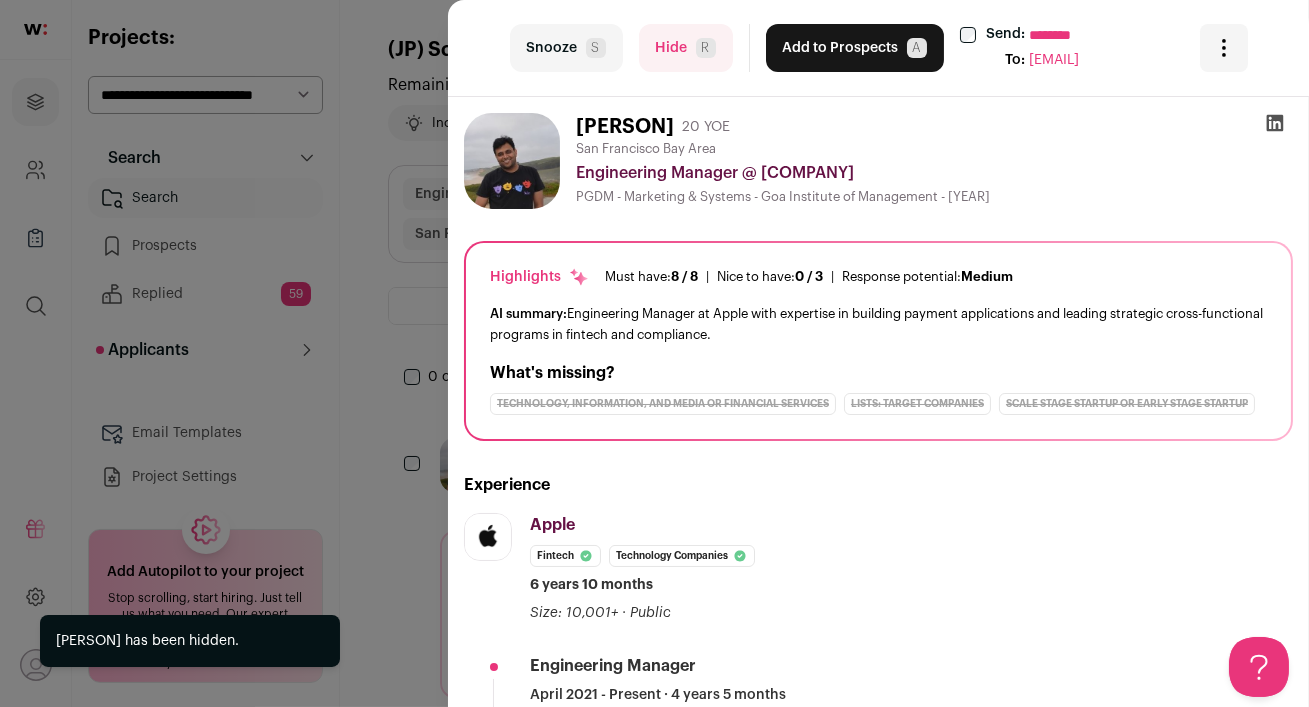 click on "Hide
R" at bounding box center [686, 48] 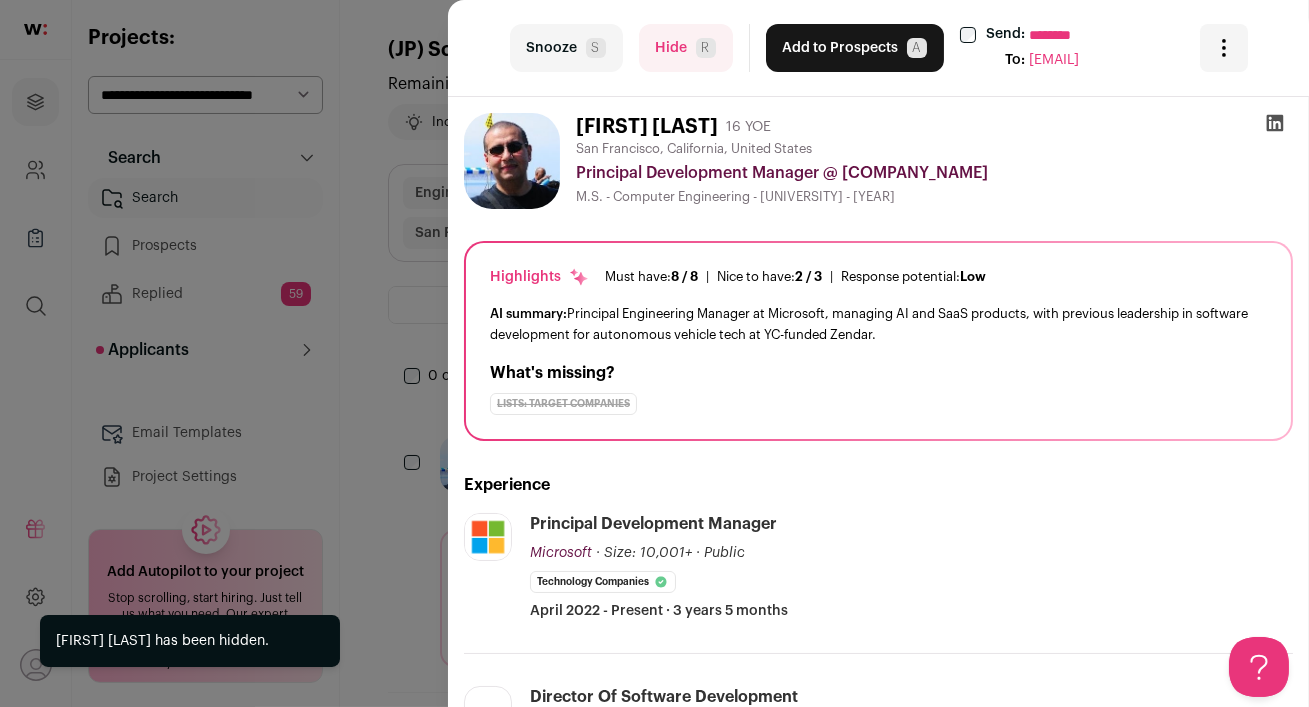 click on "Hide
R" at bounding box center (686, 48) 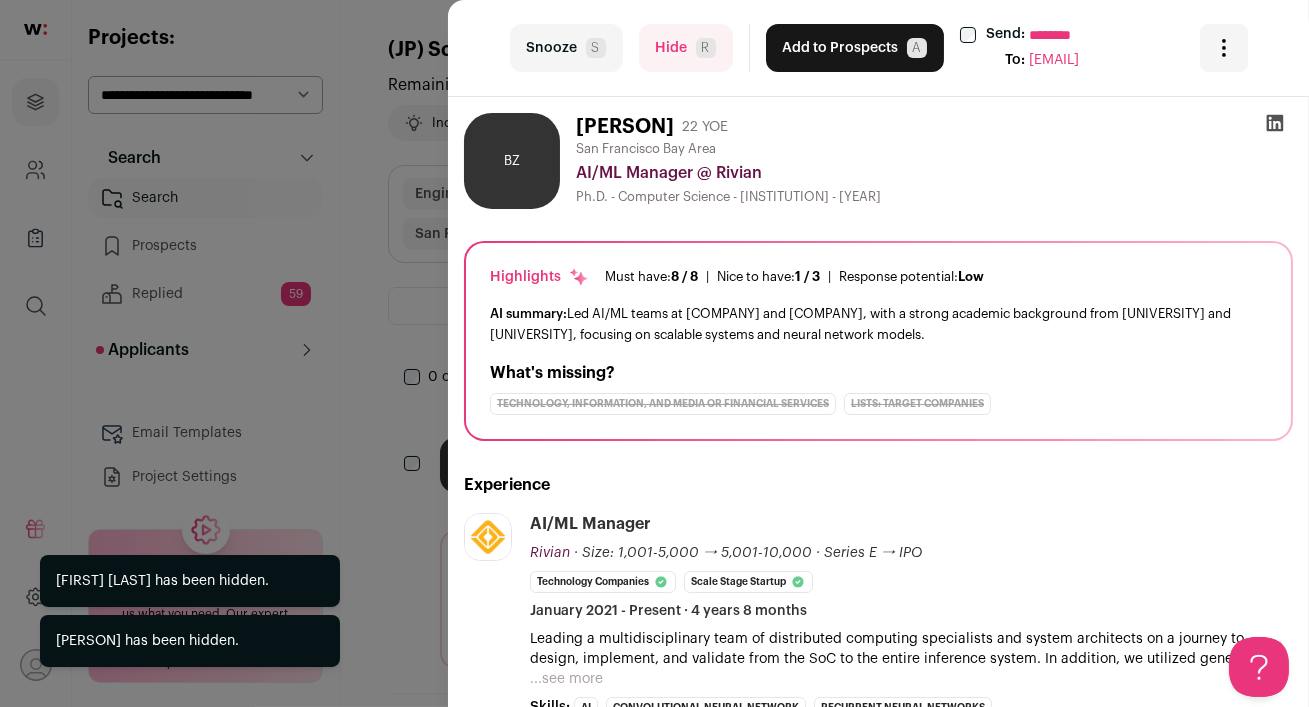scroll, scrollTop: 229, scrollLeft: 0, axis: vertical 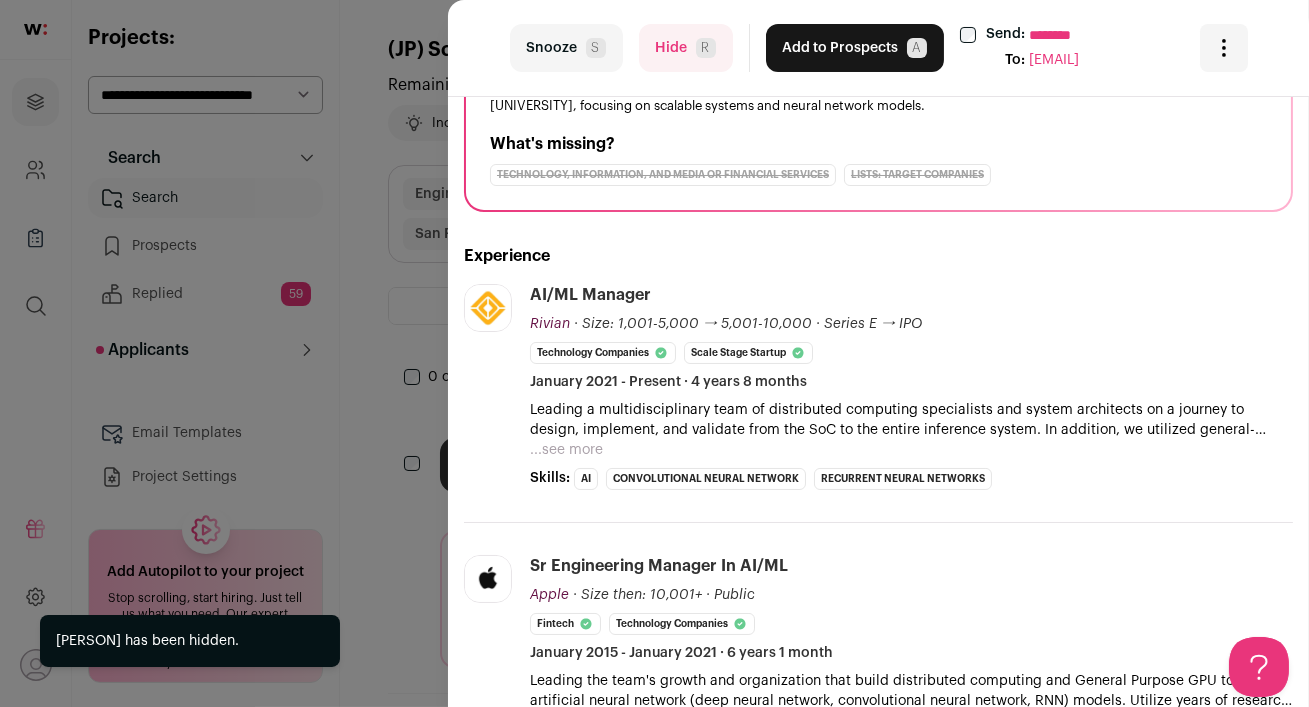 click on "Hide
R" at bounding box center (686, 48) 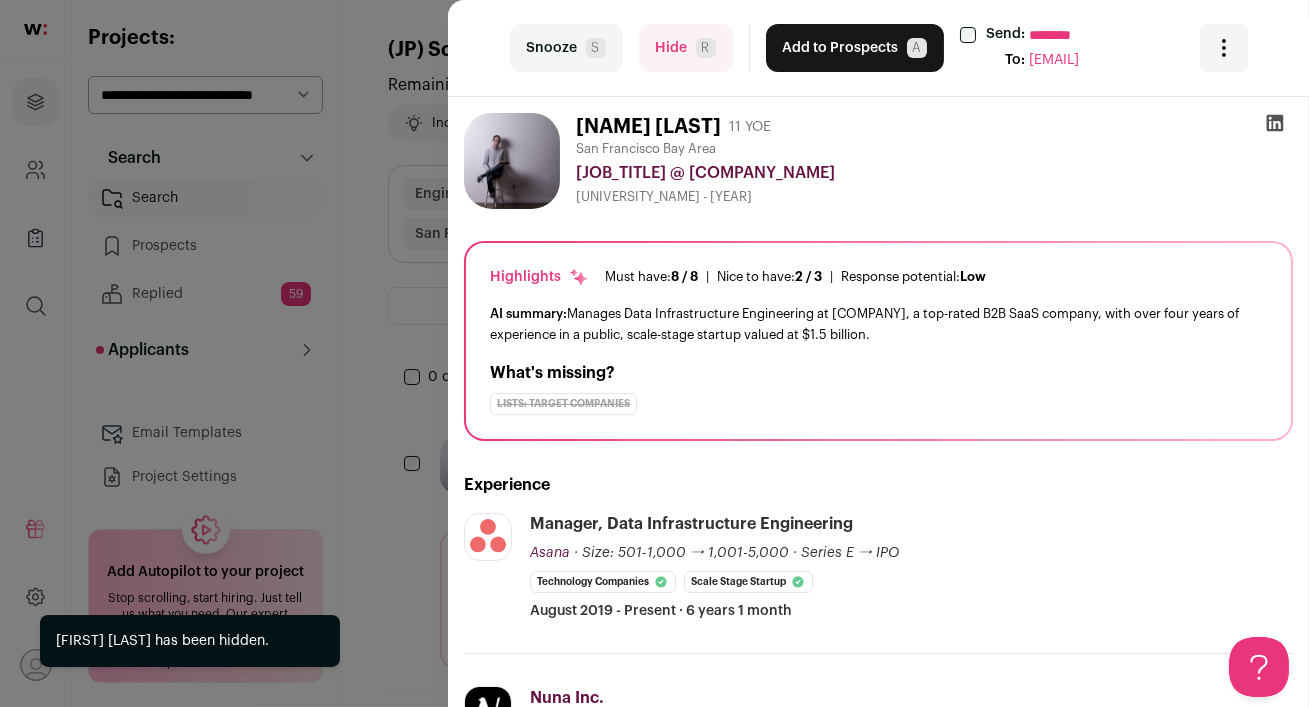click on "Hide
R" at bounding box center [686, 48] 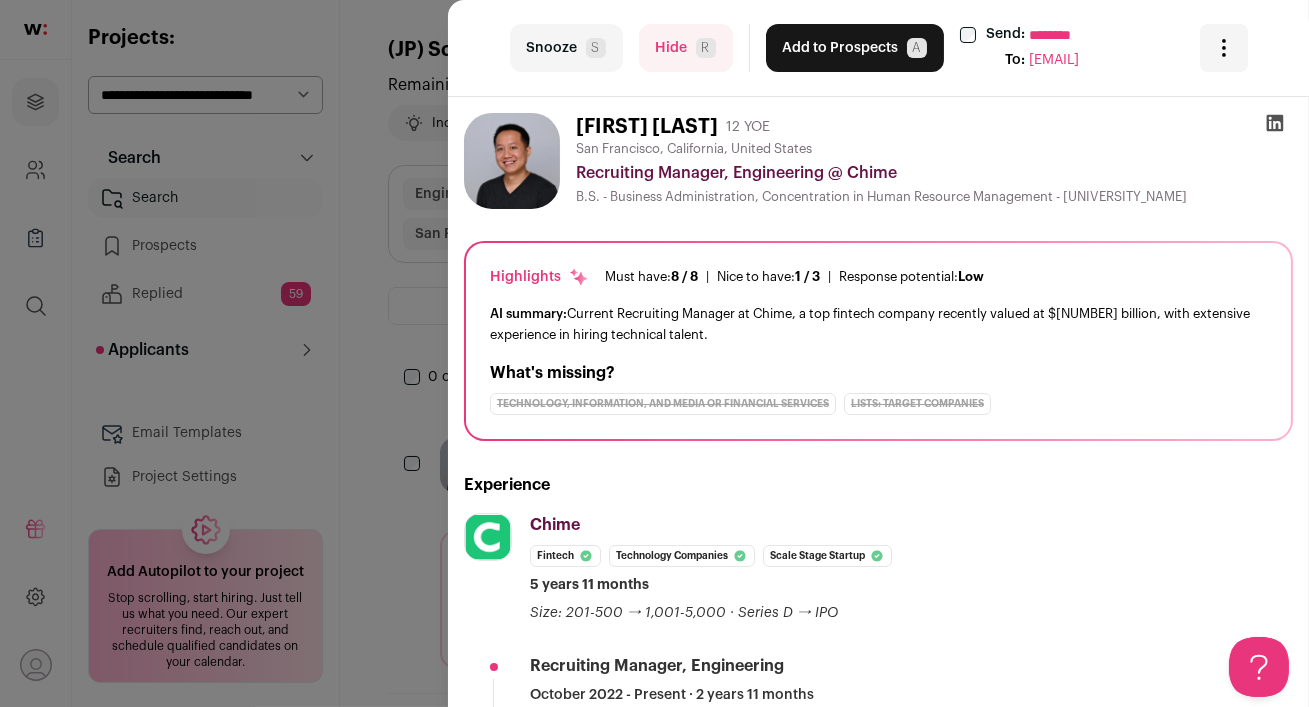 click on "Hide
R" at bounding box center [686, 48] 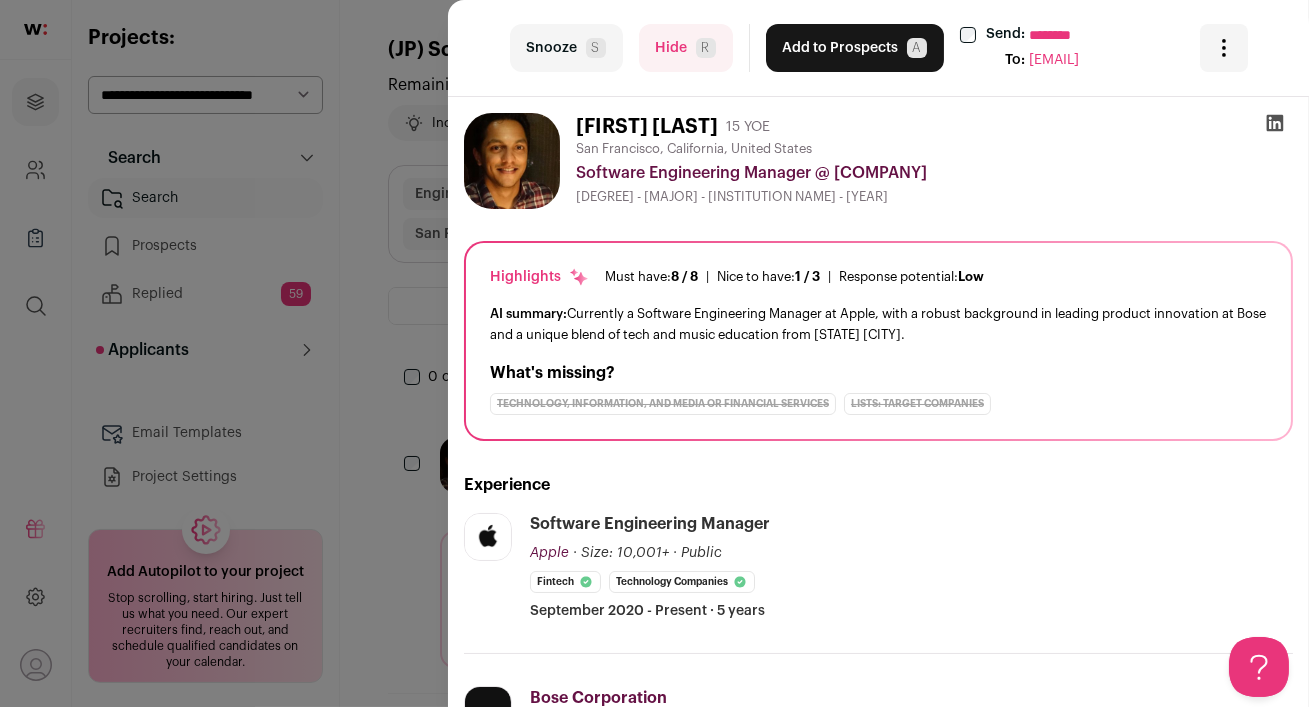 click on "Hide
R" at bounding box center [686, 48] 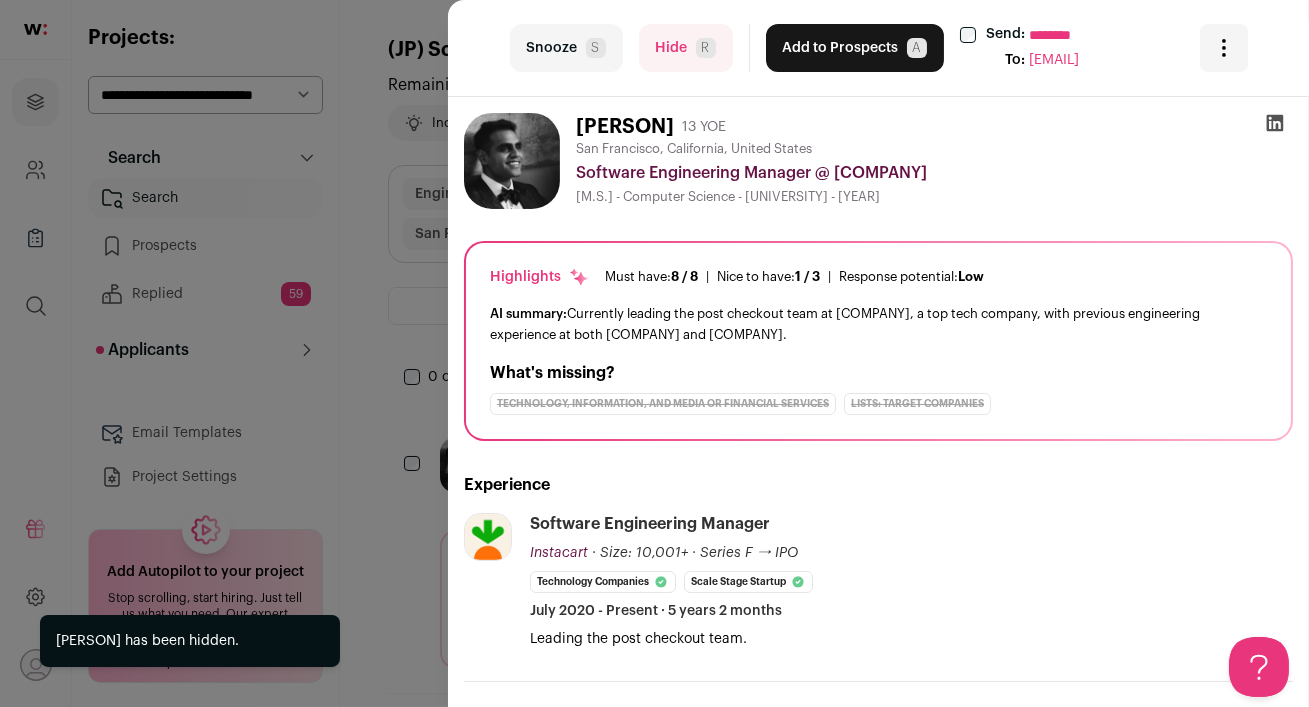 click on "Hide
R" at bounding box center [686, 48] 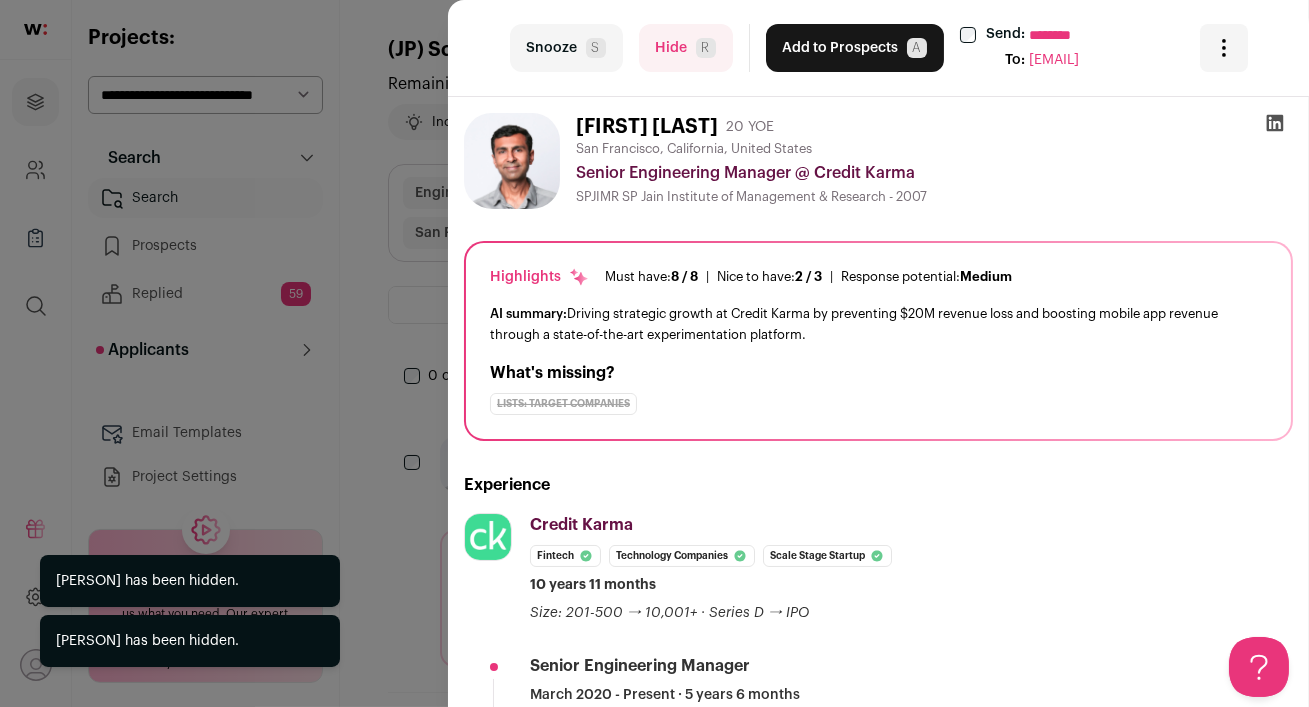 click on "Hide
R" at bounding box center [686, 48] 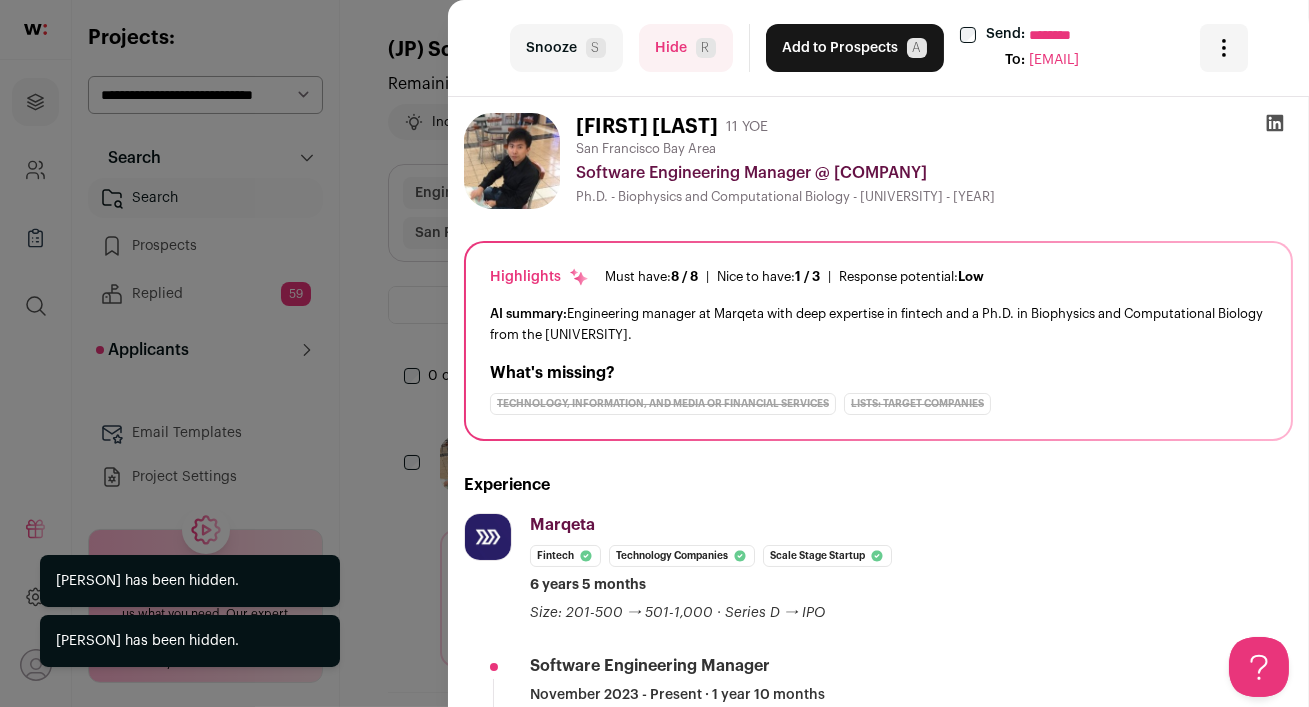 click on "Hide
R" at bounding box center (686, 48) 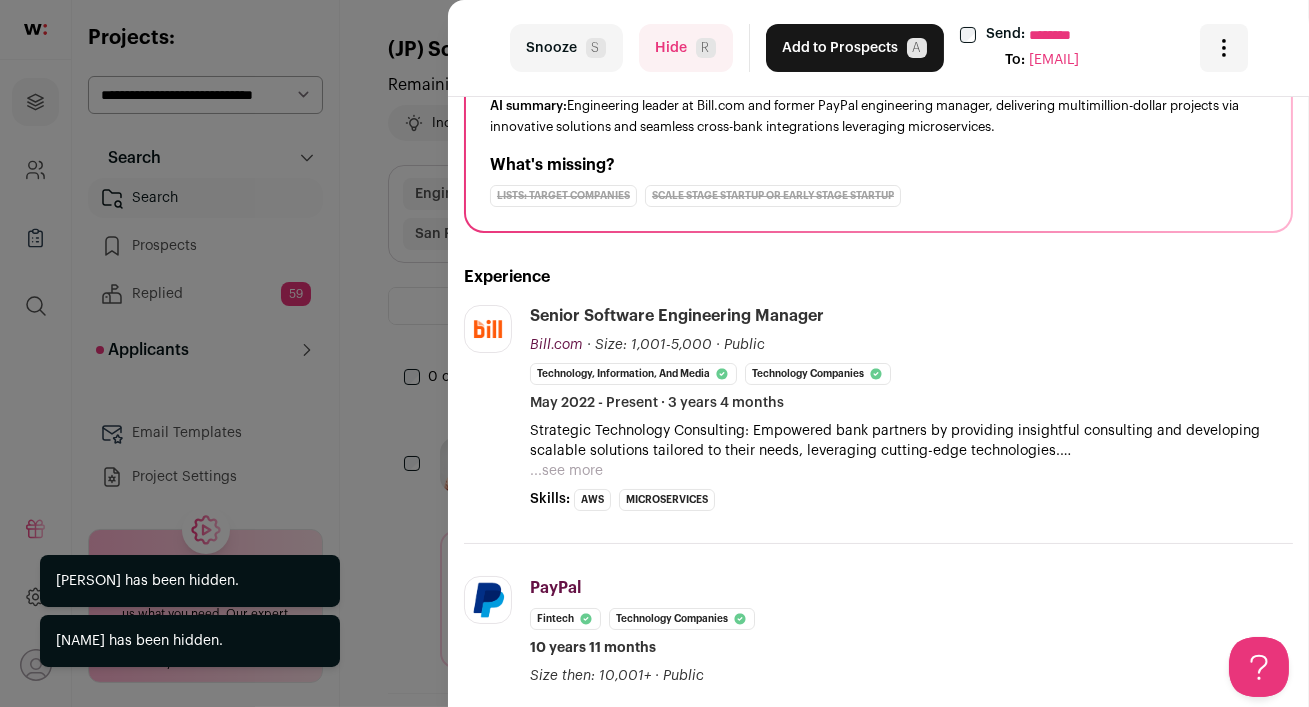scroll, scrollTop: 212, scrollLeft: 0, axis: vertical 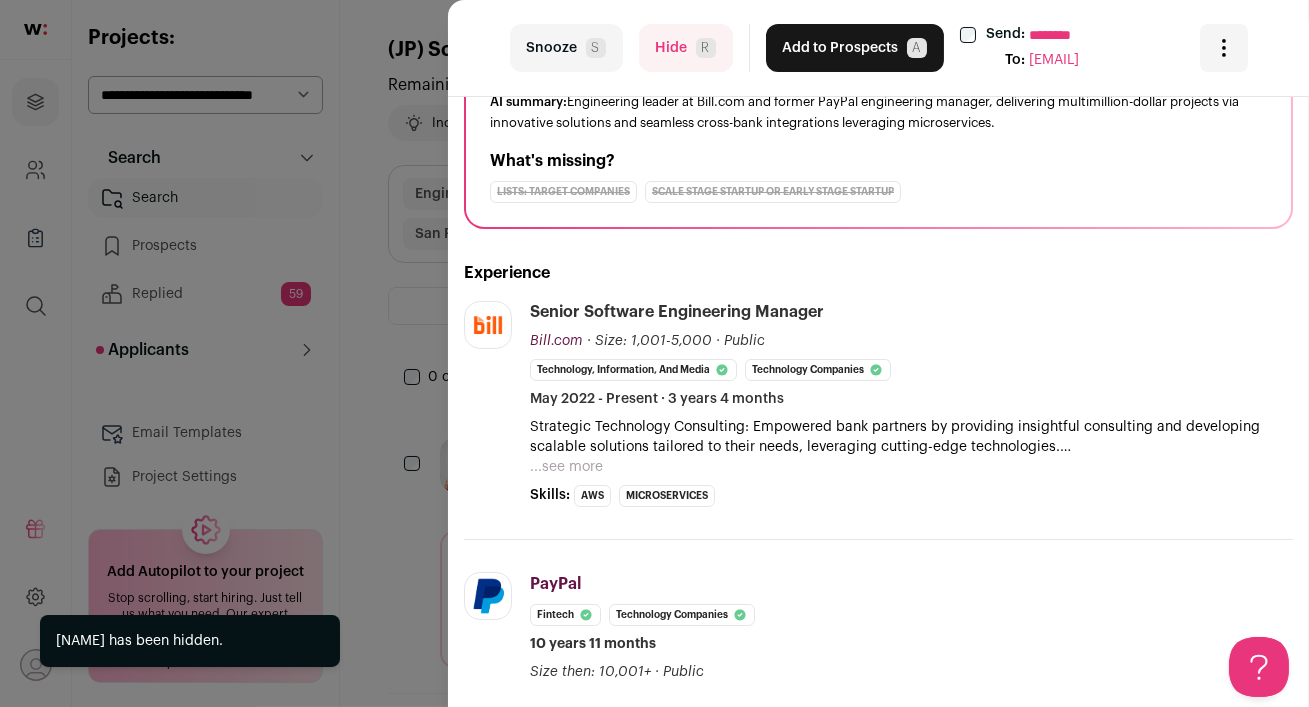 click on "Hide
R" at bounding box center (686, 48) 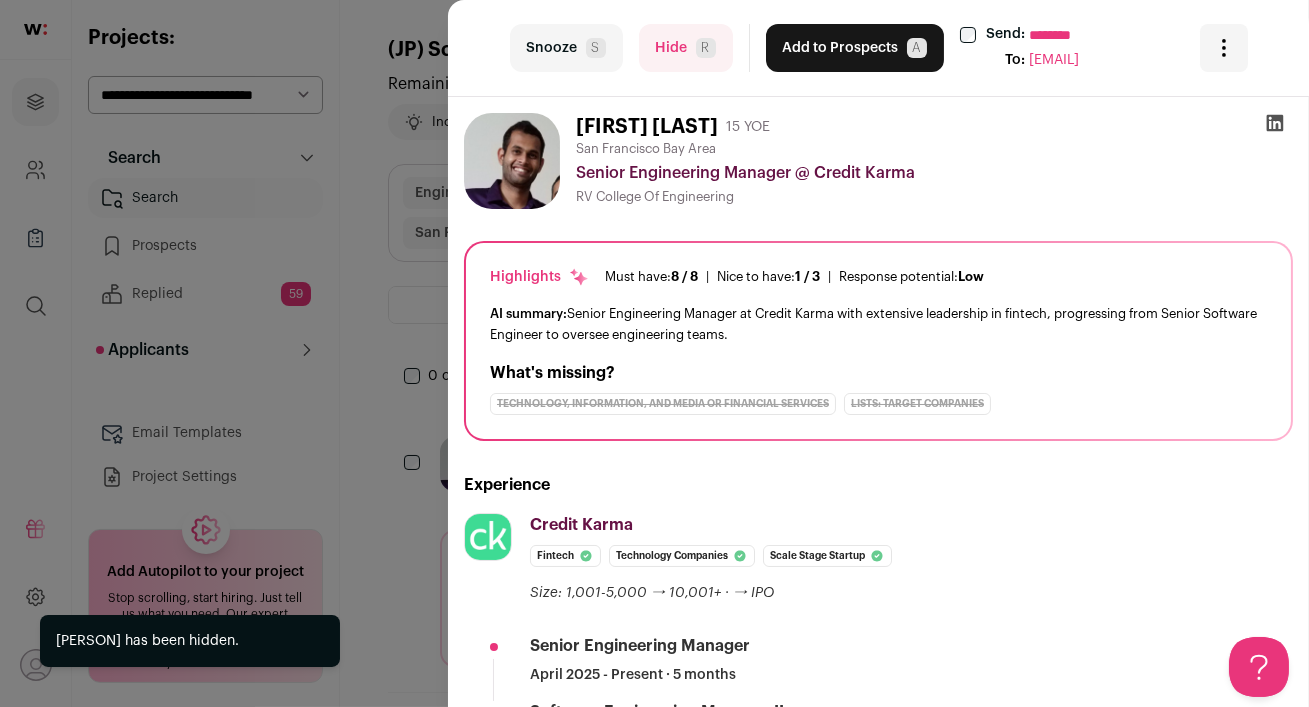 click on "Hide
R" at bounding box center [686, 48] 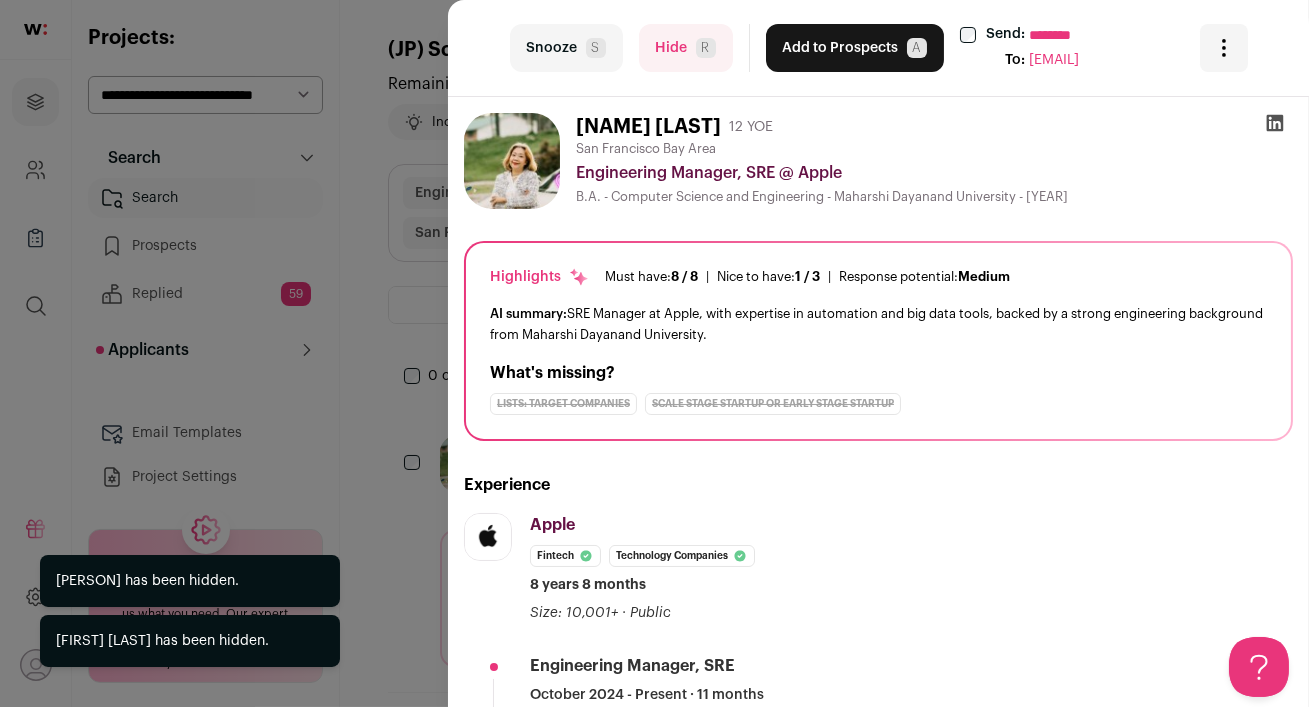 click on "Hide
R" at bounding box center (686, 48) 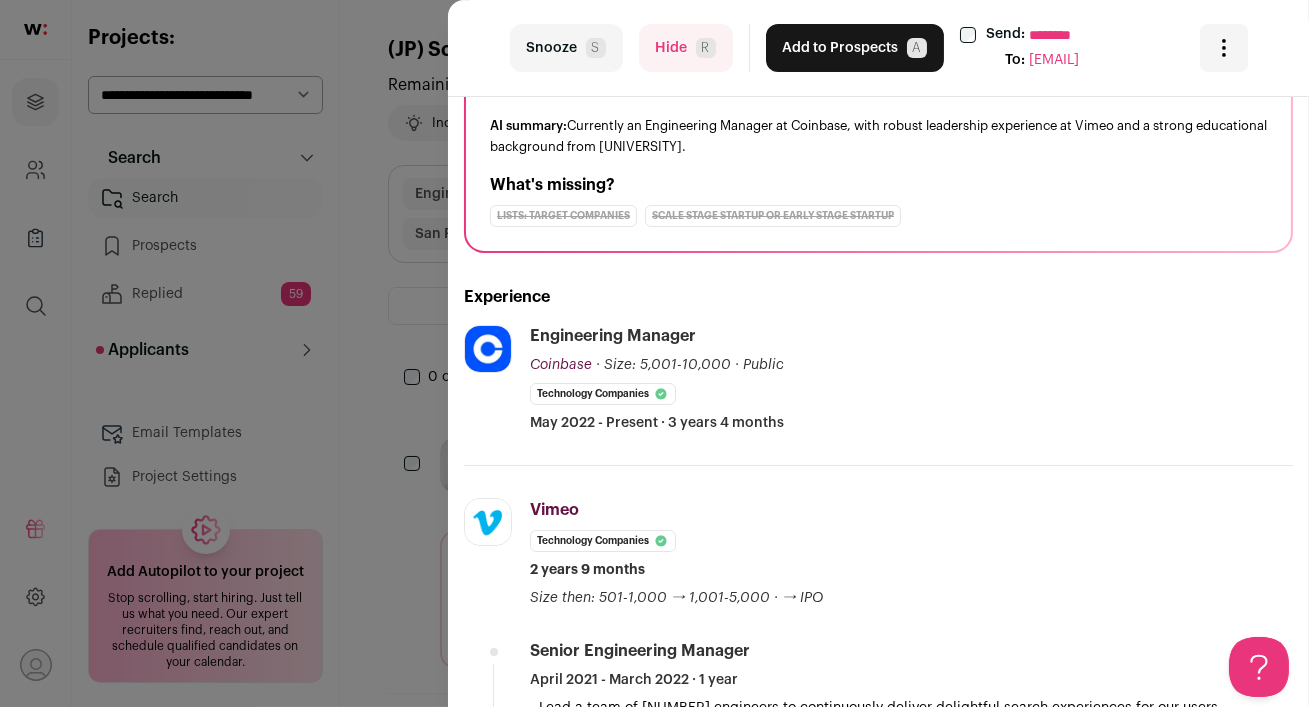 scroll, scrollTop: 189, scrollLeft: 0, axis: vertical 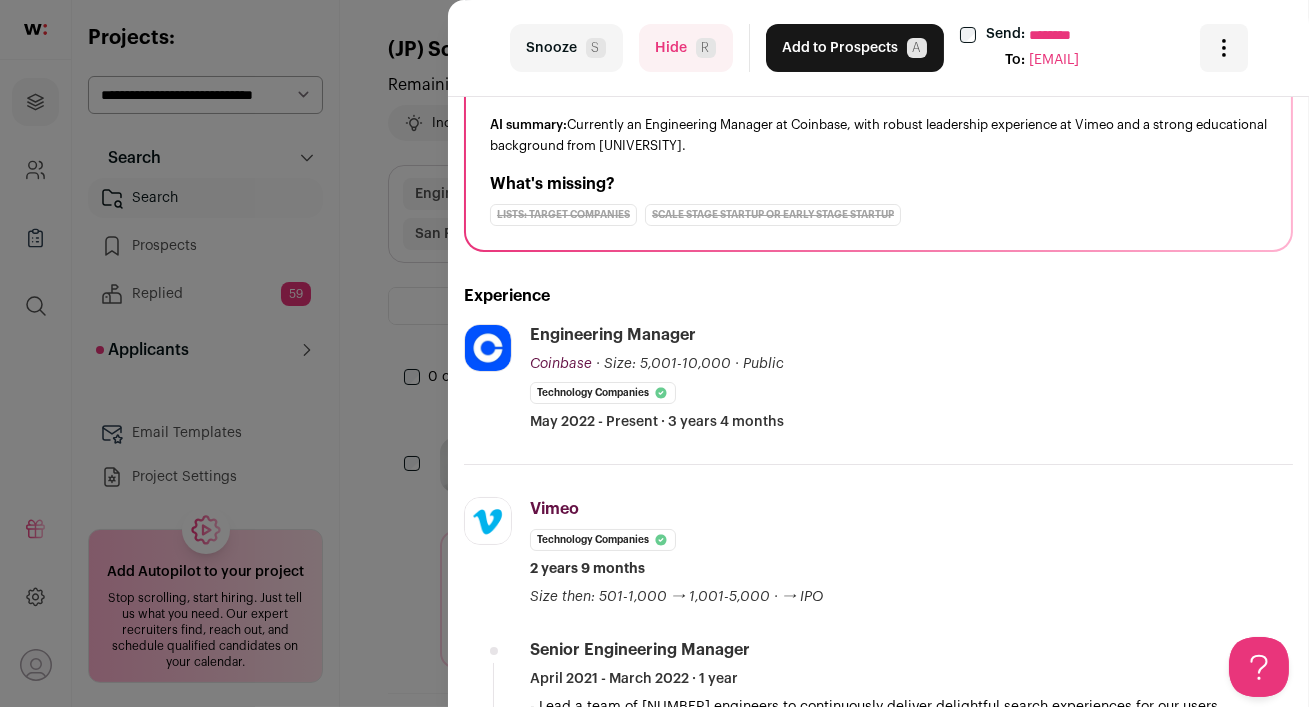 click on "Hide
R" at bounding box center [686, 48] 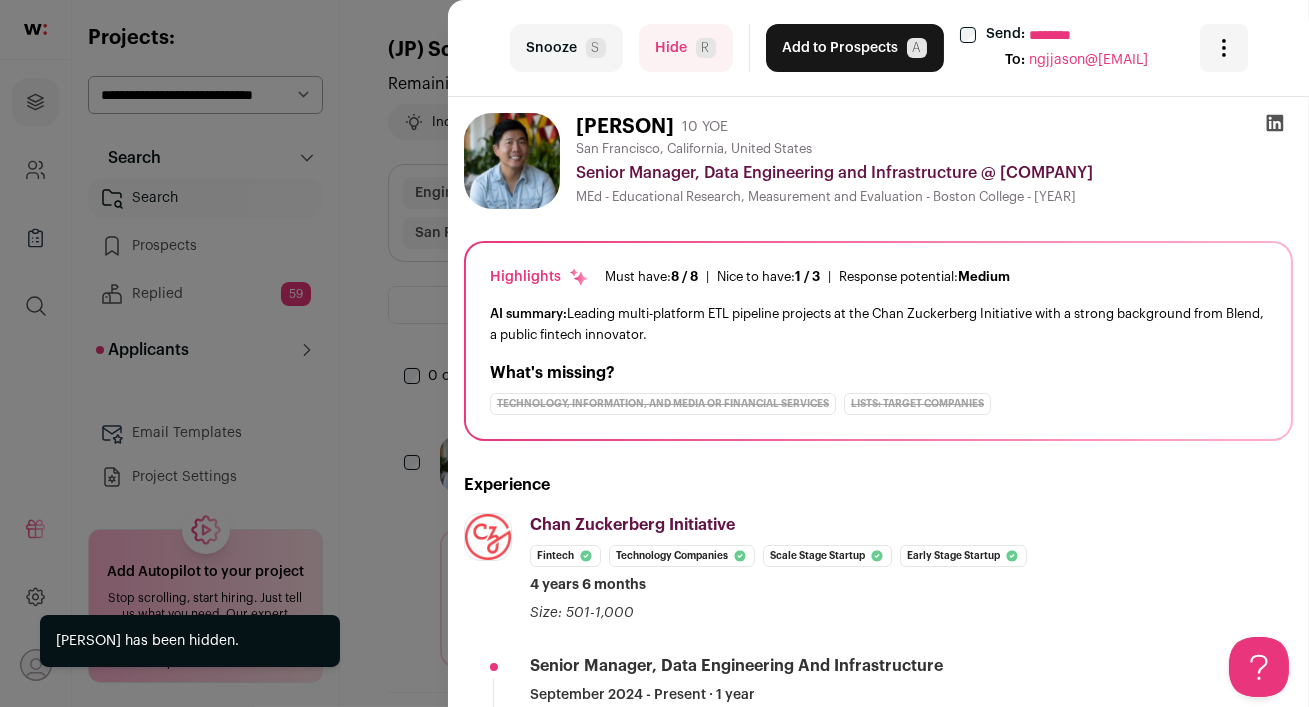 click on "last
Snooze
S
Hide
R
Add to Prospects
A
Send:
********
To:
[EMAIL]" at bounding box center [654, 353] 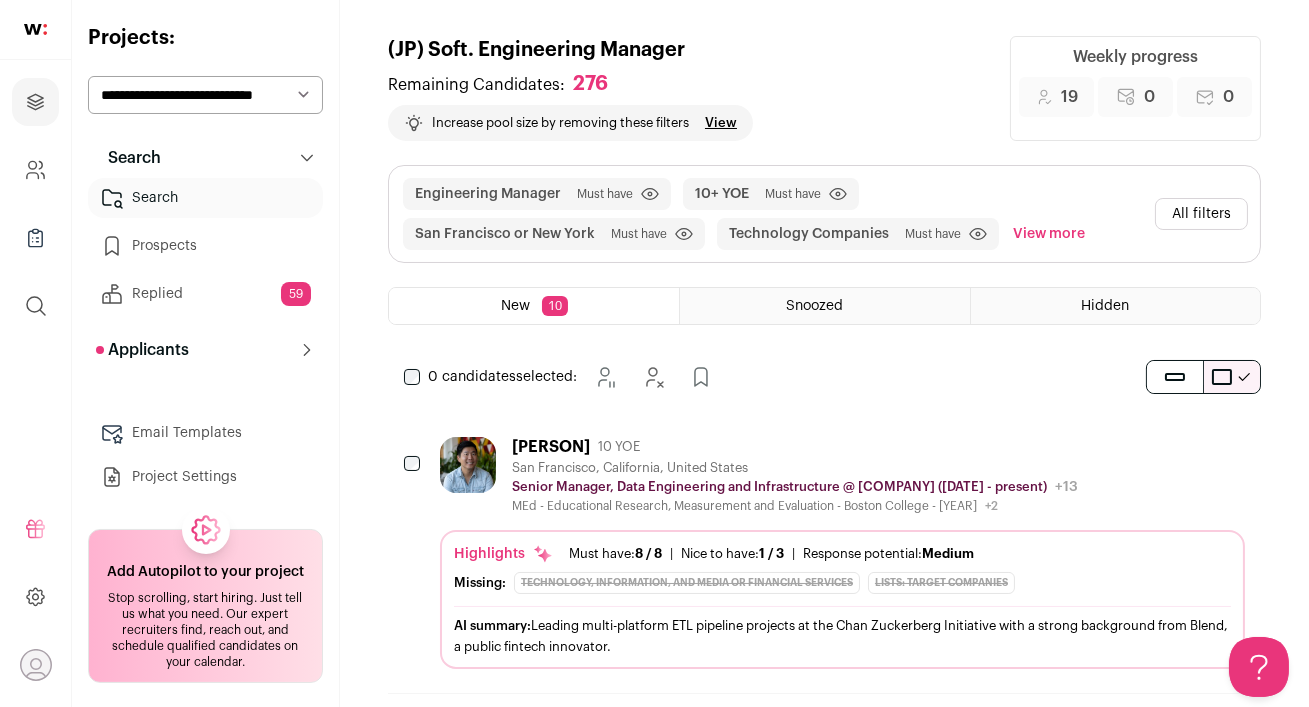 click on "[NAME]
10 YOE" at bounding box center [795, 447] 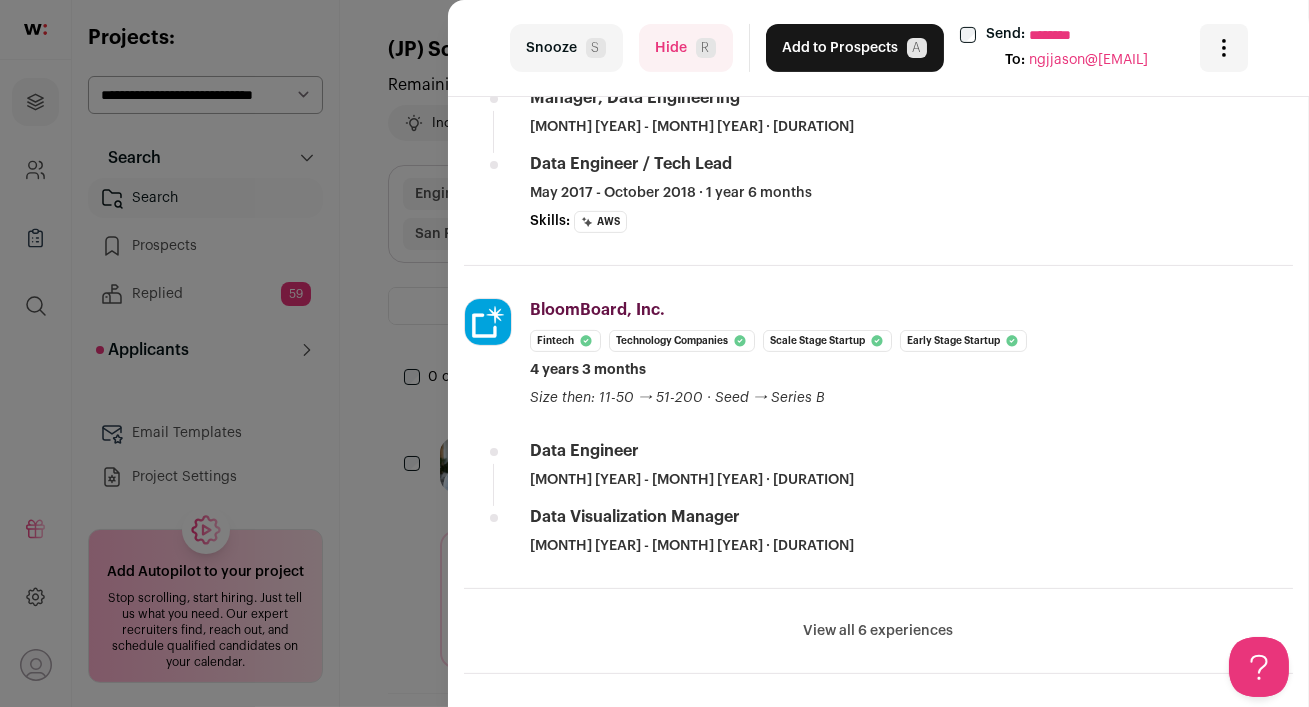 scroll, scrollTop: 1550, scrollLeft: 0, axis: vertical 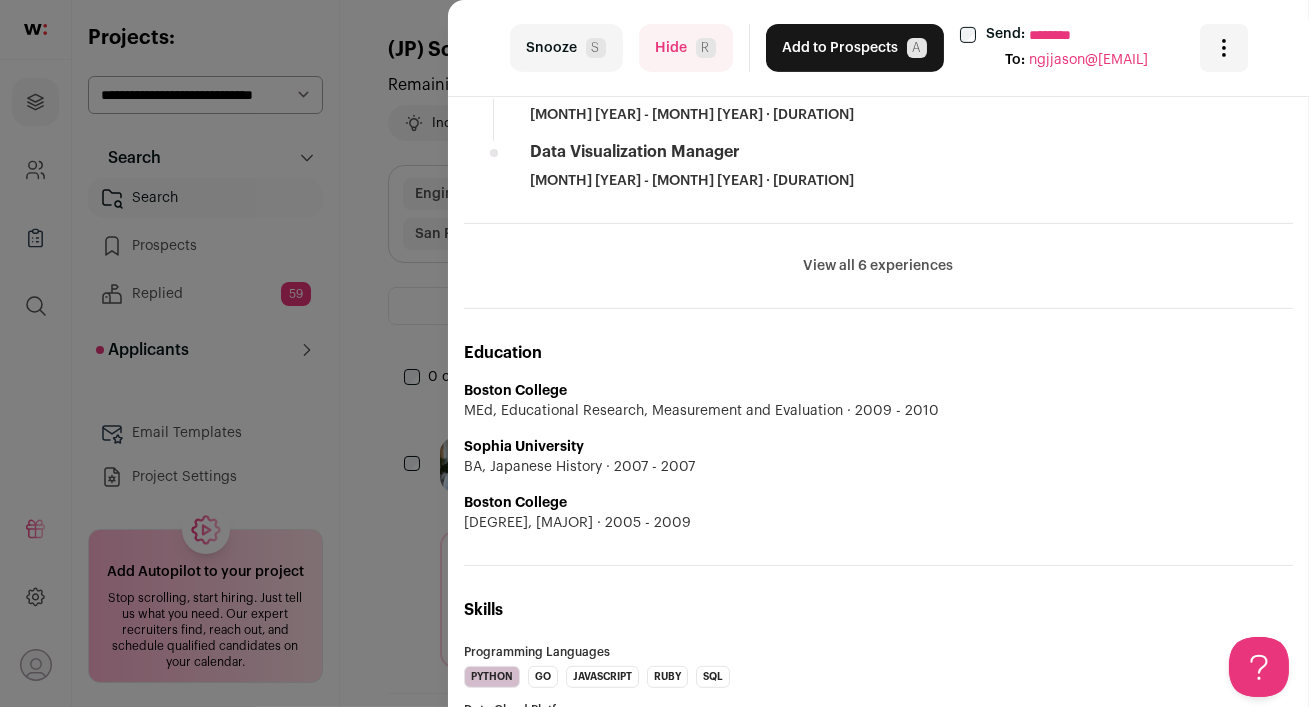 click on "View all 6 experiences" at bounding box center [879, 266] 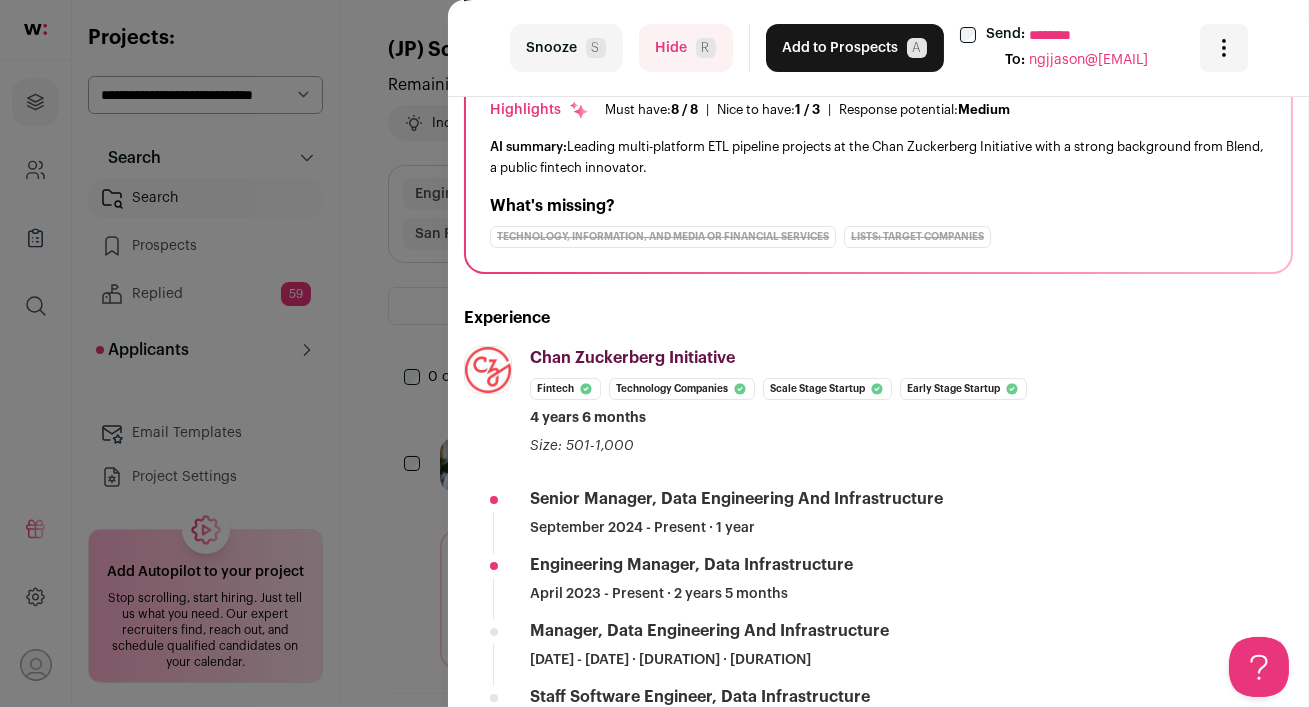 scroll, scrollTop: 0, scrollLeft: 0, axis: both 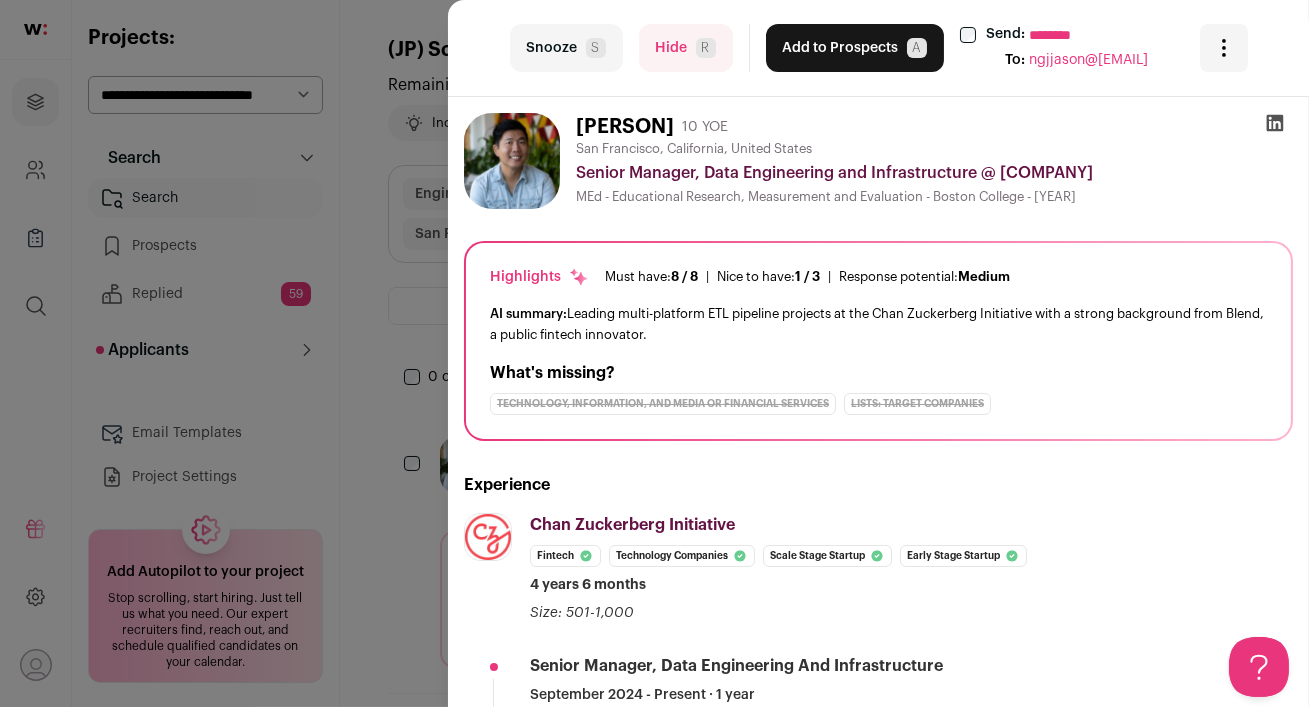 click 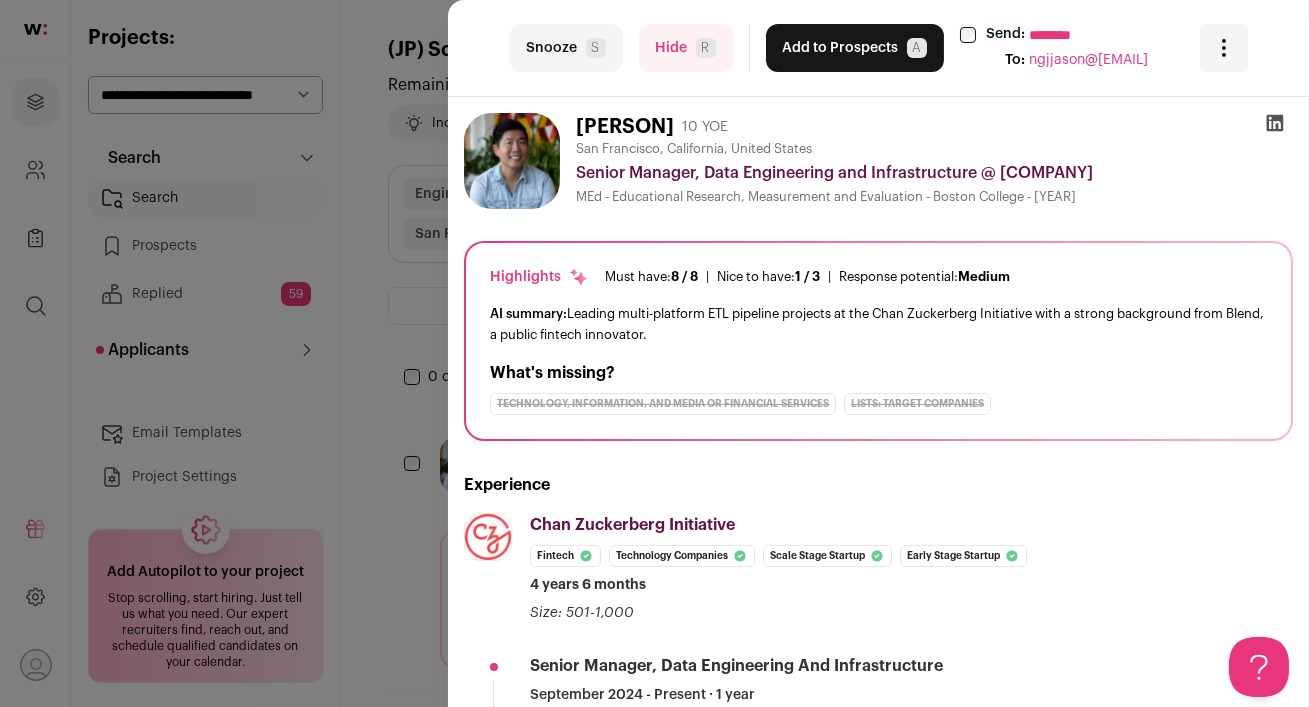 scroll, scrollTop: 2, scrollLeft: 0, axis: vertical 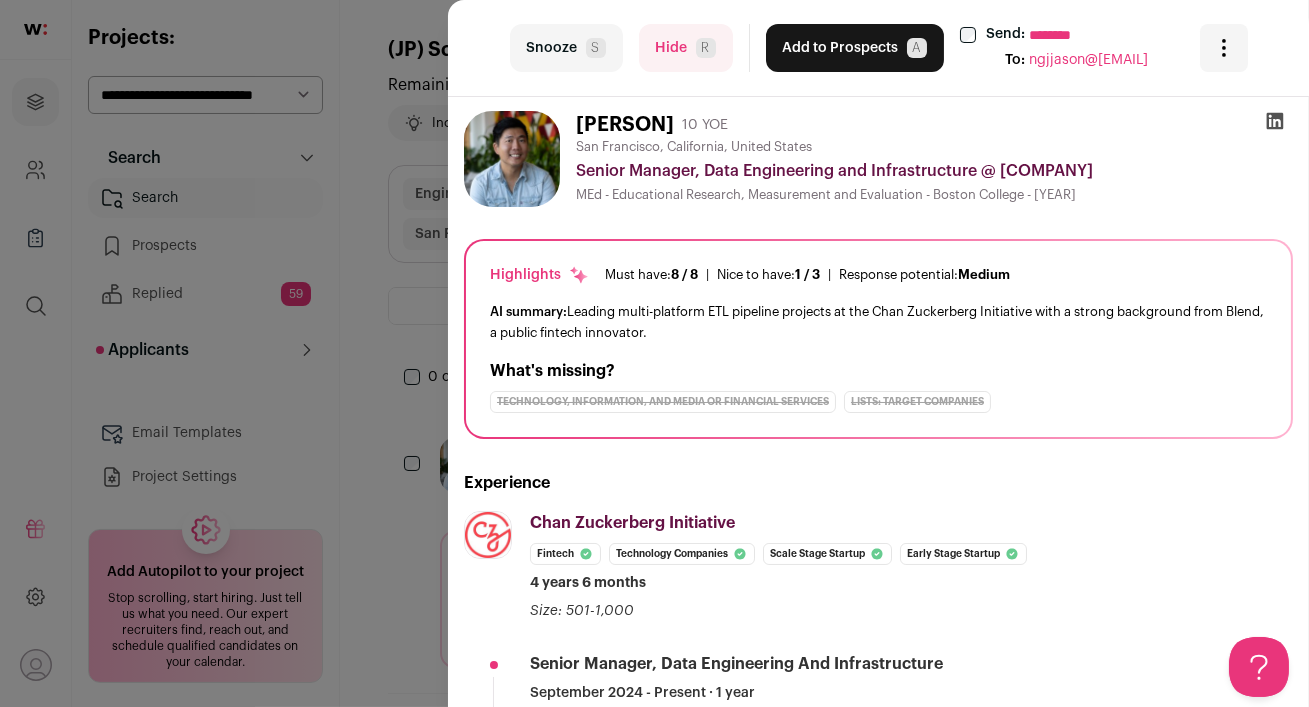 click on "Hide
R" at bounding box center [686, 48] 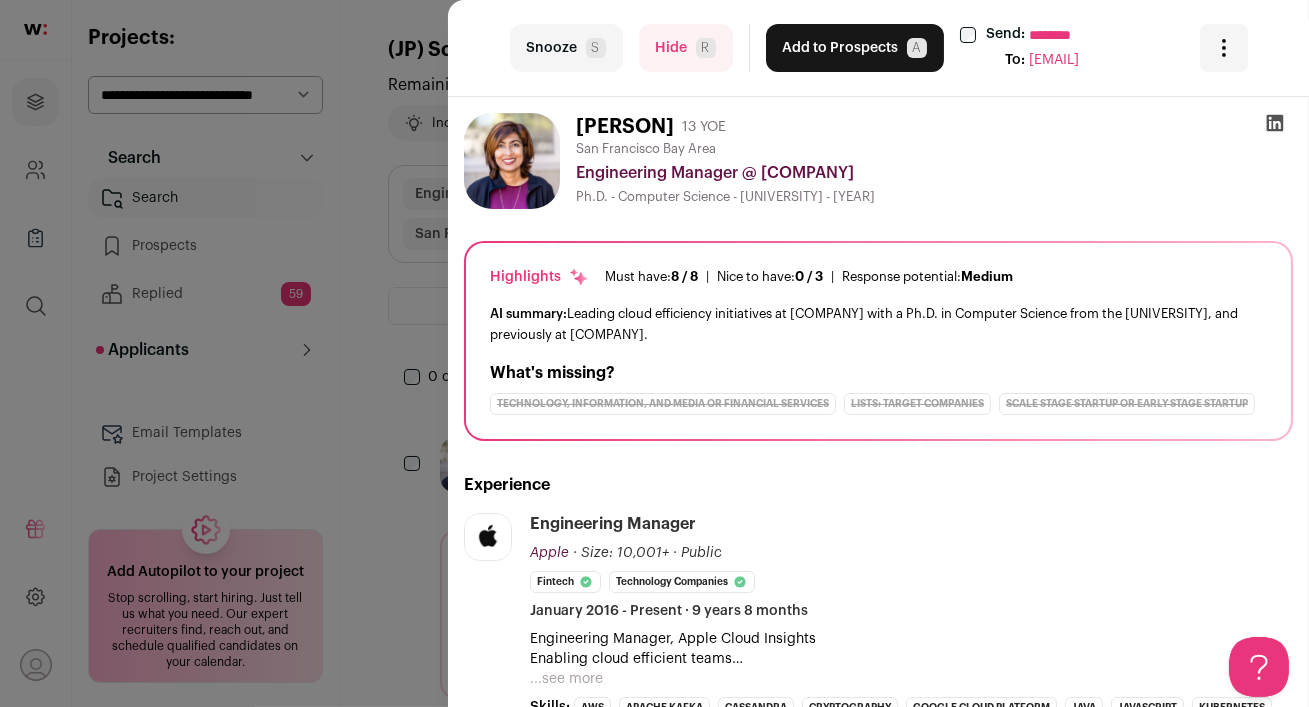 click on "Hide
R" at bounding box center (686, 48) 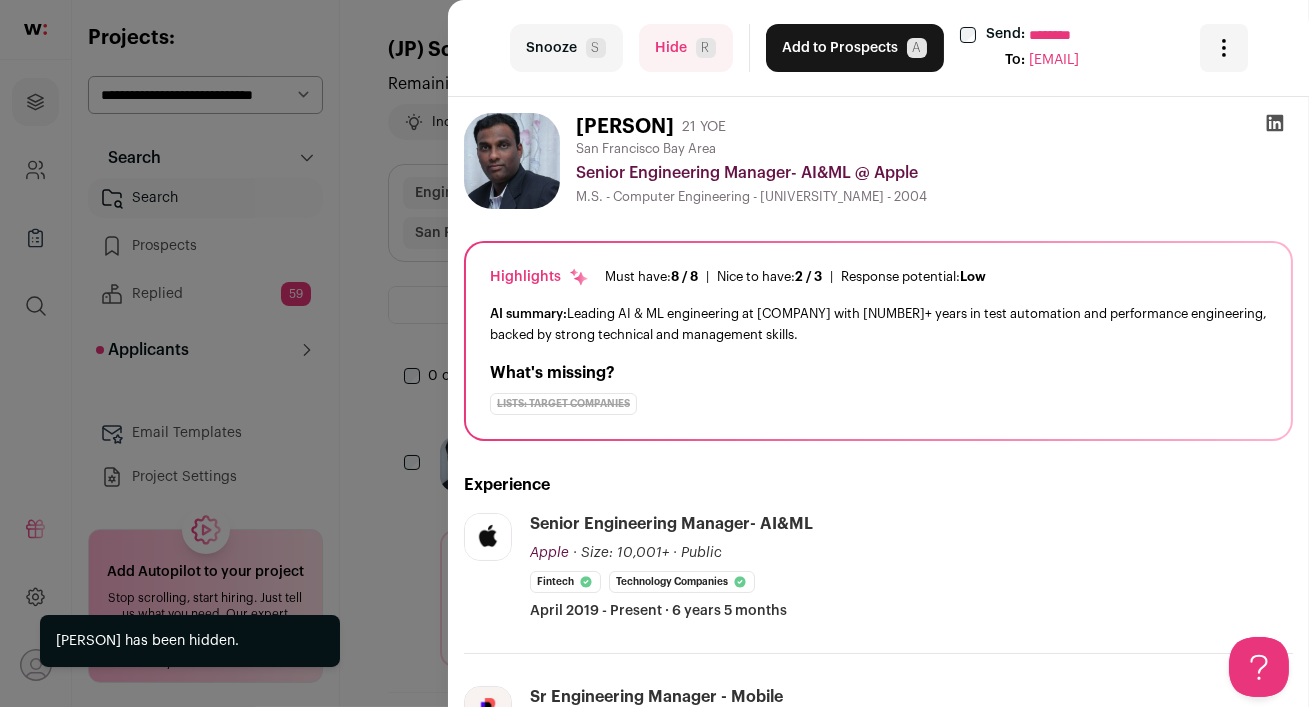 click on "Hide
R" at bounding box center (686, 48) 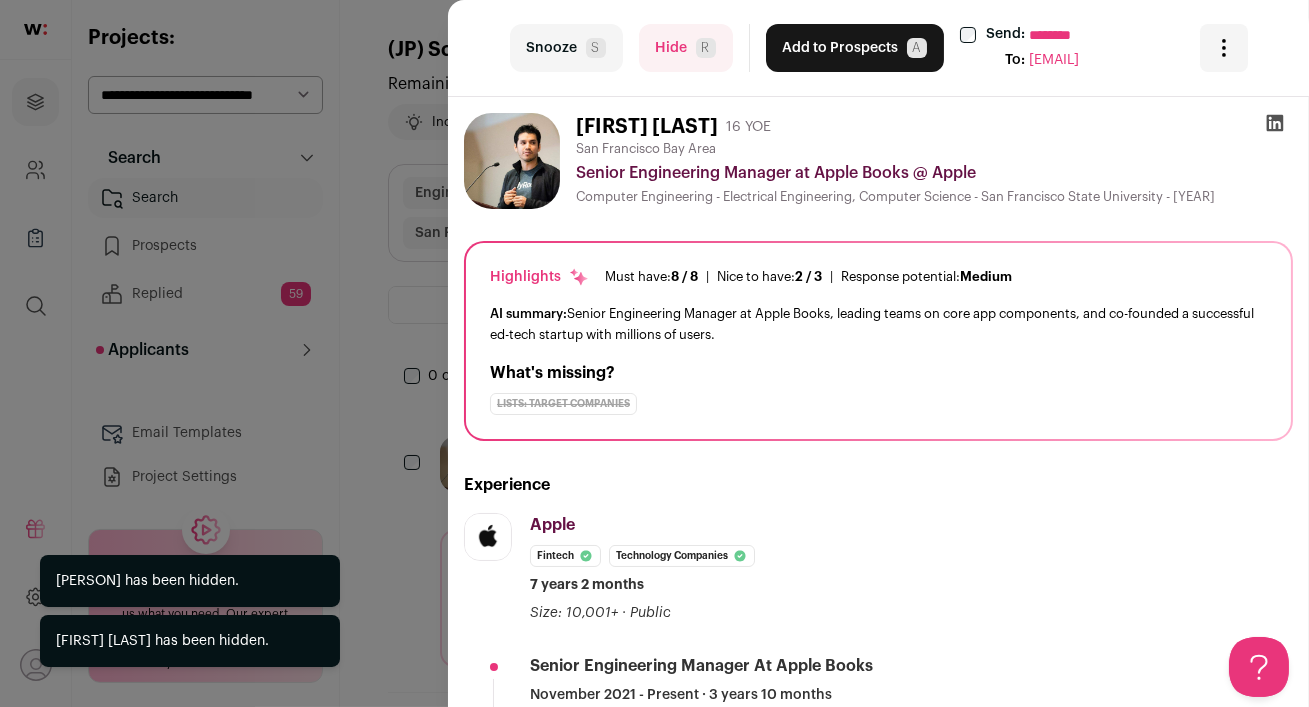 click on "Hide
R" at bounding box center (686, 48) 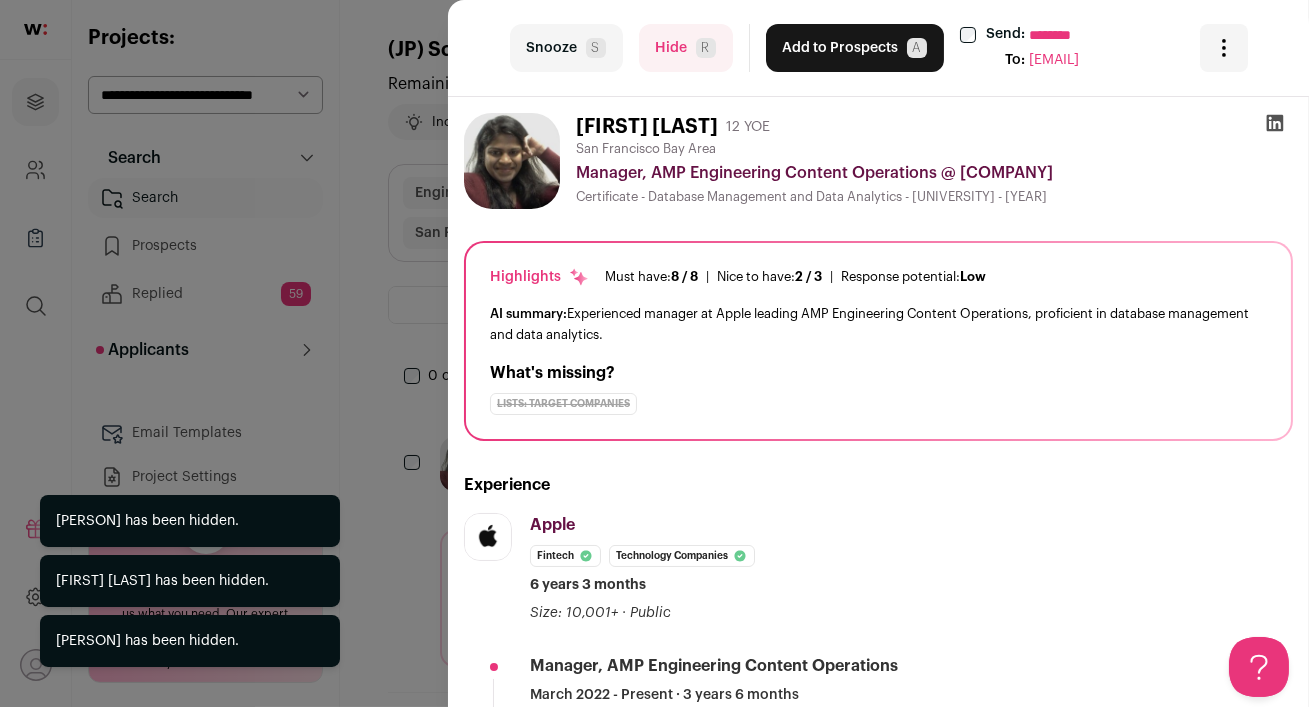 click on "Hide
R" at bounding box center [686, 48] 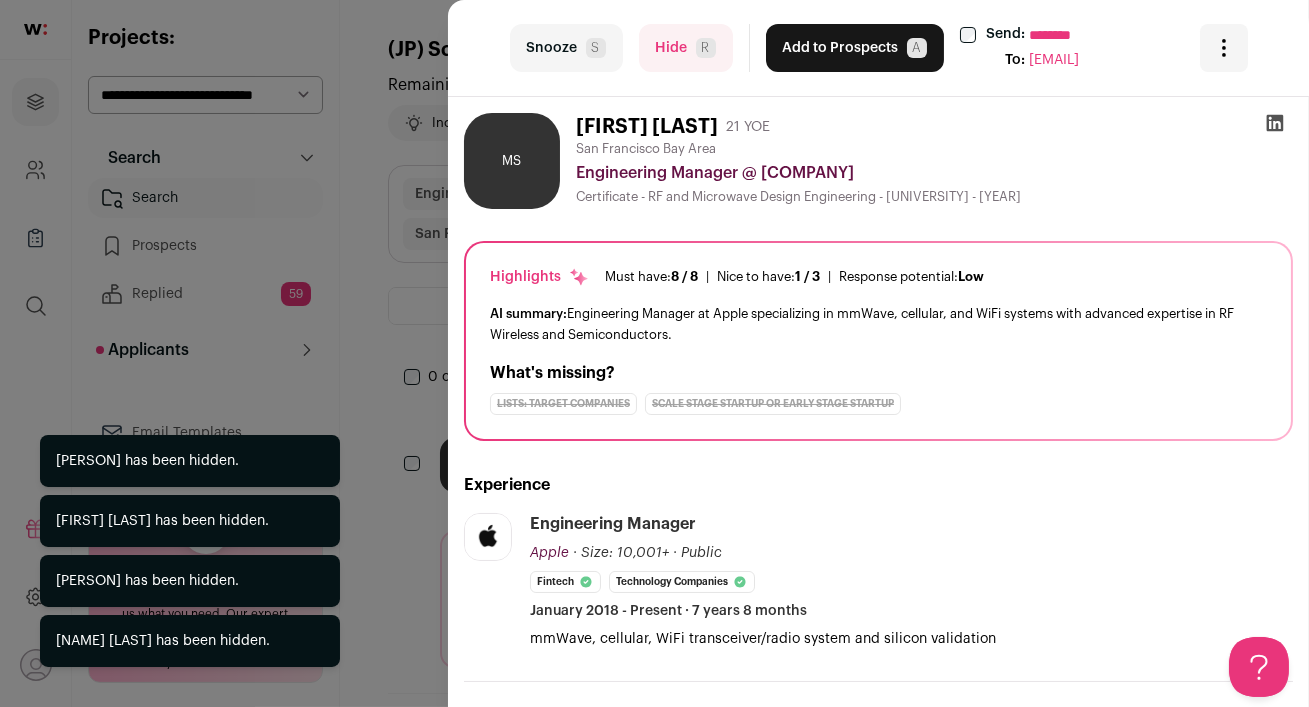 click on "Hide
R" at bounding box center (686, 48) 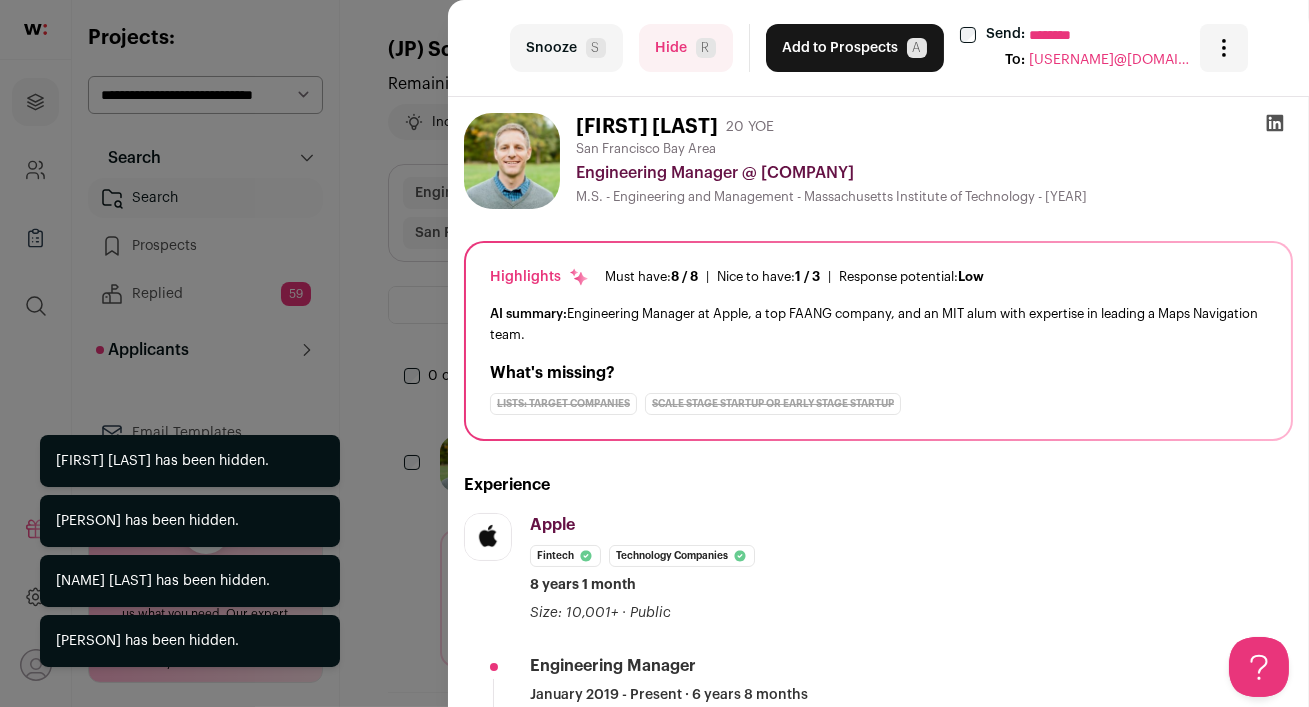 click on "Hide
R" at bounding box center (686, 48) 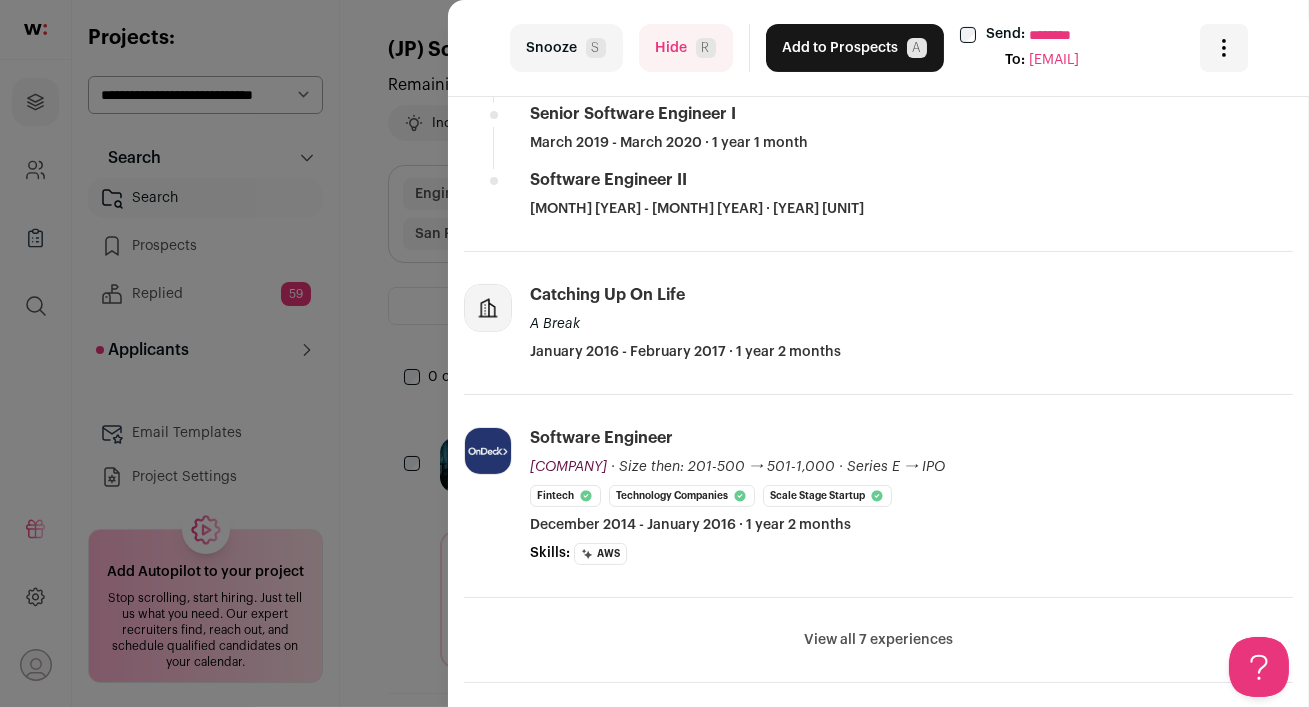 scroll, scrollTop: 685, scrollLeft: 0, axis: vertical 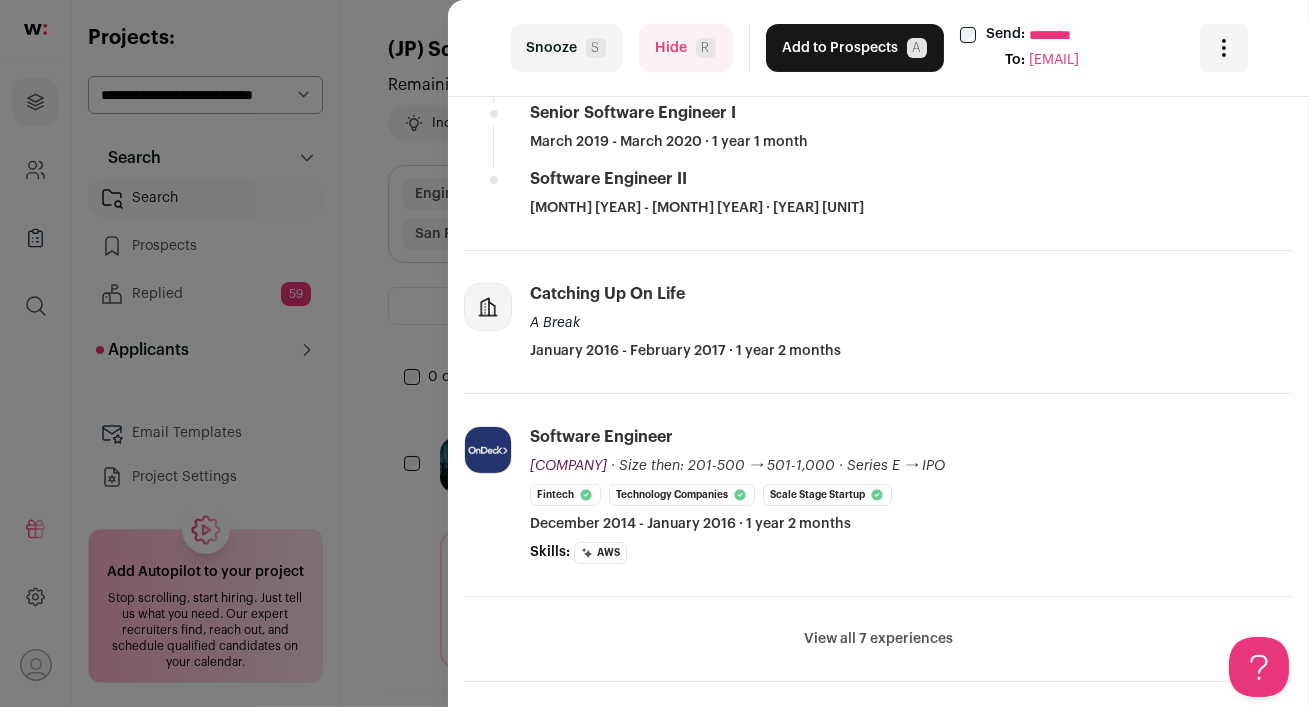 click on "View all 7 experiences" at bounding box center (878, 639) 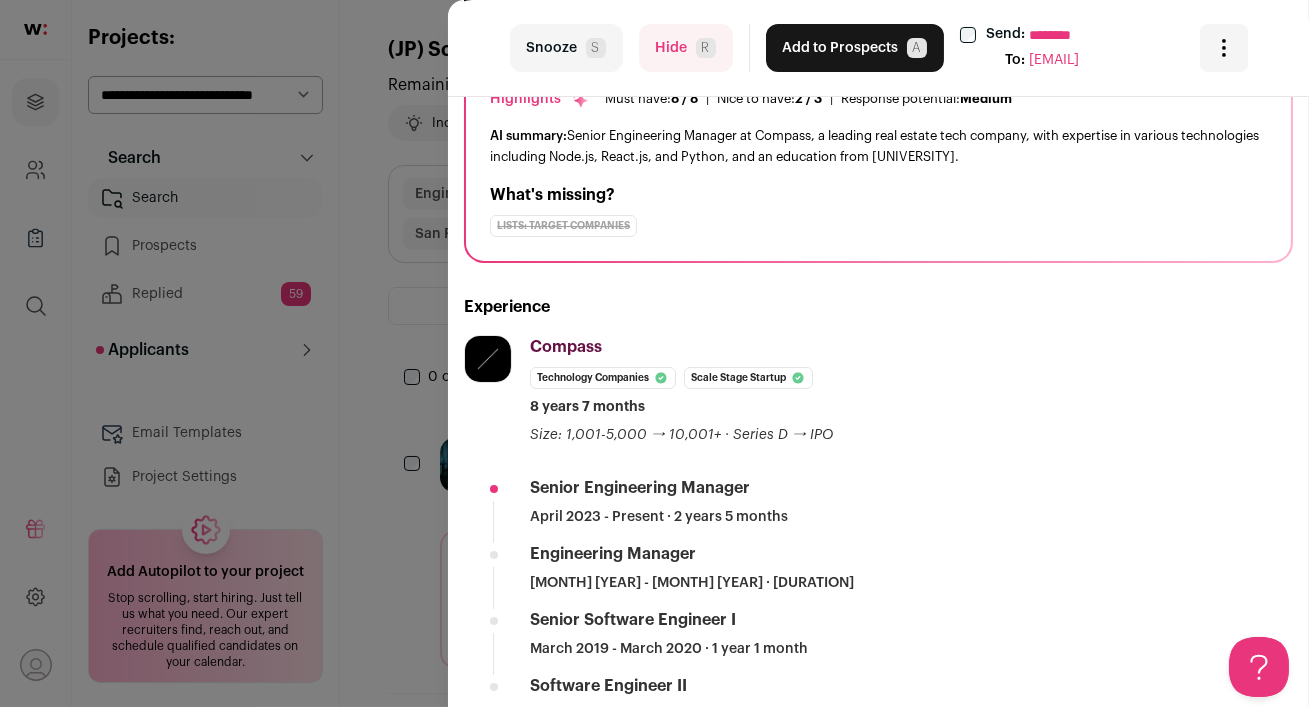 scroll, scrollTop: 0, scrollLeft: 0, axis: both 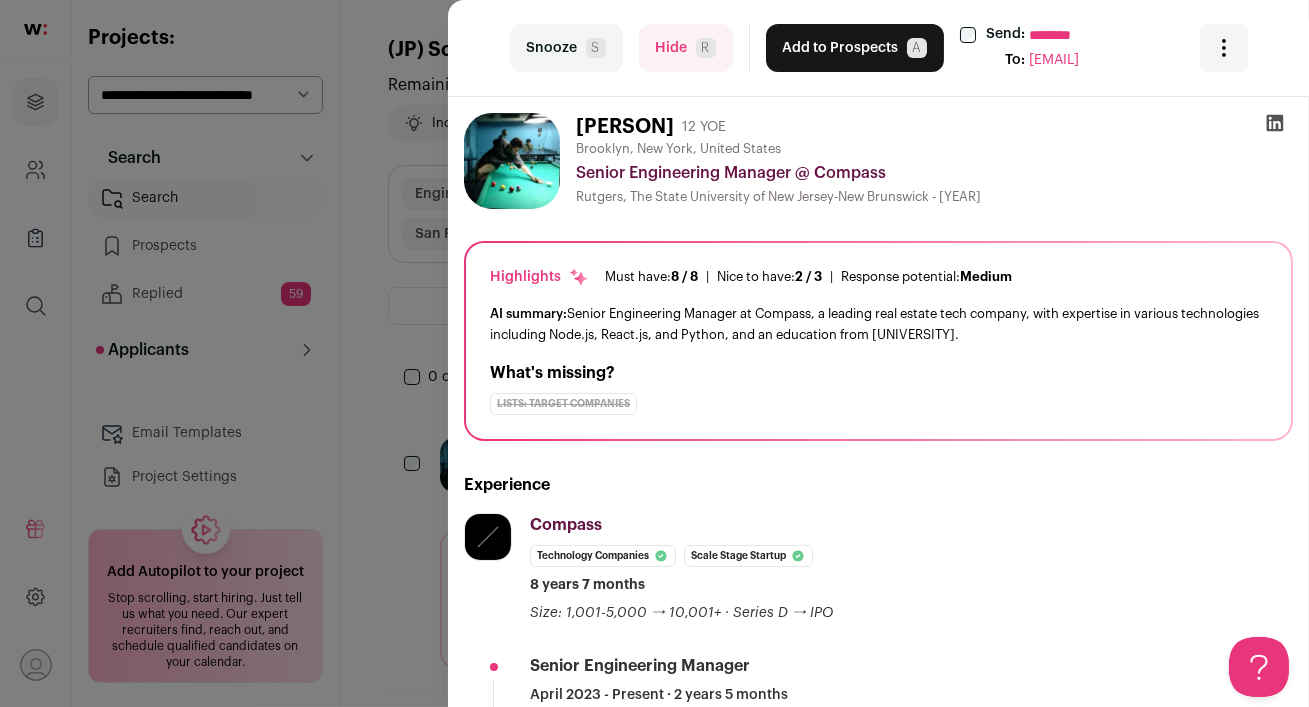 click on "Snooze
S
Hide
R" at bounding box center (621, 48) 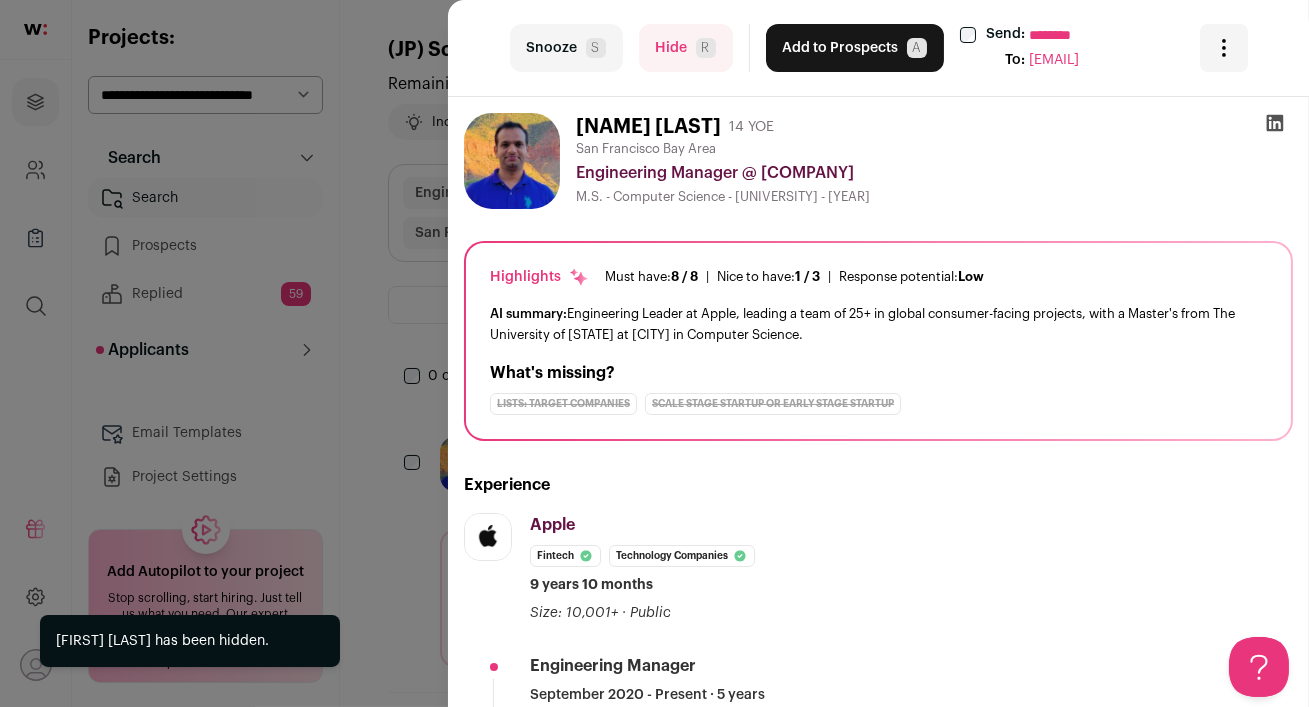 click on "Hide
R" at bounding box center (686, 48) 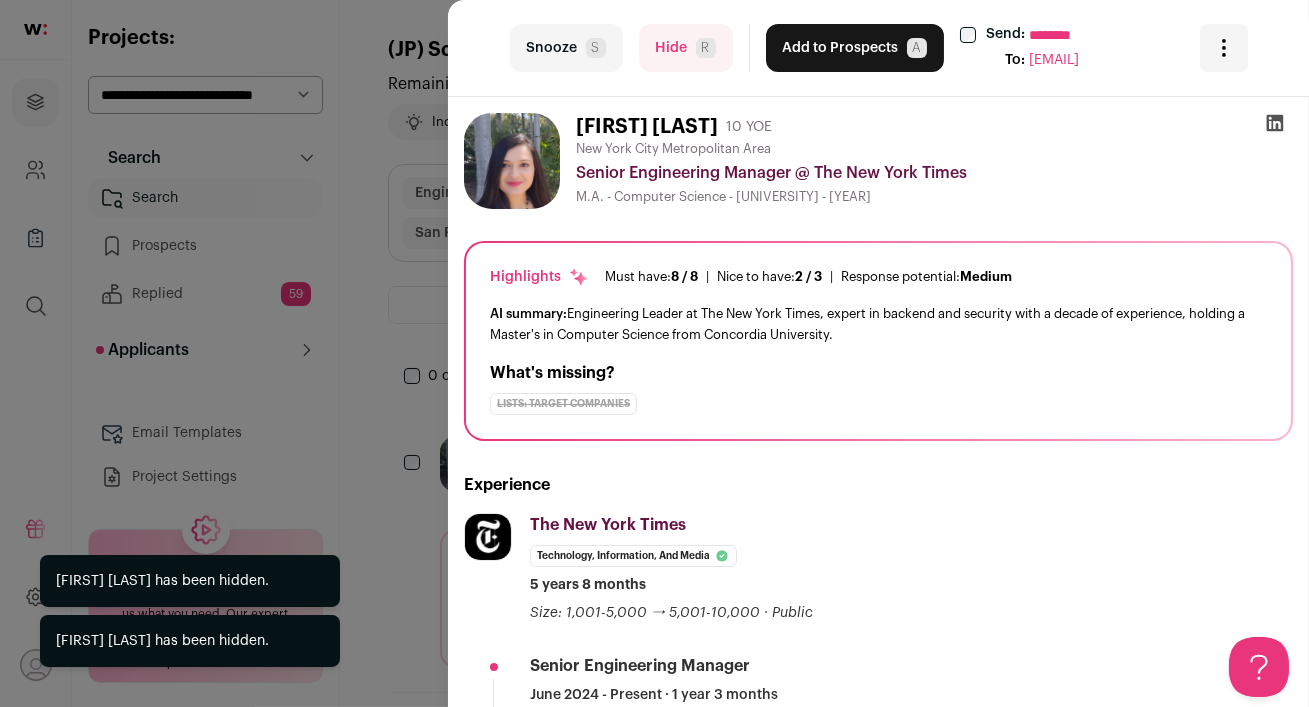 click on "Hide
R" at bounding box center [686, 48] 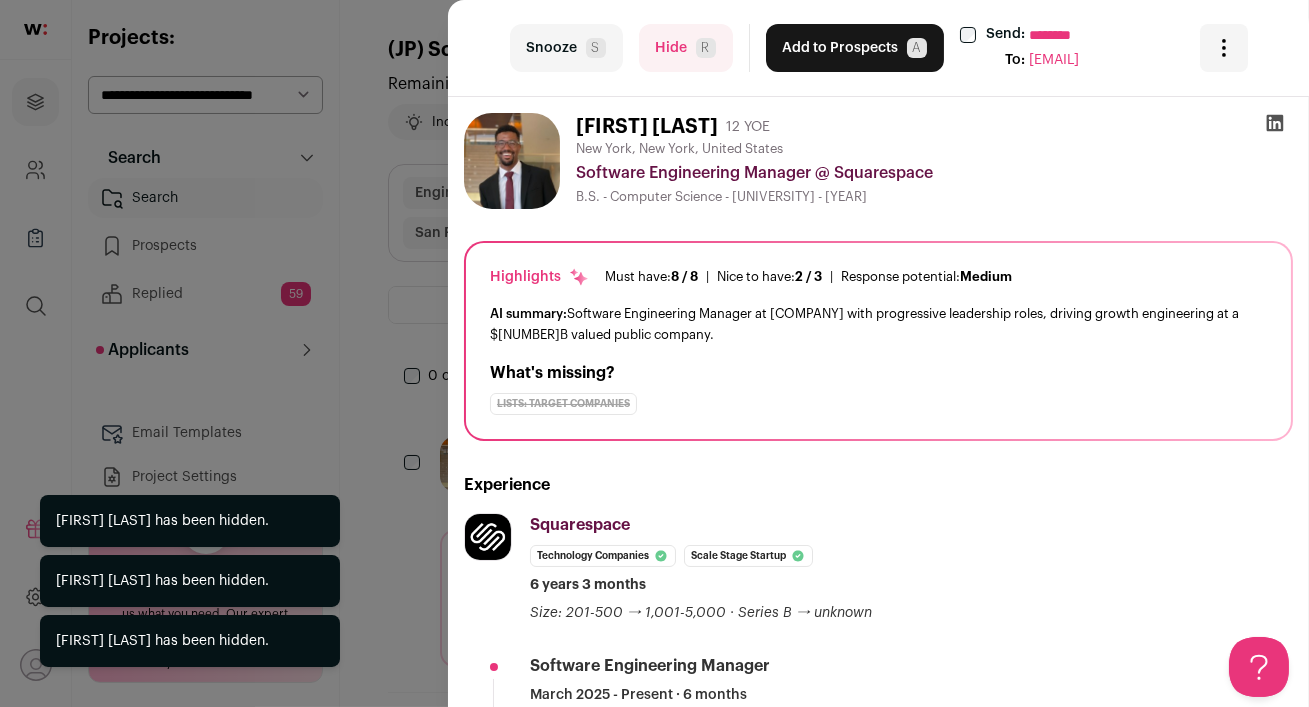 click on "Hide
R" at bounding box center (686, 48) 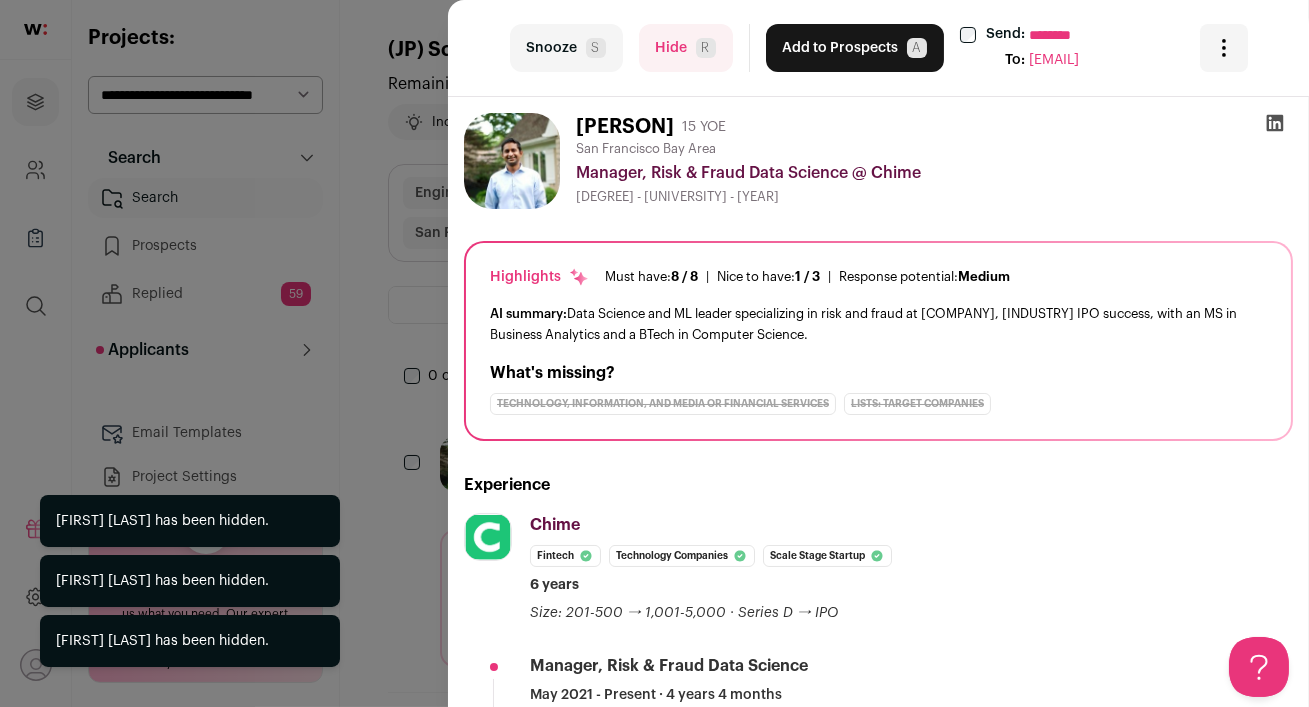 click on "Hide
R" at bounding box center [686, 48] 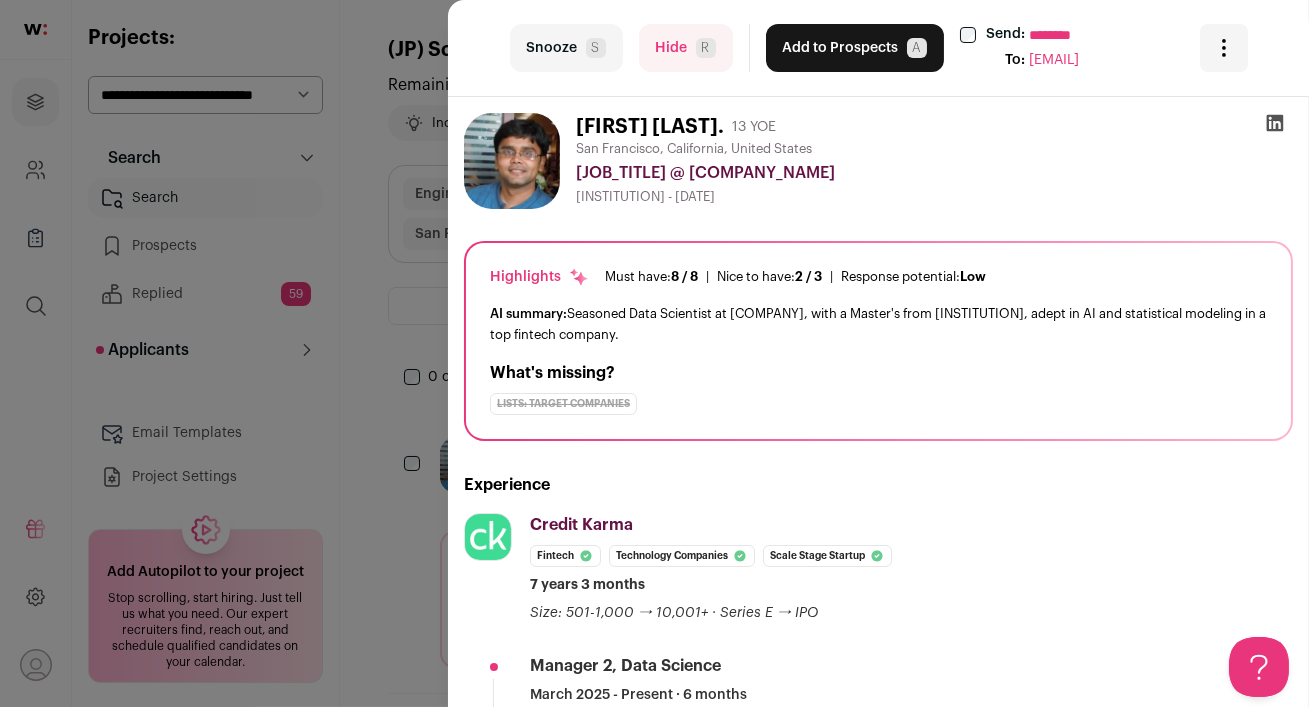 click on "Hide
R" at bounding box center [686, 48] 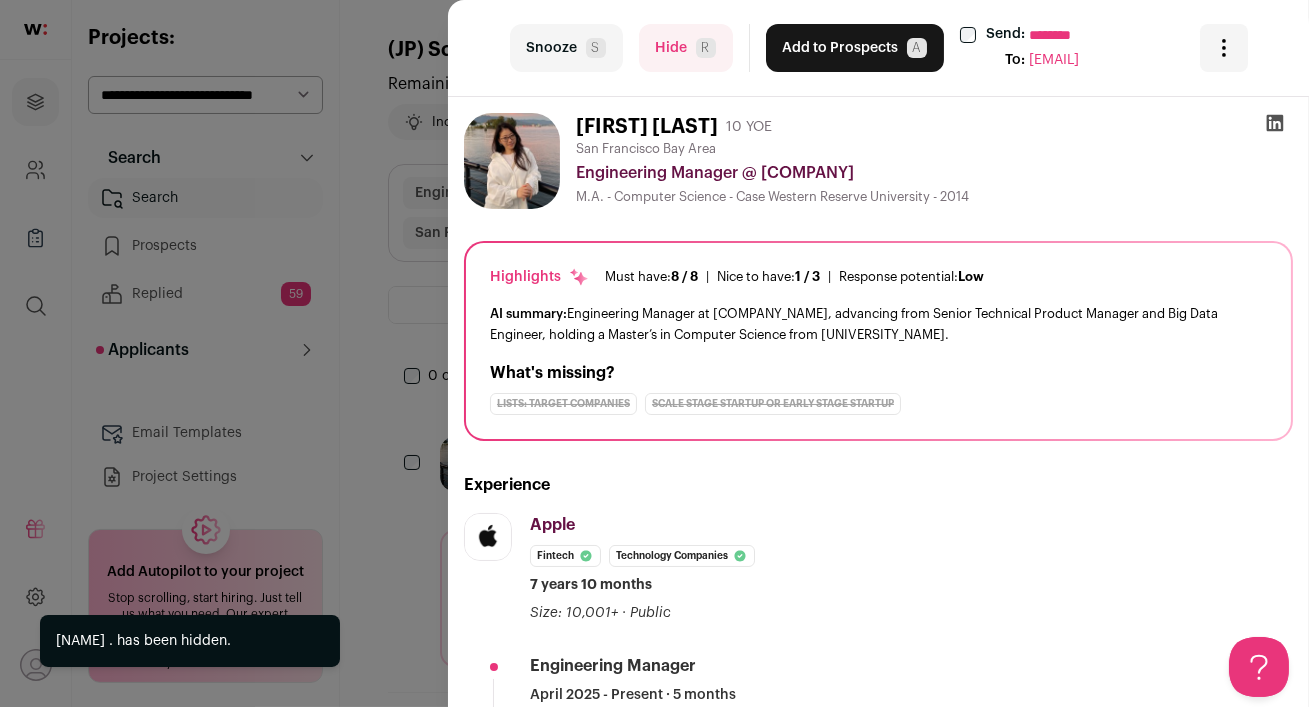 click on "Hide
R" at bounding box center (686, 48) 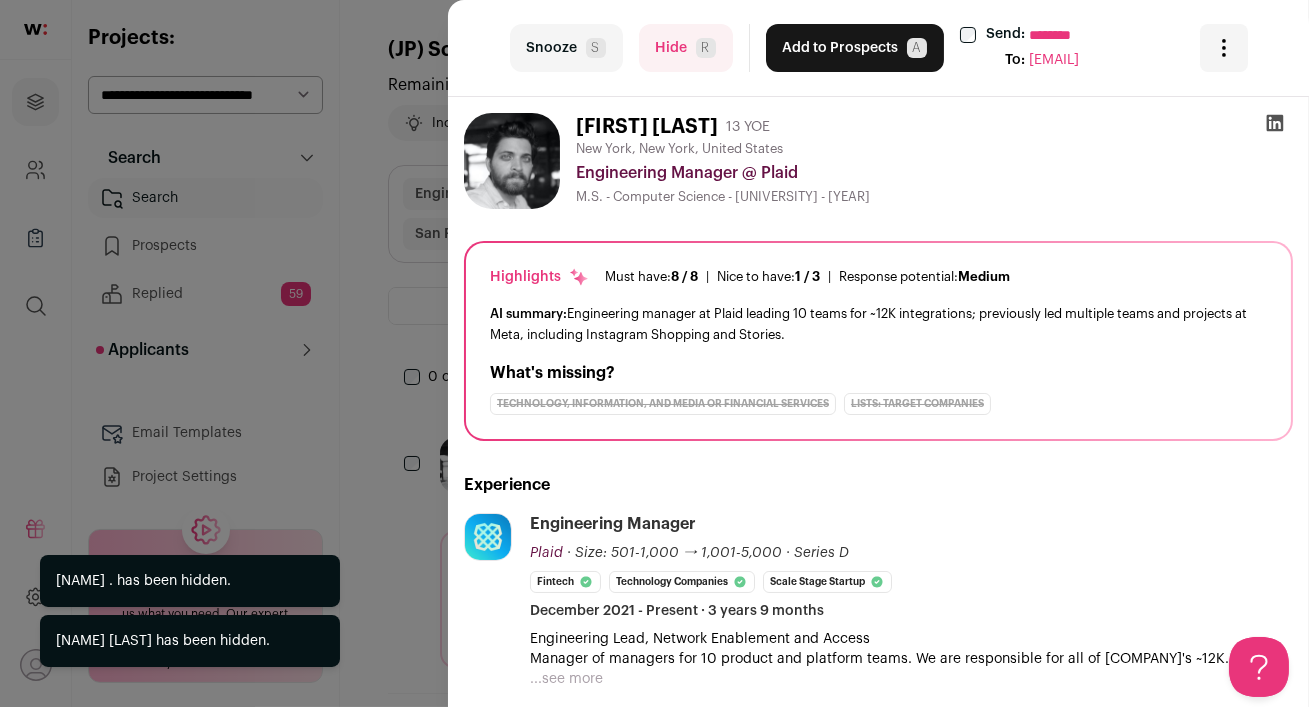 scroll, scrollTop: 246, scrollLeft: 0, axis: vertical 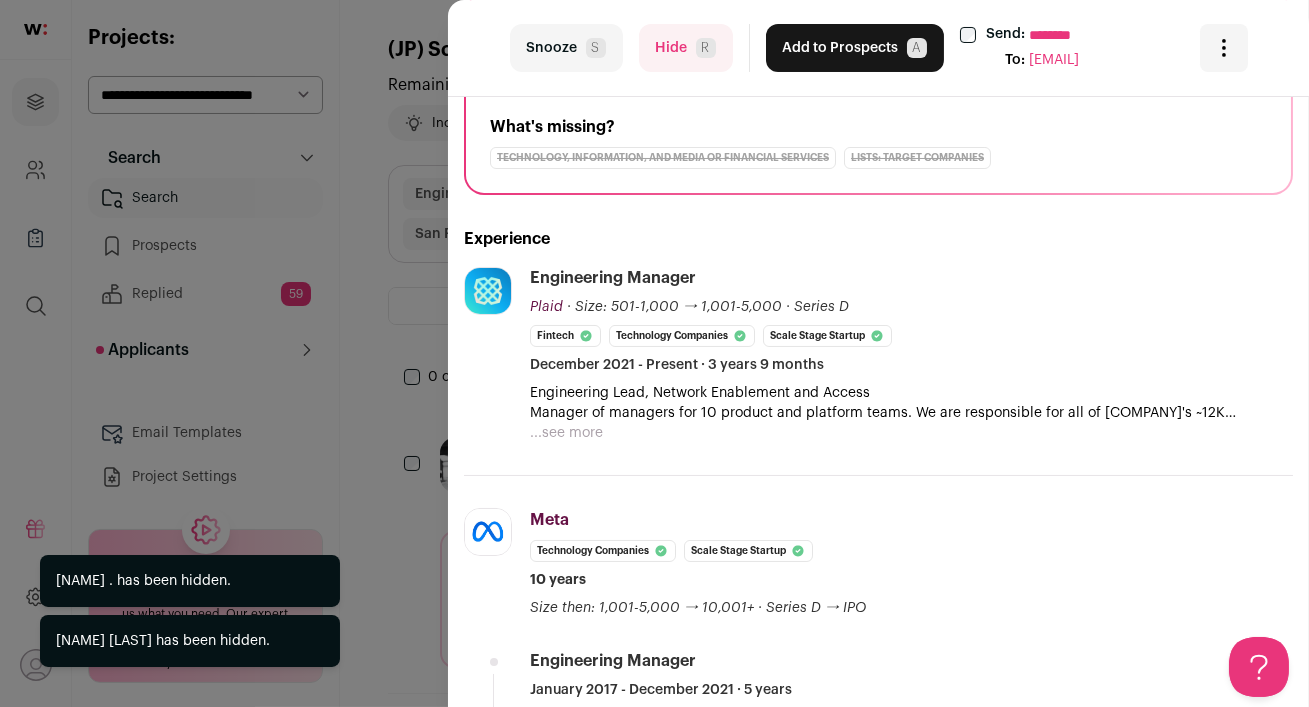 click on "...see more" at bounding box center (566, 433) 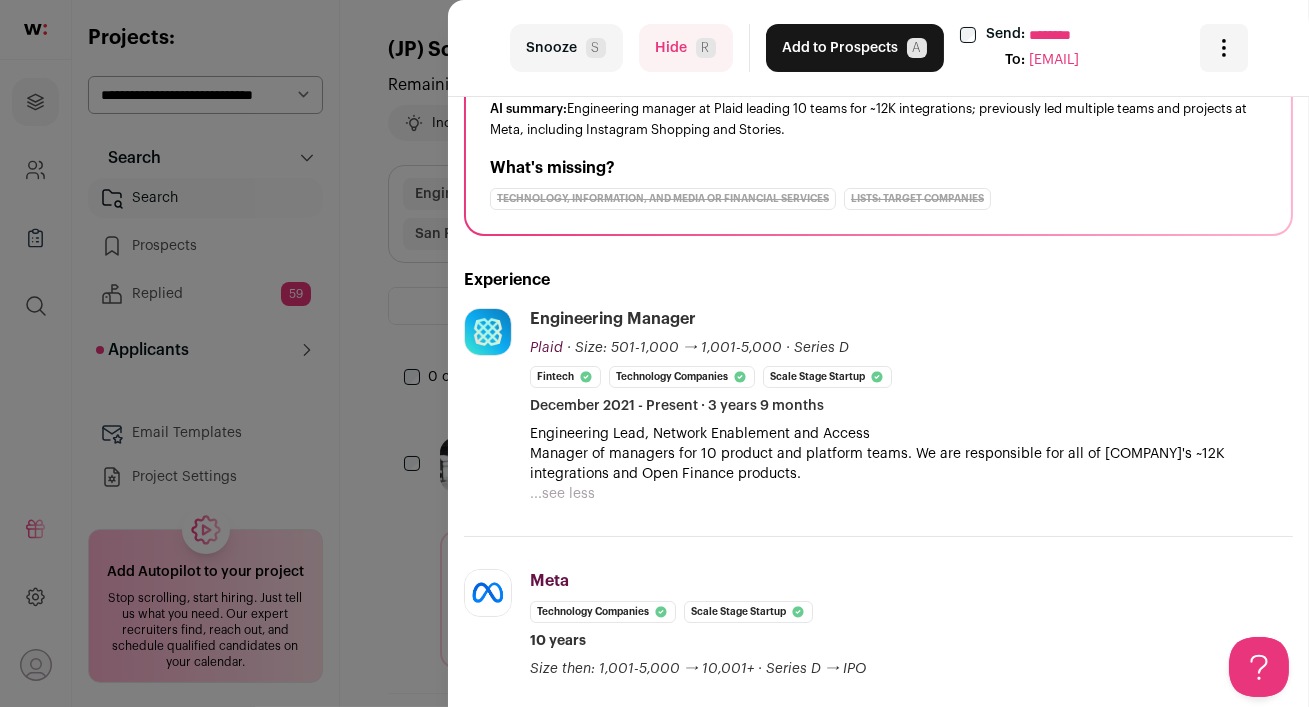 scroll, scrollTop: 265, scrollLeft: 0, axis: vertical 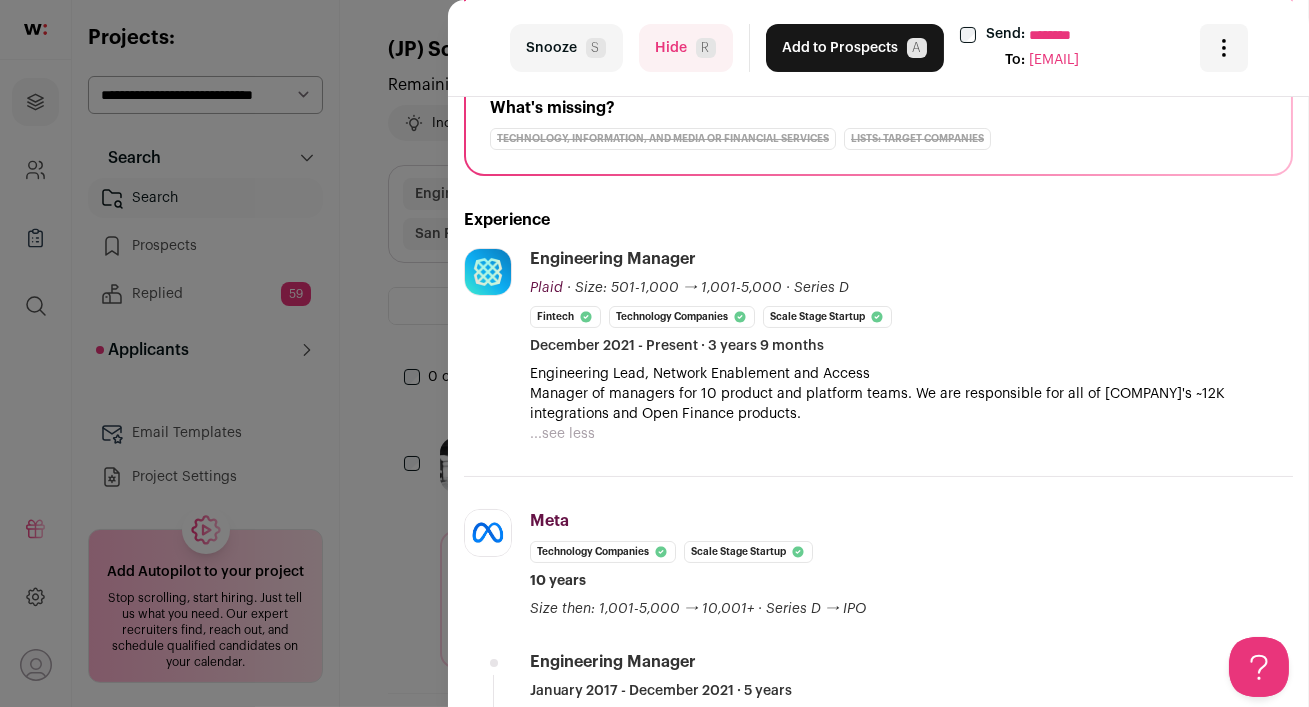 click on "...see less" at bounding box center (562, 434) 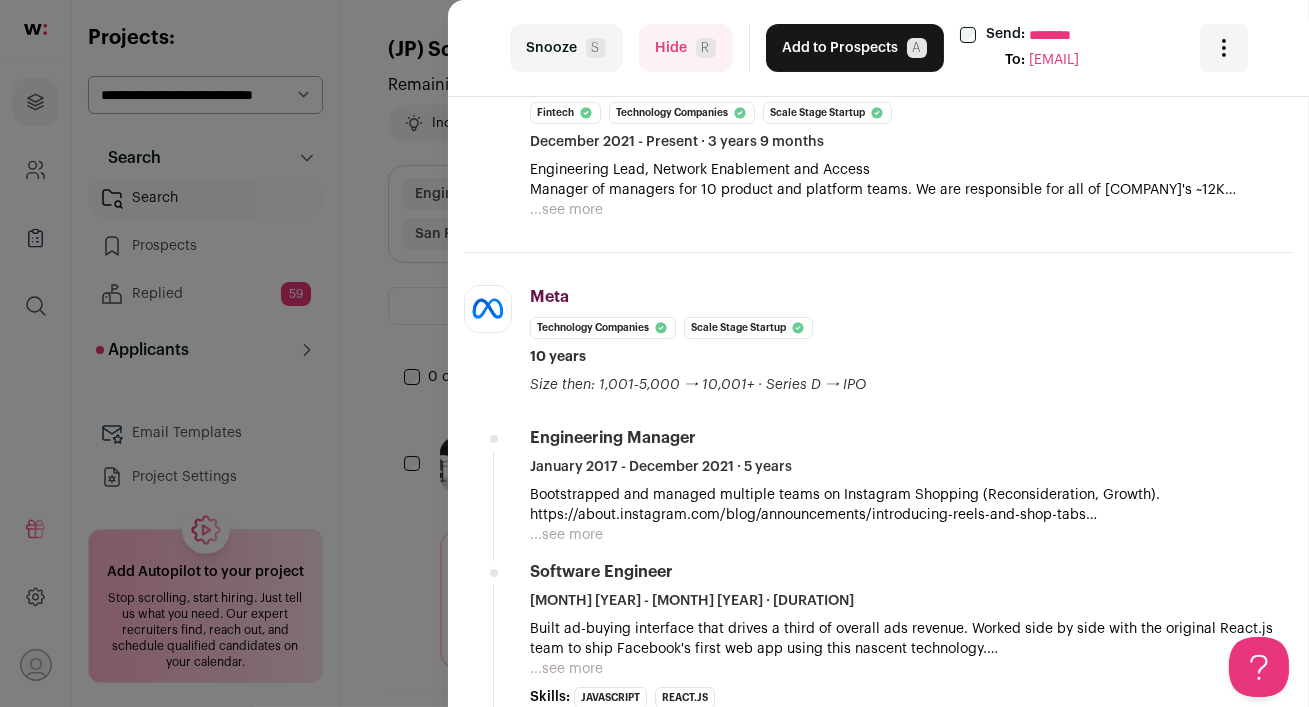 scroll, scrollTop: 0, scrollLeft: 0, axis: both 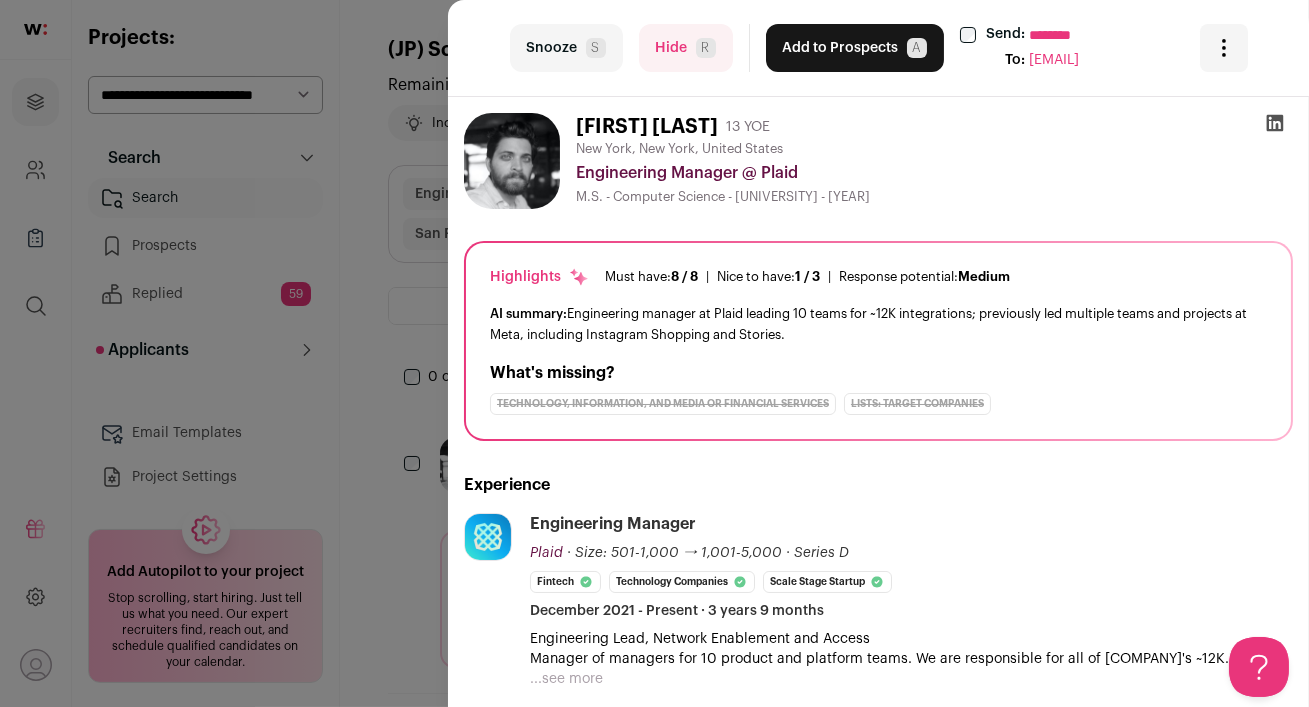 click 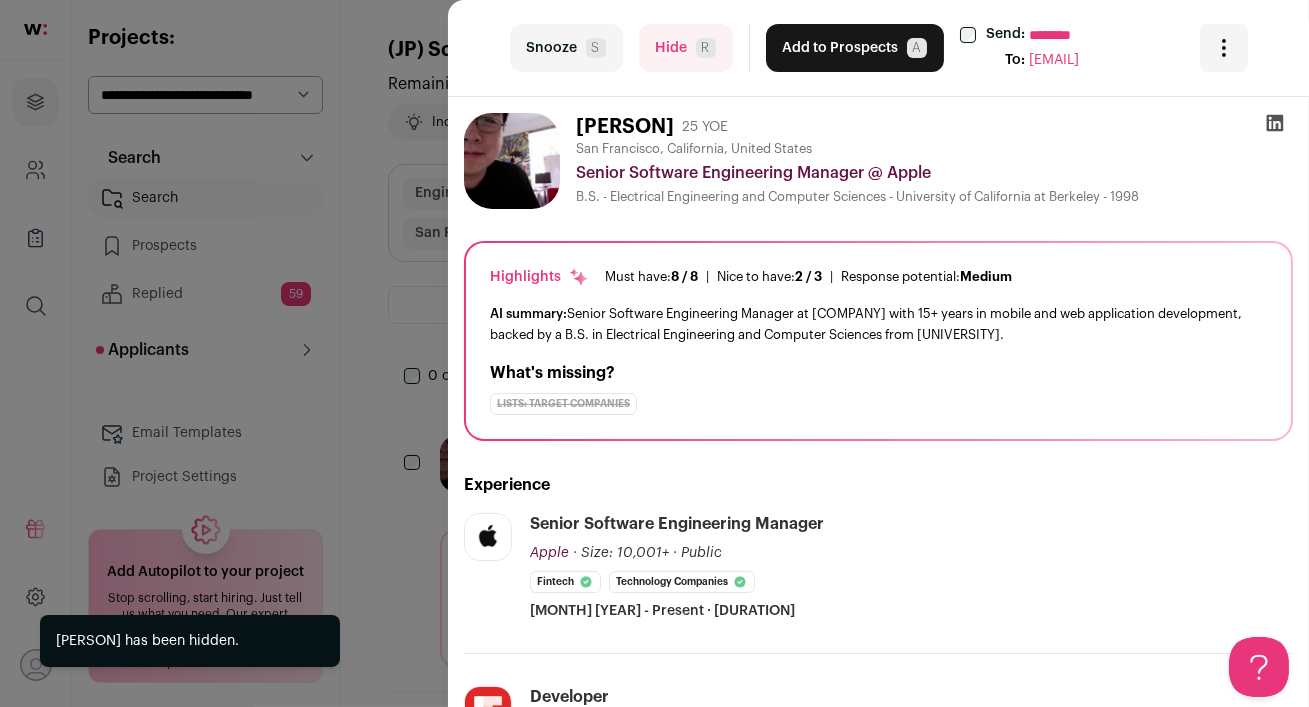 click on "Hide
R" at bounding box center (686, 48) 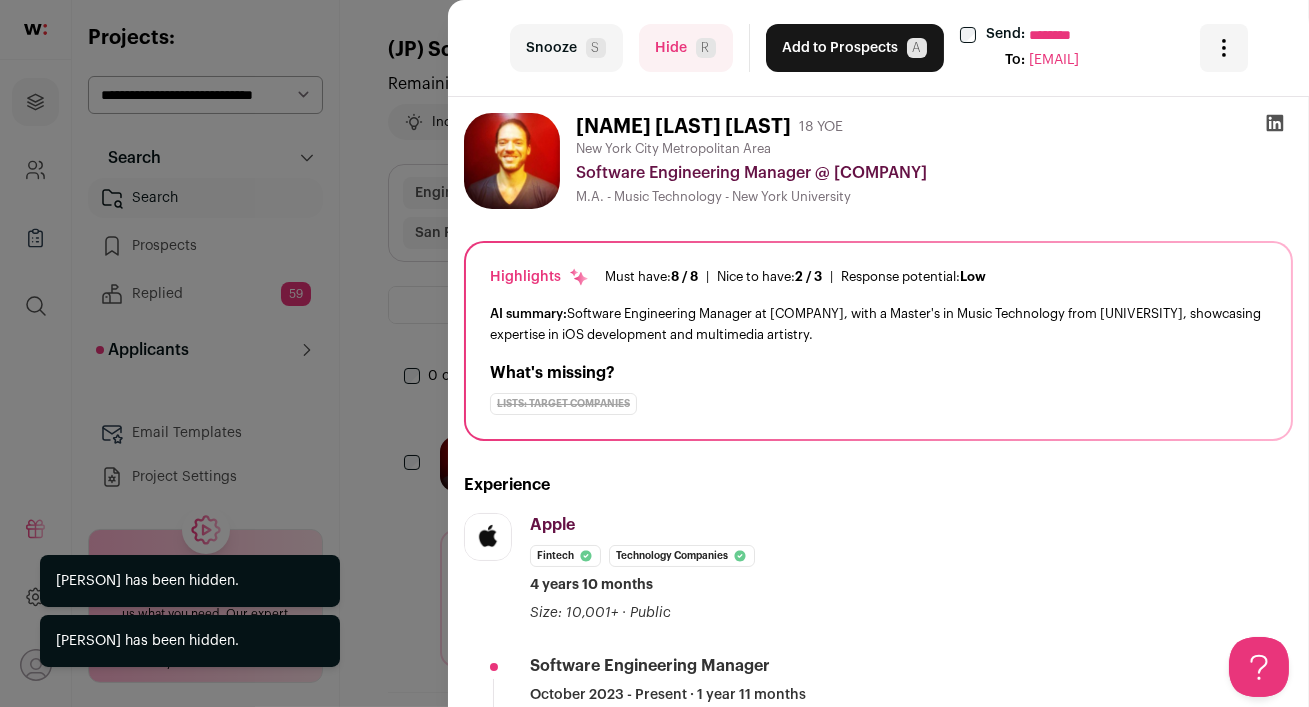click on "Hide
R" at bounding box center [686, 48] 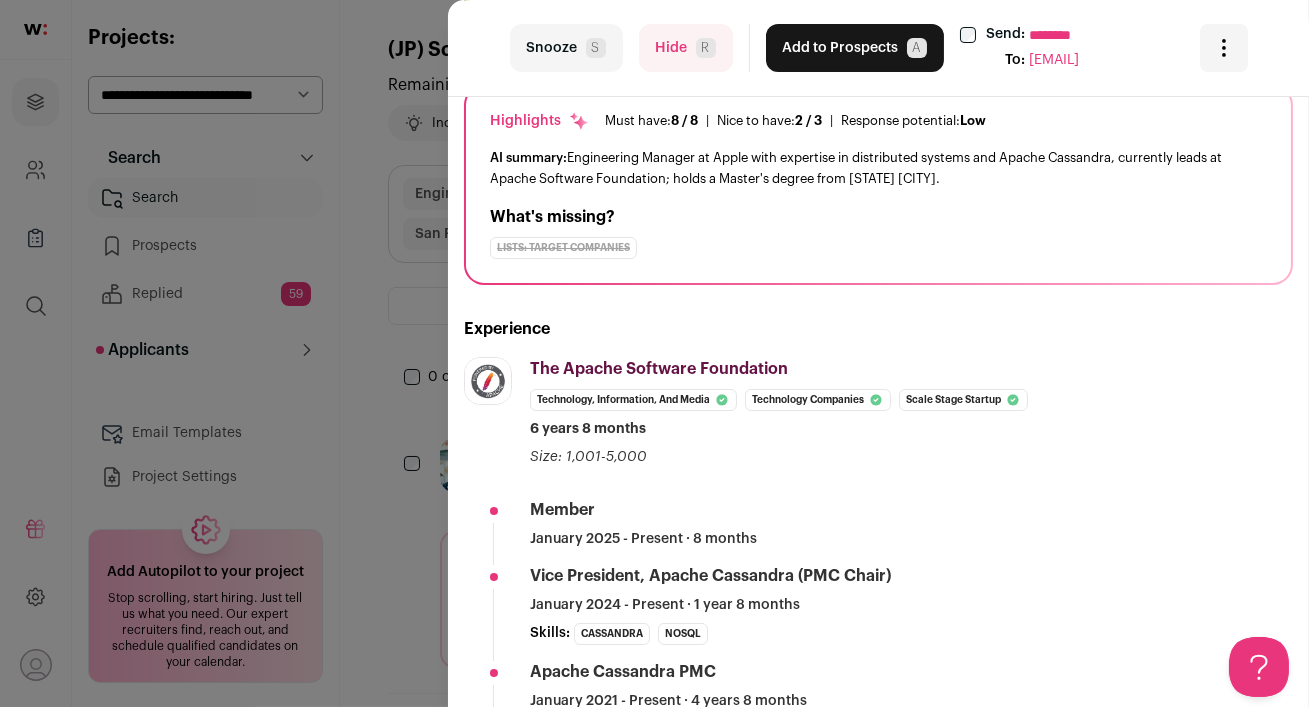 scroll, scrollTop: 174, scrollLeft: 0, axis: vertical 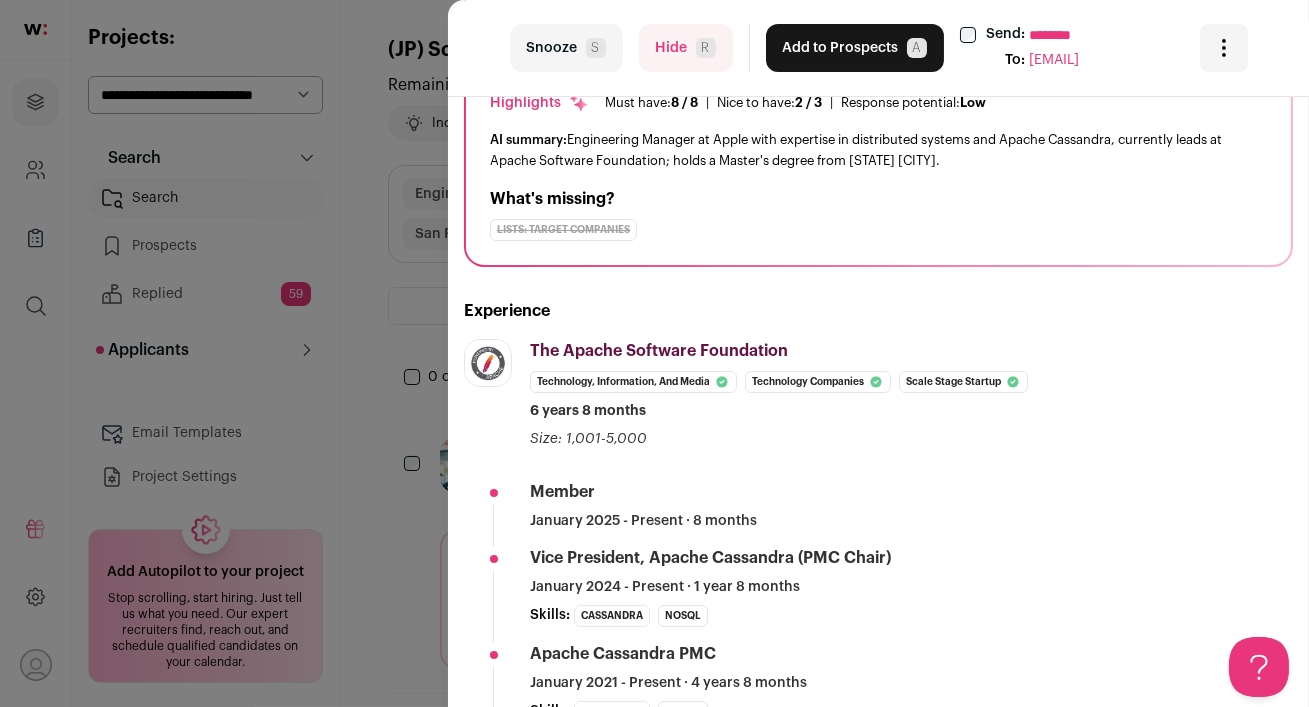 click on "last
Snooze
S
Hide
R
Add to Prospects
A
Send:
********
To:
[EMAIL]
Are you sure?
[FIRST] [LAST]  is already in your ATS. Do you wish to reach out to this candidate through wellfound:ai?
Cancel
********" at bounding box center [878, 48] 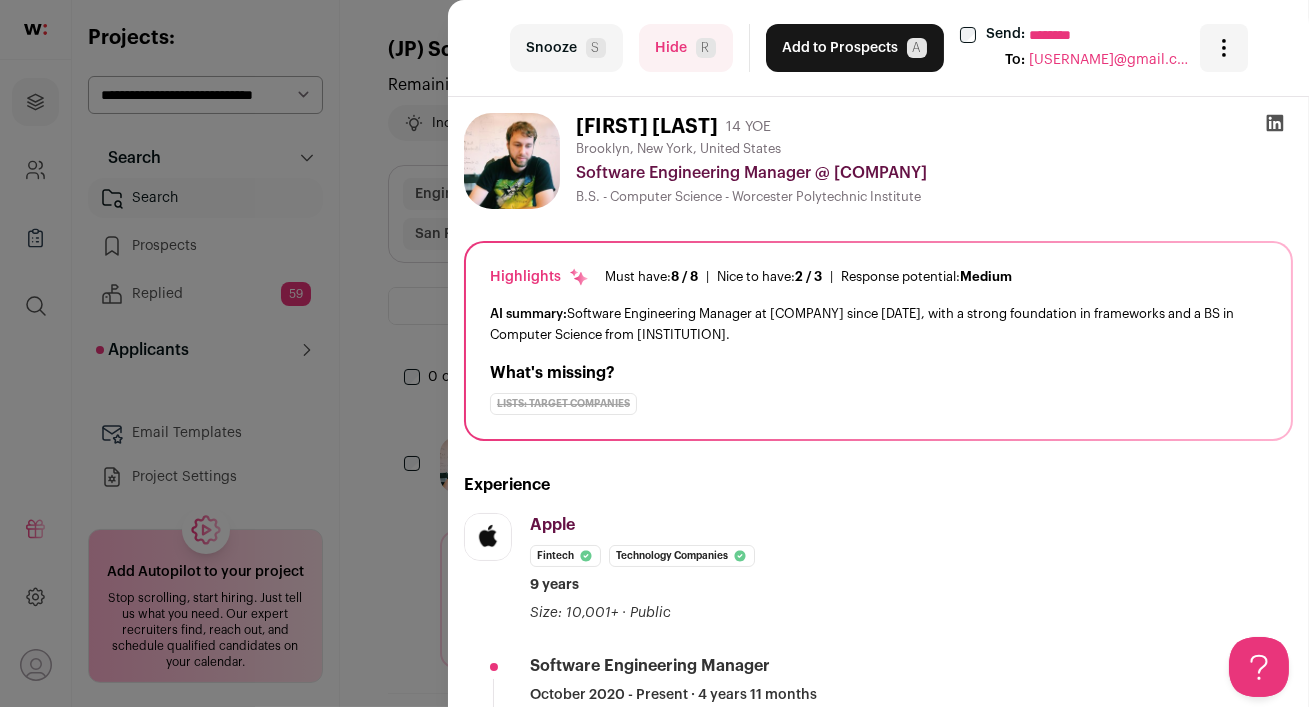 click on "Hide
R" at bounding box center [686, 48] 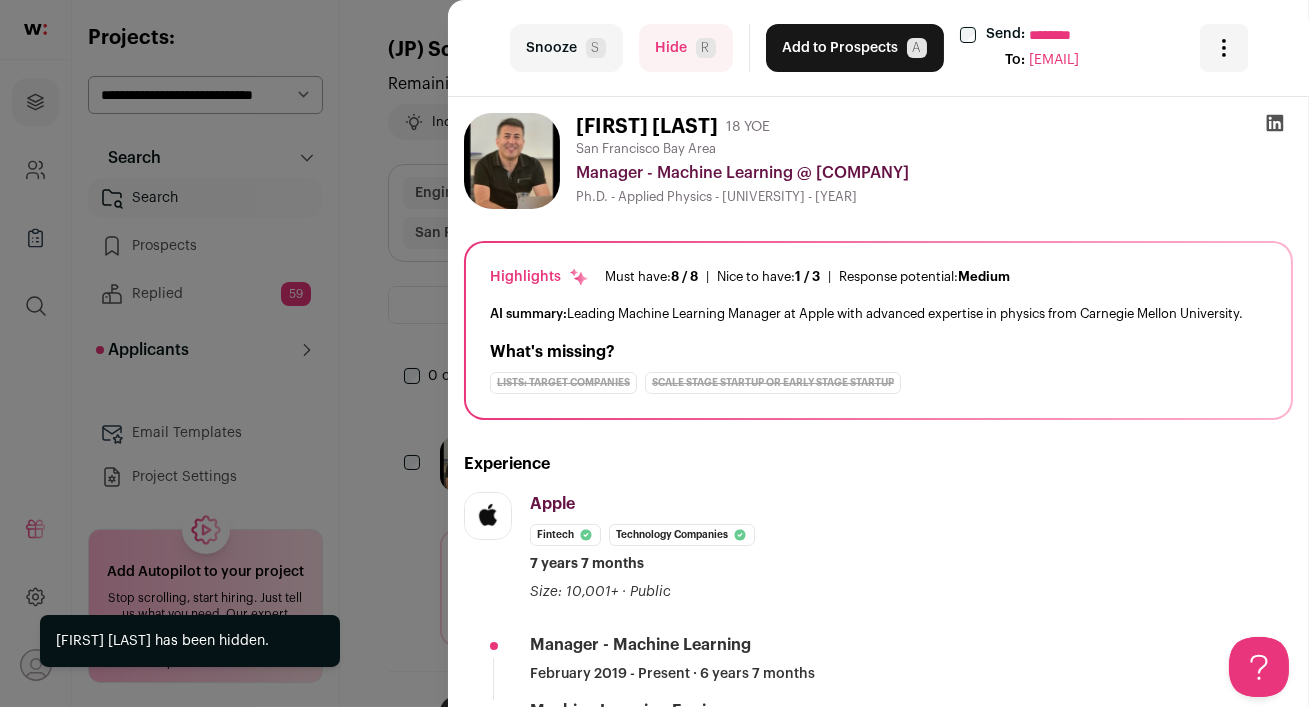 click on "Hide
R" at bounding box center [686, 48] 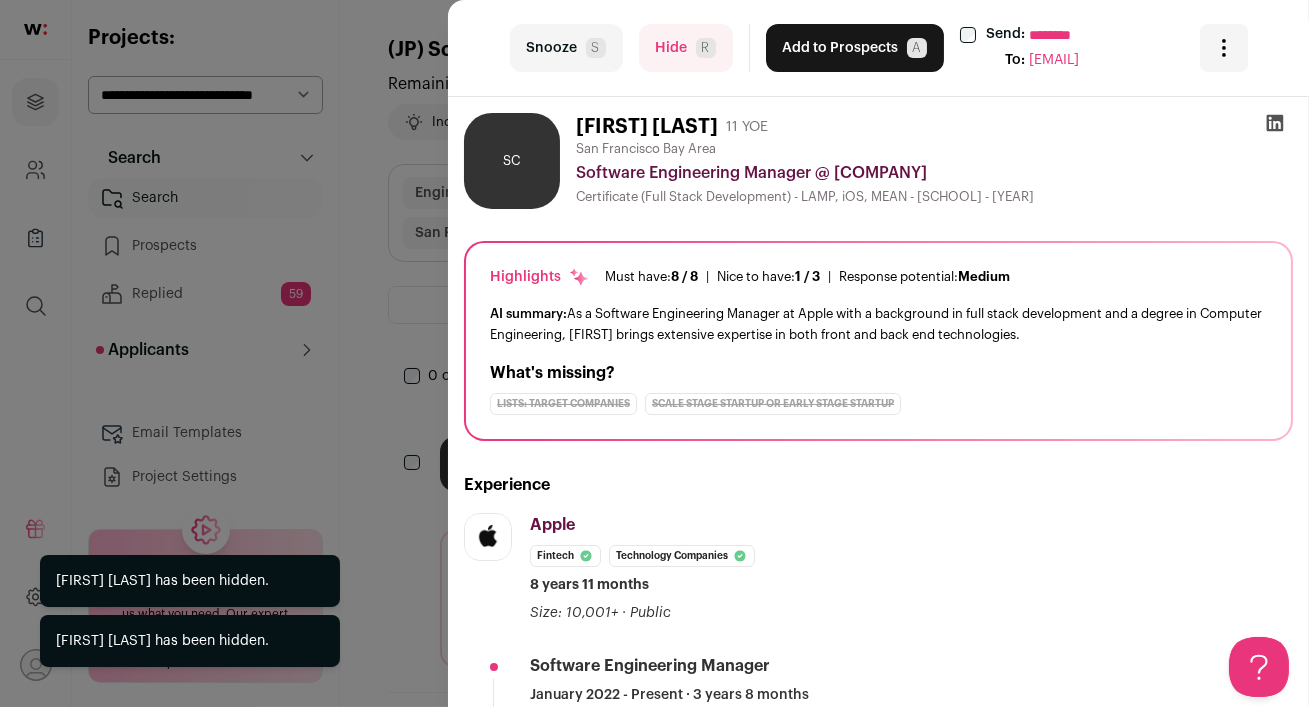 click on "Hide
R" at bounding box center [686, 48] 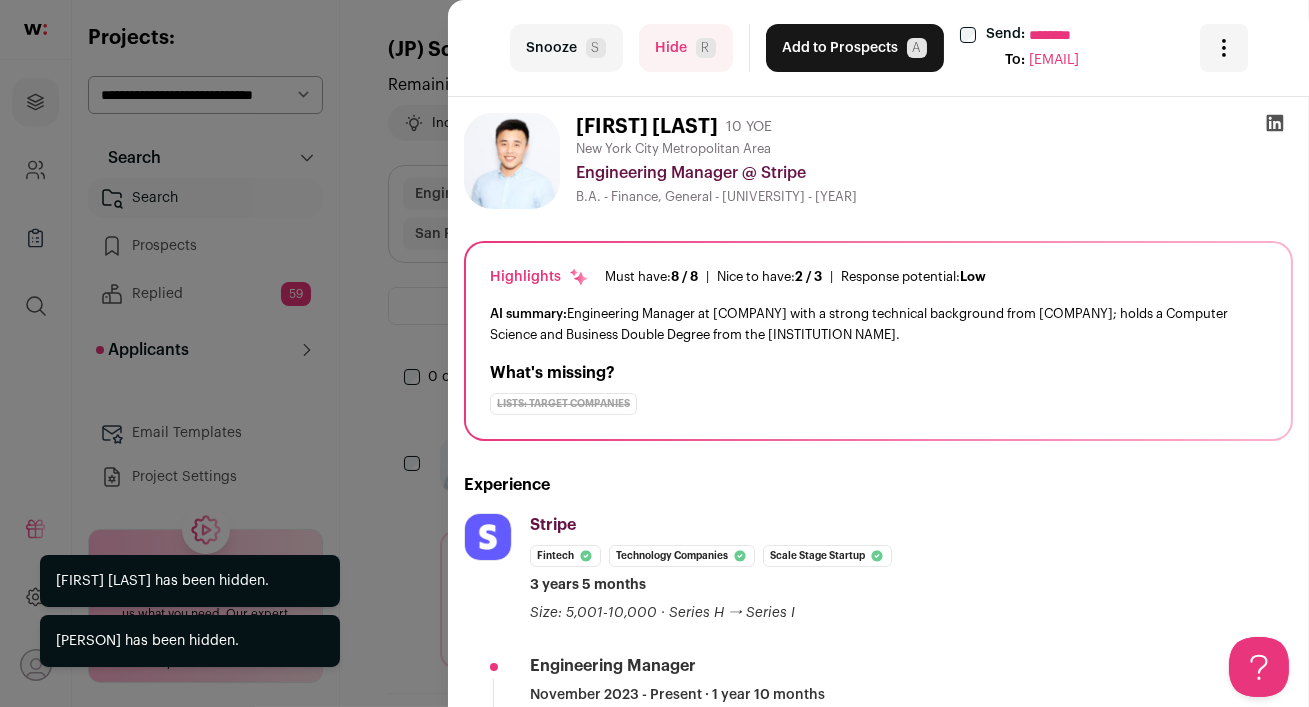 click on "Hide
R" at bounding box center (686, 48) 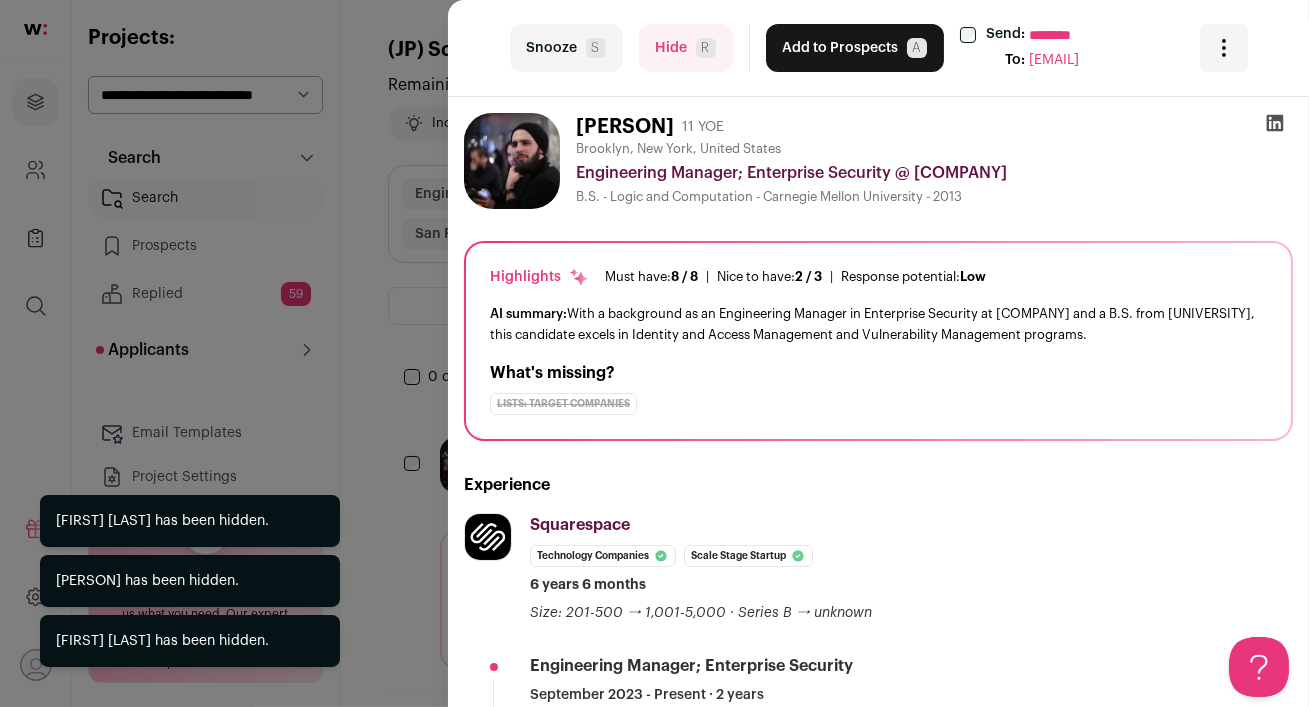 click on "Hide
R" at bounding box center (686, 48) 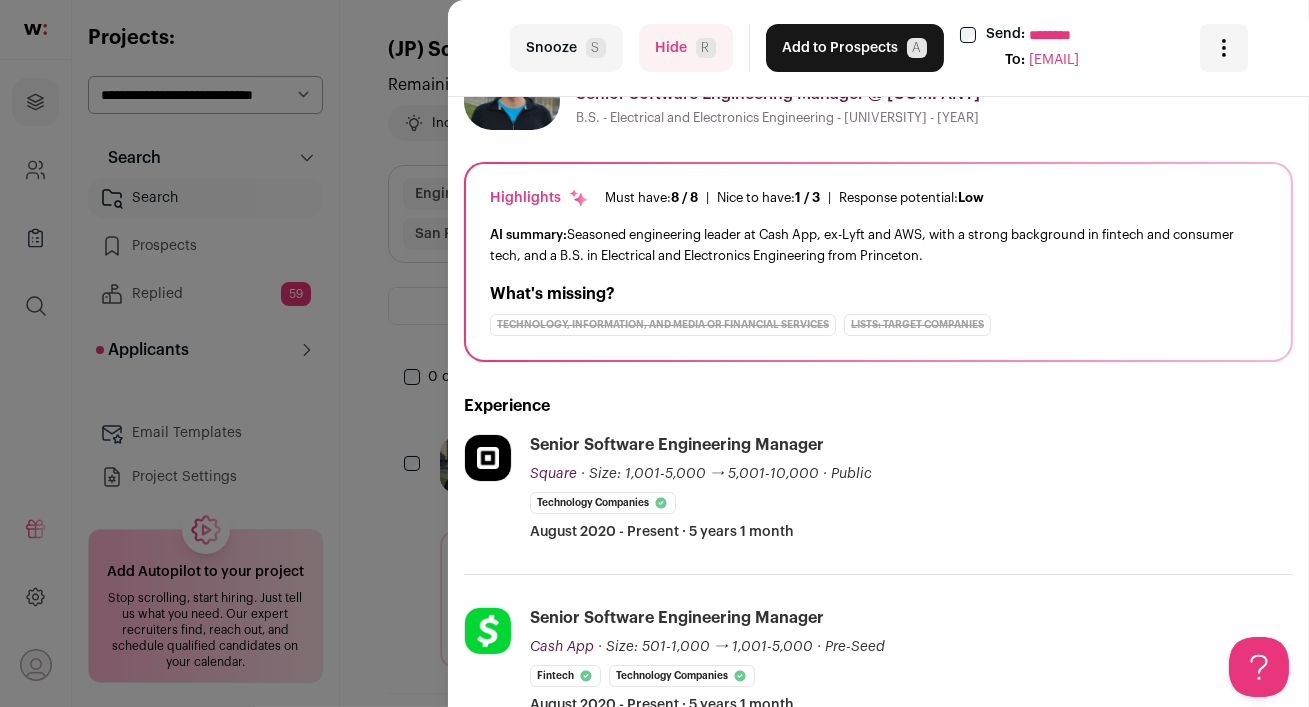 scroll, scrollTop: 90, scrollLeft: 0, axis: vertical 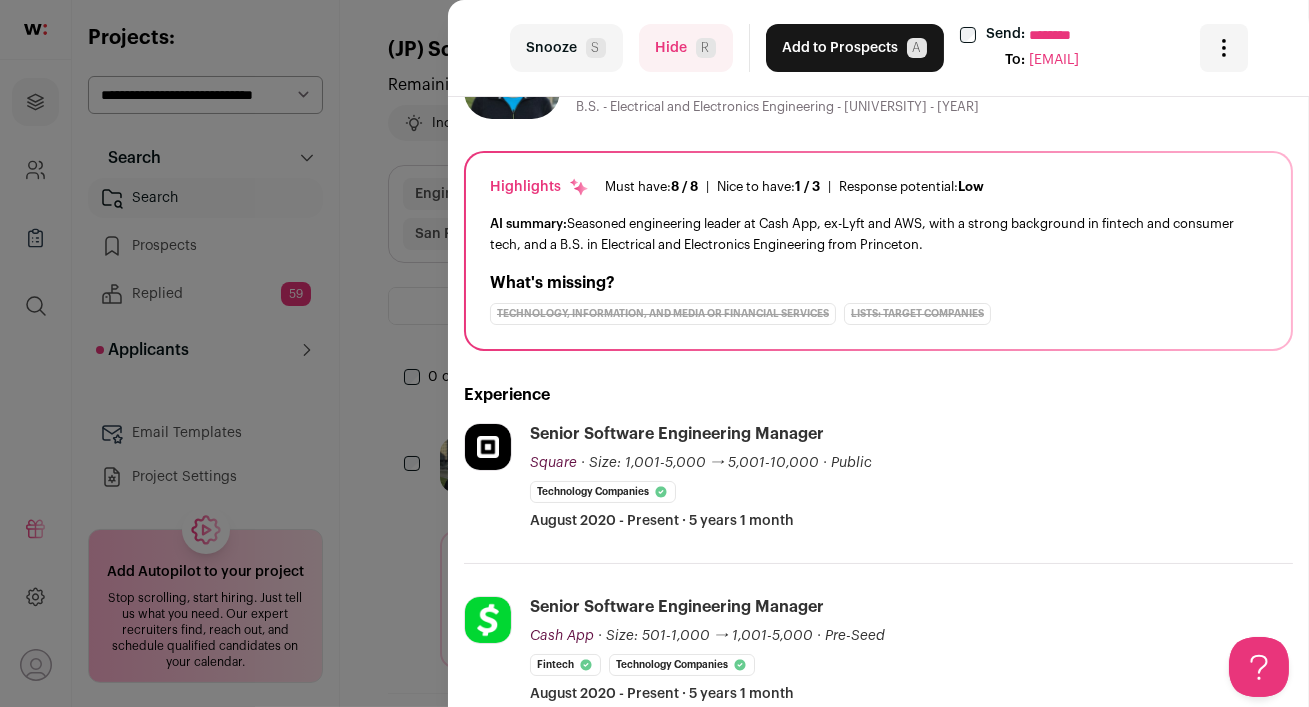 click on "Hide
R" at bounding box center [686, 48] 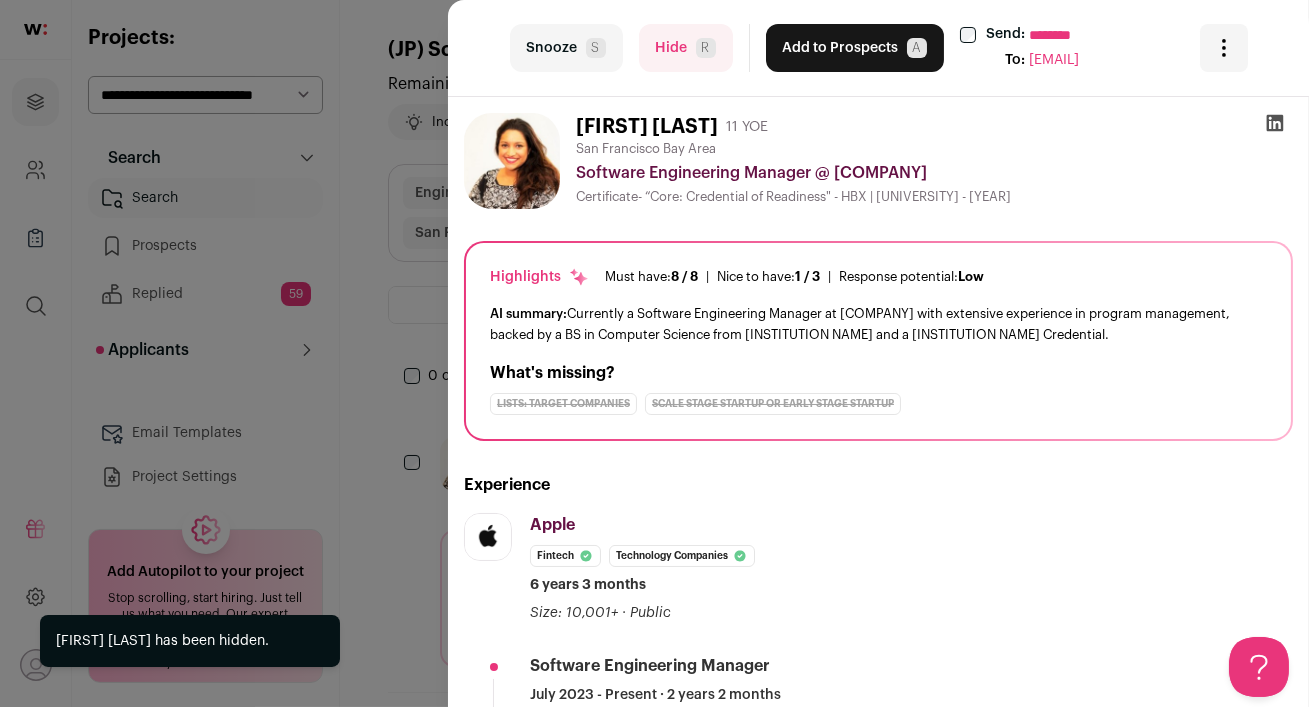 click on "Hide
R" at bounding box center [686, 48] 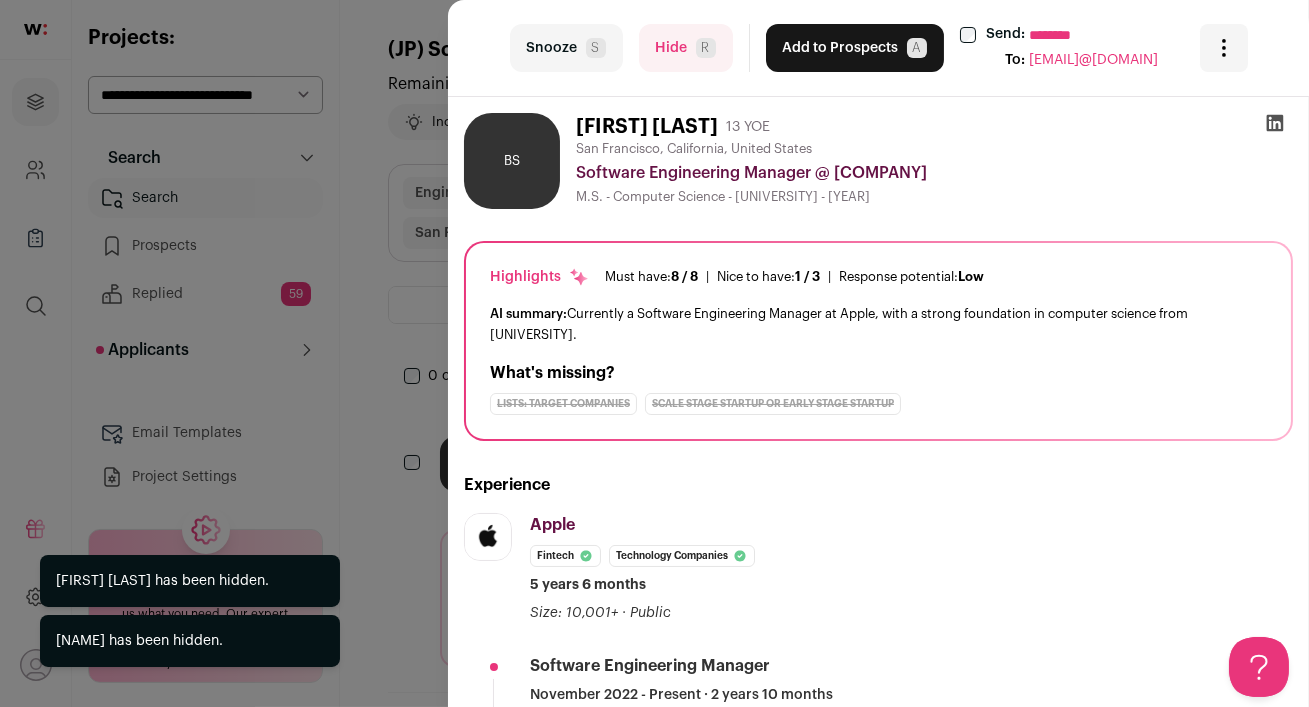 click on "Hide
R" at bounding box center [686, 48] 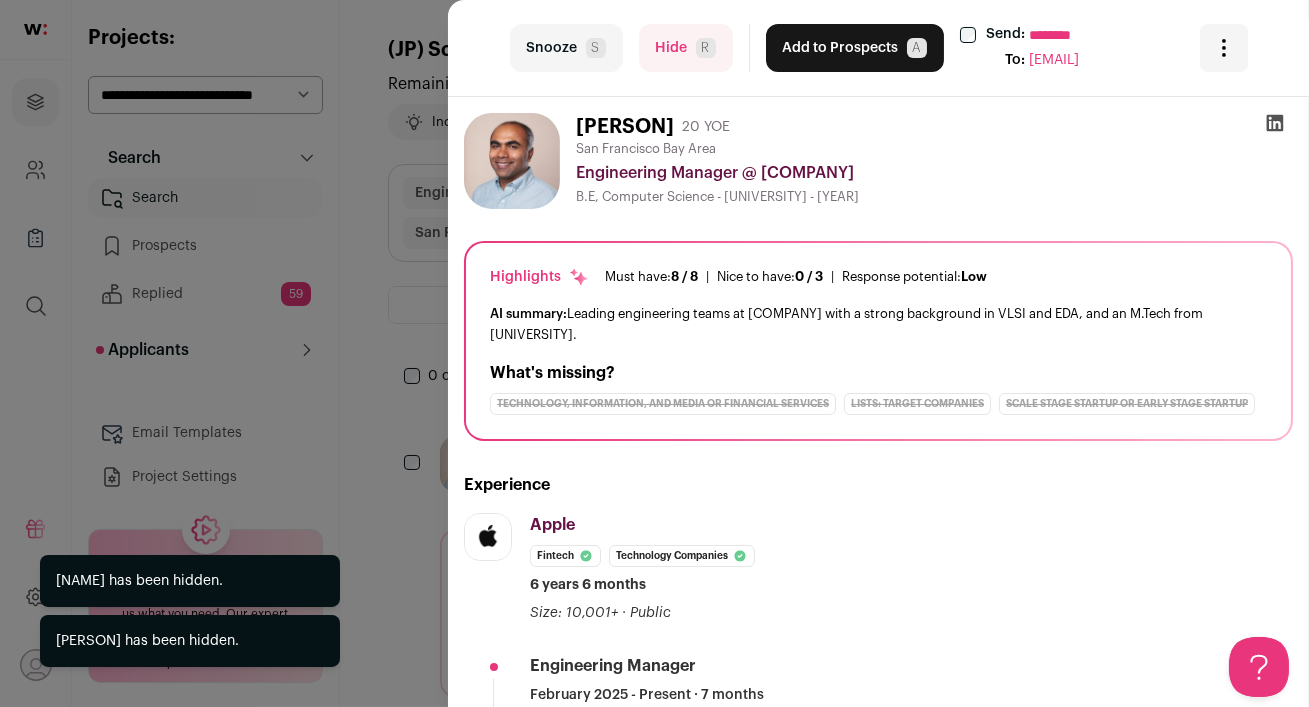 click on "Hide
R" at bounding box center (686, 48) 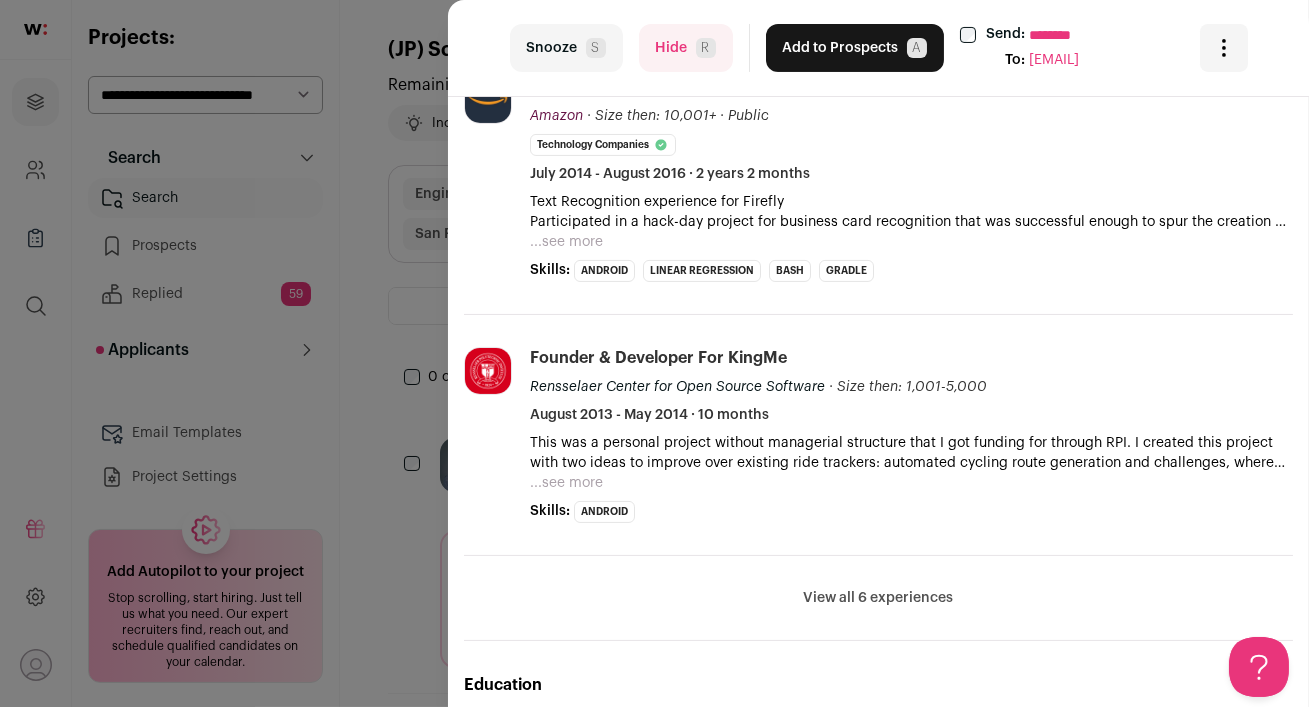 scroll, scrollTop: 761, scrollLeft: 0, axis: vertical 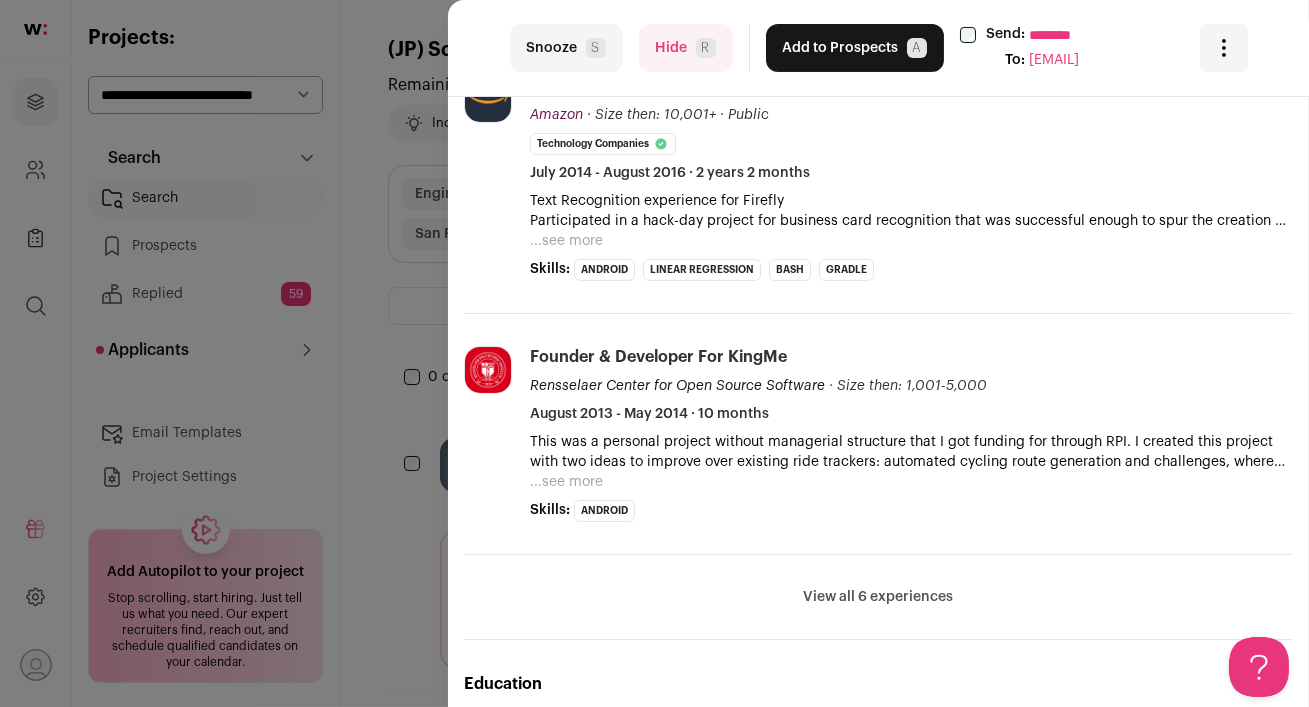 click on "View all 6 experiences" at bounding box center [879, 597] 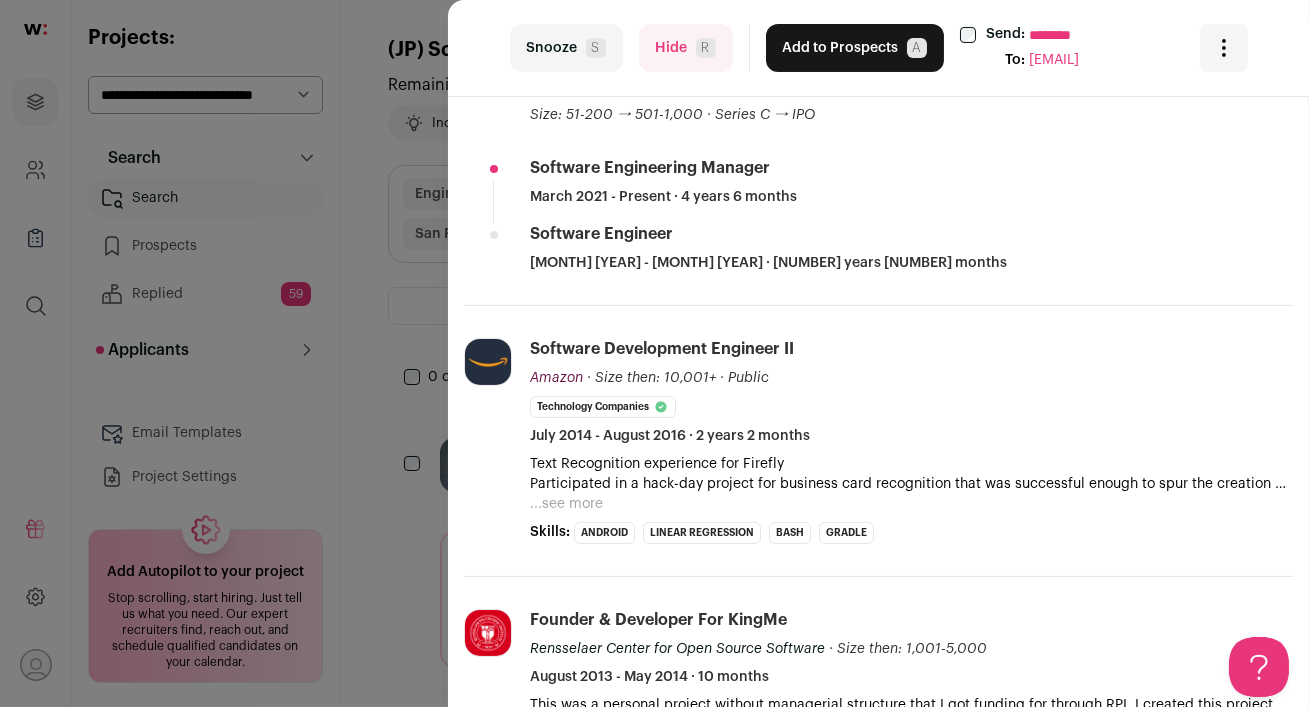 scroll, scrollTop: 0, scrollLeft: 0, axis: both 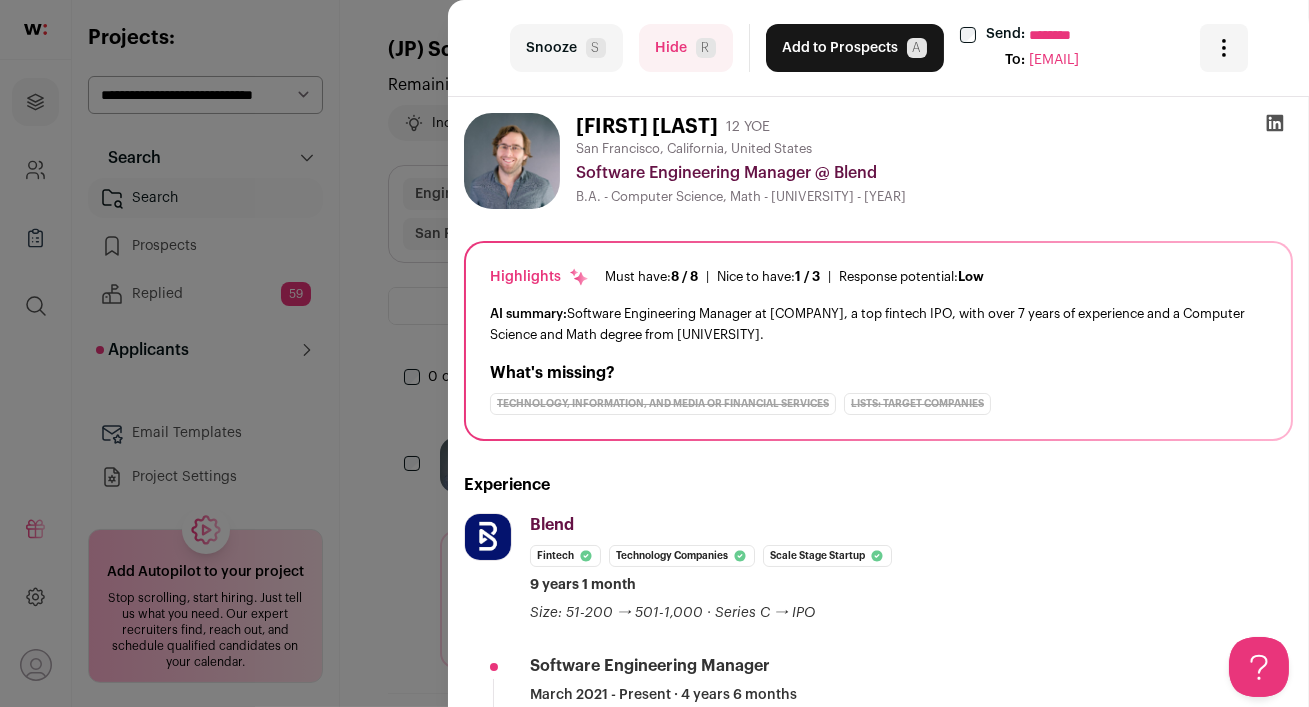 click 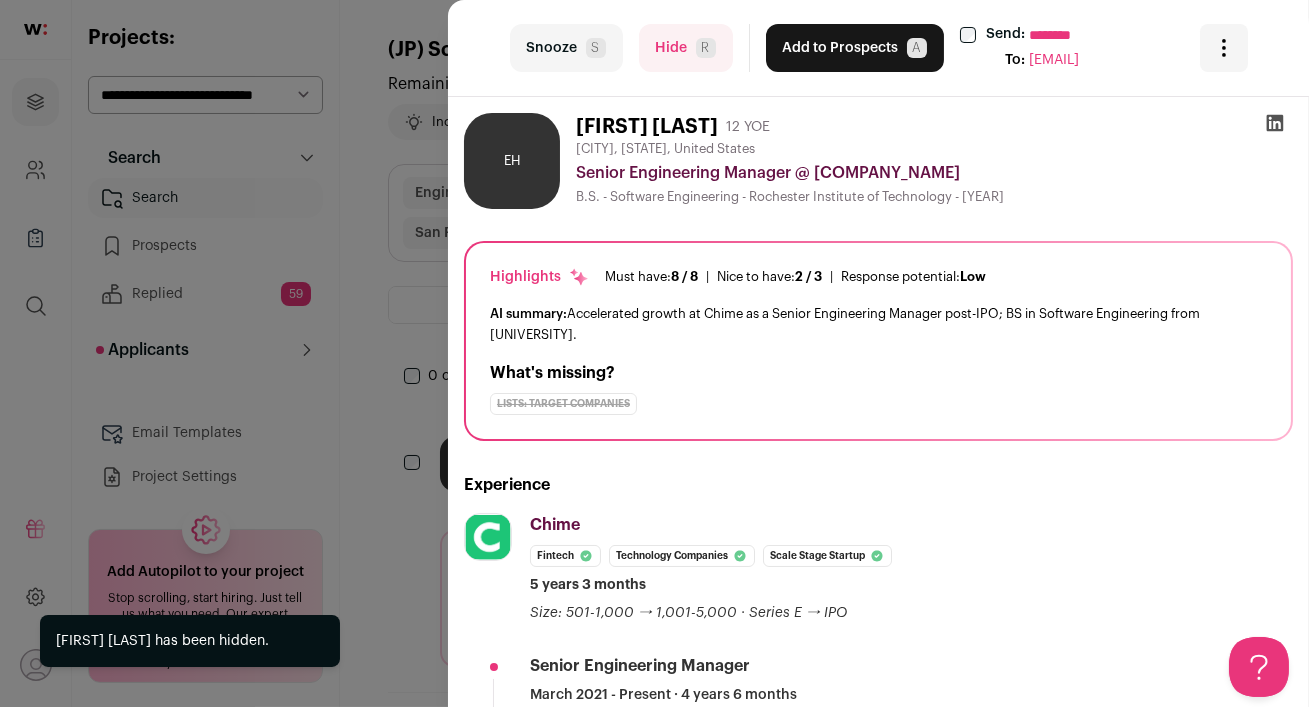 click on "Hide
R" at bounding box center (686, 48) 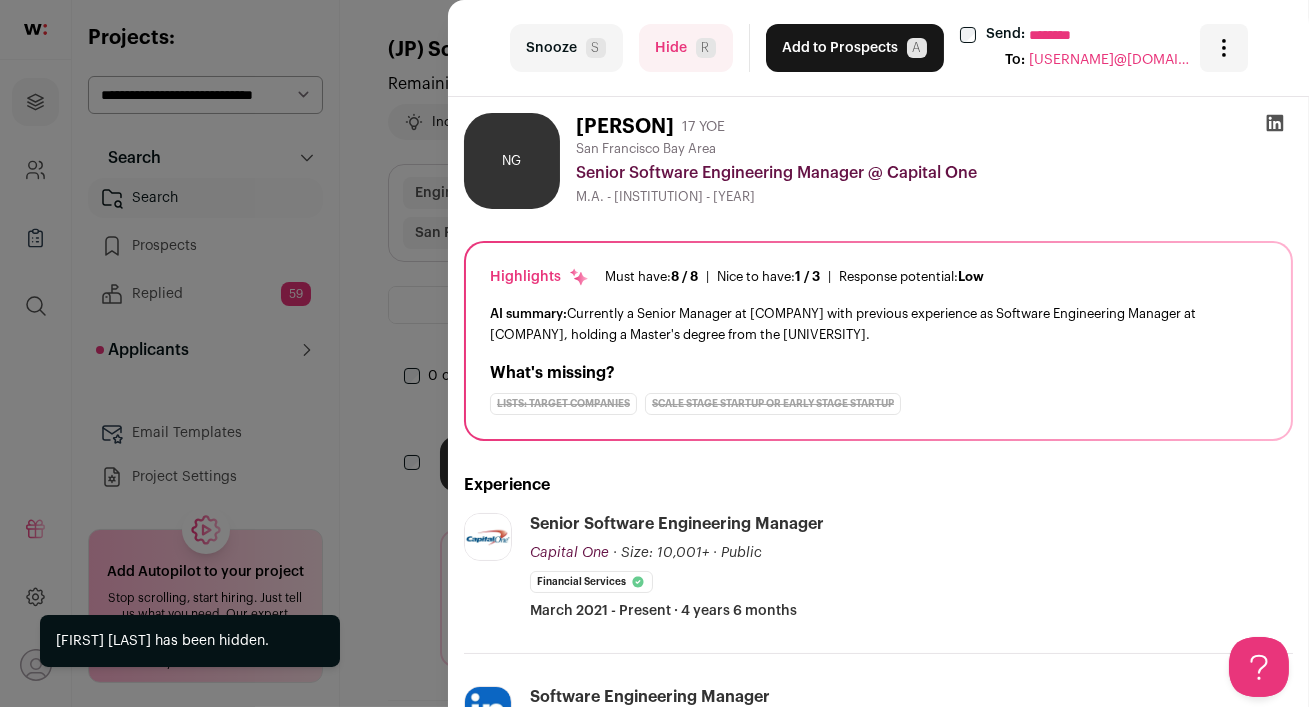 click on "Hide
R" at bounding box center [686, 48] 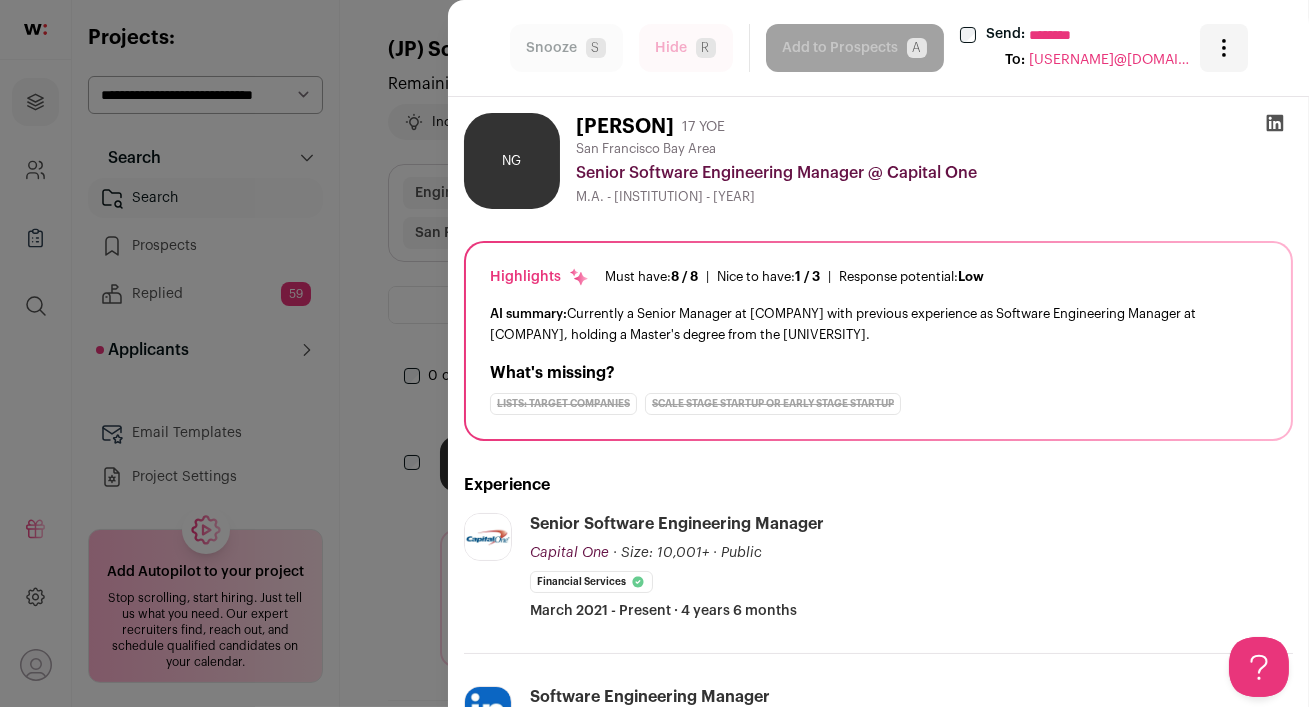 click on "last
Snooze
S
Hide
R
Add to Prospects
A
Send:
********
To:
[EMAIL]
Are you sure?
[PERSON] Cancel" at bounding box center [654, 353] 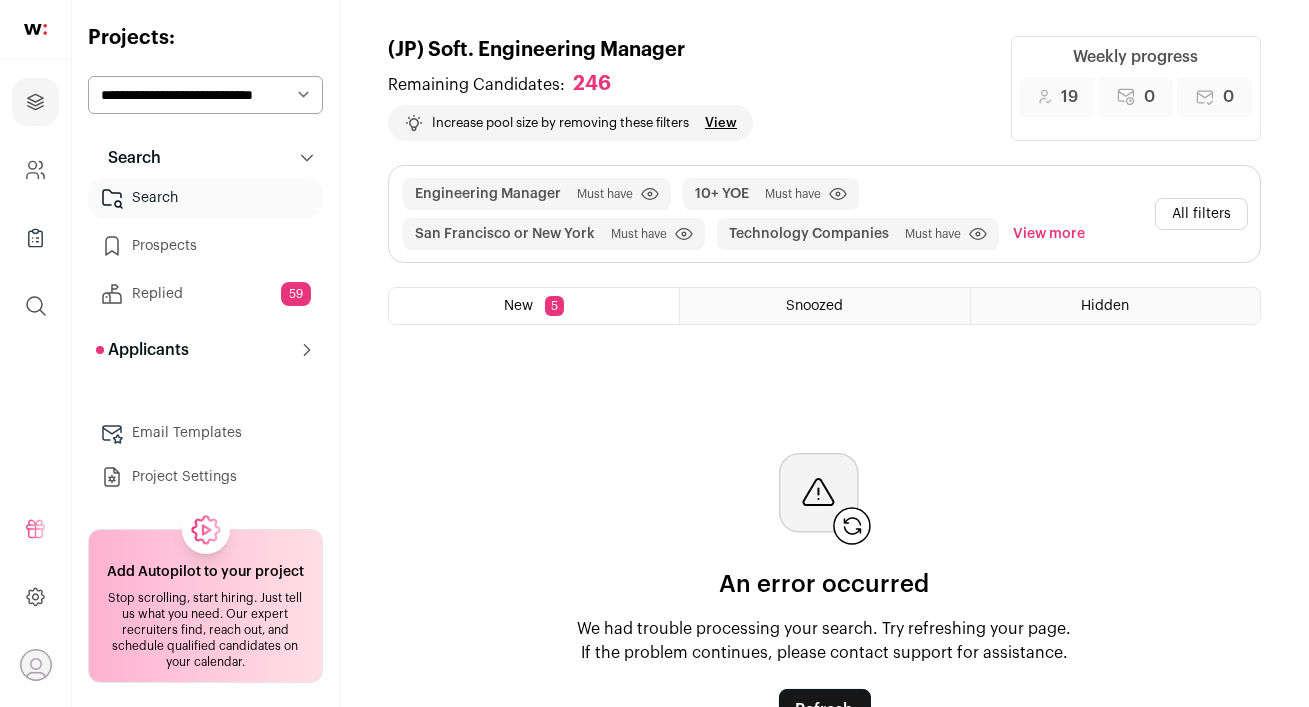 scroll, scrollTop: 0, scrollLeft: 0, axis: both 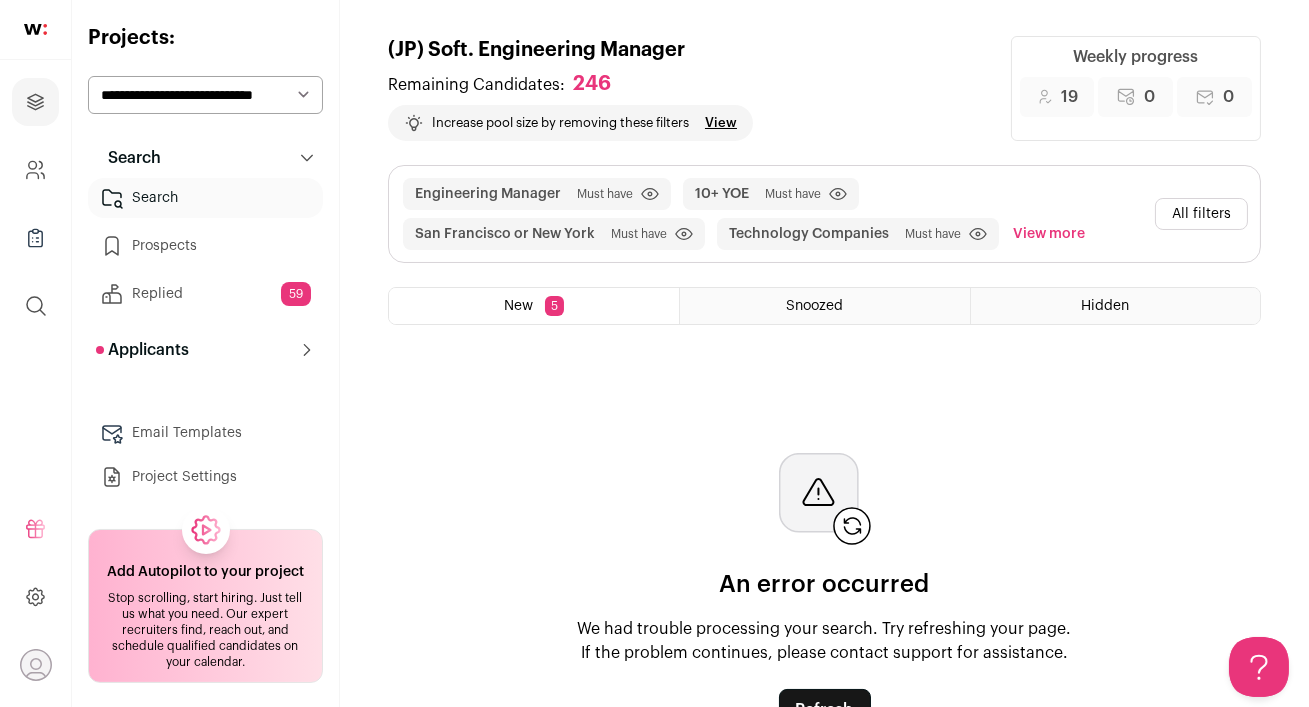 click on "Search" at bounding box center (205, 198) 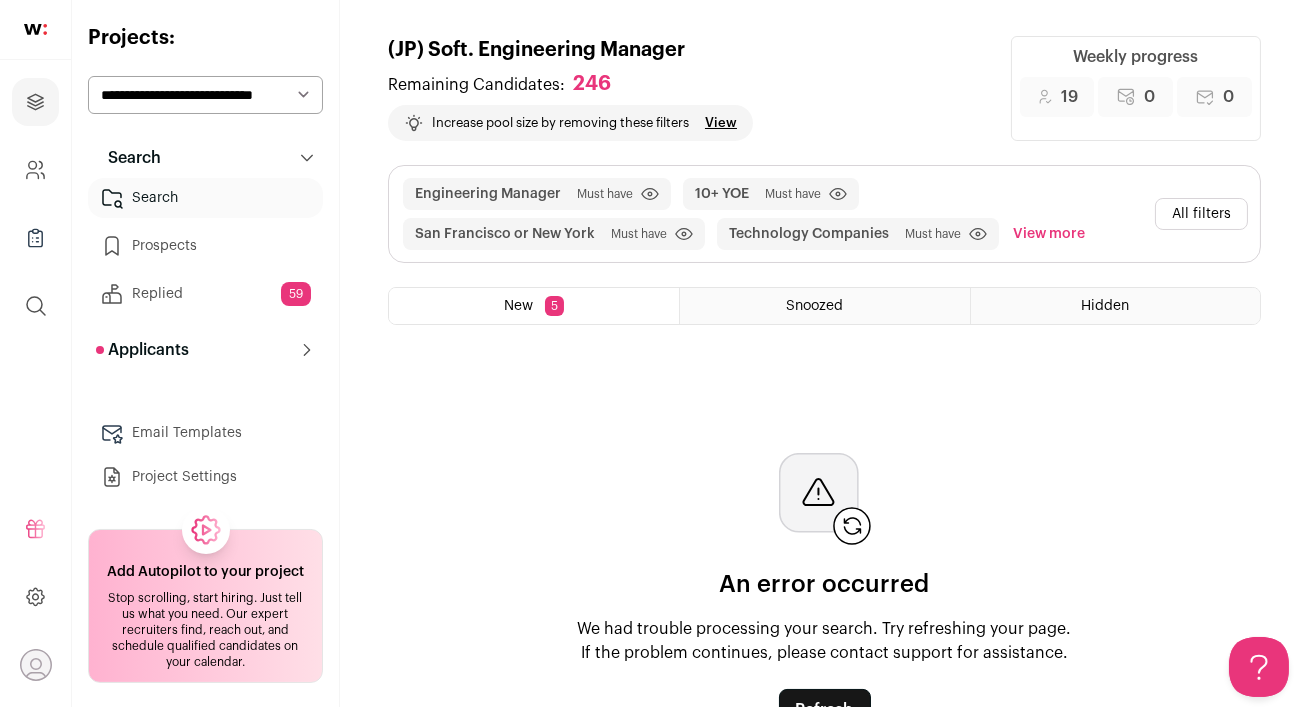 scroll, scrollTop: 59, scrollLeft: 0, axis: vertical 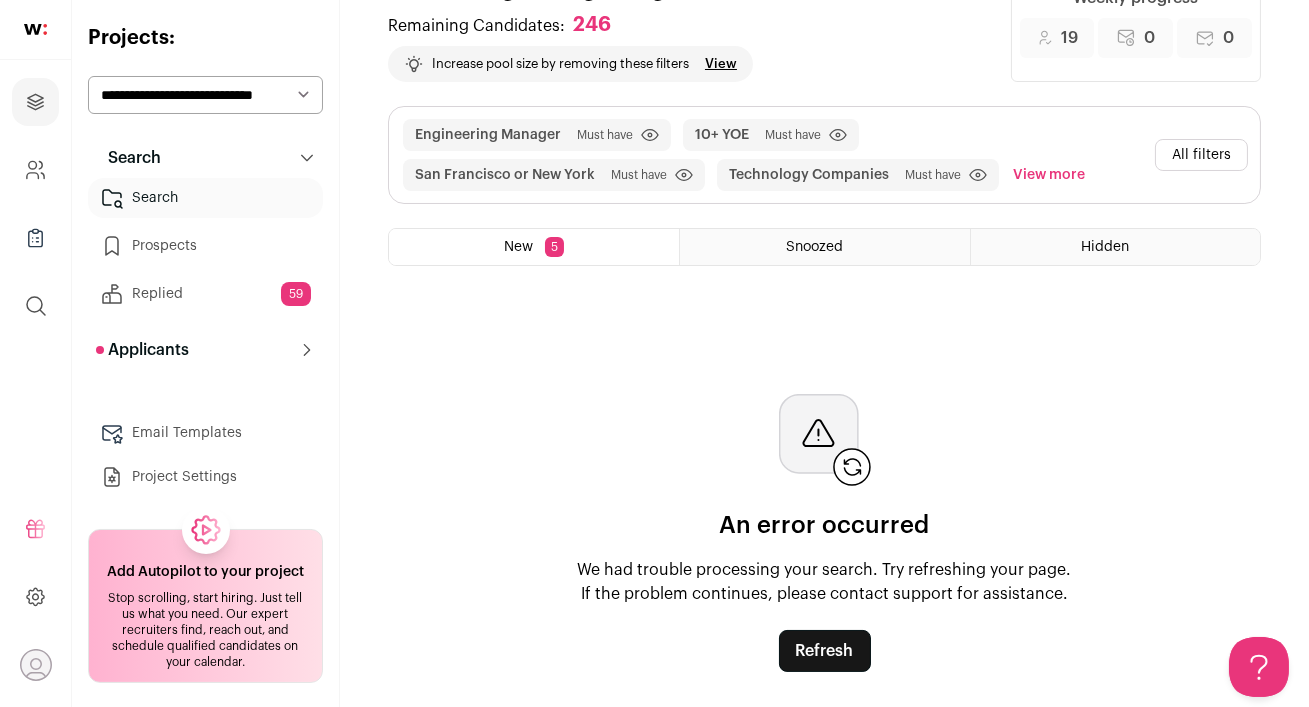 click on "Refresh" at bounding box center [825, 651] 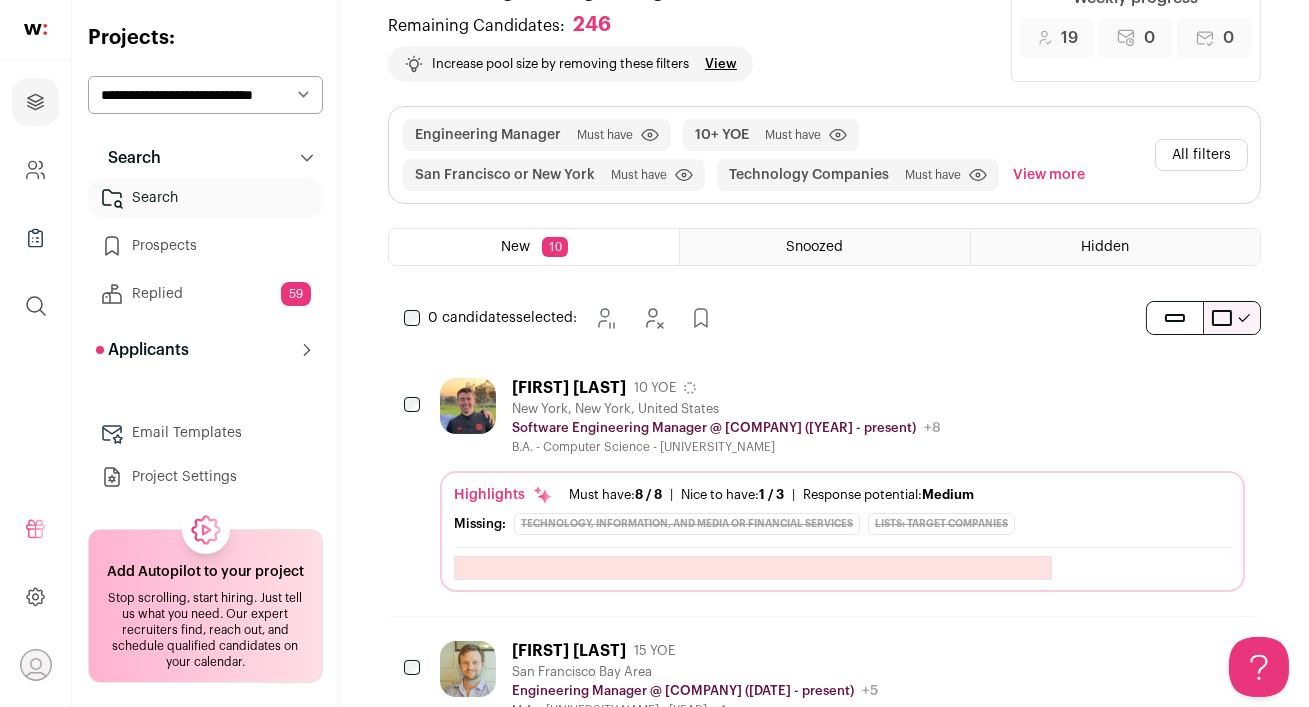 scroll, scrollTop: 0, scrollLeft: 0, axis: both 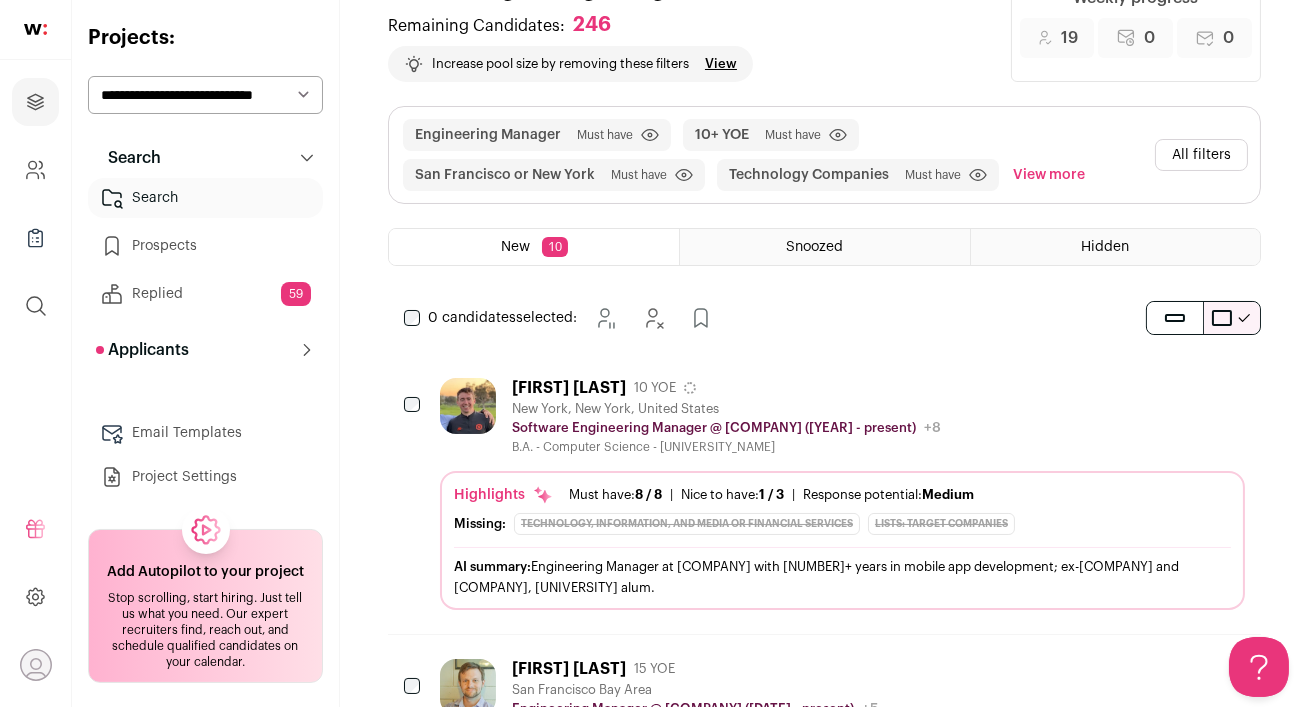 click on "Chris Wendel
10 YOE
New York, New York, United States
Software Engineering Manager @ Figma
(2022 - present)
Figma
Public / Private
Public
Company size
1,000-5,000
Tags
B2B
Collaboration & Productivity
Design & Graphics
SaaS
Tech Top Tech" at bounding box center (842, 416) 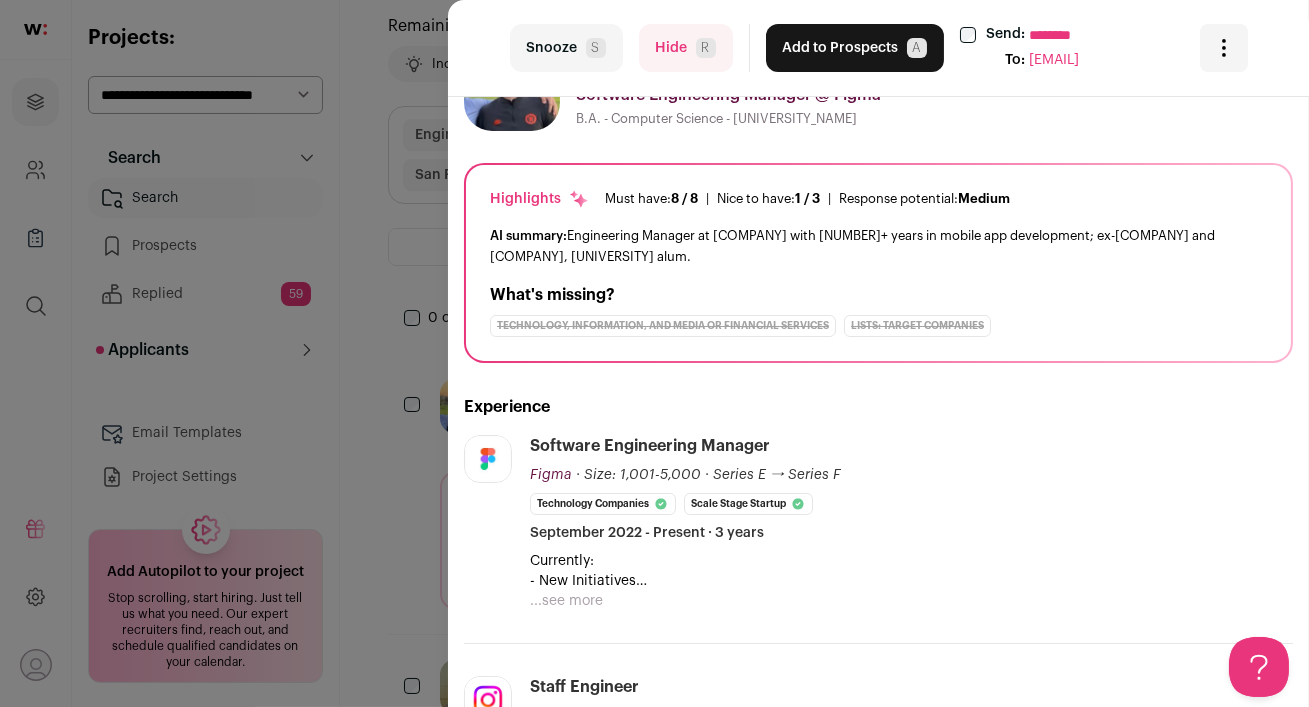 scroll, scrollTop: 187, scrollLeft: 0, axis: vertical 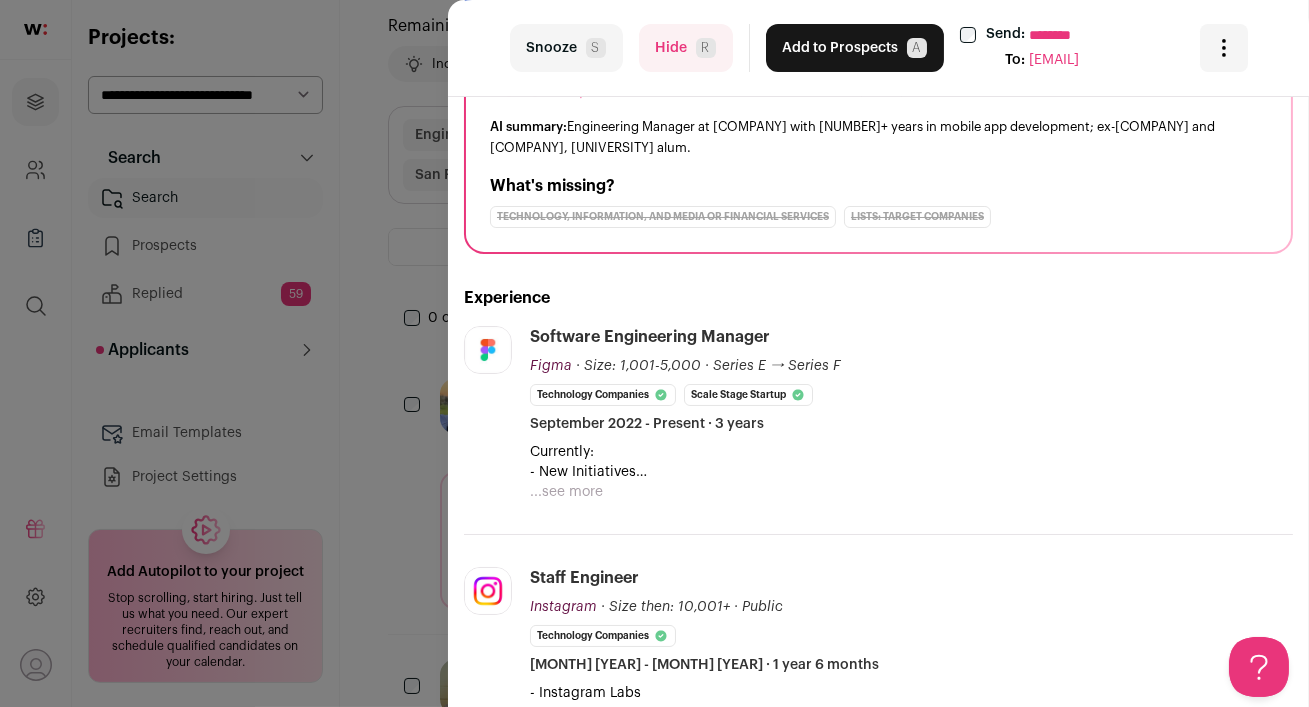 click on "Hide
R" at bounding box center [686, 48] 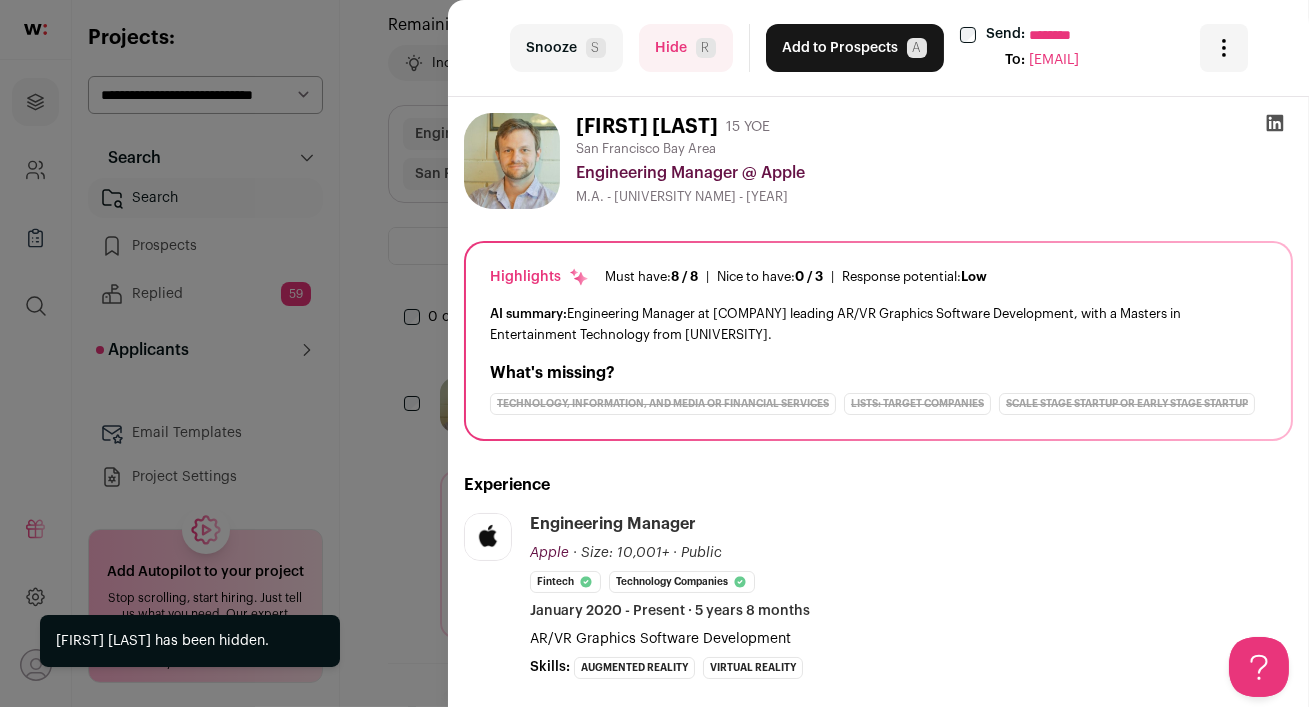 click on "Hide
R" at bounding box center (686, 48) 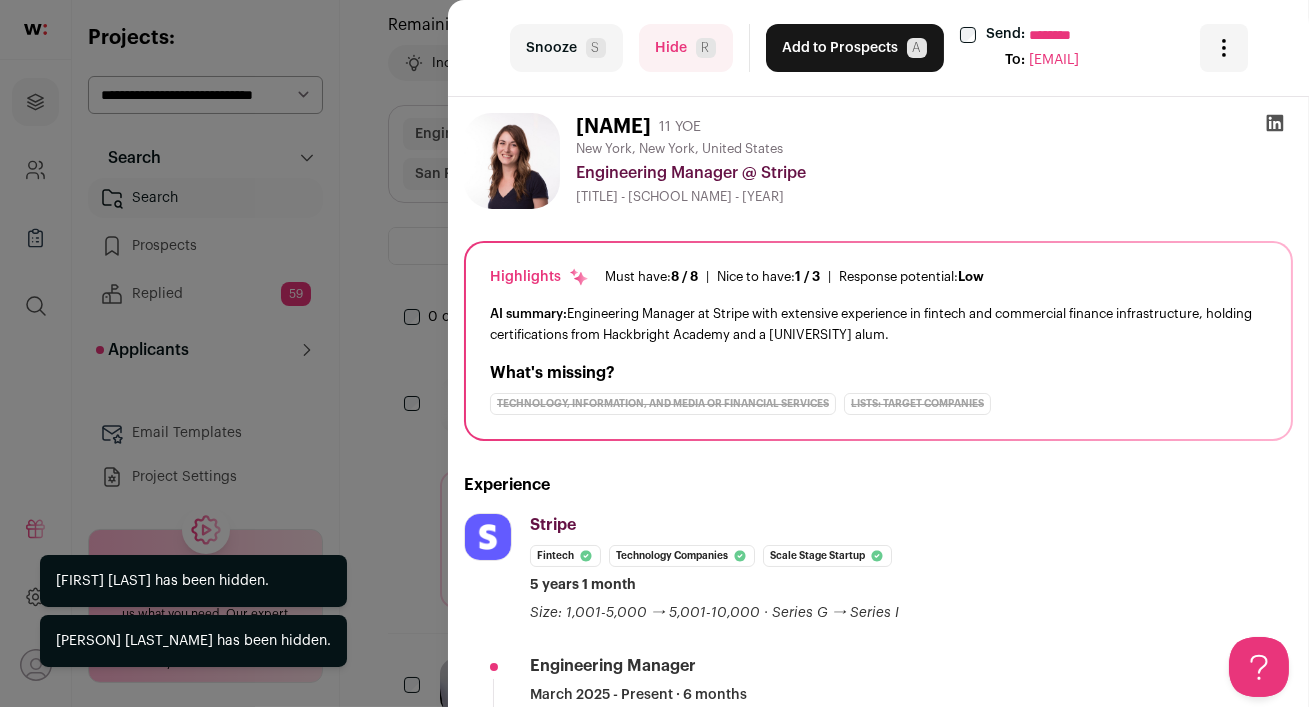 click on "Hide
R" at bounding box center (686, 48) 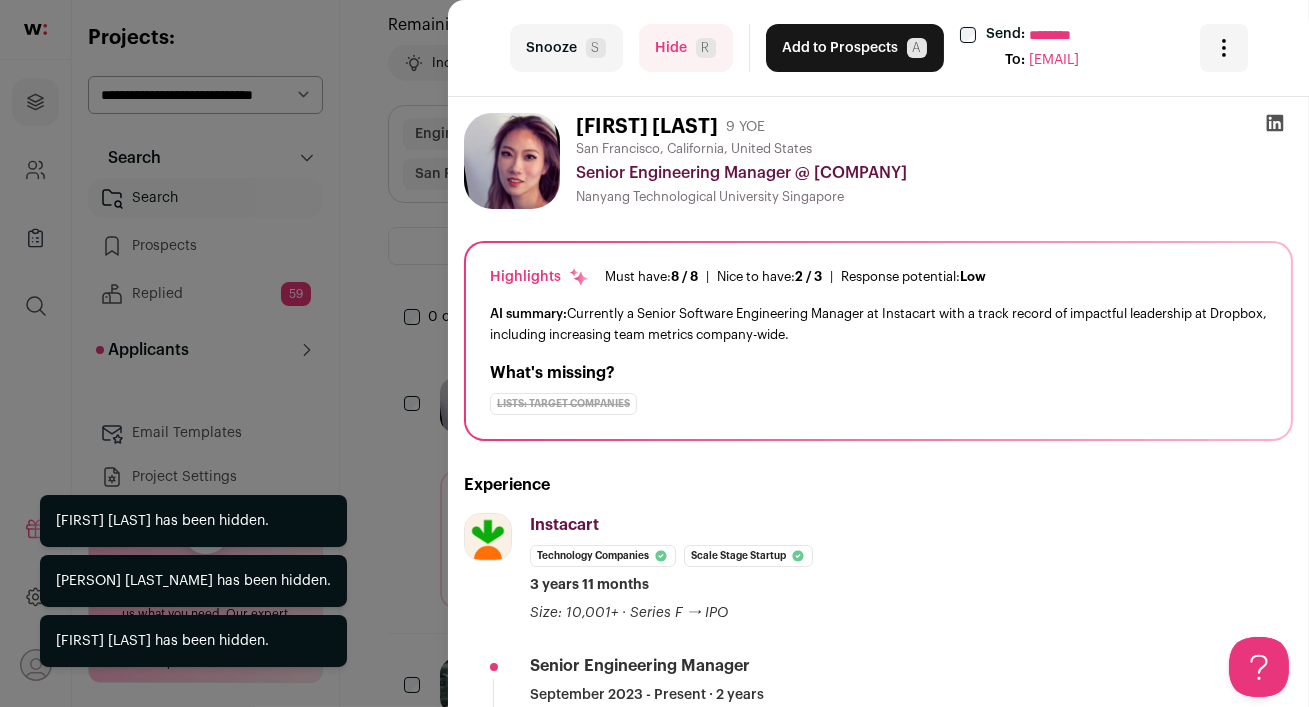click on "Hide
R" at bounding box center [686, 48] 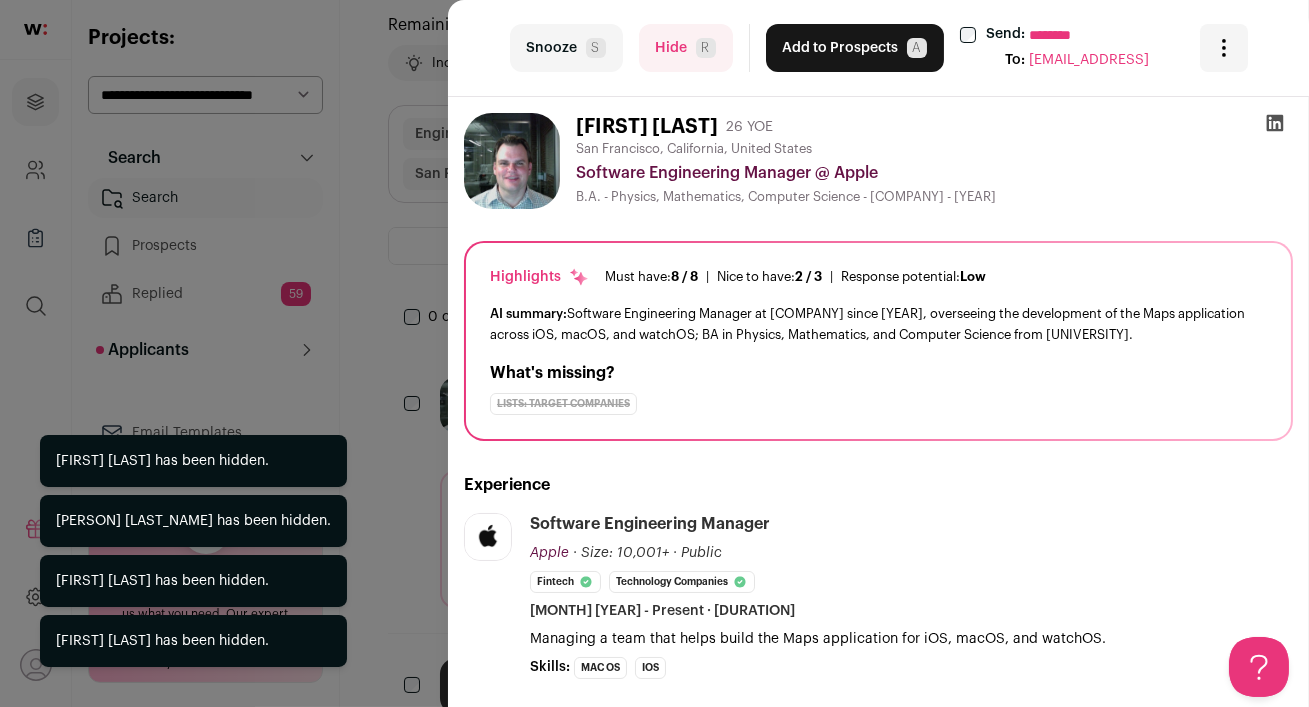 click on "Hide
R" at bounding box center [686, 48] 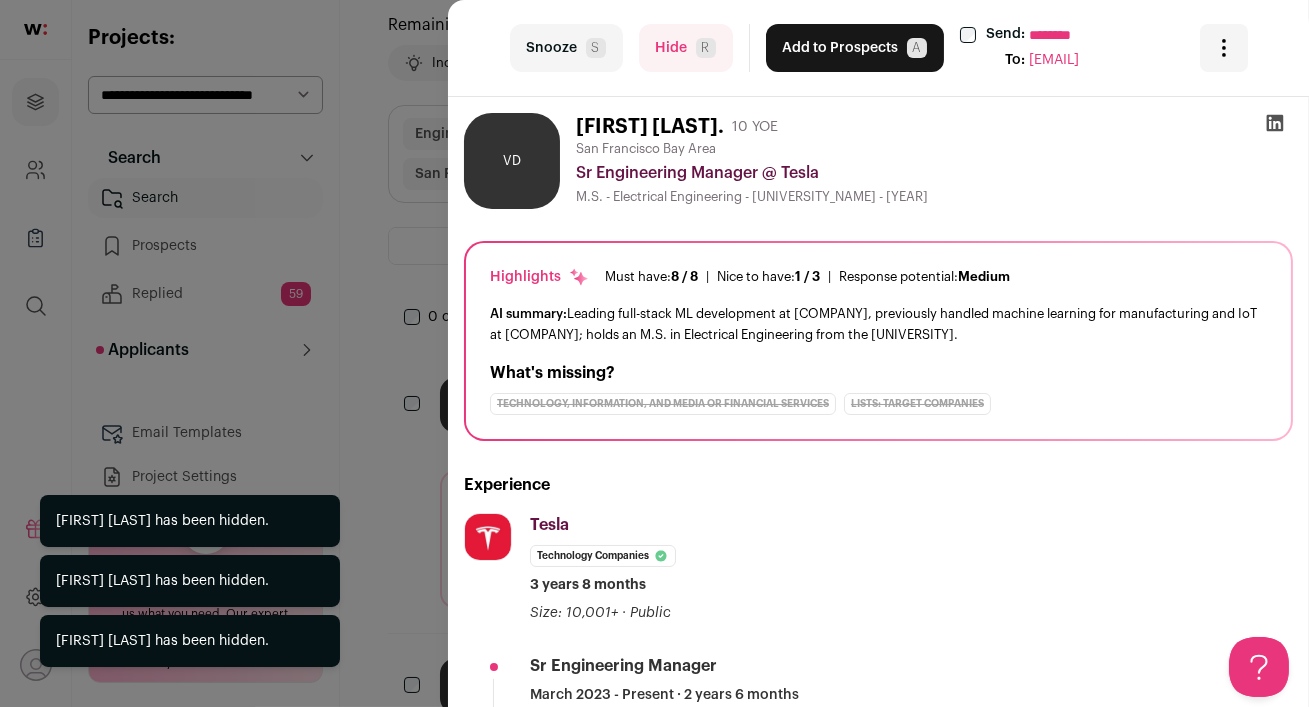 click on "Hide
R" at bounding box center (686, 48) 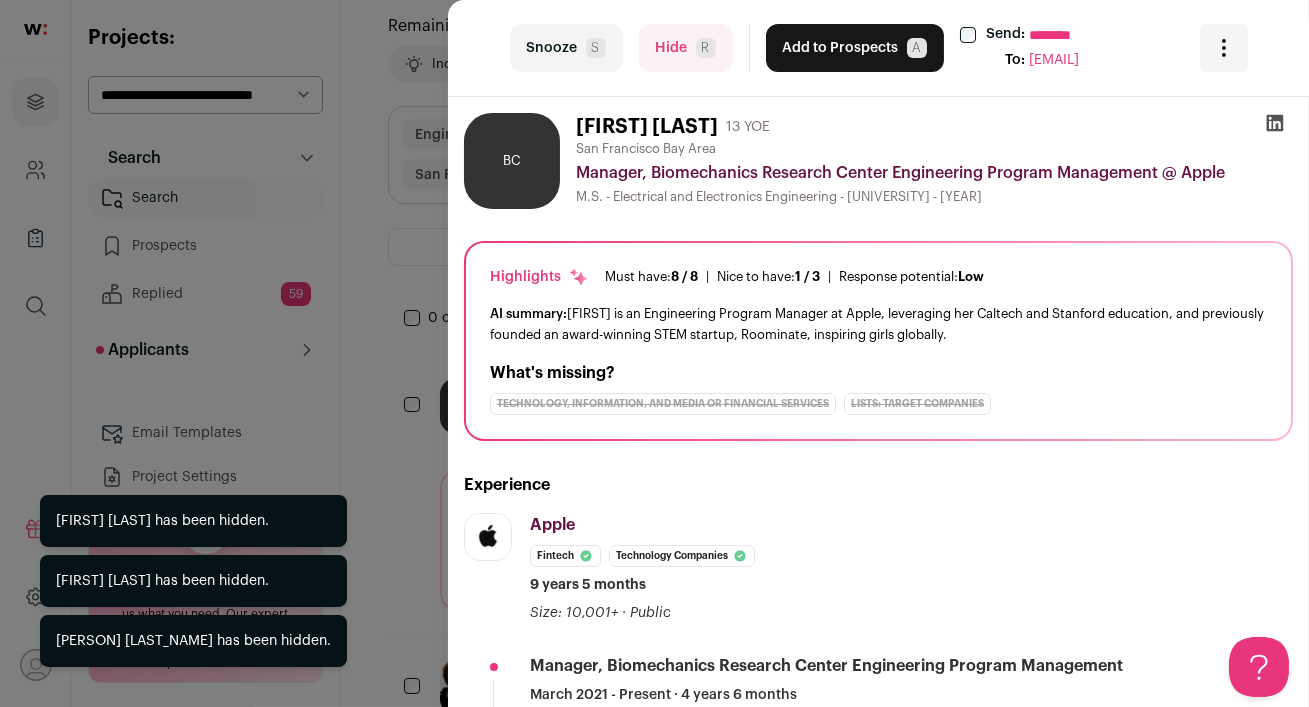 click on "Hide
R" at bounding box center (686, 48) 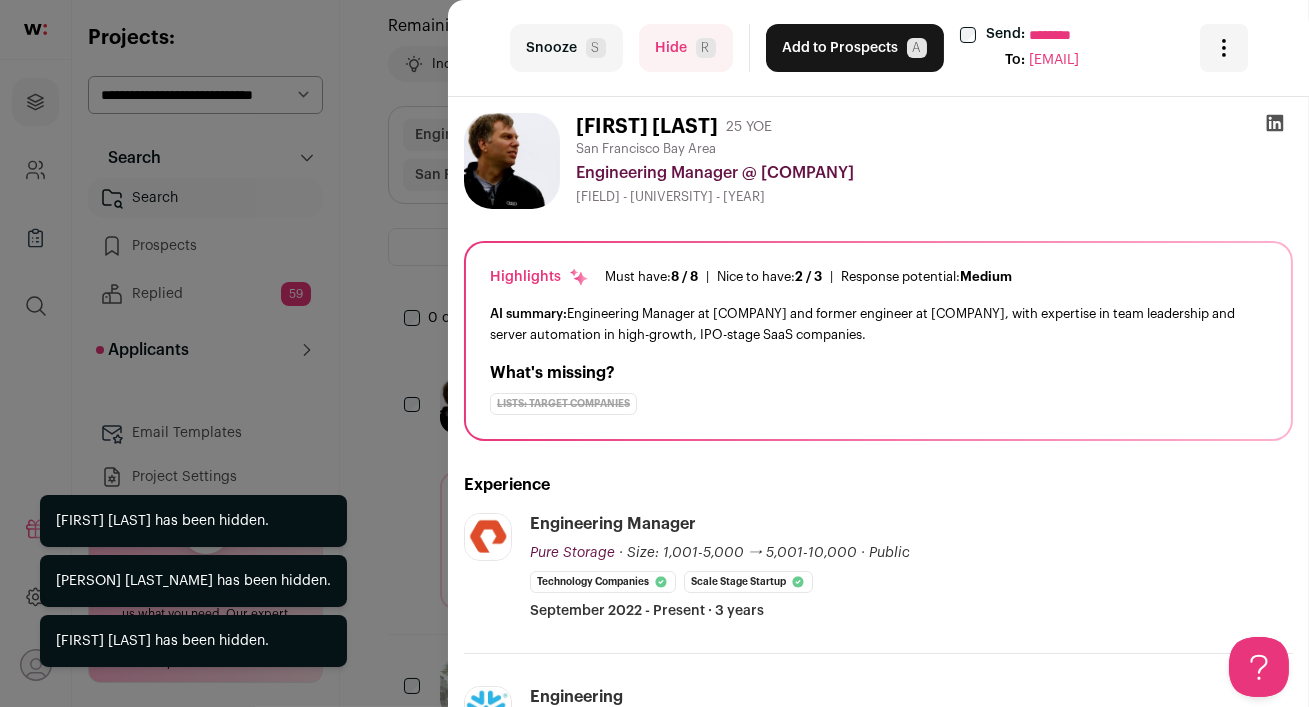 click on "Hide
R" at bounding box center (686, 48) 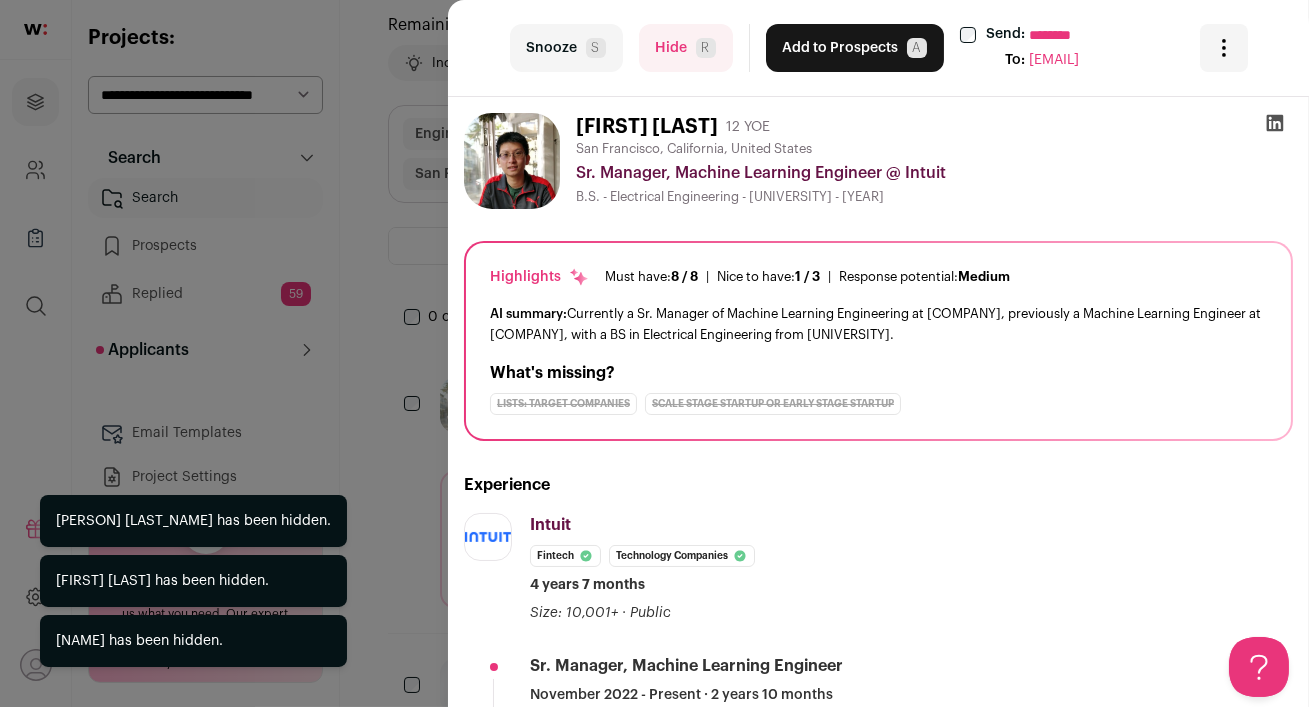 click on "Hide
R" at bounding box center [686, 48] 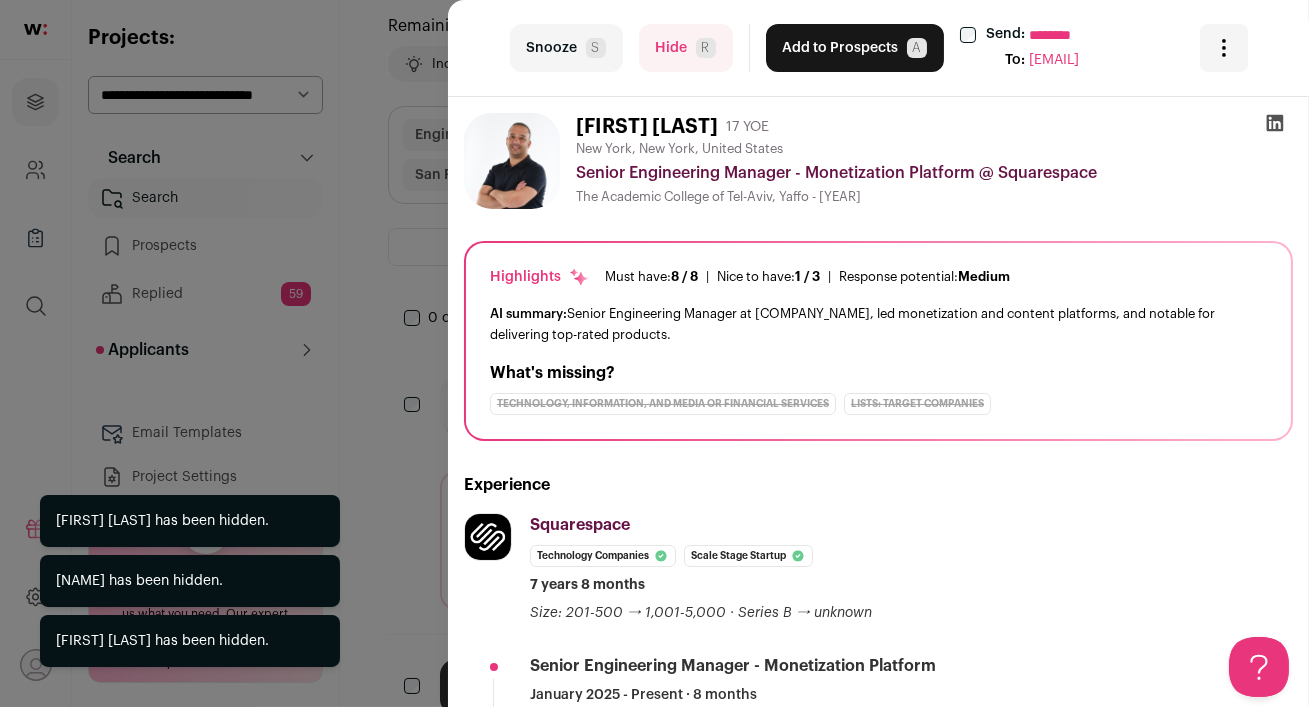 click on "Hide
R" at bounding box center [686, 48] 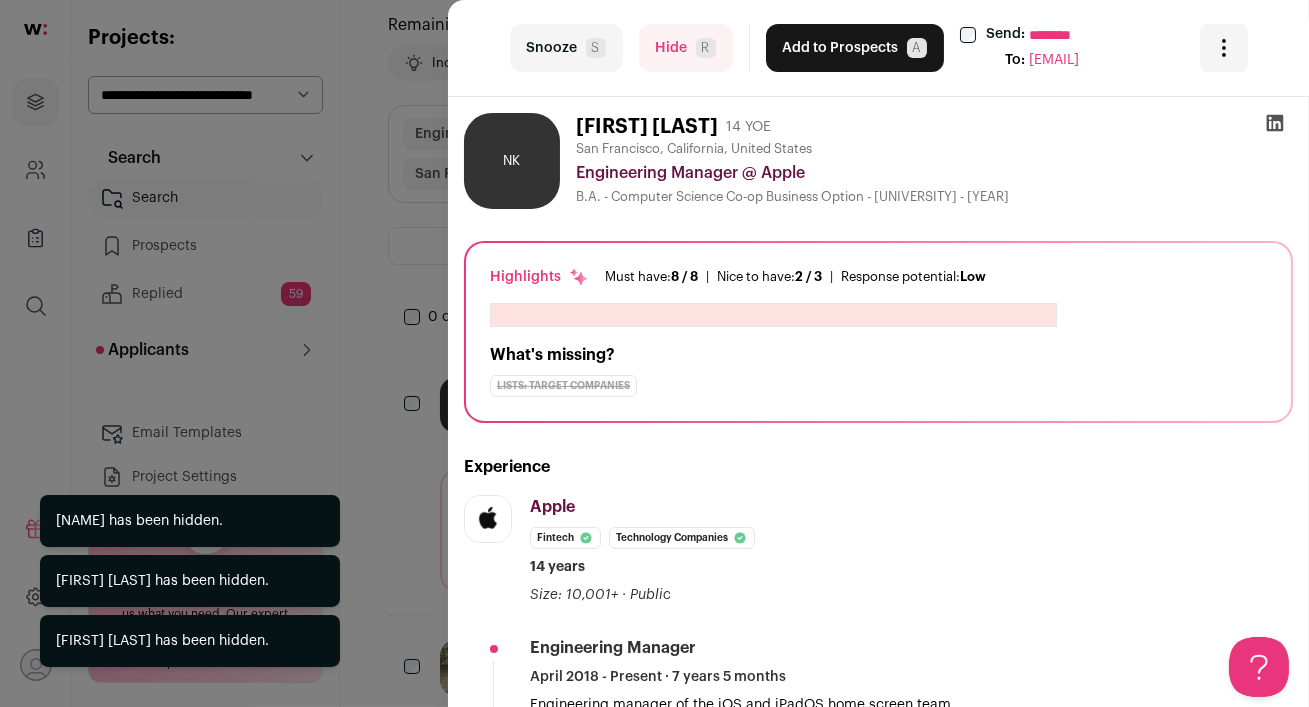 click on "Hide
R" at bounding box center [686, 48] 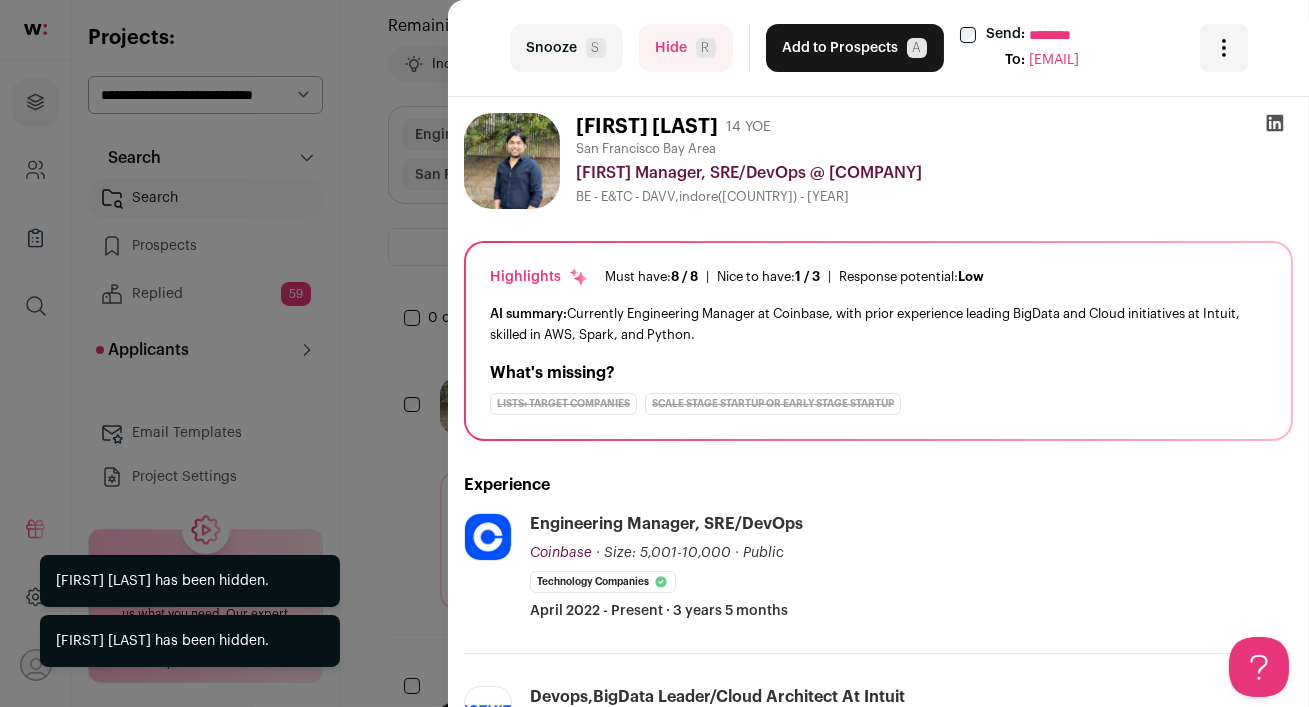 click on "Hide
R" at bounding box center (686, 48) 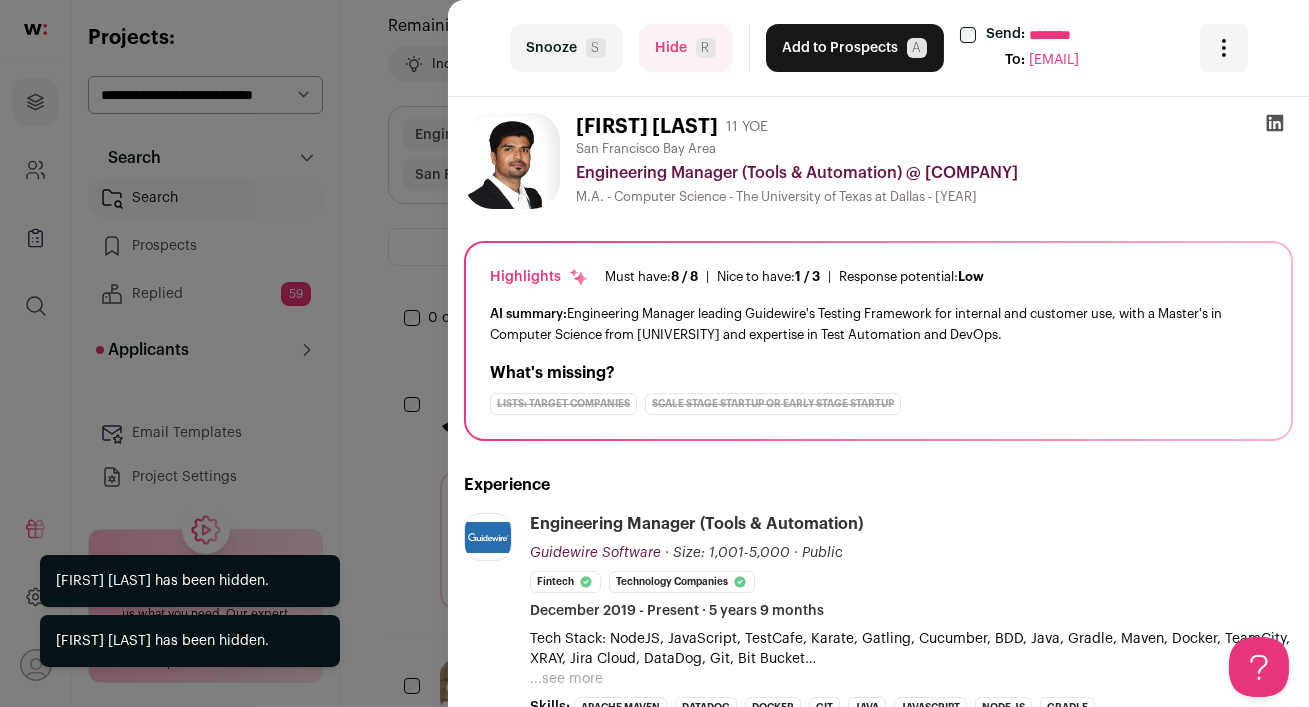 click on "Hide
R" at bounding box center (686, 48) 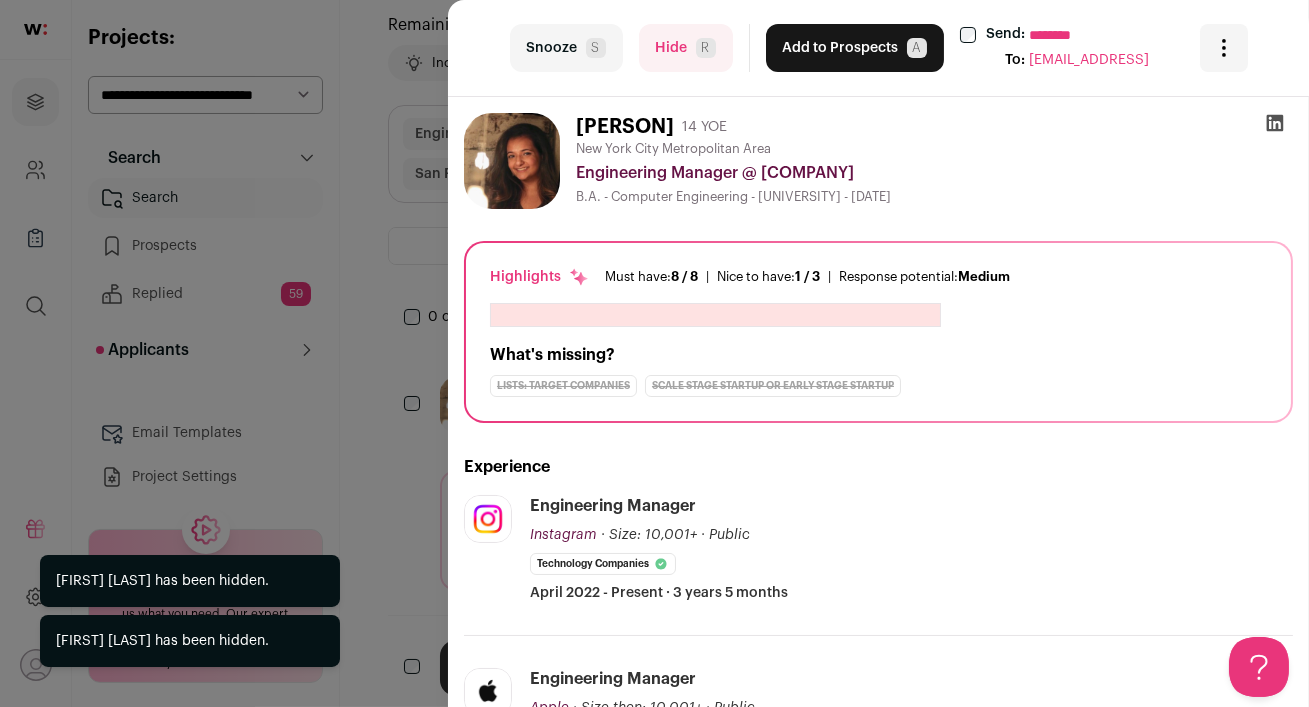 click on "Hide
R" at bounding box center [686, 48] 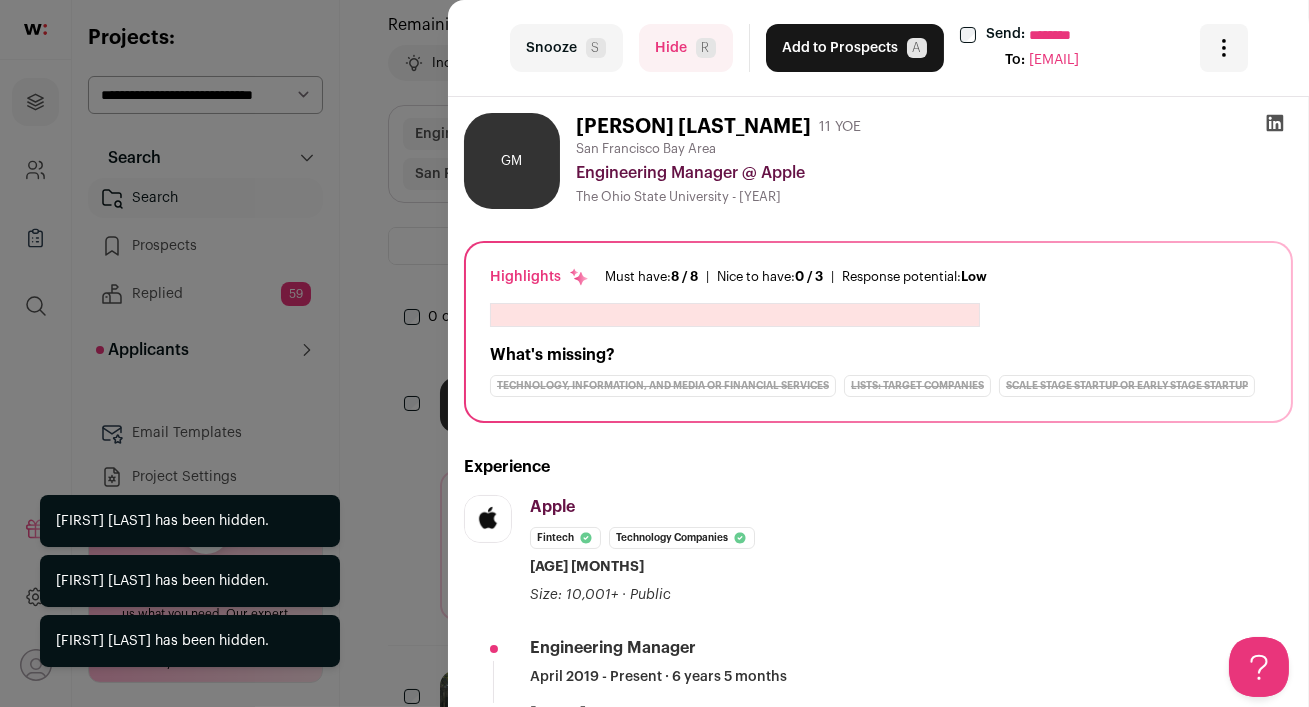 click on "Hide
R" at bounding box center (686, 48) 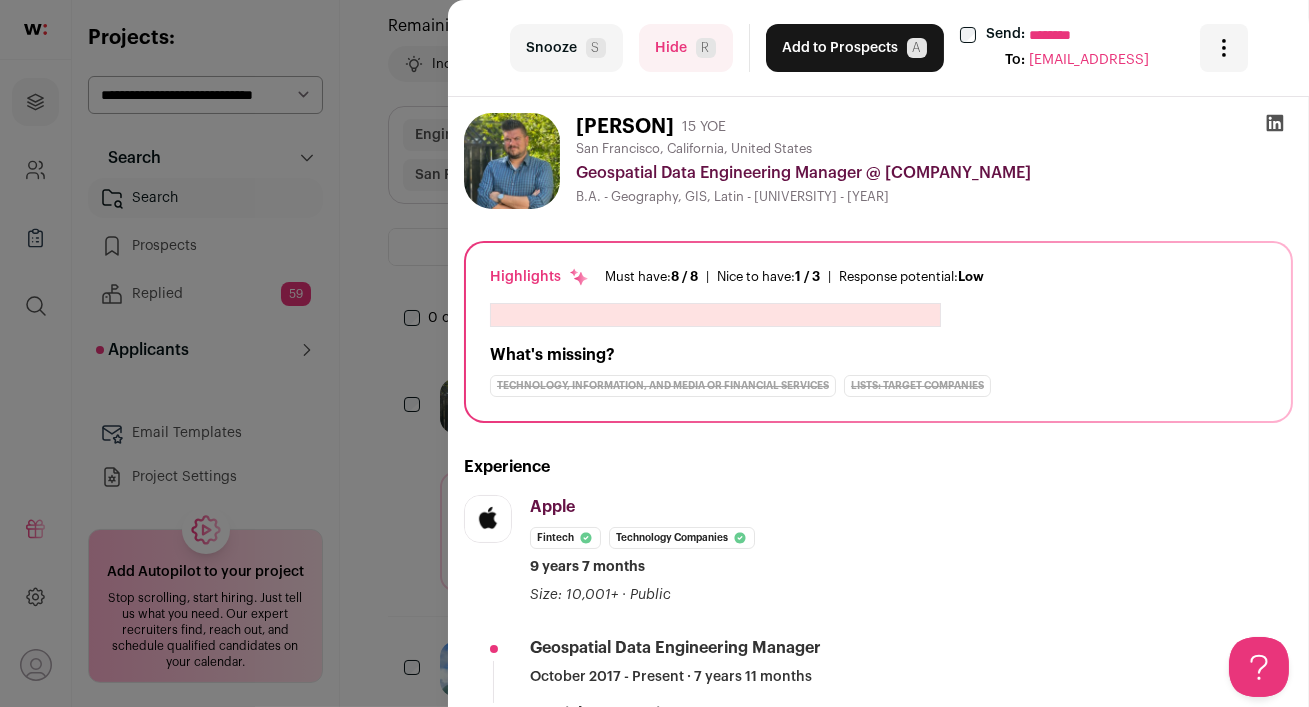 click on "Hide
R" at bounding box center (686, 48) 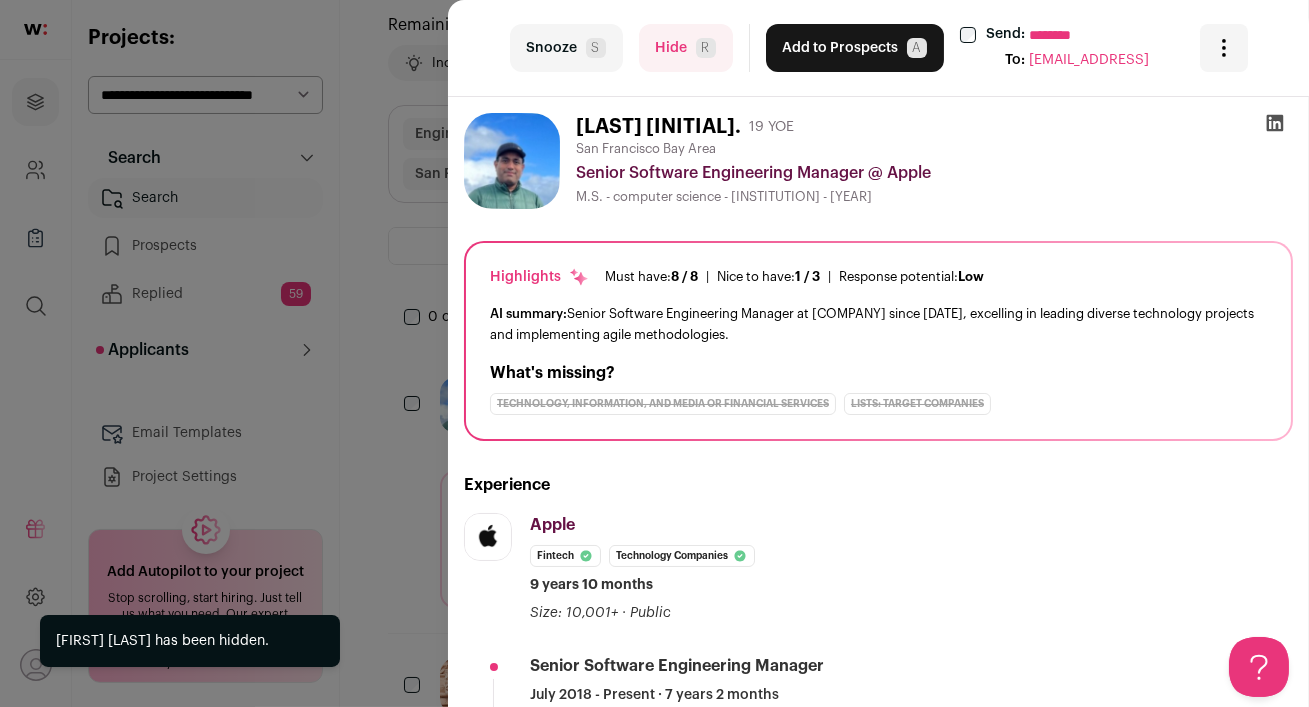 click on "Hide
R" at bounding box center (686, 48) 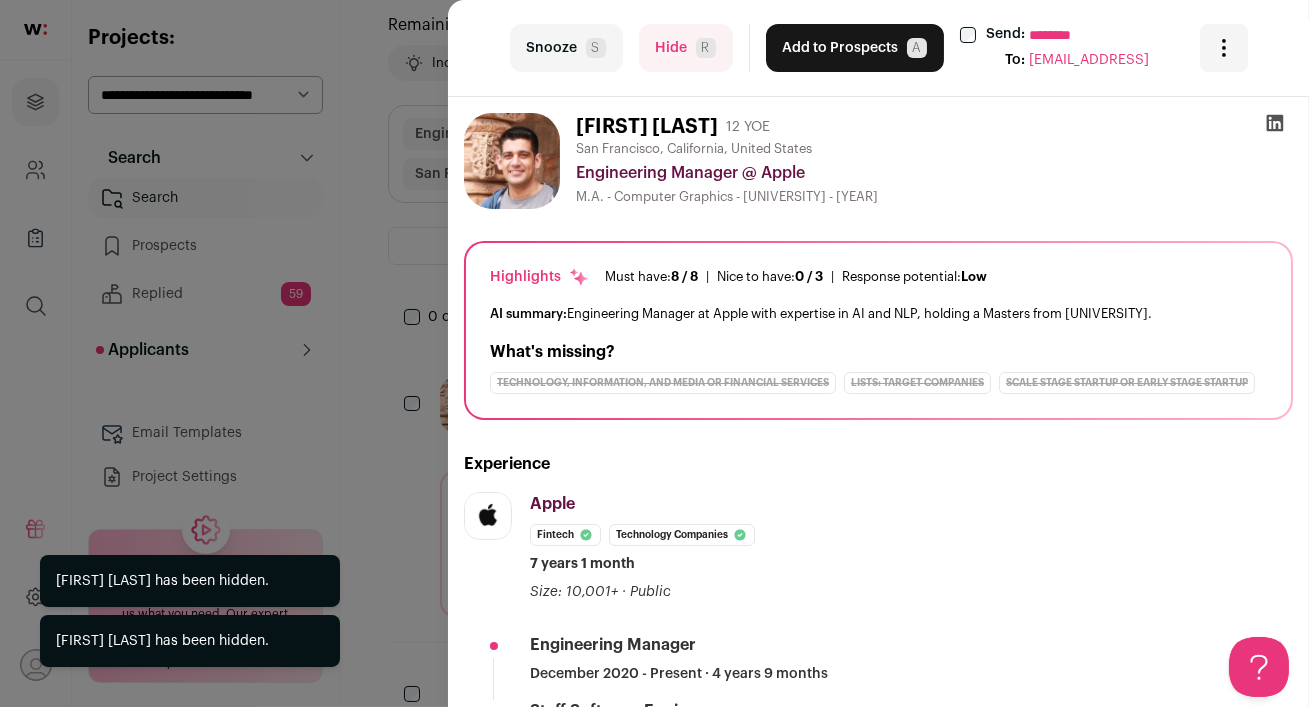 click on "Hide
R" at bounding box center (686, 48) 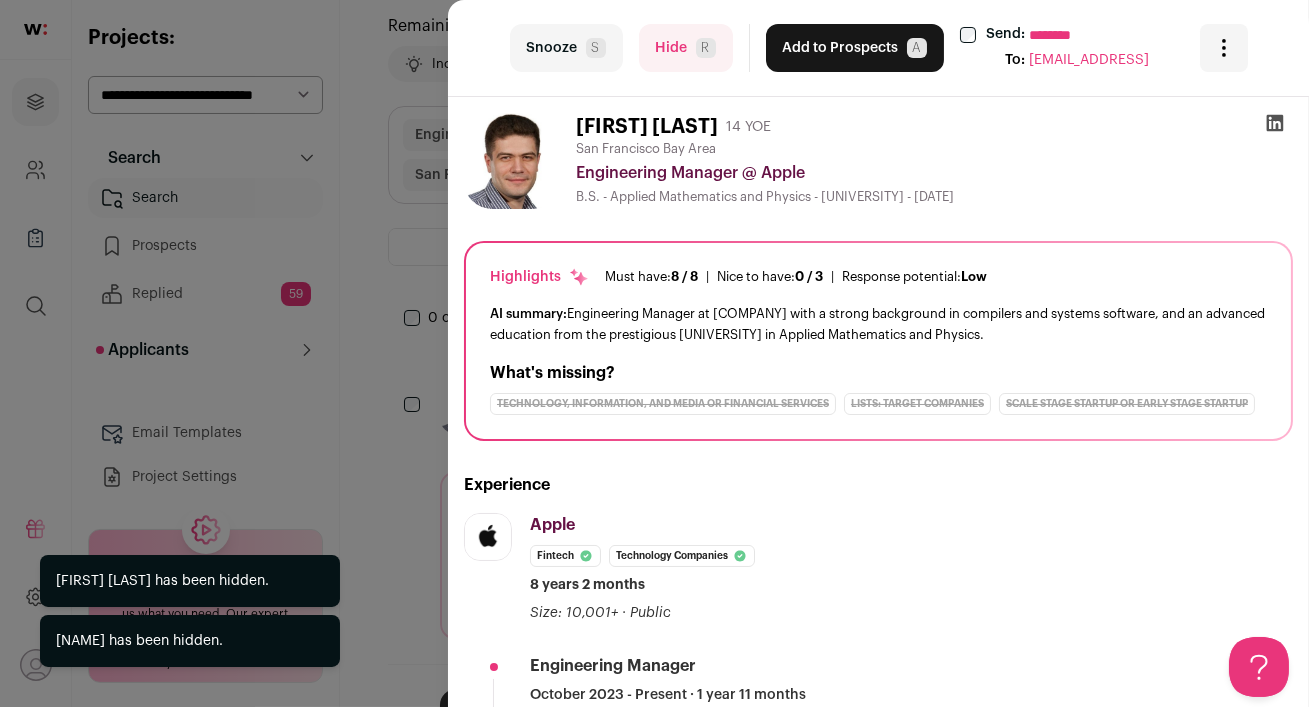 click on "Hide
R" at bounding box center (686, 48) 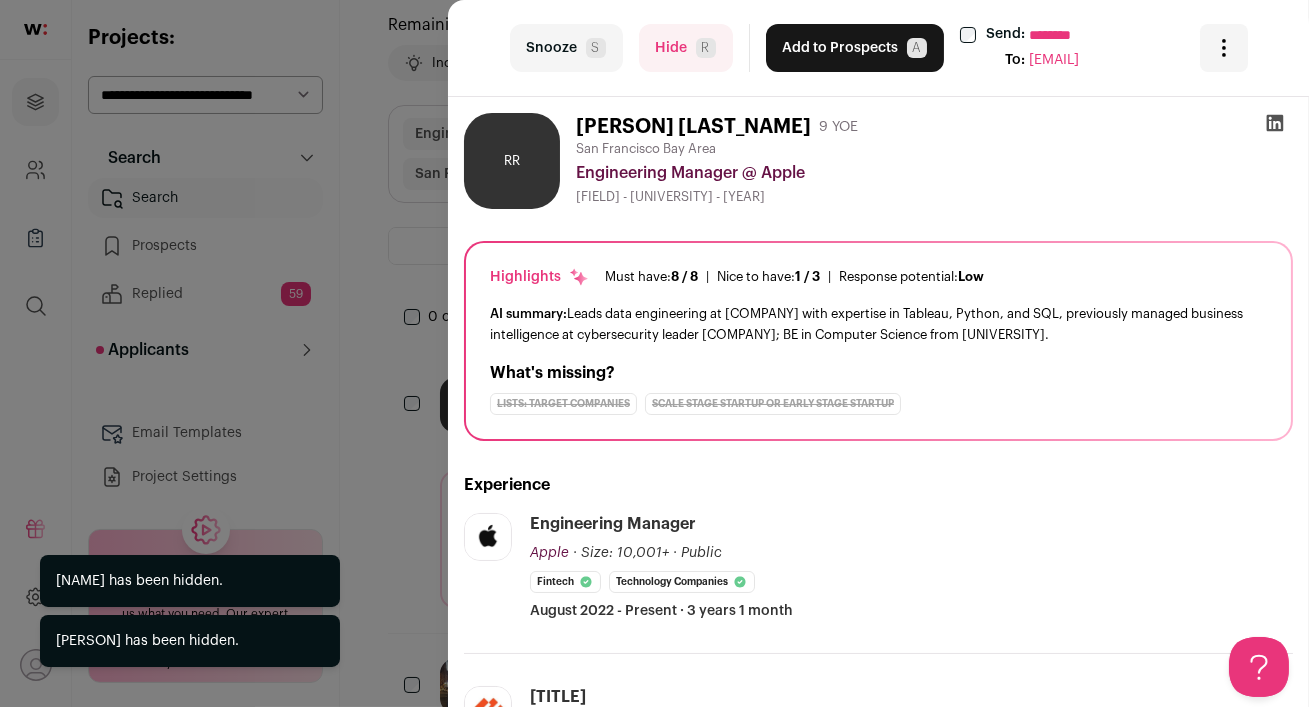 click on "Hide
R" at bounding box center (686, 48) 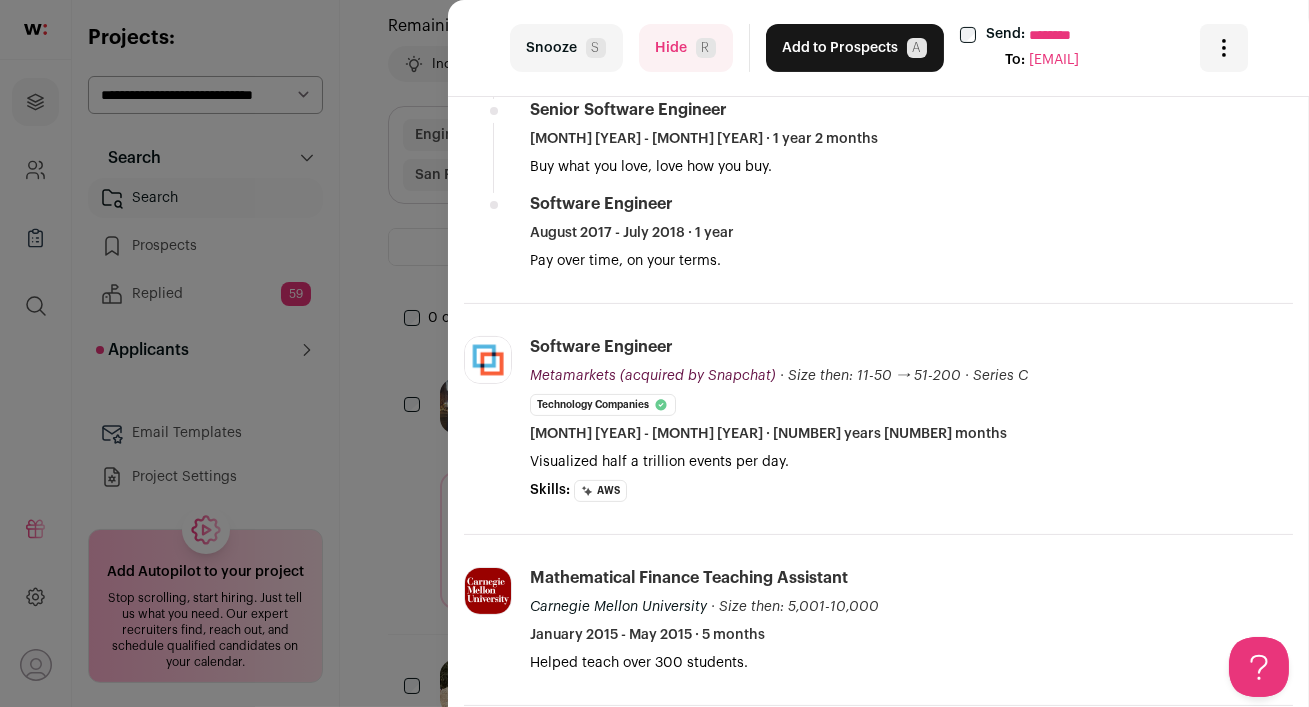 scroll, scrollTop: 1092, scrollLeft: 0, axis: vertical 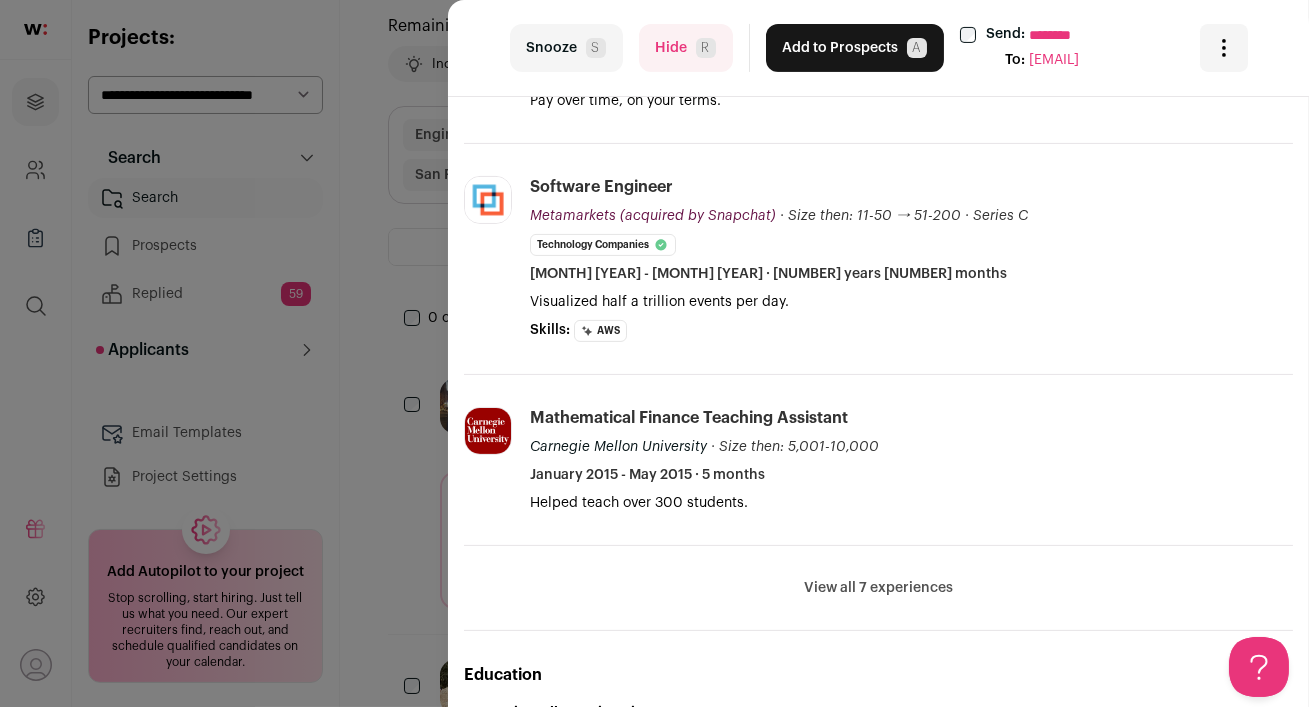 click on "View all 7 experiences" at bounding box center (878, 588) 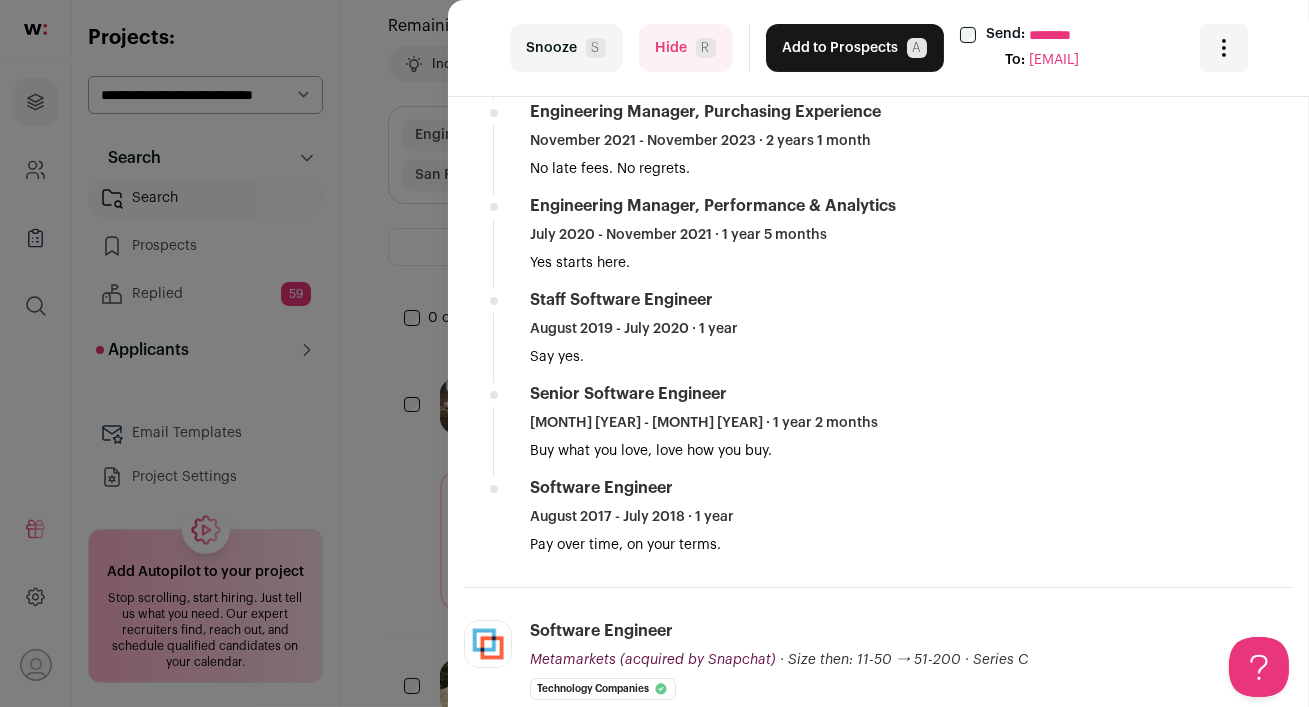 scroll, scrollTop: 0, scrollLeft: 0, axis: both 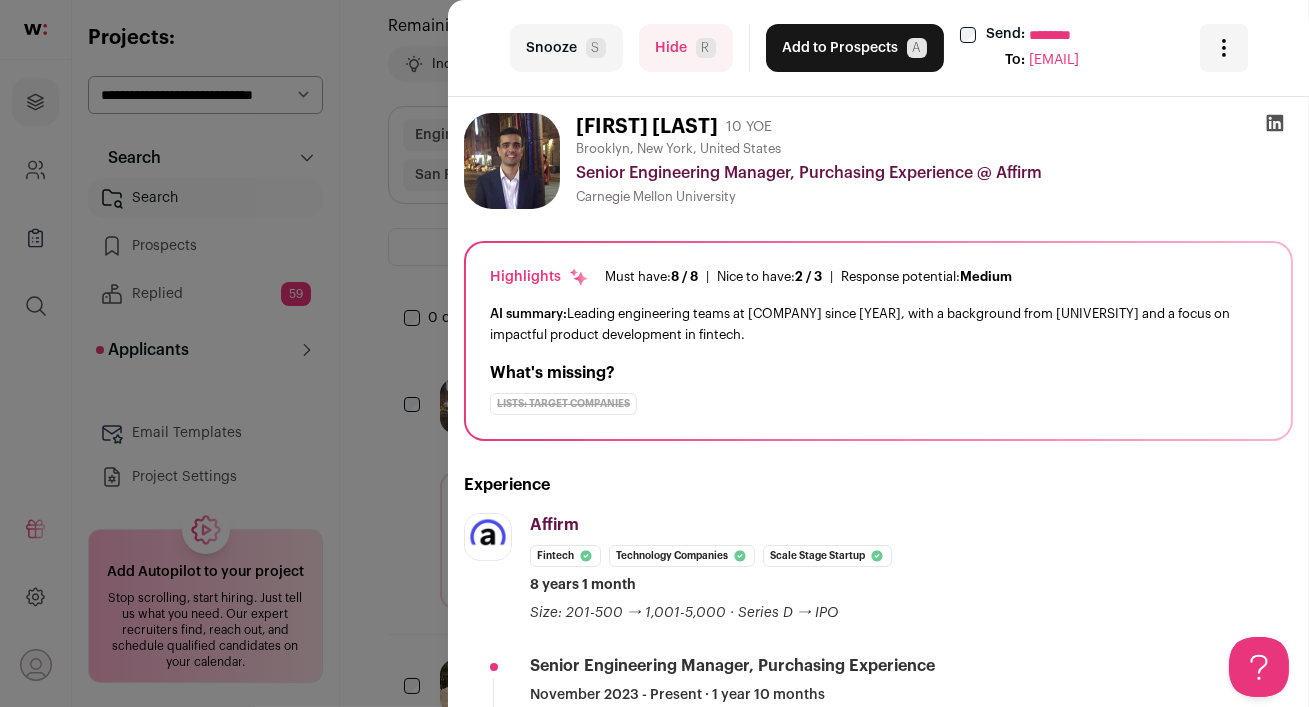 click on "Add to Prospects
A" at bounding box center (855, 48) 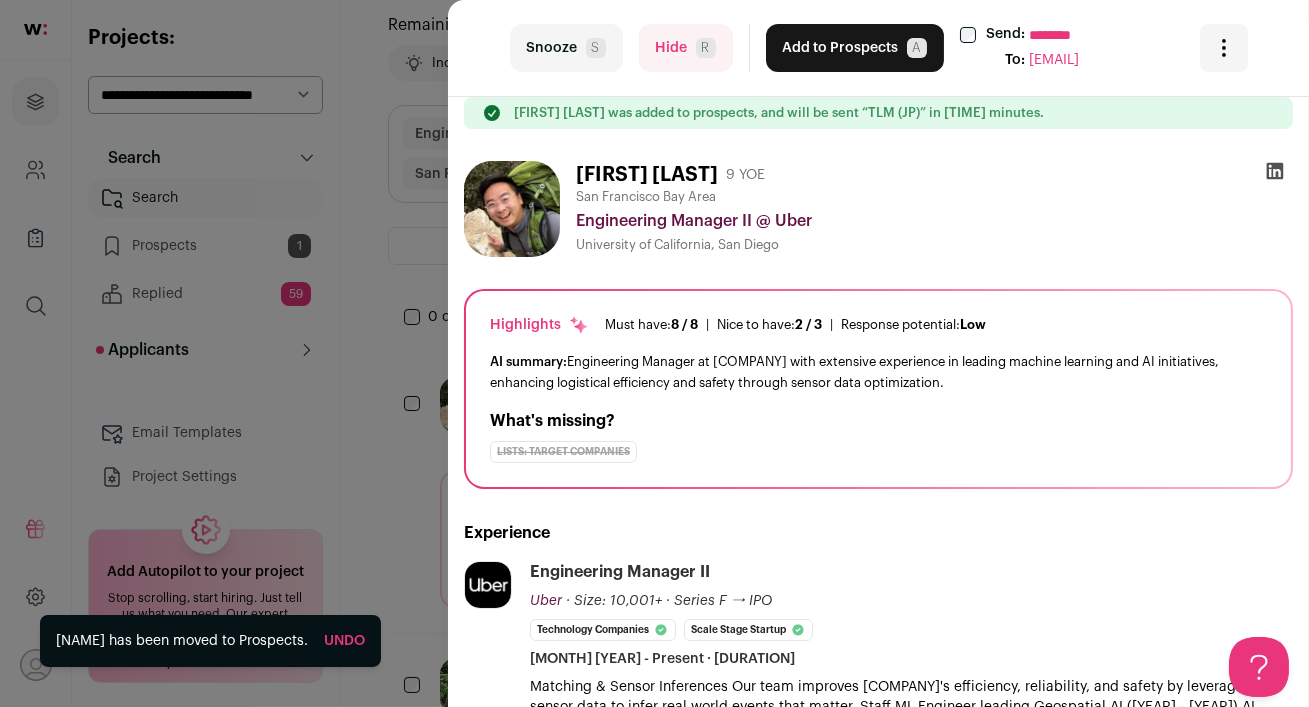 click on "last
Snooze
S
Hide
R
Add to Prospects
A
Send:
********
To:
andrewlikestea@gmail.com
Are you sure?
Andrew Wang
Cancel
********" at bounding box center (654, 353) 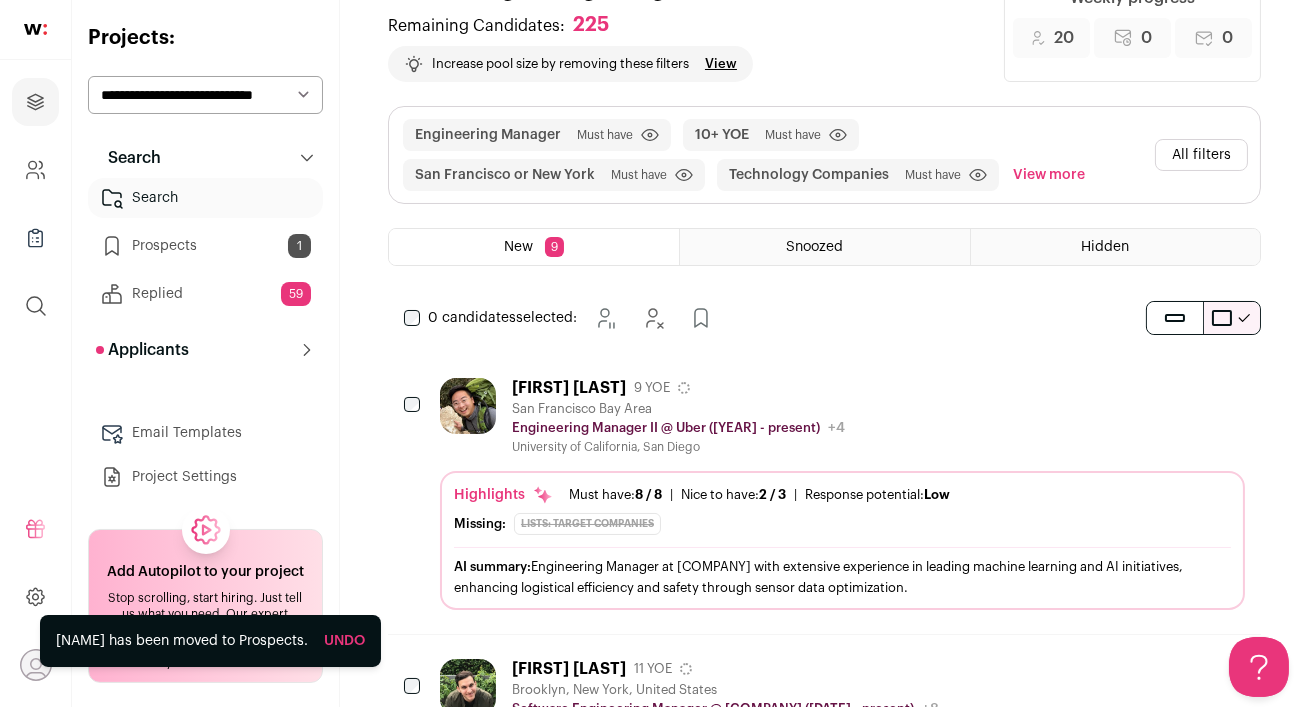 click on "Prospects
1" at bounding box center (205, 246) 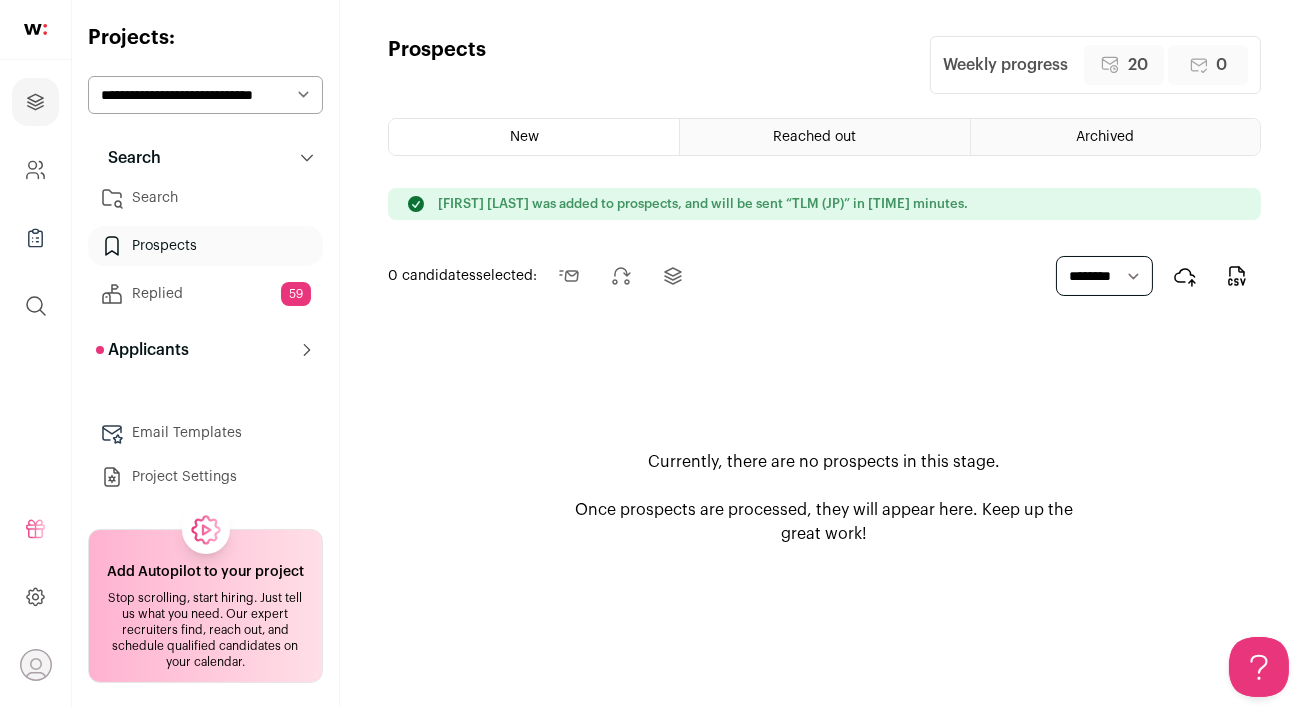 scroll, scrollTop: 0, scrollLeft: 0, axis: both 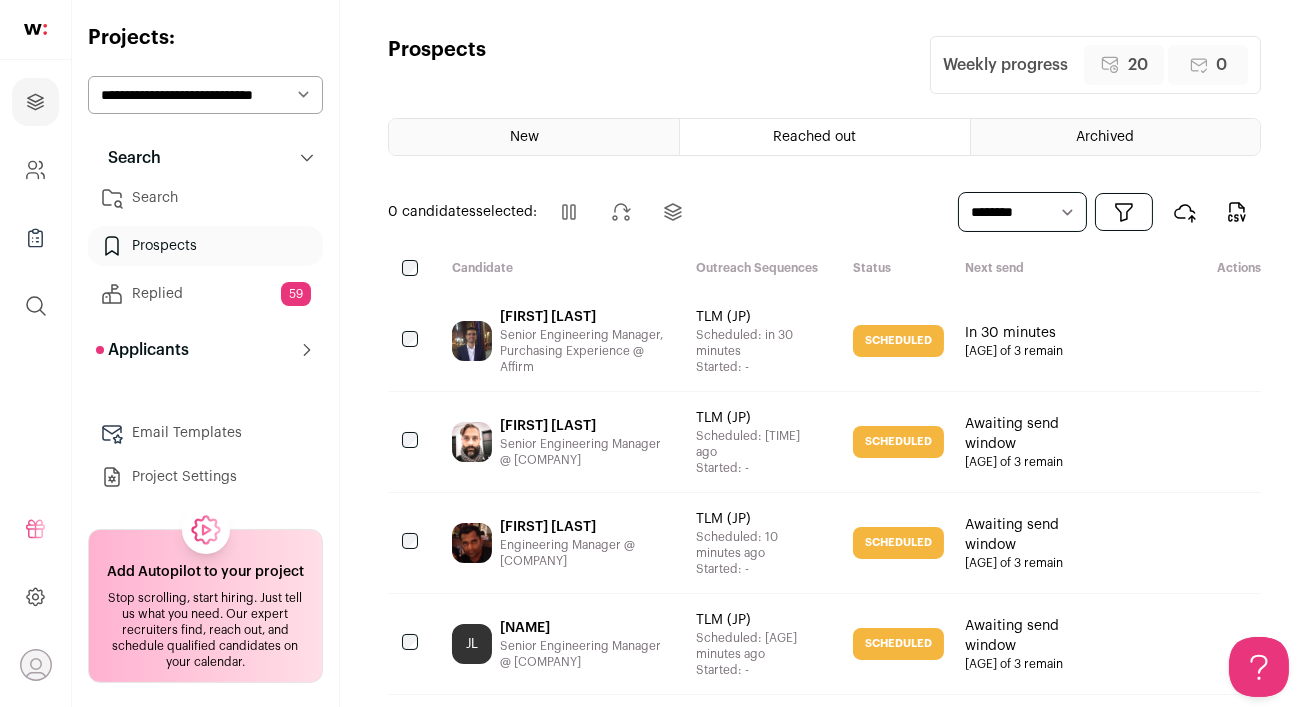 click on "New" at bounding box center (534, 137) 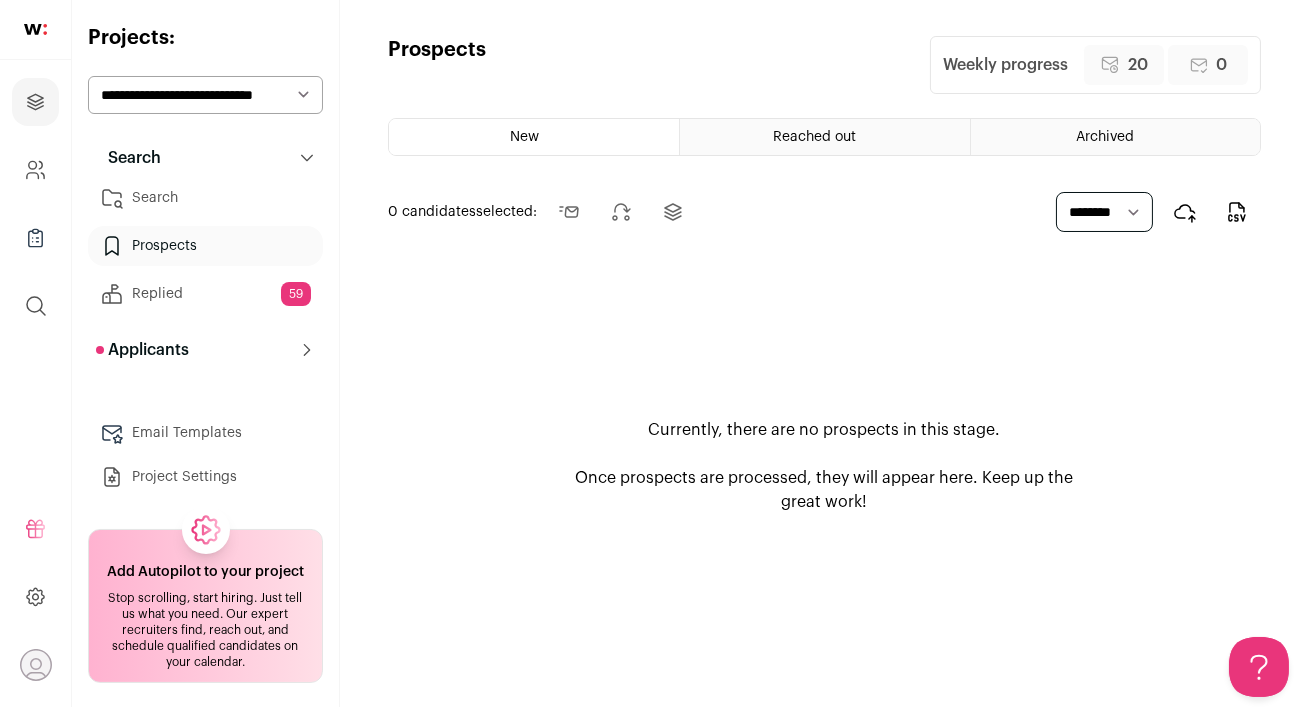 scroll, scrollTop: 0, scrollLeft: 0, axis: both 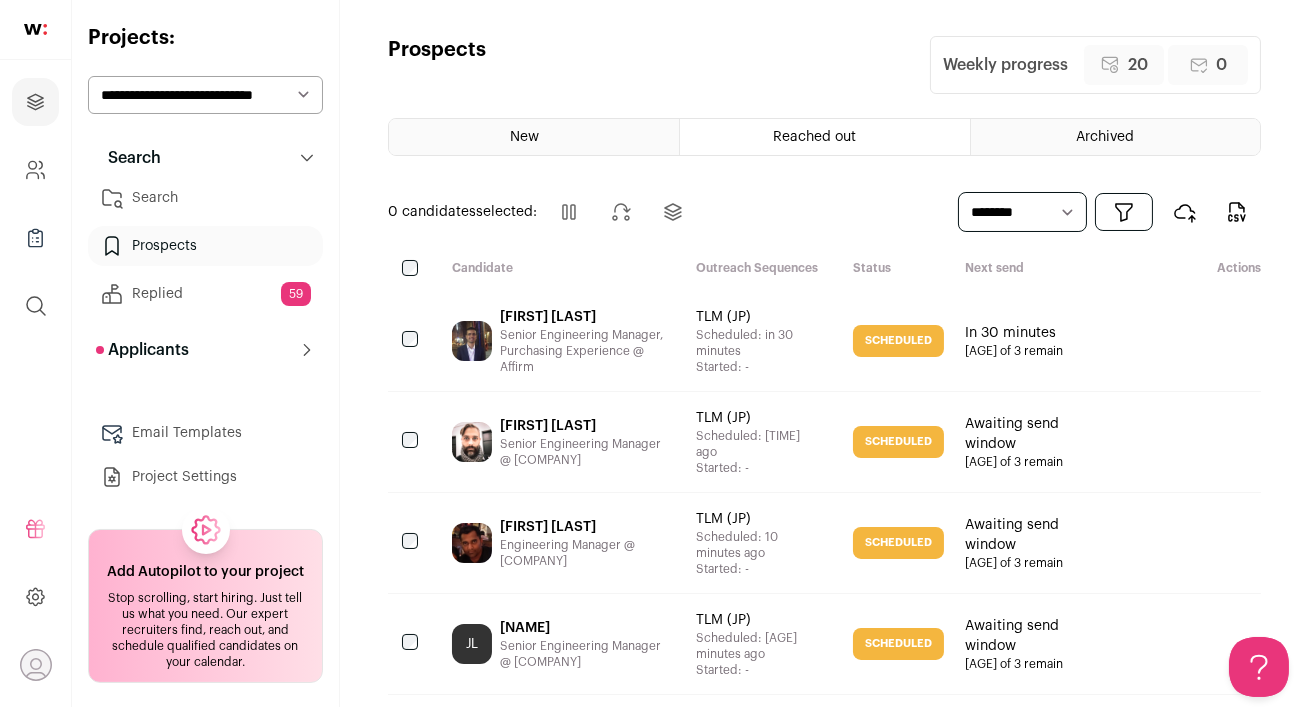click on "Search" at bounding box center [205, 198] 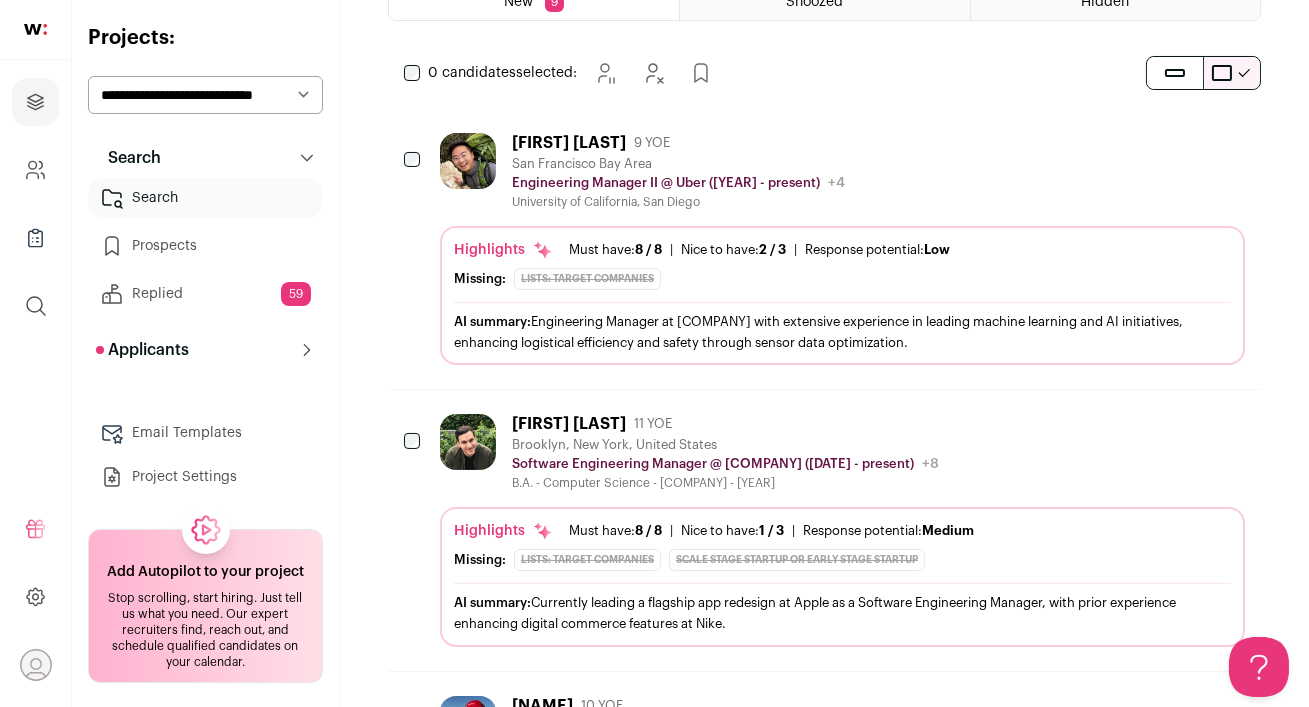 scroll, scrollTop: 0, scrollLeft: 0, axis: both 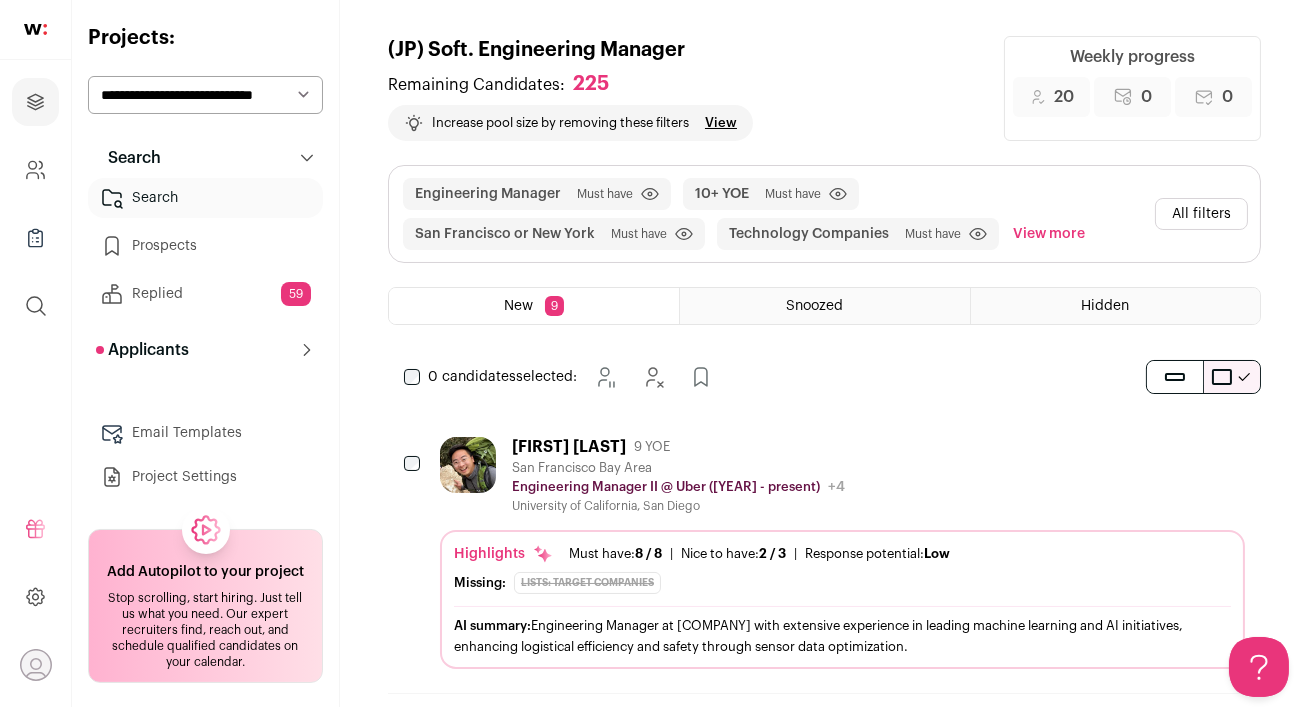 click on "Andrew Wang
9 YOE" at bounding box center (678, 447) 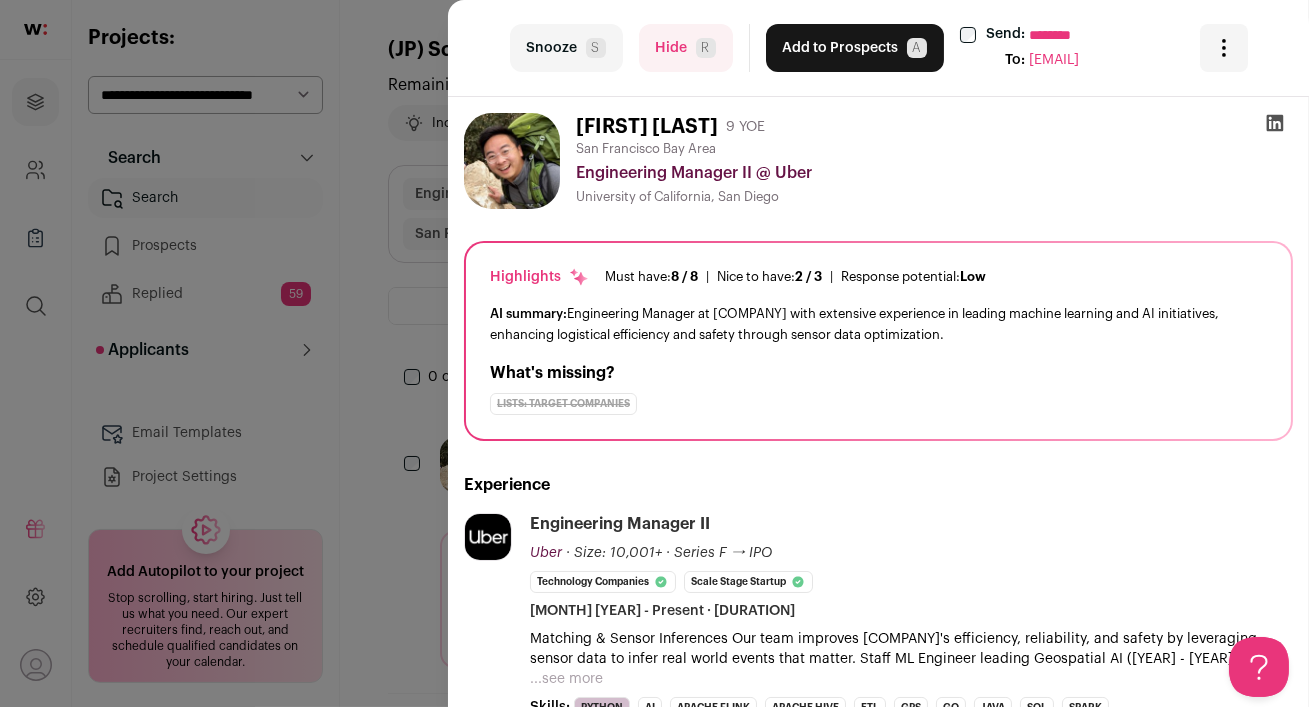 click on "Hide
R" at bounding box center (686, 48) 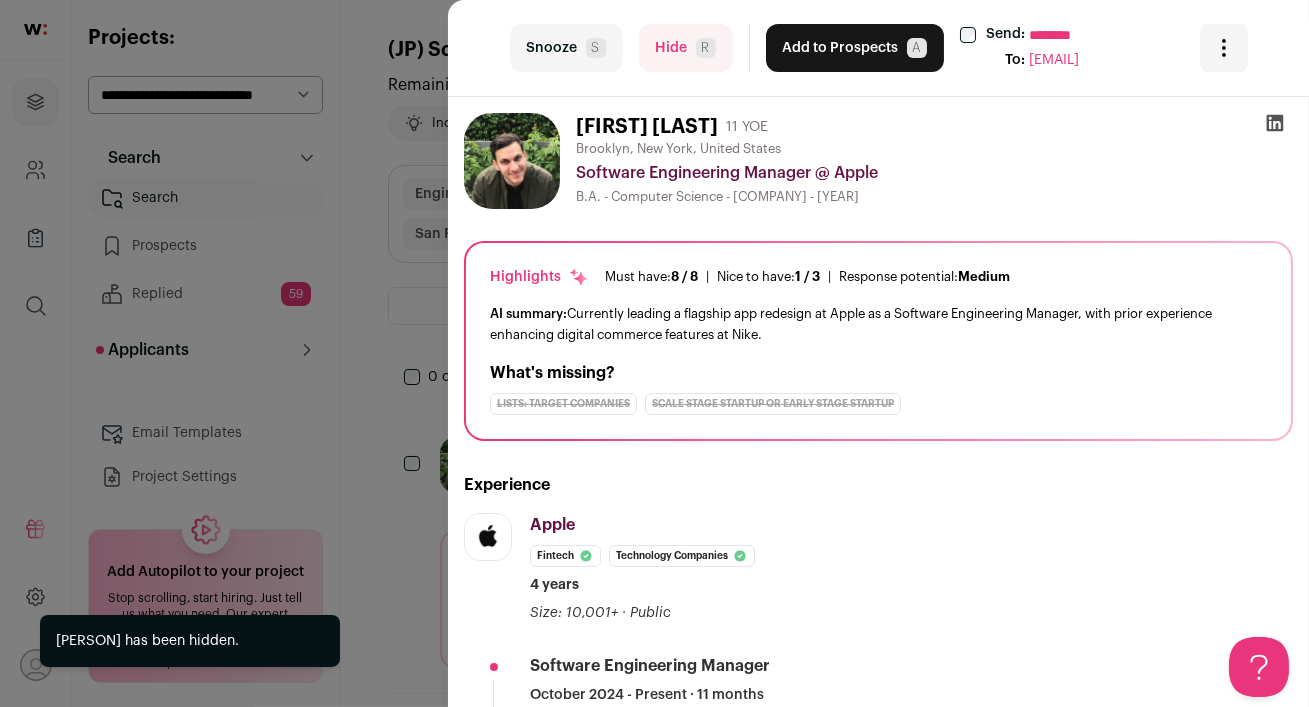 click on "Hide
R" at bounding box center (686, 48) 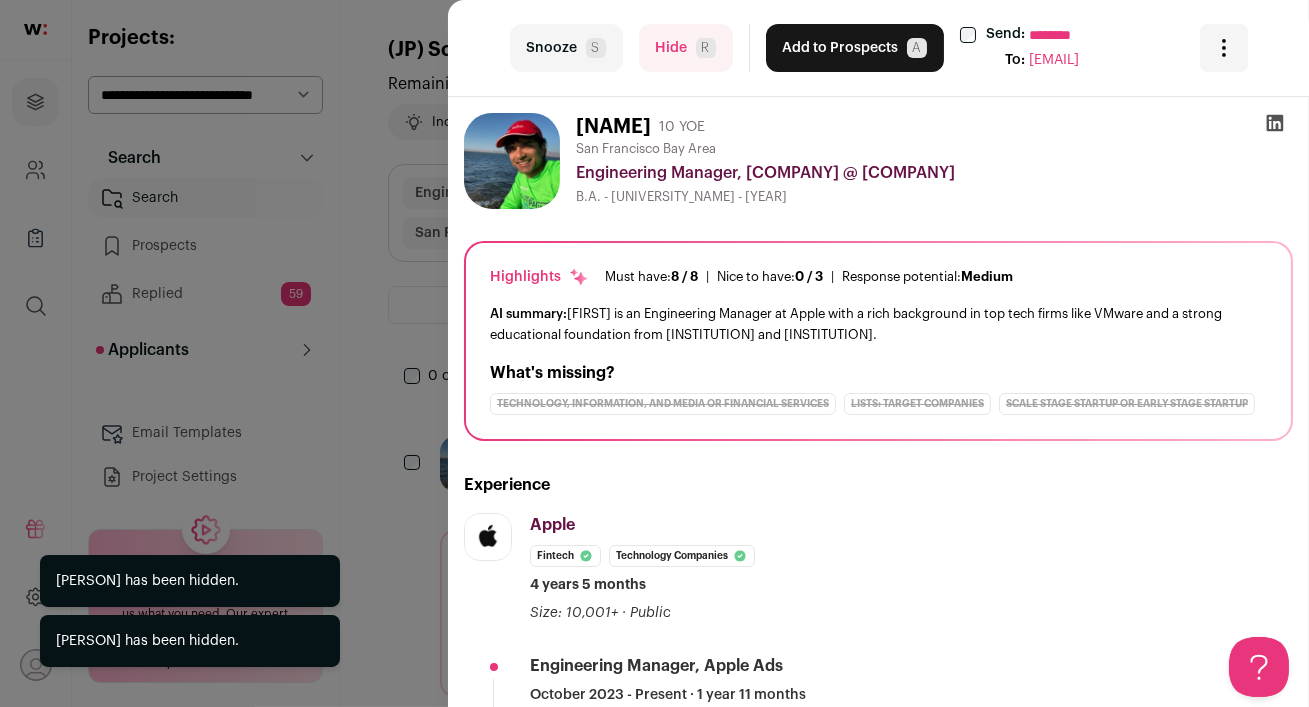 click on "Hide
R" at bounding box center [686, 48] 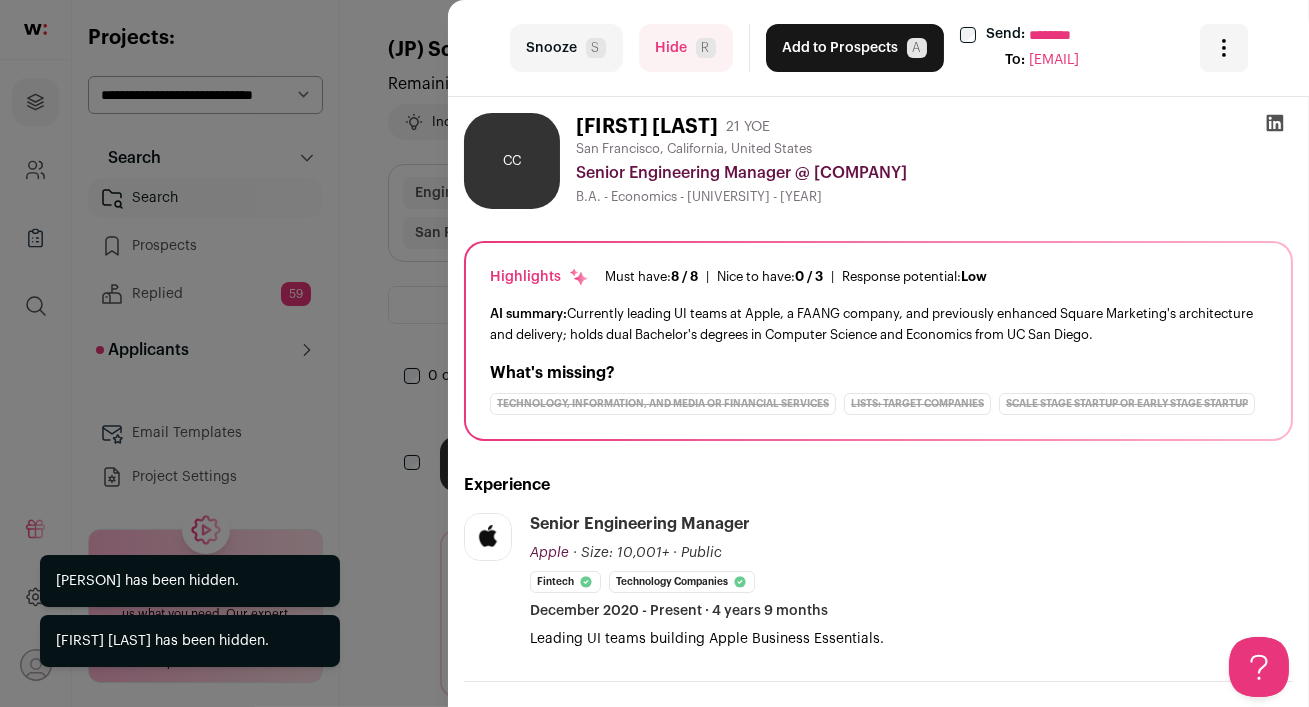 click on "Hide
R" at bounding box center [686, 48] 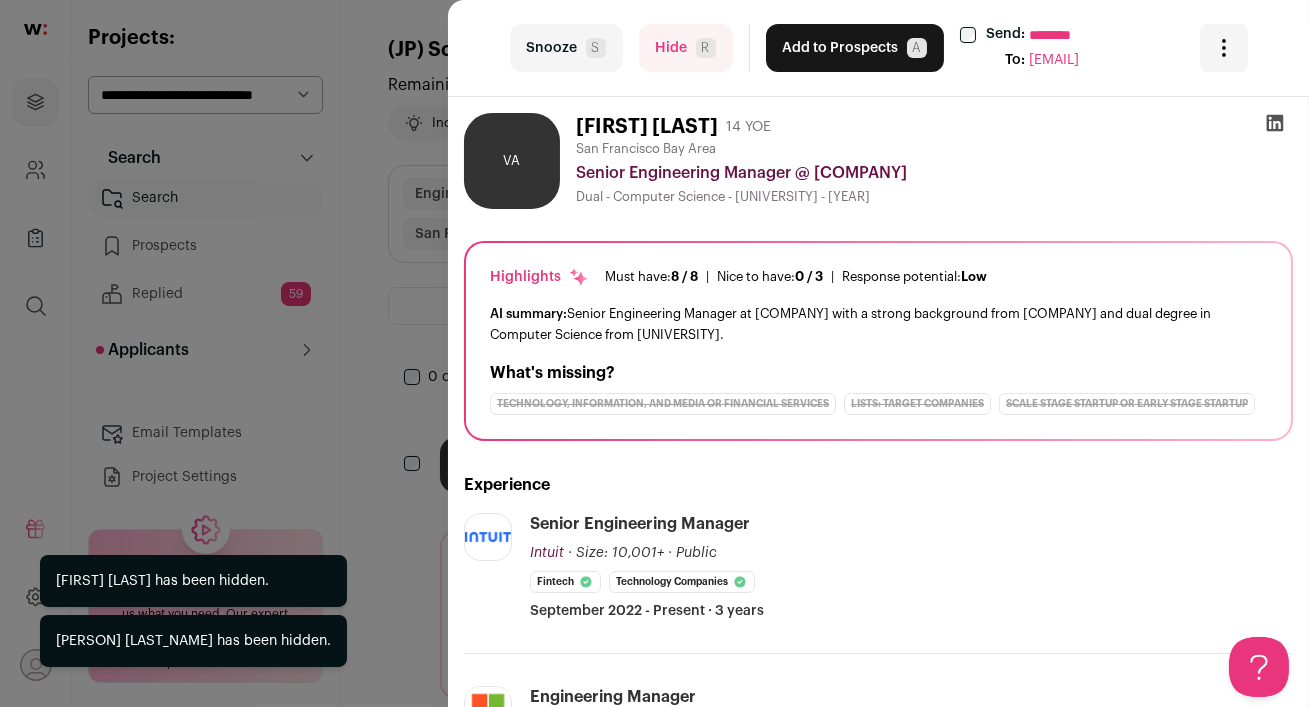 click on "Hide
R" at bounding box center [686, 48] 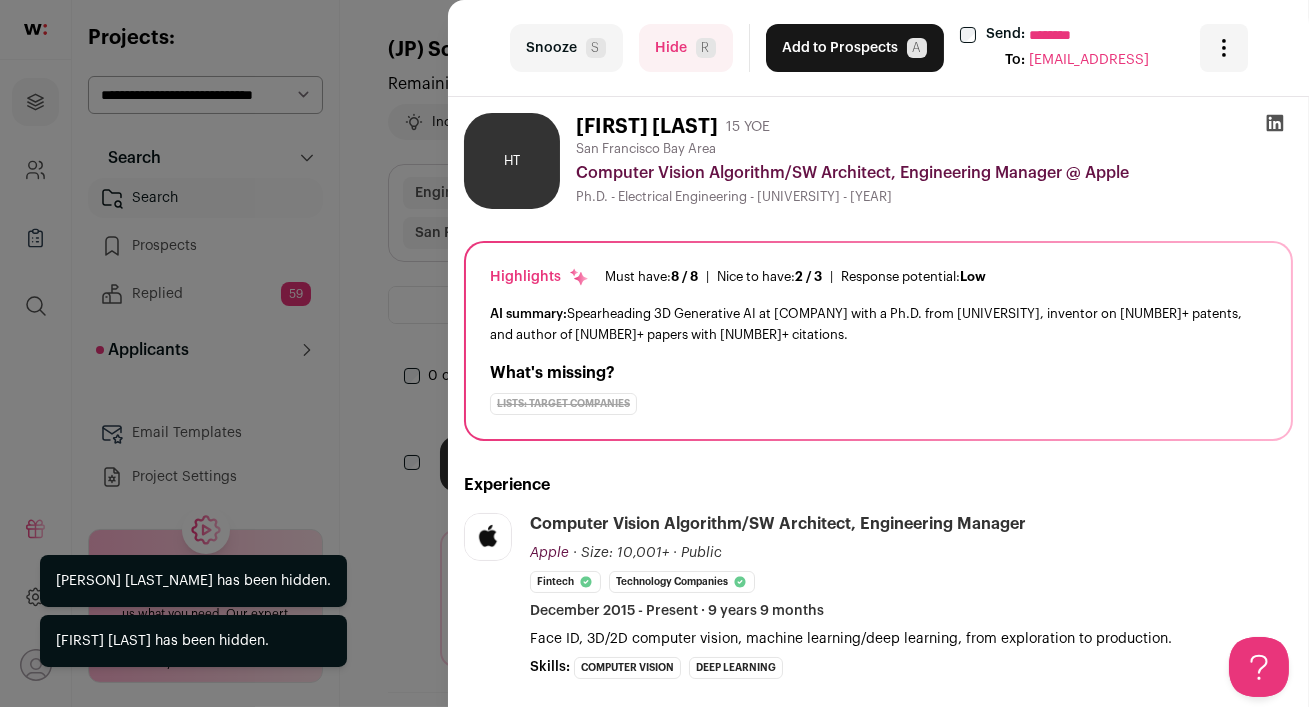 click on "Hide
R" at bounding box center [686, 48] 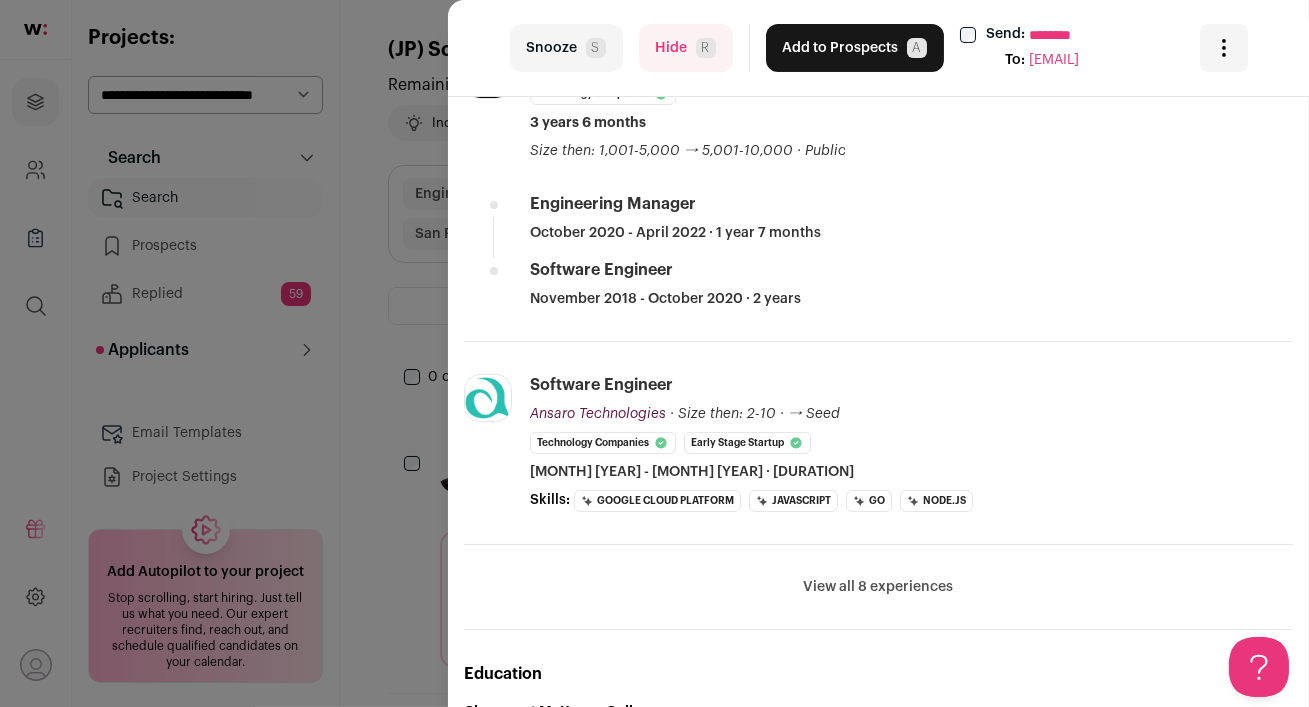 scroll, scrollTop: 656, scrollLeft: 0, axis: vertical 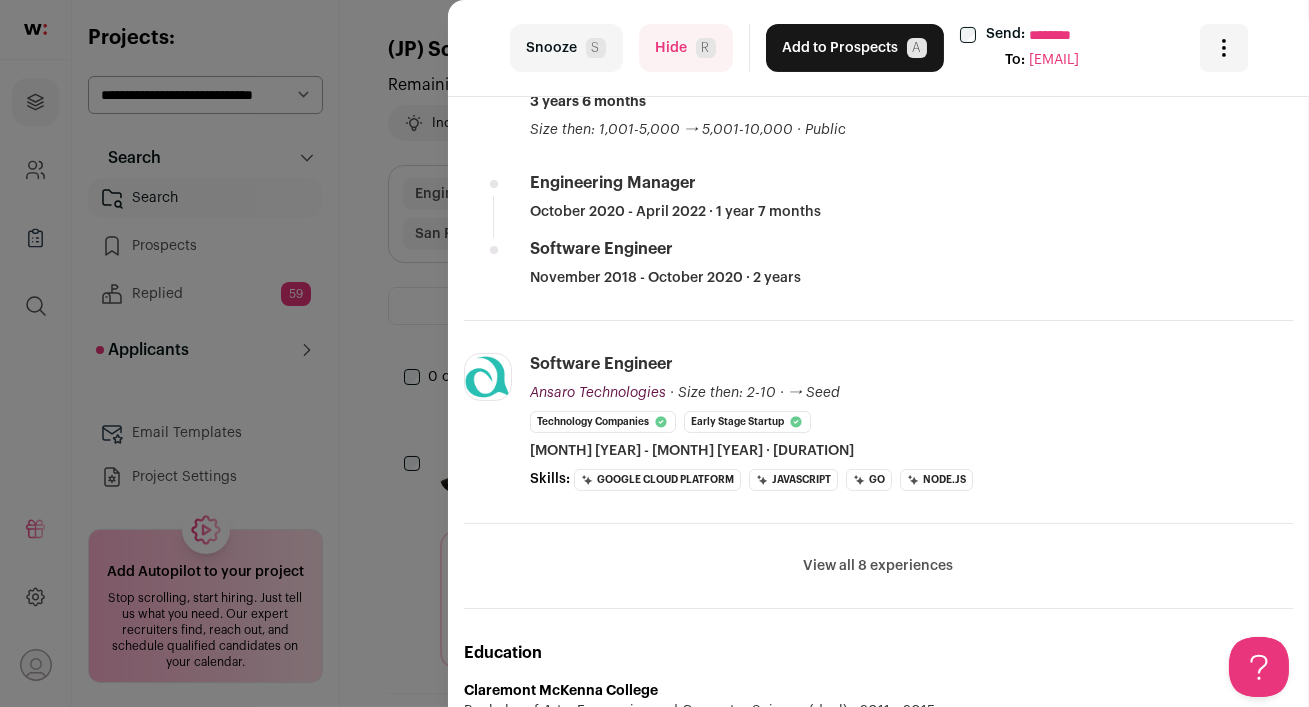 click on "View all 8 experiences" at bounding box center (879, 566) 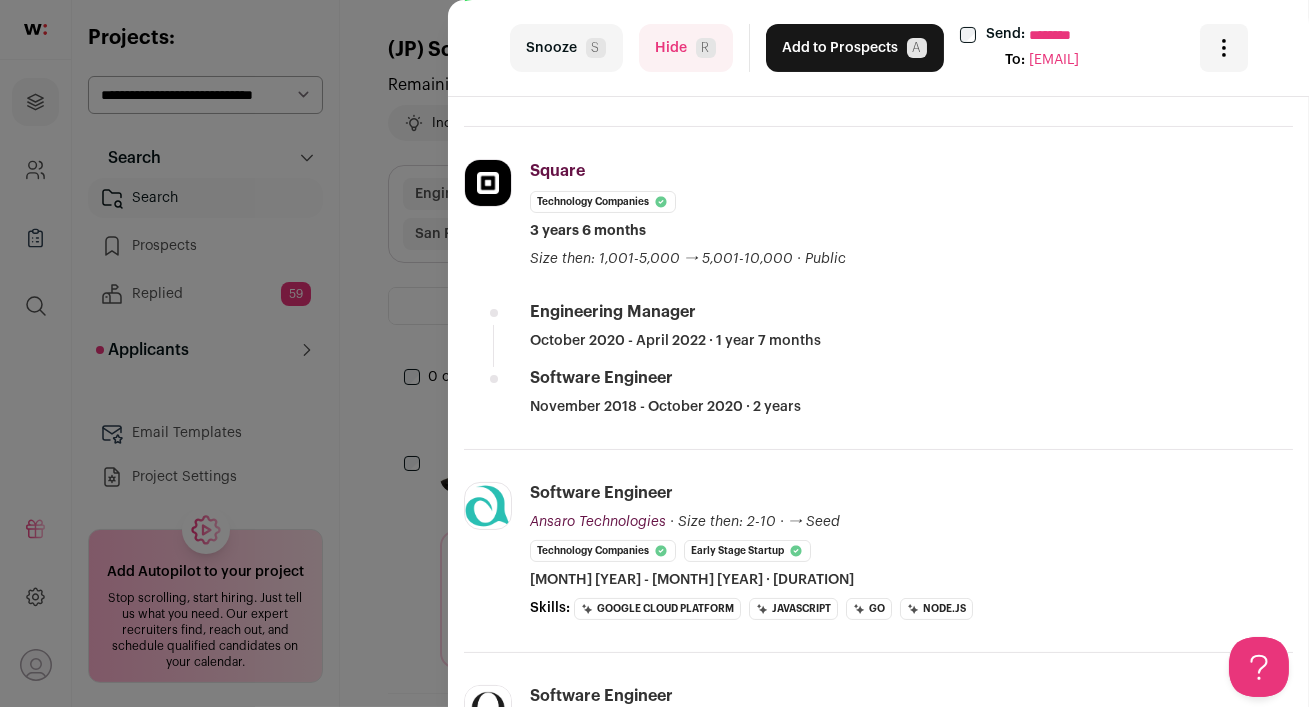 scroll, scrollTop: 0, scrollLeft: 0, axis: both 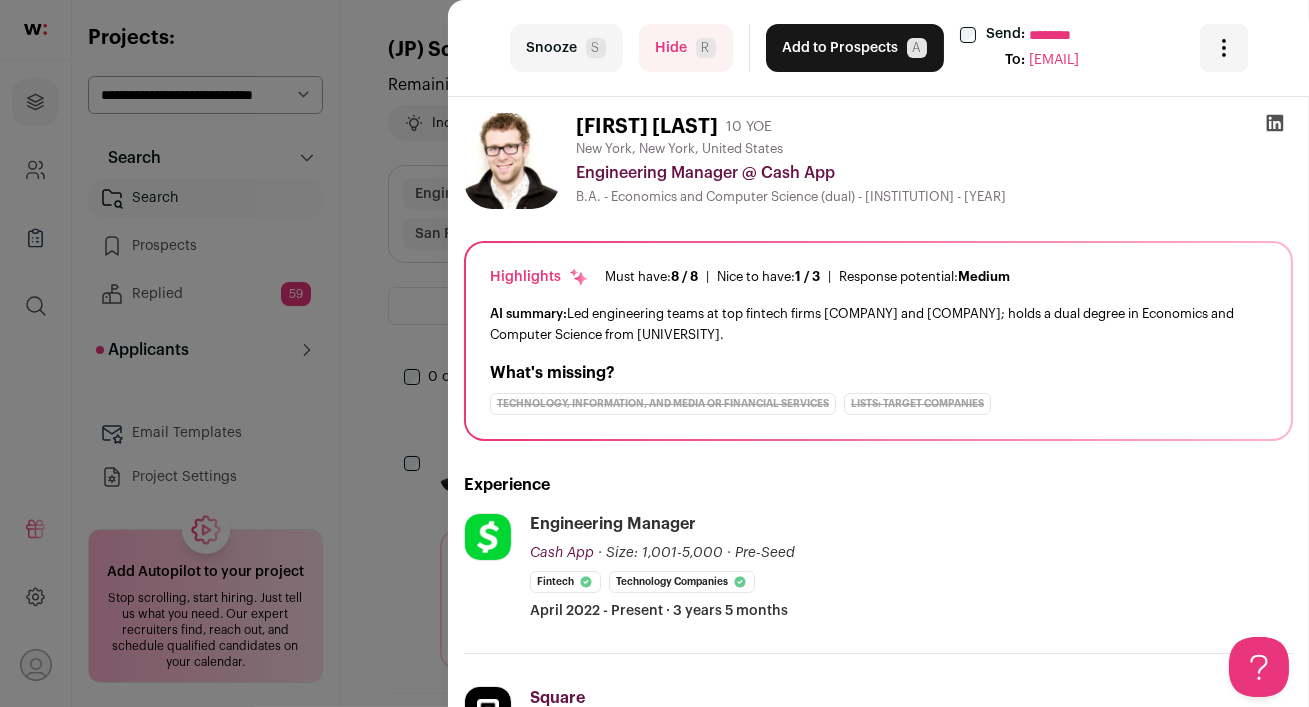 click 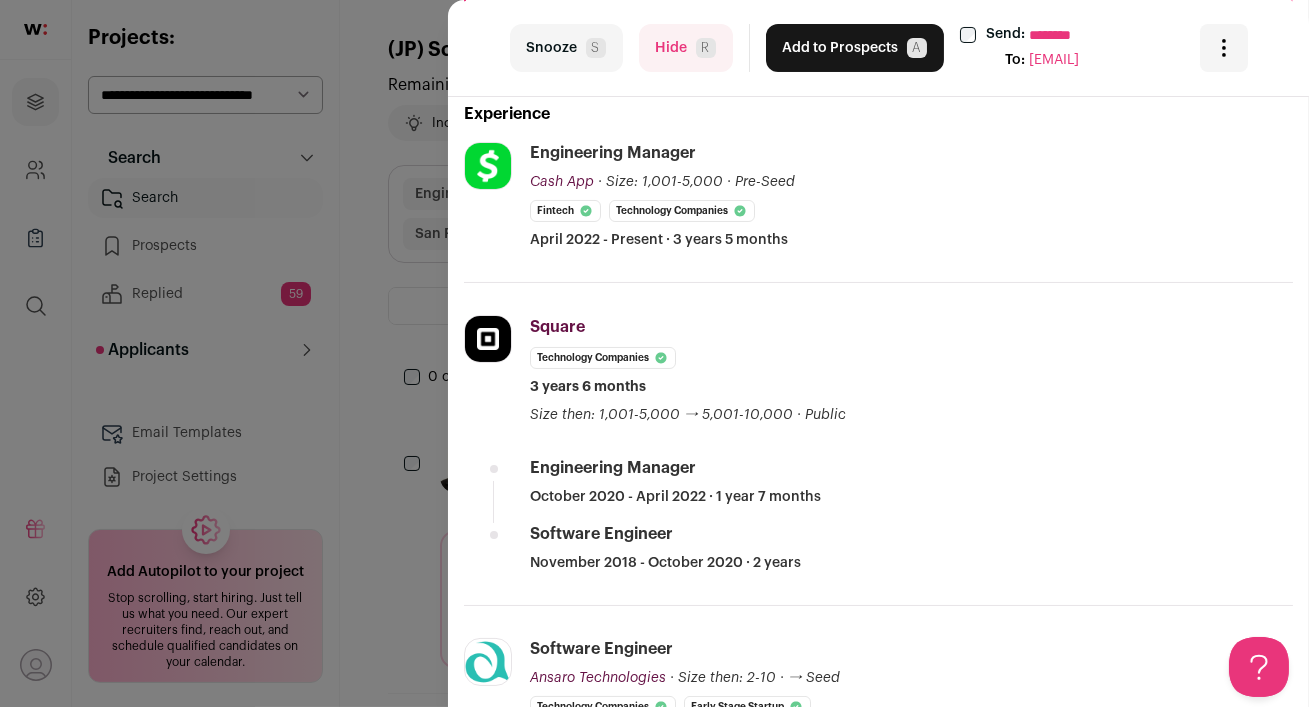 scroll, scrollTop: 380, scrollLeft: 0, axis: vertical 